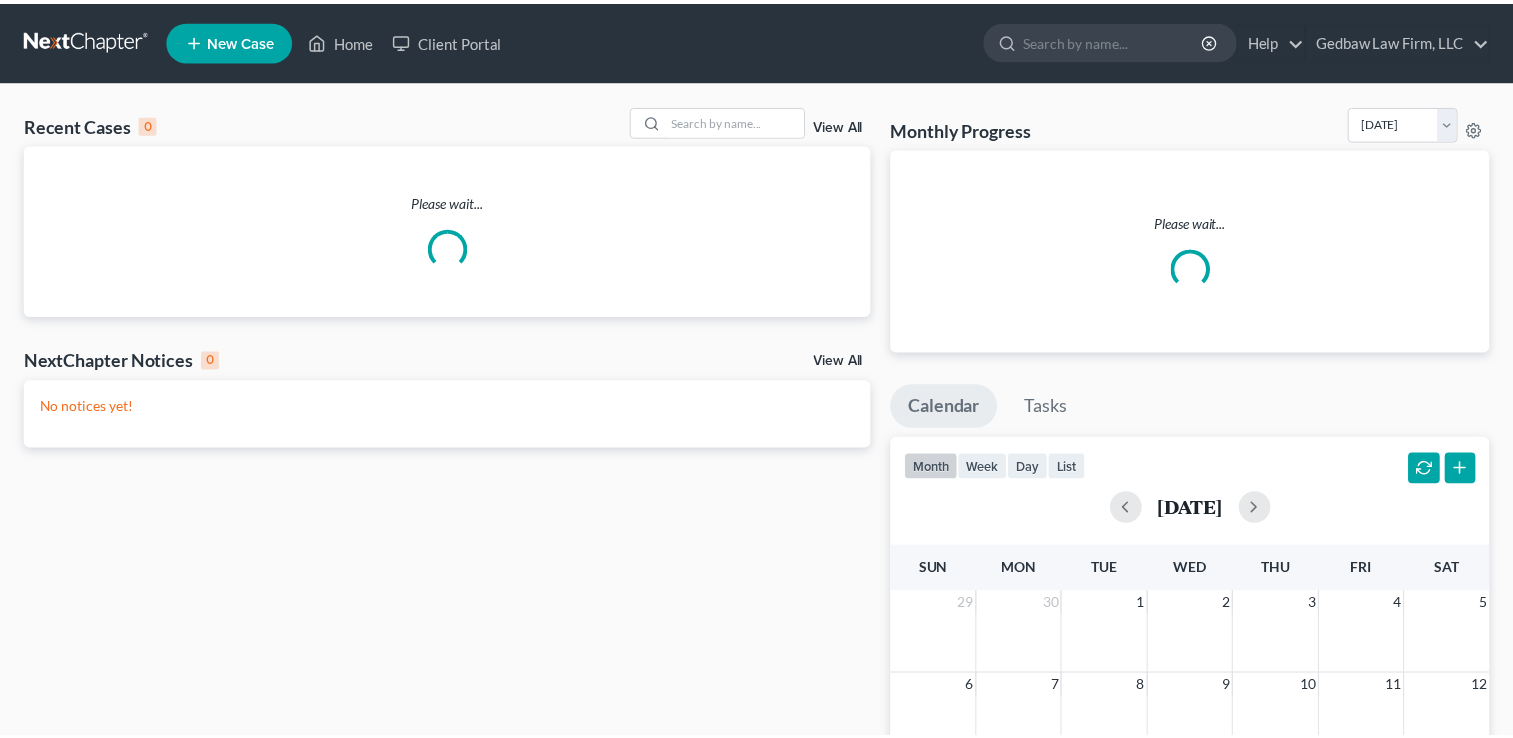 scroll, scrollTop: 0, scrollLeft: 0, axis: both 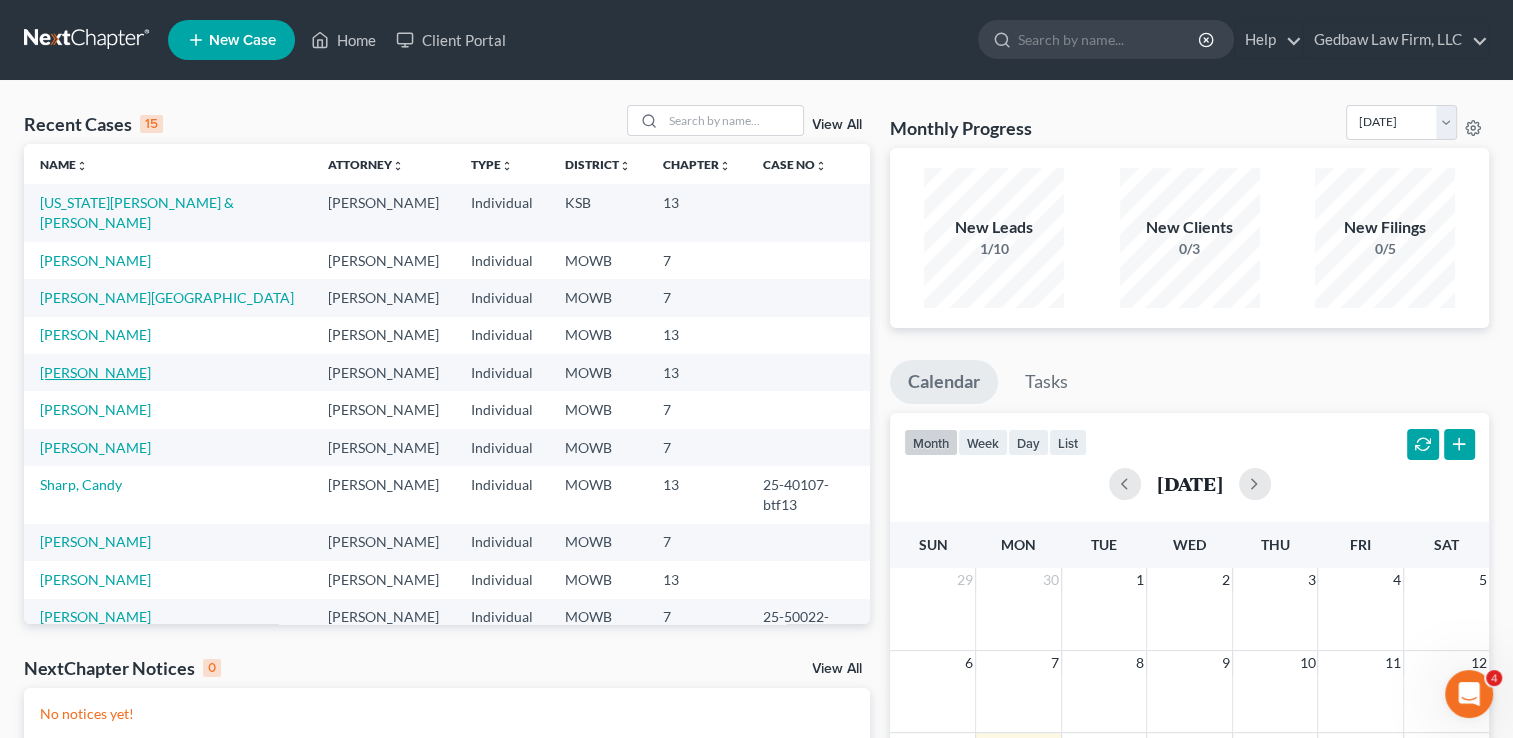 click on "[PERSON_NAME]" at bounding box center (95, 372) 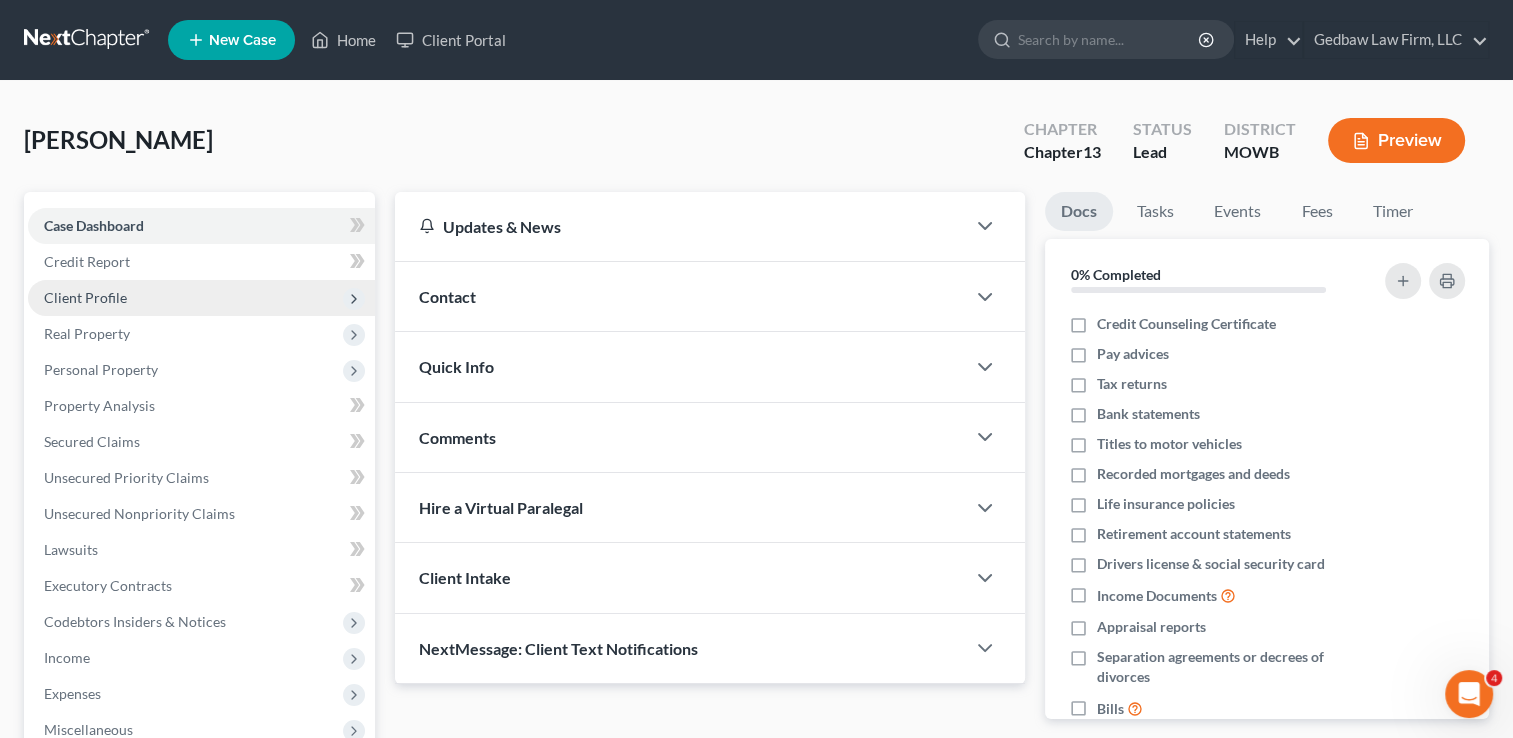 click on "Client Profile" at bounding box center [201, 298] 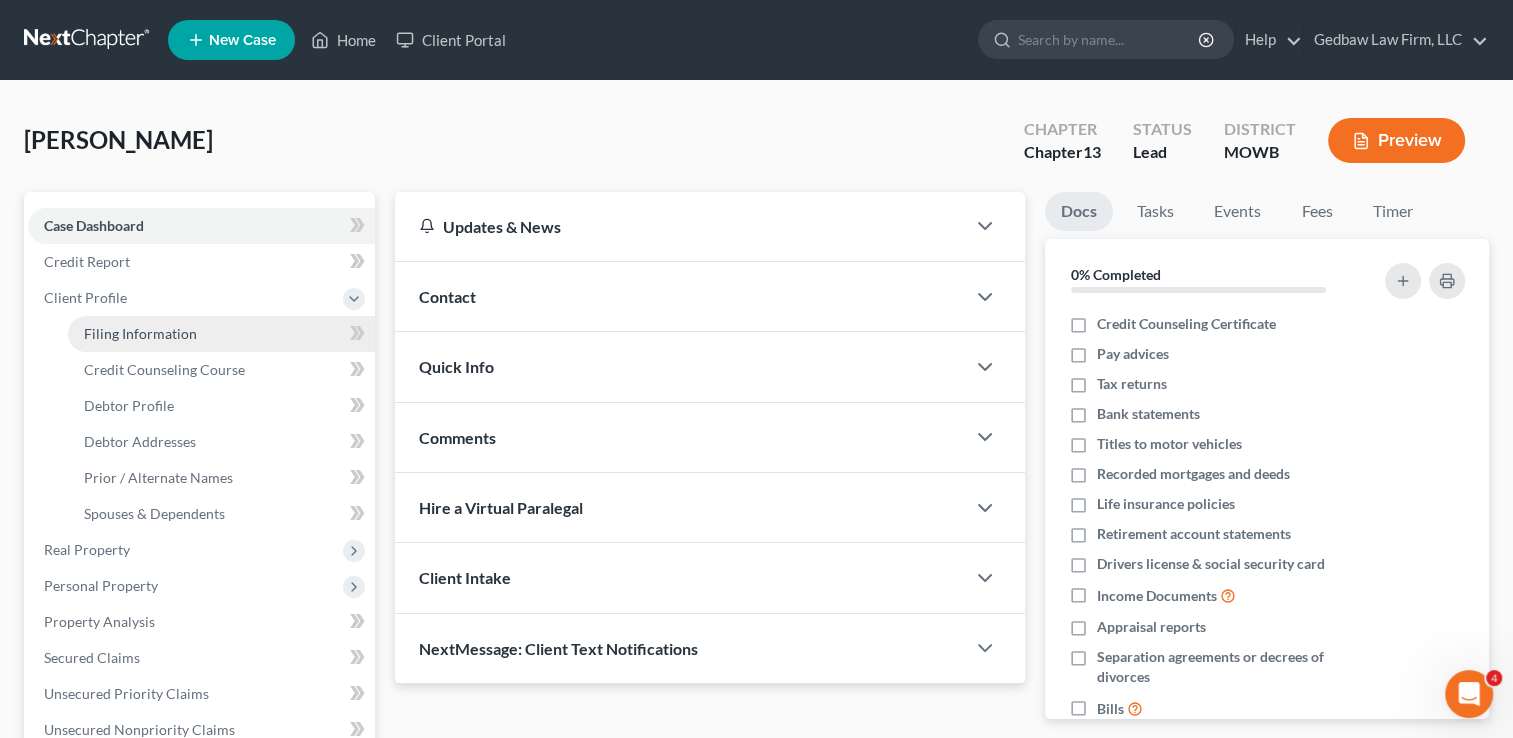 click on "Filing Information" at bounding box center [140, 333] 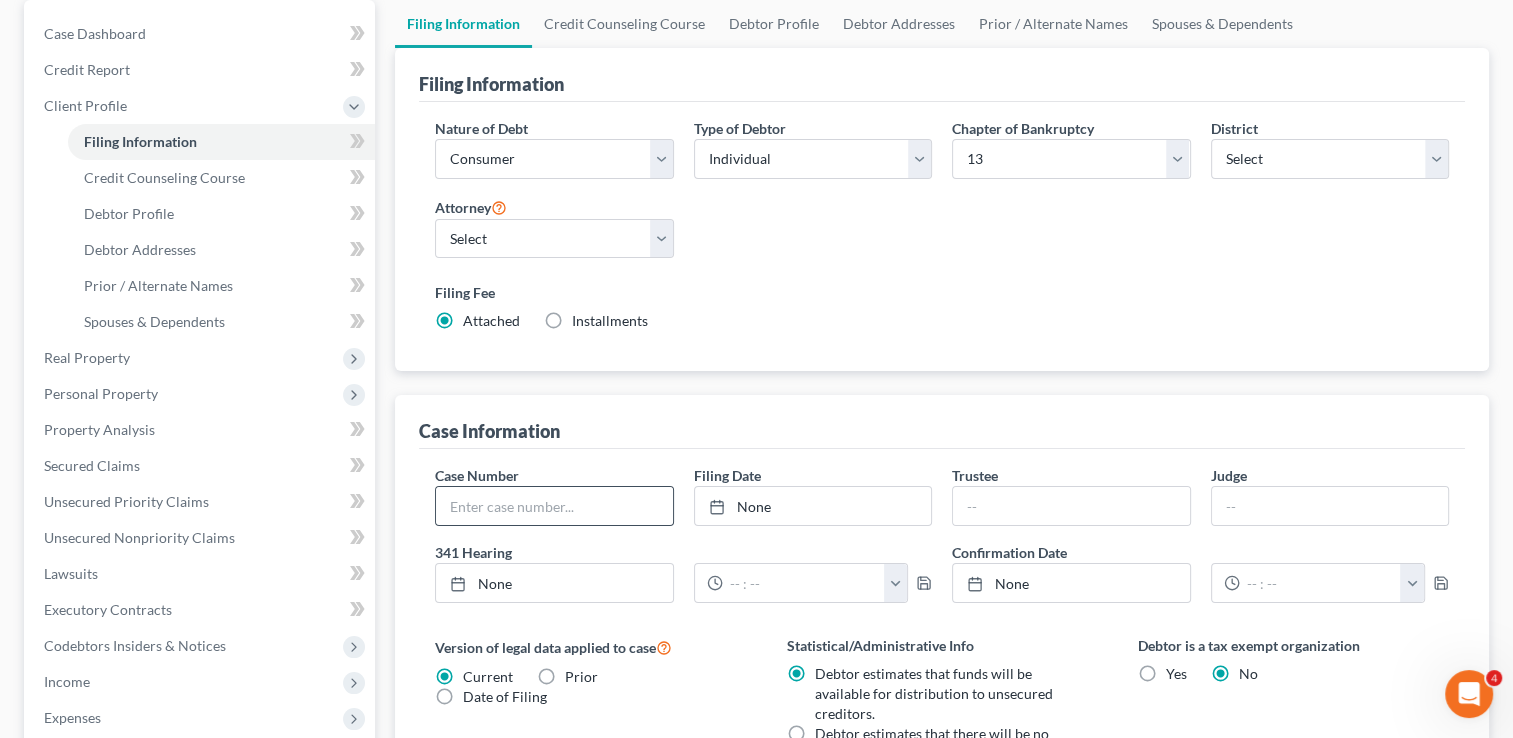 scroll, scrollTop: 250, scrollLeft: 0, axis: vertical 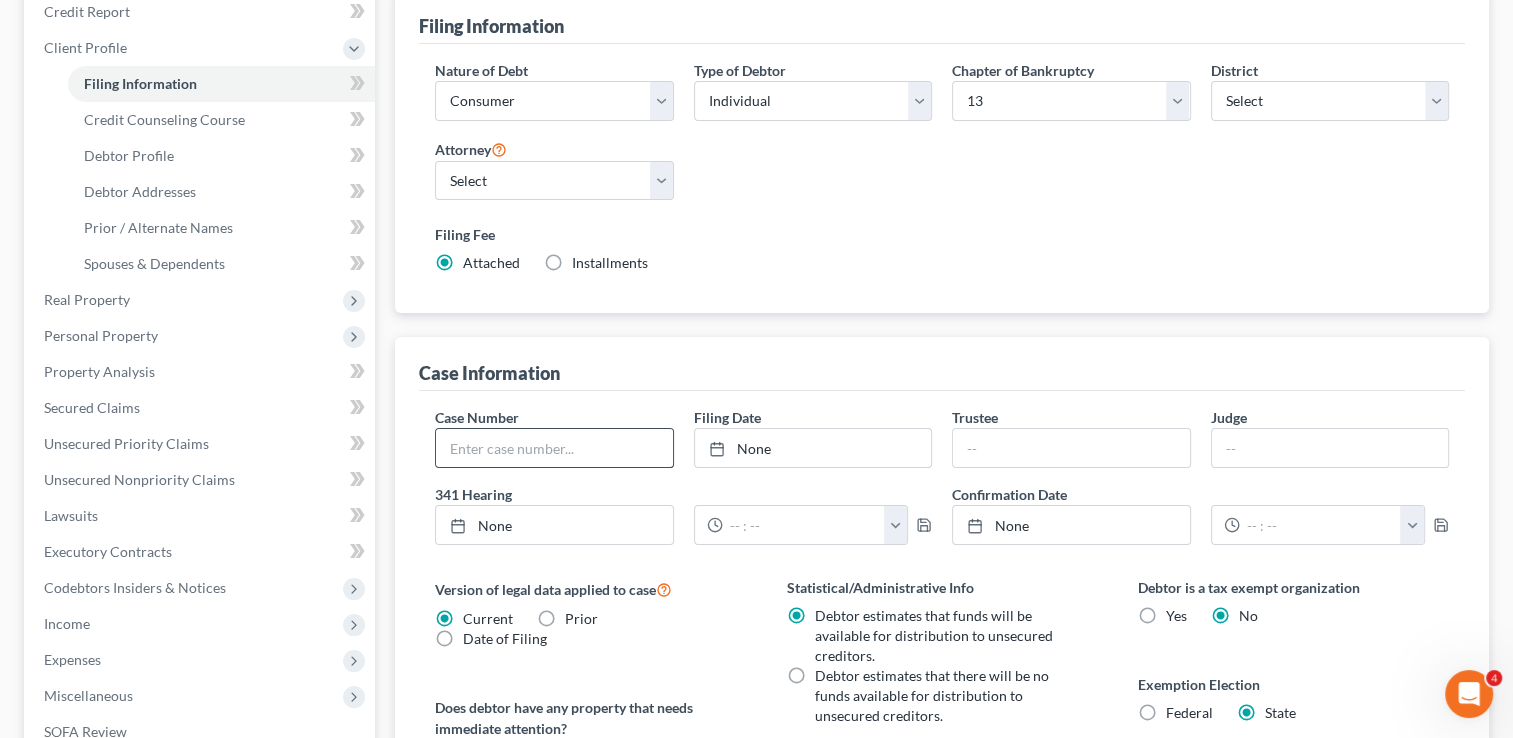 click at bounding box center (554, 448) 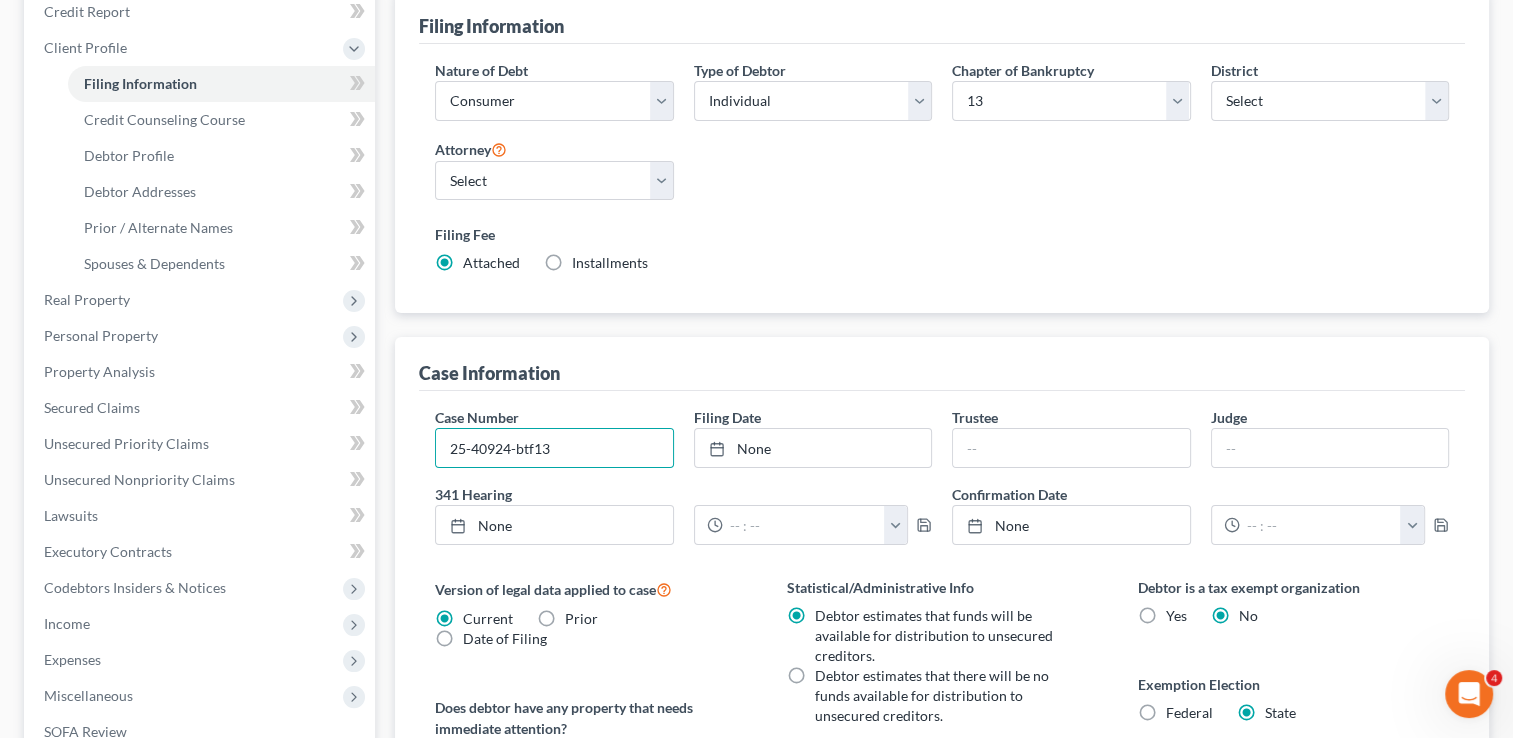 type on "25-40924-btf13" 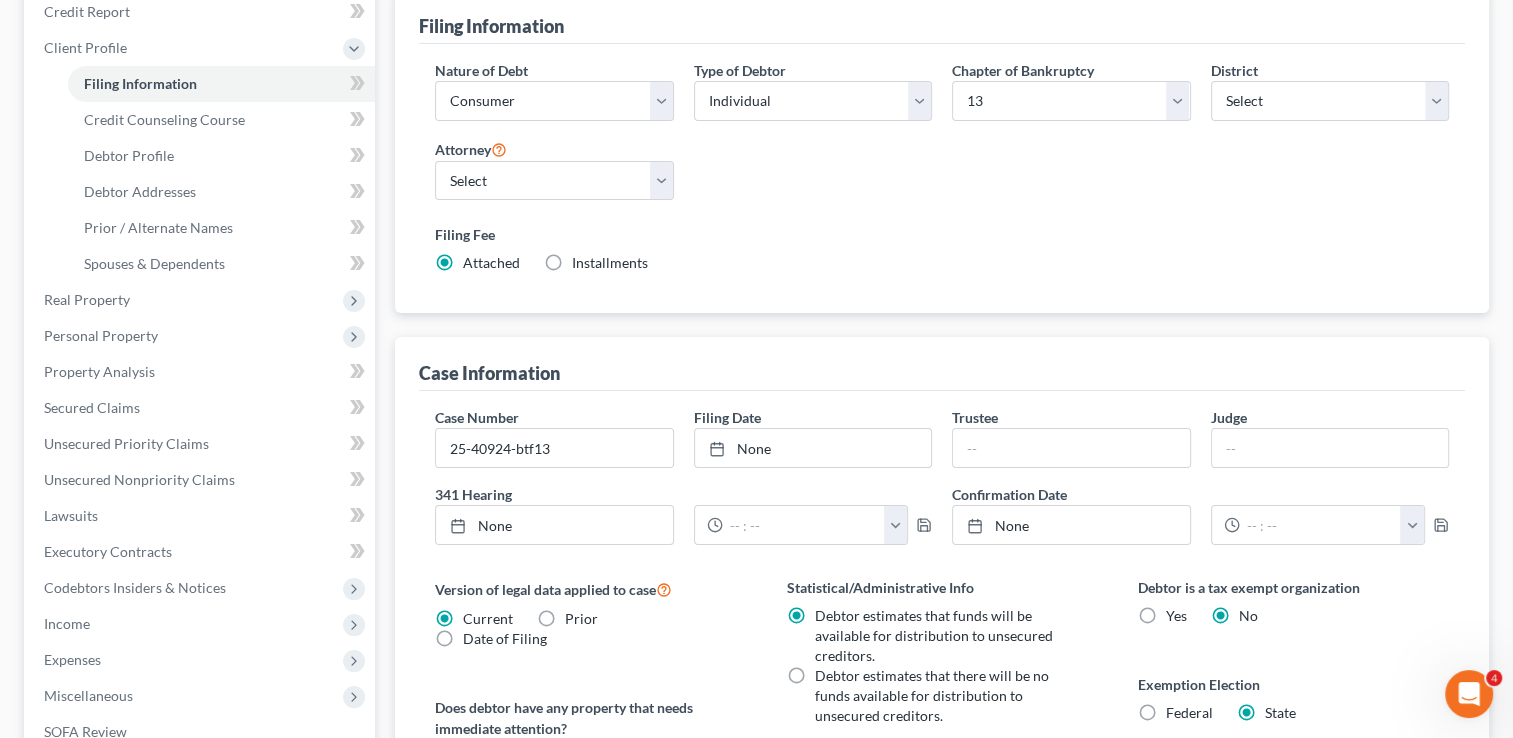 click on "Version of legal data applied to case  Current Prior Date of Filing" at bounding box center (590, 613) 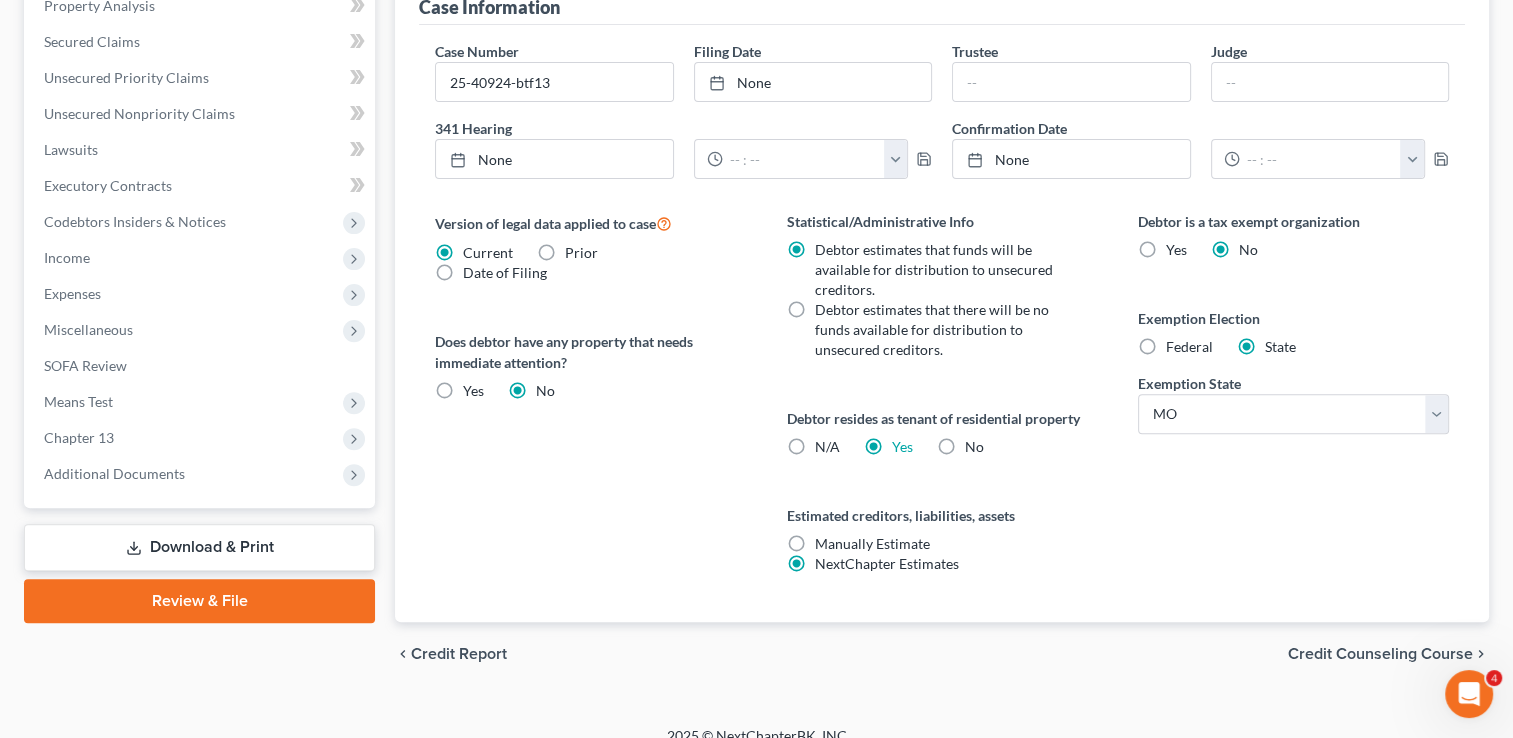scroll, scrollTop: 636, scrollLeft: 0, axis: vertical 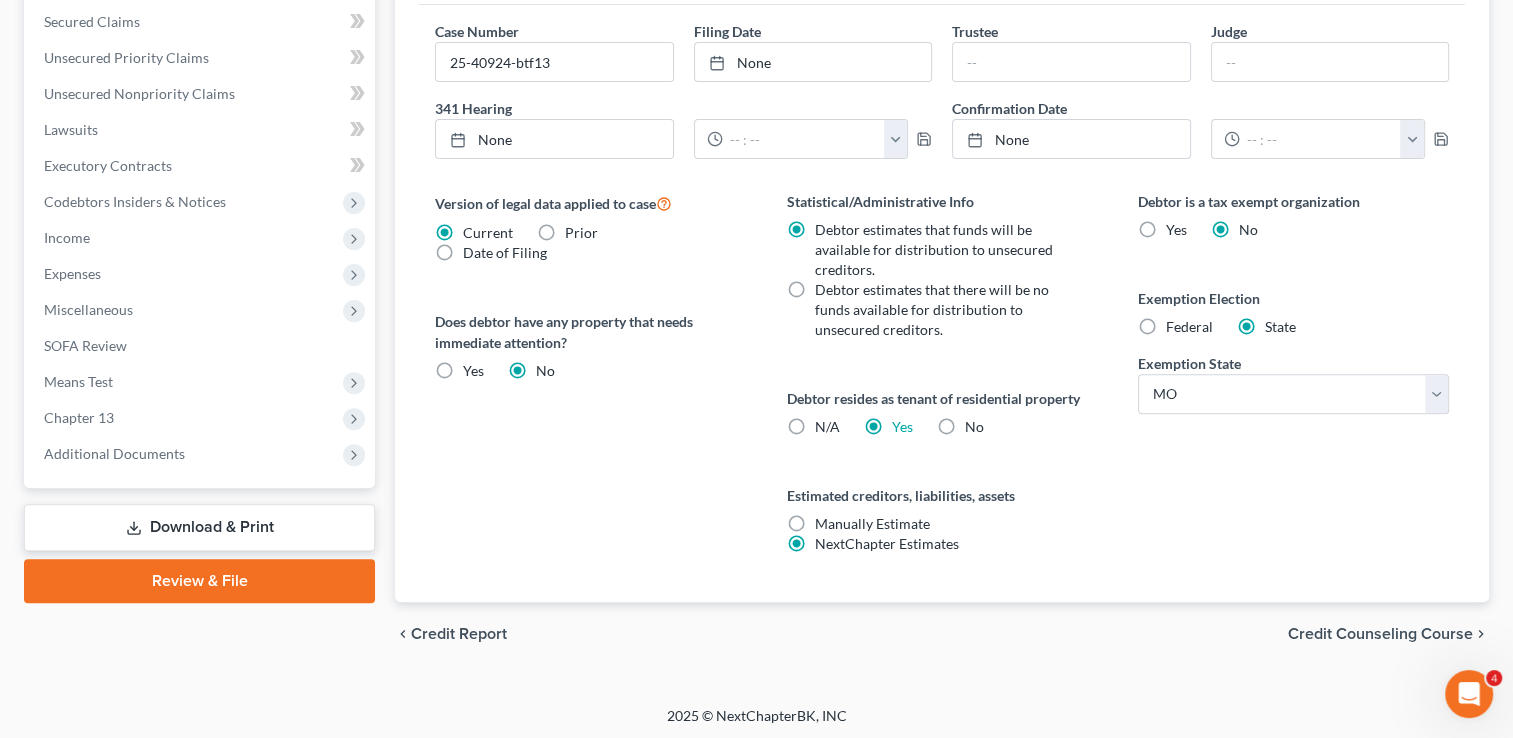 click on "Credit Counseling Course" at bounding box center [1380, 634] 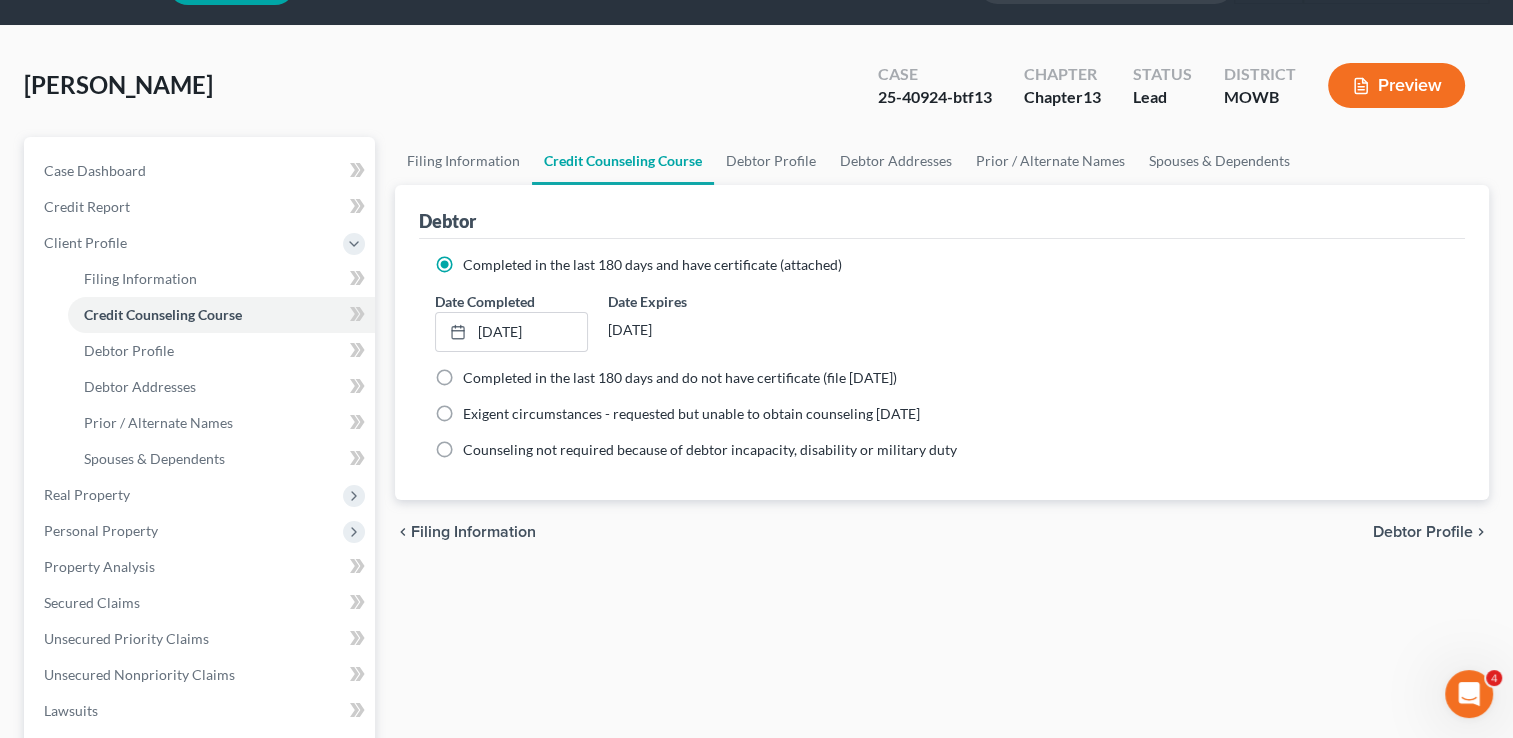 scroll, scrollTop: 0, scrollLeft: 0, axis: both 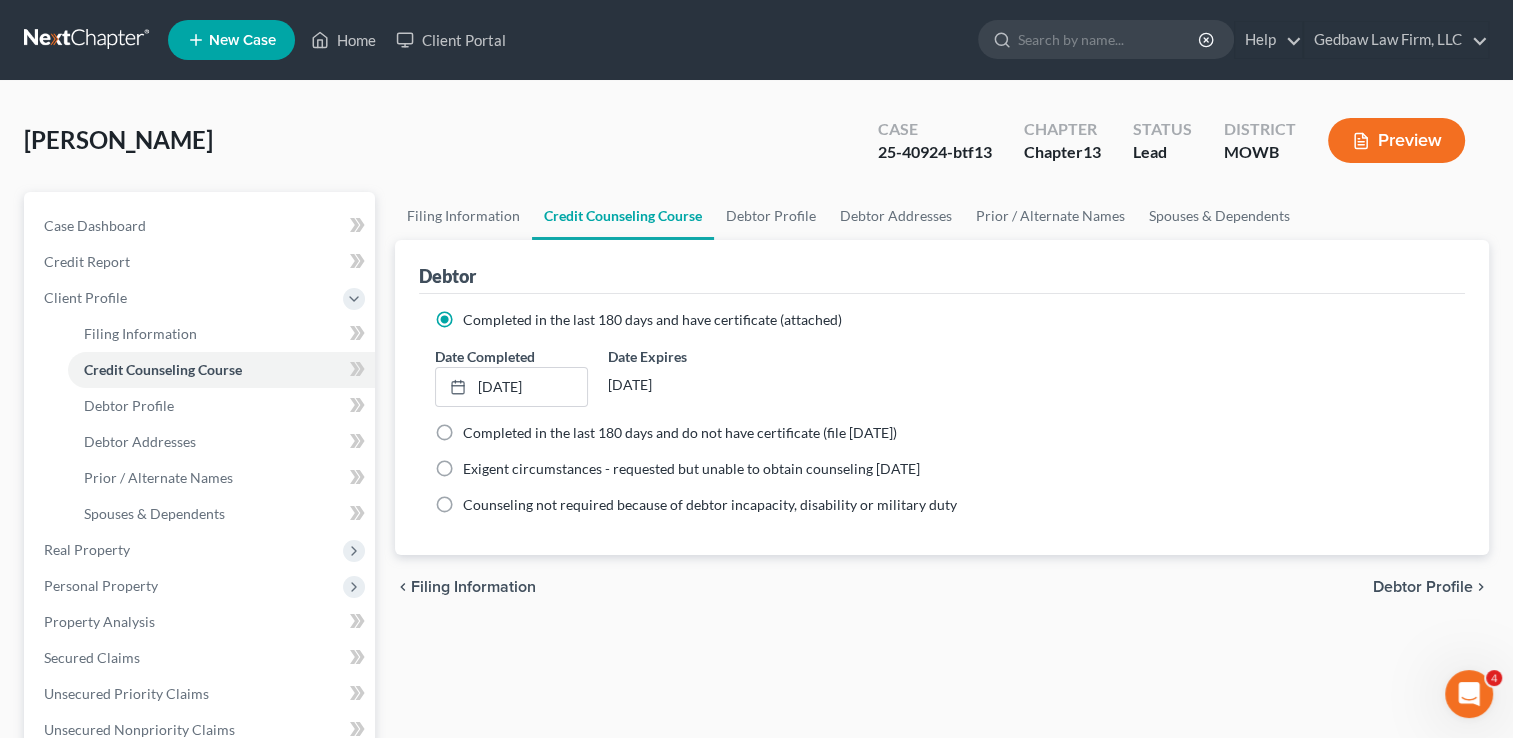 click on "Debtor Profile" at bounding box center (1423, 587) 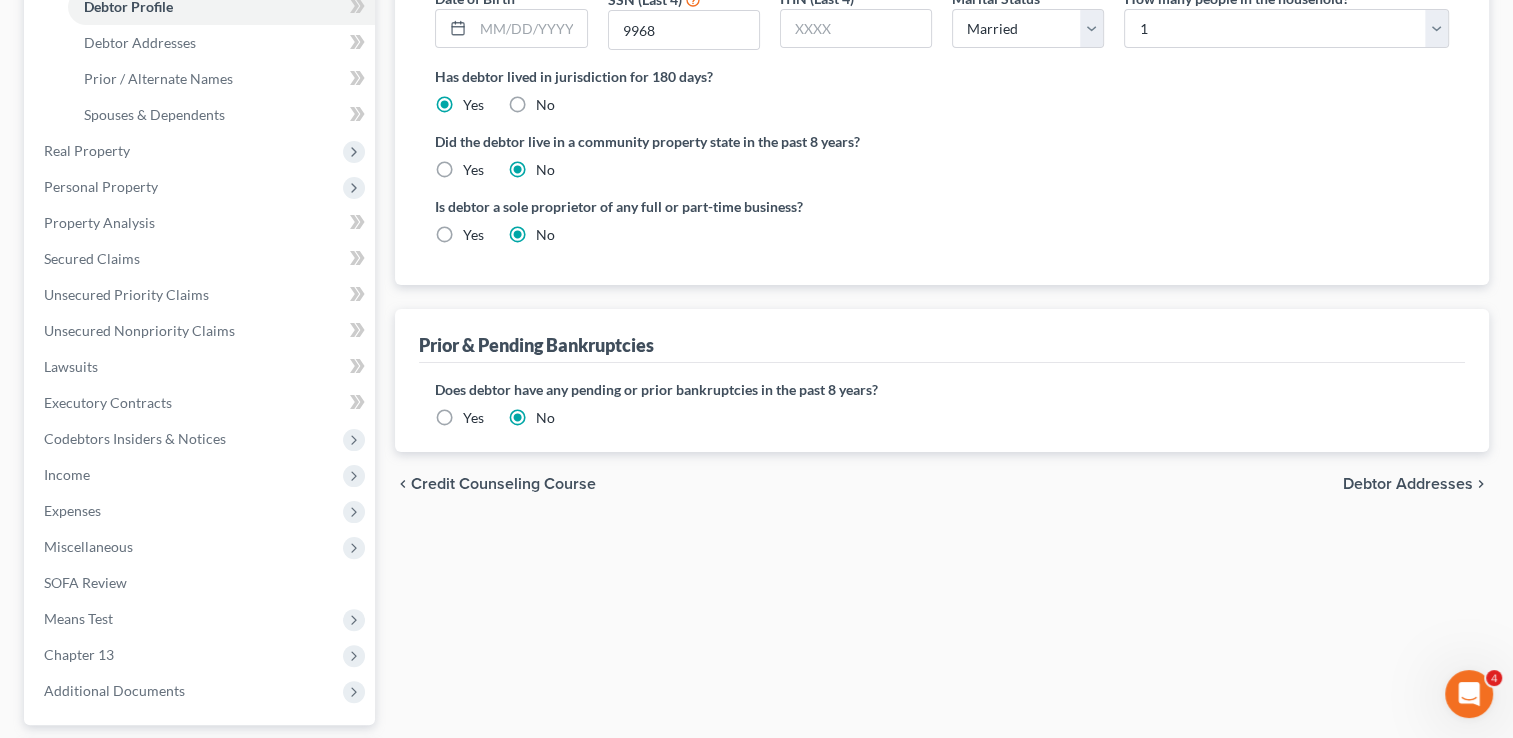 scroll, scrollTop: 400, scrollLeft: 0, axis: vertical 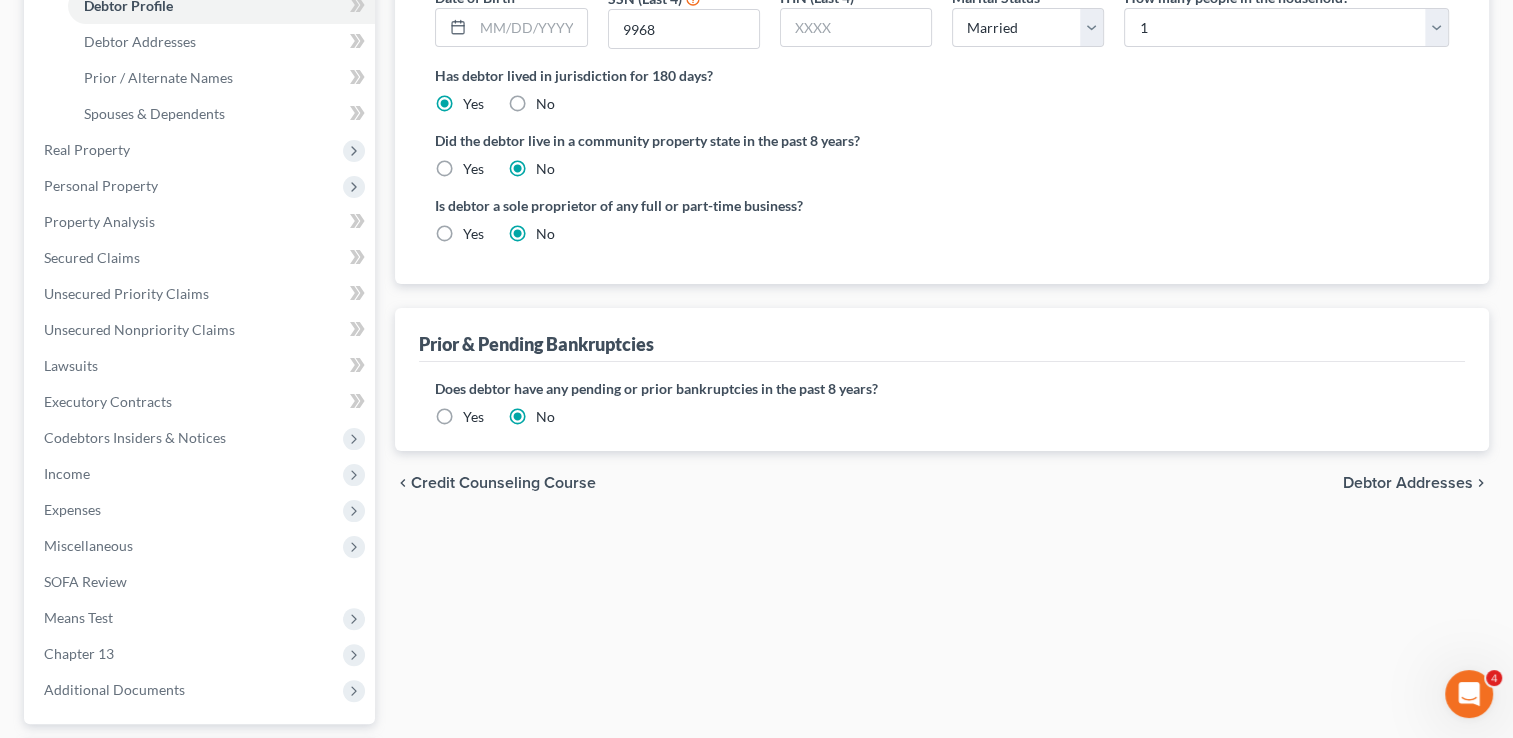 click on "Debtor Addresses" at bounding box center (1408, 483) 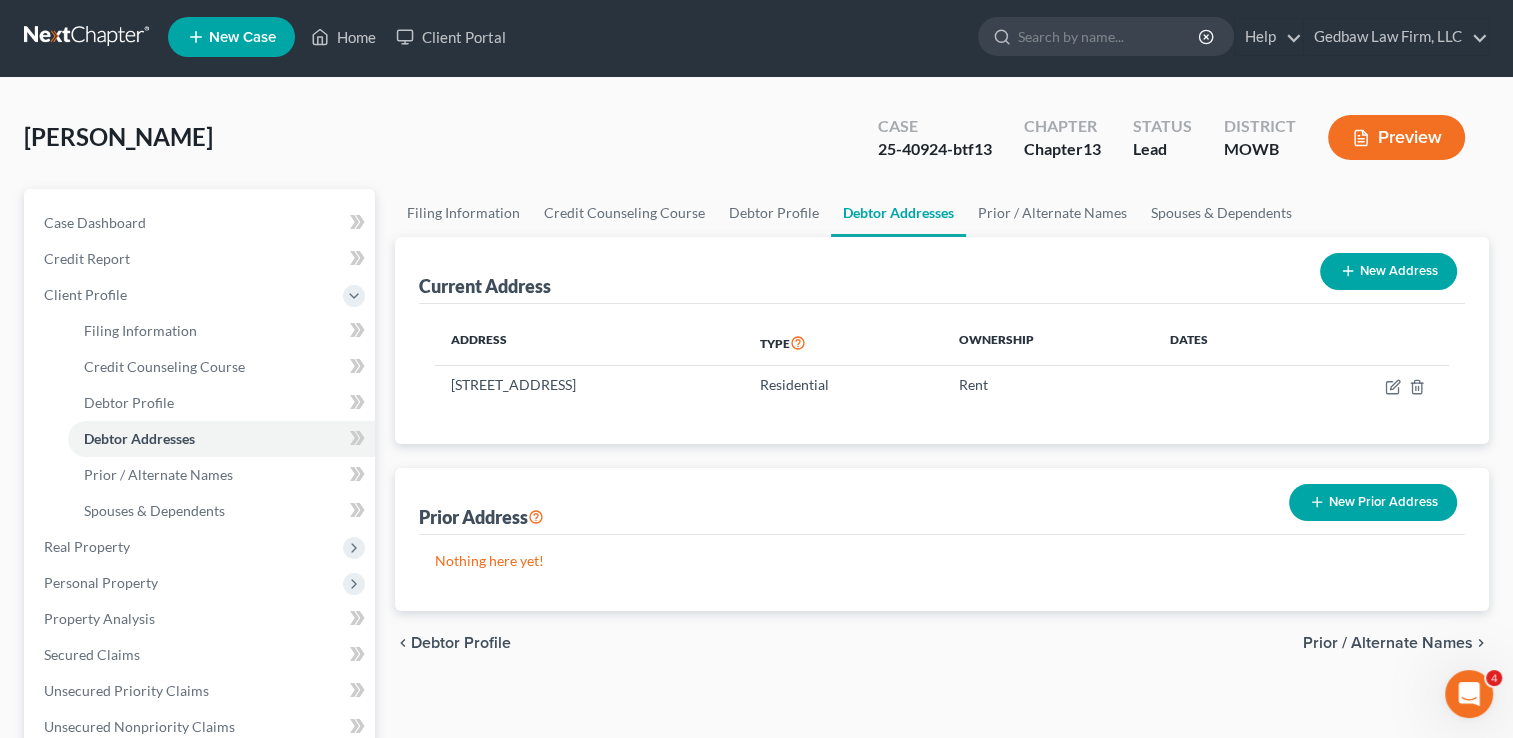 scroll, scrollTop: 0, scrollLeft: 0, axis: both 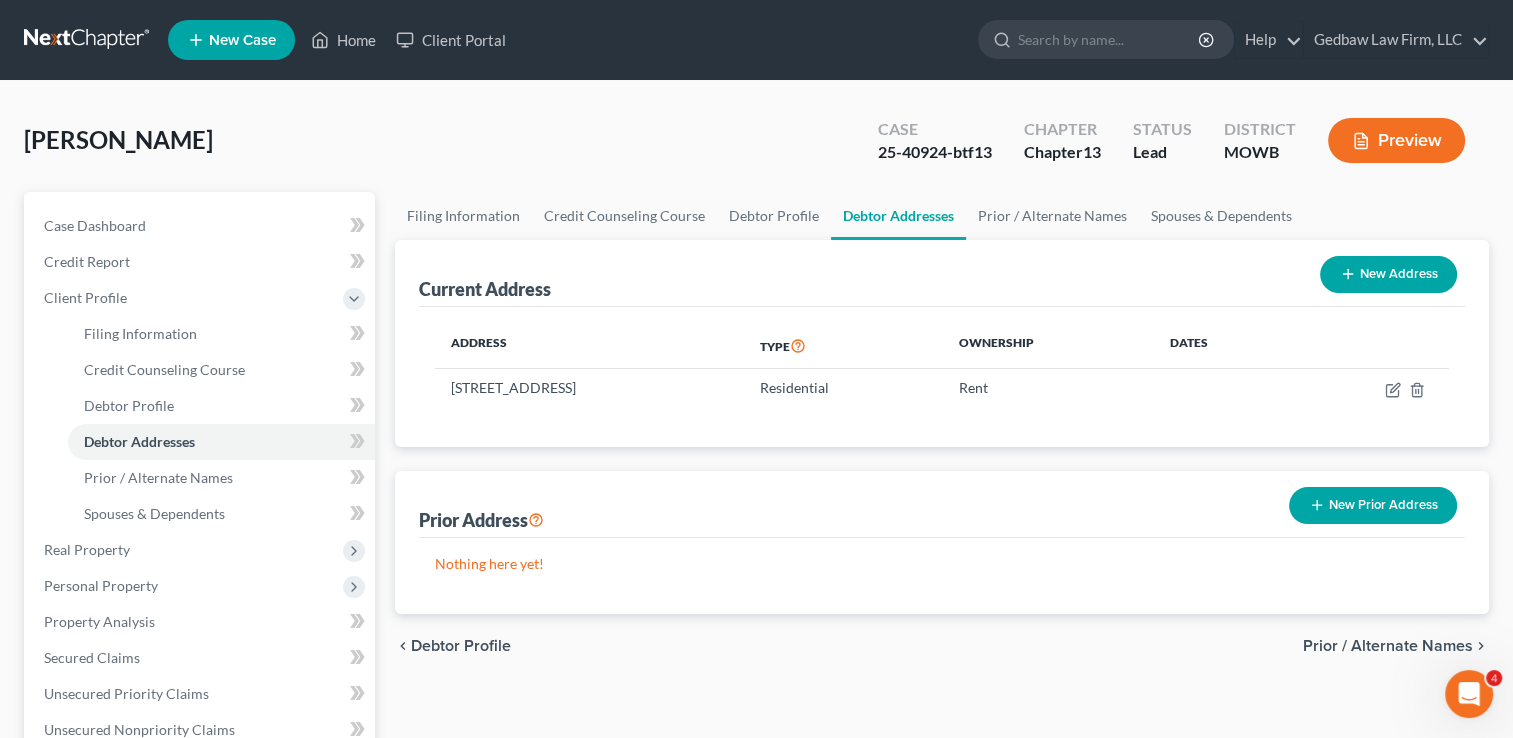 click on "New Prior Address" at bounding box center [1373, 505] 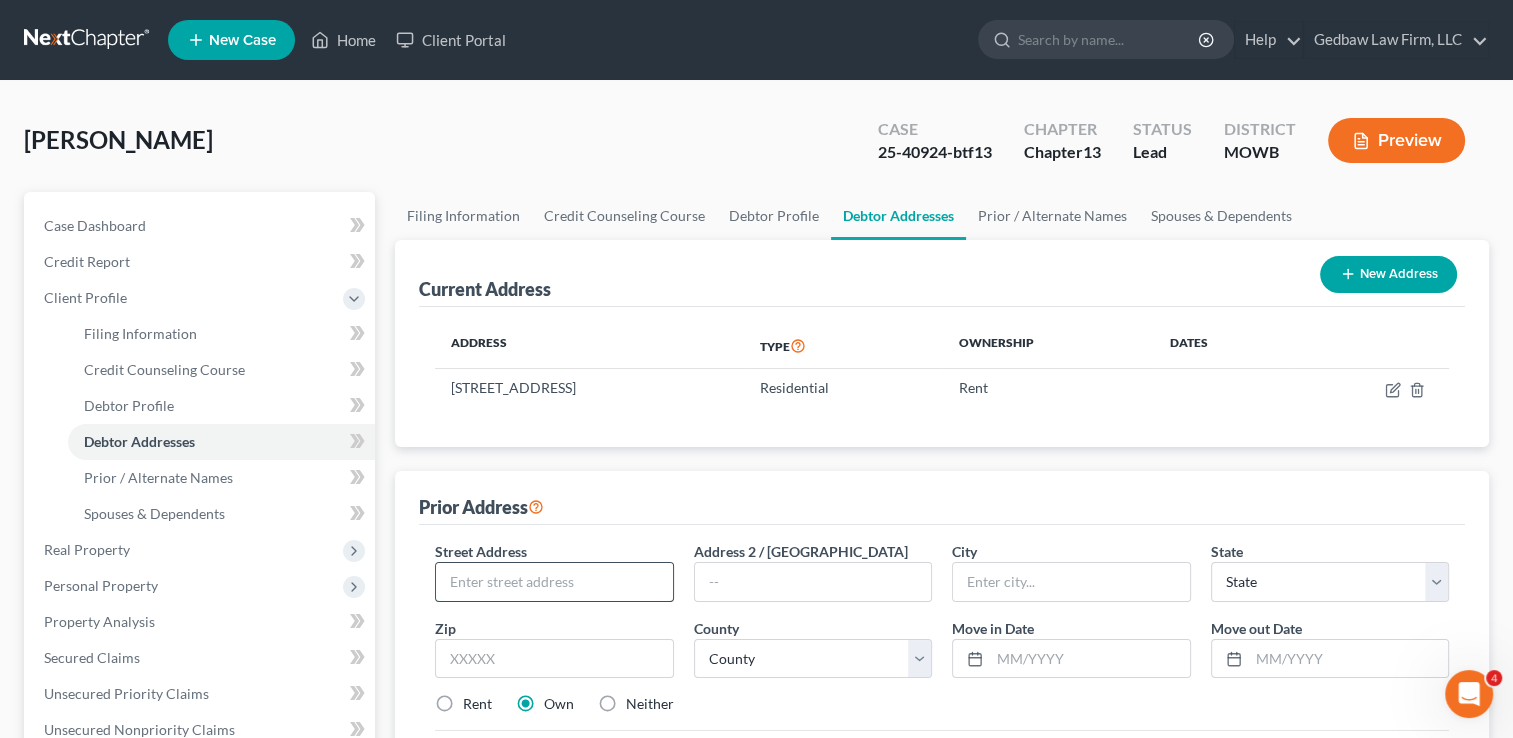 click at bounding box center (554, 582) 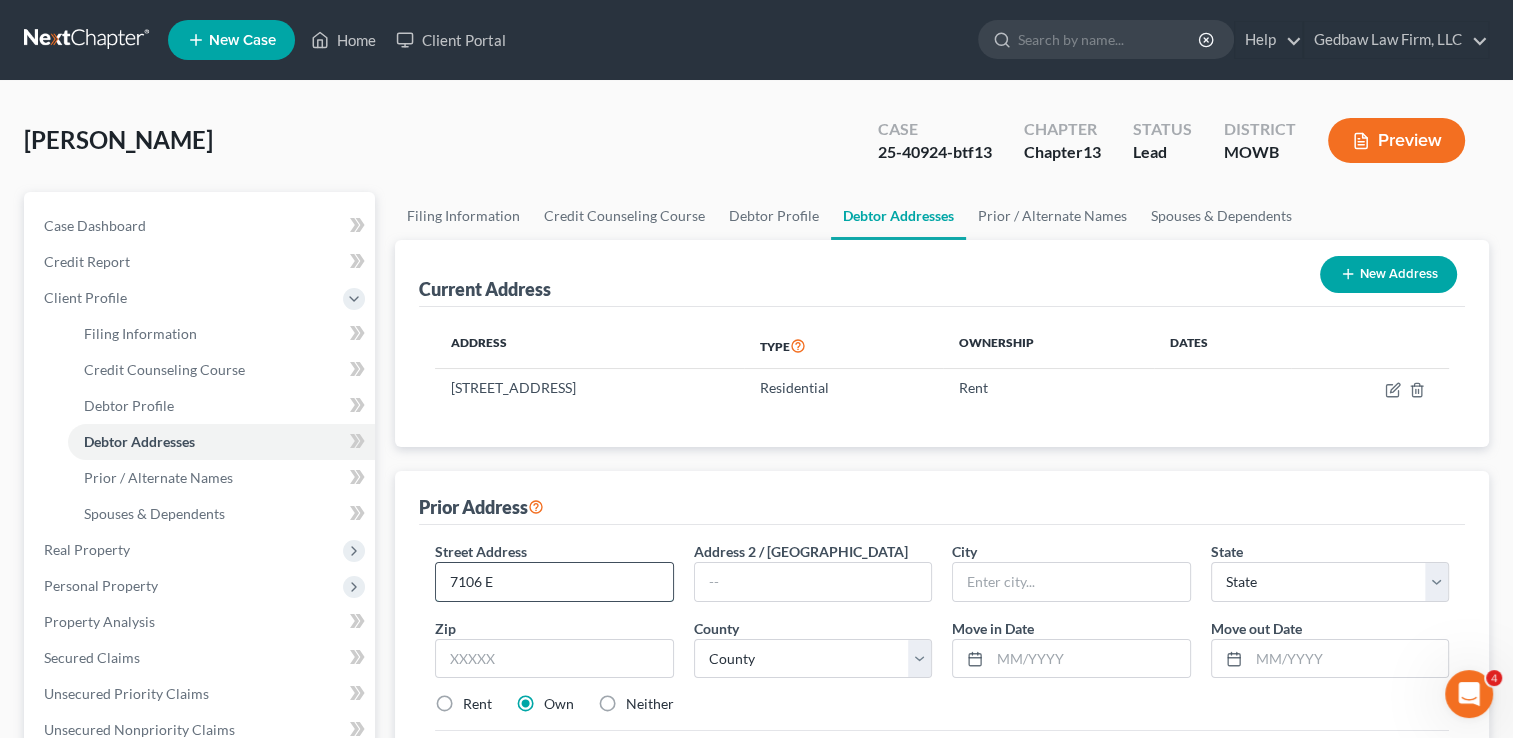 type on "[STREET_ADDRESS]" 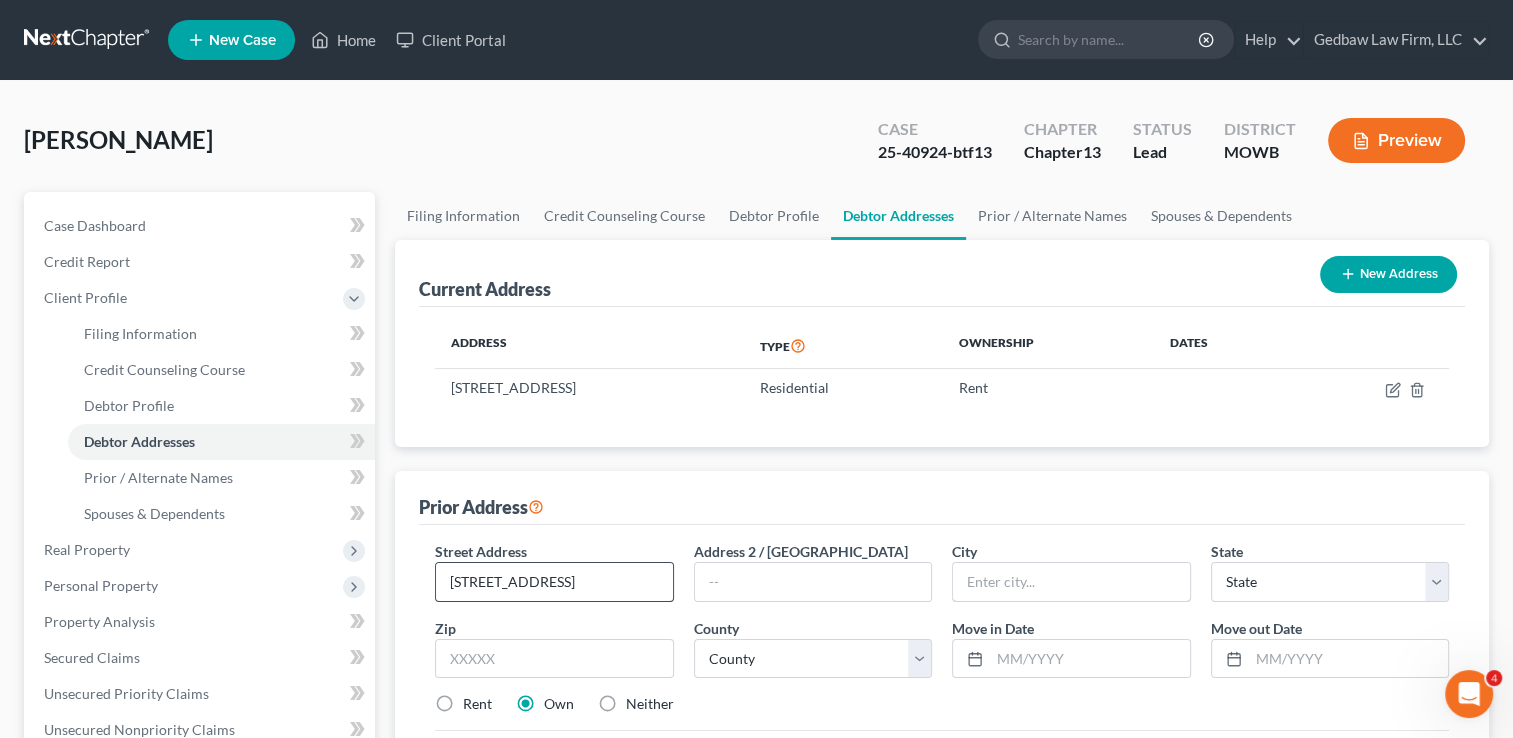 type on "Grandview" 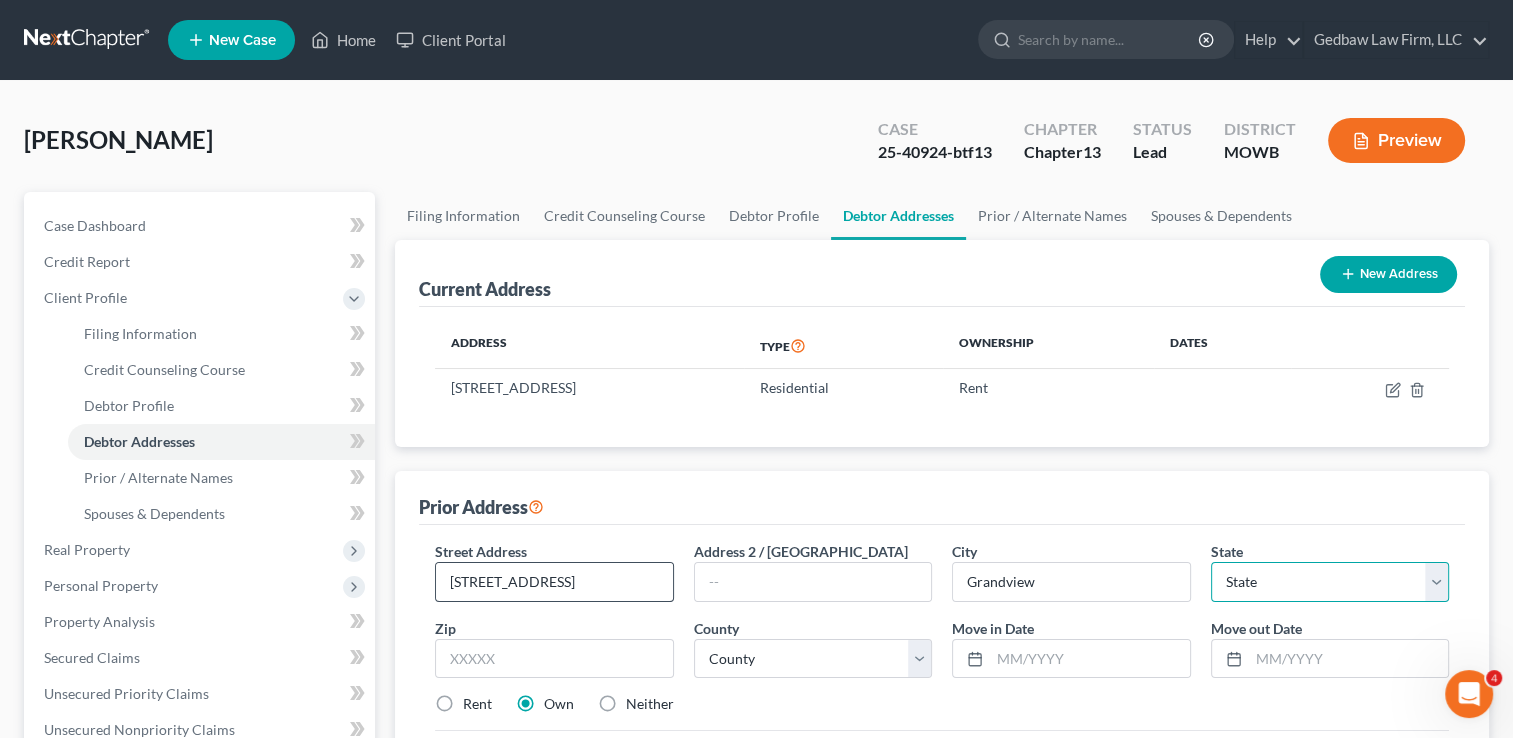 select on "26" 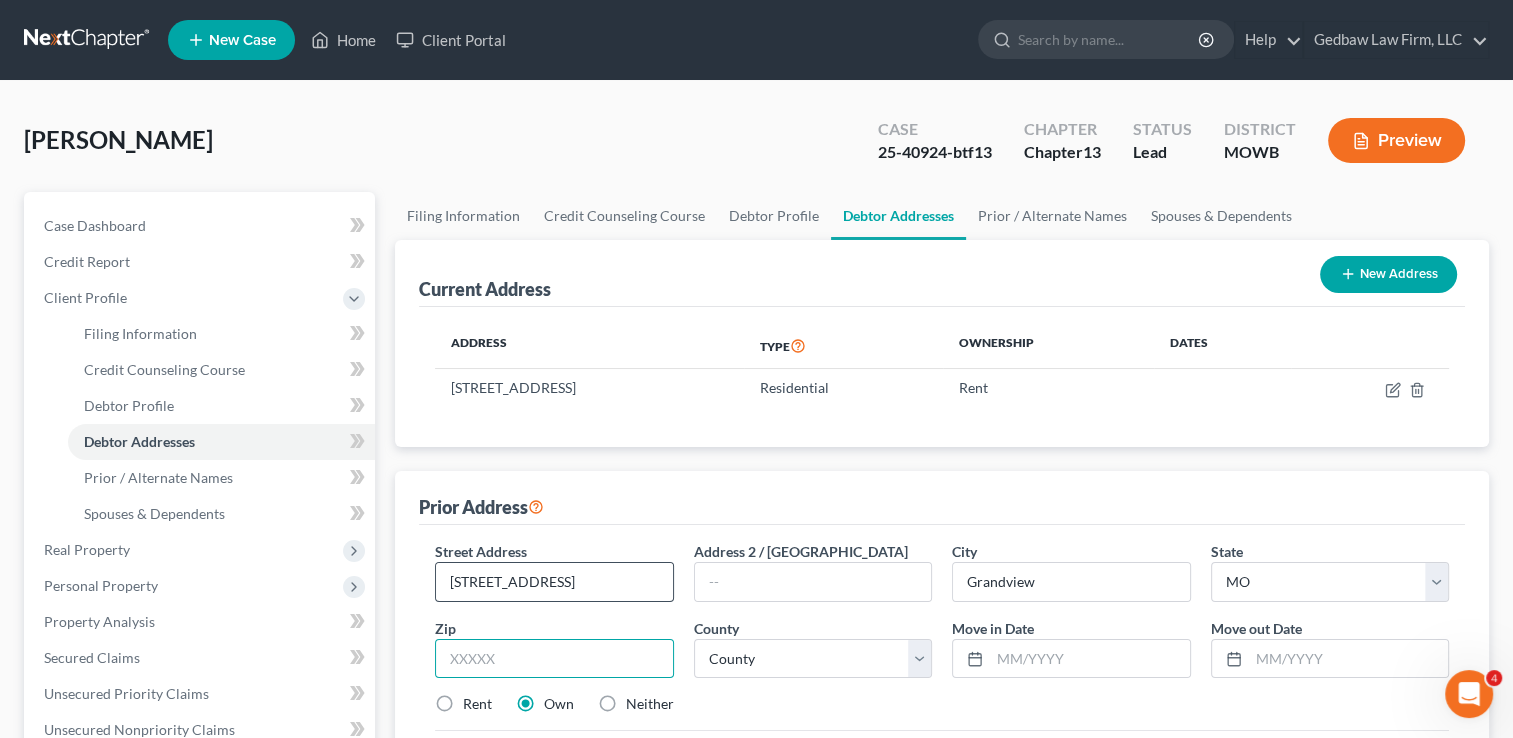type on "64030" 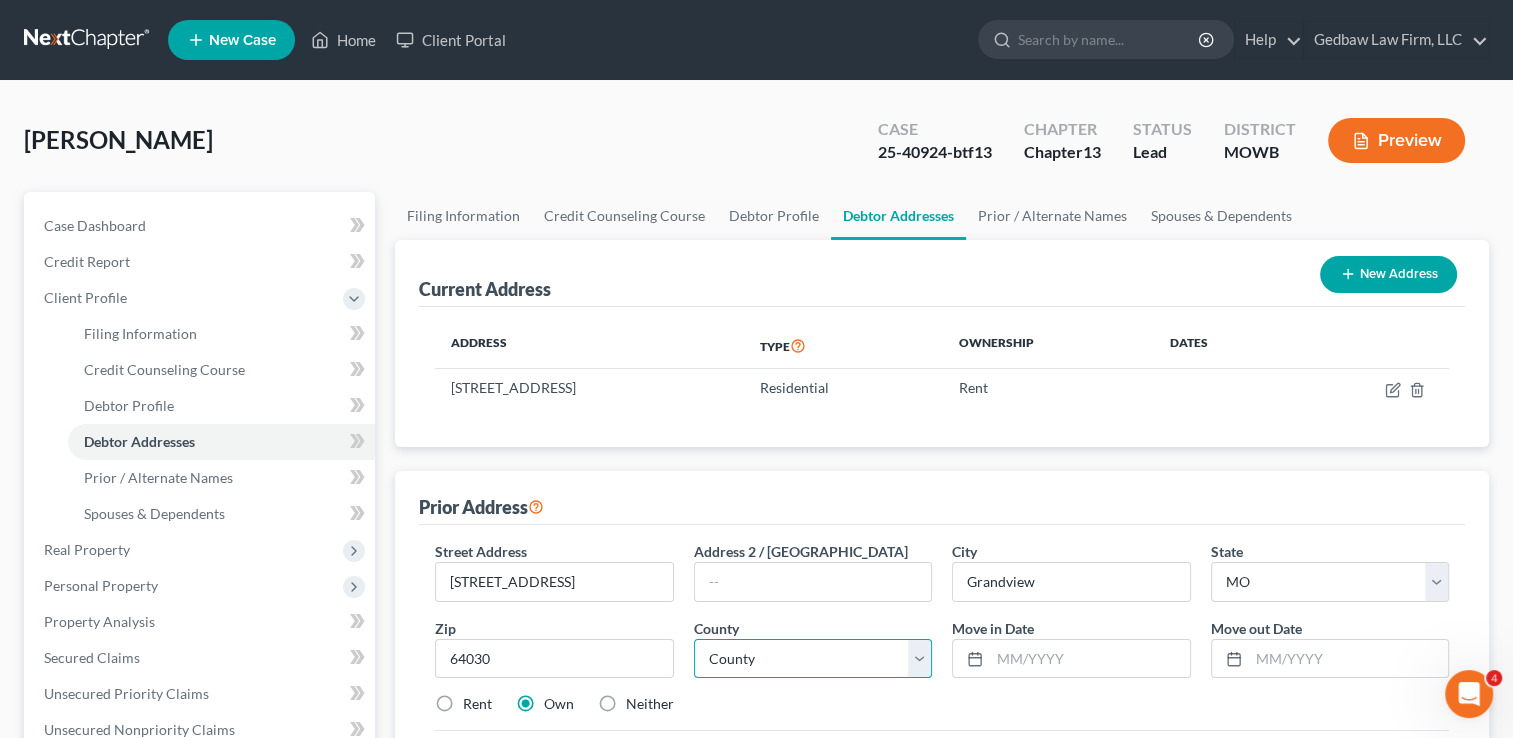 click on "County [GEOGRAPHIC_DATA] [GEOGRAPHIC_DATA] [GEOGRAPHIC_DATA] [GEOGRAPHIC_DATA] [GEOGRAPHIC_DATA] [GEOGRAPHIC_DATA] [GEOGRAPHIC_DATA] [GEOGRAPHIC_DATA] [GEOGRAPHIC_DATA] [GEOGRAPHIC_DATA] [GEOGRAPHIC_DATA] [GEOGRAPHIC_DATA] [GEOGRAPHIC_DATA] [GEOGRAPHIC_DATA] [GEOGRAPHIC_DATA] [GEOGRAPHIC_DATA] [GEOGRAPHIC_DATA] [GEOGRAPHIC_DATA] [GEOGRAPHIC_DATA] [GEOGRAPHIC_DATA] [GEOGRAPHIC_DATA] [GEOGRAPHIC_DATA] [GEOGRAPHIC_DATA] [GEOGRAPHIC_DATA] [GEOGRAPHIC_DATA] [GEOGRAPHIC_DATA] [GEOGRAPHIC_DATA] [GEOGRAPHIC_DATA] [GEOGRAPHIC_DATA] [GEOGRAPHIC_DATA] [GEOGRAPHIC_DATA] [GEOGRAPHIC_DATA] [GEOGRAPHIC_DATA] [GEOGRAPHIC_DATA] [GEOGRAPHIC_DATA] [GEOGRAPHIC_DATA] [GEOGRAPHIC_DATA] [GEOGRAPHIC_DATA] [GEOGRAPHIC_DATA] [GEOGRAPHIC_DATA] [GEOGRAPHIC_DATA] [GEOGRAPHIC_DATA] [GEOGRAPHIC_DATA] [GEOGRAPHIC_DATA] [GEOGRAPHIC_DATA] [GEOGRAPHIC_DATA] [GEOGRAPHIC_DATA] [GEOGRAPHIC_DATA] [GEOGRAPHIC_DATA] [GEOGRAPHIC_DATA] [GEOGRAPHIC_DATA] [GEOGRAPHIC_DATA] [GEOGRAPHIC_DATA] [GEOGRAPHIC_DATA] [GEOGRAPHIC_DATA] [GEOGRAPHIC_DATA] [GEOGRAPHIC_DATA] [GEOGRAPHIC_DATA] [GEOGRAPHIC_DATA] [GEOGRAPHIC_DATA] [GEOGRAPHIC_DATA] [GEOGRAPHIC_DATA] [GEOGRAPHIC_DATA] [GEOGRAPHIC_DATA] [GEOGRAPHIC_DATA] [GEOGRAPHIC_DATA] [GEOGRAPHIC_DATA] [US_STATE][GEOGRAPHIC_DATA] [GEOGRAPHIC_DATA] [GEOGRAPHIC_DATA] [GEOGRAPHIC_DATA]" at bounding box center [813, 659] 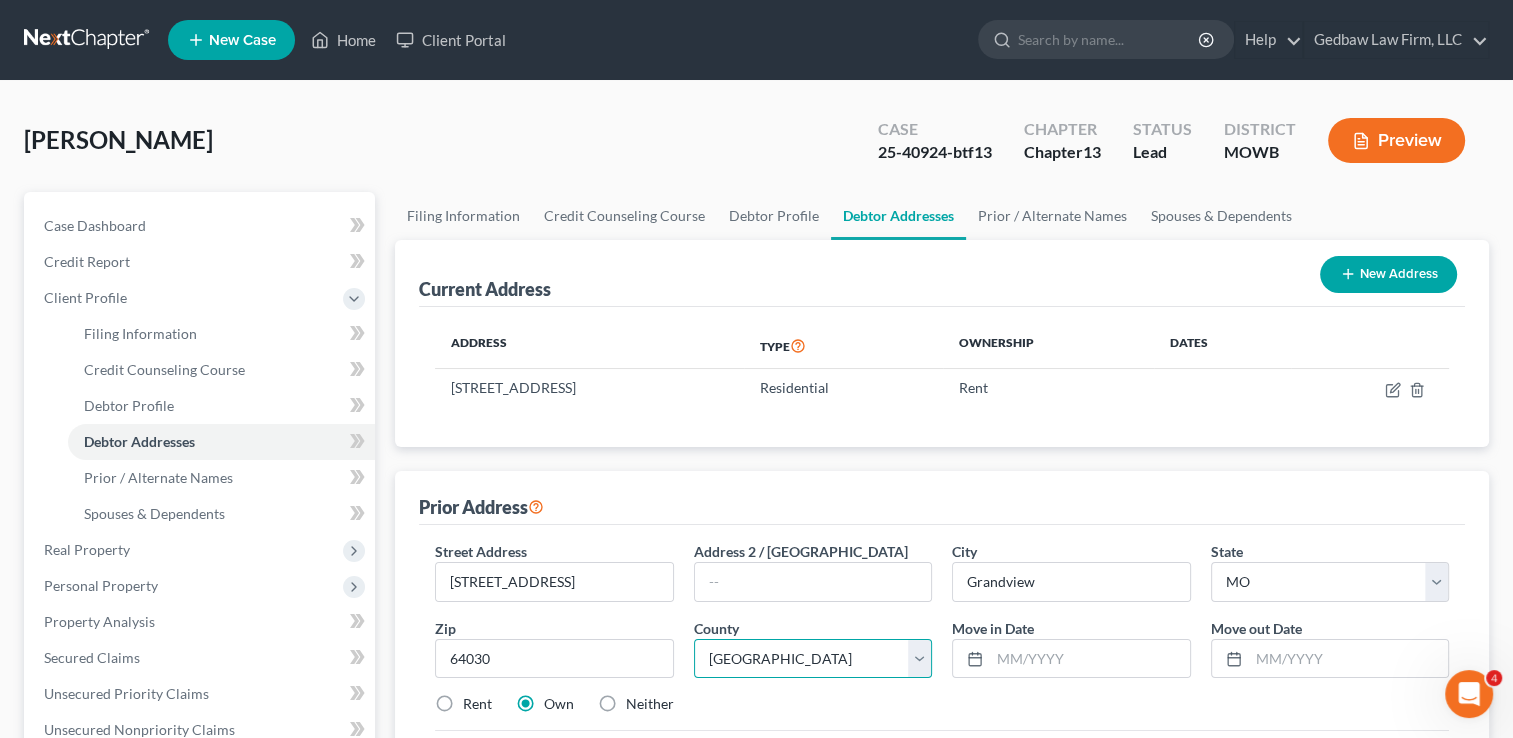 click on "County [GEOGRAPHIC_DATA] [GEOGRAPHIC_DATA] [GEOGRAPHIC_DATA] [GEOGRAPHIC_DATA] [GEOGRAPHIC_DATA] [GEOGRAPHIC_DATA] [GEOGRAPHIC_DATA] [GEOGRAPHIC_DATA] [GEOGRAPHIC_DATA] [GEOGRAPHIC_DATA] [GEOGRAPHIC_DATA] [GEOGRAPHIC_DATA] [GEOGRAPHIC_DATA] [GEOGRAPHIC_DATA] [GEOGRAPHIC_DATA] [GEOGRAPHIC_DATA] [GEOGRAPHIC_DATA] [GEOGRAPHIC_DATA] [GEOGRAPHIC_DATA] [GEOGRAPHIC_DATA] [GEOGRAPHIC_DATA] [GEOGRAPHIC_DATA] [GEOGRAPHIC_DATA] [GEOGRAPHIC_DATA] [GEOGRAPHIC_DATA] [GEOGRAPHIC_DATA] [GEOGRAPHIC_DATA] [GEOGRAPHIC_DATA] [GEOGRAPHIC_DATA] [GEOGRAPHIC_DATA] [GEOGRAPHIC_DATA] [GEOGRAPHIC_DATA] [GEOGRAPHIC_DATA] [GEOGRAPHIC_DATA] [GEOGRAPHIC_DATA] [GEOGRAPHIC_DATA] [GEOGRAPHIC_DATA] [GEOGRAPHIC_DATA] [GEOGRAPHIC_DATA] [GEOGRAPHIC_DATA] [GEOGRAPHIC_DATA] [GEOGRAPHIC_DATA] [GEOGRAPHIC_DATA] [GEOGRAPHIC_DATA] [GEOGRAPHIC_DATA] [GEOGRAPHIC_DATA] [GEOGRAPHIC_DATA] [GEOGRAPHIC_DATA] [GEOGRAPHIC_DATA] [GEOGRAPHIC_DATA] [GEOGRAPHIC_DATA] [GEOGRAPHIC_DATA] [GEOGRAPHIC_DATA] [GEOGRAPHIC_DATA] [GEOGRAPHIC_DATA] [GEOGRAPHIC_DATA] [GEOGRAPHIC_DATA] [GEOGRAPHIC_DATA] [GEOGRAPHIC_DATA] [GEOGRAPHIC_DATA] [GEOGRAPHIC_DATA] [GEOGRAPHIC_DATA] [GEOGRAPHIC_DATA] [GEOGRAPHIC_DATA] [GEOGRAPHIC_DATA] [GEOGRAPHIC_DATA] [GEOGRAPHIC_DATA] [US_STATE][GEOGRAPHIC_DATA] [GEOGRAPHIC_DATA] [GEOGRAPHIC_DATA] [GEOGRAPHIC_DATA]" at bounding box center (813, 659) 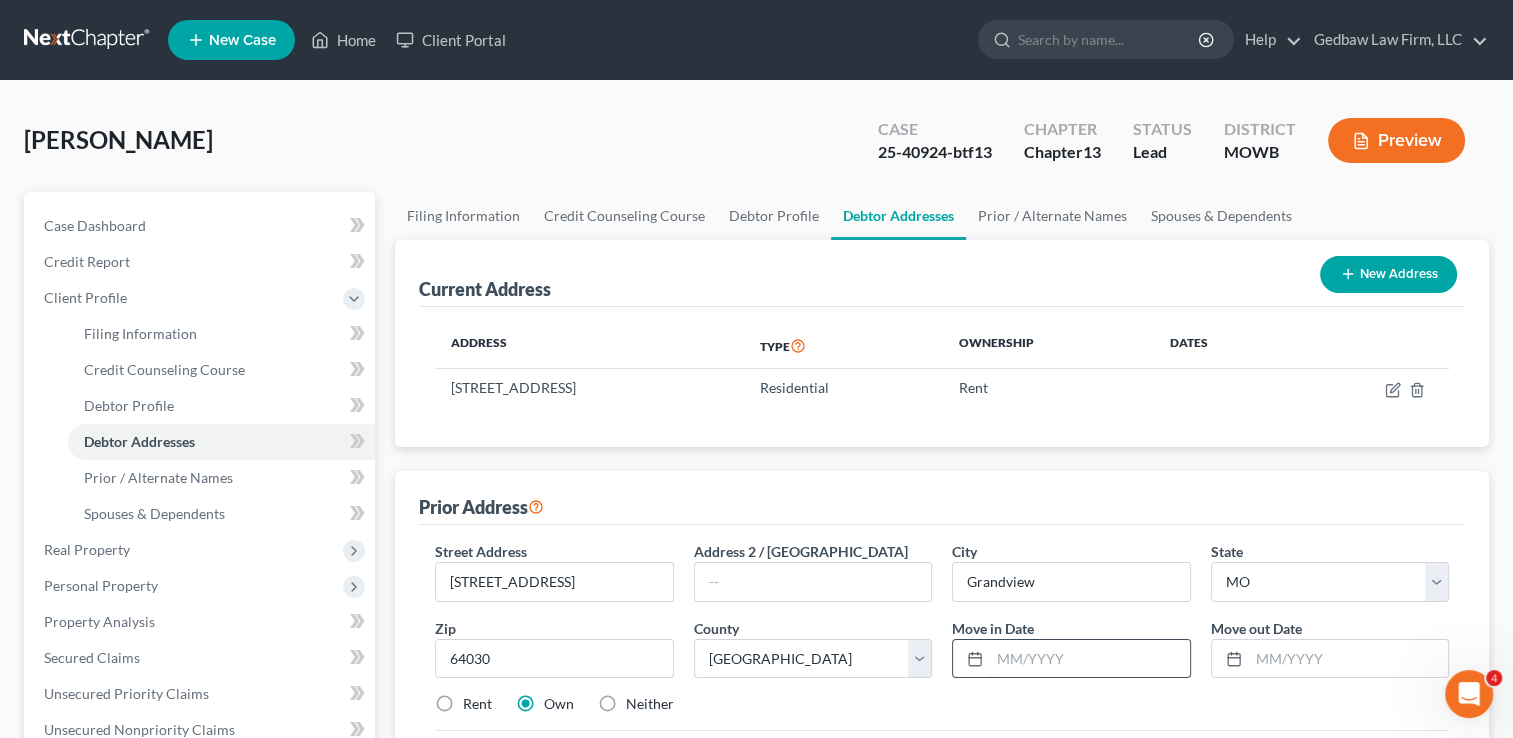click at bounding box center (1089, 659) 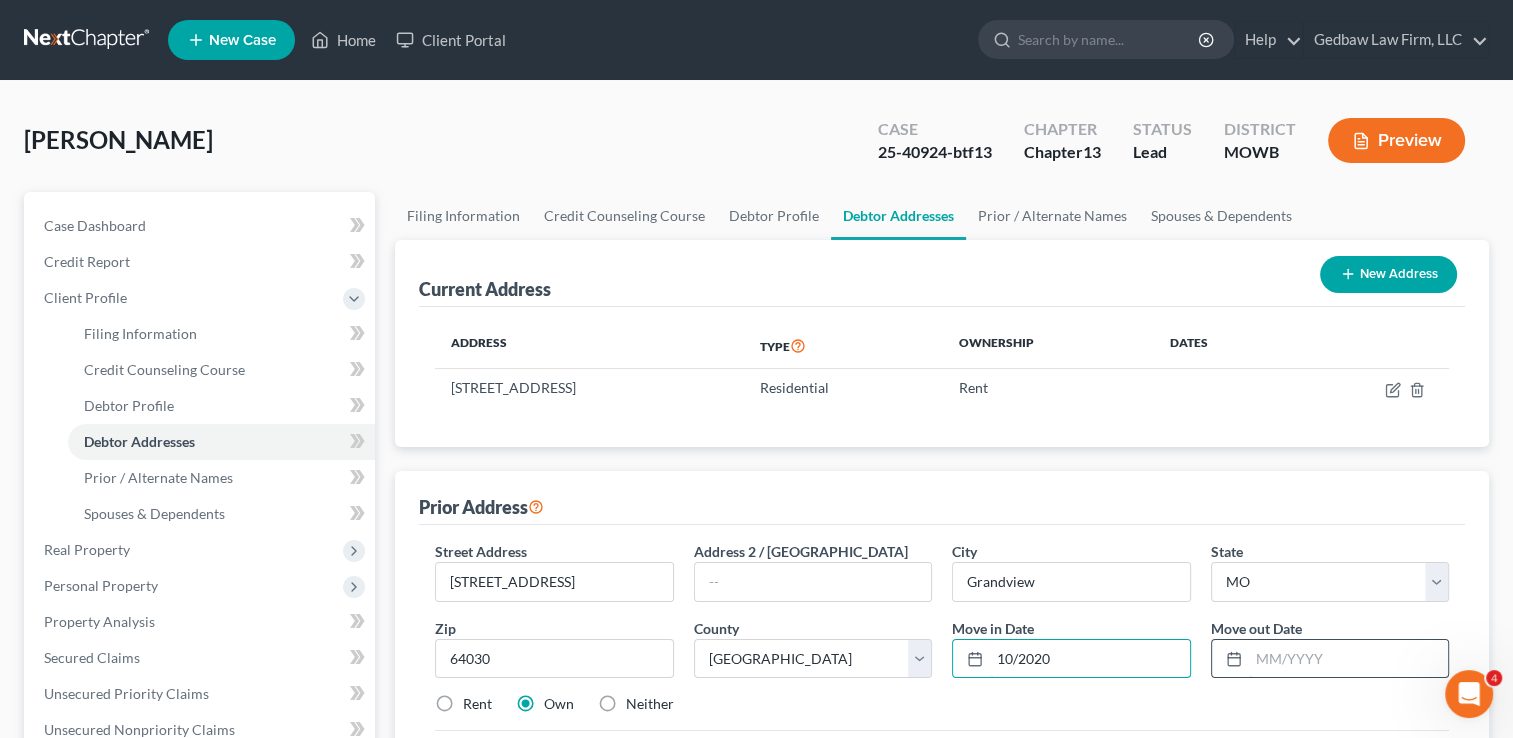 type on "10/2020" 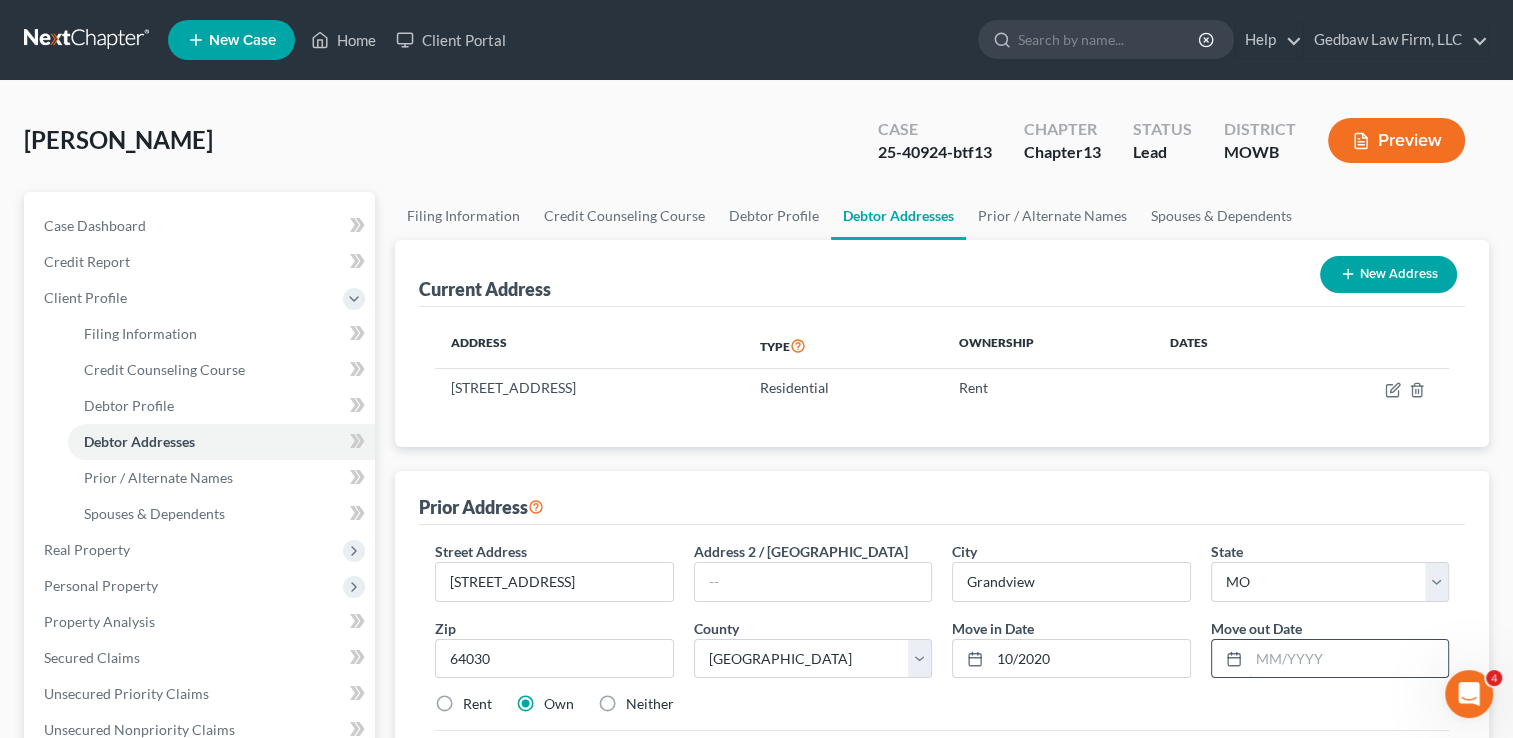 click at bounding box center [1348, 659] 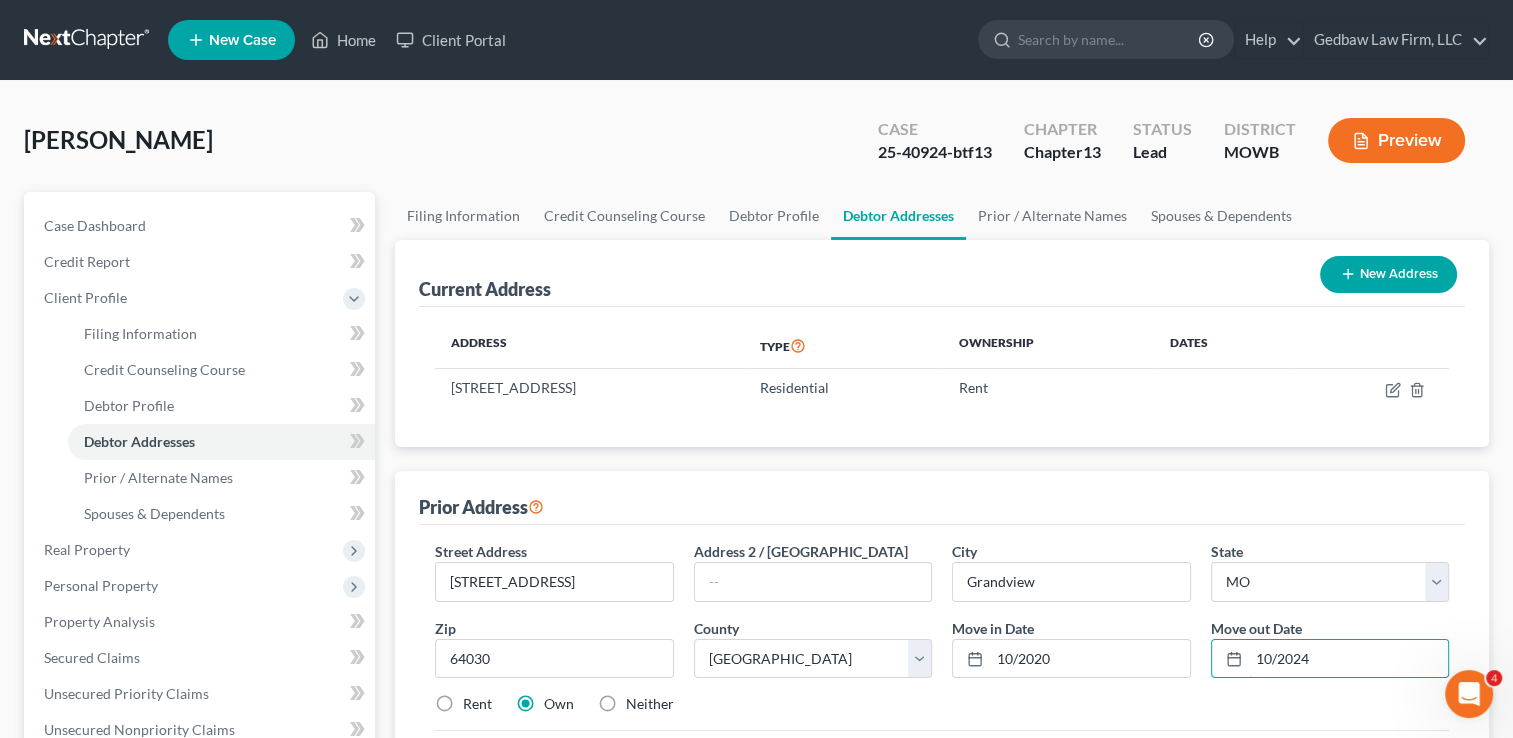 type on "10/2024" 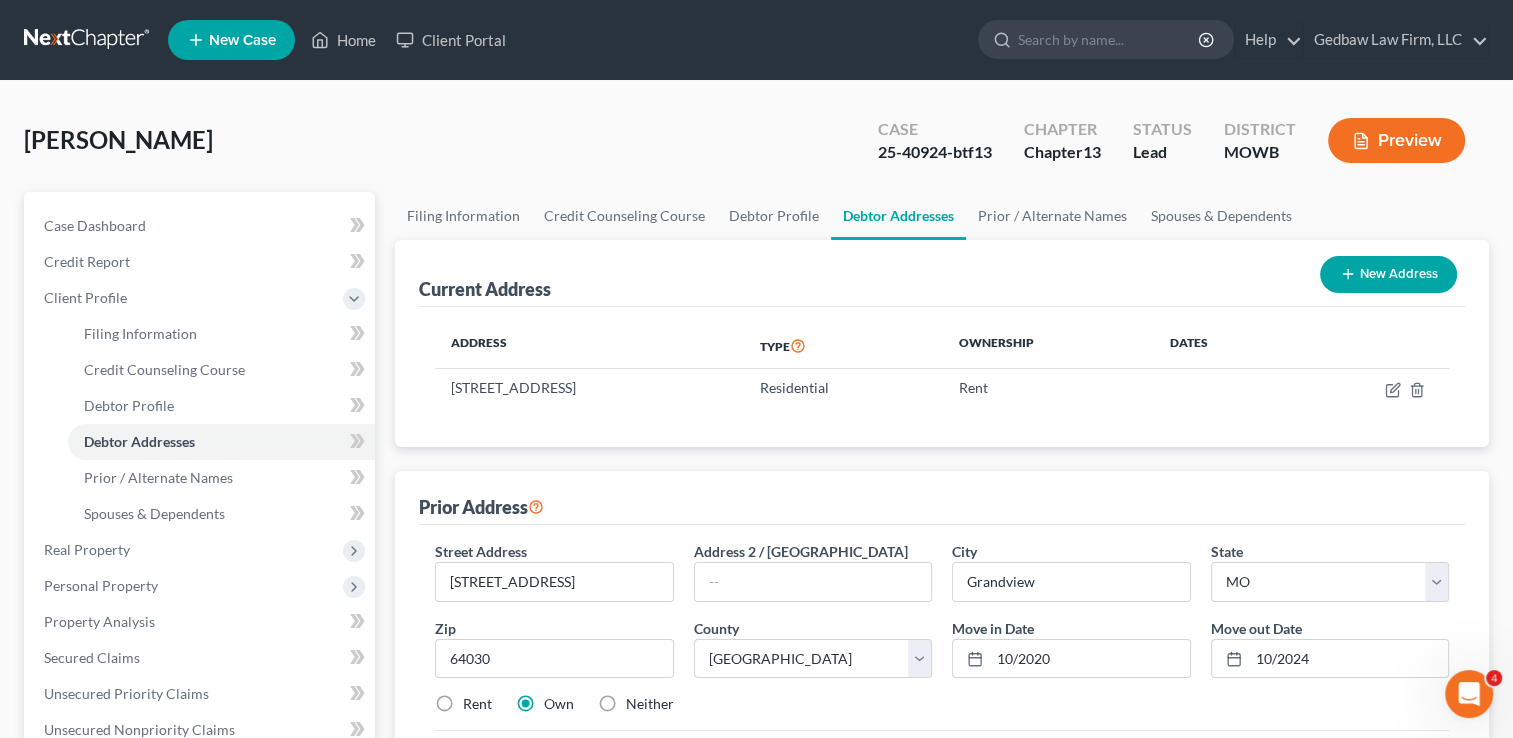 click on "Street Address
*
[STREET_ADDRESS]
*
[GEOGRAPHIC_DATA]
*
State [US_STATE] AK AR AZ CA CO CT DE DC [GEOGRAPHIC_DATA] [GEOGRAPHIC_DATA] GU HI ID IL IN IA [GEOGRAPHIC_DATA] [GEOGRAPHIC_DATA] LA ME MD [GEOGRAPHIC_DATA] [GEOGRAPHIC_DATA] [GEOGRAPHIC_DATA] [GEOGRAPHIC_DATA] [GEOGRAPHIC_DATA] MT [GEOGRAPHIC_DATA] [GEOGRAPHIC_DATA] [GEOGRAPHIC_DATA] [GEOGRAPHIC_DATA] NH [GEOGRAPHIC_DATA] [GEOGRAPHIC_DATA] [GEOGRAPHIC_DATA] [GEOGRAPHIC_DATA] [GEOGRAPHIC_DATA] OR [GEOGRAPHIC_DATA] PR RI SC SD [GEOGRAPHIC_DATA] [GEOGRAPHIC_DATA] [GEOGRAPHIC_DATA] VI [GEOGRAPHIC_DATA] [GEOGRAPHIC_DATA] [GEOGRAPHIC_DATA] WV [GEOGRAPHIC_DATA] WY
Zip
*
64030
County
*
County [GEOGRAPHIC_DATA] [GEOGRAPHIC_DATA] [GEOGRAPHIC_DATA] [GEOGRAPHIC_DATA] [GEOGRAPHIC_DATA] [GEOGRAPHIC_DATA] [GEOGRAPHIC_DATA] [GEOGRAPHIC_DATA] [GEOGRAPHIC_DATA] [GEOGRAPHIC_DATA] [GEOGRAPHIC_DATA] [GEOGRAPHIC_DATA] [GEOGRAPHIC_DATA] [GEOGRAPHIC_DATA] [GEOGRAPHIC_DATA] [GEOGRAPHIC_DATA] [GEOGRAPHIC_DATA] [GEOGRAPHIC_DATA] [GEOGRAPHIC_DATA] [GEOGRAPHIC_DATA] [GEOGRAPHIC_DATA] [GEOGRAPHIC_DATA] [GEOGRAPHIC_DATA] [GEOGRAPHIC_DATA] [GEOGRAPHIC_DATA] [GEOGRAPHIC_DATA] [GEOGRAPHIC_DATA] [GEOGRAPHIC_DATA] [GEOGRAPHIC_DATA] [GEOGRAPHIC_DATA] [GEOGRAPHIC_DATA] [GEOGRAPHIC_DATA] [GEOGRAPHIC_DATA] [GEOGRAPHIC_DATA] [GEOGRAPHIC_DATA] [GEOGRAPHIC_DATA] [GEOGRAPHIC_DATA] [GEOGRAPHIC_DATA] [GEOGRAPHIC_DATA] [GEOGRAPHIC_DATA] [GEOGRAPHIC_DATA] [GEOGRAPHIC_DATA] [GEOGRAPHIC_DATA] [GEOGRAPHIC_DATA] [GEOGRAPHIC_DATA] [GEOGRAPHIC_DATA] [GEOGRAPHIC_DATA] [GEOGRAPHIC_DATA]" at bounding box center [942, 636] 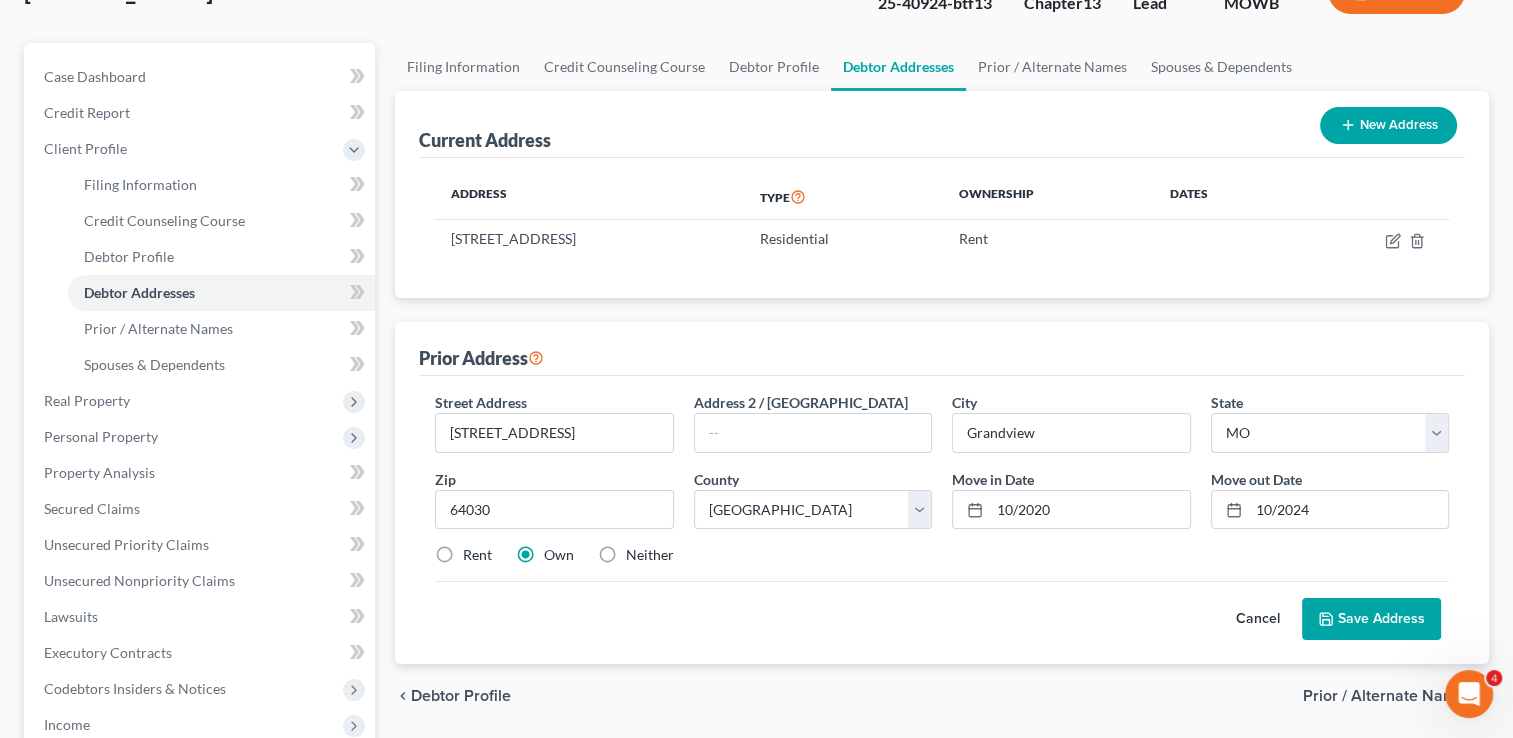 scroll, scrollTop: 150, scrollLeft: 0, axis: vertical 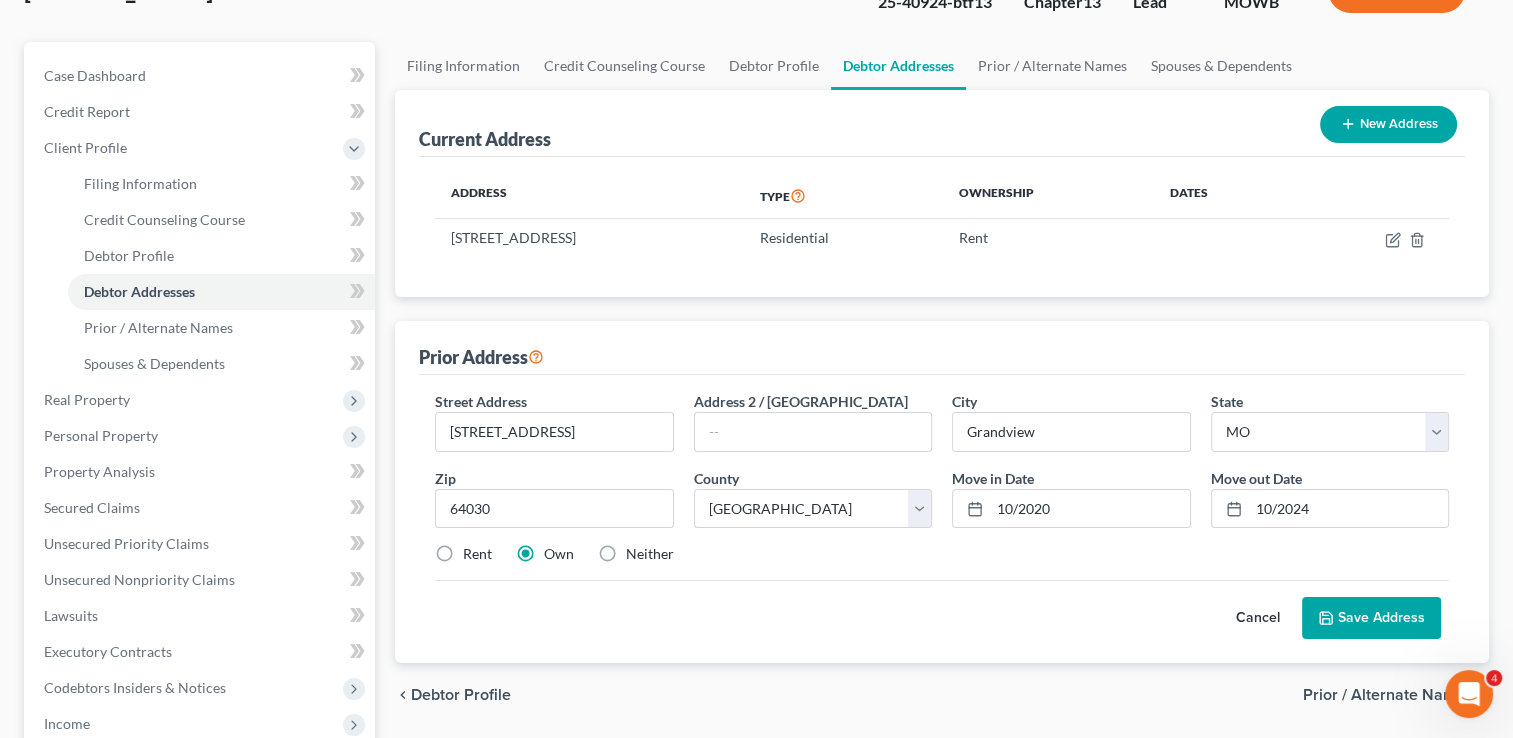 click on "Save Address" at bounding box center (1371, 618) 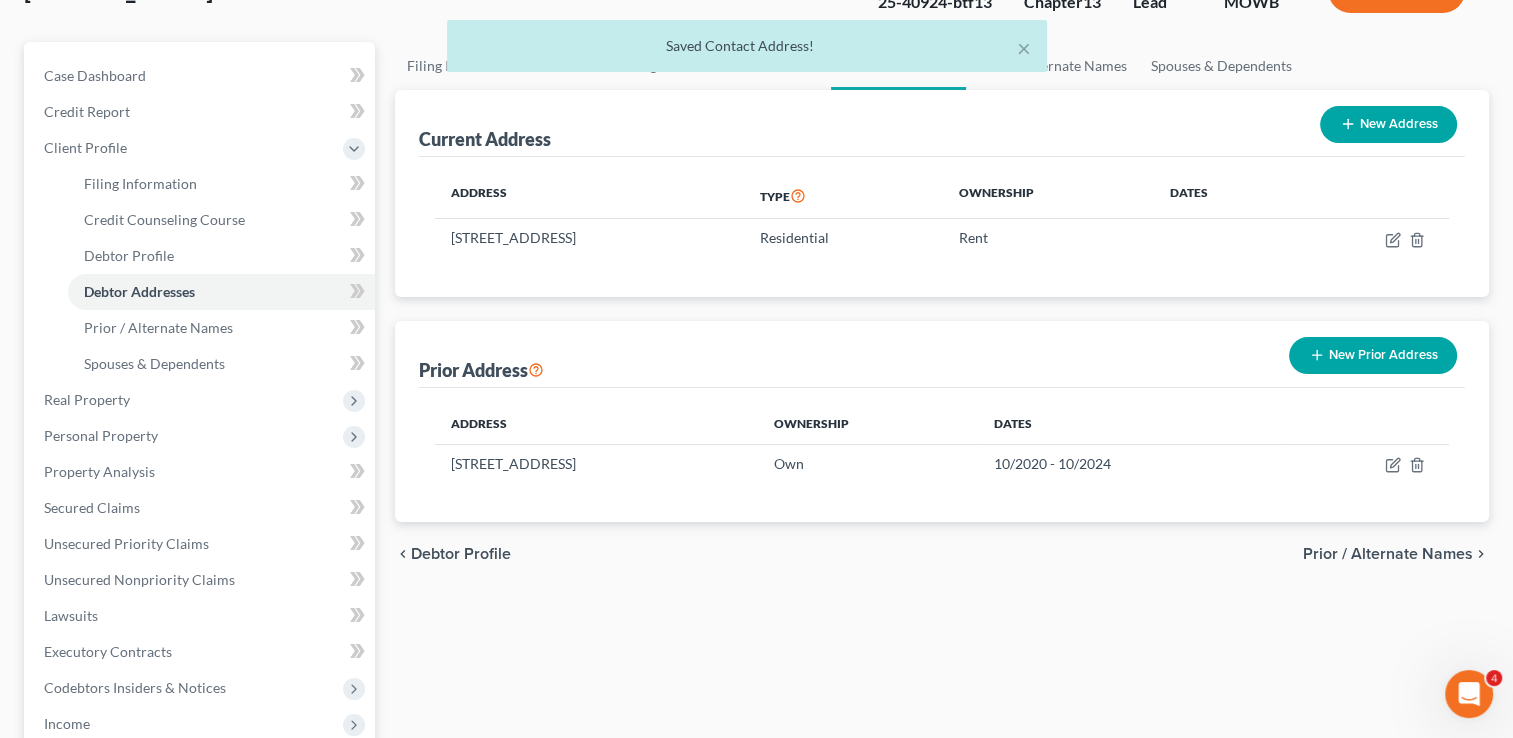 click on "Prior / Alternate Names" at bounding box center (1388, 554) 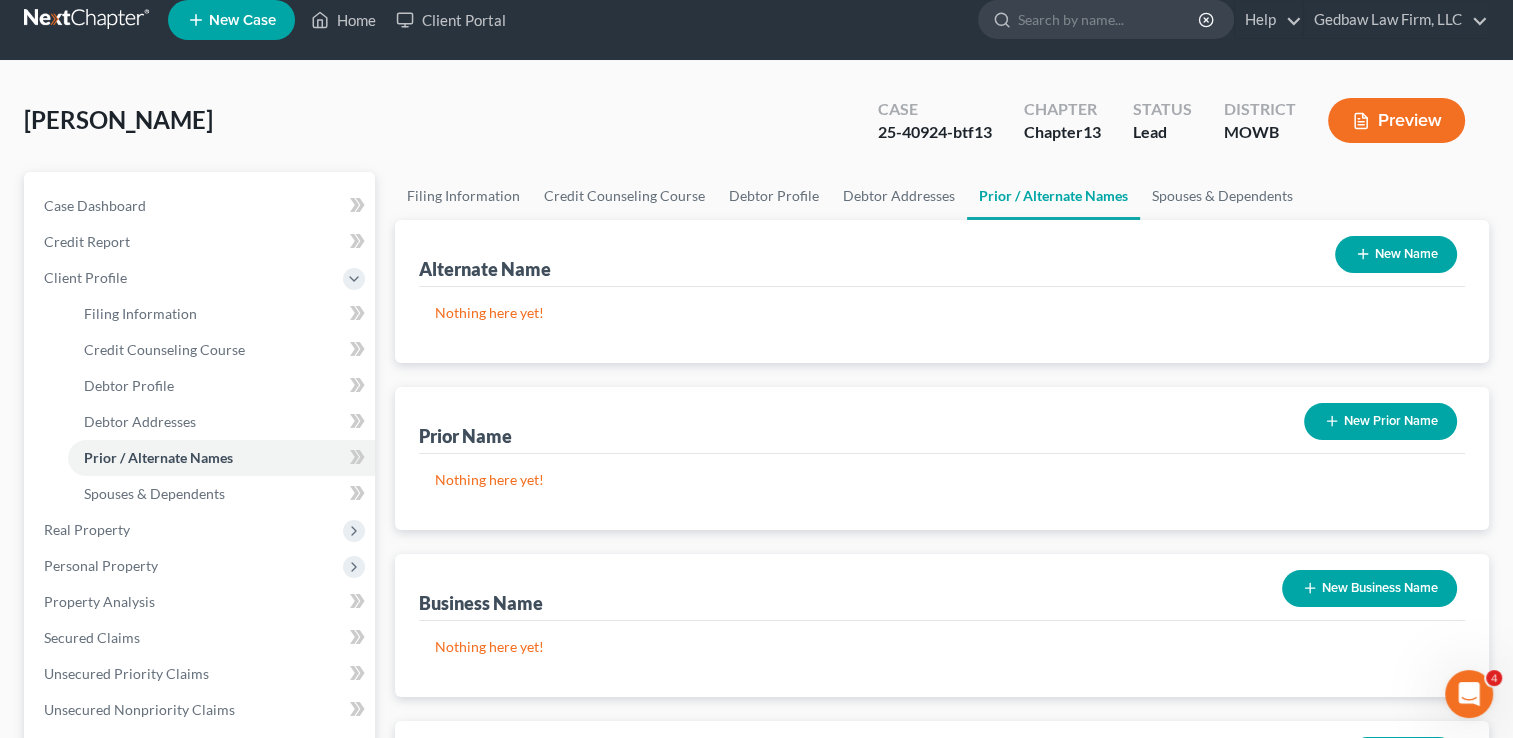 scroll, scrollTop: 24, scrollLeft: 0, axis: vertical 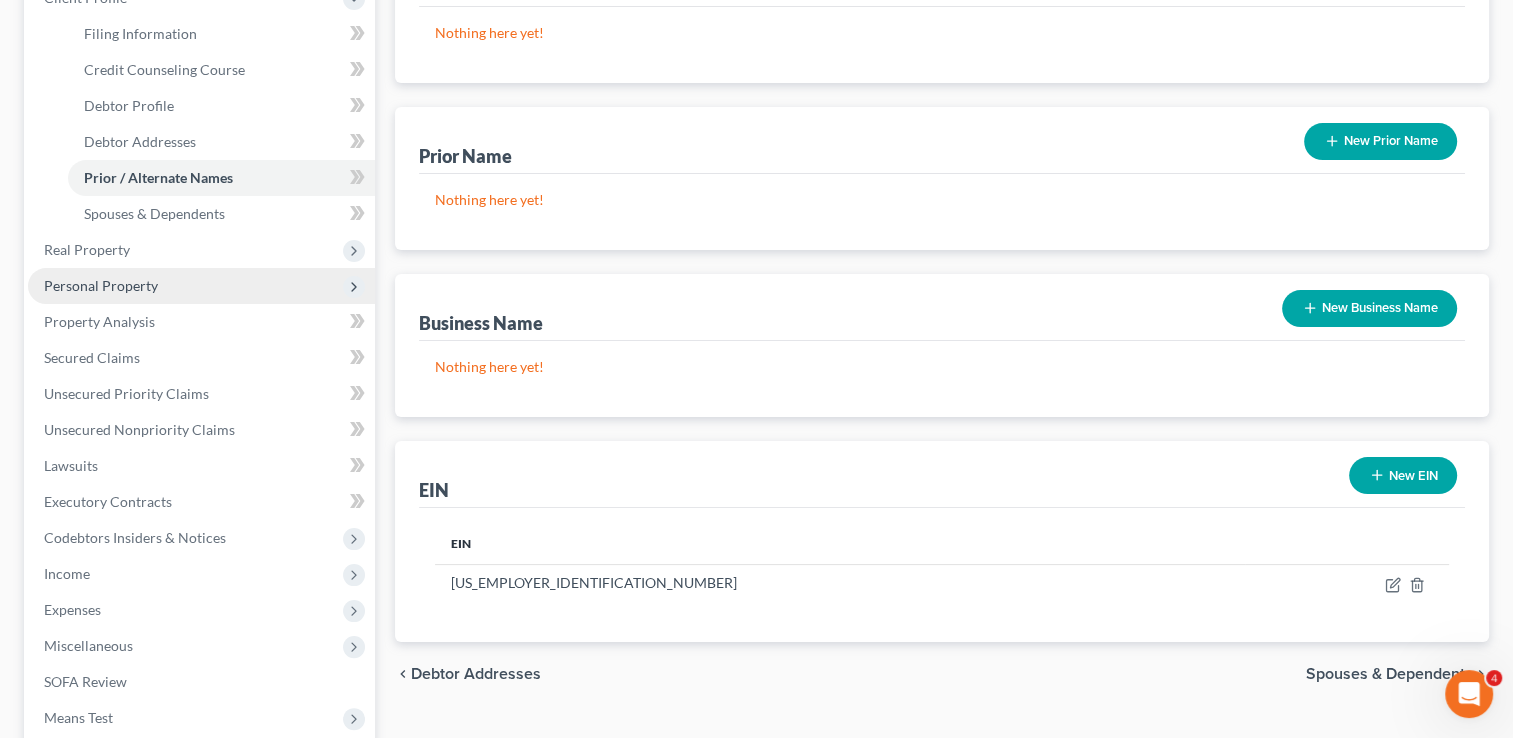 click on "Personal Property" at bounding box center (201, 286) 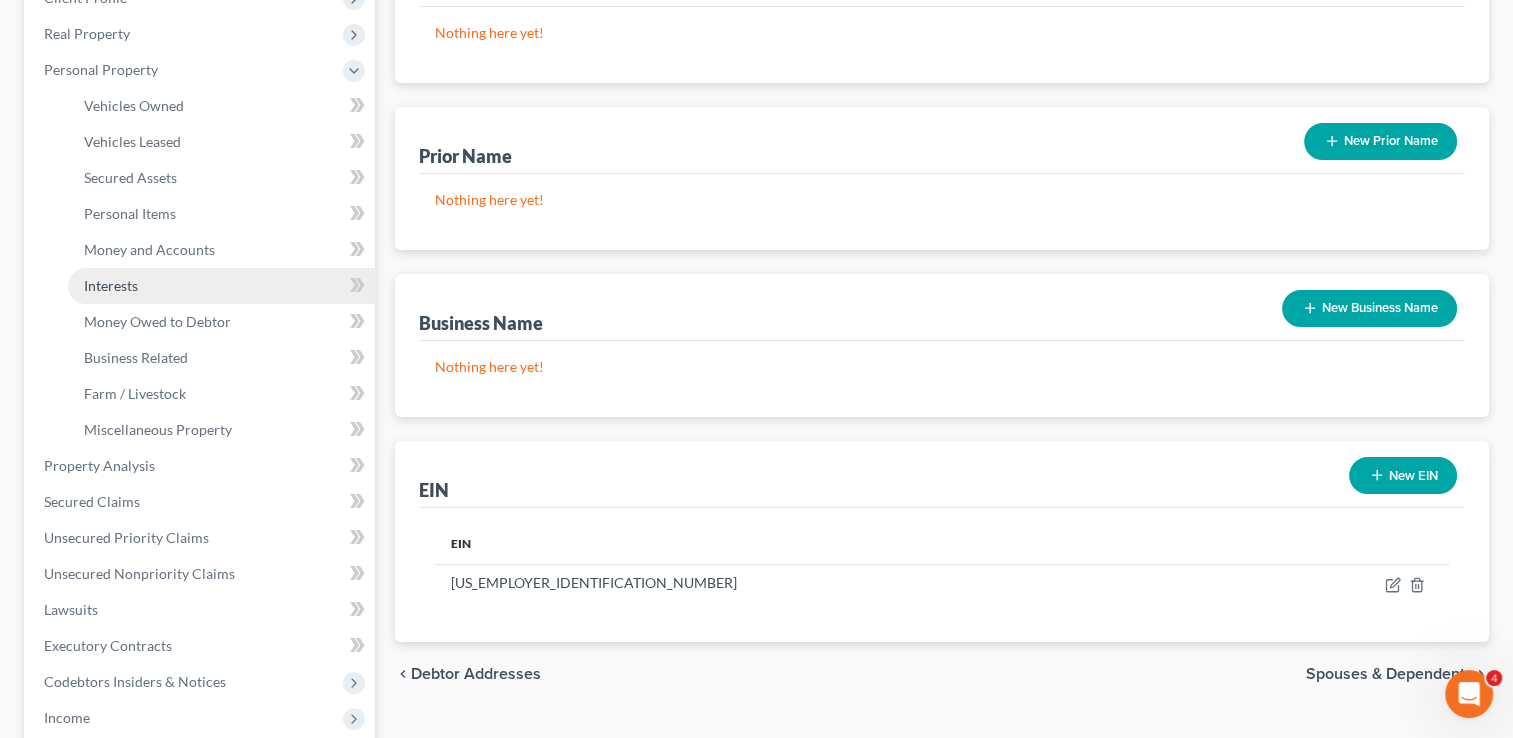 click on "Interests" at bounding box center (221, 286) 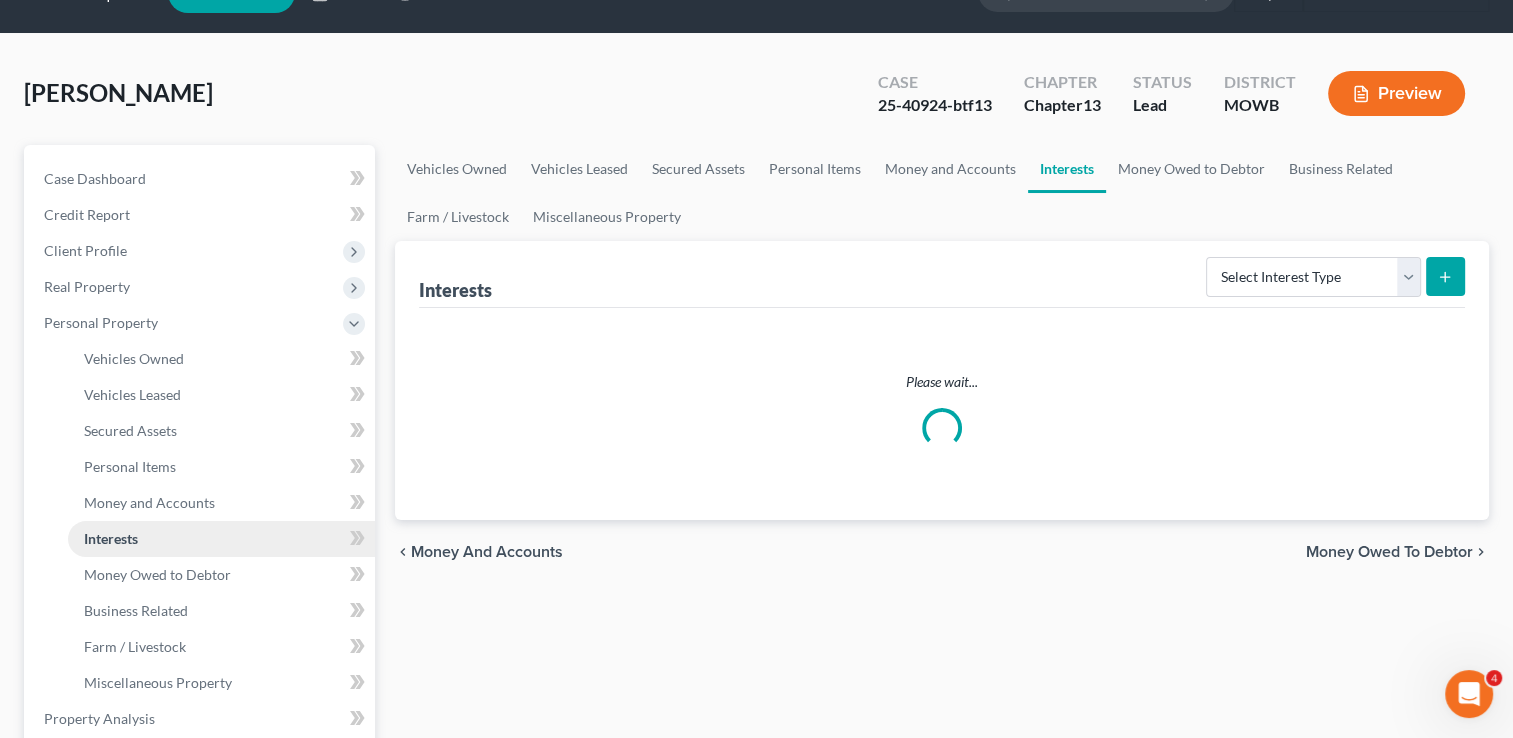 scroll, scrollTop: 0, scrollLeft: 0, axis: both 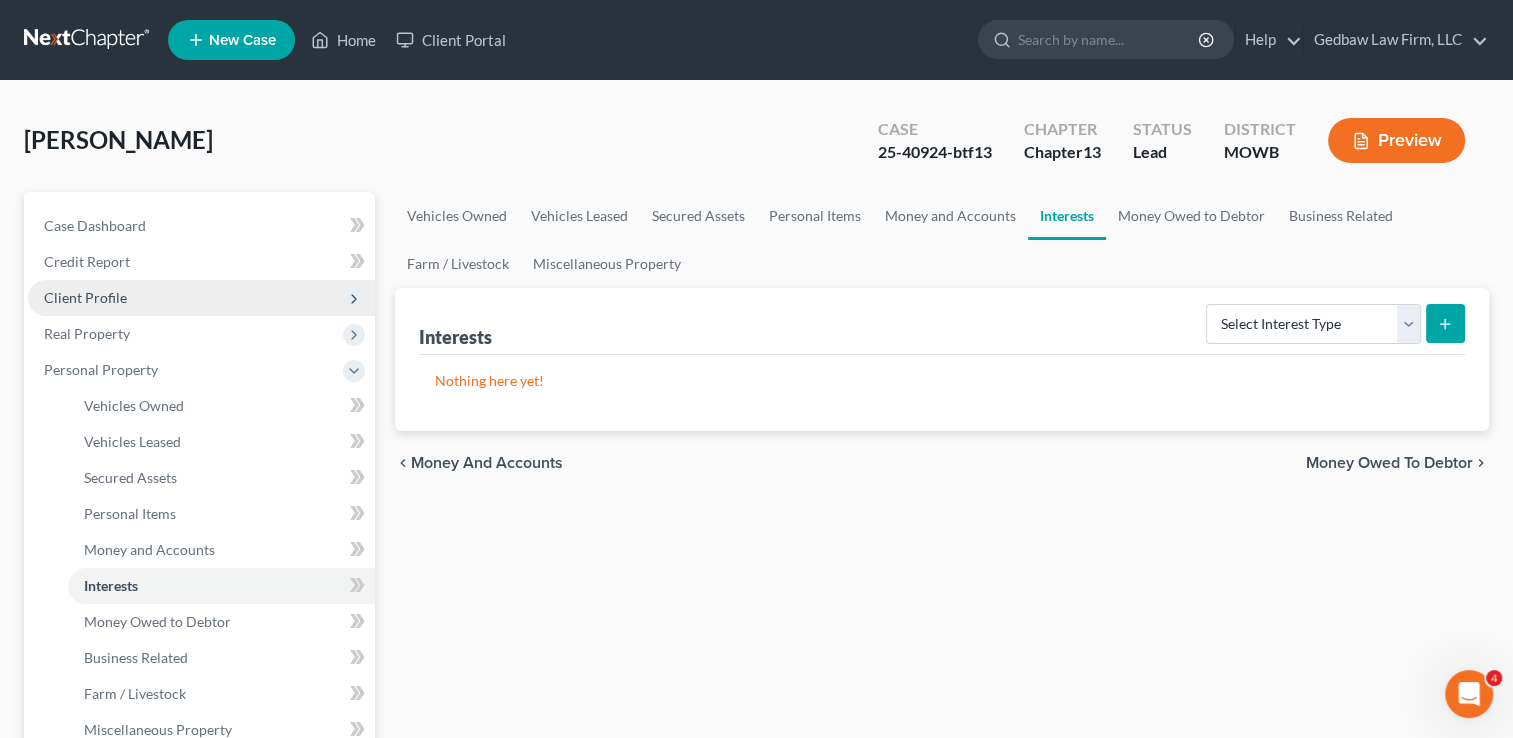 click on "Client Profile" at bounding box center (85, 297) 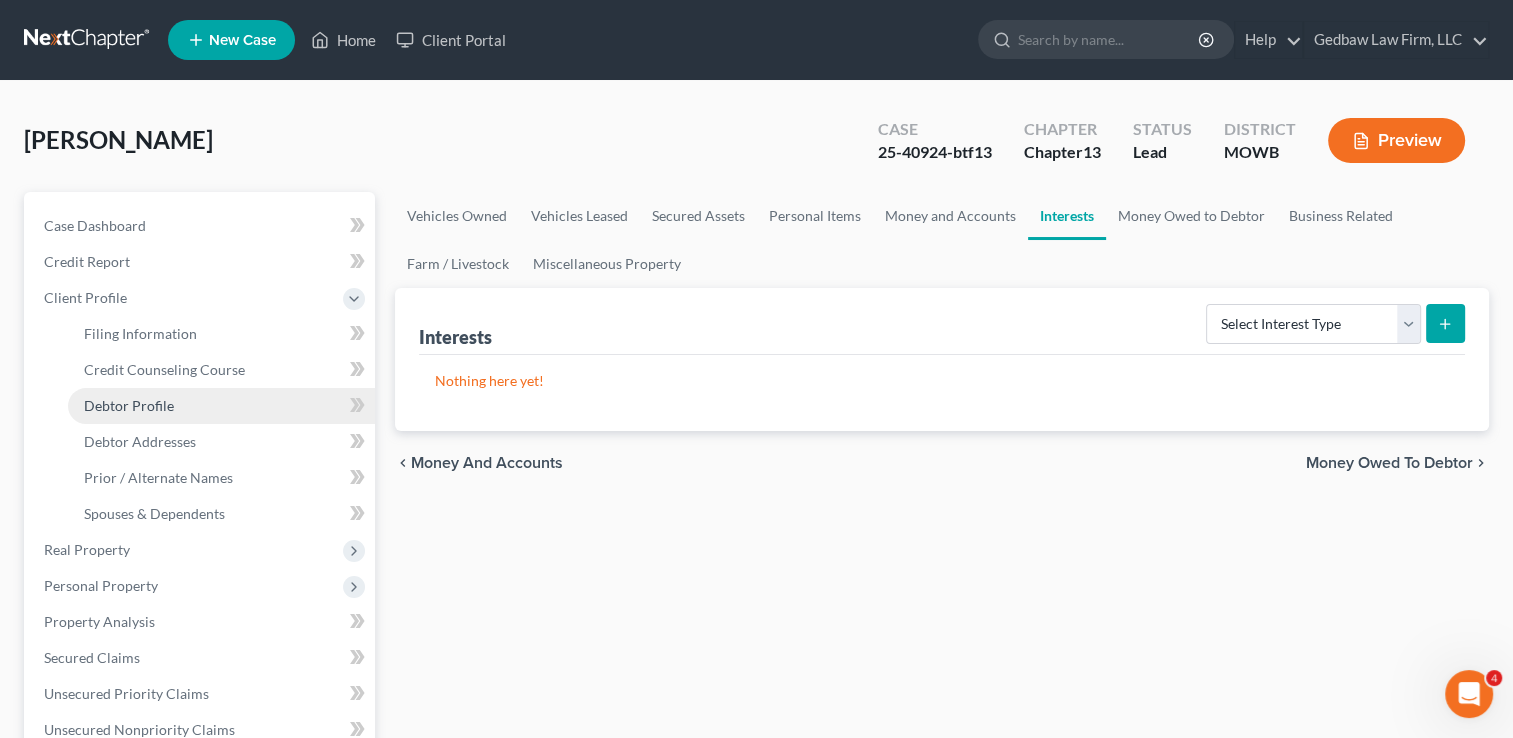 click on "Debtor Profile" at bounding box center [221, 406] 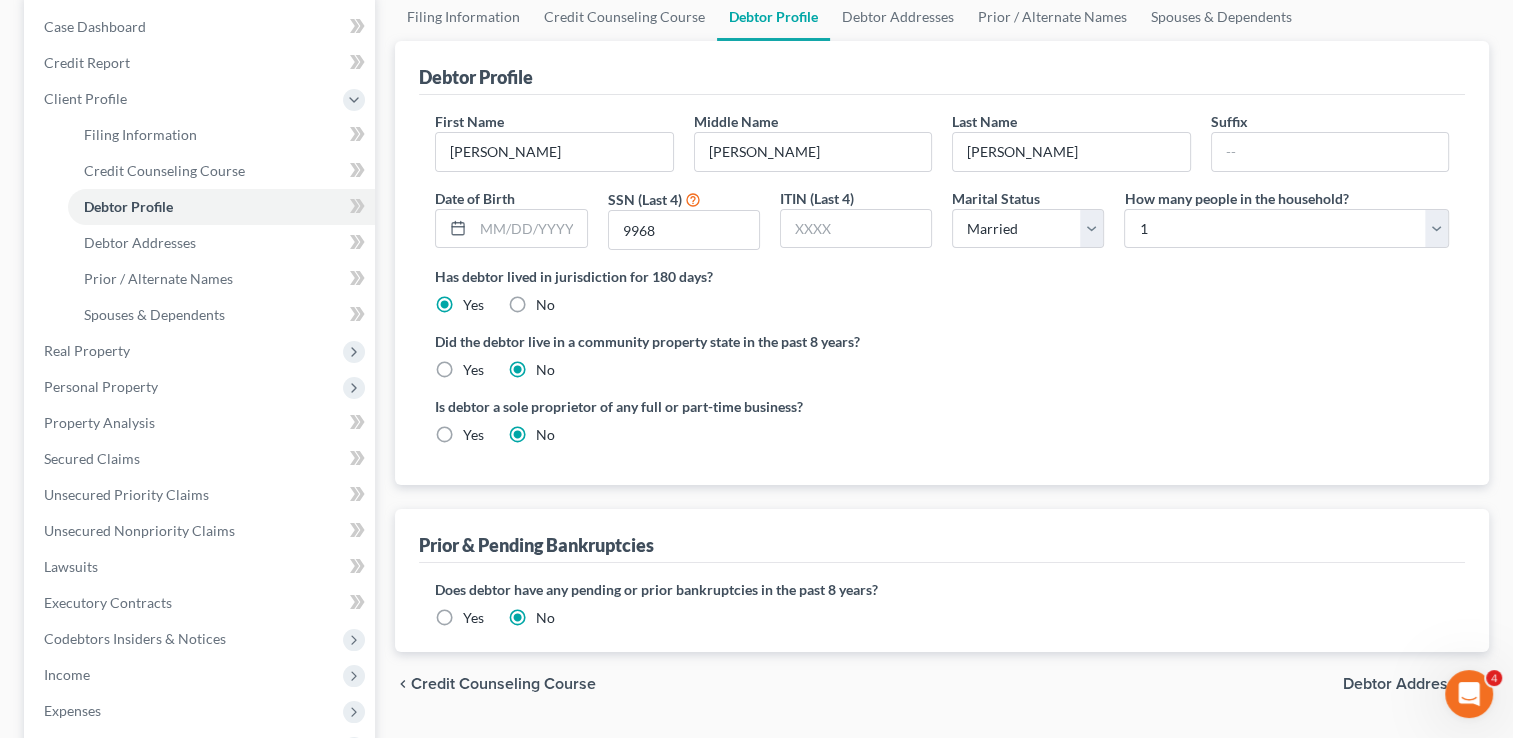 scroll, scrollTop: 150, scrollLeft: 0, axis: vertical 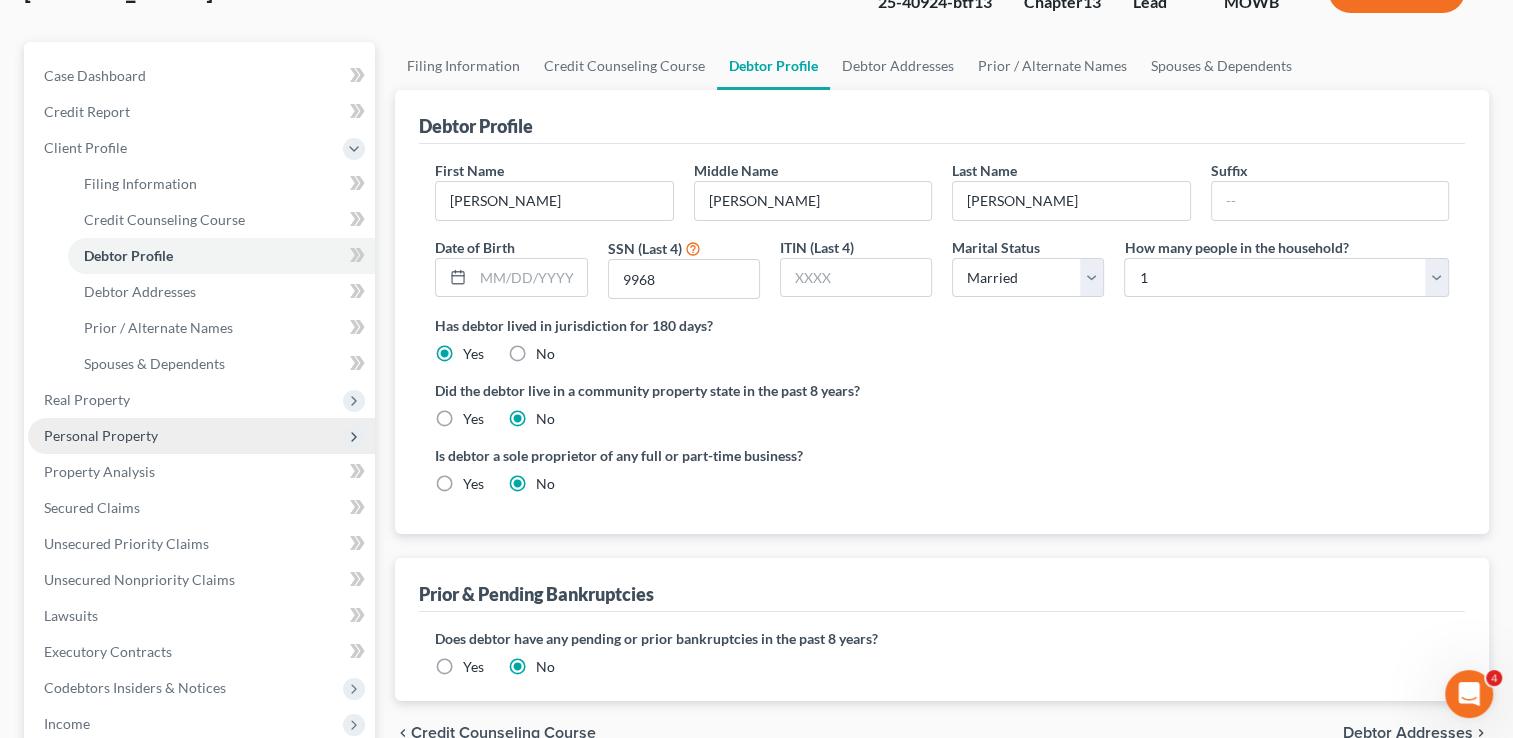 click on "Personal Property" at bounding box center (201, 436) 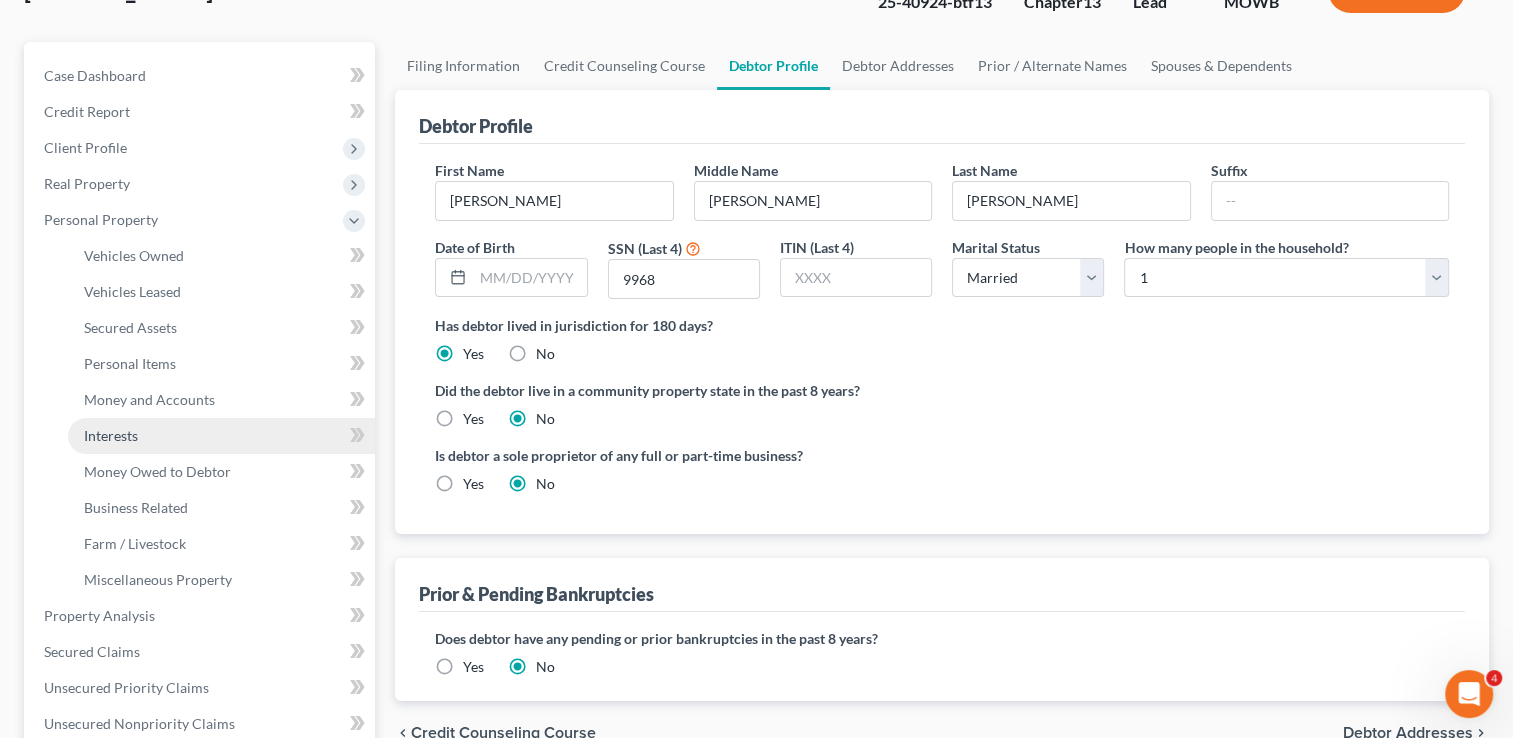 click on "Interests" at bounding box center (221, 436) 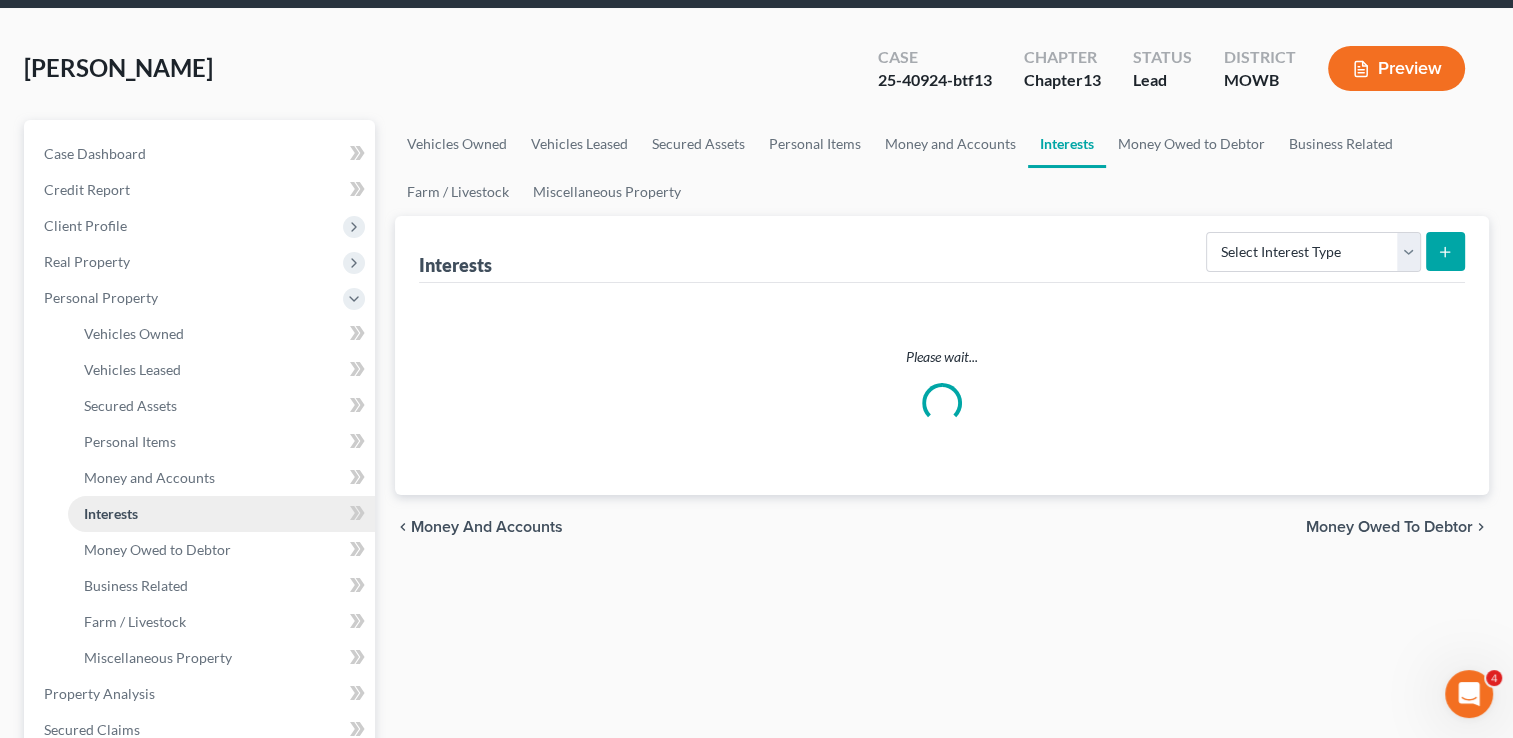 scroll, scrollTop: 0, scrollLeft: 0, axis: both 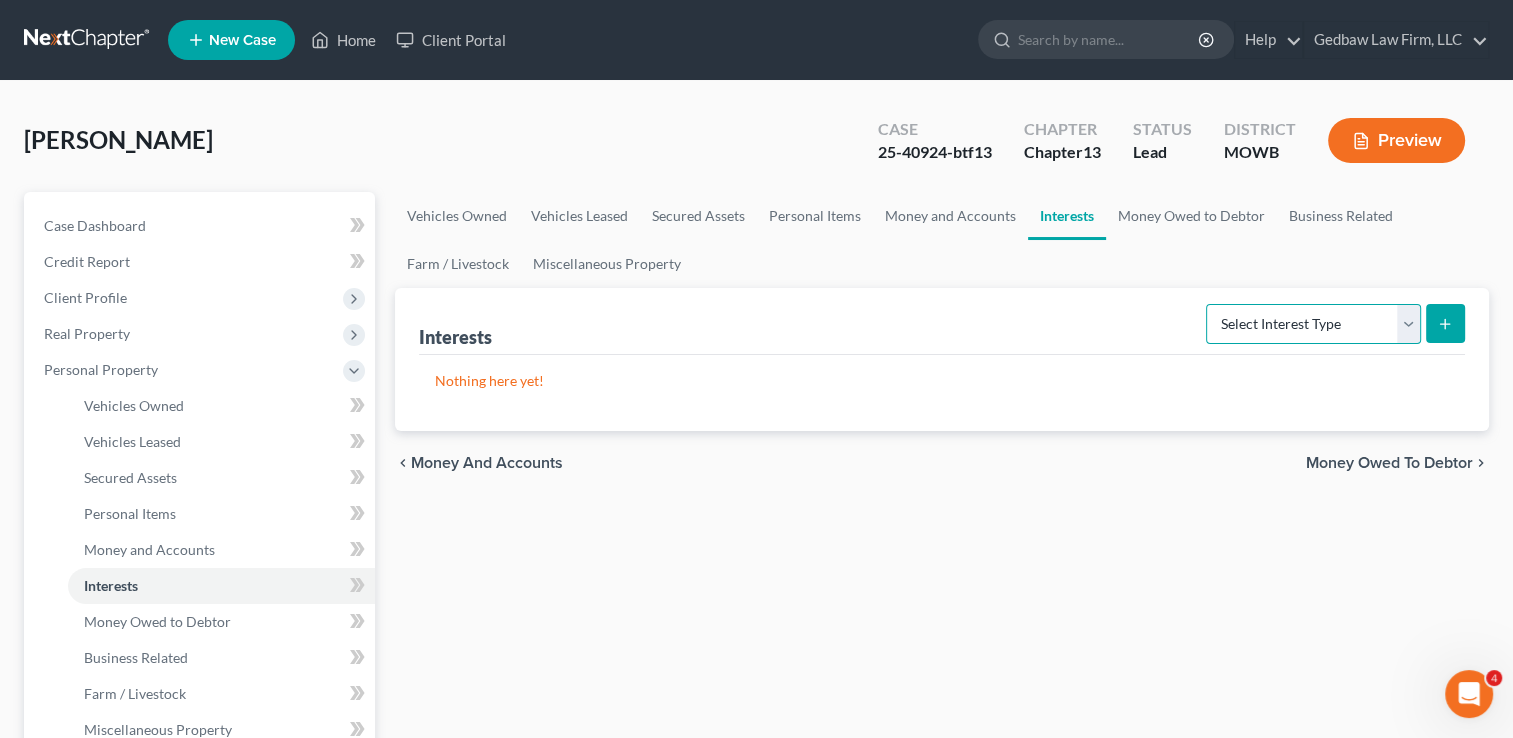 click on "Select Interest Type 401K Annuity Bond Education IRA Government Bond Government Pension Plan Incorporated Business IRA Joint Venture (Active) Joint Venture (Inactive) [PERSON_NAME] Mutual Fund Other Retirement Plan Partnership (Active) Partnership (Inactive) Pension Plan Stock Term Life Insurance Unincorporated Business Whole Life Insurance" at bounding box center [1313, 324] 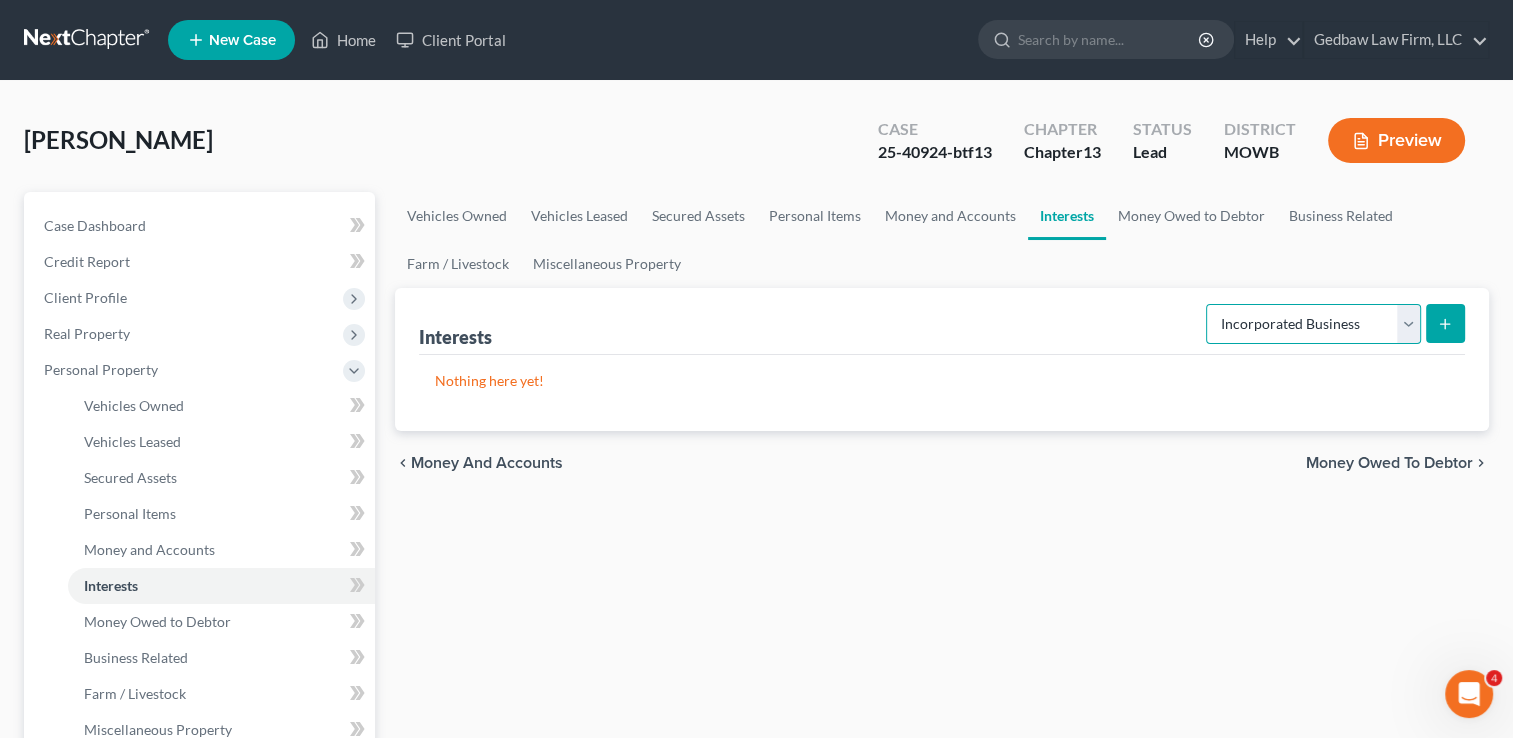 click on "Select Interest Type 401K Annuity Bond Education IRA Government Bond Government Pension Plan Incorporated Business IRA Joint Venture (Active) Joint Venture (Inactive) [PERSON_NAME] Mutual Fund Other Retirement Plan Partnership (Active) Partnership (Inactive) Pension Plan Stock Term Life Insurance Unincorporated Business Whole Life Insurance" at bounding box center [1313, 324] 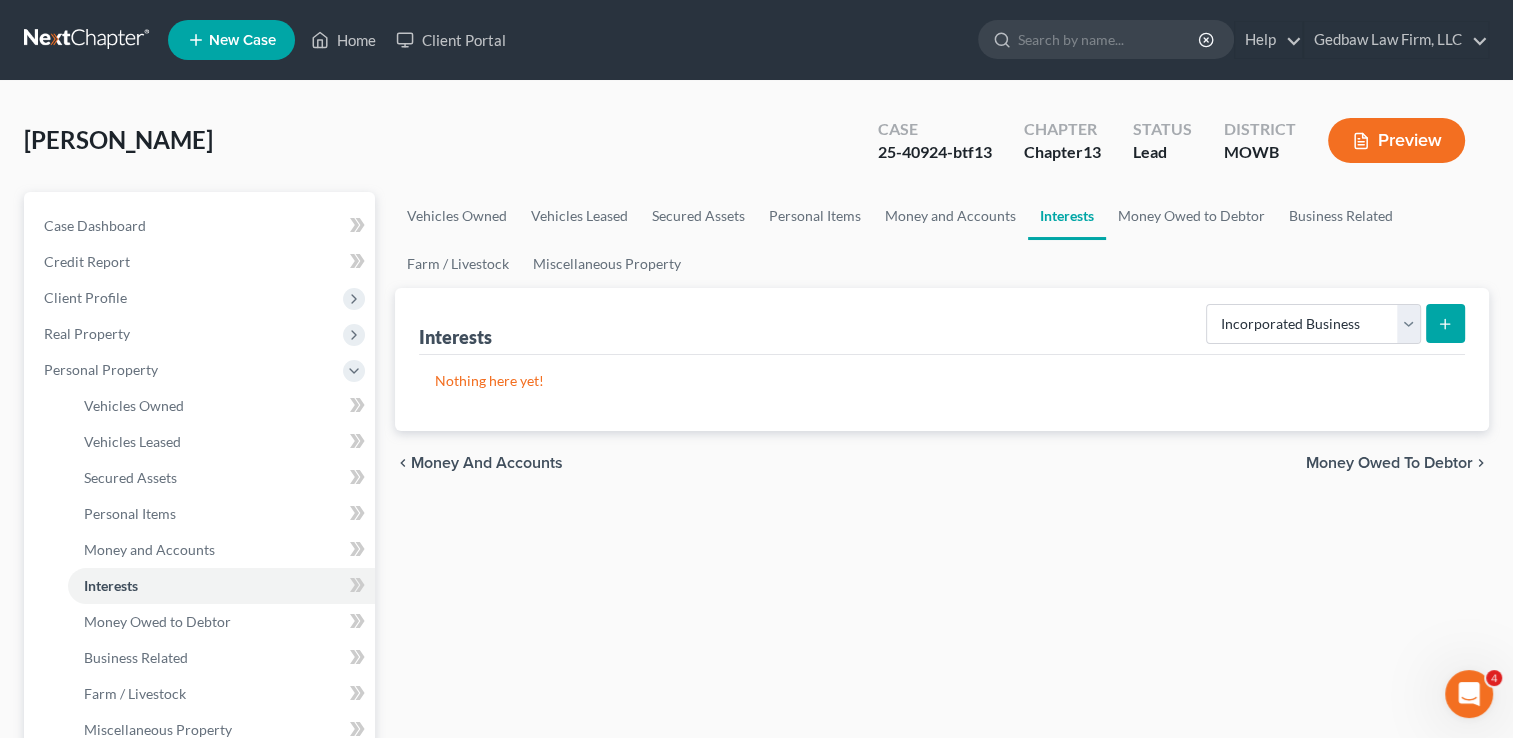 click 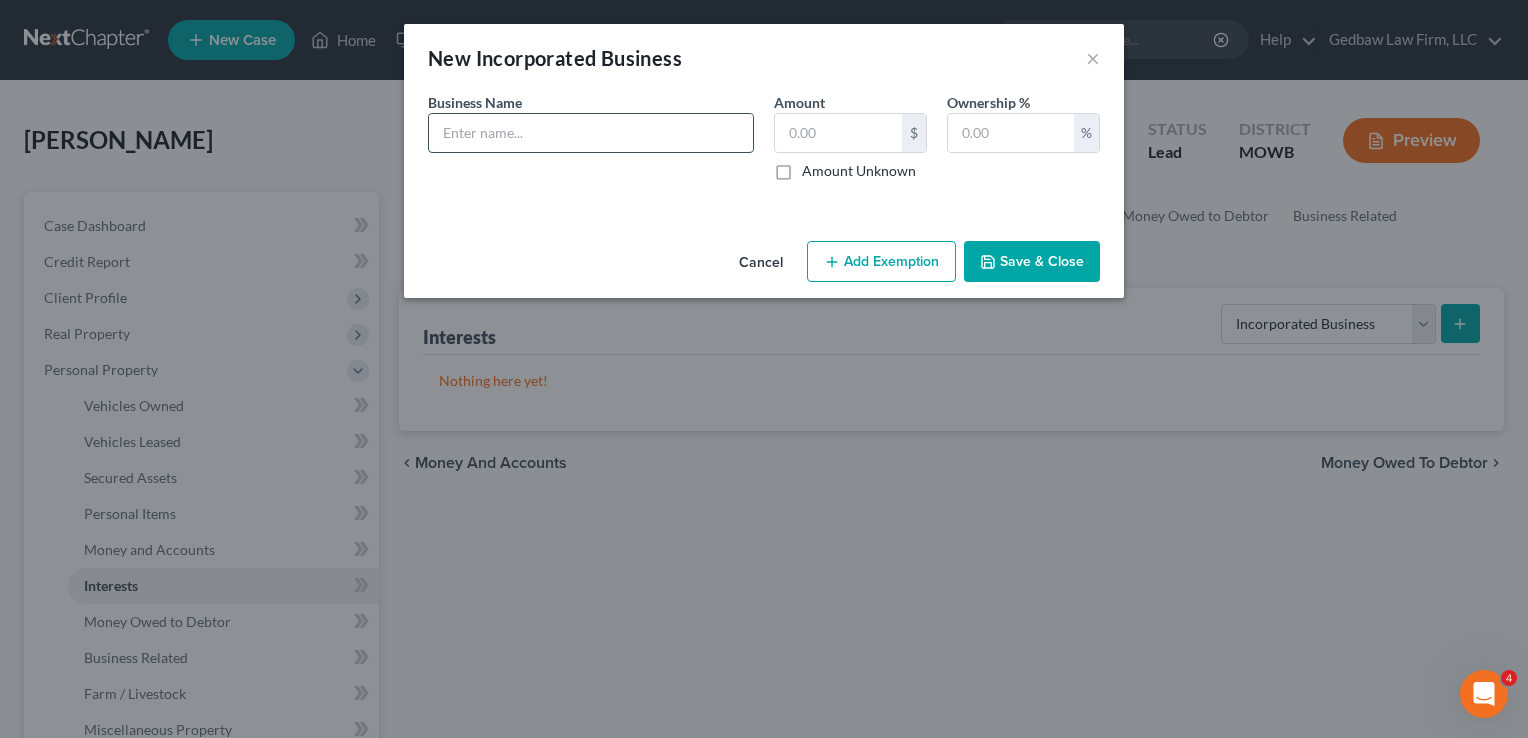 click at bounding box center (591, 133) 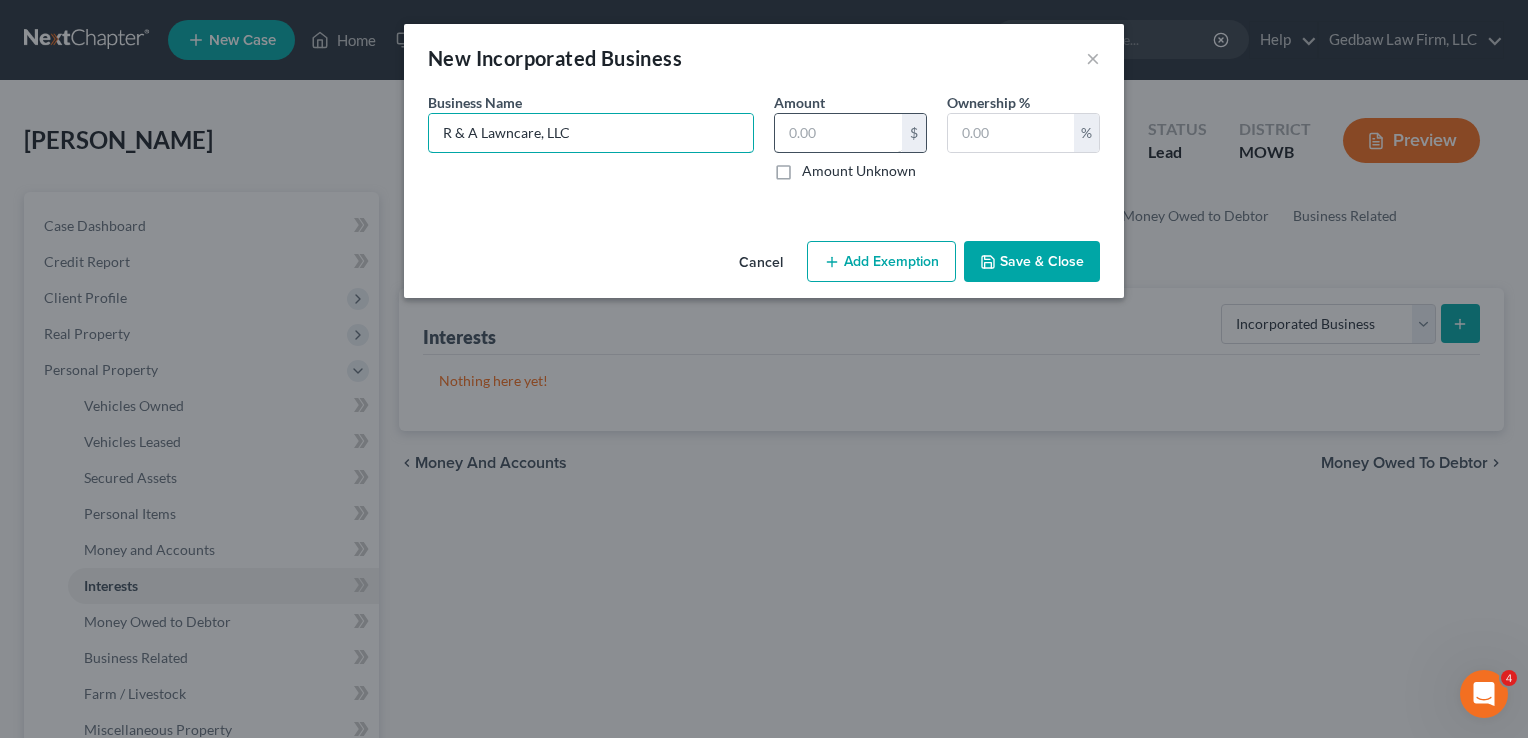 type on "R & A Lawncare, LLC" 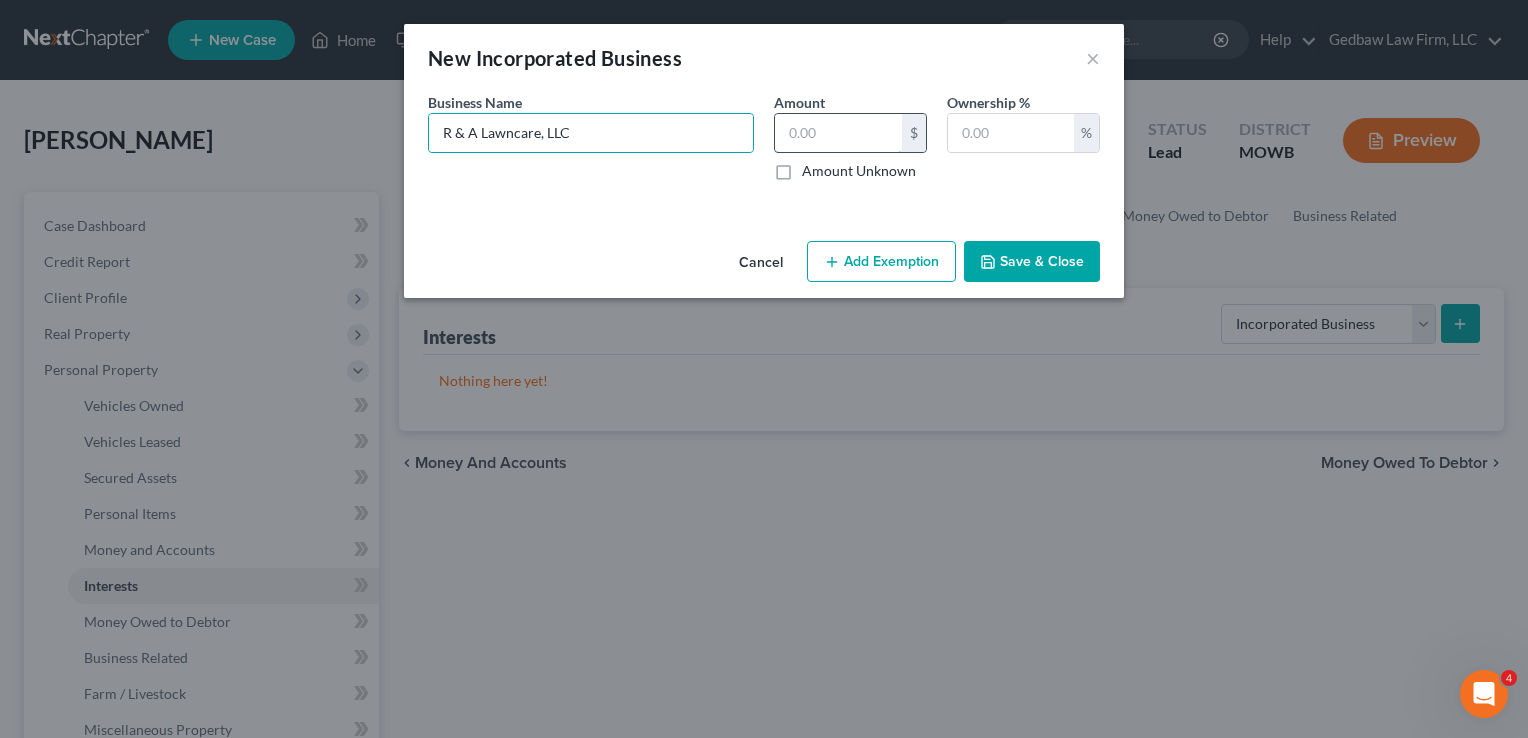 click at bounding box center [838, 133] 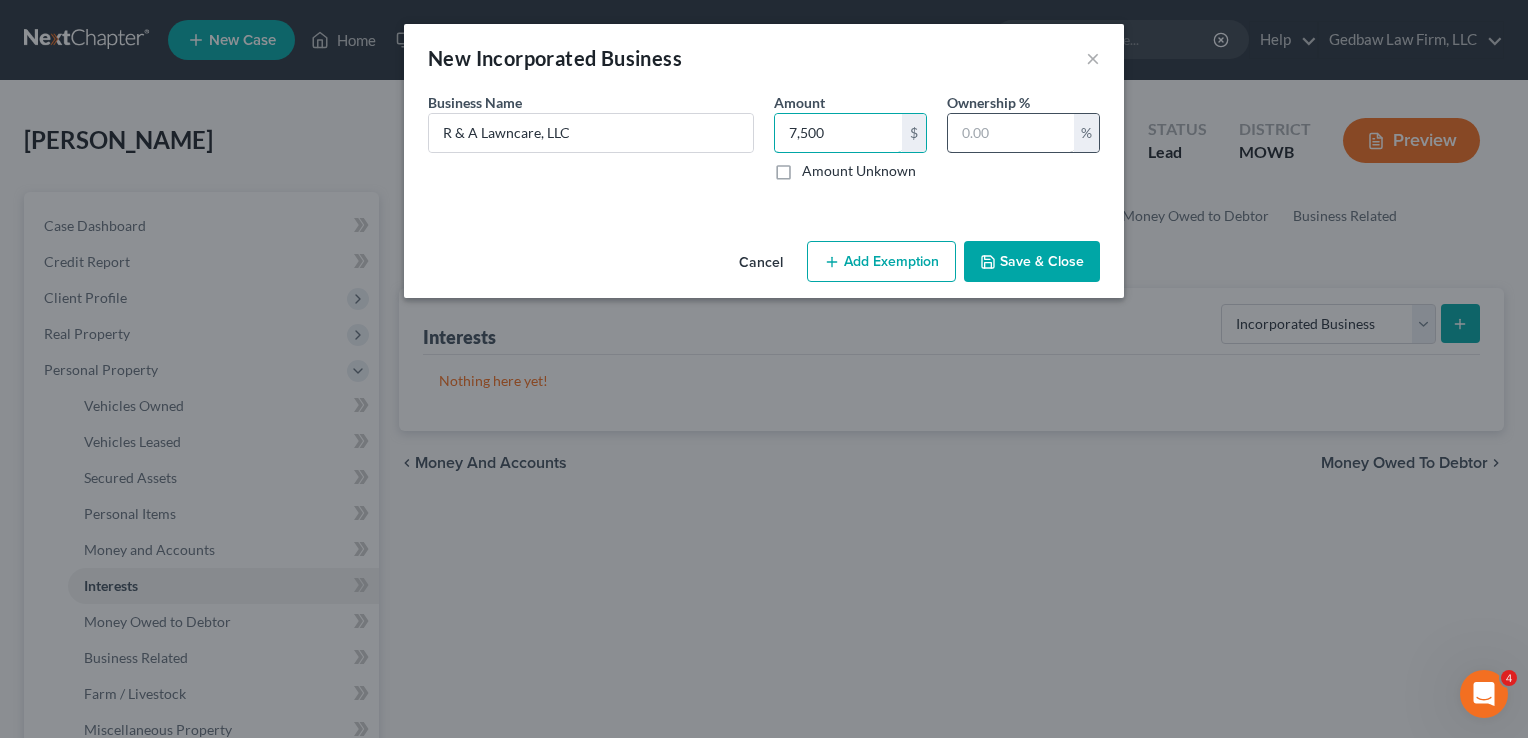 type on "7,500" 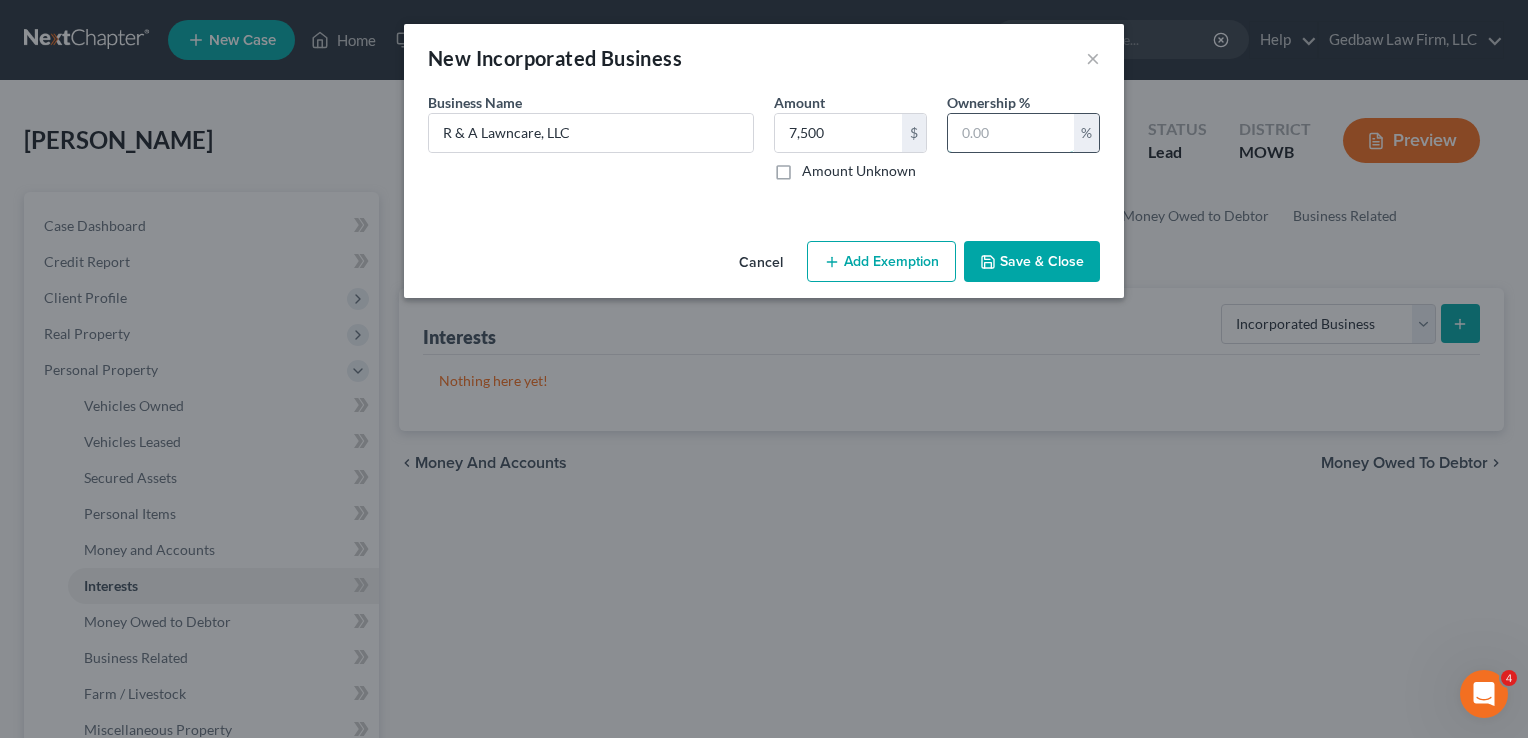 click at bounding box center [1011, 133] 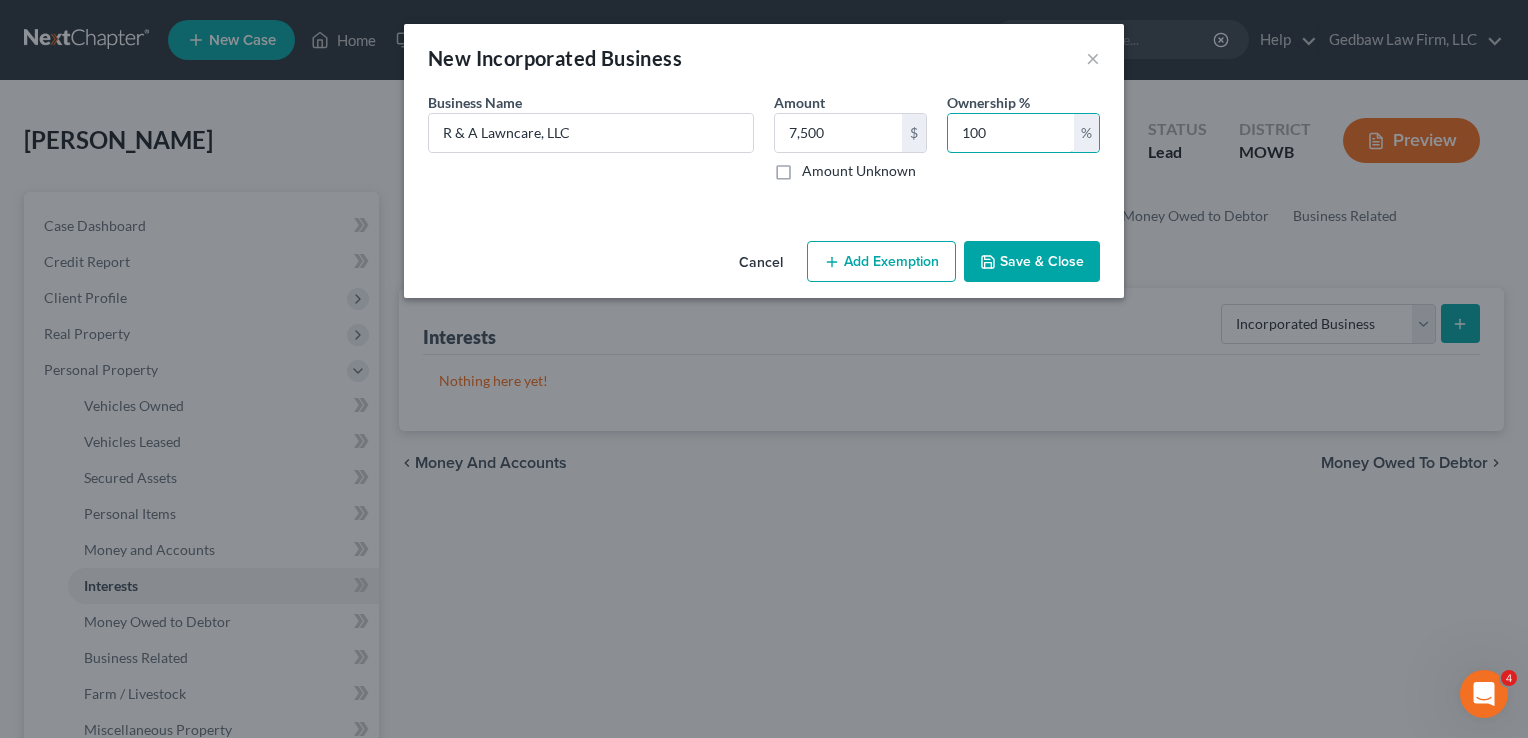 type on "100" 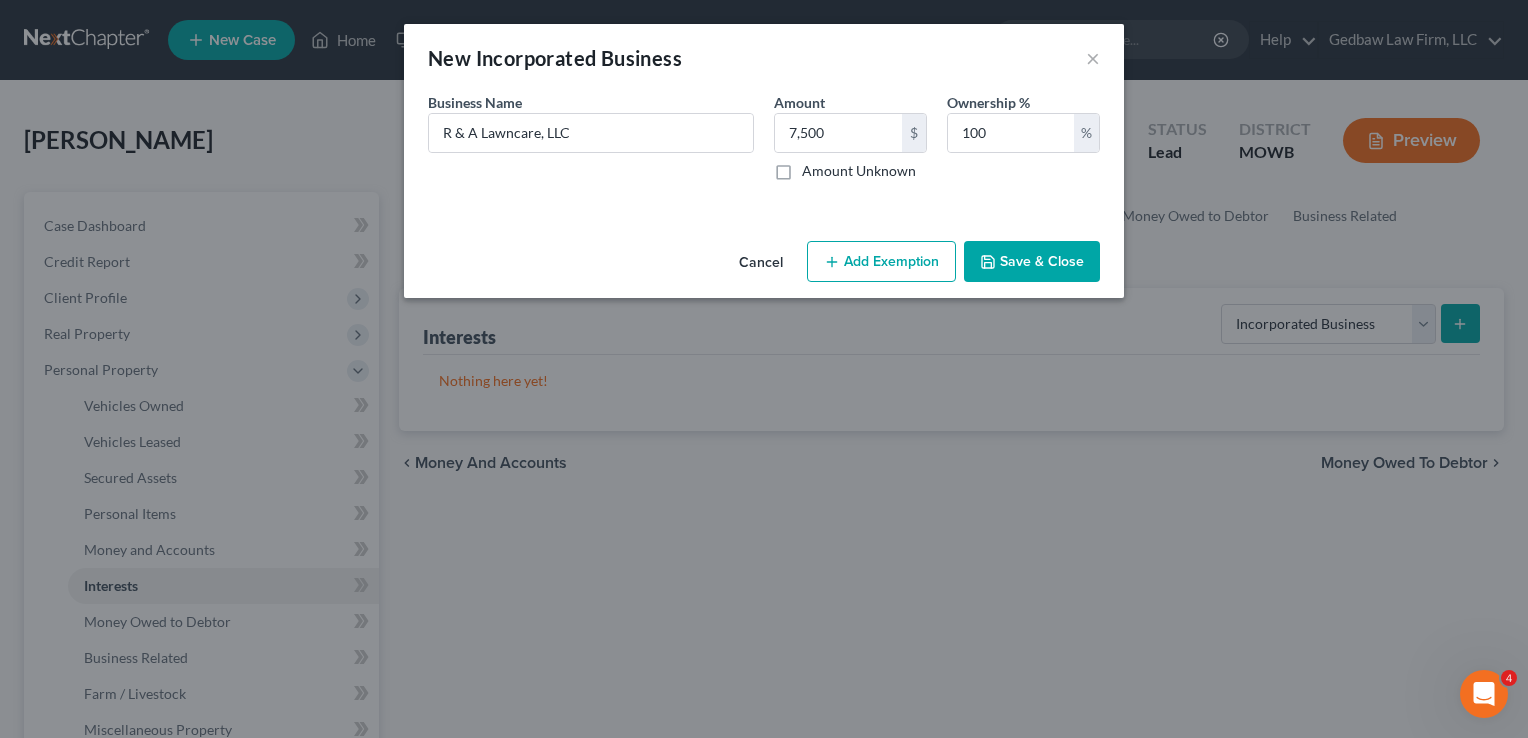 click on "Save & Close" at bounding box center (1032, 262) 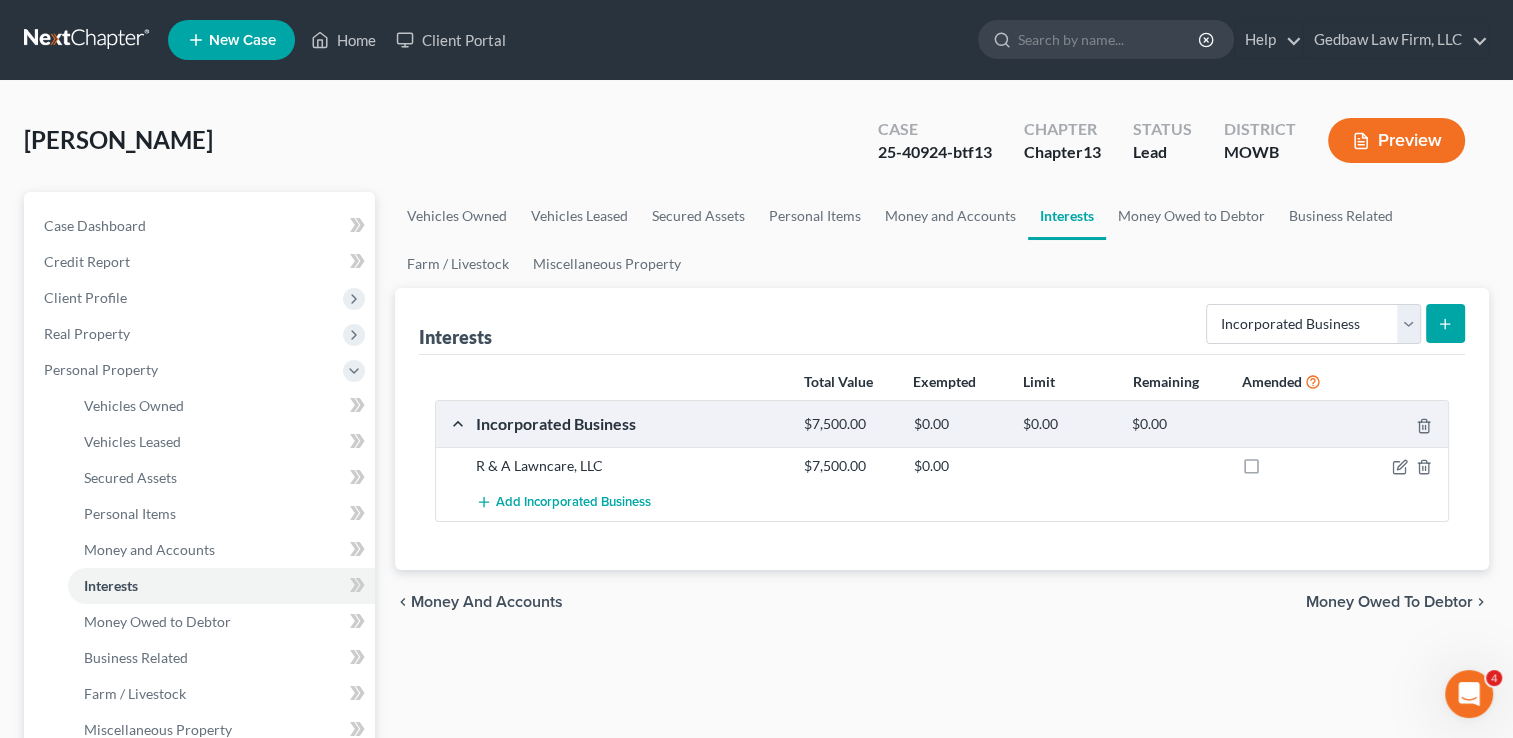 scroll, scrollTop: 24, scrollLeft: 0, axis: vertical 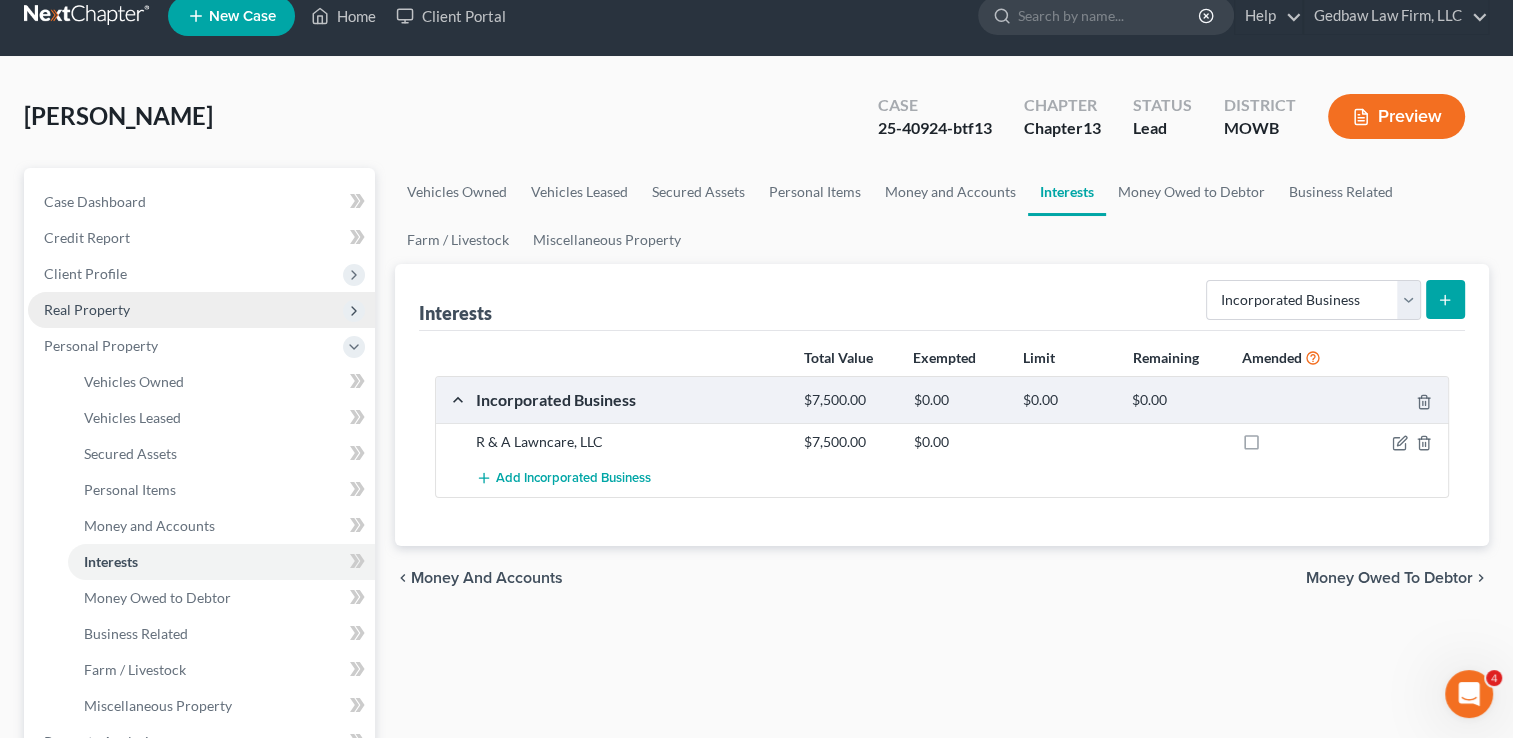 click on "Real Property" at bounding box center [201, 310] 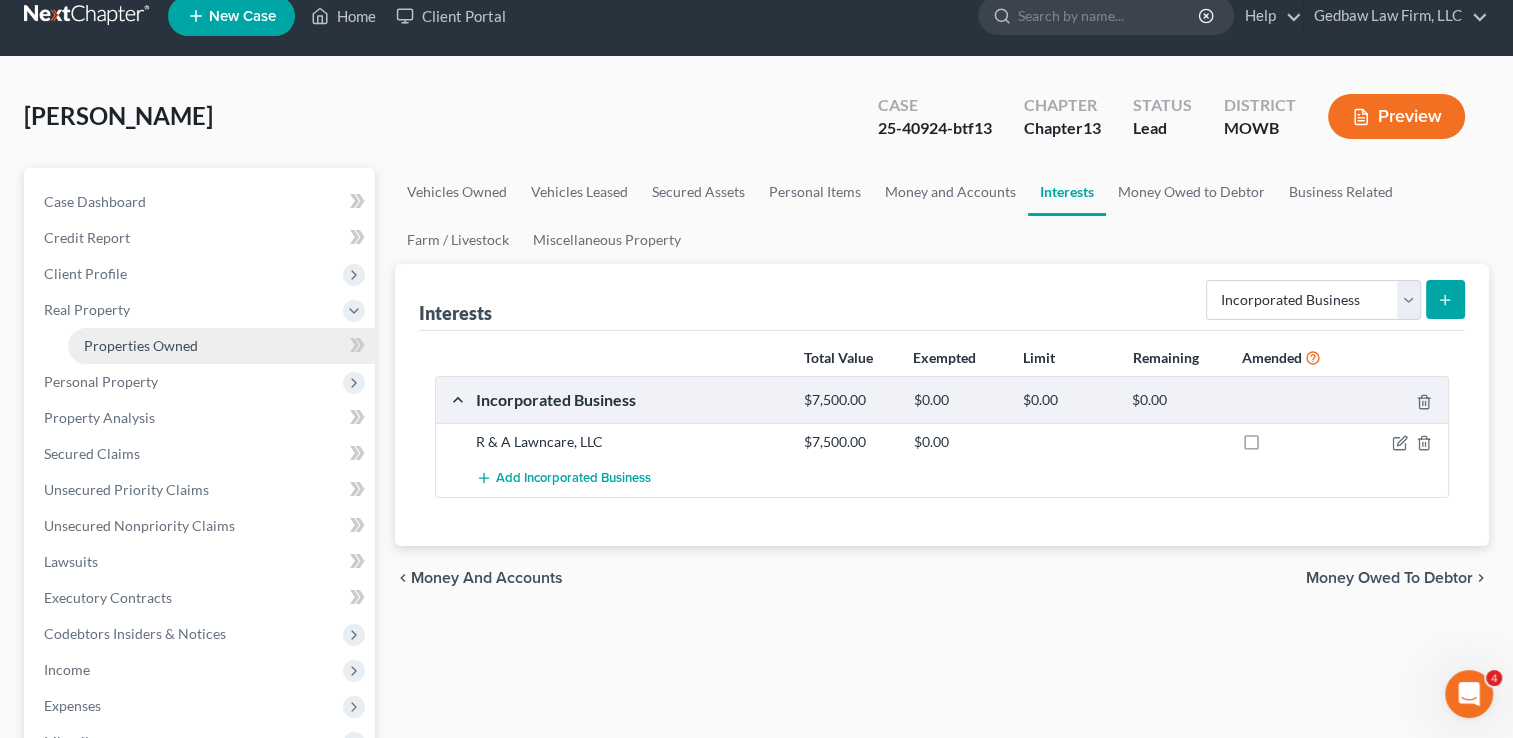 click on "Properties Owned" at bounding box center [141, 345] 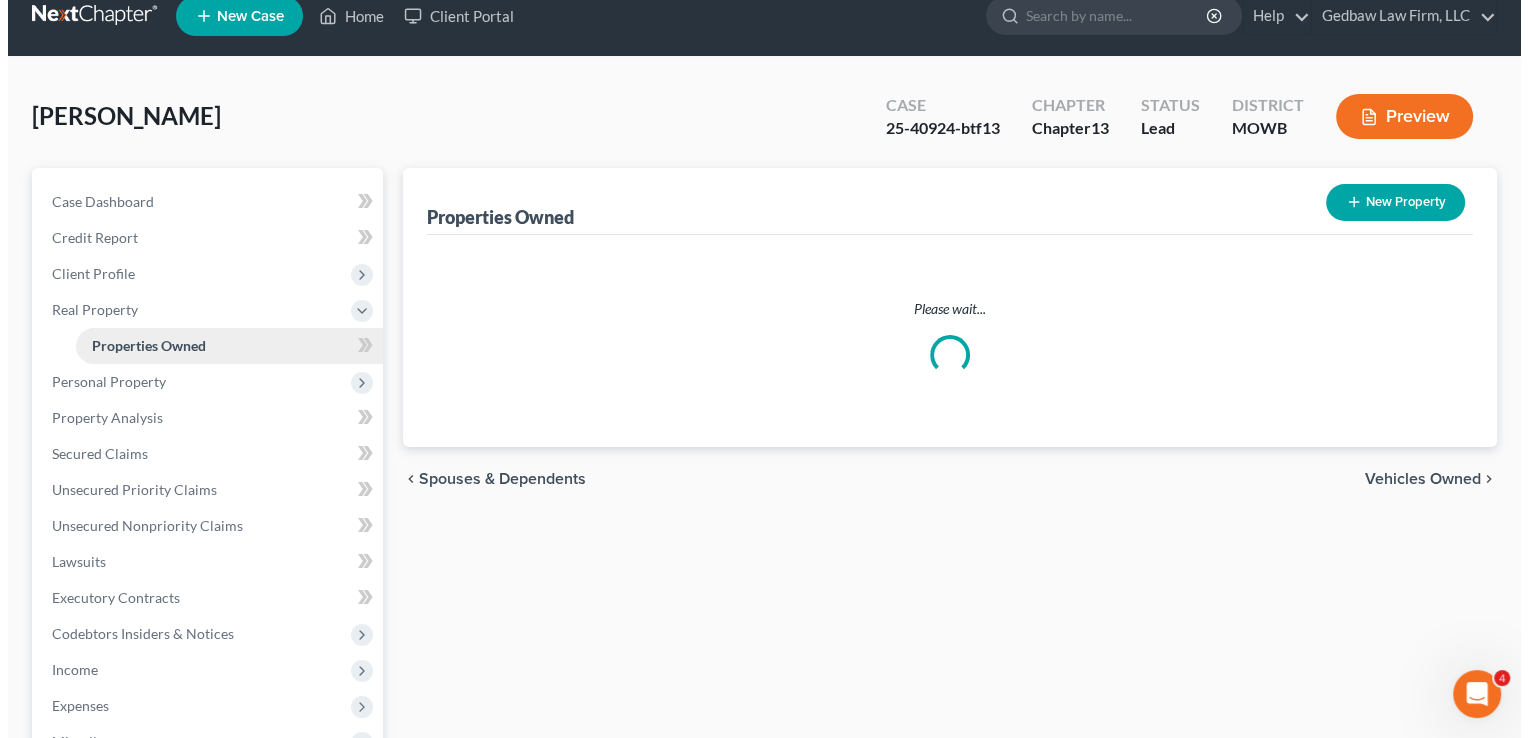 scroll, scrollTop: 0, scrollLeft: 0, axis: both 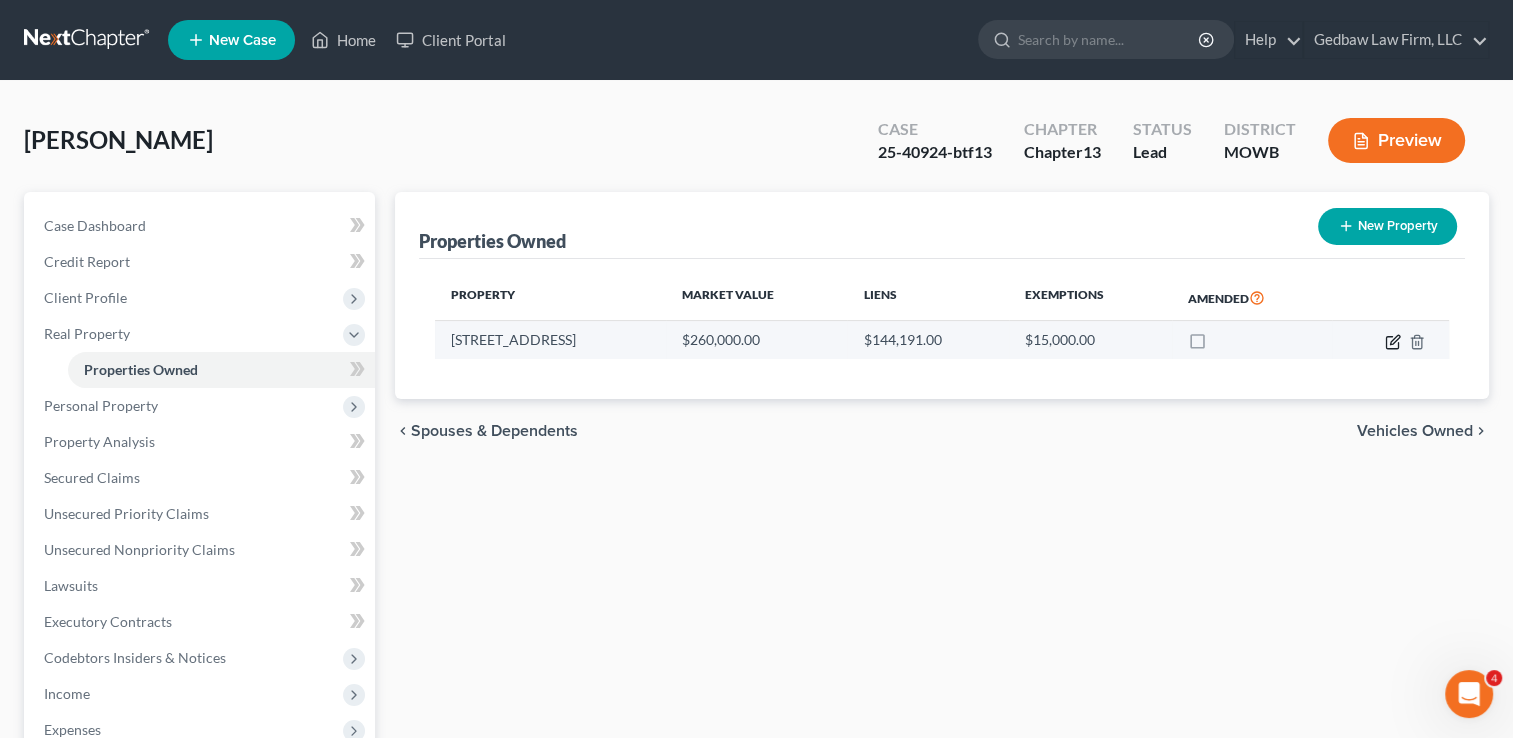 click 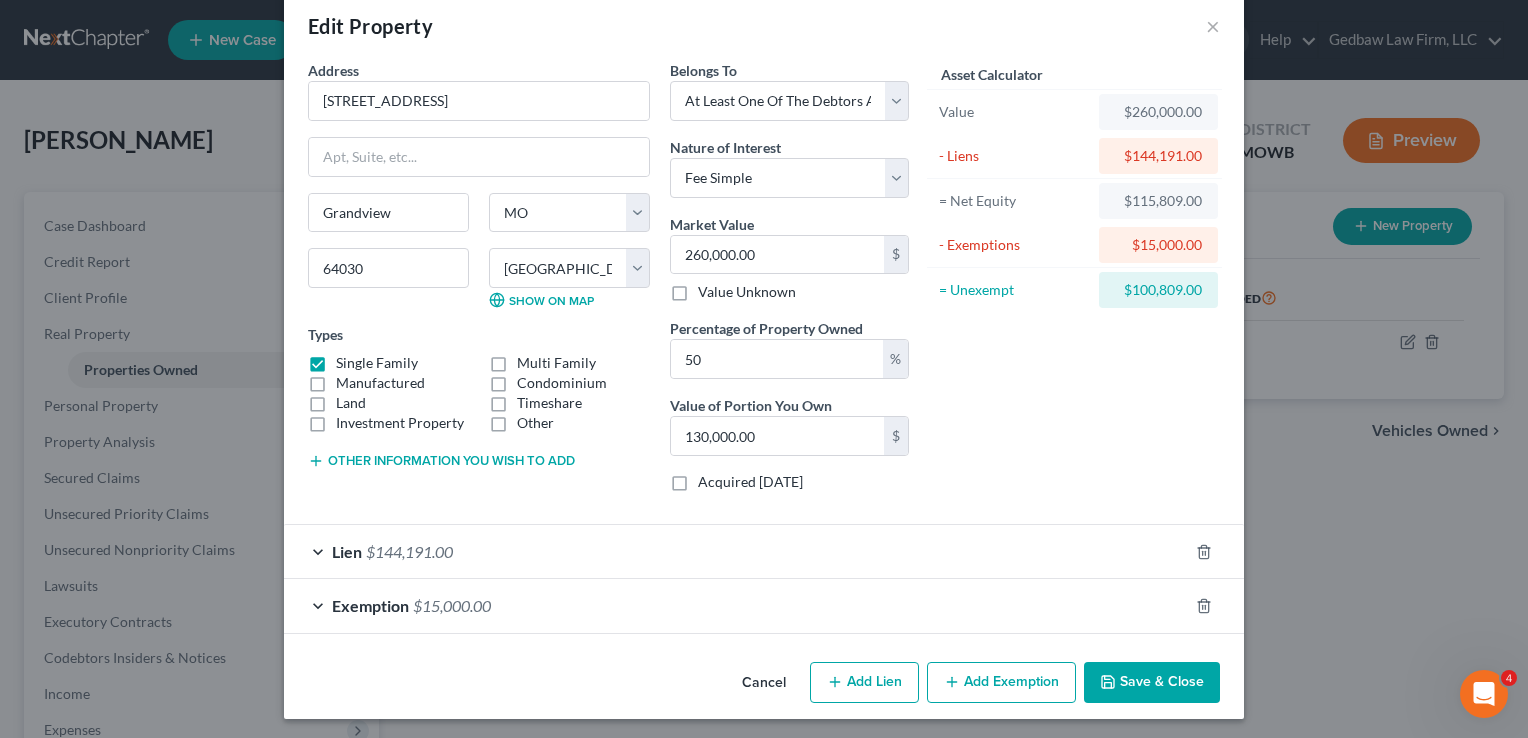 scroll, scrollTop: 34, scrollLeft: 0, axis: vertical 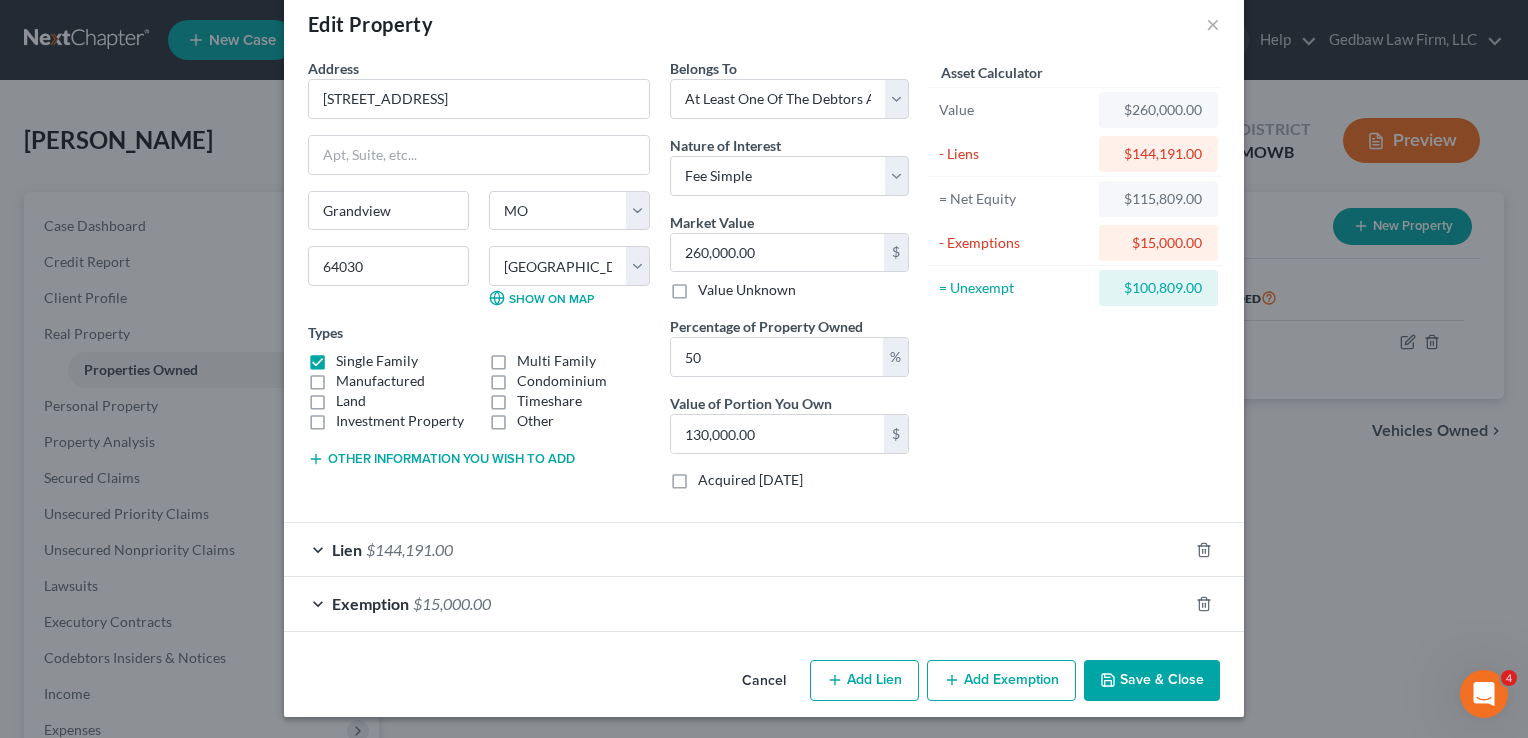 click on "Lien $144,191.00" at bounding box center [736, 549] 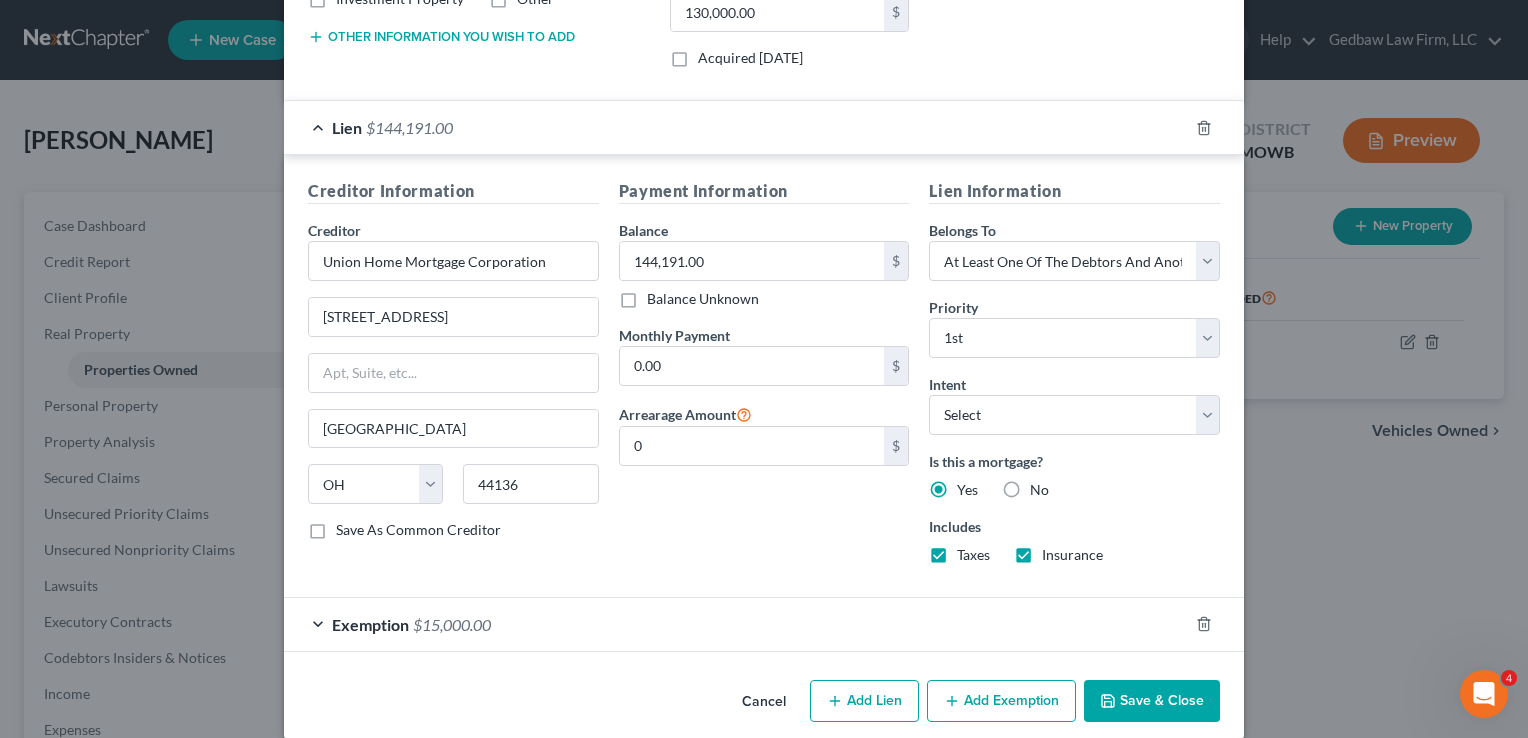 scroll, scrollTop: 475, scrollLeft: 0, axis: vertical 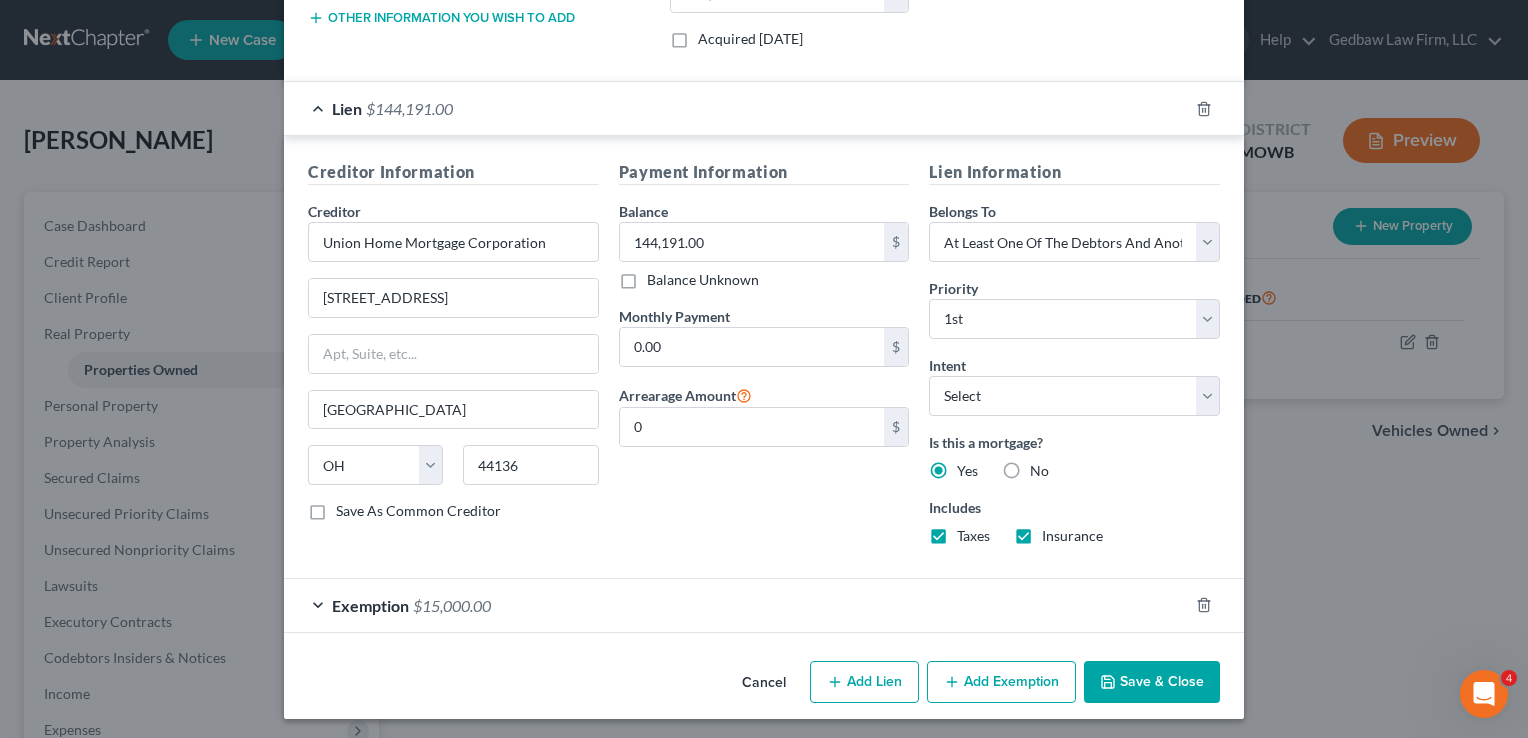 click on "Save & Close" at bounding box center (1152, 682) 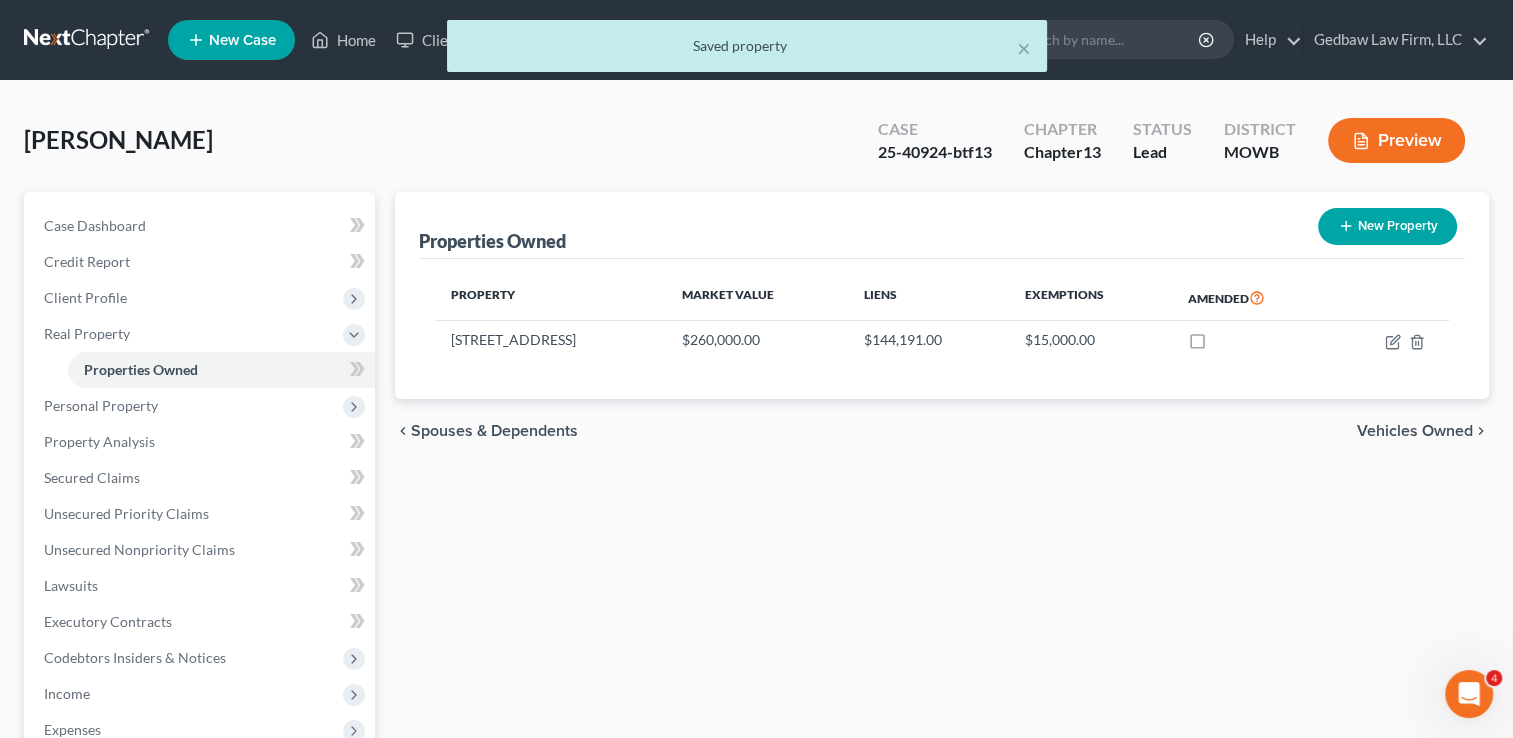 click on "Vehicles Owned" at bounding box center (1415, 431) 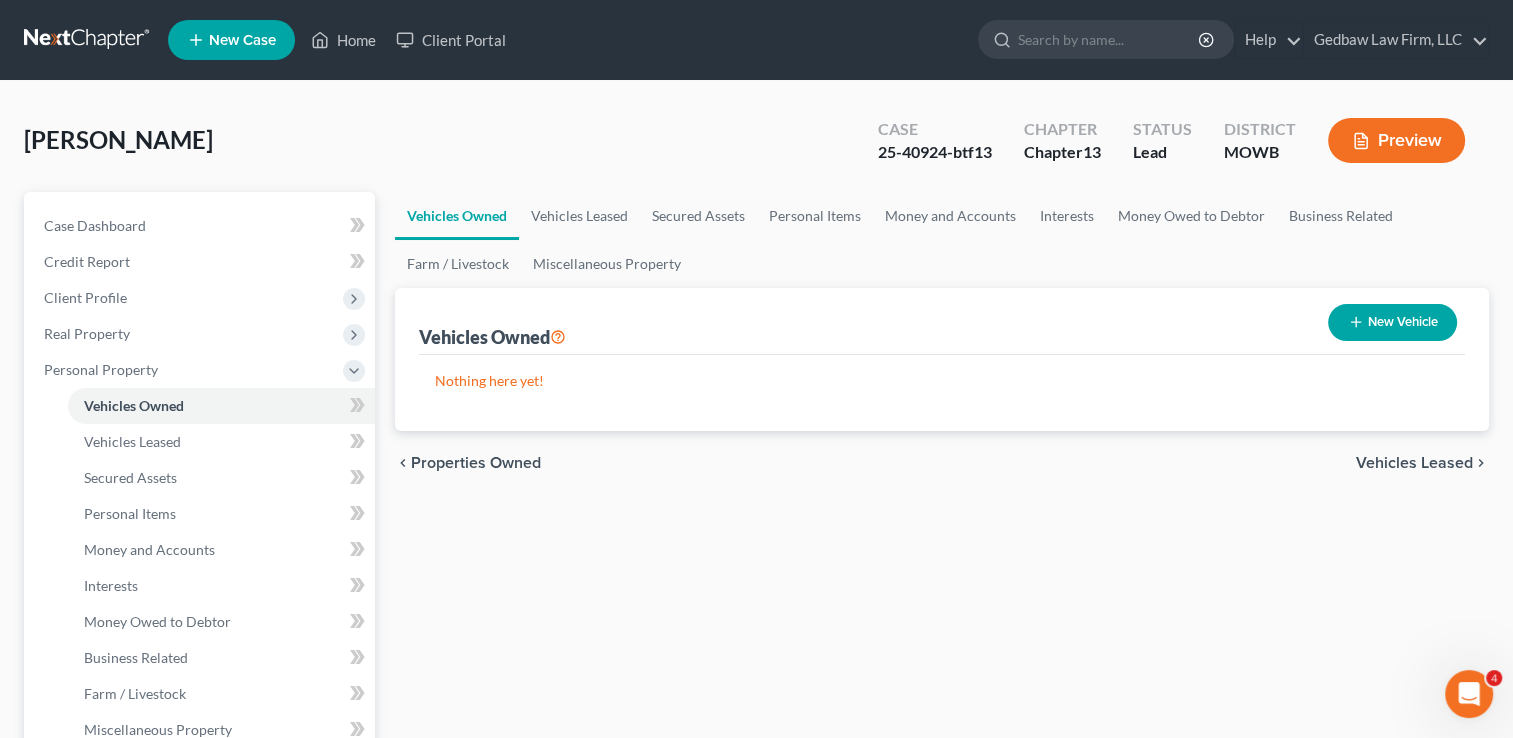 click on "New Vehicle" at bounding box center [1392, 322] 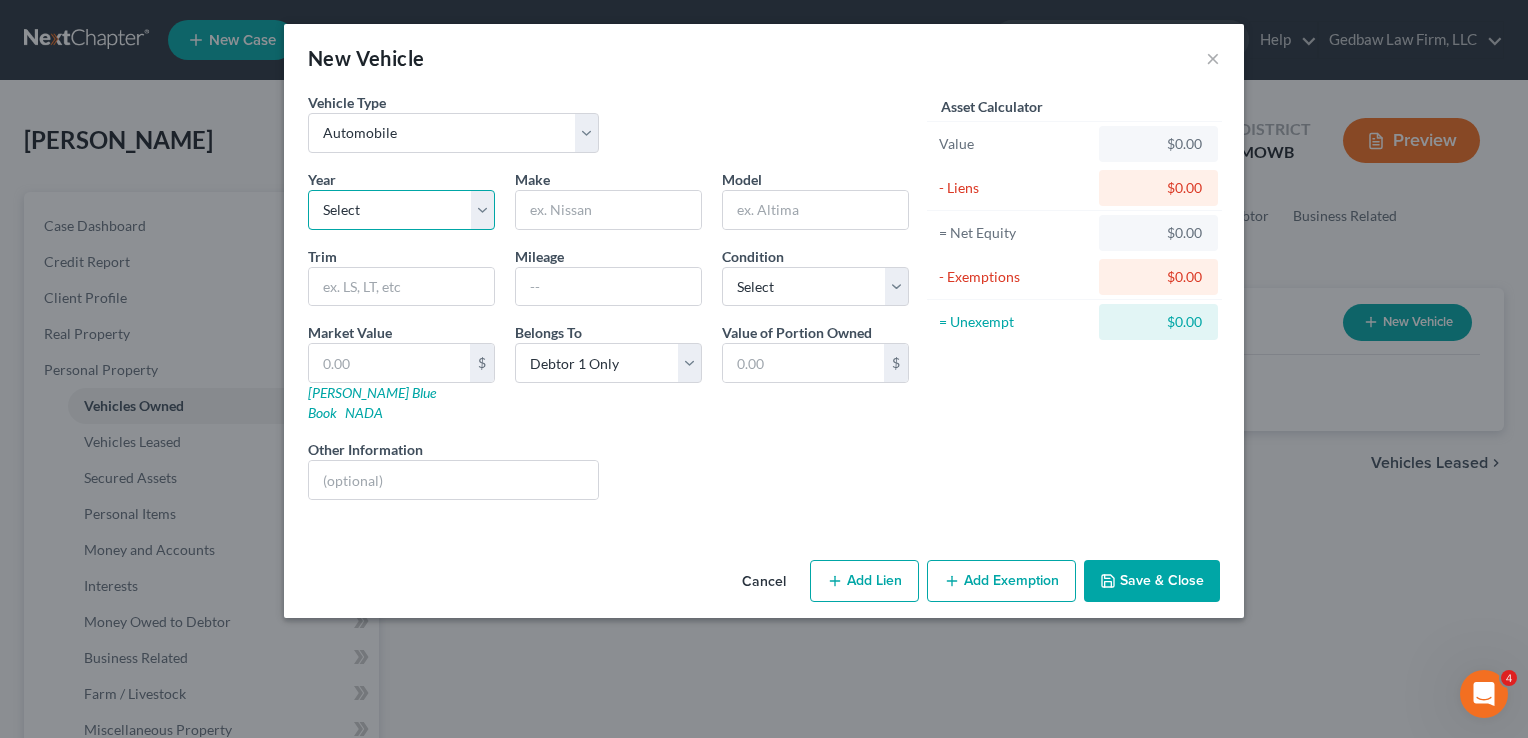 click on "Select 2026 2025 2024 2023 2022 2021 2020 2019 2018 2017 2016 2015 2014 2013 2012 2011 2010 2009 2008 2007 2006 2005 2004 2003 2002 2001 2000 1999 1998 1997 1996 1995 1994 1993 1992 1991 1990 1989 1988 1987 1986 1985 1984 1983 1982 1981 1980 1979 1978 1977 1976 1975 1974 1973 1972 1971 1970 1969 1968 1967 1966 1965 1964 1963 1962 1961 1960 1959 1958 1957 1956 1955 1954 1953 1952 1951 1950 1949 1948 1947 1946 1945 1944 1943 1942 1941 1940 1939 1938 1937 1936 1935 1934 1933 1932 1931 1930 1929 1928 1927 1926 1925 1924 1923 1922 1921 1920 1919 1918 1917 1916 1915 1914 1913 1912 1911 1910 1909 1908 1907 1906 1905 1904 1903 1902 1901" at bounding box center (401, 210) 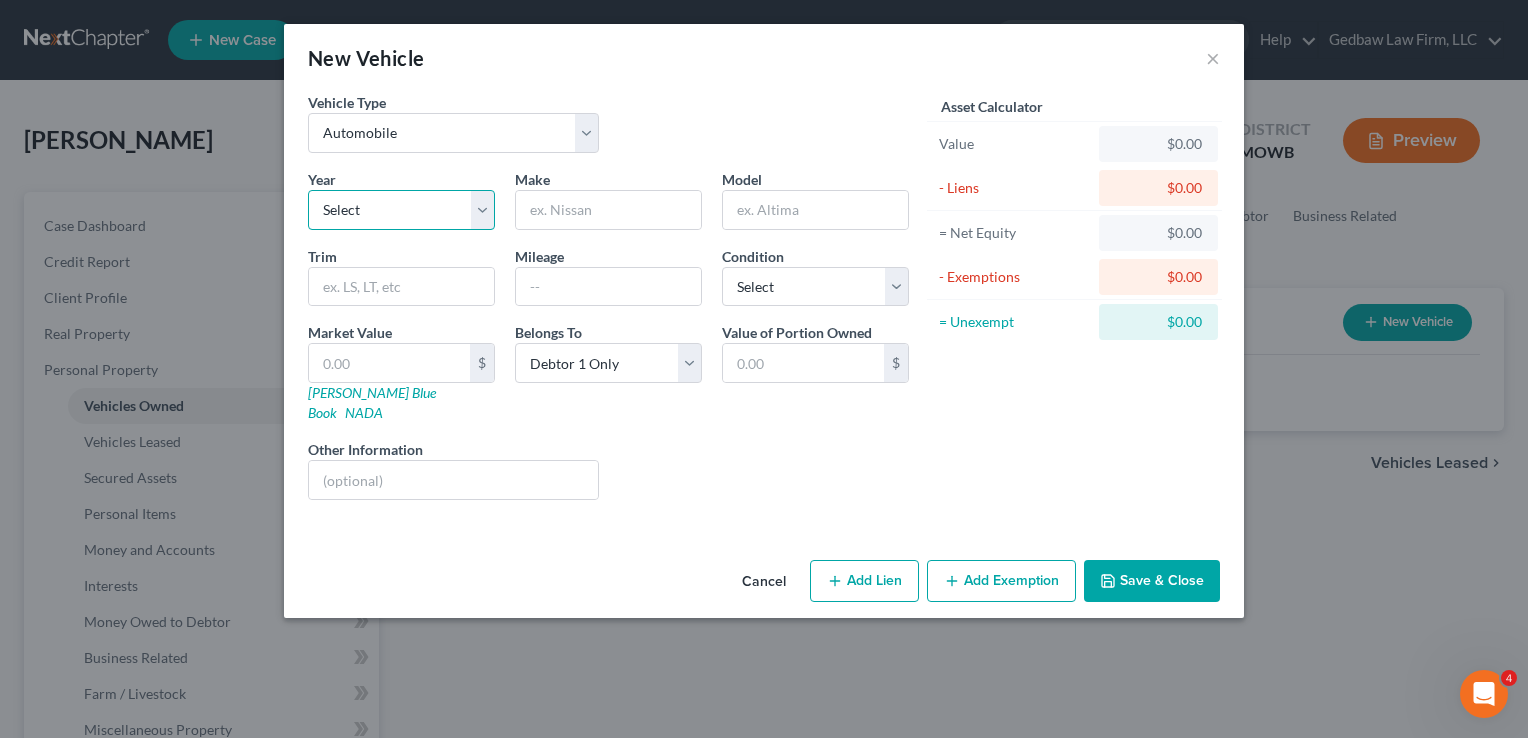 select on "16" 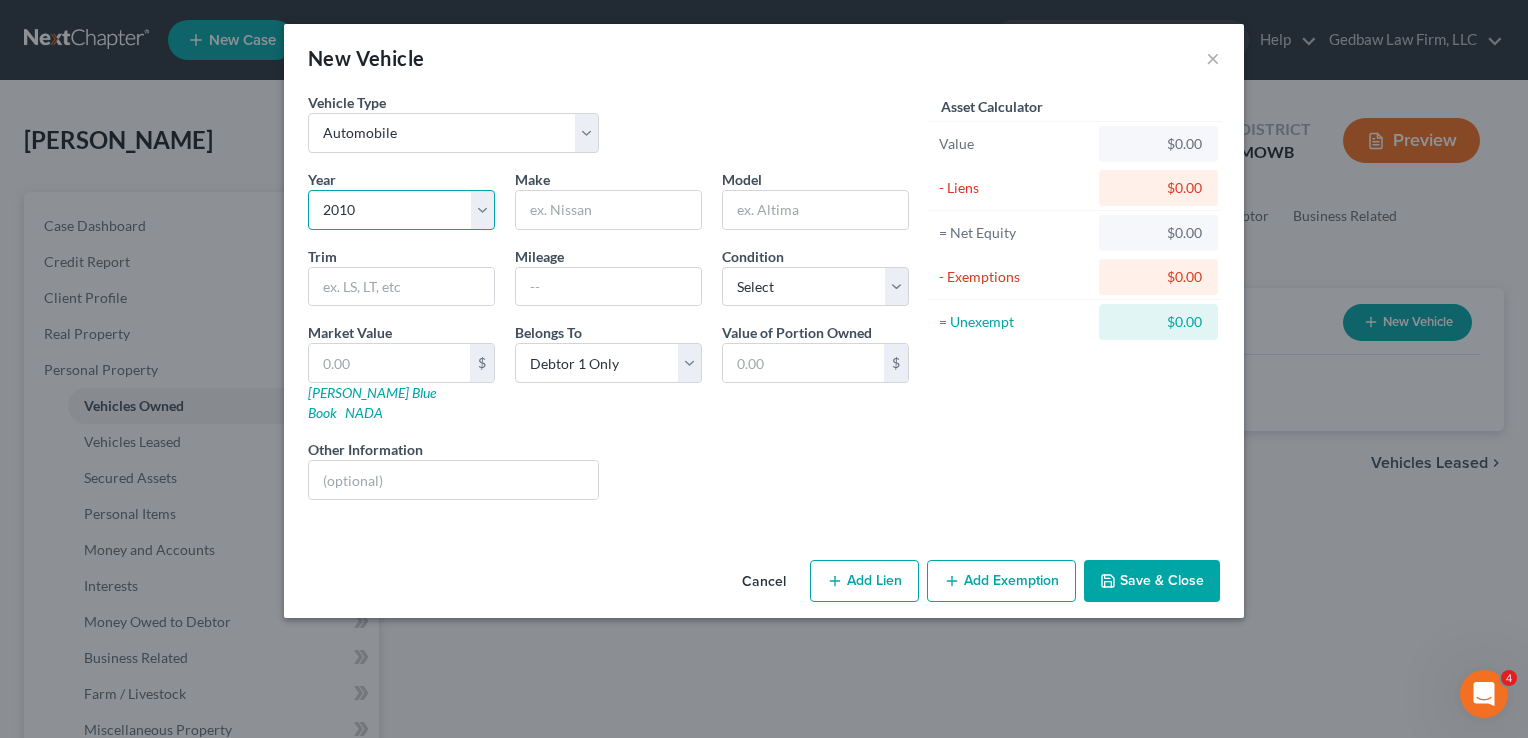 click on "Select 2026 2025 2024 2023 2022 2021 2020 2019 2018 2017 2016 2015 2014 2013 2012 2011 2010 2009 2008 2007 2006 2005 2004 2003 2002 2001 2000 1999 1998 1997 1996 1995 1994 1993 1992 1991 1990 1989 1988 1987 1986 1985 1984 1983 1982 1981 1980 1979 1978 1977 1976 1975 1974 1973 1972 1971 1970 1969 1968 1967 1966 1965 1964 1963 1962 1961 1960 1959 1958 1957 1956 1955 1954 1953 1952 1951 1950 1949 1948 1947 1946 1945 1944 1943 1942 1941 1940 1939 1938 1937 1936 1935 1934 1933 1932 1931 1930 1929 1928 1927 1926 1925 1924 1923 1922 1921 1920 1919 1918 1917 1916 1915 1914 1913 1912 1911 1910 1909 1908 1907 1906 1905 1904 1903 1902 1901" at bounding box center (401, 210) 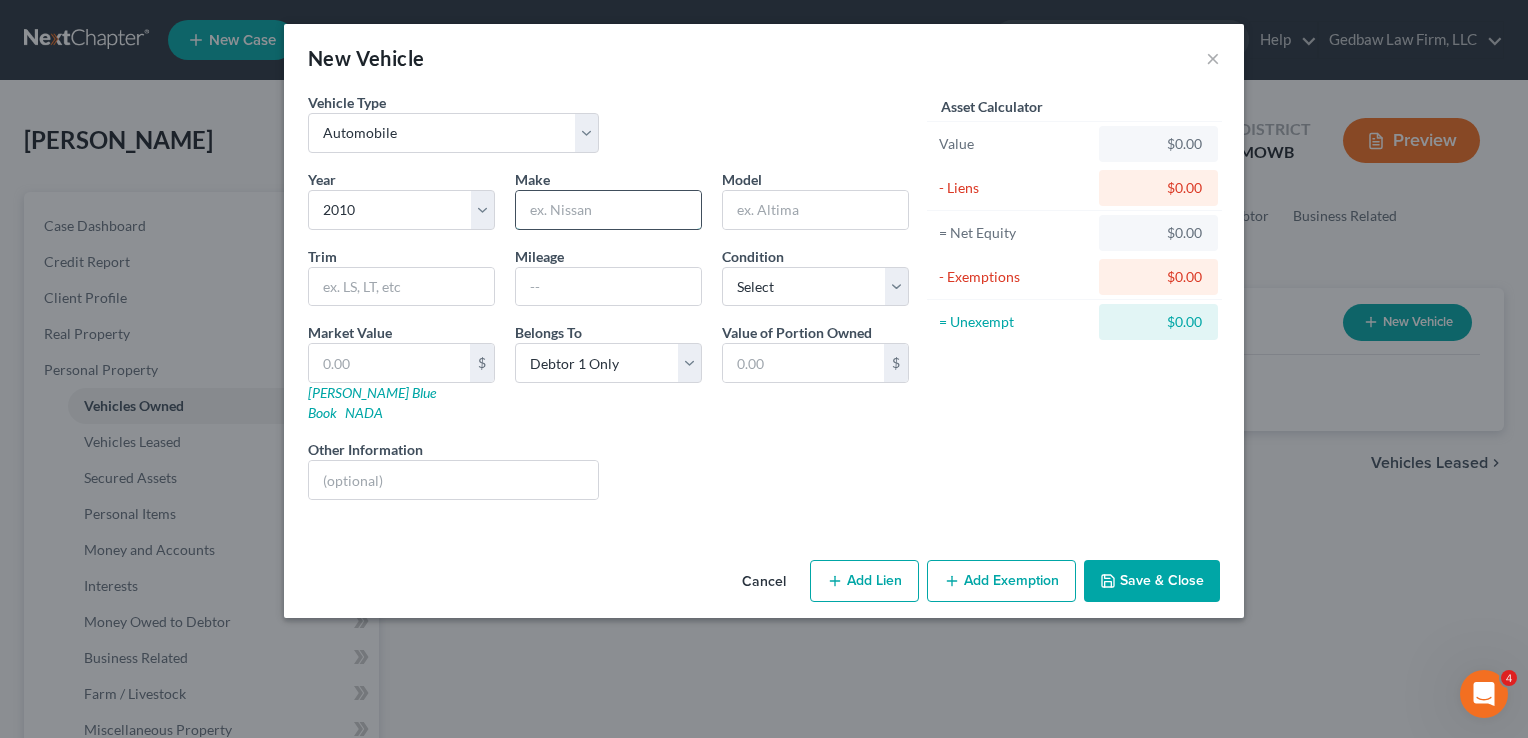 click at bounding box center [608, 210] 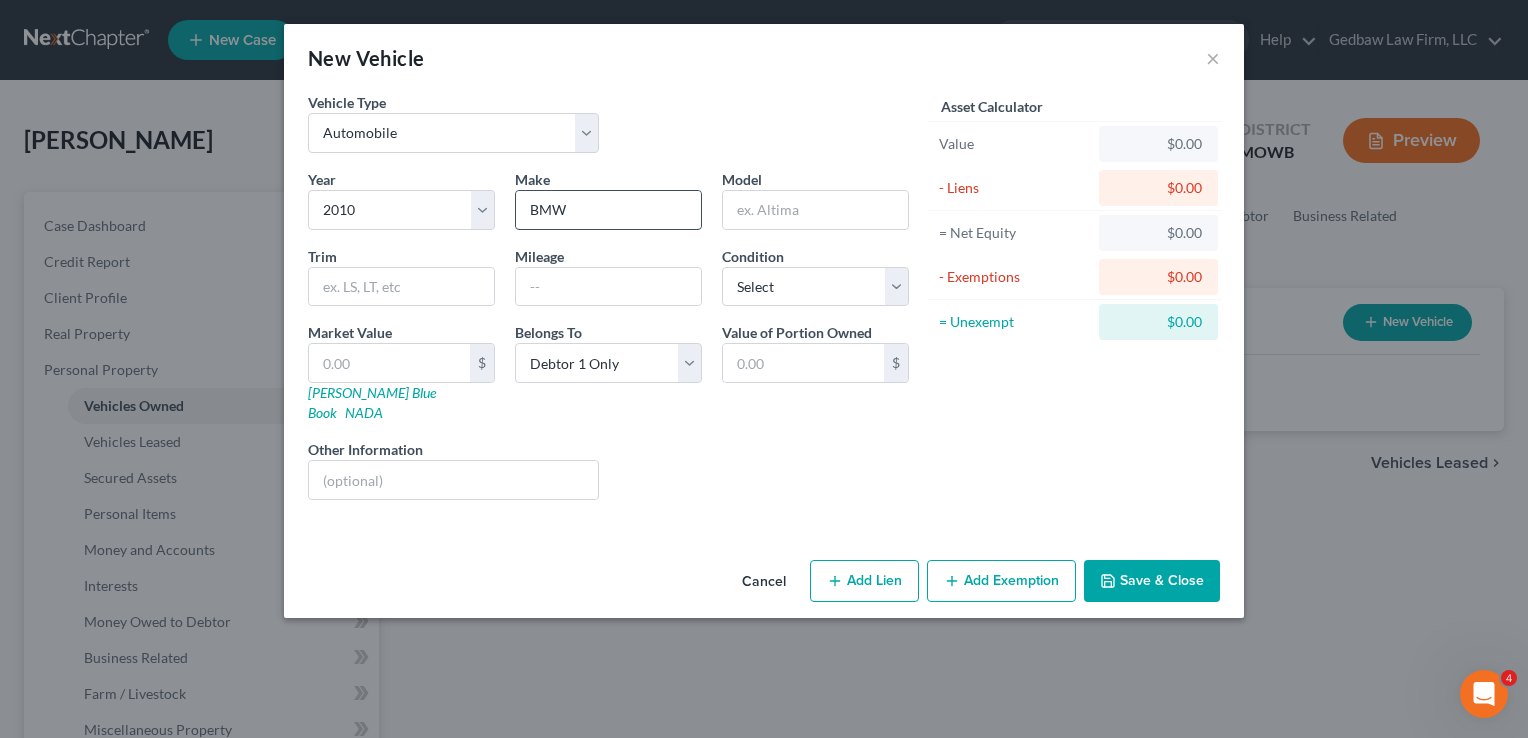 type on "BMW" 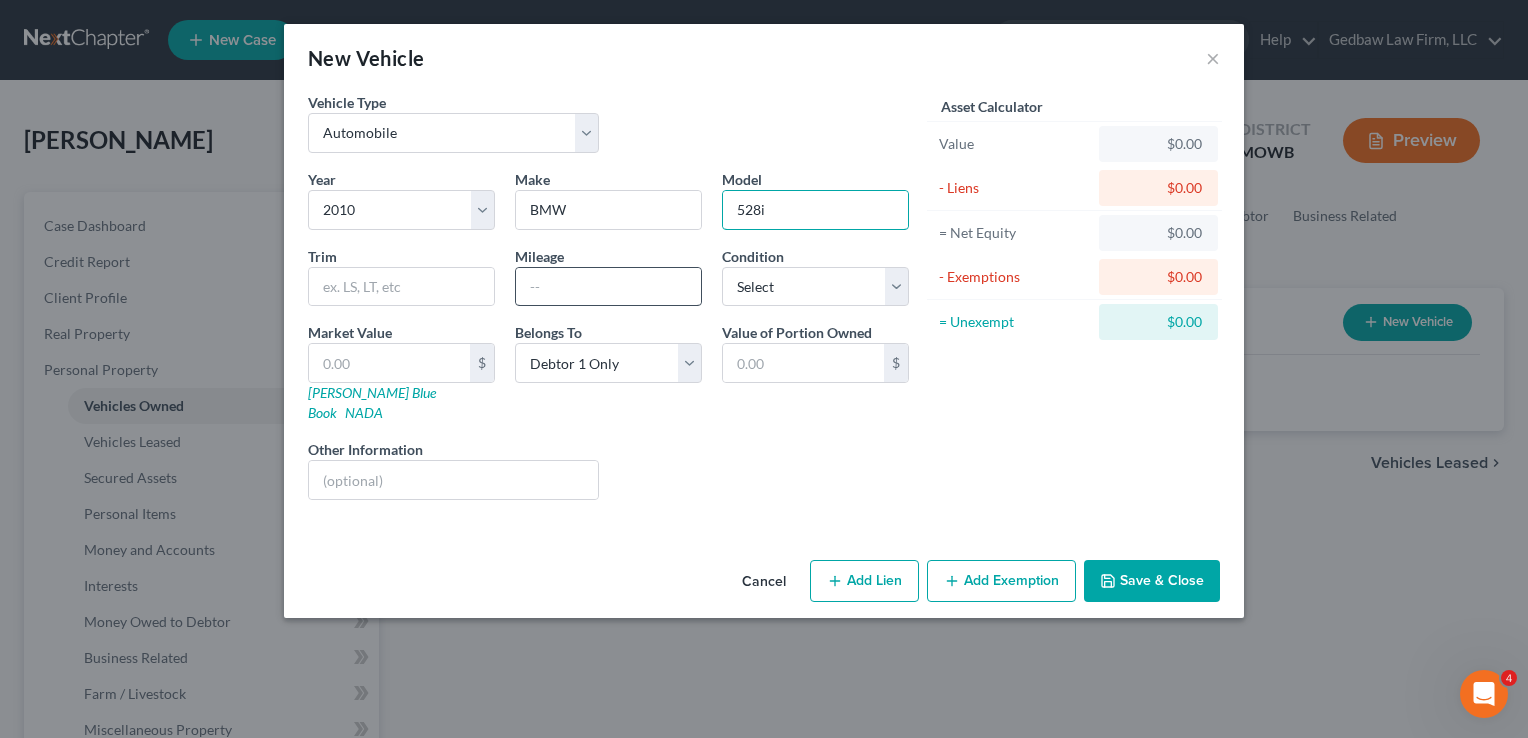 type on "528i" 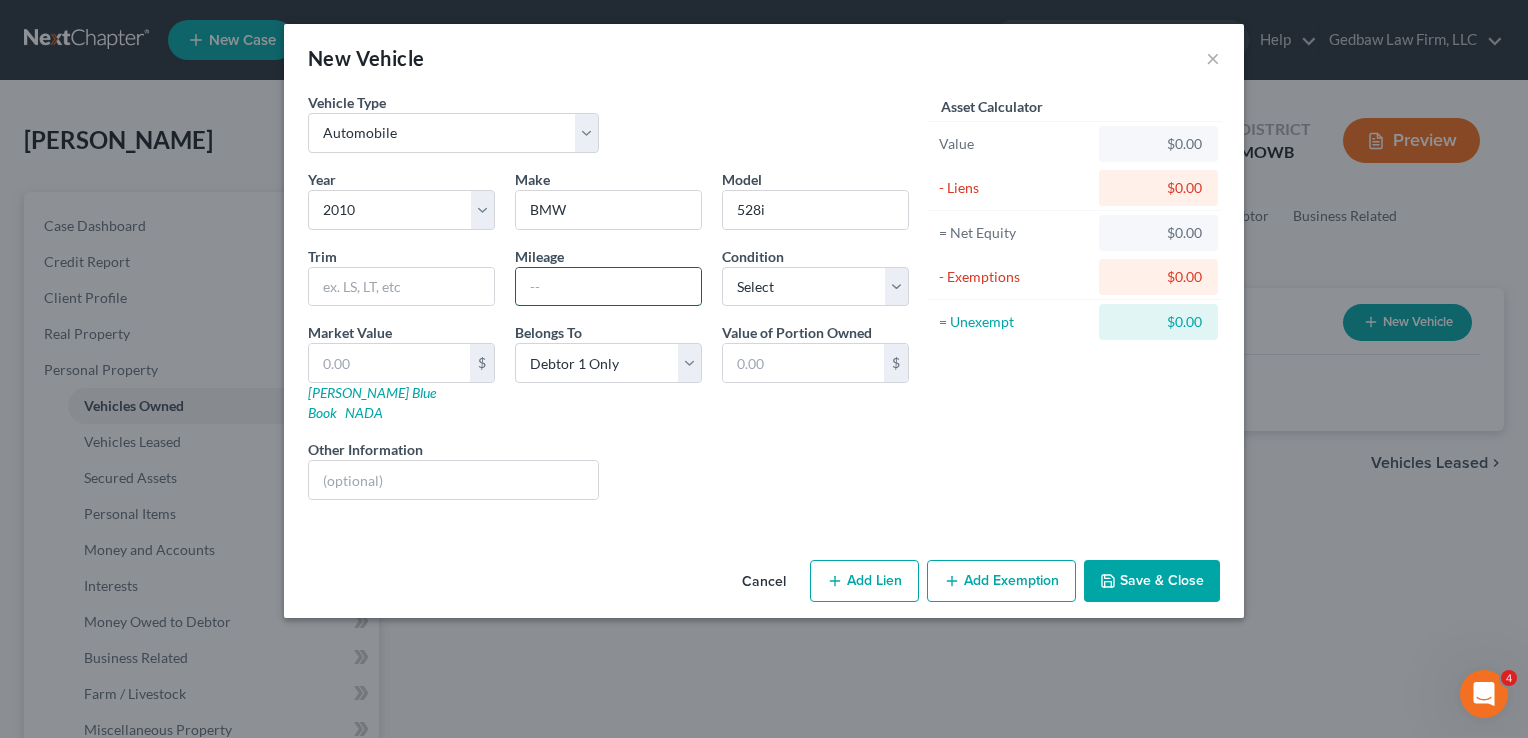 click at bounding box center [608, 287] 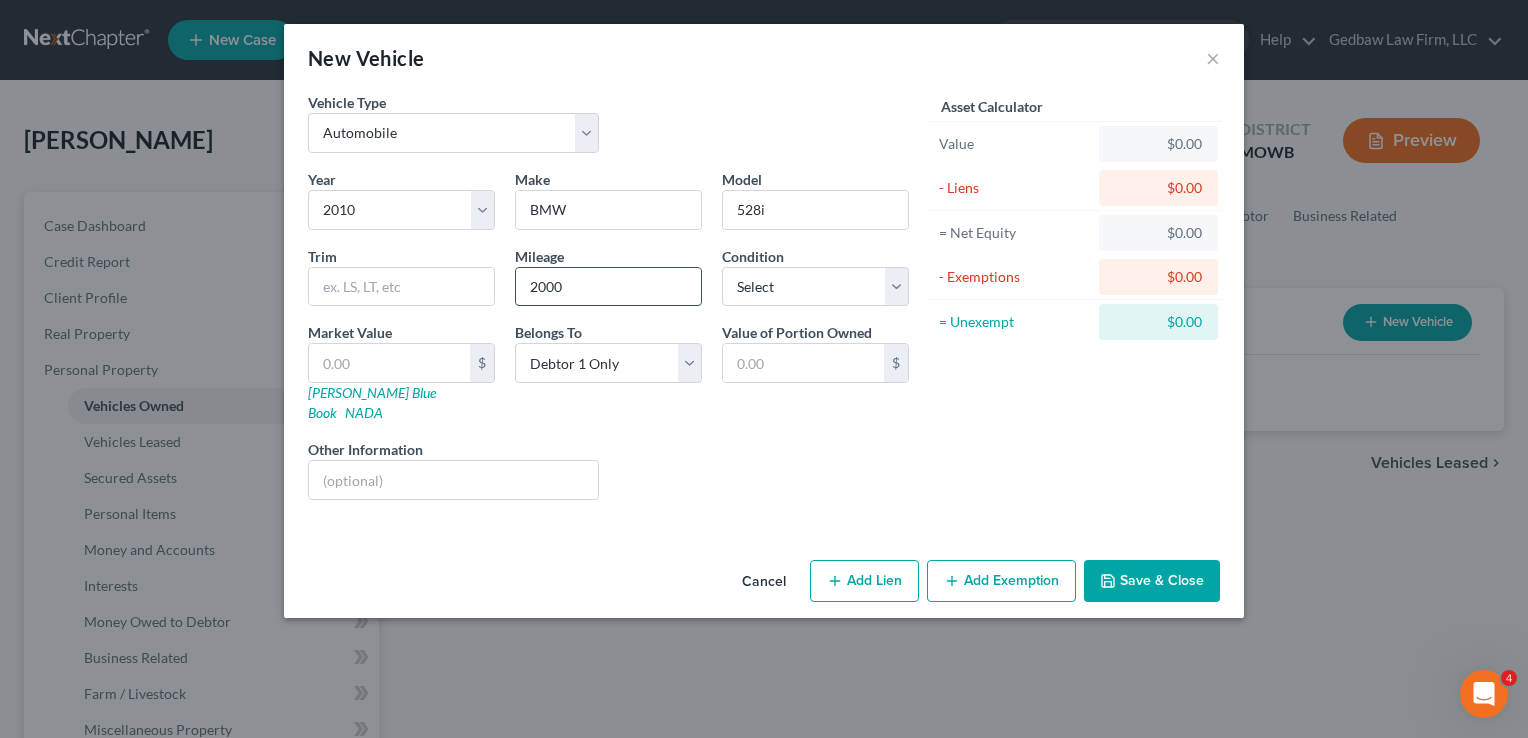 type on "200000" 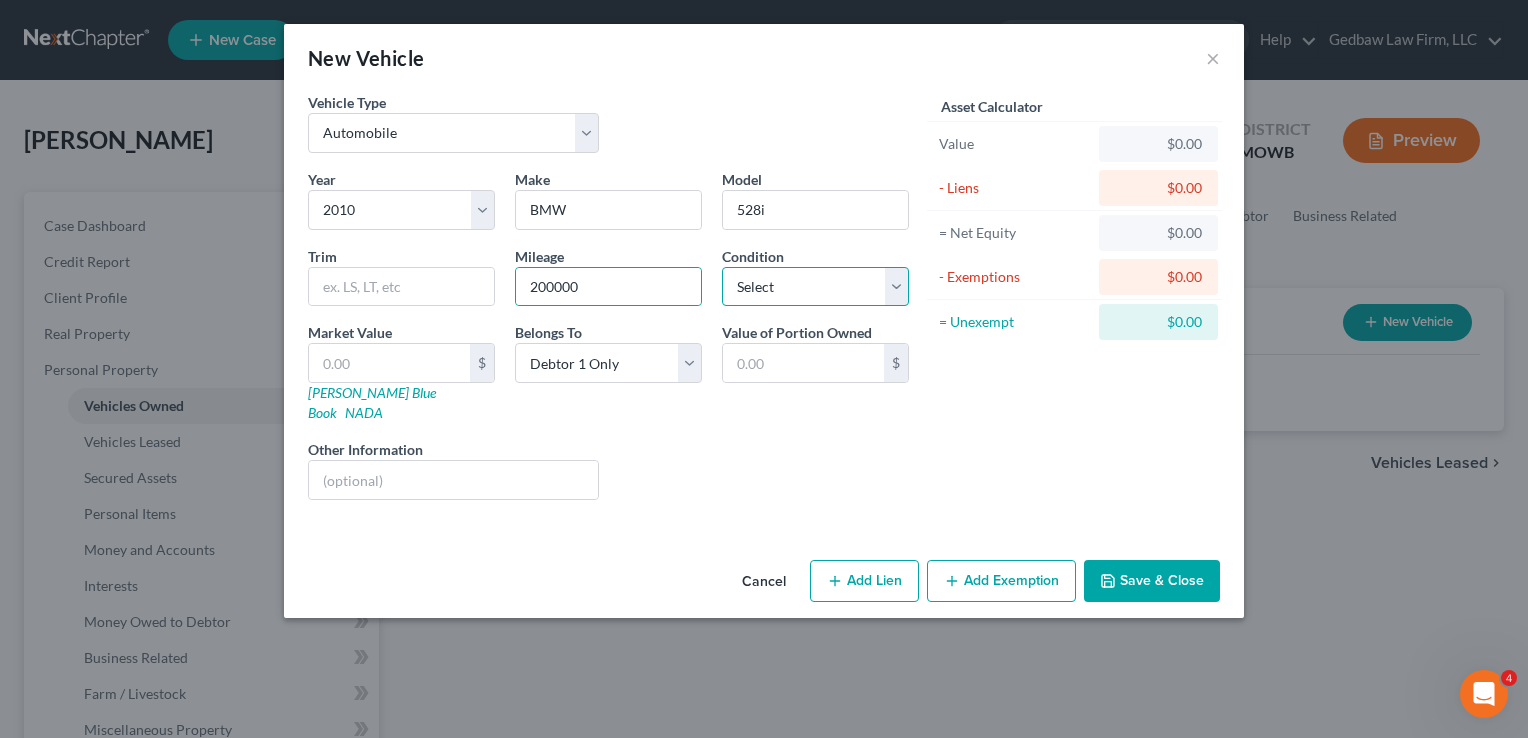 click on "Select Excellent Very Good Good Fair Poor" at bounding box center [815, 287] 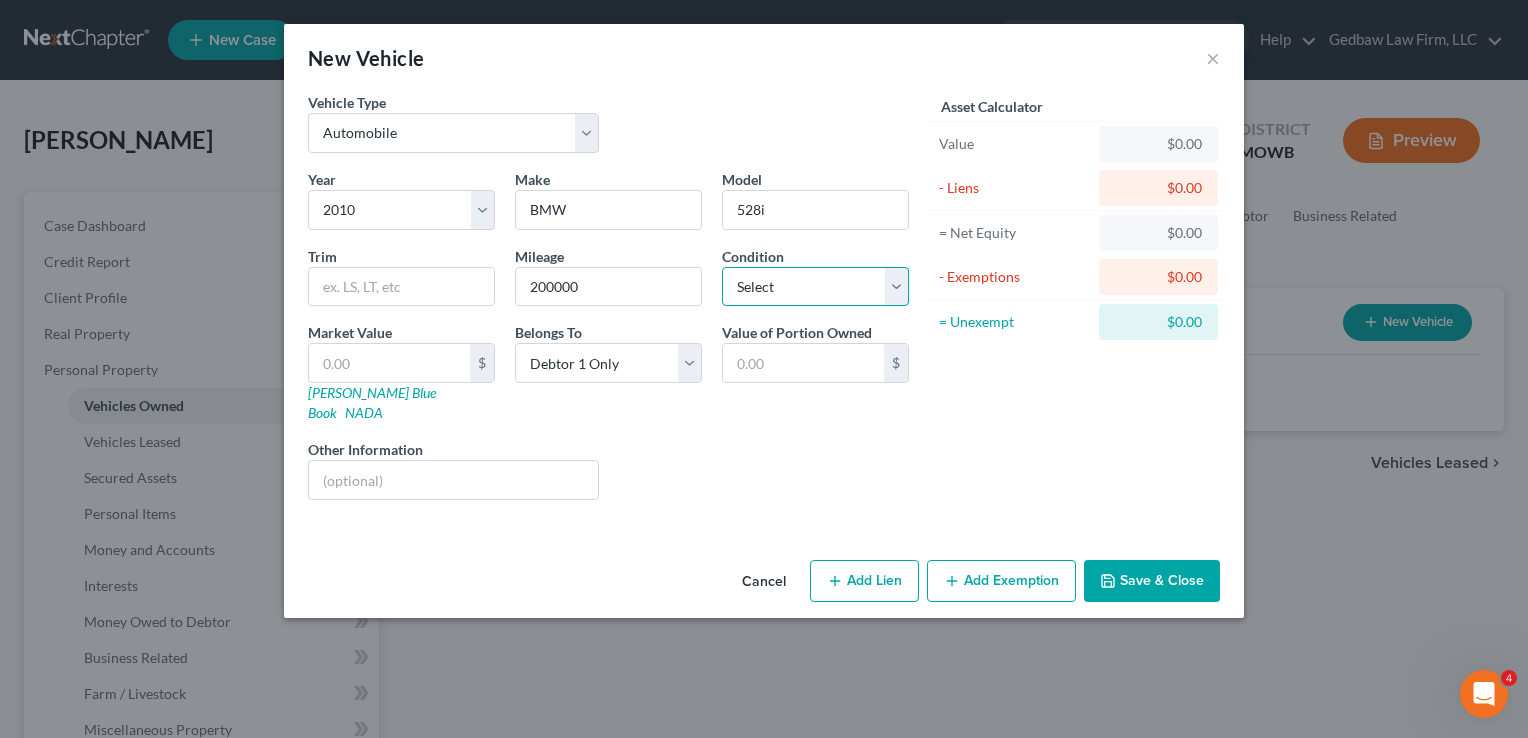 select on "3" 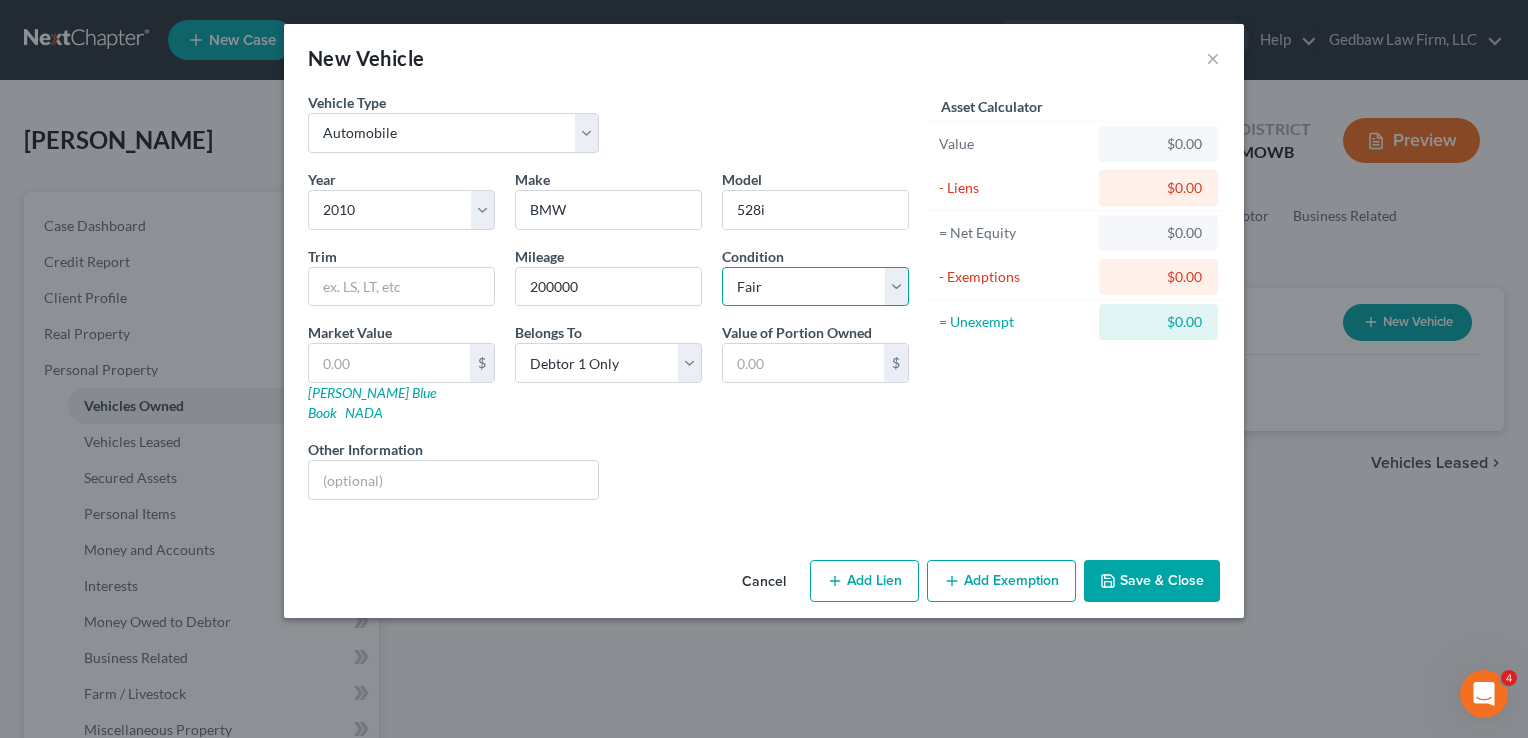 click on "Select Excellent Very Good Good Fair Poor" at bounding box center (815, 287) 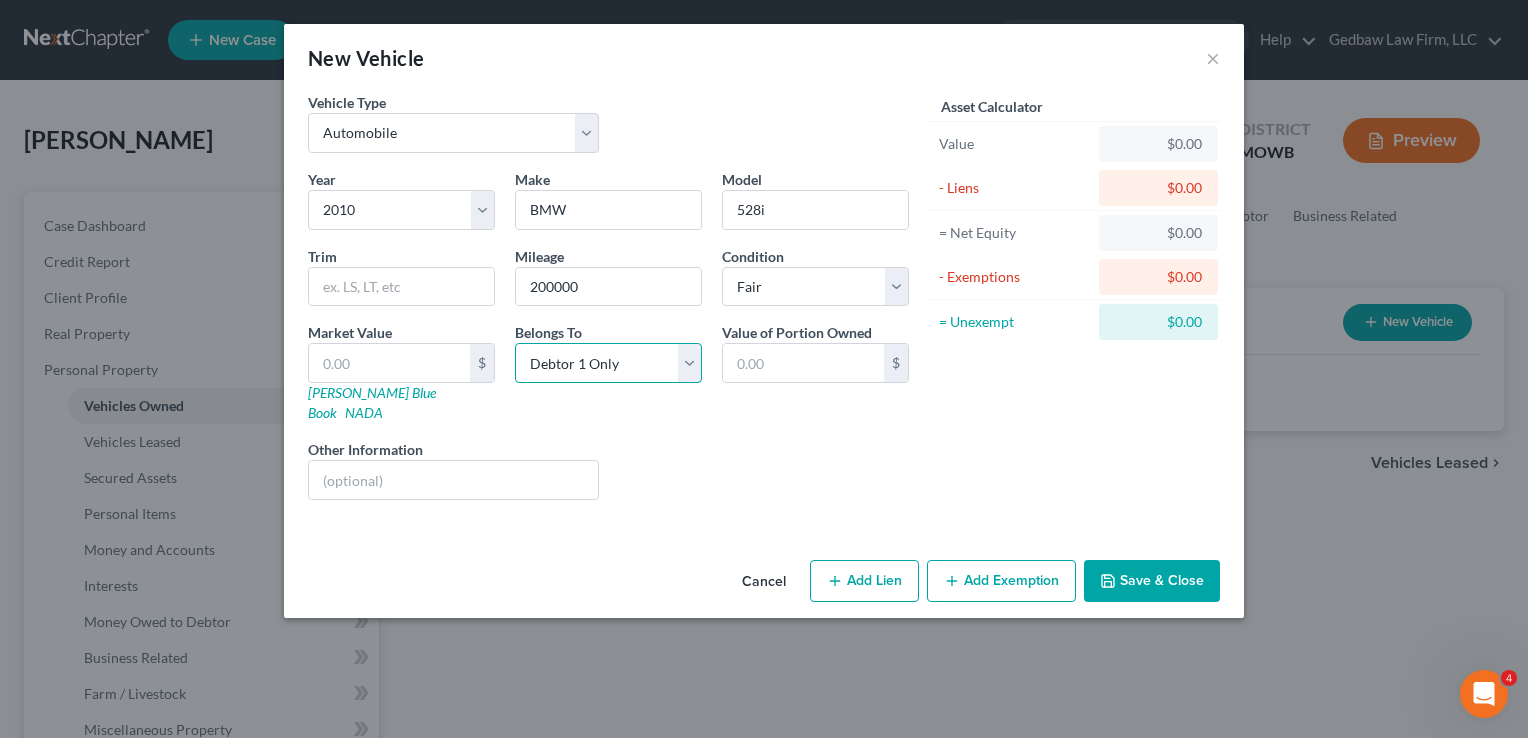 click on "Select Debtor 1 Only Debtor 2 Only Debtor 1 And Debtor 2 Only At Least One Of The Debtors And Another Community Property" at bounding box center (608, 363) 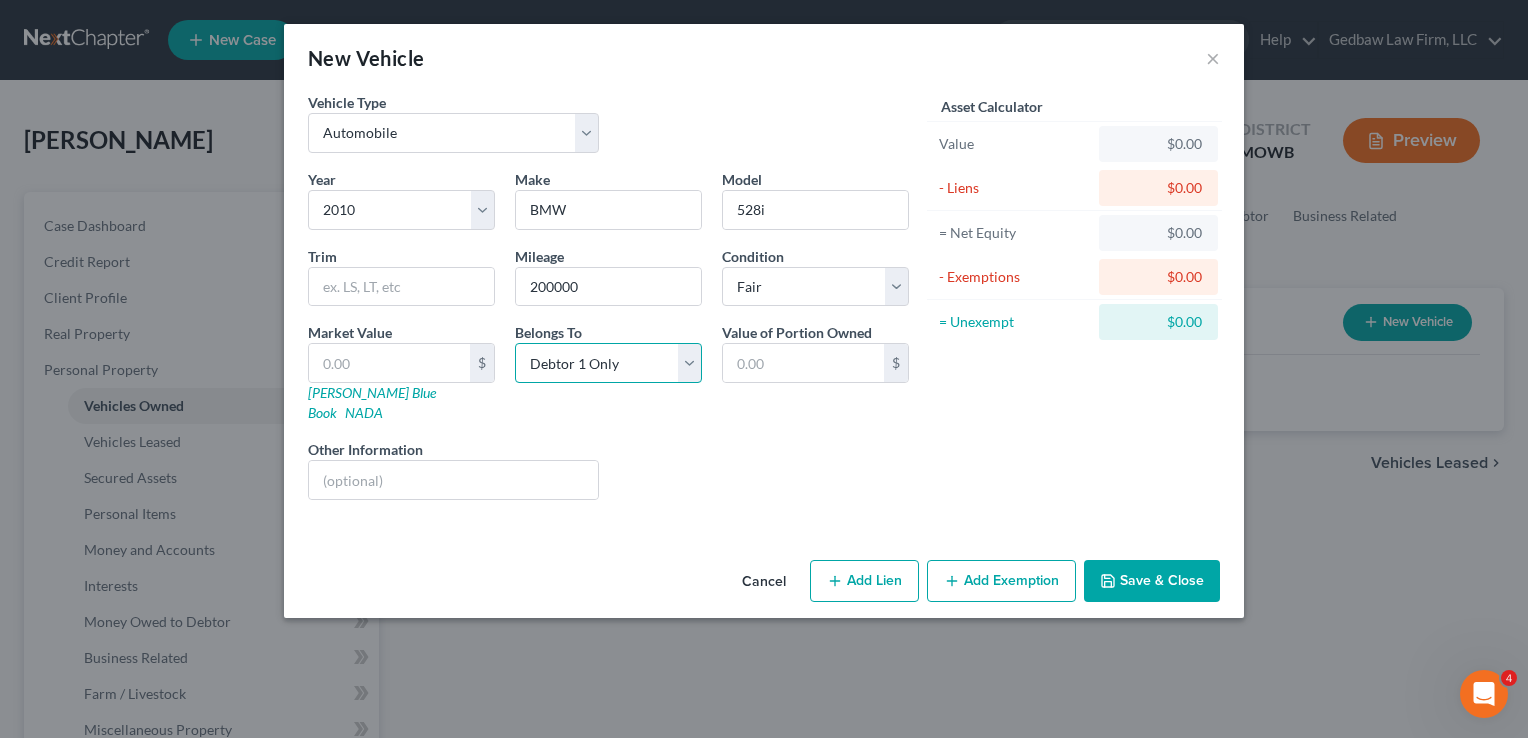 select on "3" 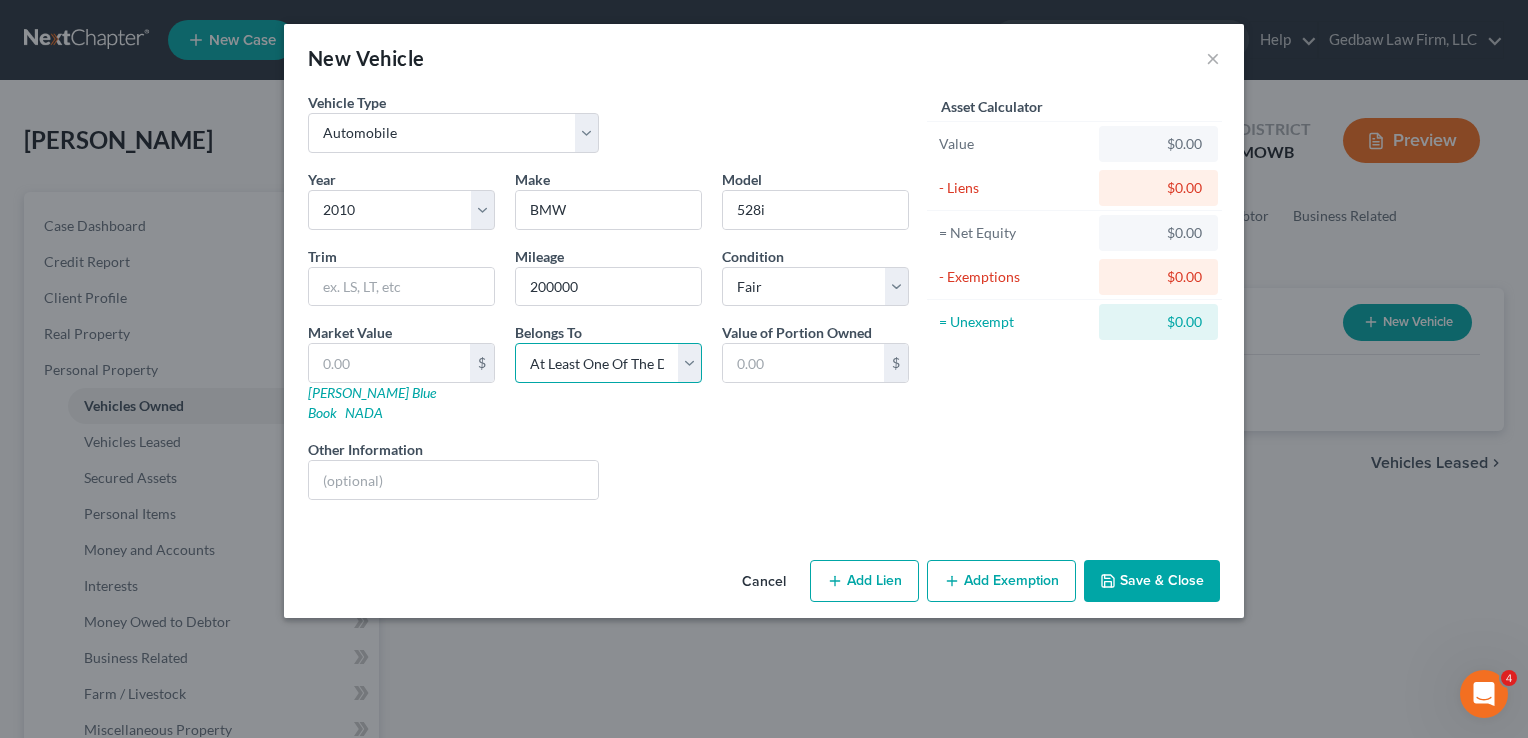 click on "Select Debtor 1 Only Debtor 2 Only Debtor 1 And Debtor 2 Only At Least One Of The Debtors And Another Community Property" at bounding box center [608, 363] 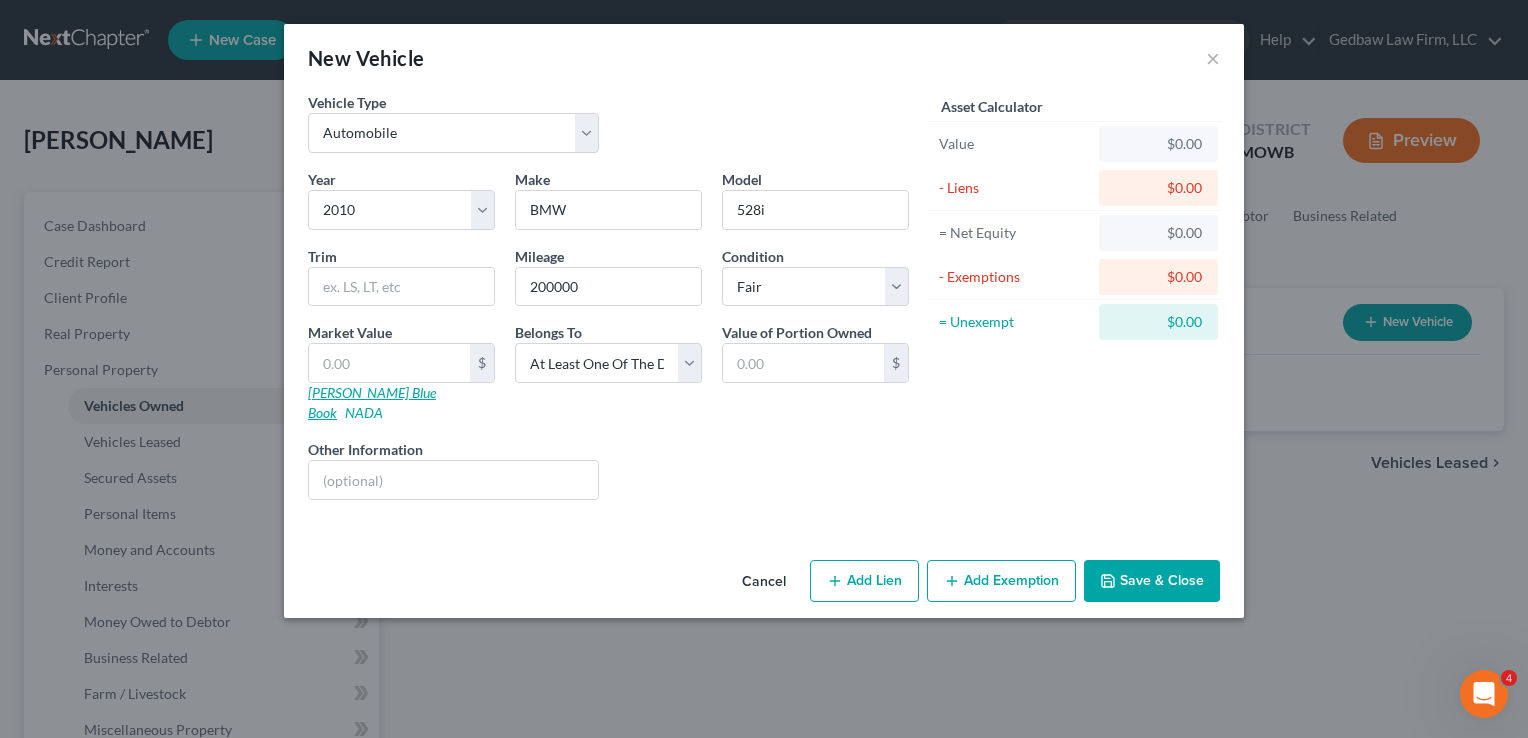 click on "[PERSON_NAME] Blue Book" at bounding box center (372, 402) 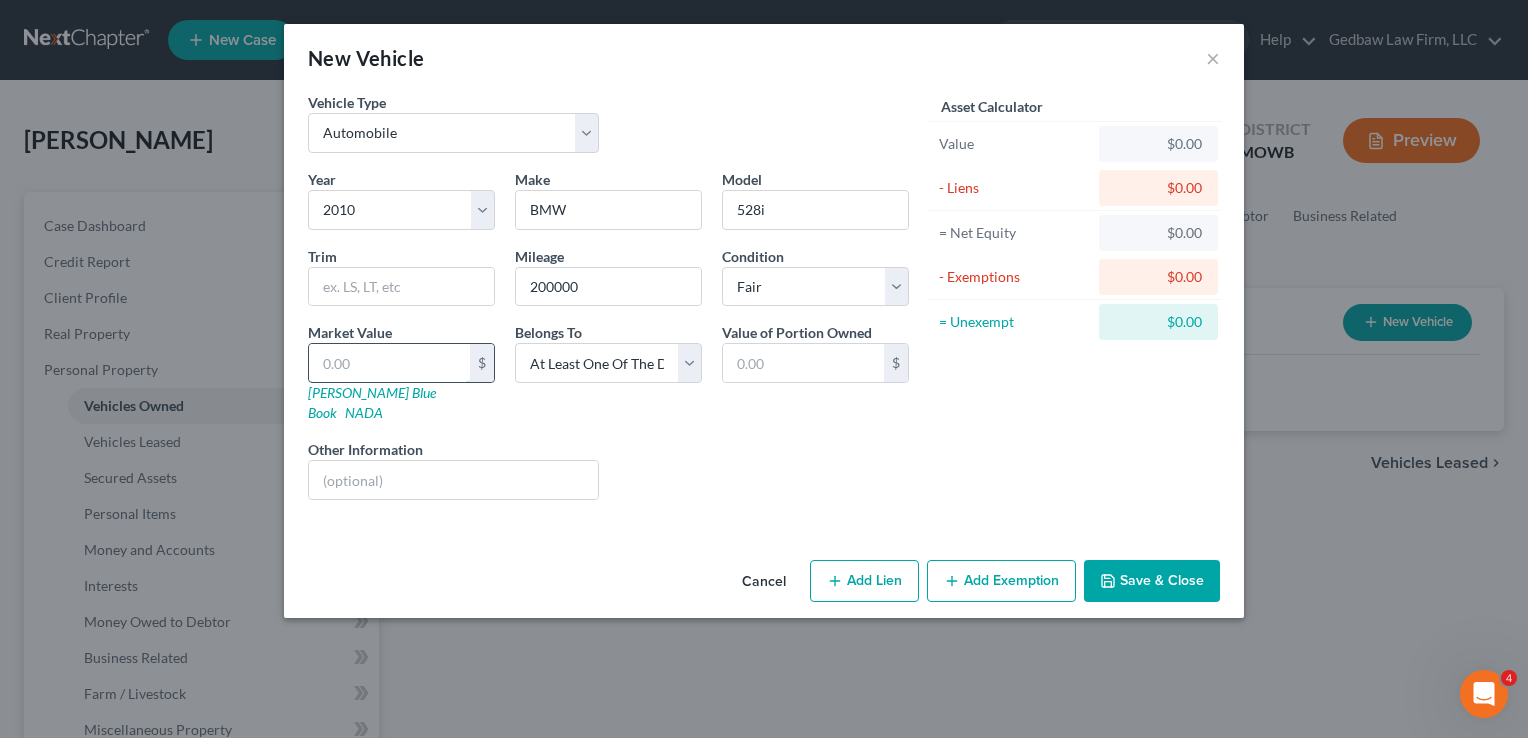 click at bounding box center (389, 363) 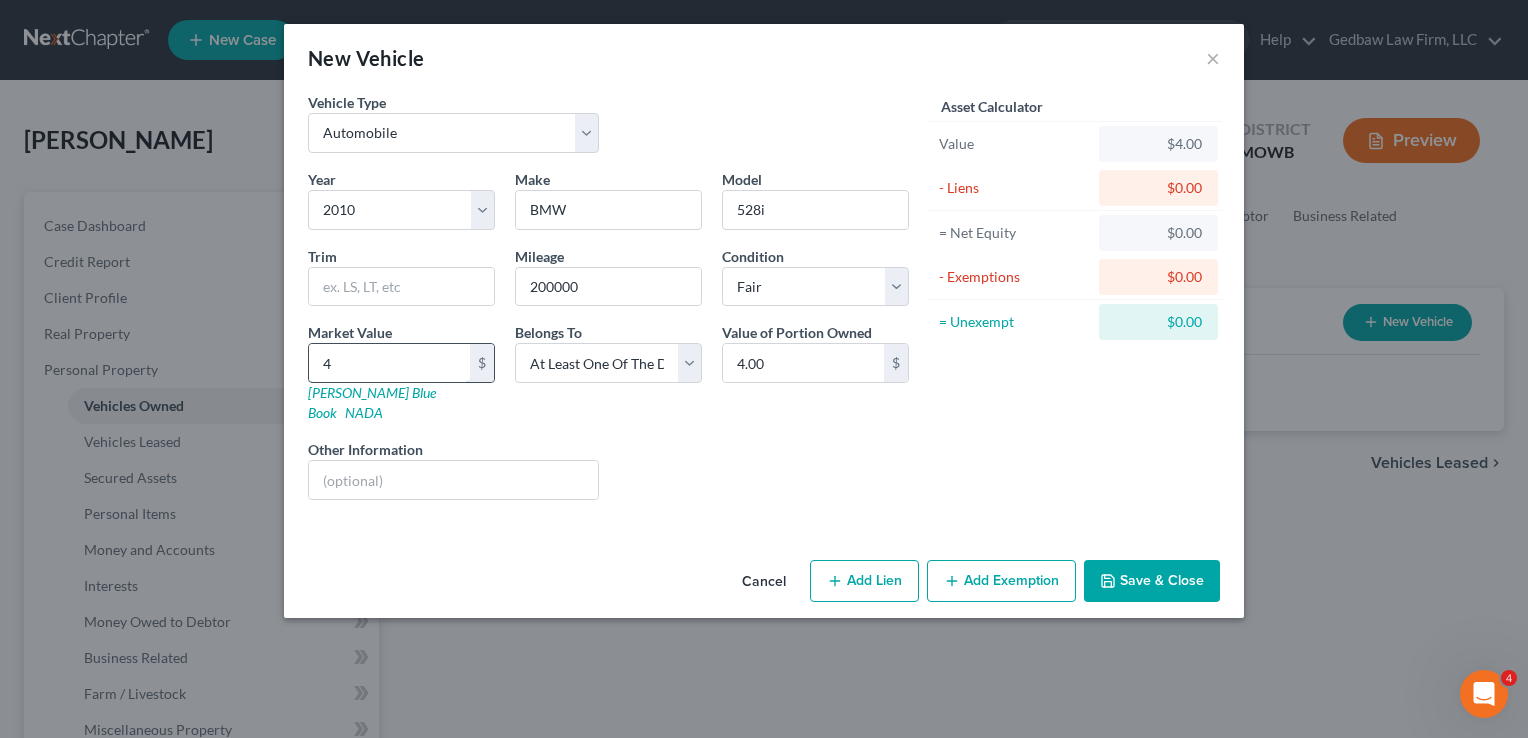 type on "40" 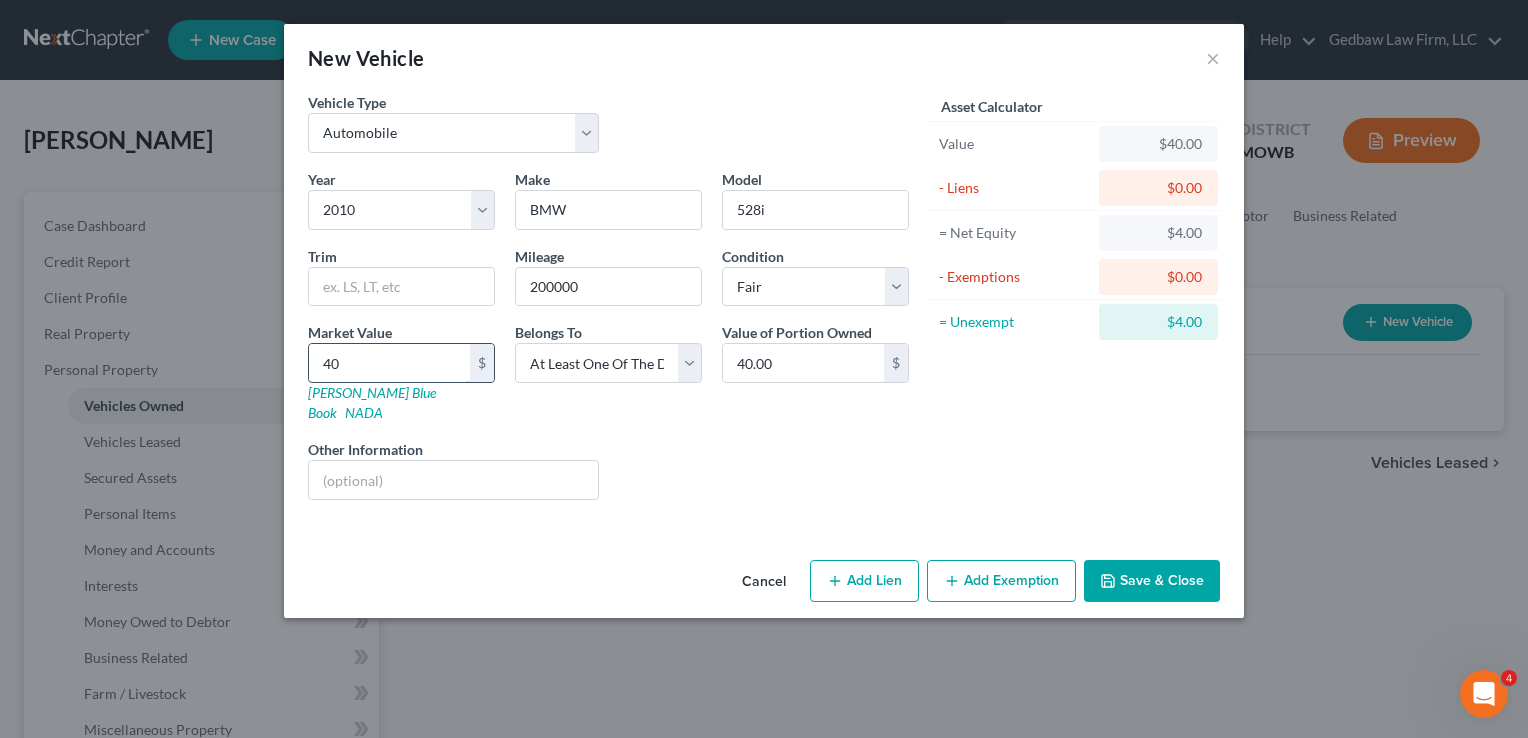 type on "400" 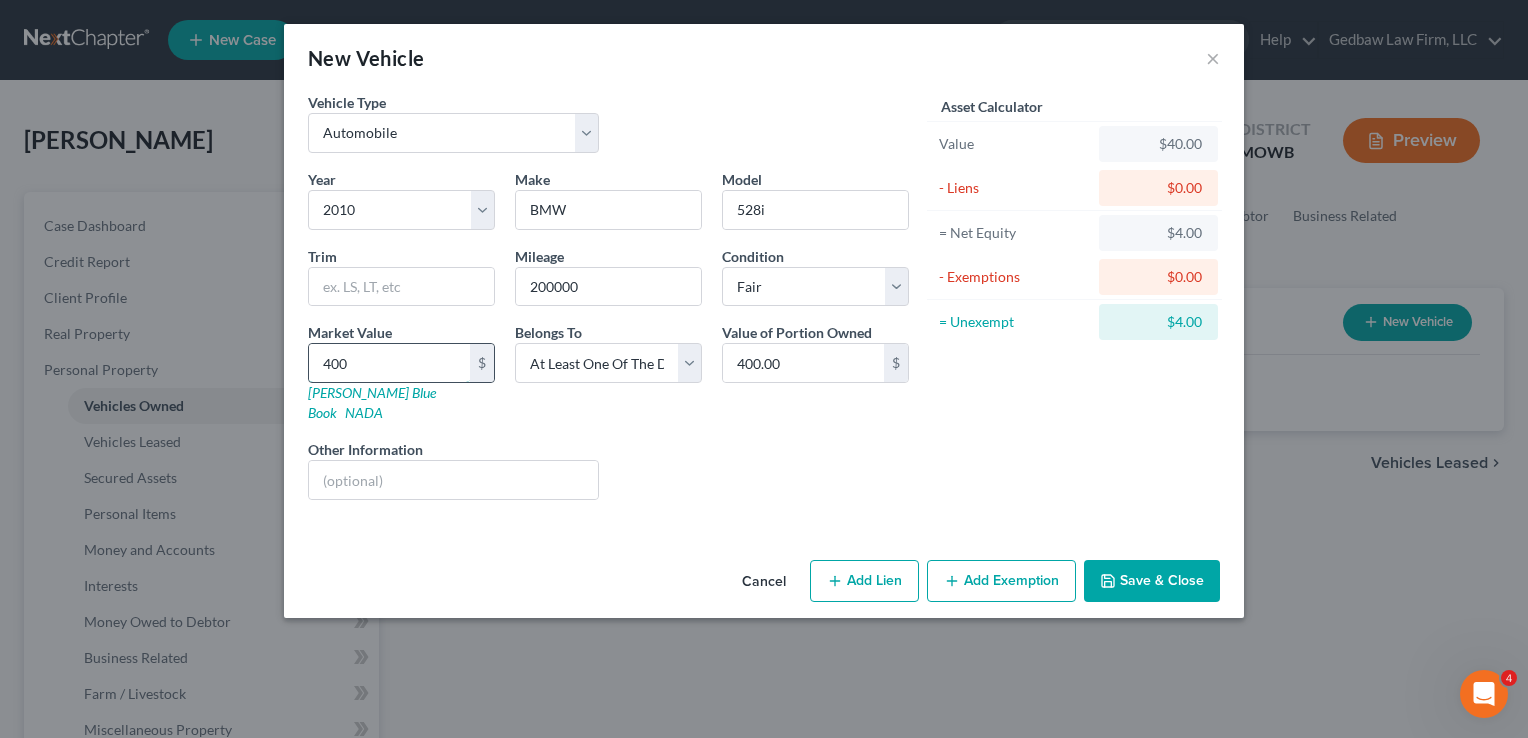 type on "4000" 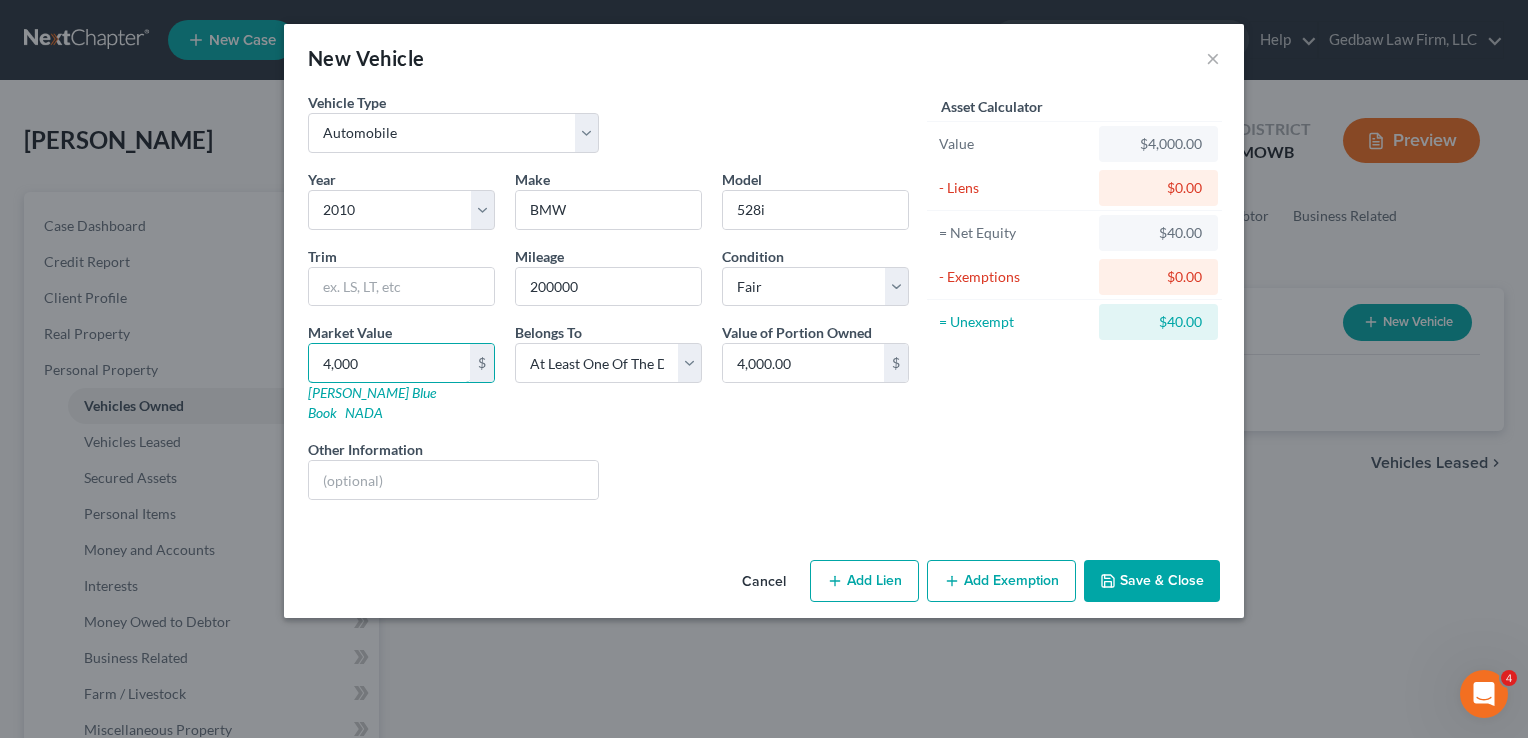 type on "4,000" 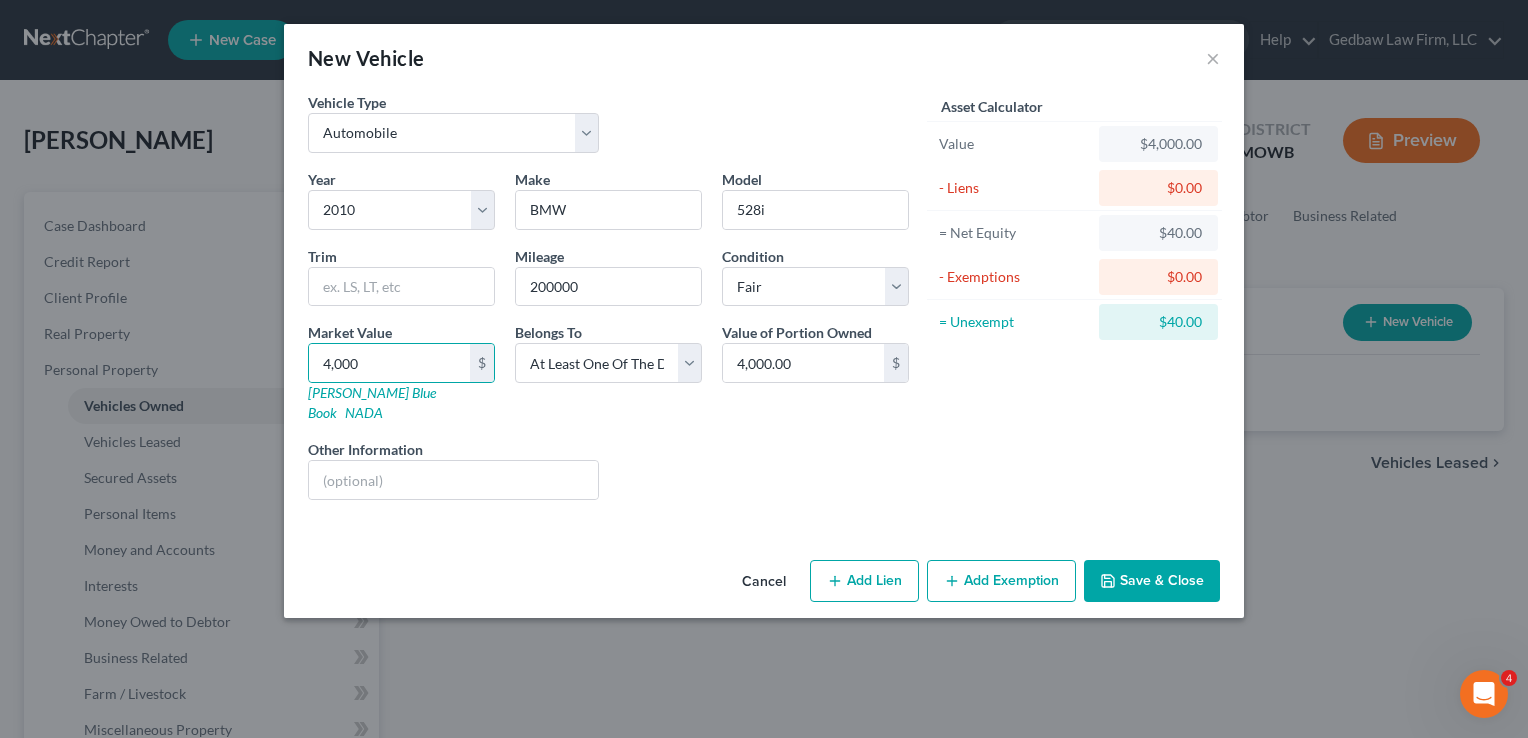 click on "Save & Close" at bounding box center (1152, 581) 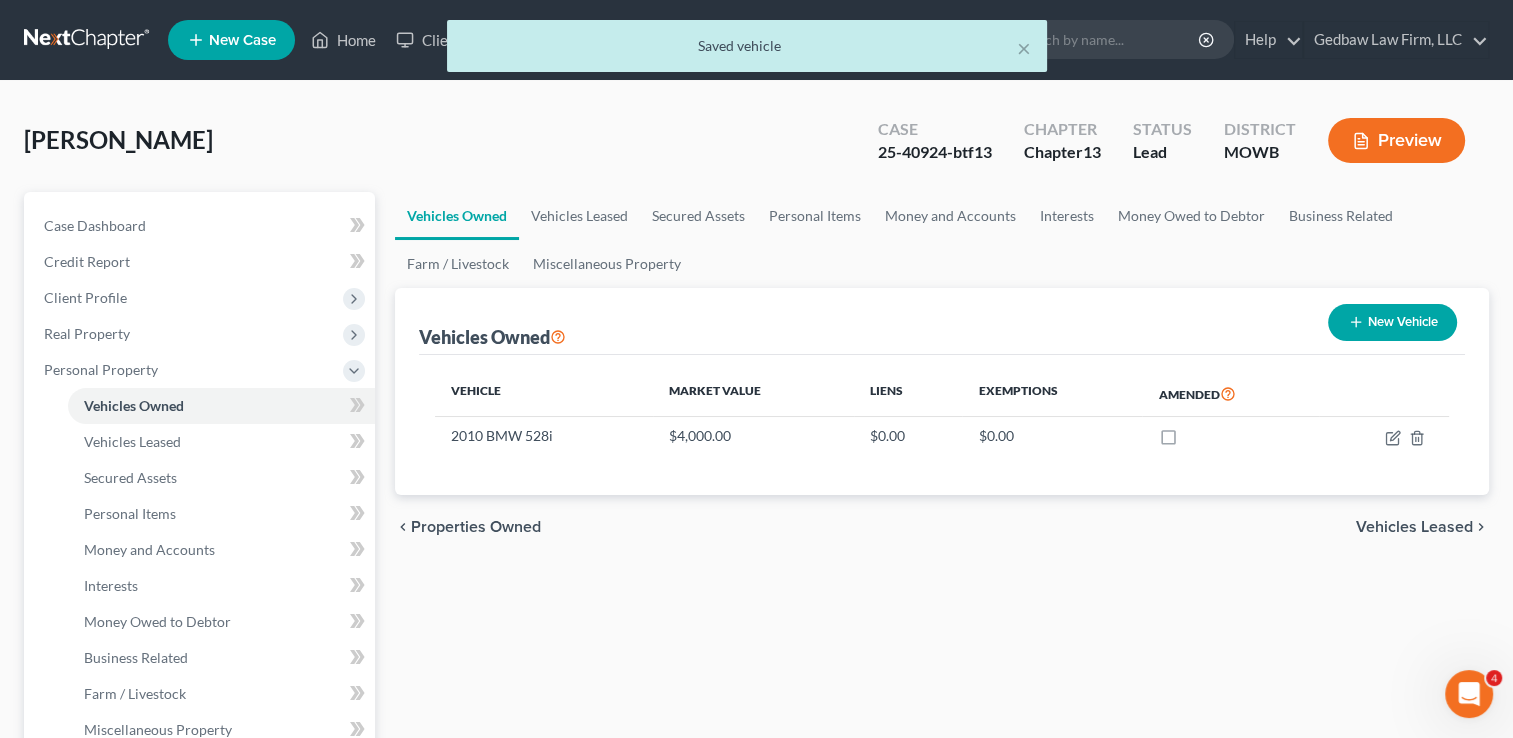 click on "New Vehicle" at bounding box center (1392, 322) 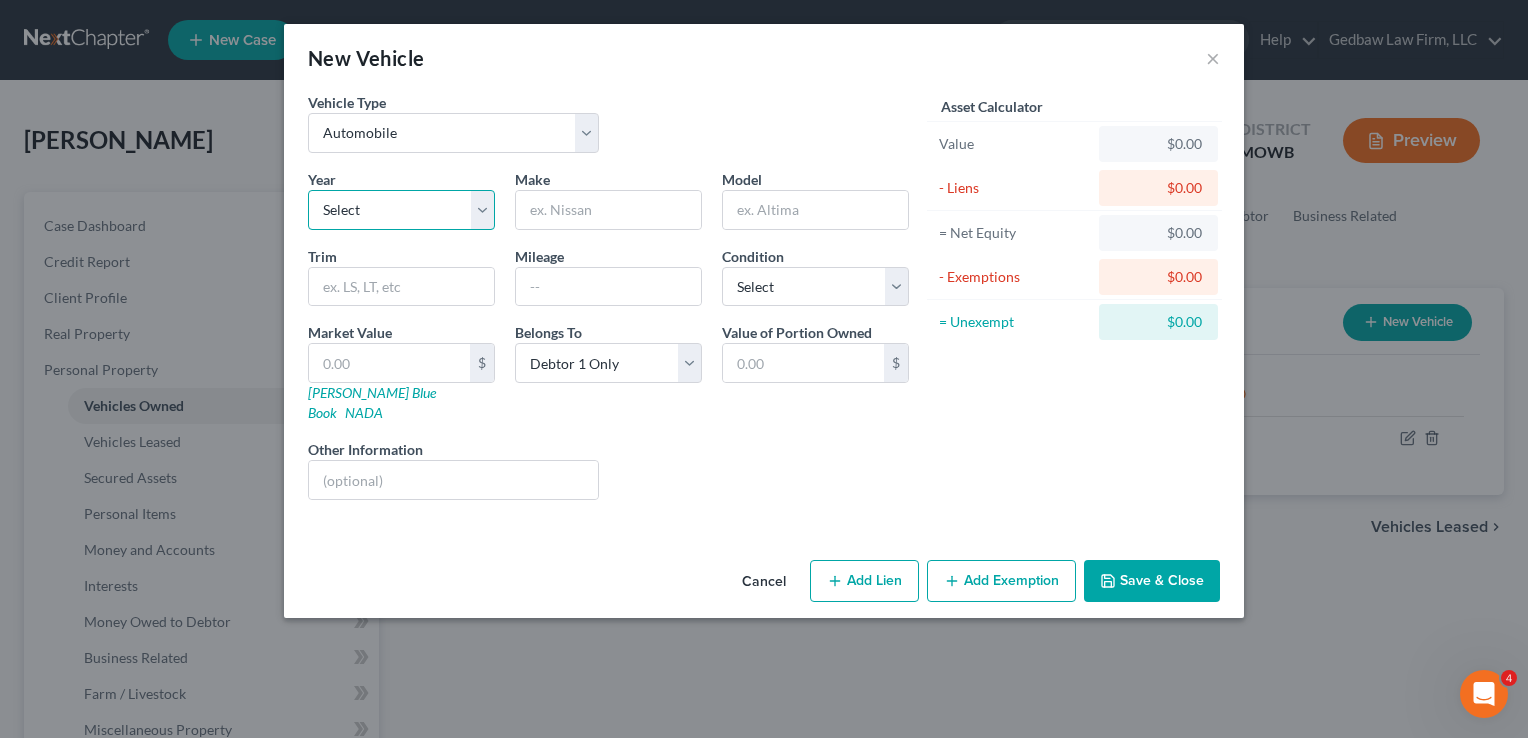 click on "Select 2026 2025 2024 2023 2022 2021 2020 2019 2018 2017 2016 2015 2014 2013 2012 2011 2010 2009 2008 2007 2006 2005 2004 2003 2002 2001 2000 1999 1998 1997 1996 1995 1994 1993 1992 1991 1990 1989 1988 1987 1986 1985 1984 1983 1982 1981 1980 1979 1978 1977 1976 1975 1974 1973 1972 1971 1970 1969 1968 1967 1966 1965 1964 1963 1962 1961 1960 1959 1958 1957 1956 1955 1954 1953 1952 1951 1950 1949 1948 1947 1946 1945 1944 1943 1942 1941 1940 1939 1938 1937 1936 1935 1934 1933 1932 1931 1930 1929 1928 1927 1926 1925 1924 1923 1922 1921 1920 1919 1918 1917 1916 1915 1914 1913 1912 1911 1910 1909 1908 1907 1906 1905 1904 1903 1902 1901" at bounding box center (401, 210) 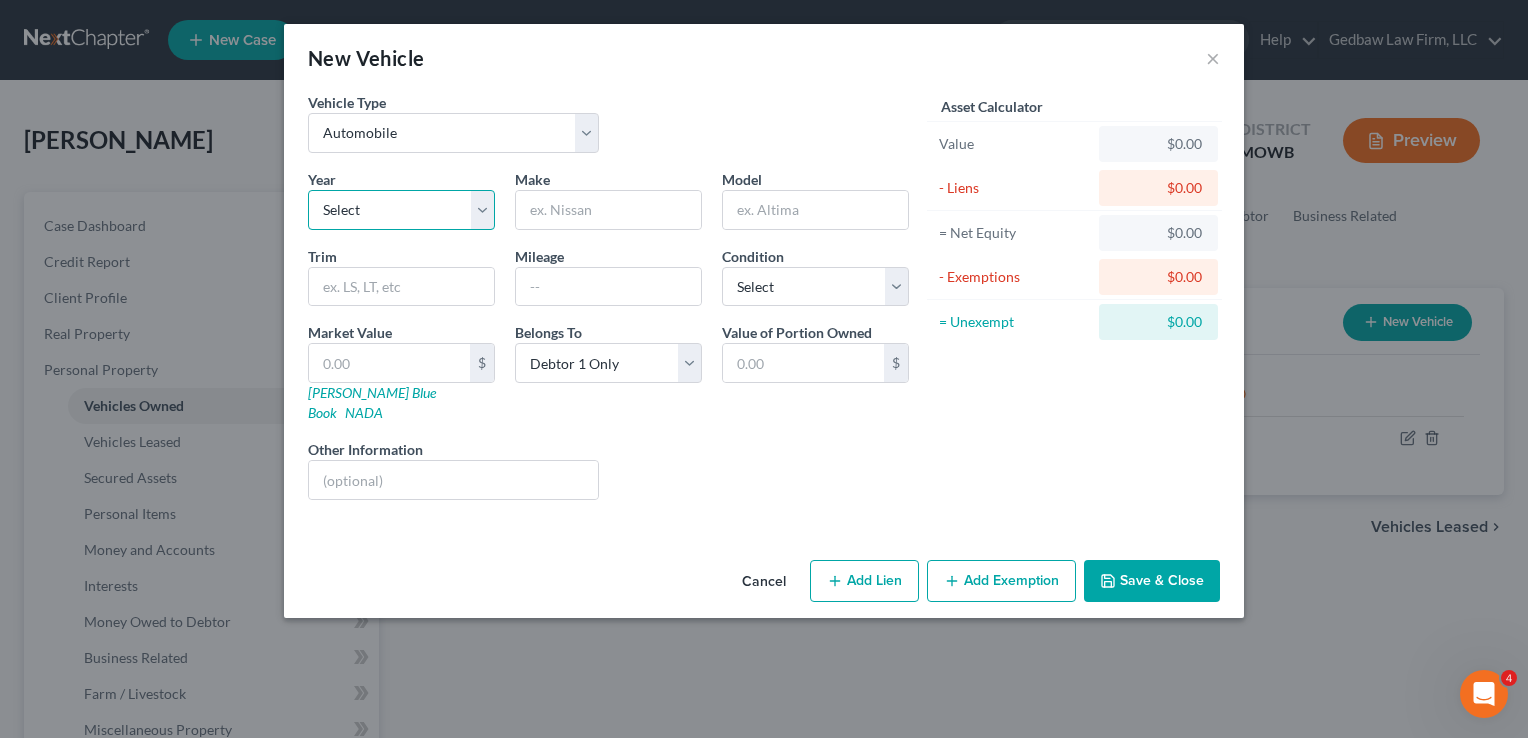 select on "23" 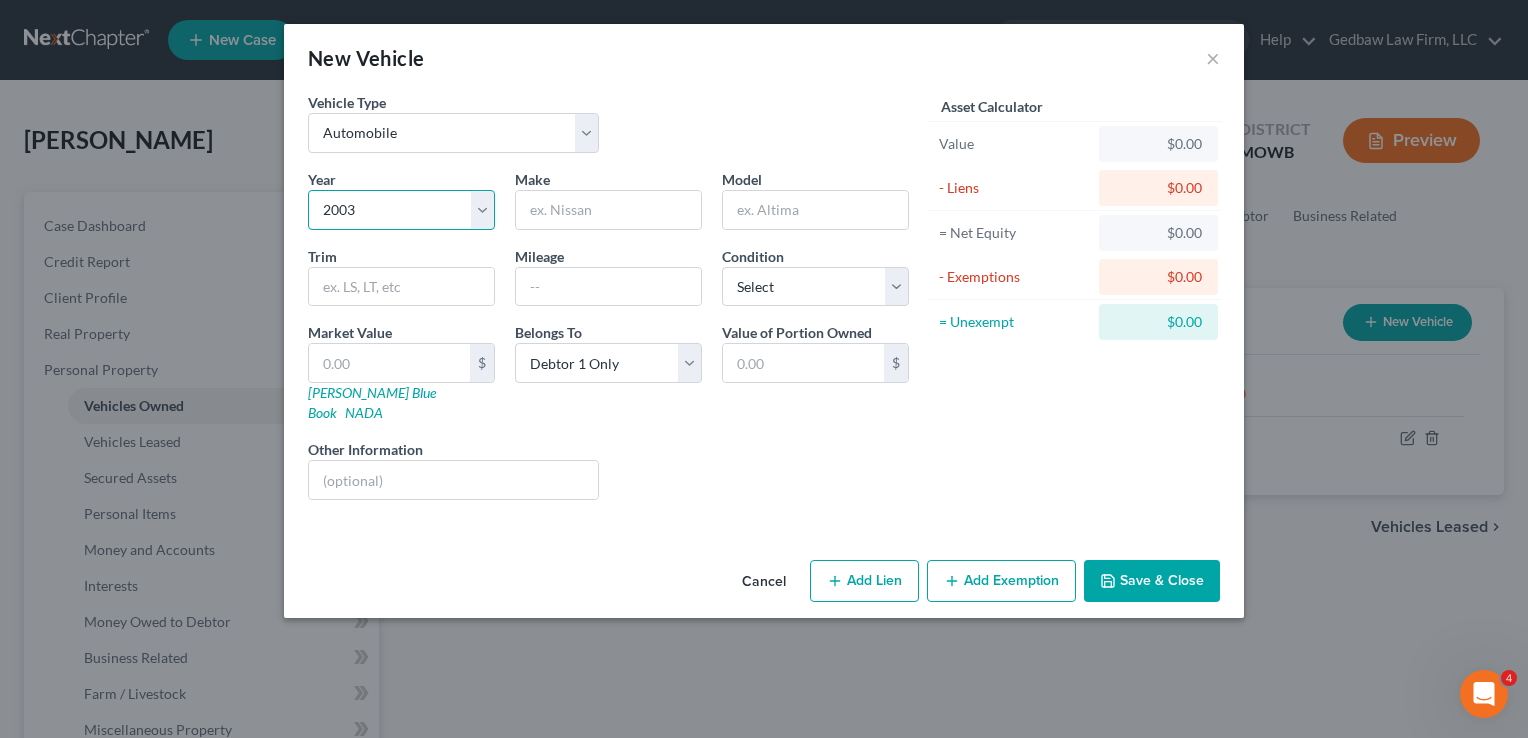 click on "Select 2026 2025 2024 2023 2022 2021 2020 2019 2018 2017 2016 2015 2014 2013 2012 2011 2010 2009 2008 2007 2006 2005 2004 2003 2002 2001 2000 1999 1998 1997 1996 1995 1994 1993 1992 1991 1990 1989 1988 1987 1986 1985 1984 1983 1982 1981 1980 1979 1978 1977 1976 1975 1974 1973 1972 1971 1970 1969 1968 1967 1966 1965 1964 1963 1962 1961 1960 1959 1958 1957 1956 1955 1954 1953 1952 1951 1950 1949 1948 1947 1946 1945 1944 1943 1942 1941 1940 1939 1938 1937 1936 1935 1934 1933 1932 1931 1930 1929 1928 1927 1926 1925 1924 1923 1922 1921 1920 1919 1918 1917 1916 1915 1914 1913 1912 1911 1910 1909 1908 1907 1906 1905 1904 1903 1902 1901" at bounding box center (401, 210) 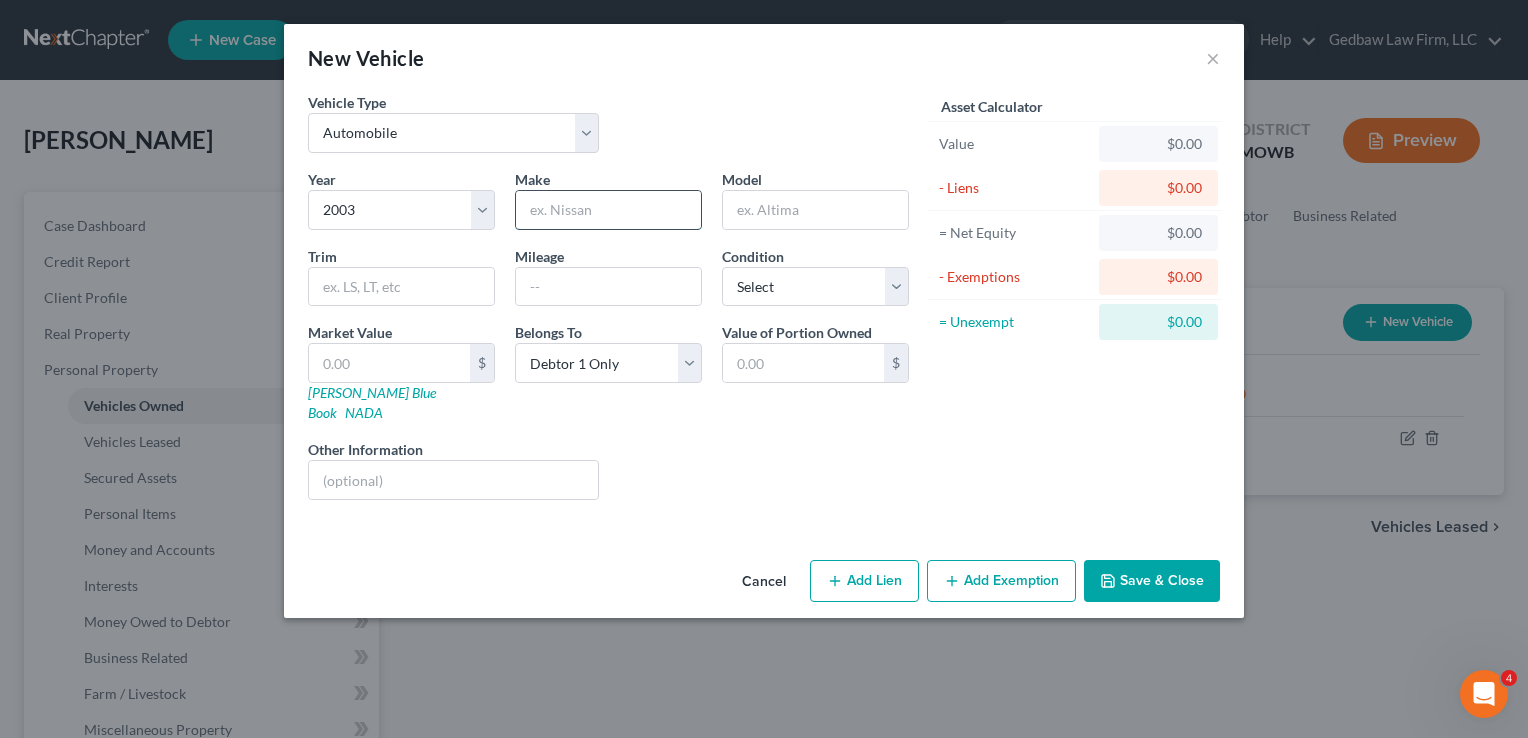 click at bounding box center [608, 210] 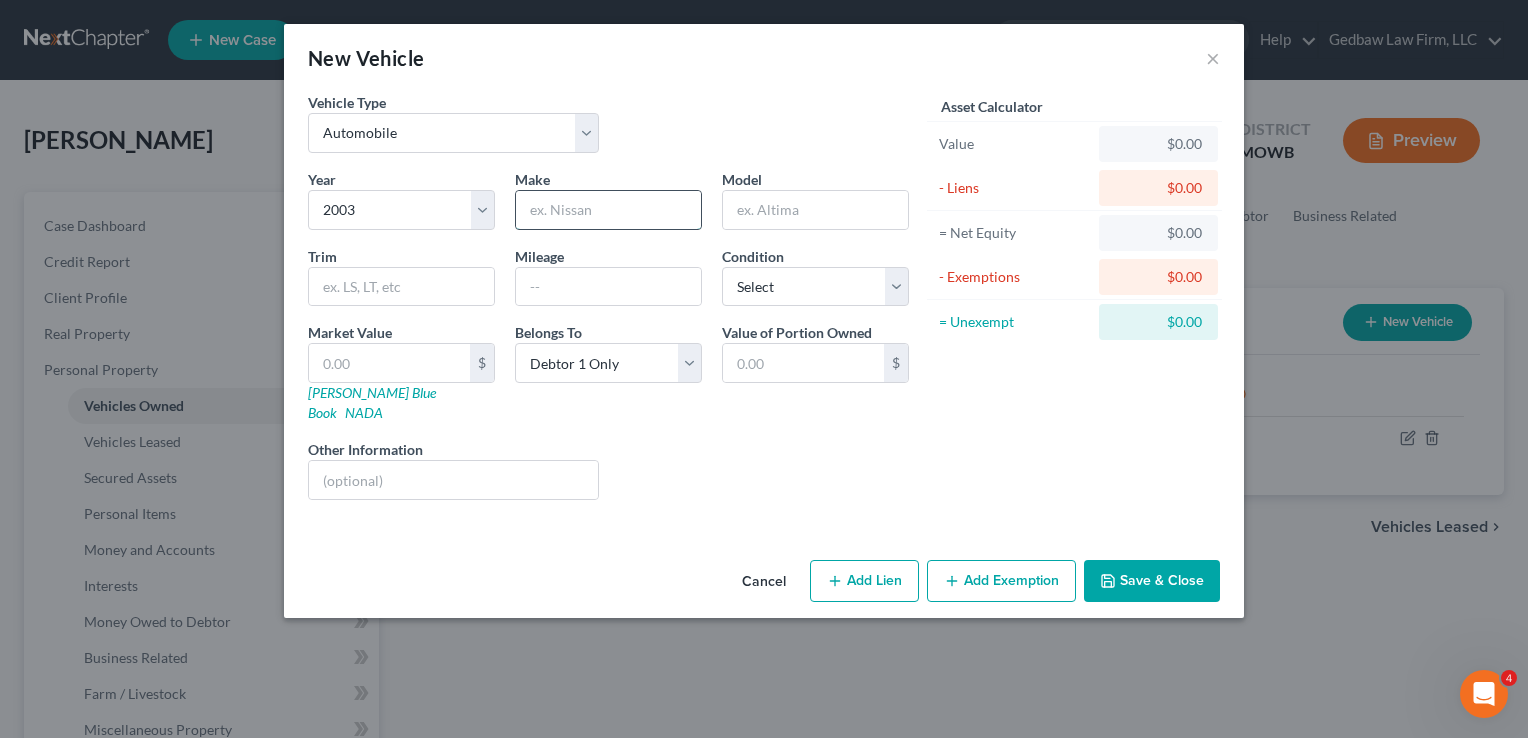type on "Chevy" 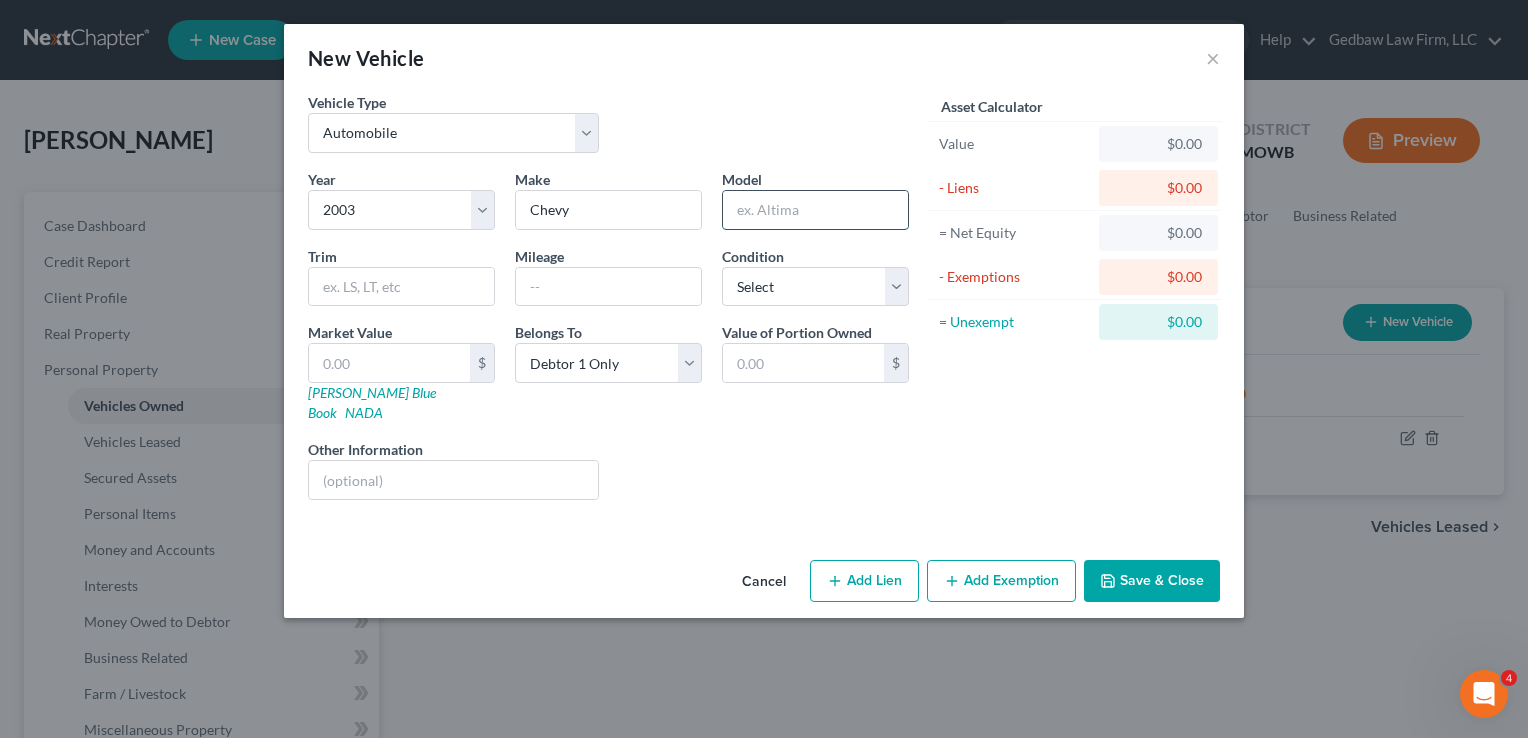 click at bounding box center (815, 210) 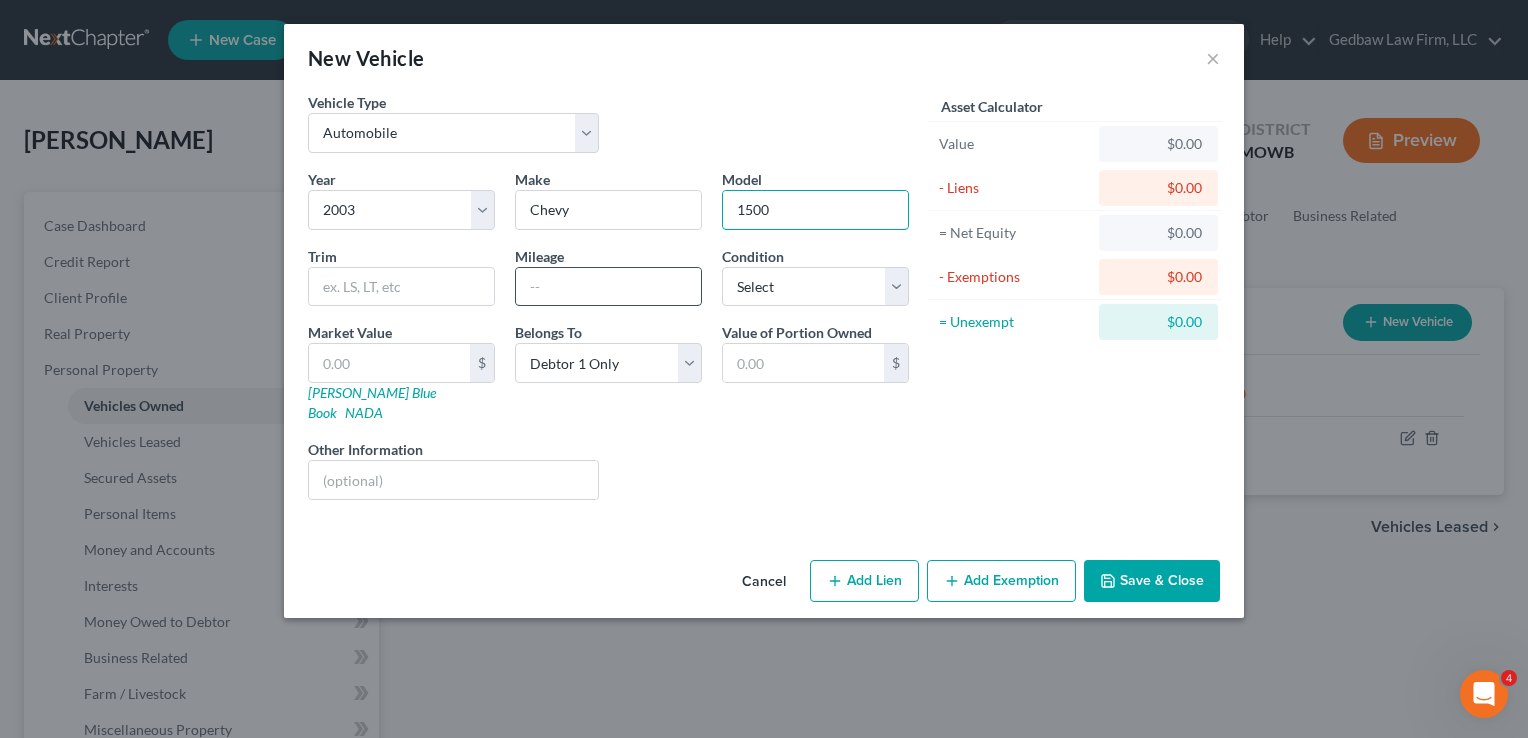 type on "1500" 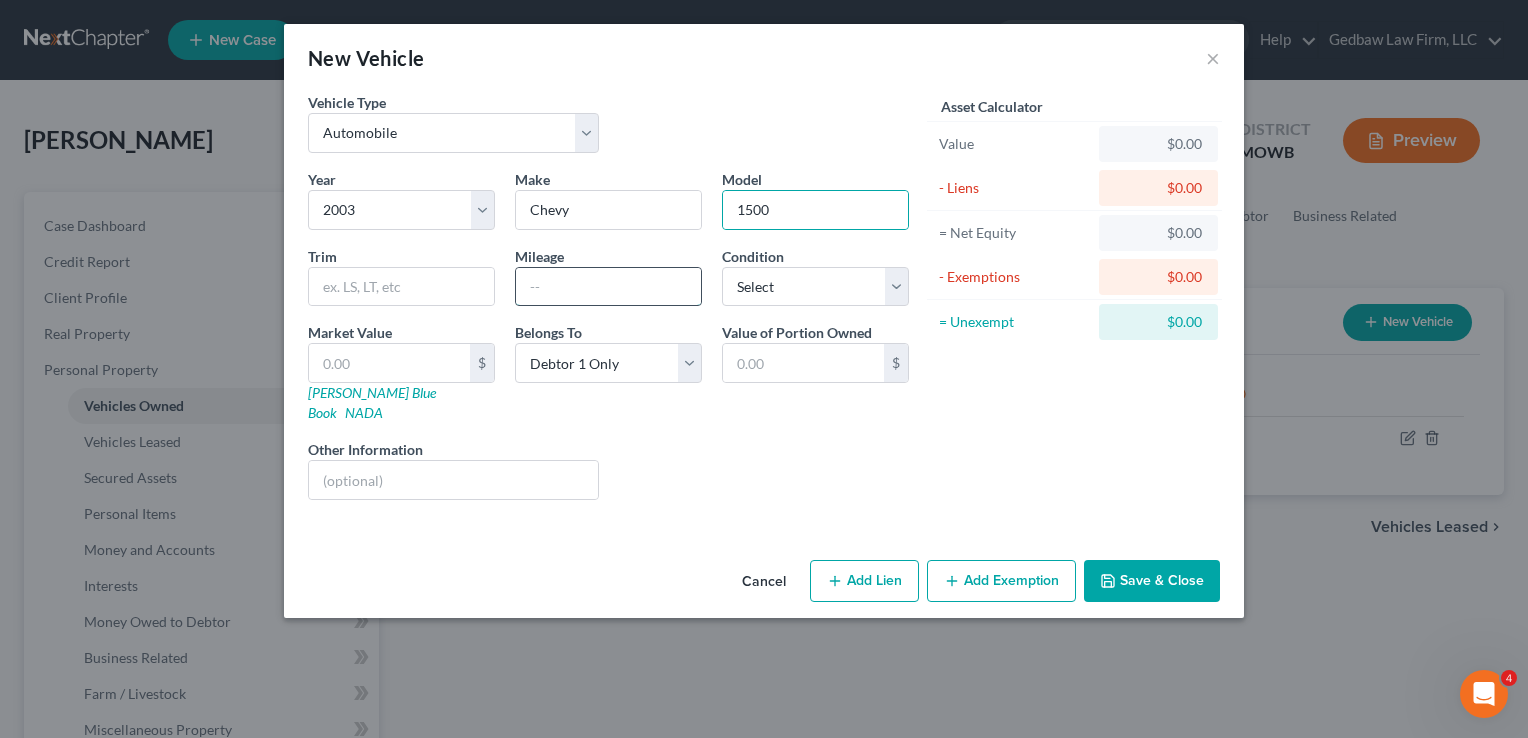 click at bounding box center [608, 287] 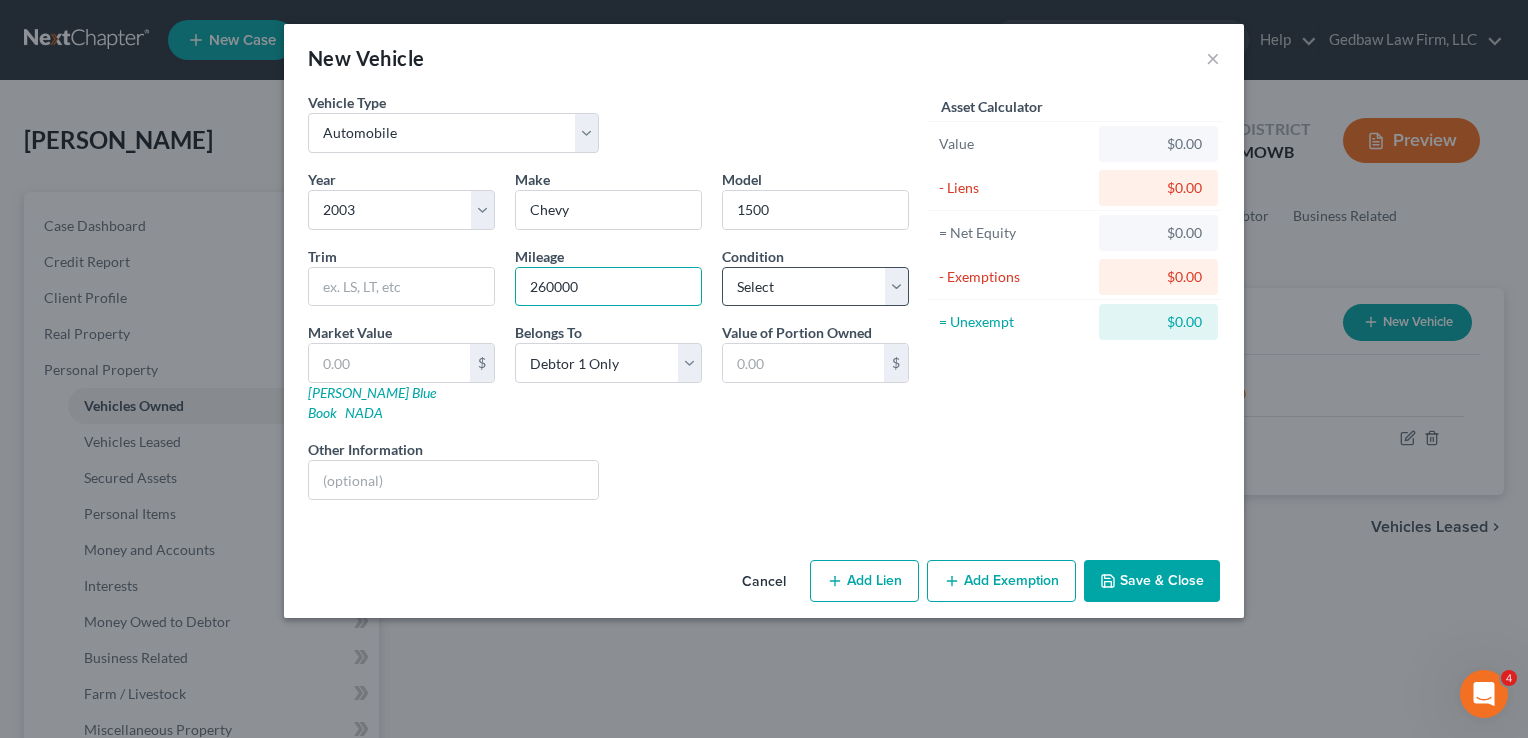 type on "260000" 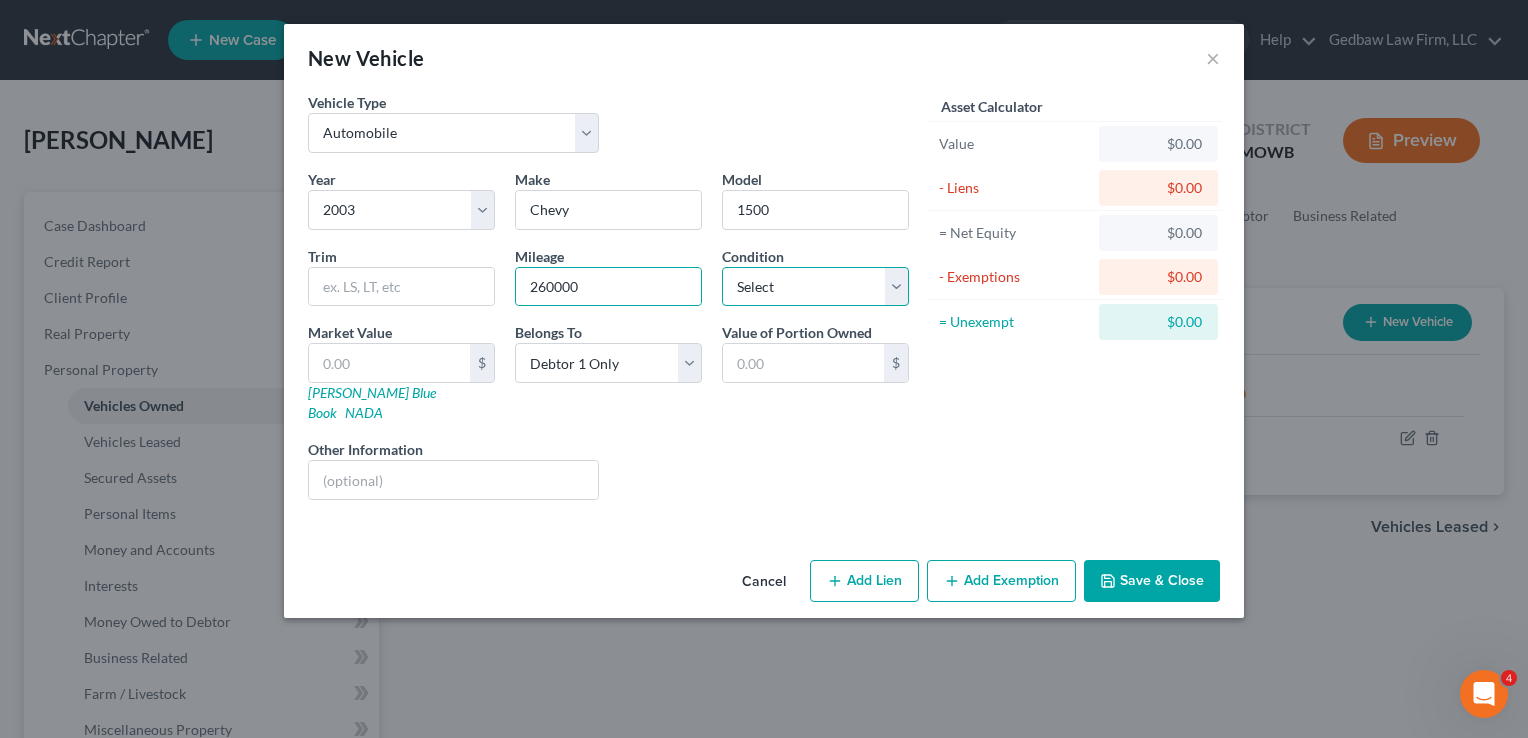 click on "Select Excellent Very Good Good Fair Poor" at bounding box center (815, 287) 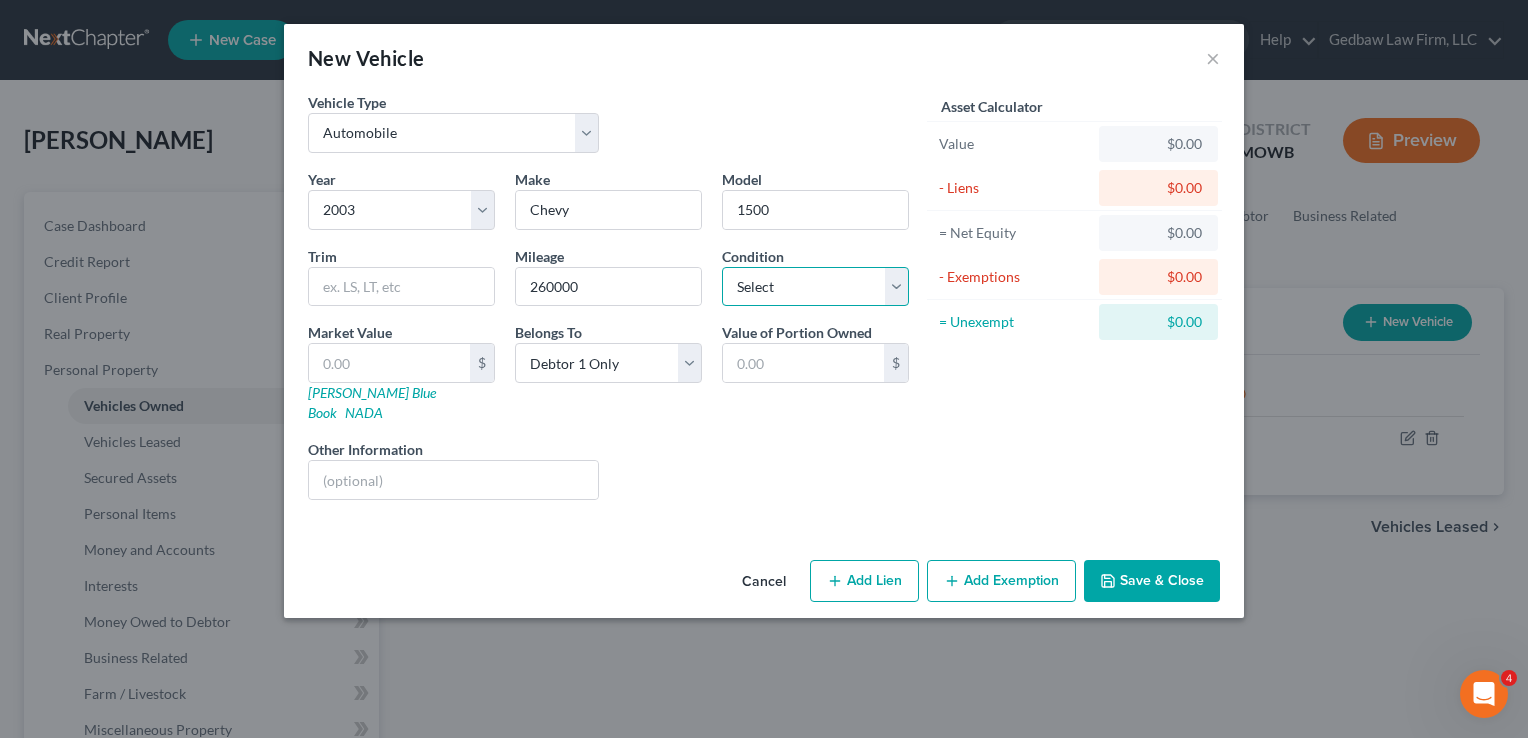 select on "3" 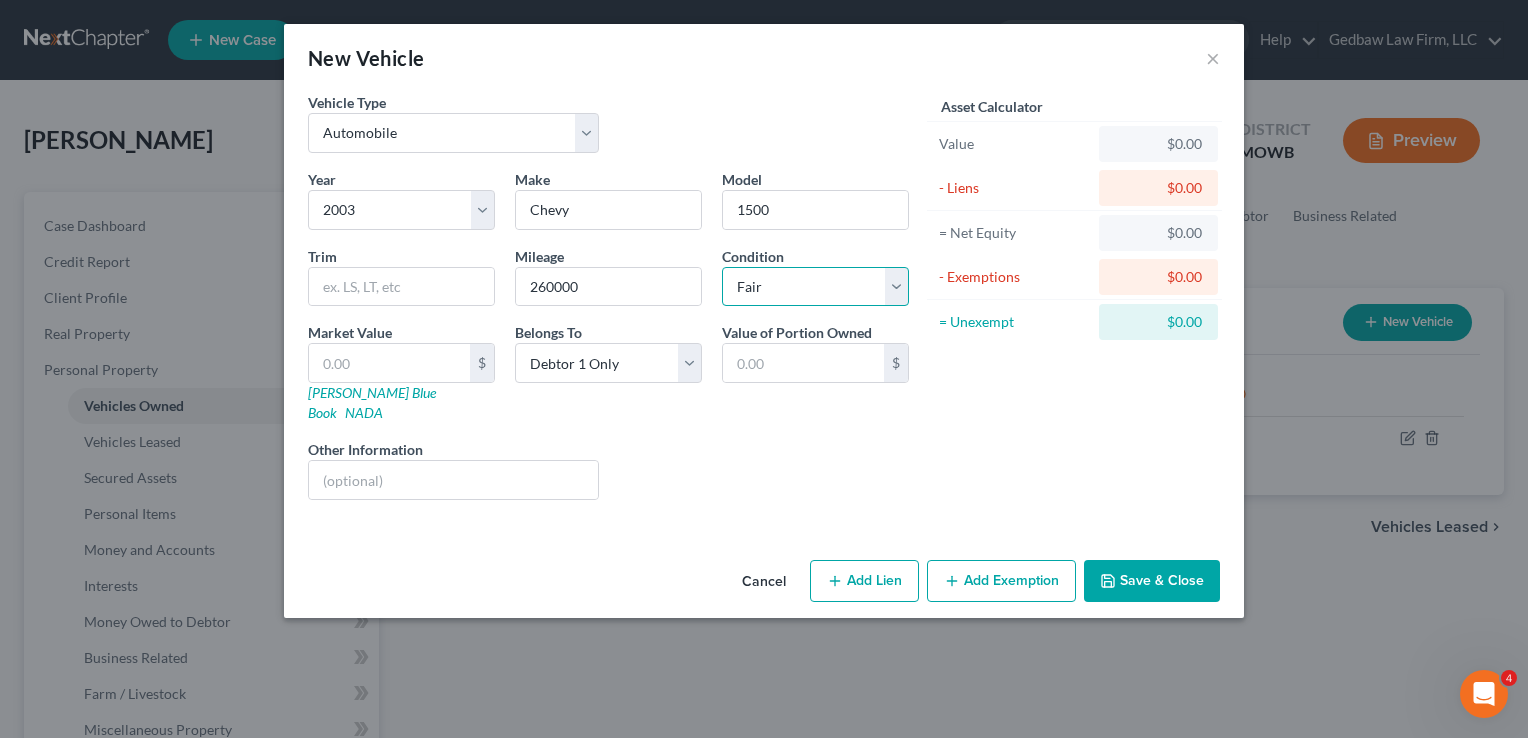 click on "Select Excellent Very Good Good Fair Poor" at bounding box center (815, 287) 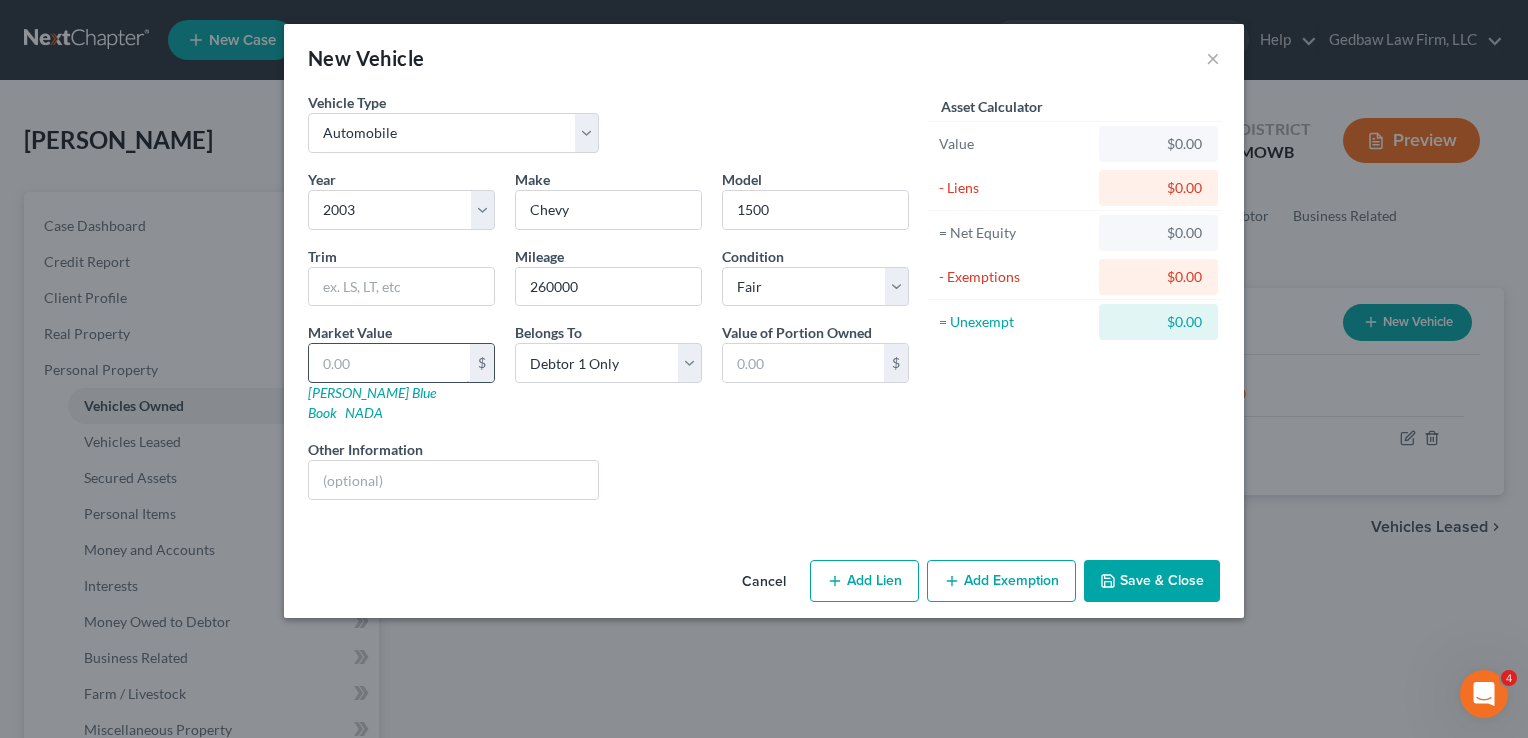 click at bounding box center (389, 363) 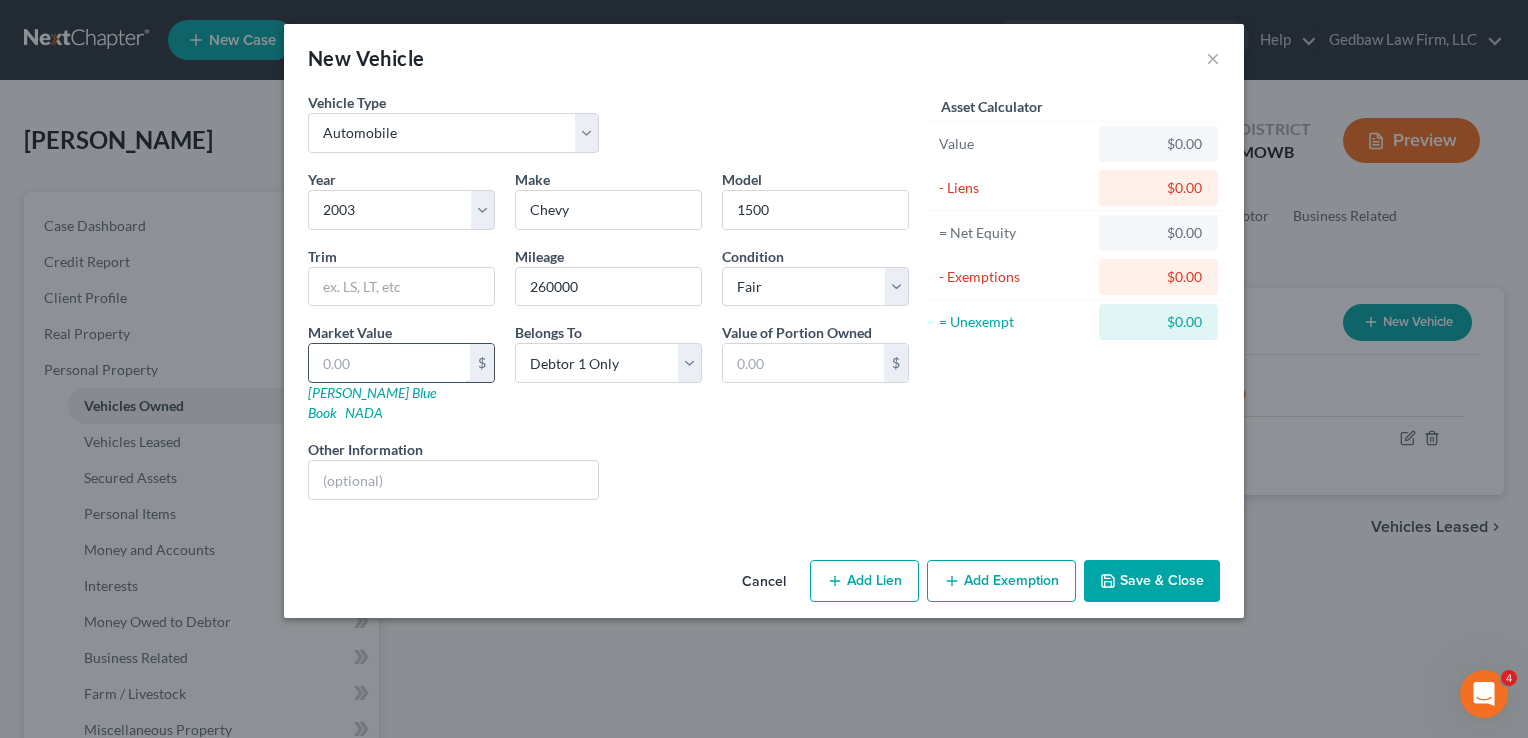 type on "2" 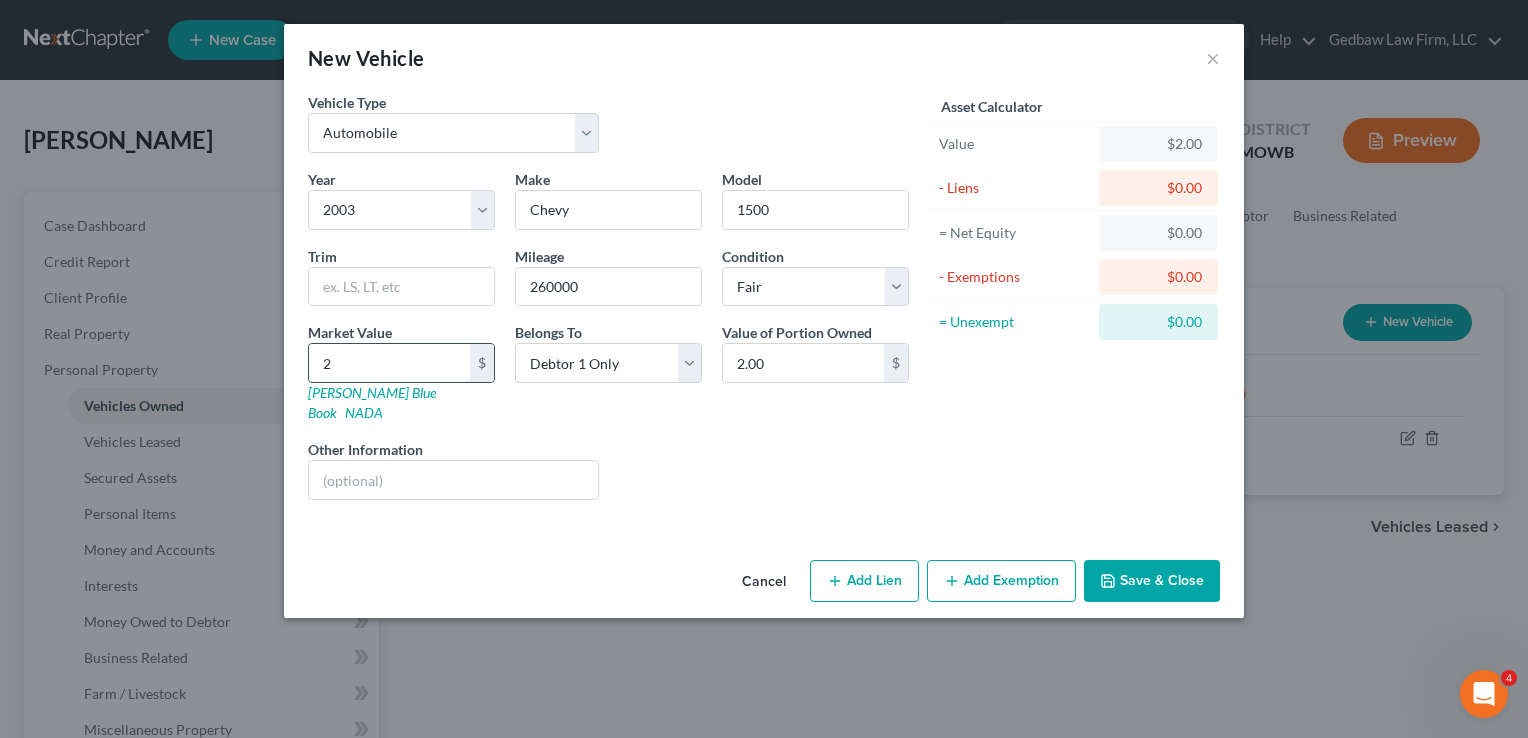 type on "20" 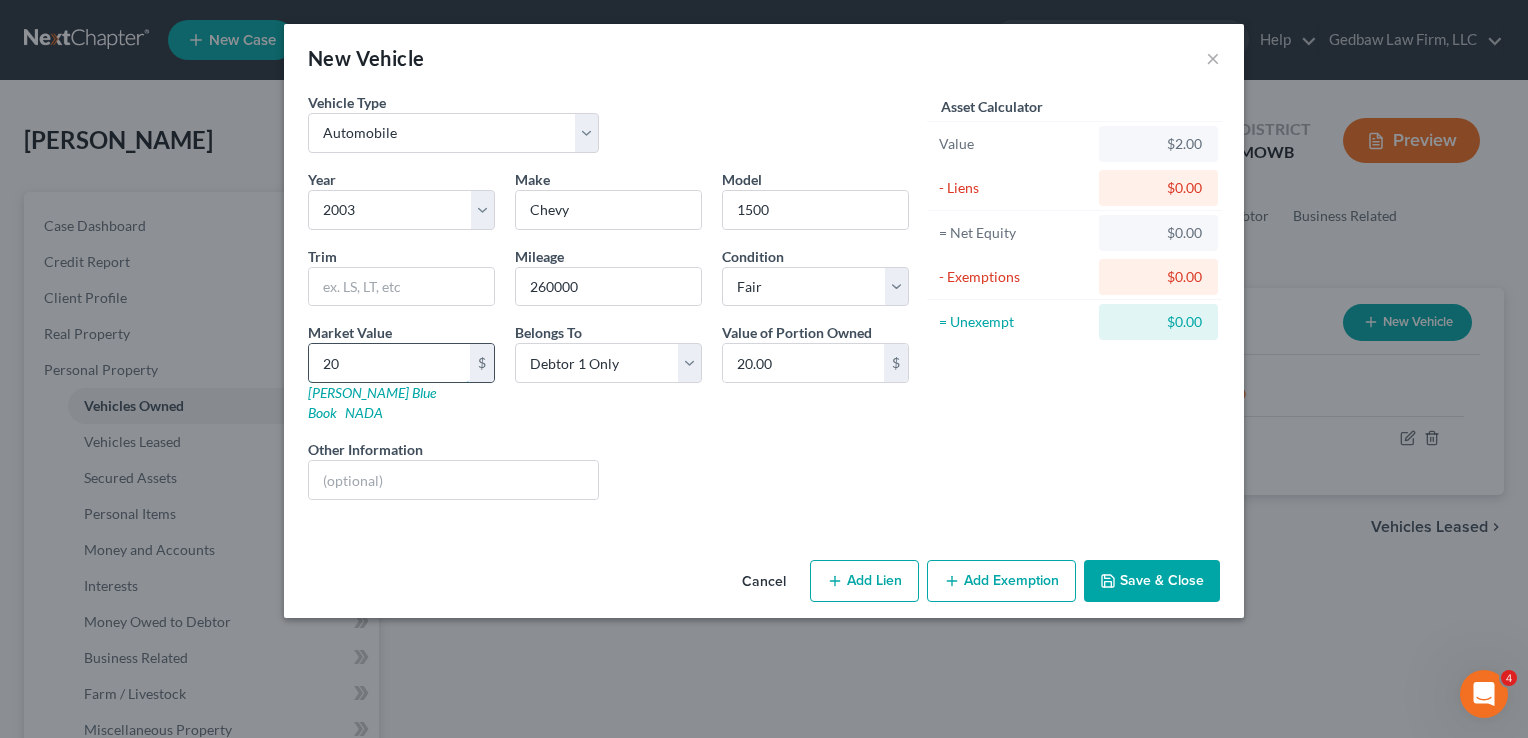 type on "200" 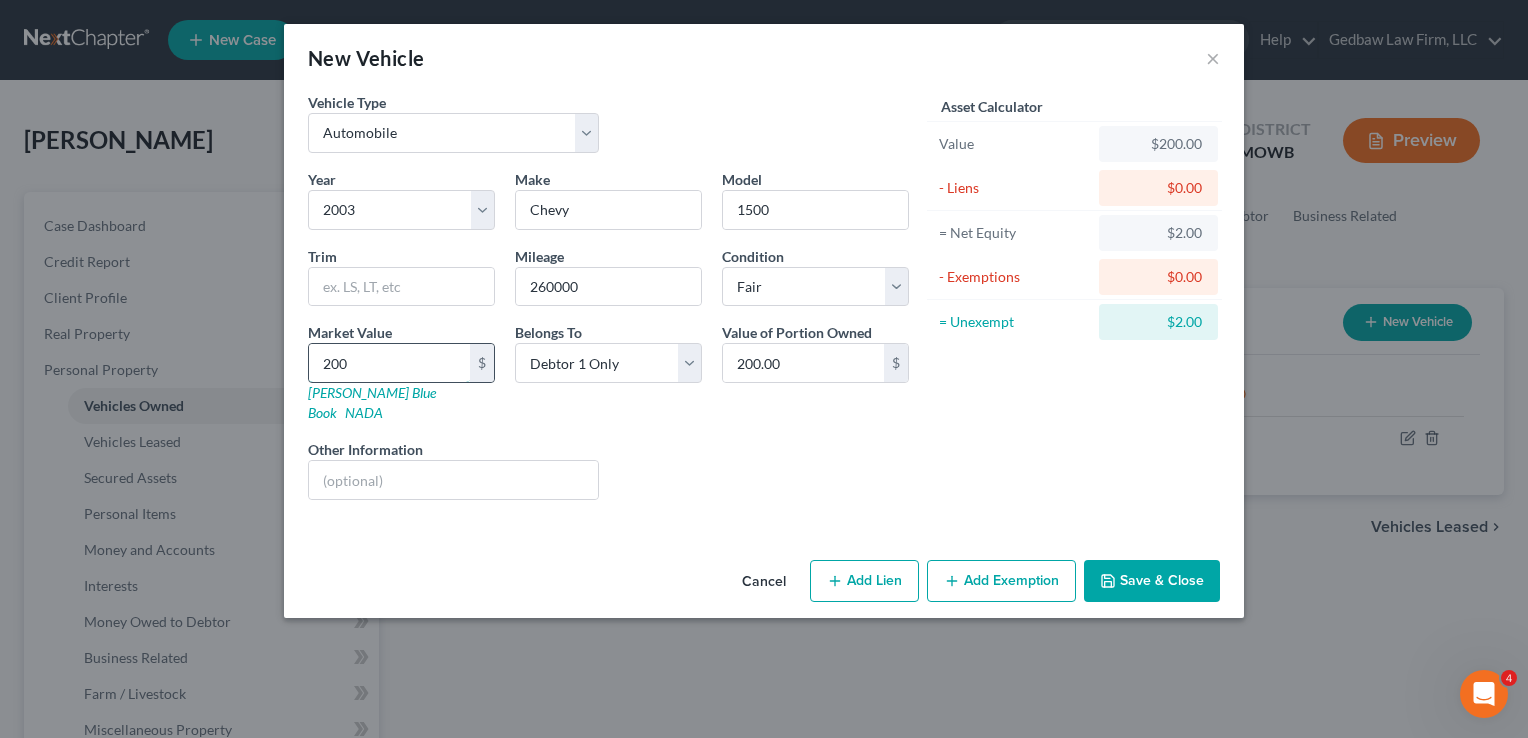 type on "2000" 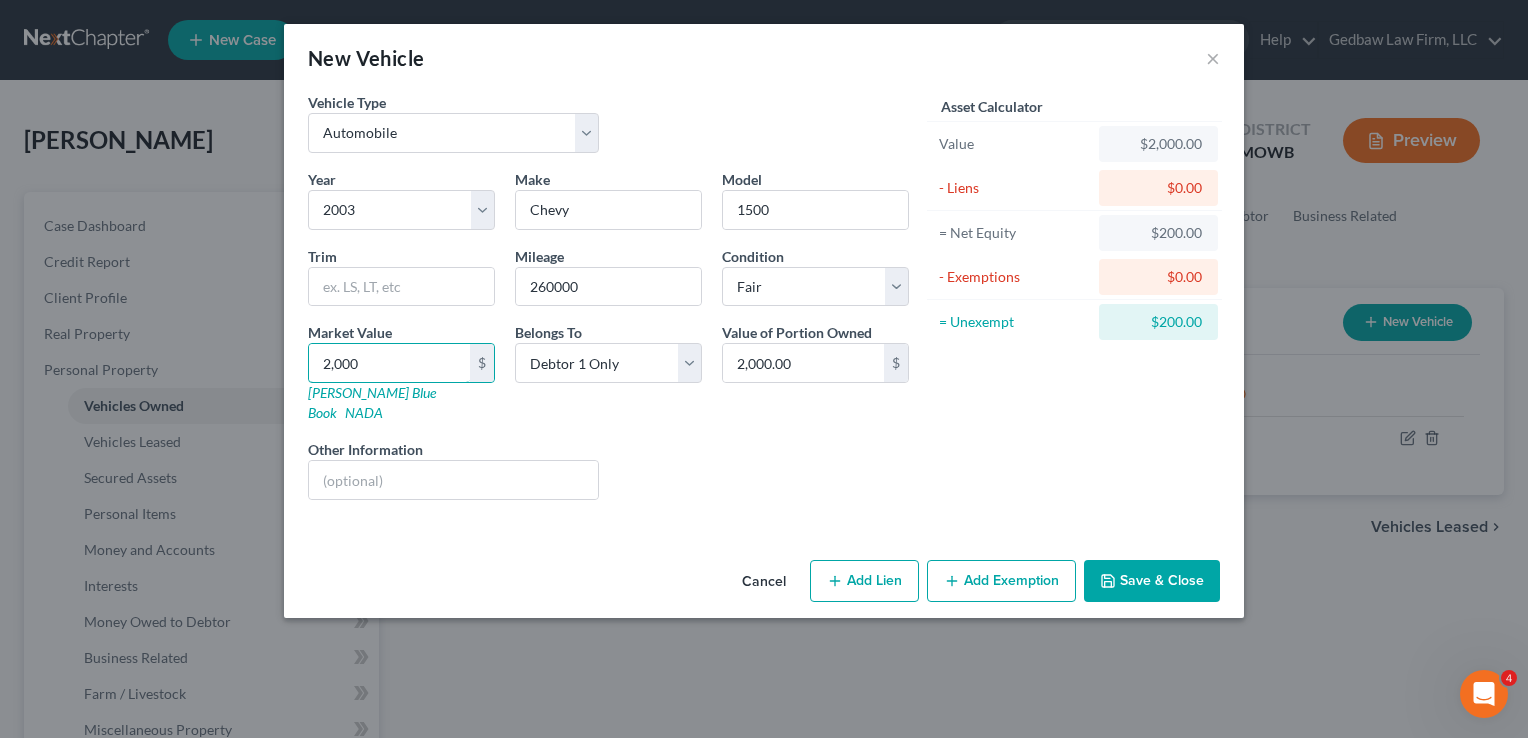 type on "2,000" 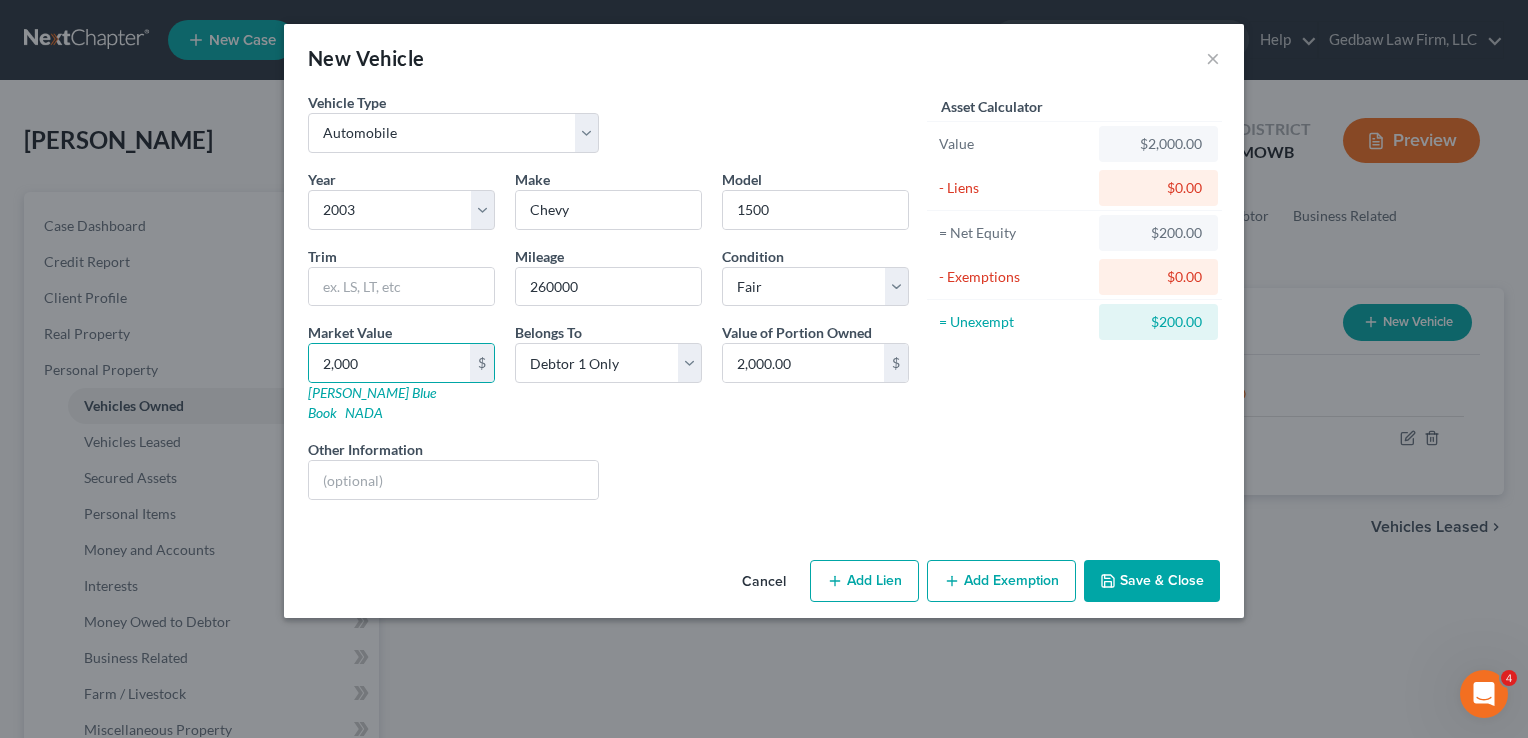 click on "Save & Close" at bounding box center (1152, 581) 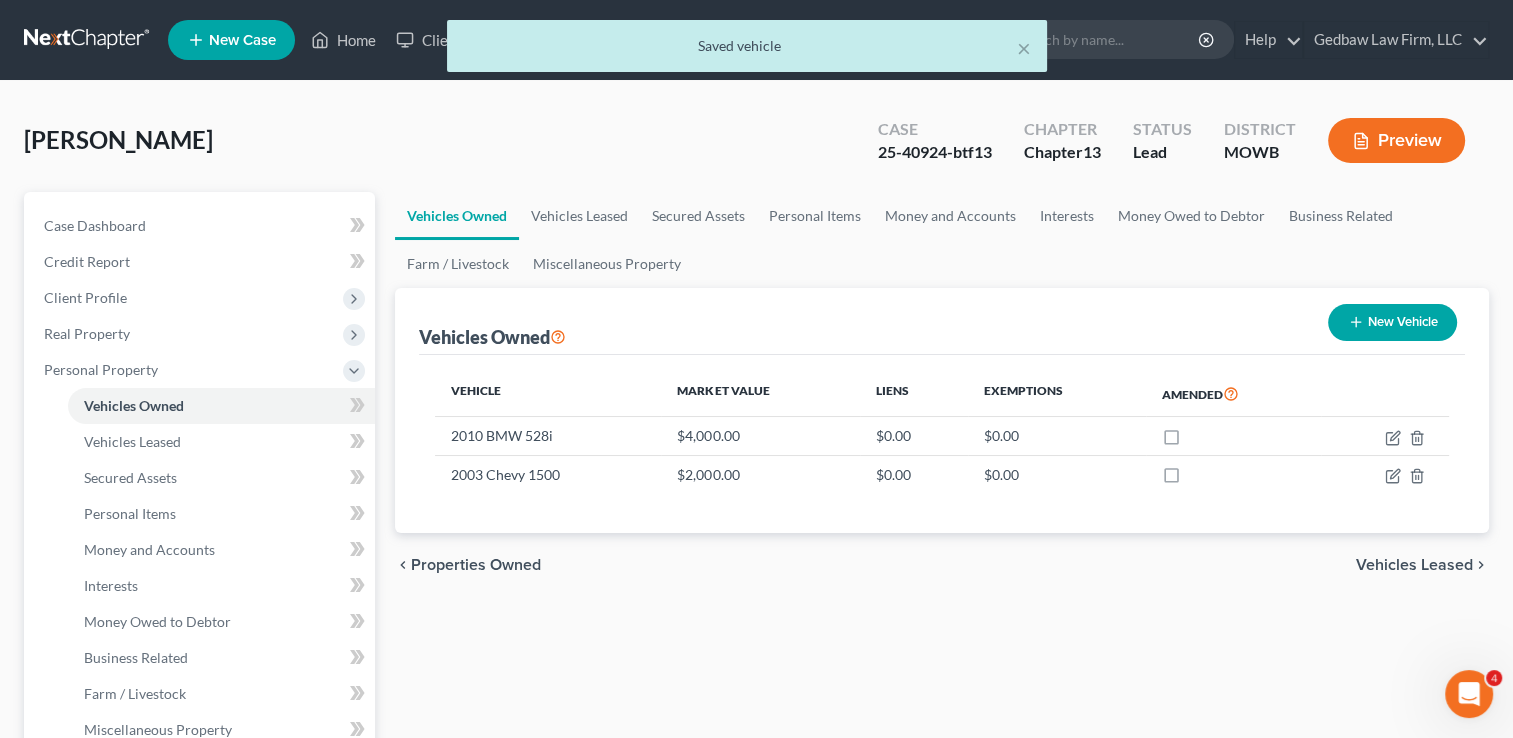 click on "New Vehicle" at bounding box center [1392, 322] 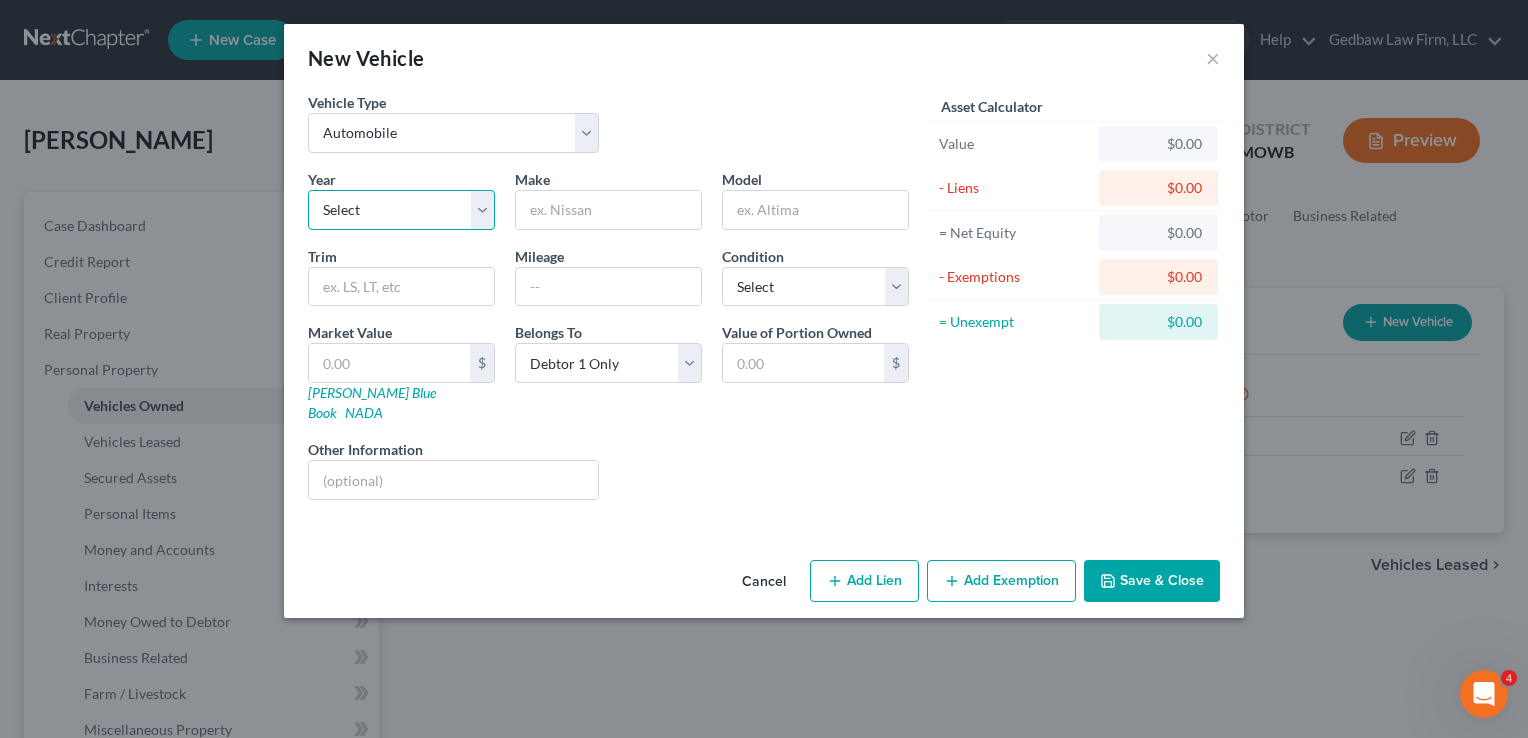 click on "Select 2026 2025 2024 2023 2022 2021 2020 2019 2018 2017 2016 2015 2014 2013 2012 2011 2010 2009 2008 2007 2006 2005 2004 2003 2002 2001 2000 1999 1998 1997 1996 1995 1994 1993 1992 1991 1990 1989 1988 1987 1986 1985 1984 1983 1982 1981 1980 1979 1978 1977 1976 1975 1974 1973 1972 1971 1970 1969 1968 1967 1966 1965 1964 1963 1962 1961 1960 1959 1958 1957 1956 1955 1954 1953 1952 1951 1950 1949 1948 1947 1946 1945 1944 1943 1942 1941 1940 1939 1938 1937 1936 1935 1934 1933 1932 1931 1930 1929 1928 1927 1926 1925 1924 1923 1922 1921 1920 1919 1918 1917 1916 1915 1914 1913 1912 1911 1910 1909 1908 1907 1906 1905 1904 1903 1902 1901" at bounding box center (401, 210) 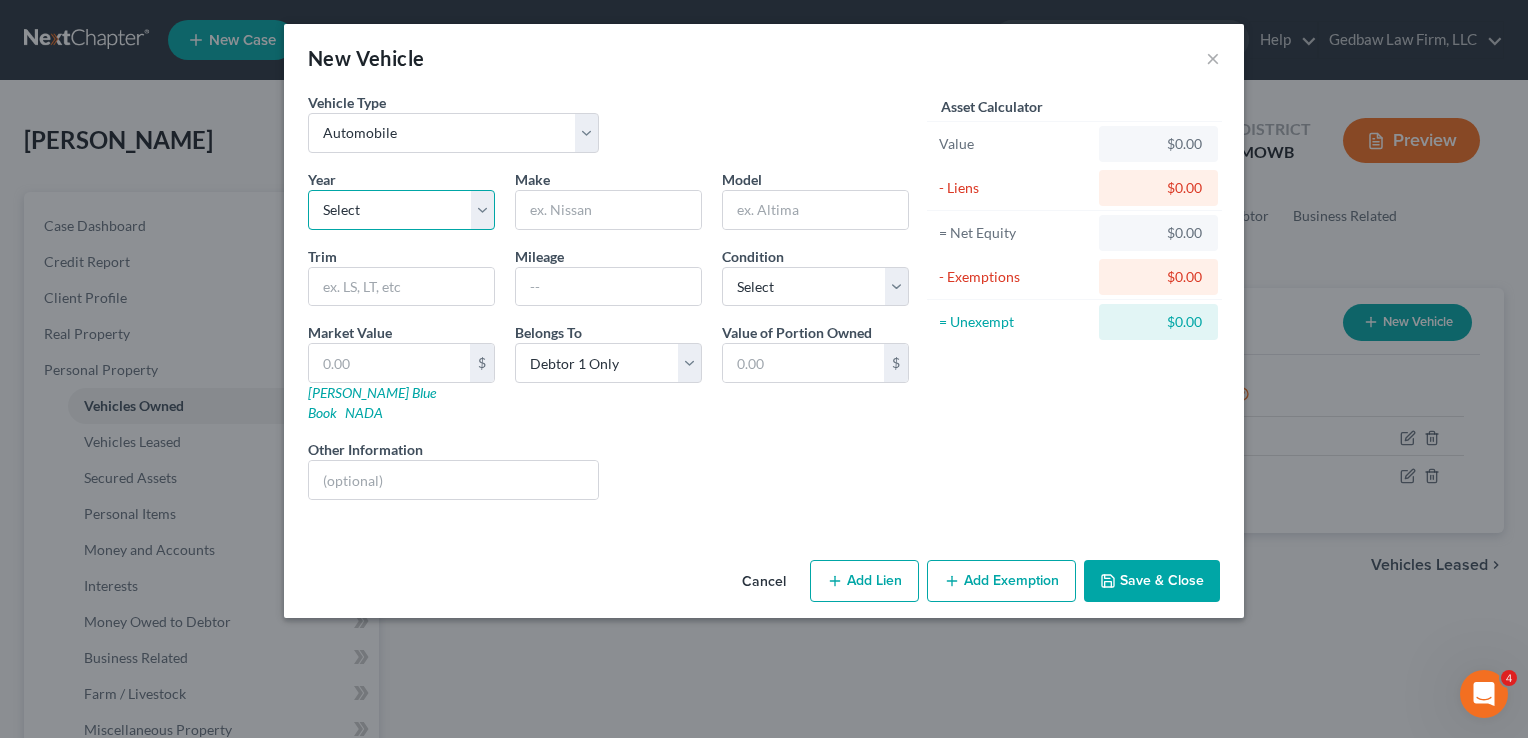 select on "20" 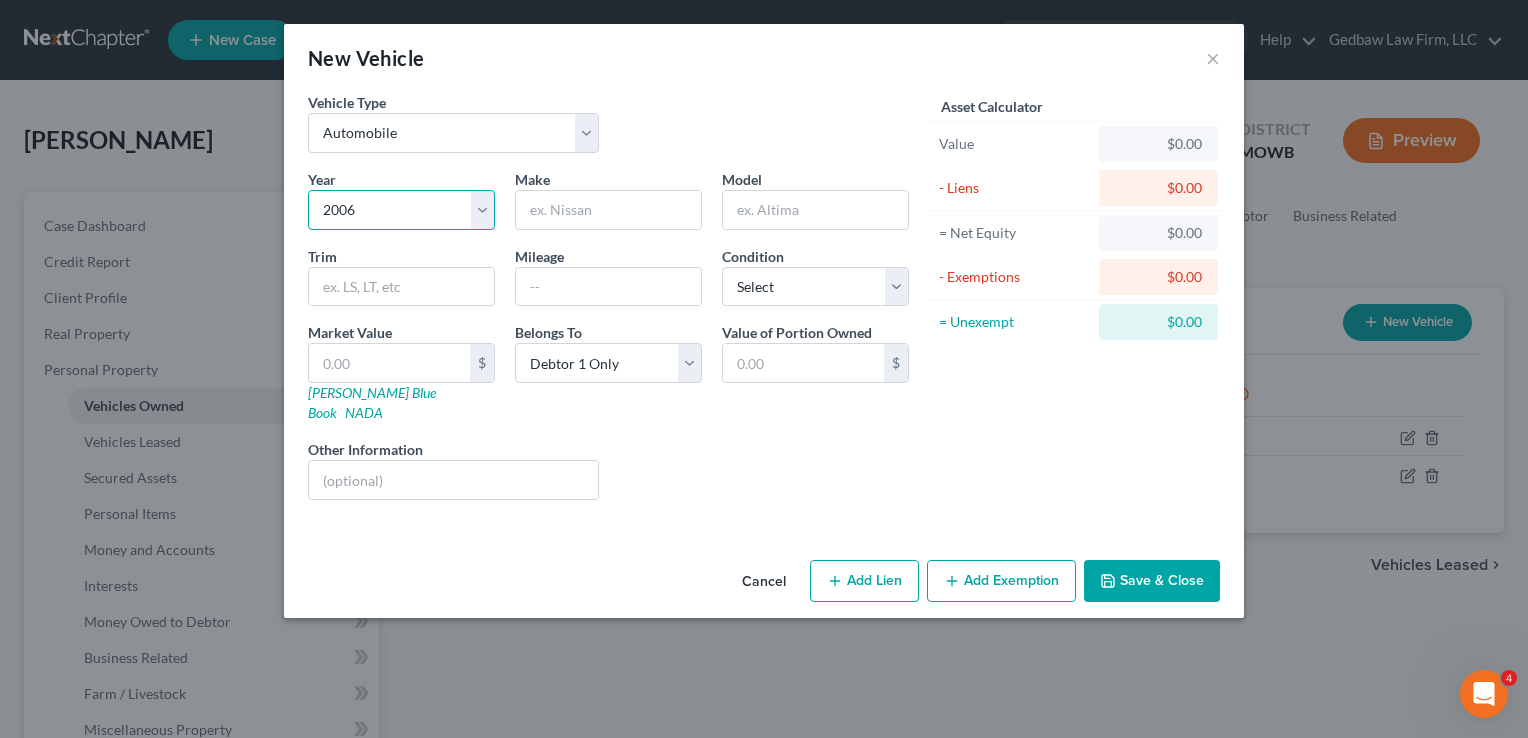 click on "Select 2026 2025 2024 2023 2022 2021 2020 2019 2018 2017 2016 2015 2014 2013 2012 2011 2010 2009 2008 2007 2006 2005 2004 2003 2002 2001 2000 1999 1998 1997 1996 1995 1994 1993 1992 1991 1990 1989 1988 1987 1986 1985 1984 1983 1982 1981 1980 1979 1978 1977 1976 1975 1974 1973 1972 1971 1970 1969 1968 1967 1966 1965 1964 1963 1962 1961 1960 1959 1958 1957 1956 1955 1954 1953 1952 1951 1950 1949 1948 1947 1946 1945 1944 1943 1942 1941 1940 1939 1938 1937 1936 1935 1934 1933 1932 1931 1930 1929 1928 1927 1926 1925 1924 1923 1922 1921 1920 1919 1918 1917 1916 1915 1914 1913 1912 1911 1910 1909 1908 1907 1906 1905 1904 1903 1902 1901" at bounding box center [401, 210] 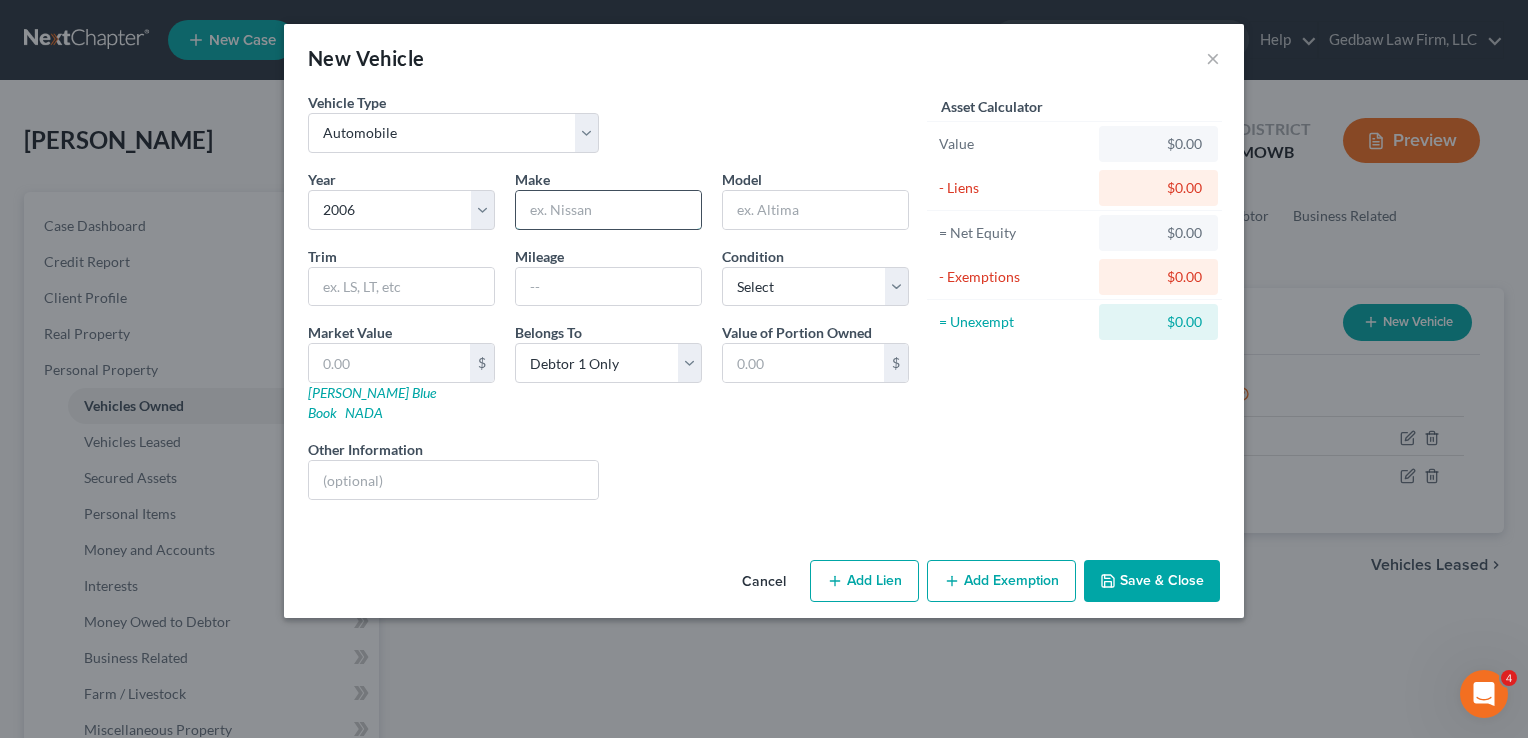 click at bounding box center [608, 210] 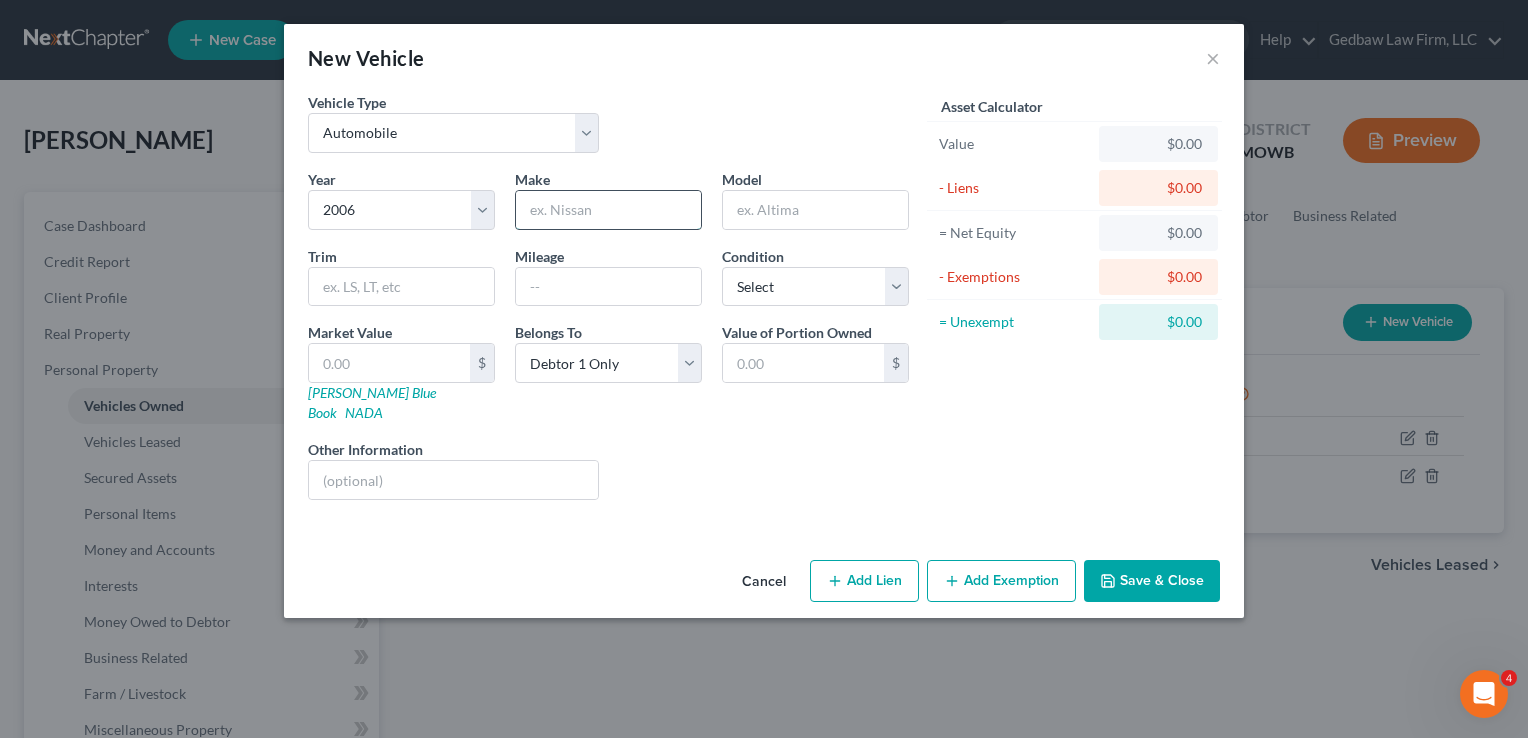 type on "Ford" 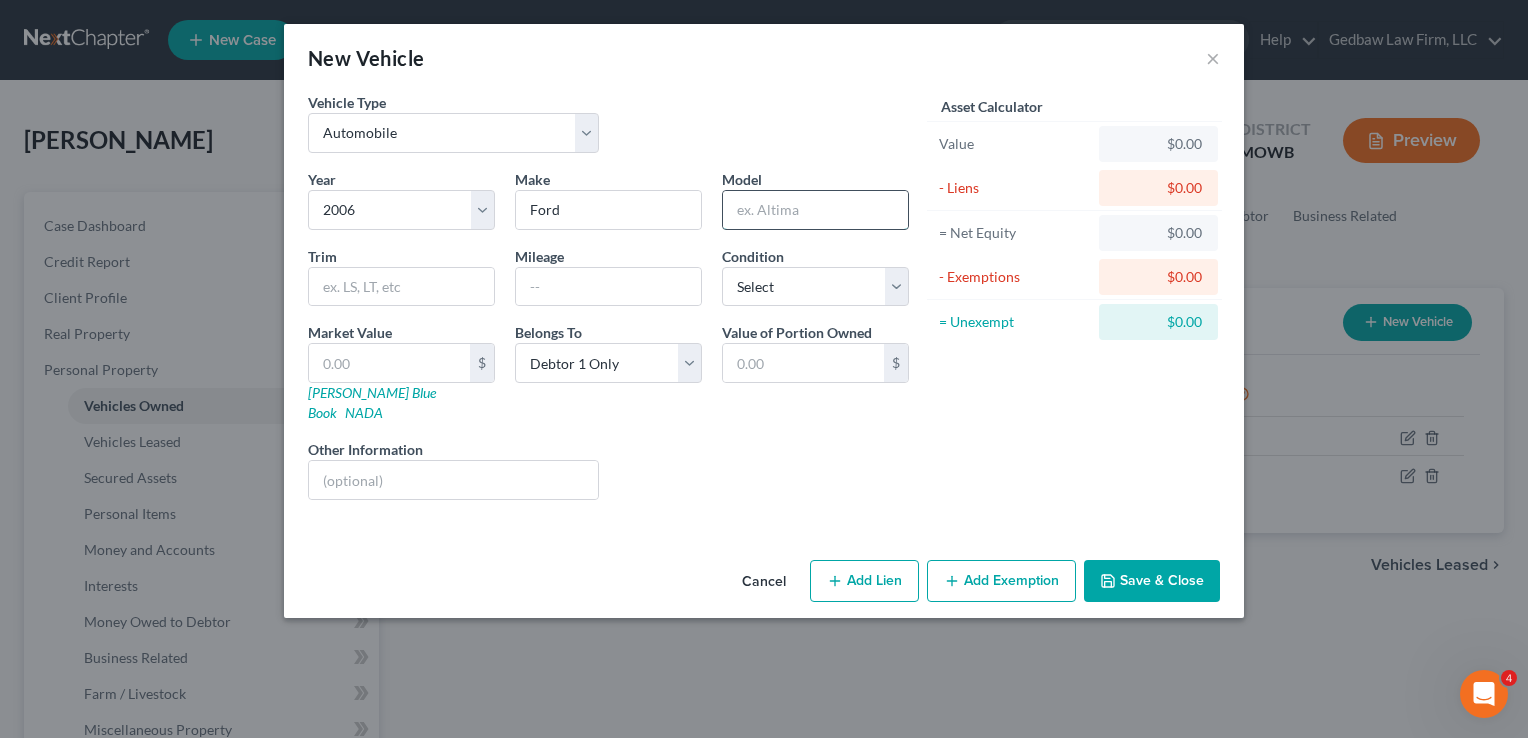 click at bounding box center [815, 210] 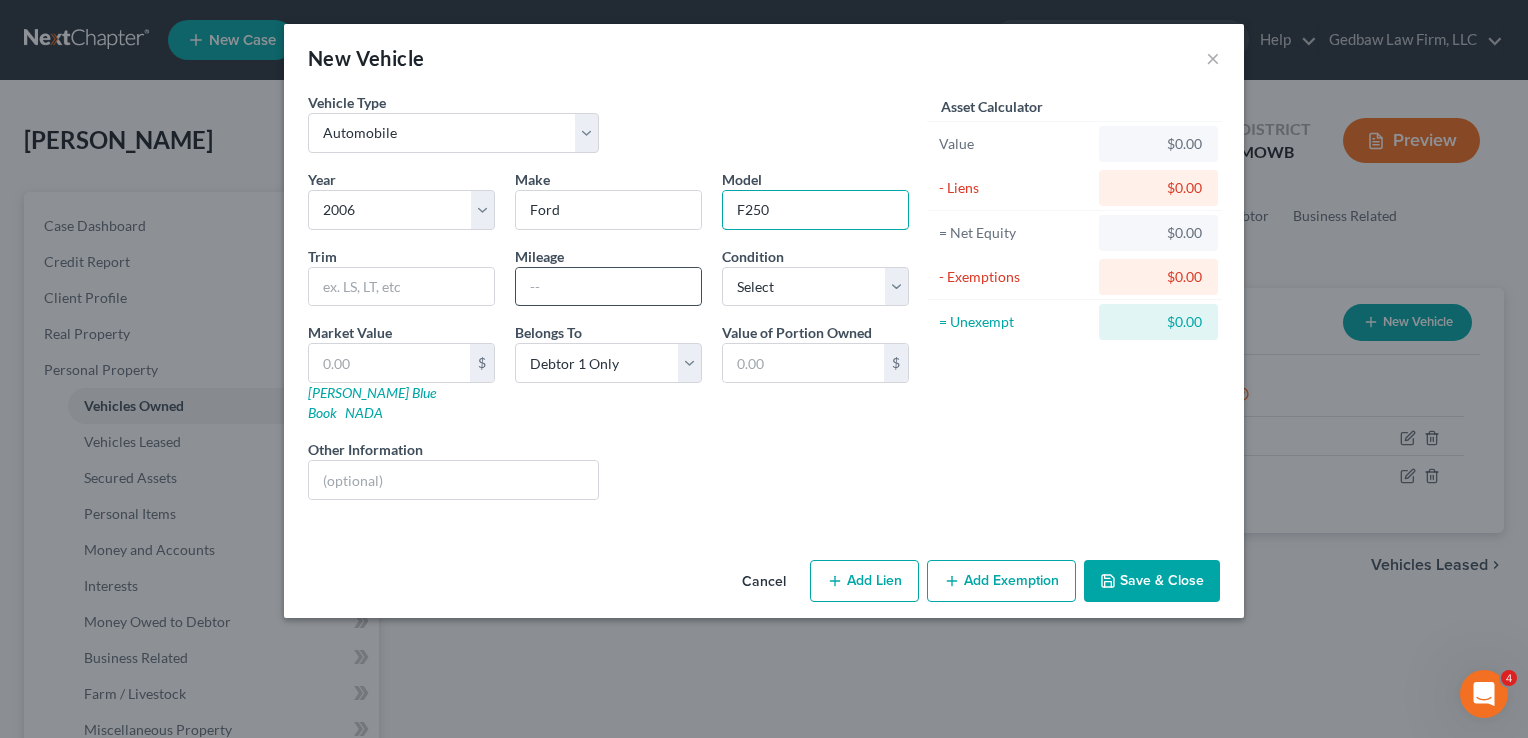 type on "F250" 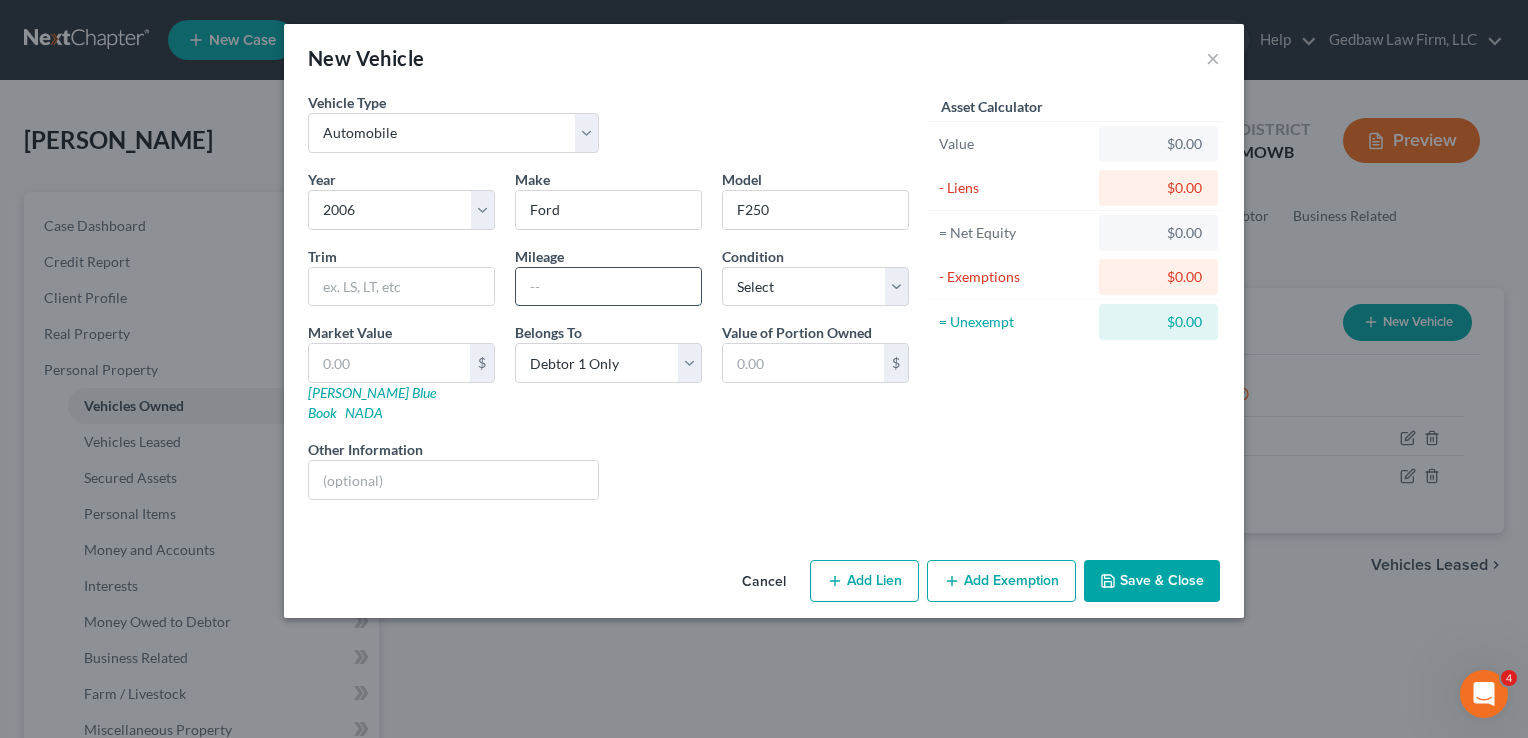 click at bounding box center [608, 287] 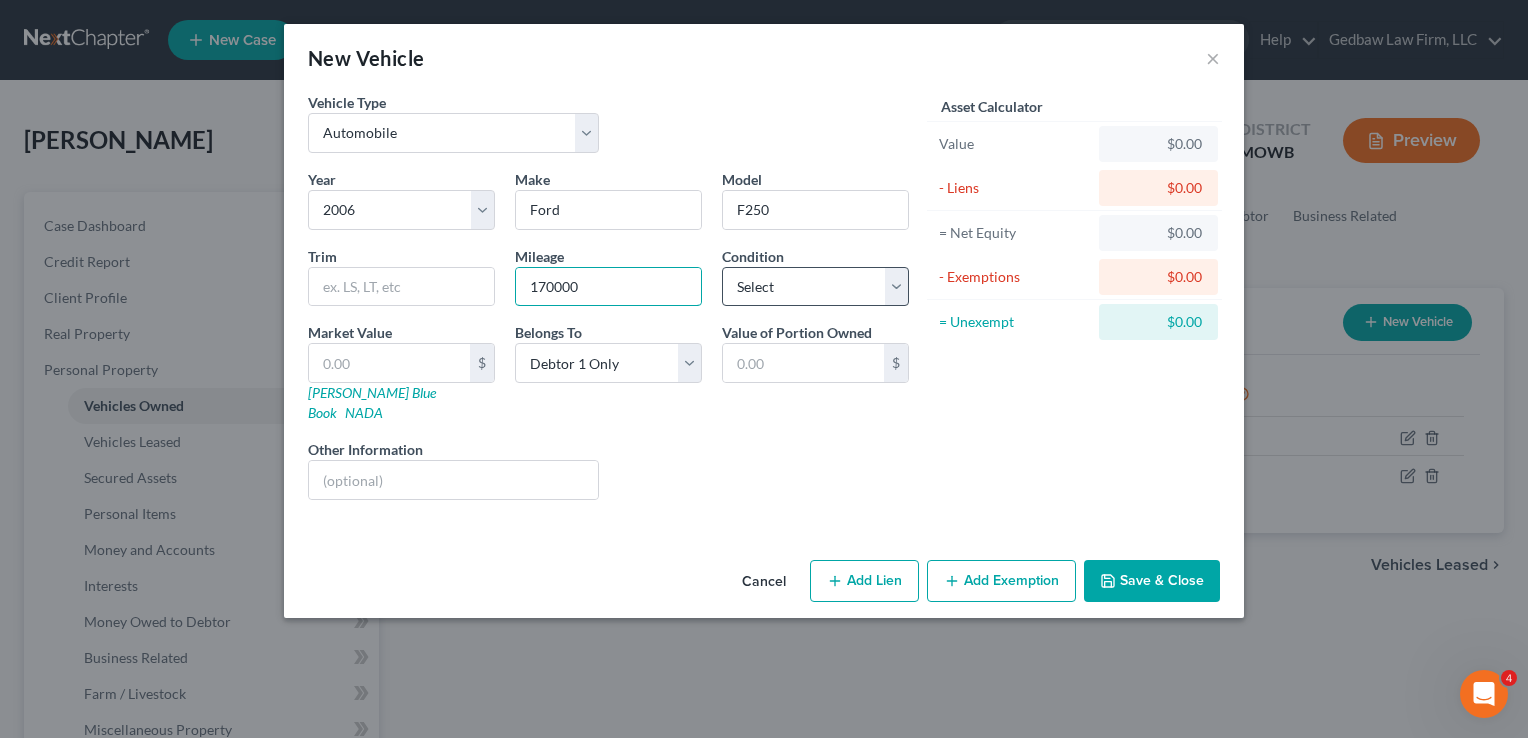 type on "170000" 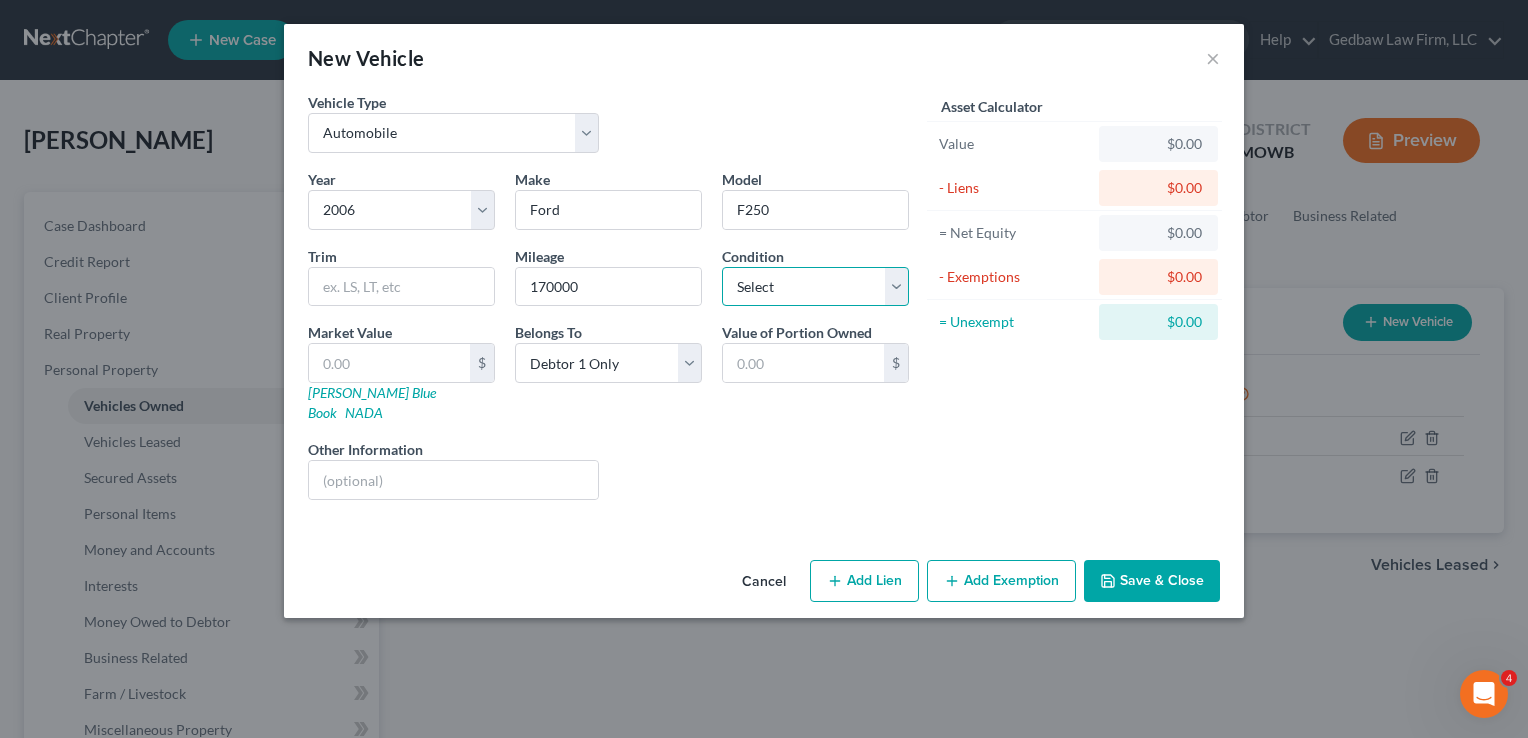 click on "Select Excellent Very Good Good Fair Poor" at bounding box center (815, 287) 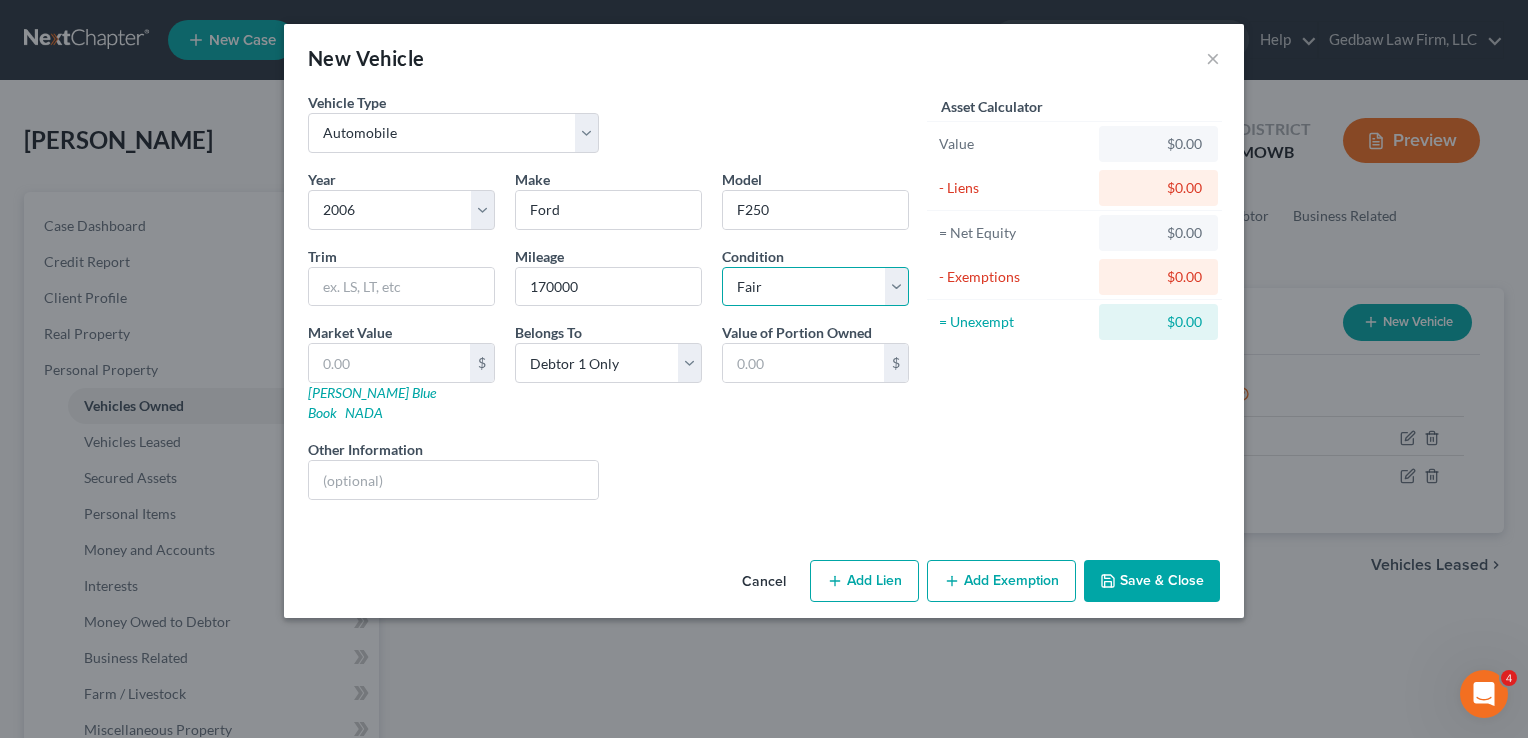 click on "Select Excellent Very Good Good Fair Poor" at bounding box center (815, 287) 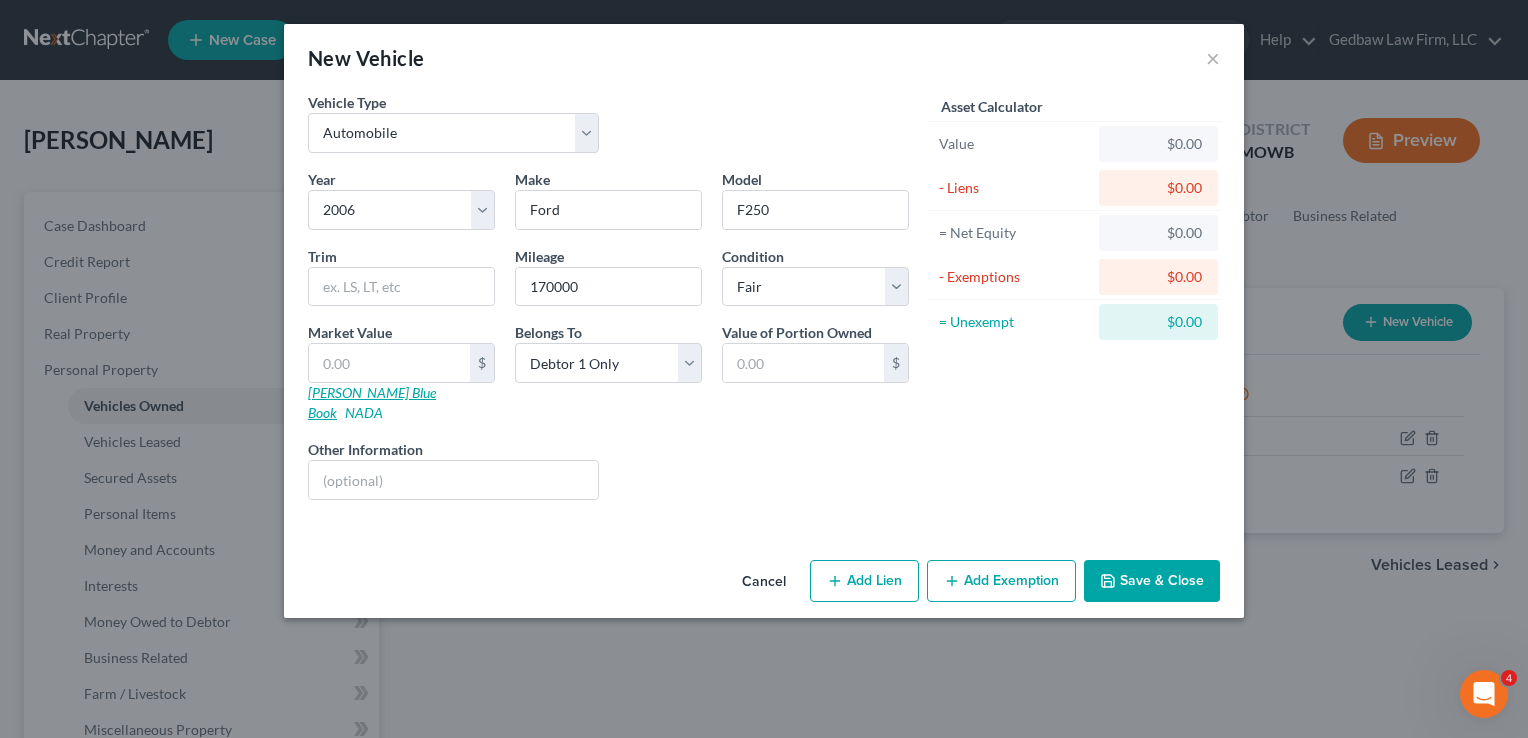 click on "[PERSON_NAME] Blue Book" at bounding box center [372, 402] 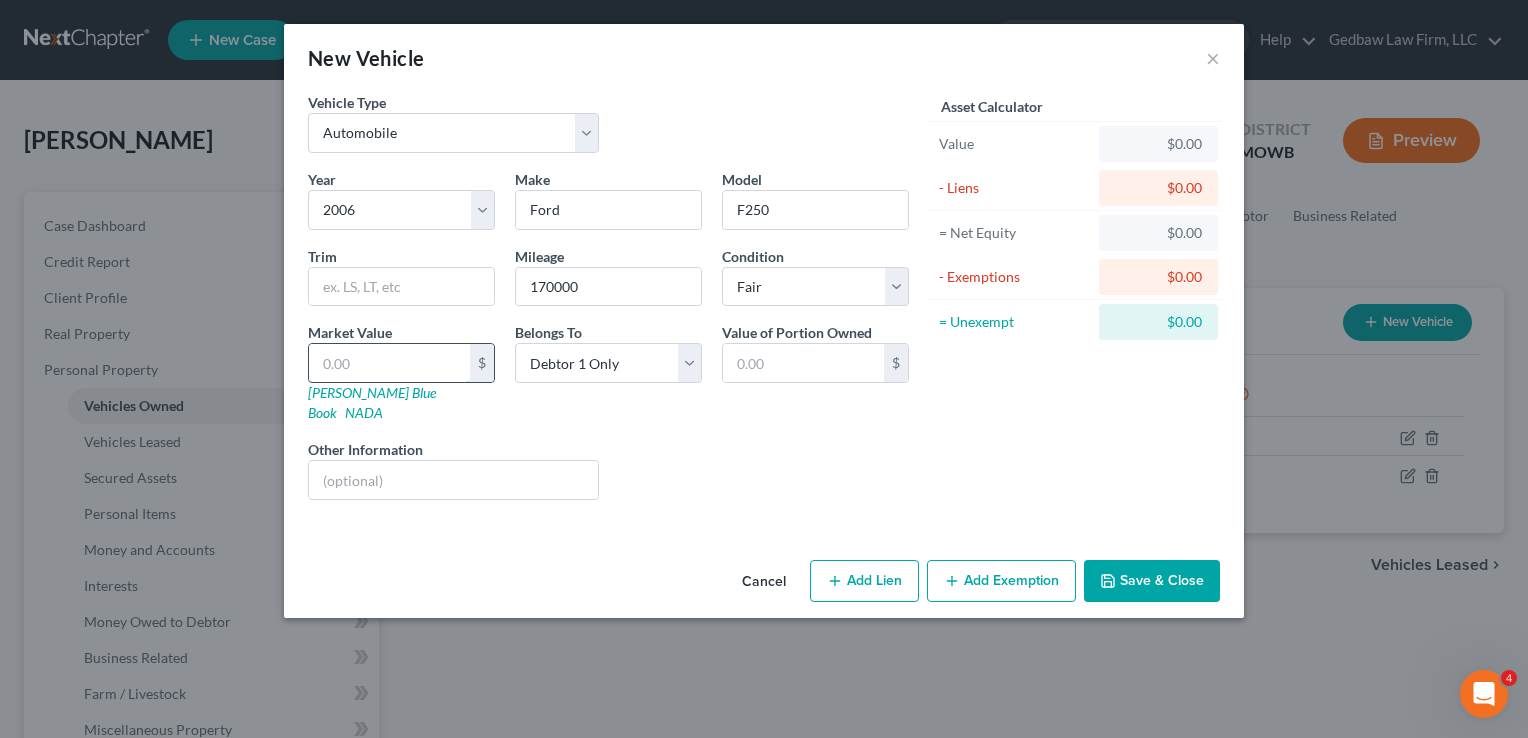 click at bounding box center [389, 363] 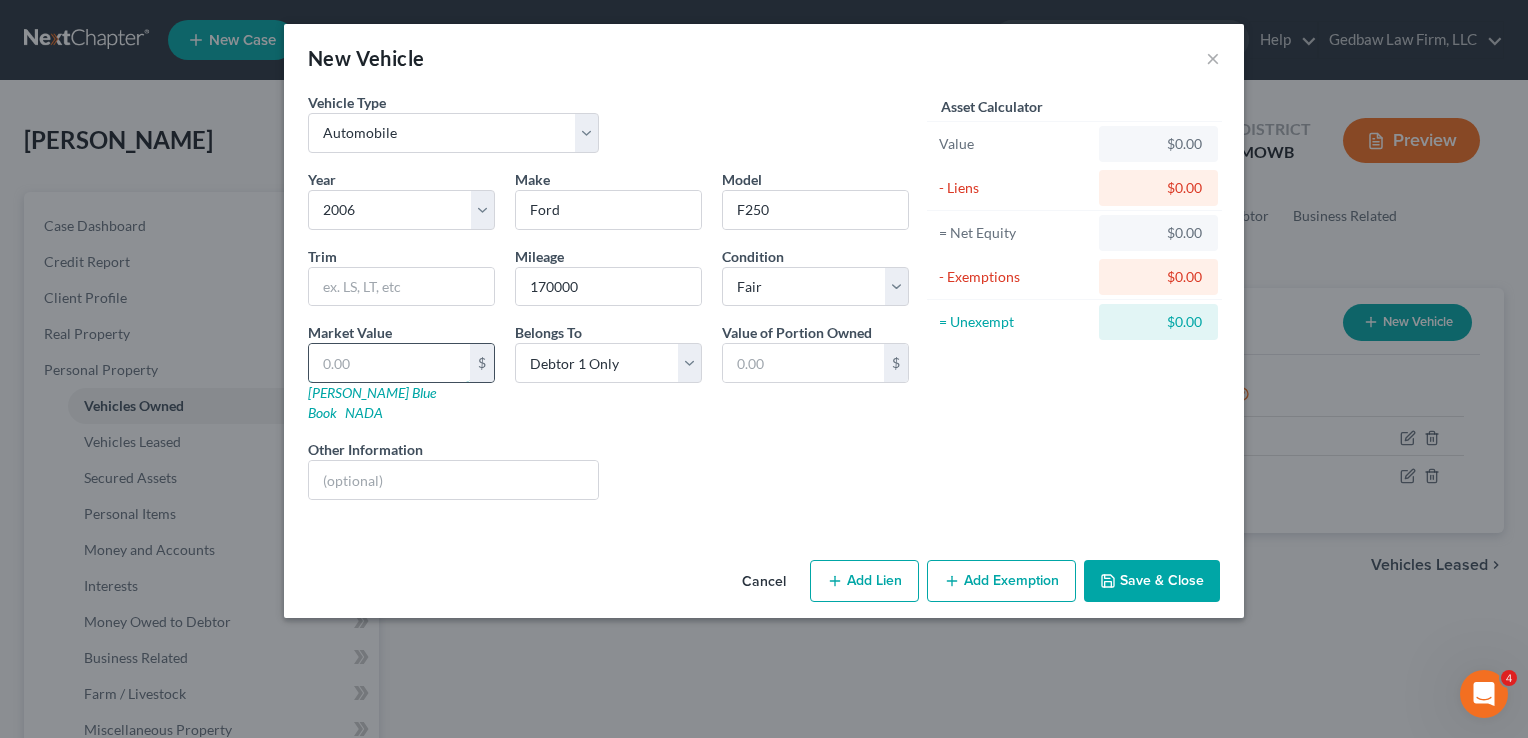 type on "3" 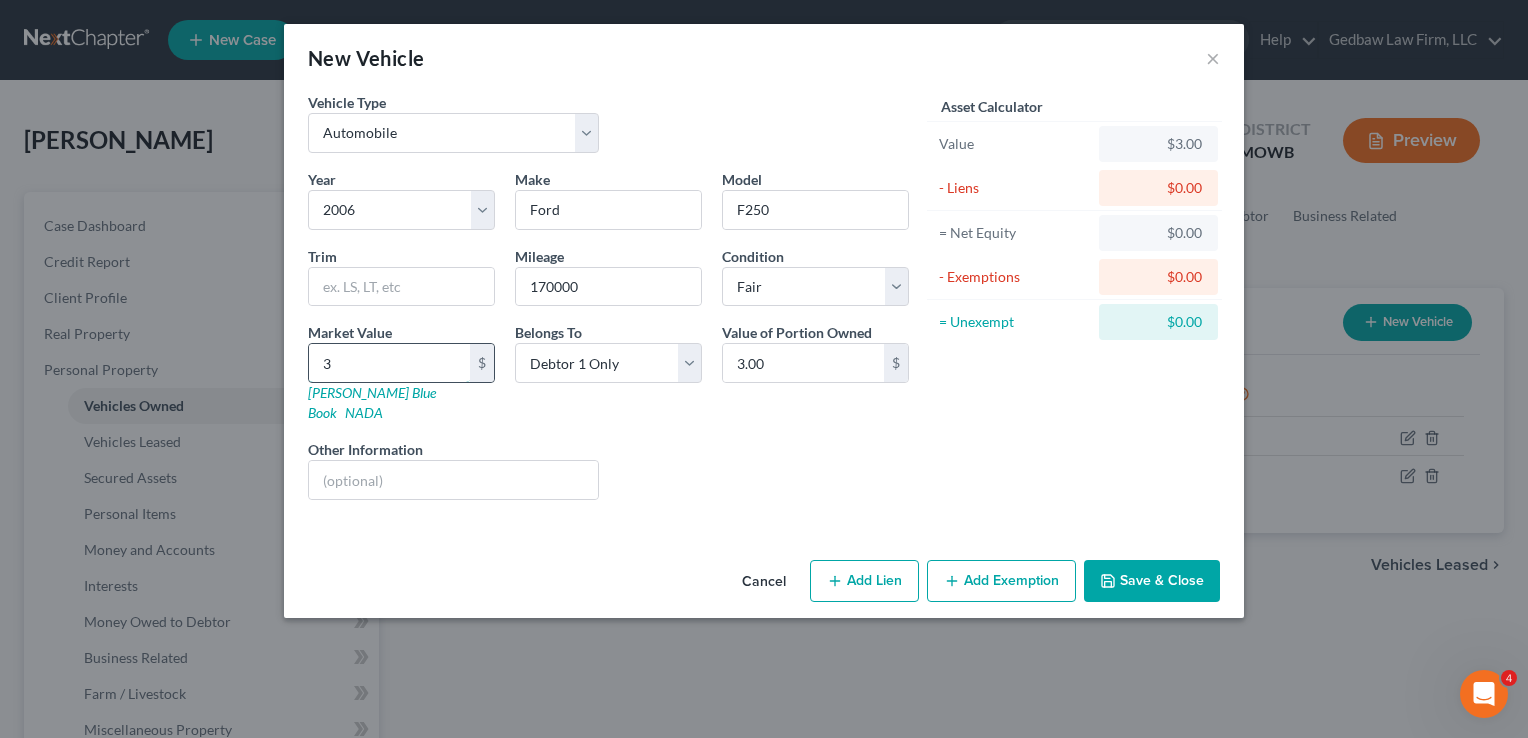 type on "35" 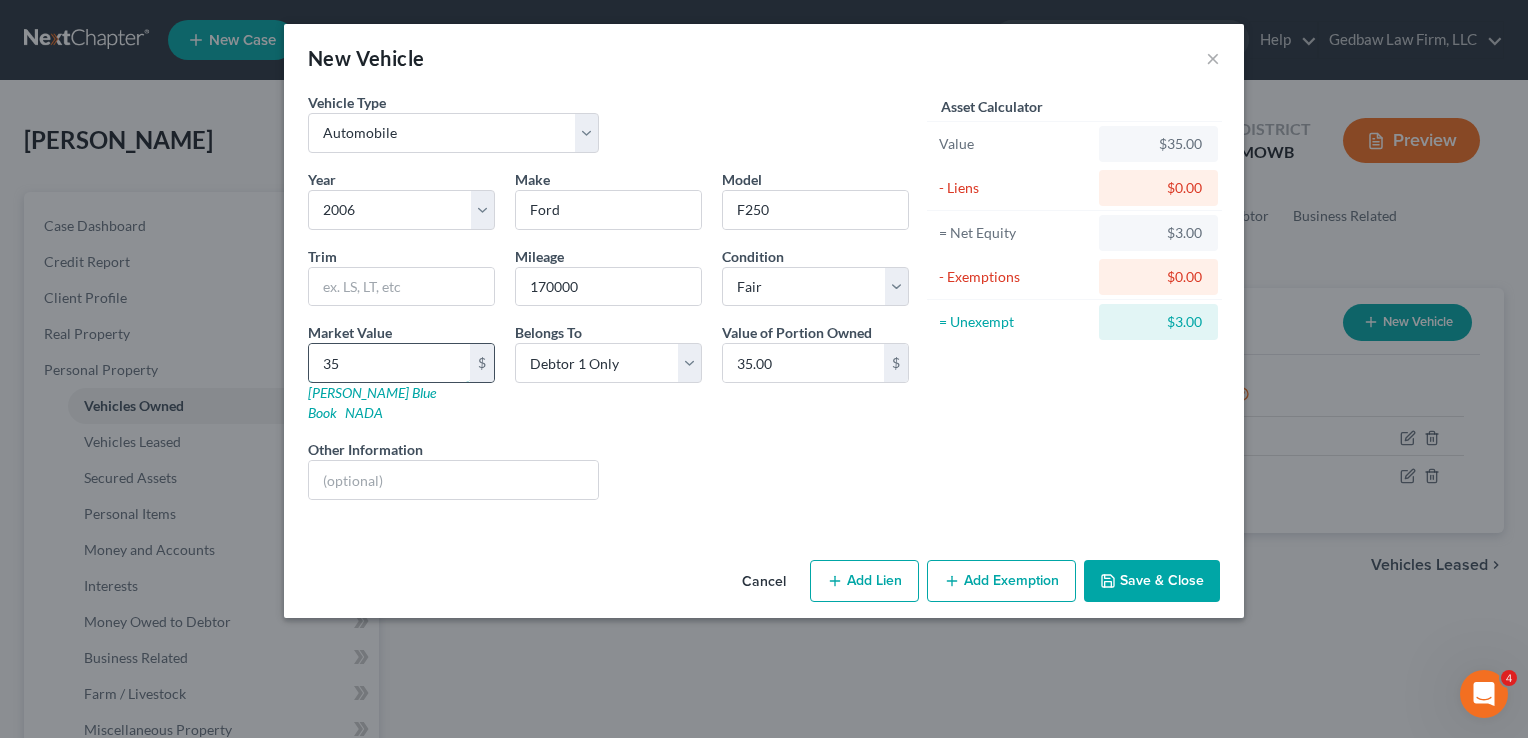 type on "350" 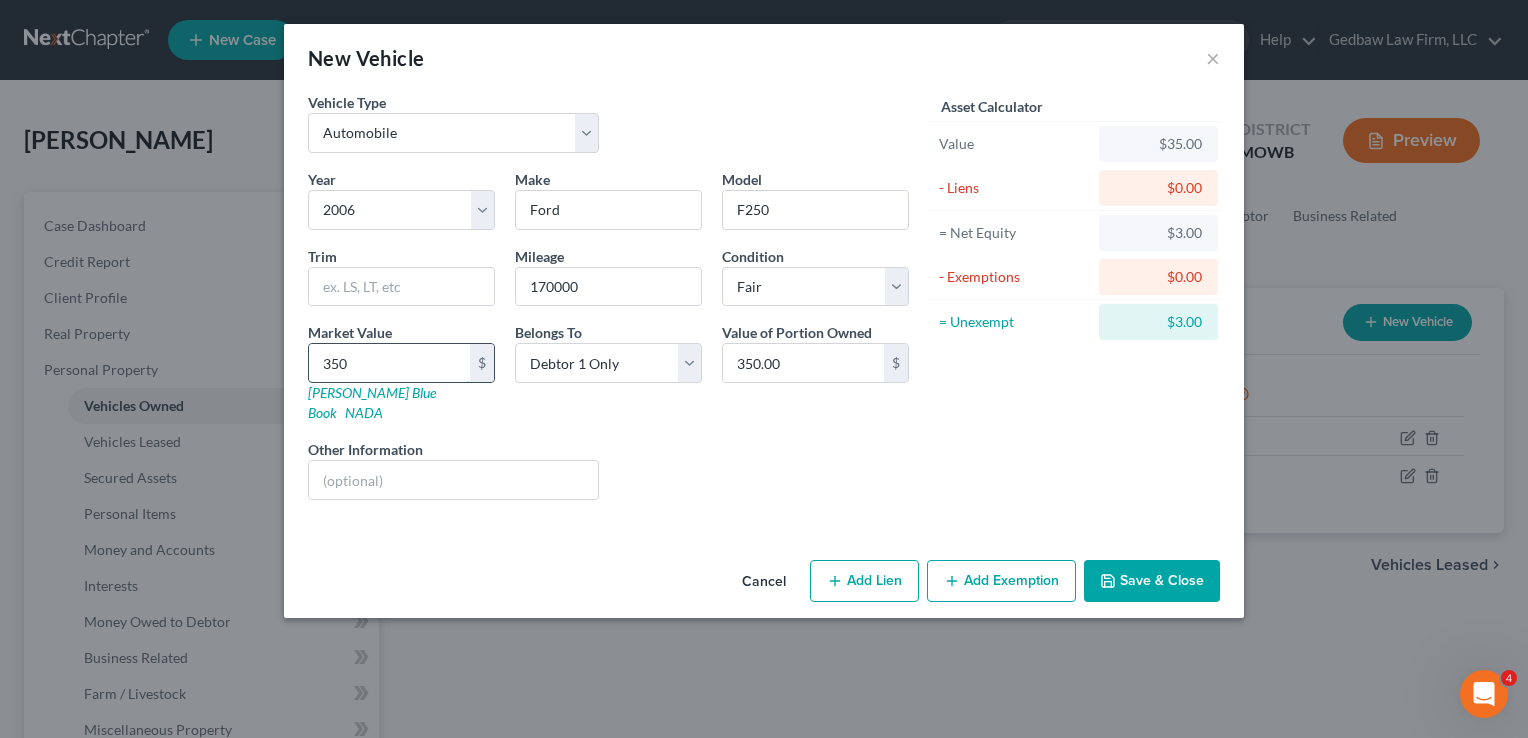 type on "3500" 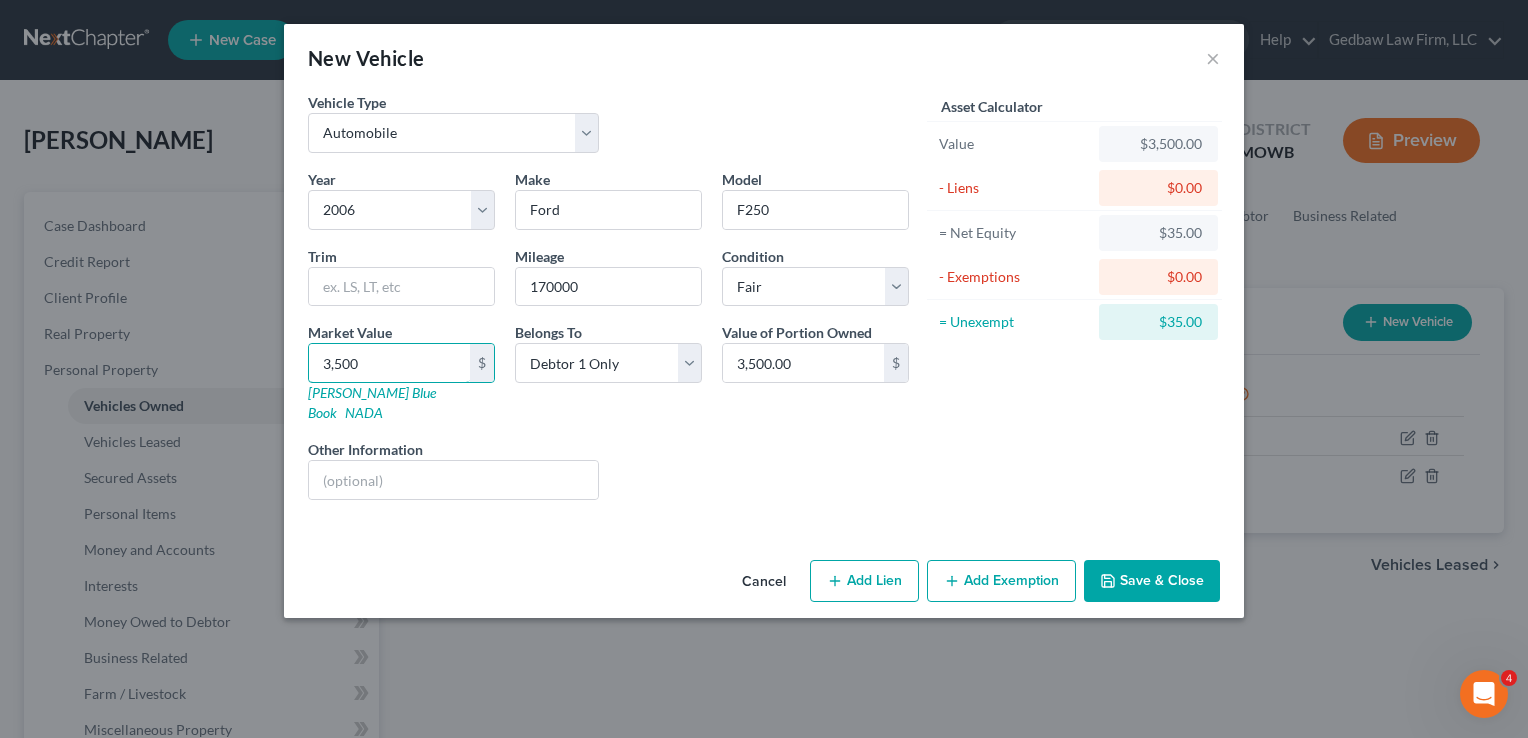 type on "3,500" 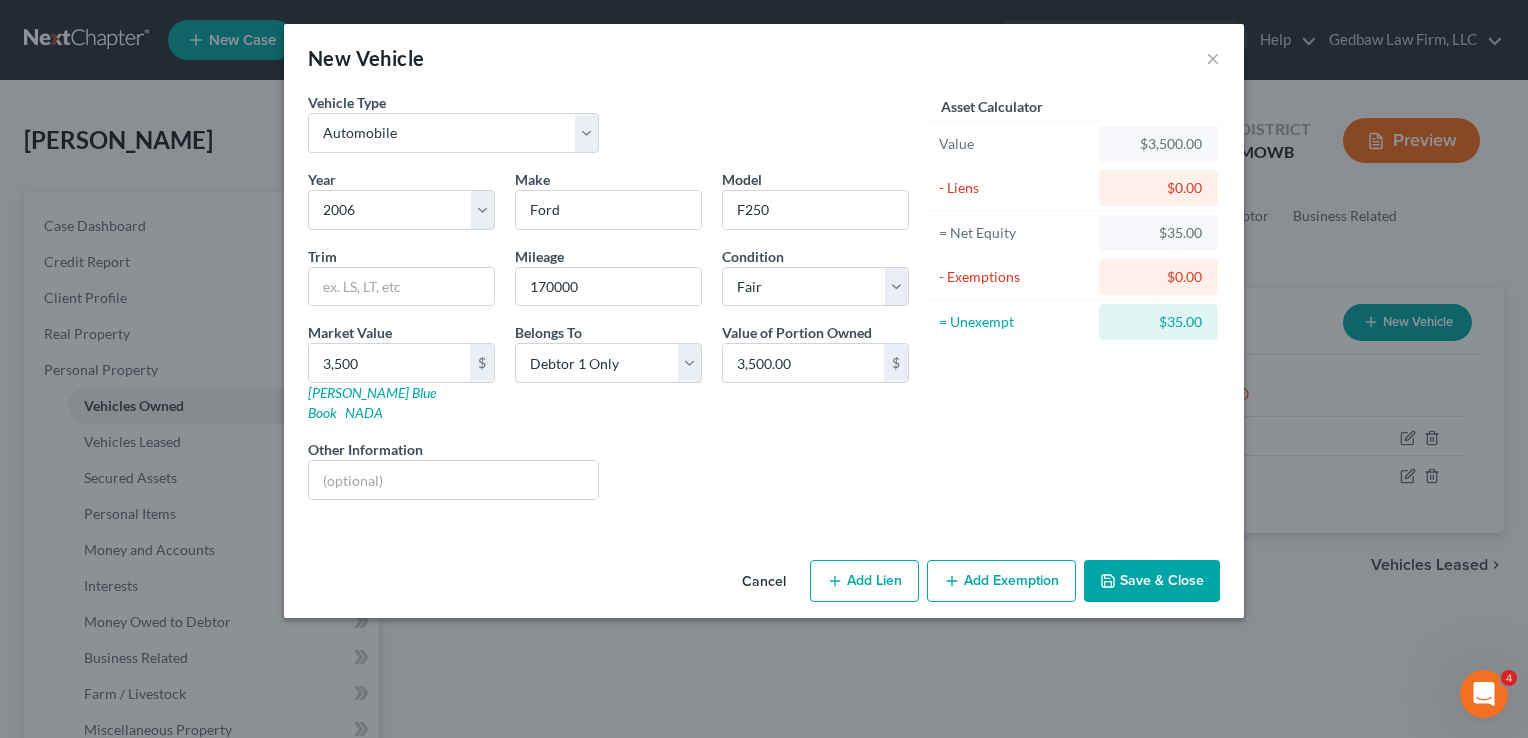 click on "Add Exemption" at bounding box center [1001, 581] 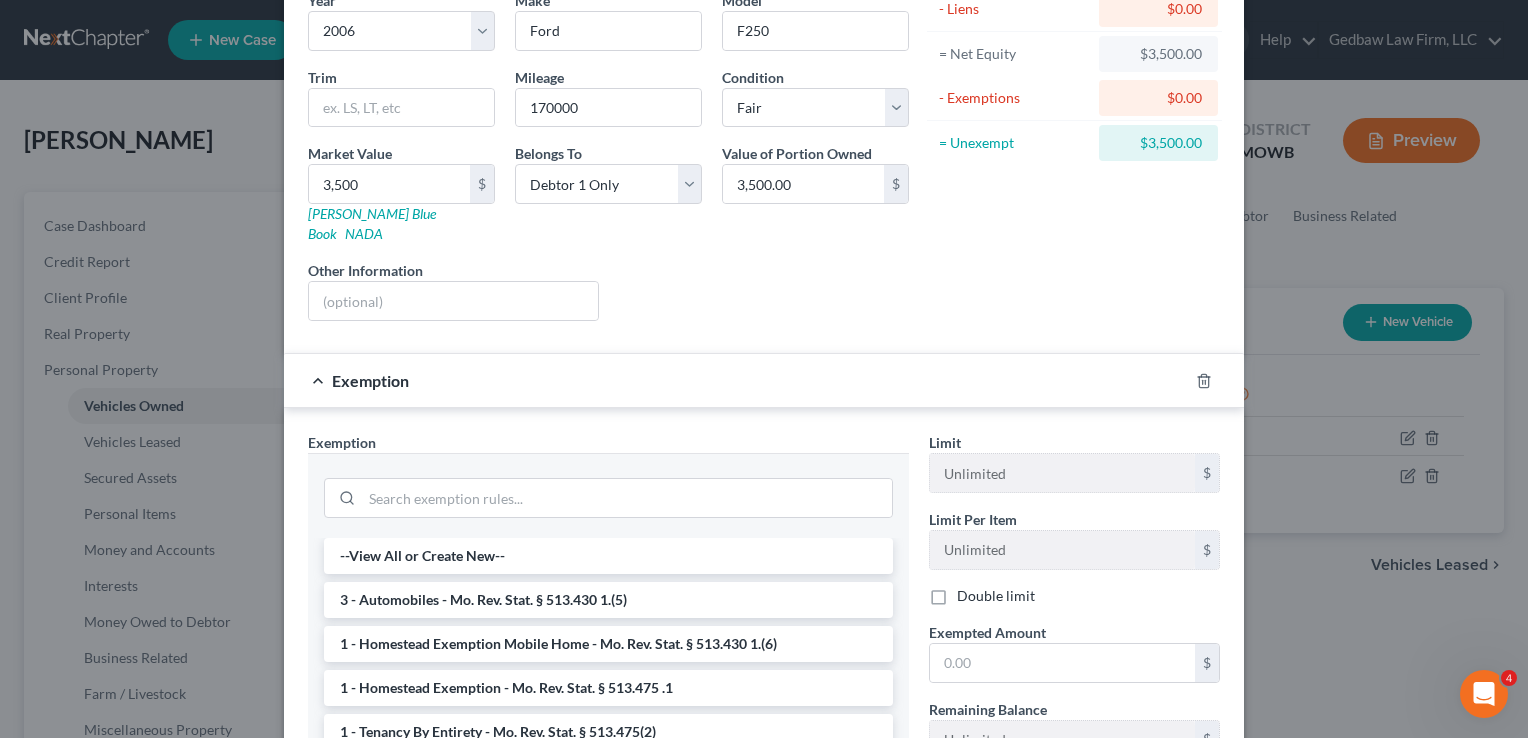 scroll, scrollTop: 200, scrollLeft: 0, axis: vertical 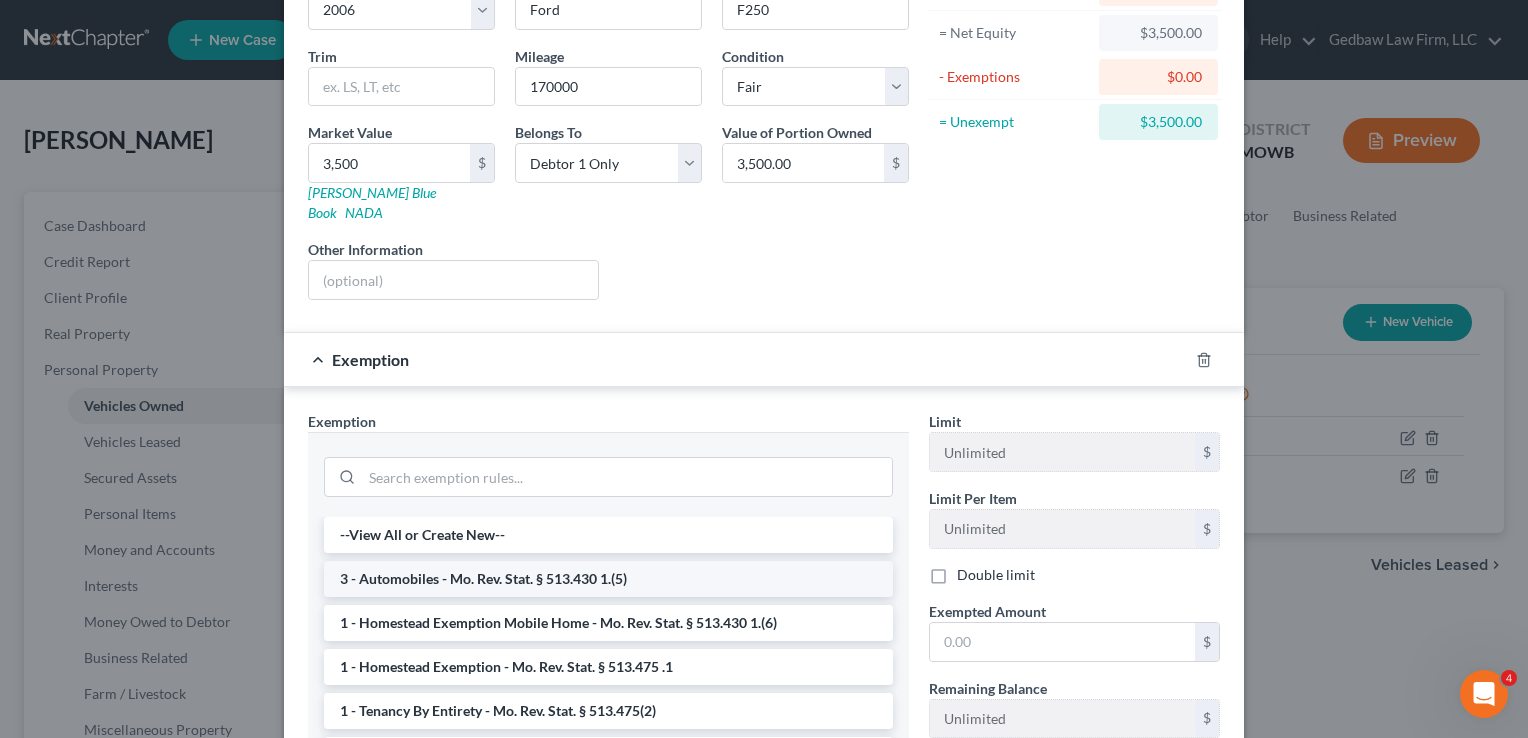 click on "3 - Automobiles - Mo. Rev. Stat. § 513.430 1.(5)" at bounding box center [608, 579] 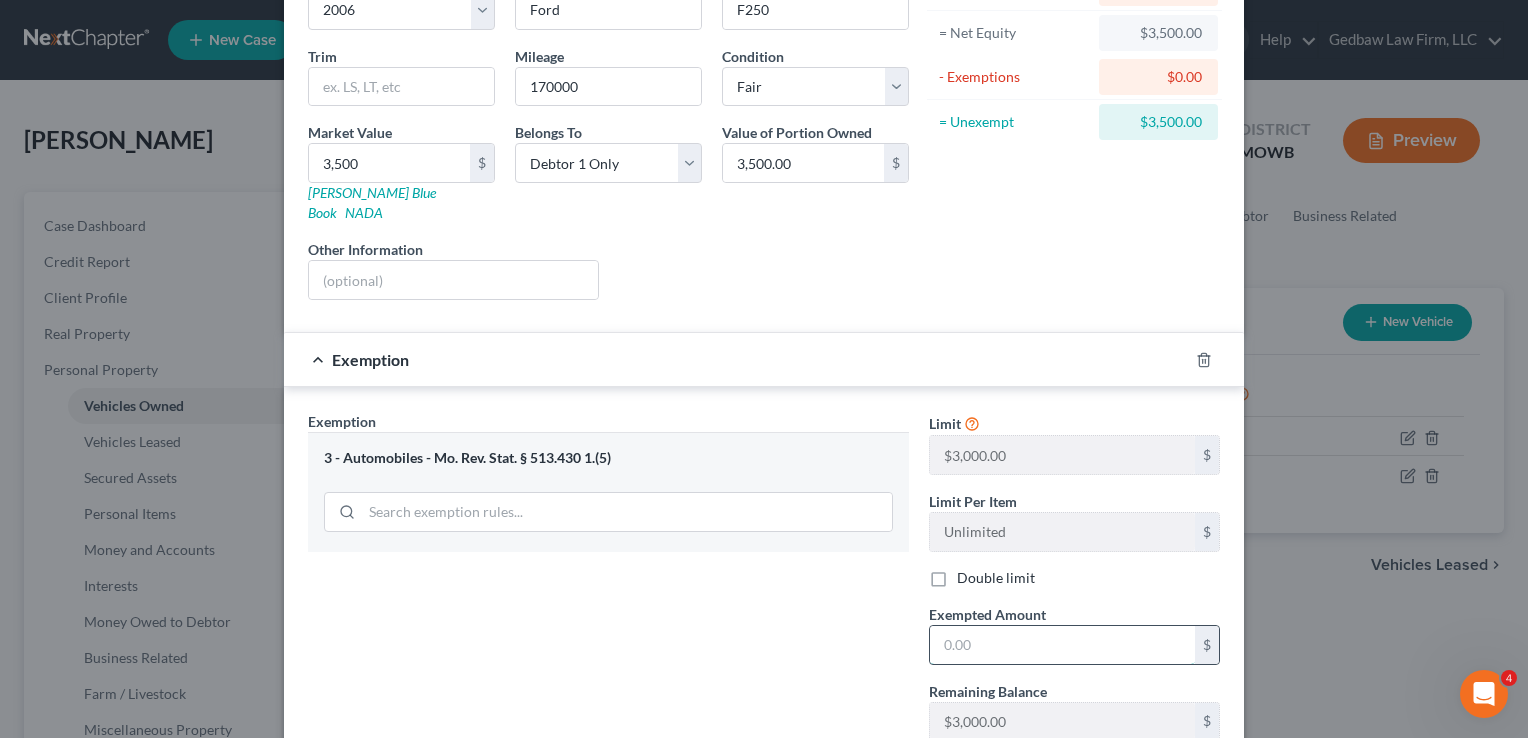 click at bounding box center [1062, 645] 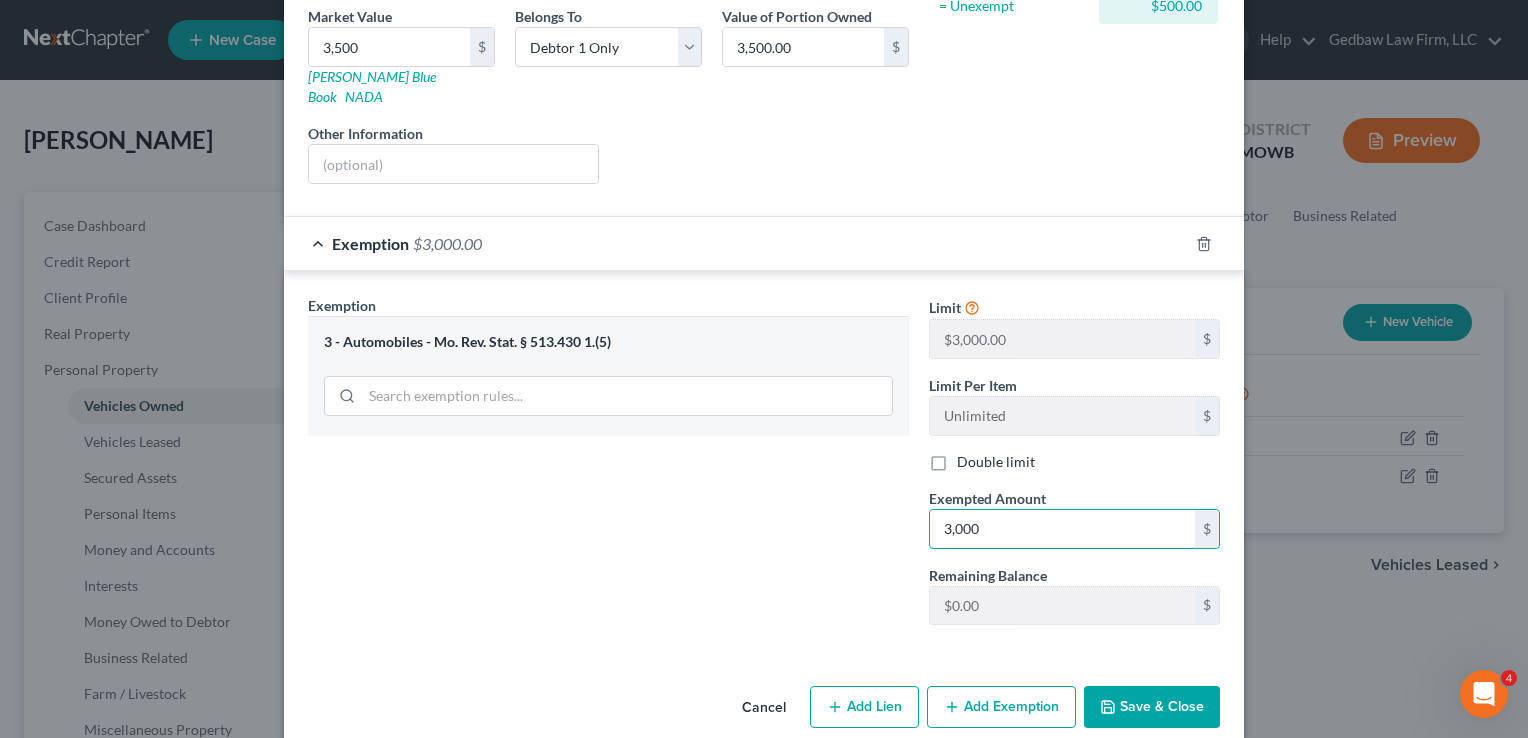scroll, scrollTop: 321, scrollLeft: 0, axis: vertical 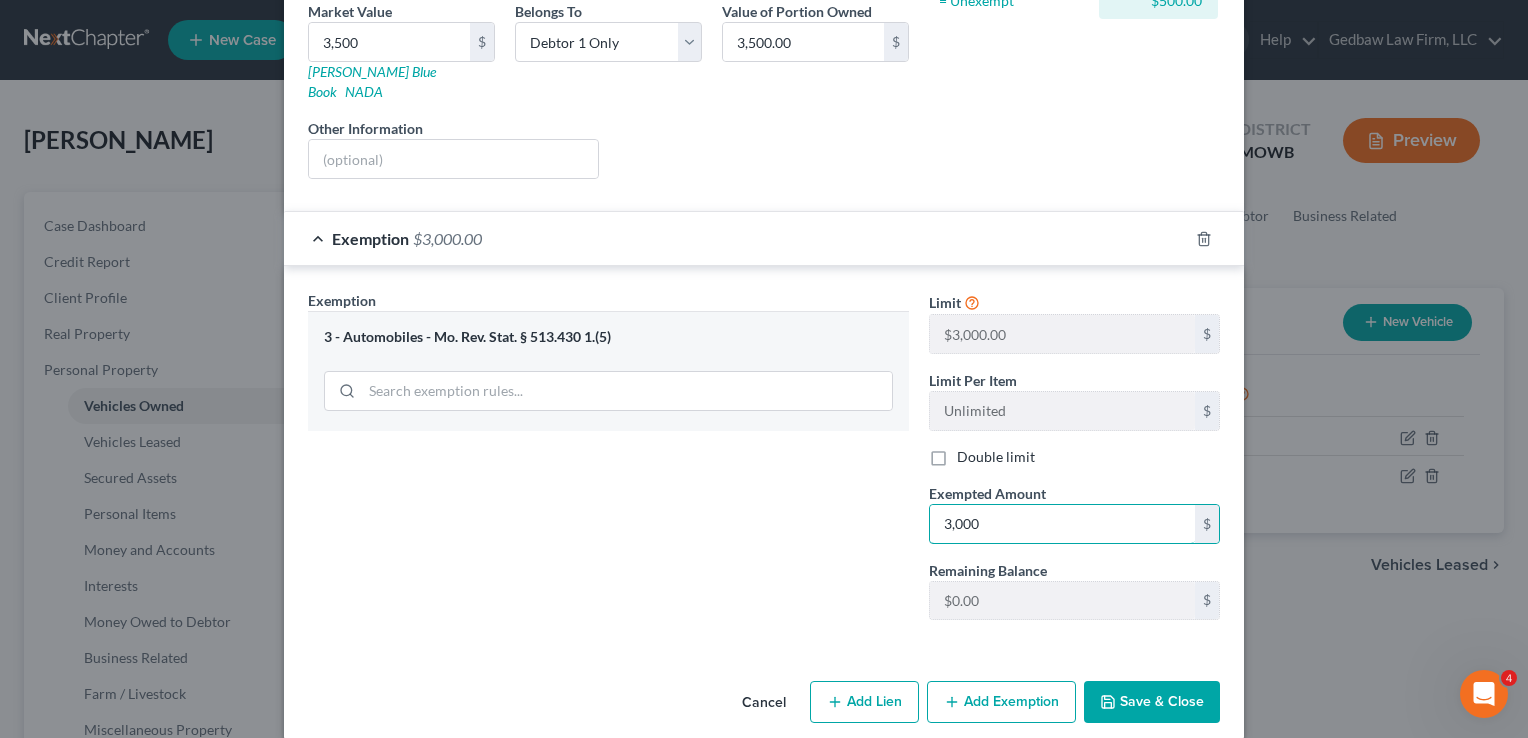 type on "3,000" 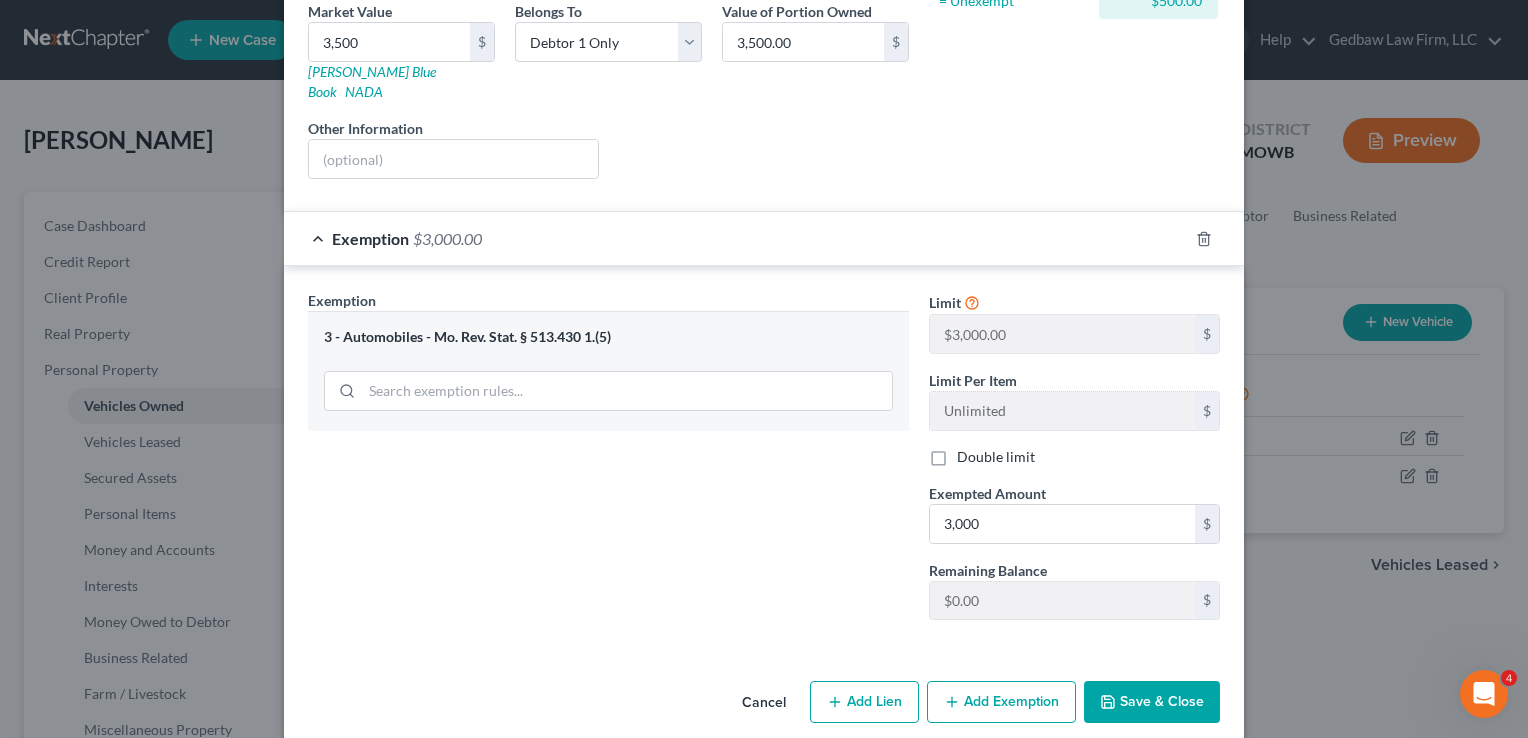click on "Save & Close" at bounding box center [1152, 702] 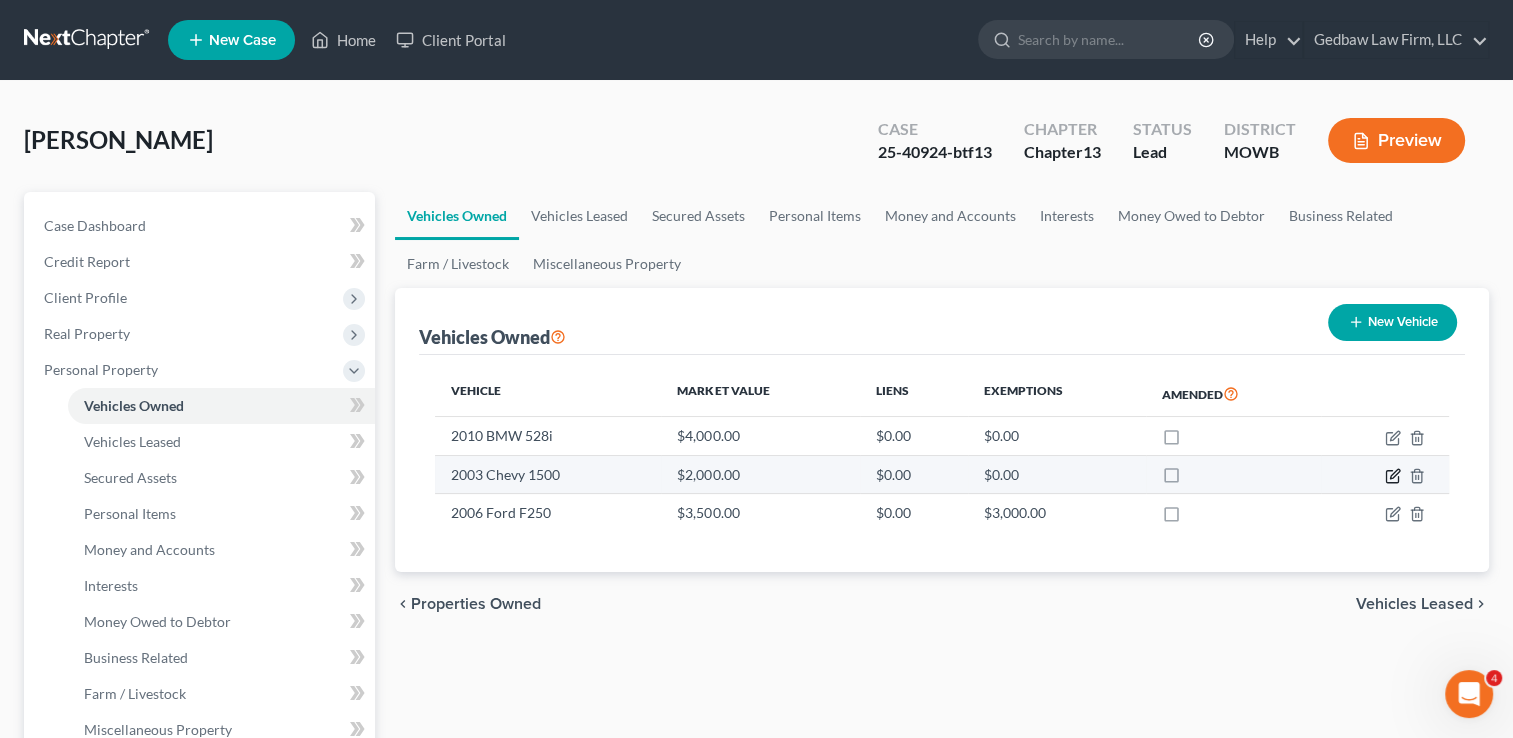 click 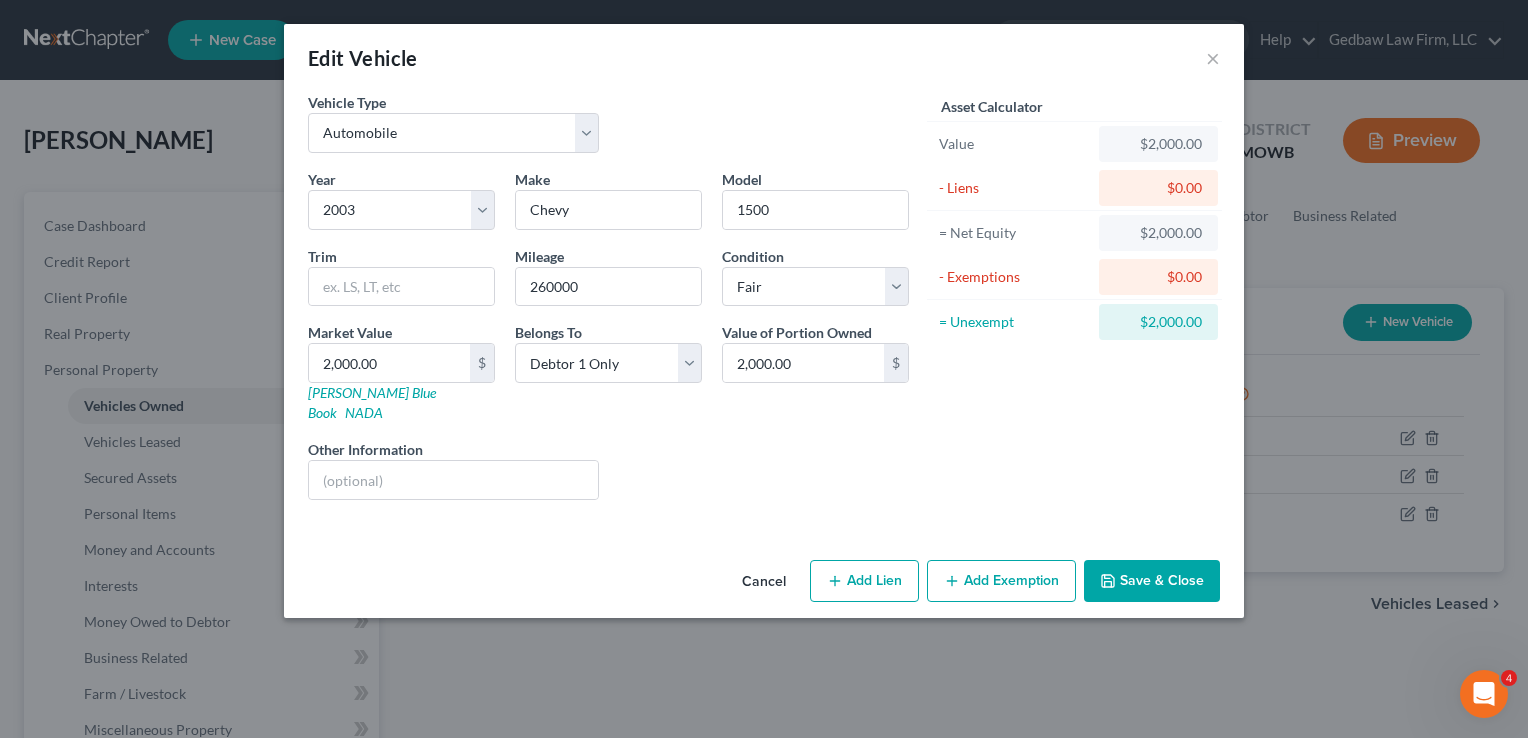 click on "Add Exemption" at bounding box center (1001, 581) 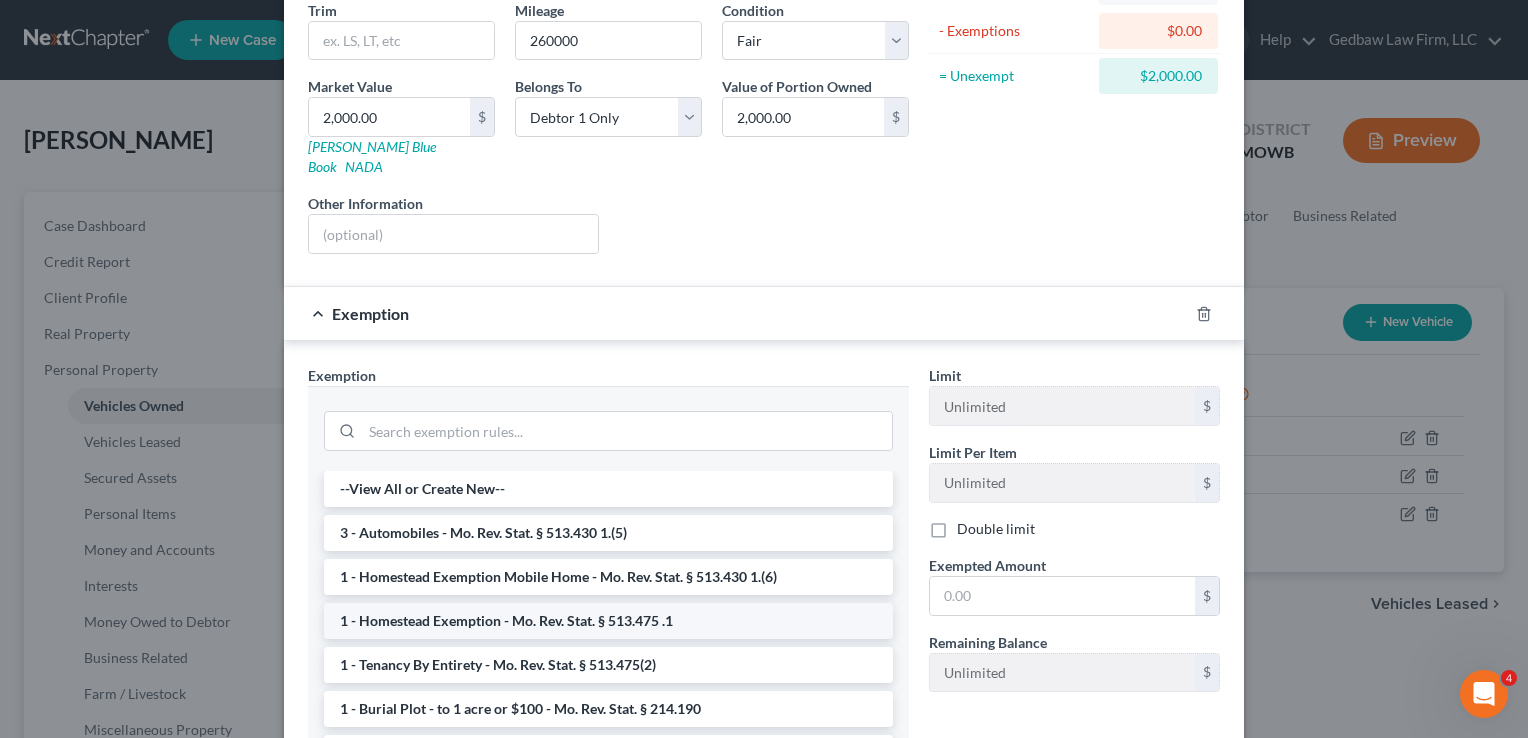 scroll, scrollTop: 275, scrollLeft: 0, axis: vertical 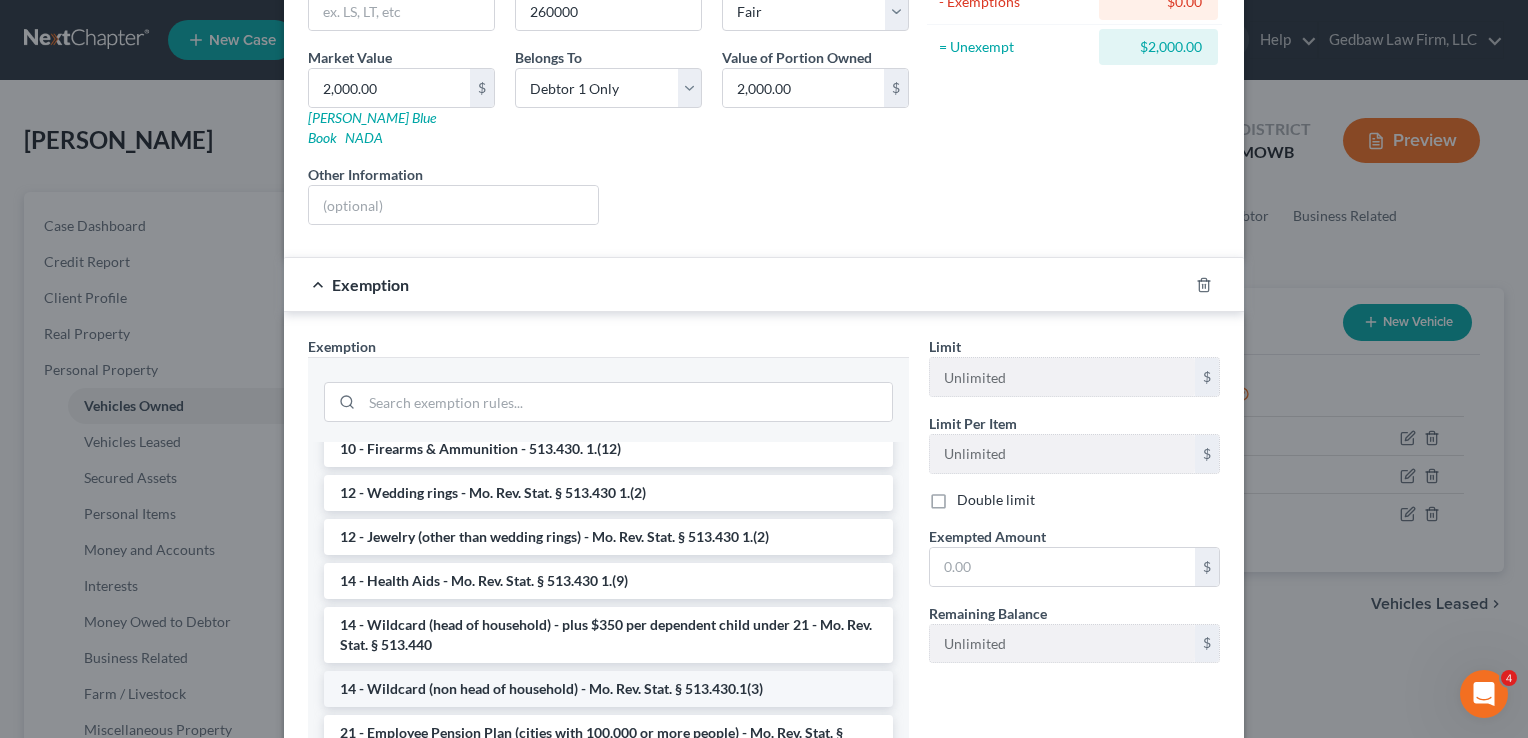 click on "14 - Wildcard (non head of household) - Mo. Rev. Stat. § 513.430.1(3)" at bounding box center (608, 689) 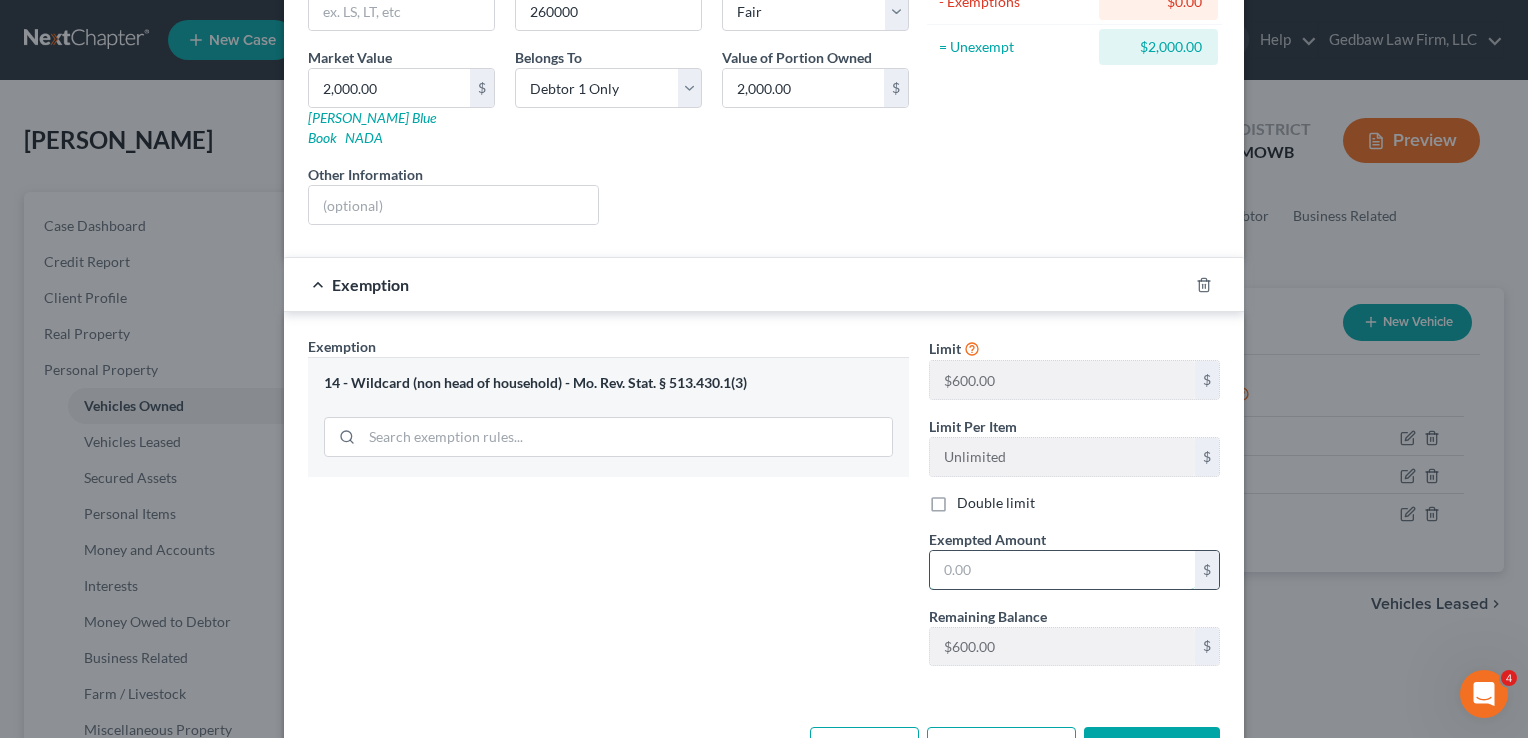 click at bounding box center (1062, 570) 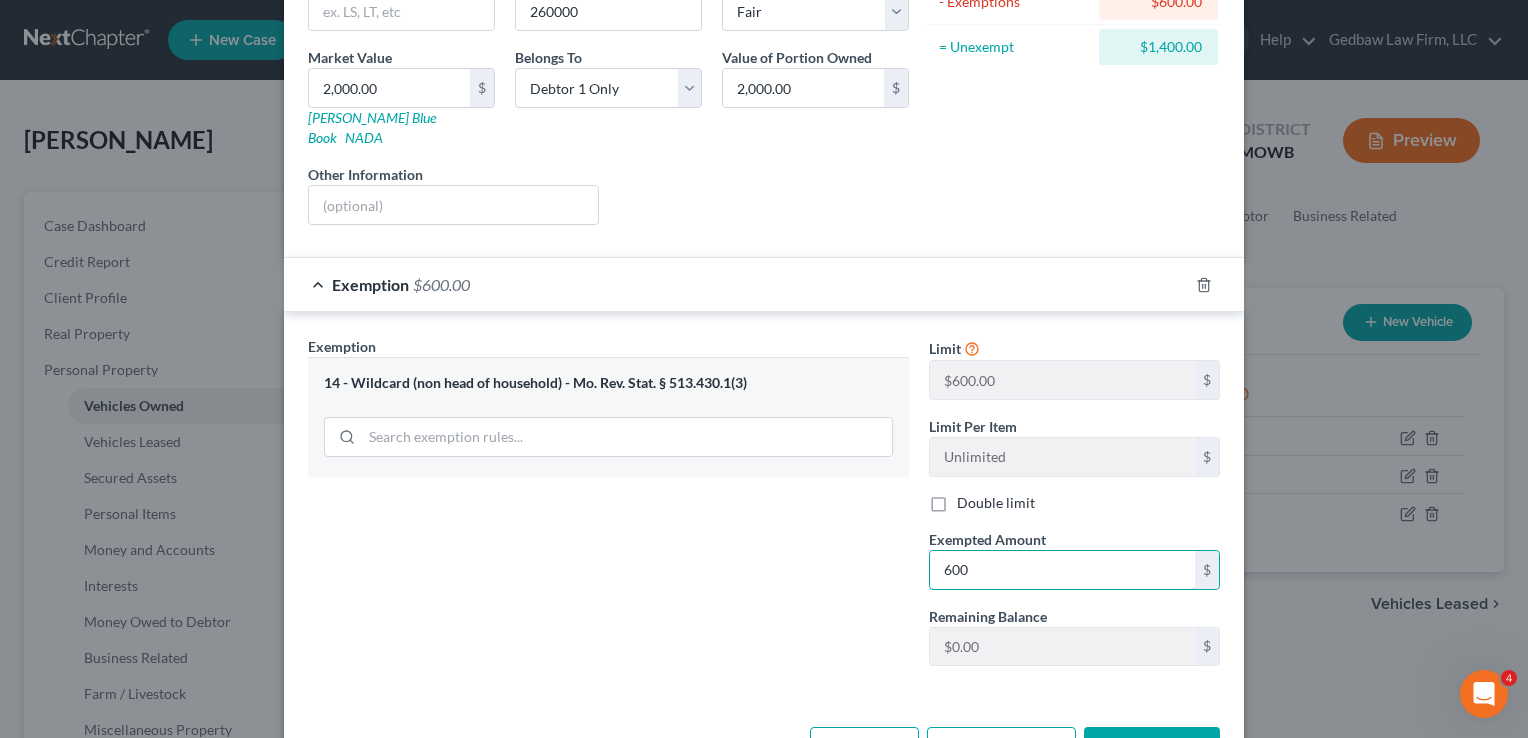 scroll, scrollTop: 321, scrollLeft: 0, axis: vertical 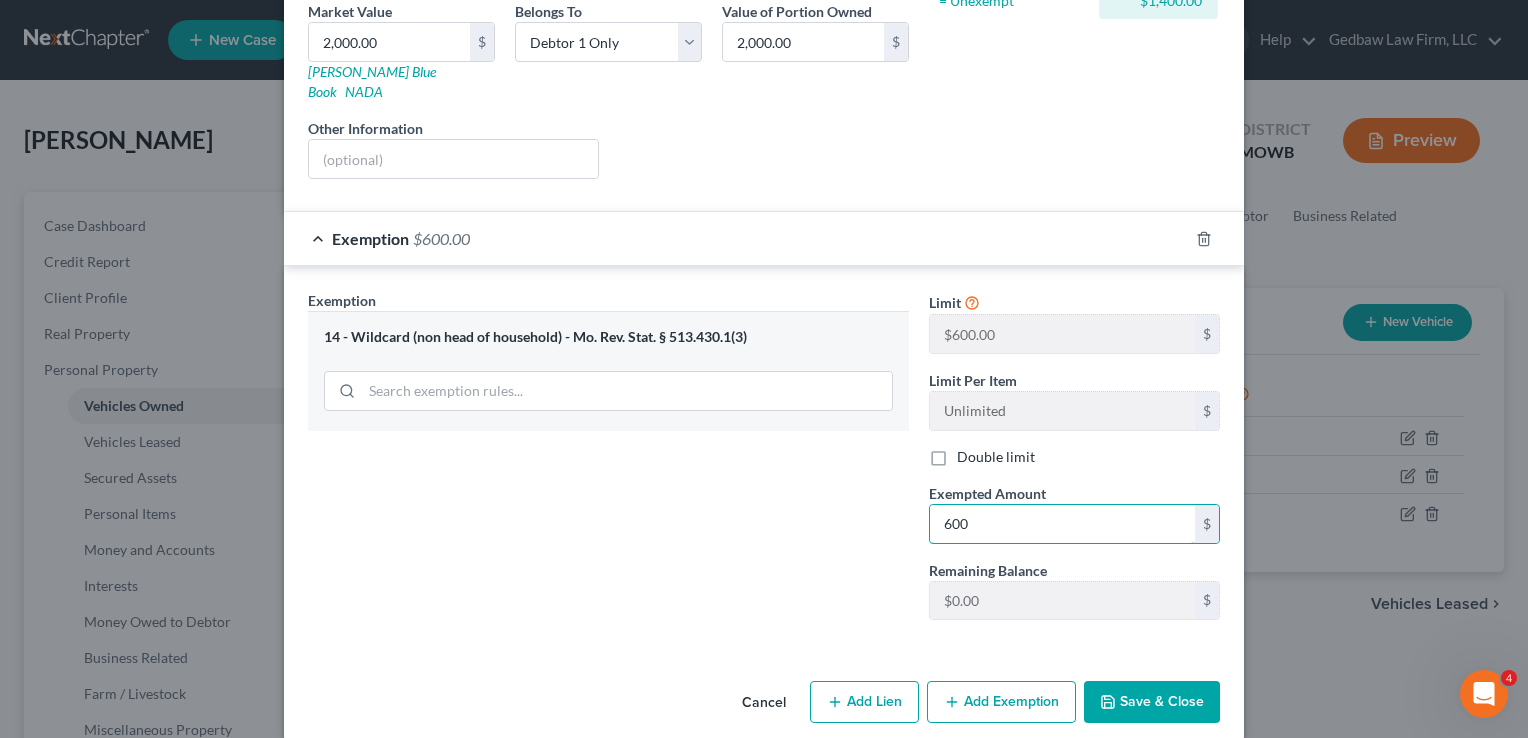 type on "600" 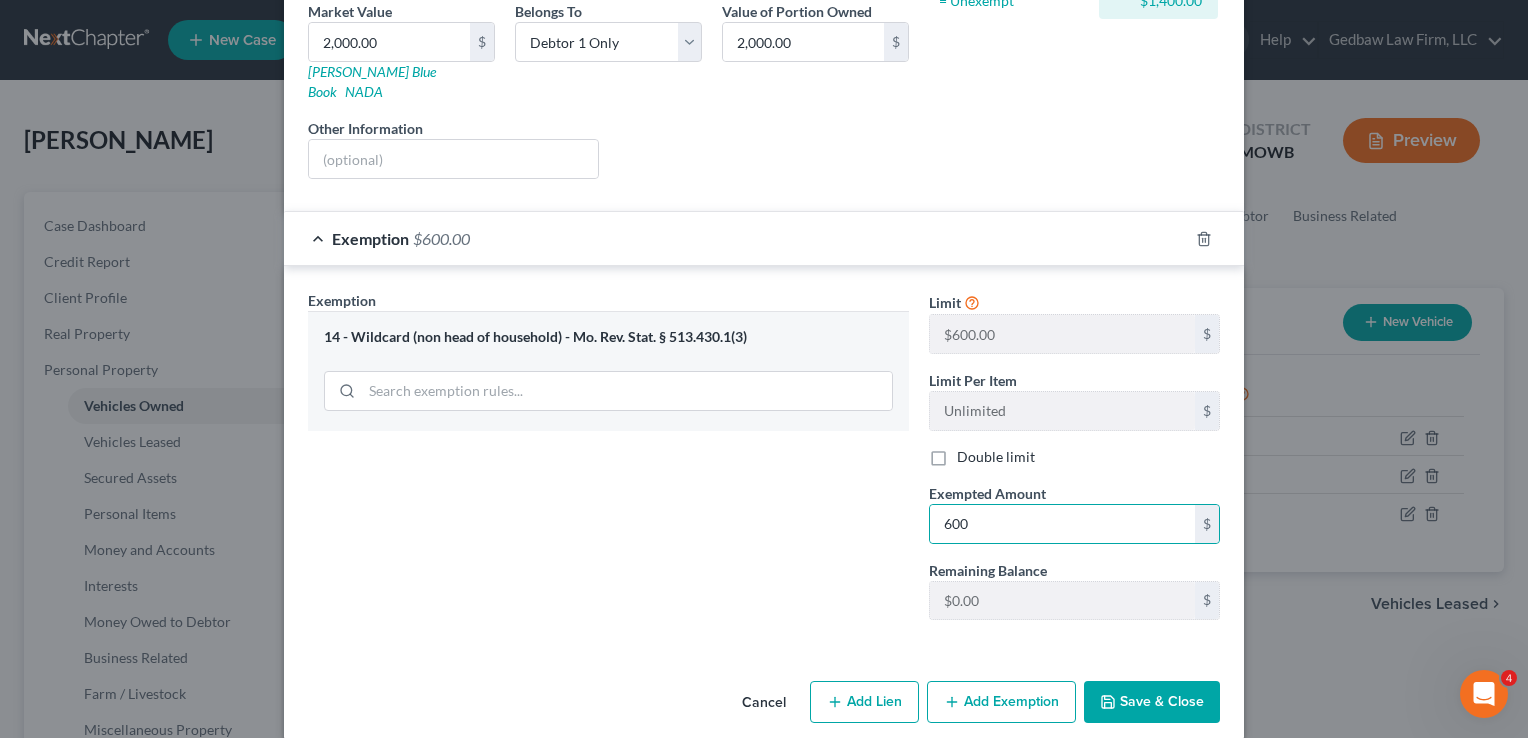 click on "Save & Close" at bounding box center (1152, 702) 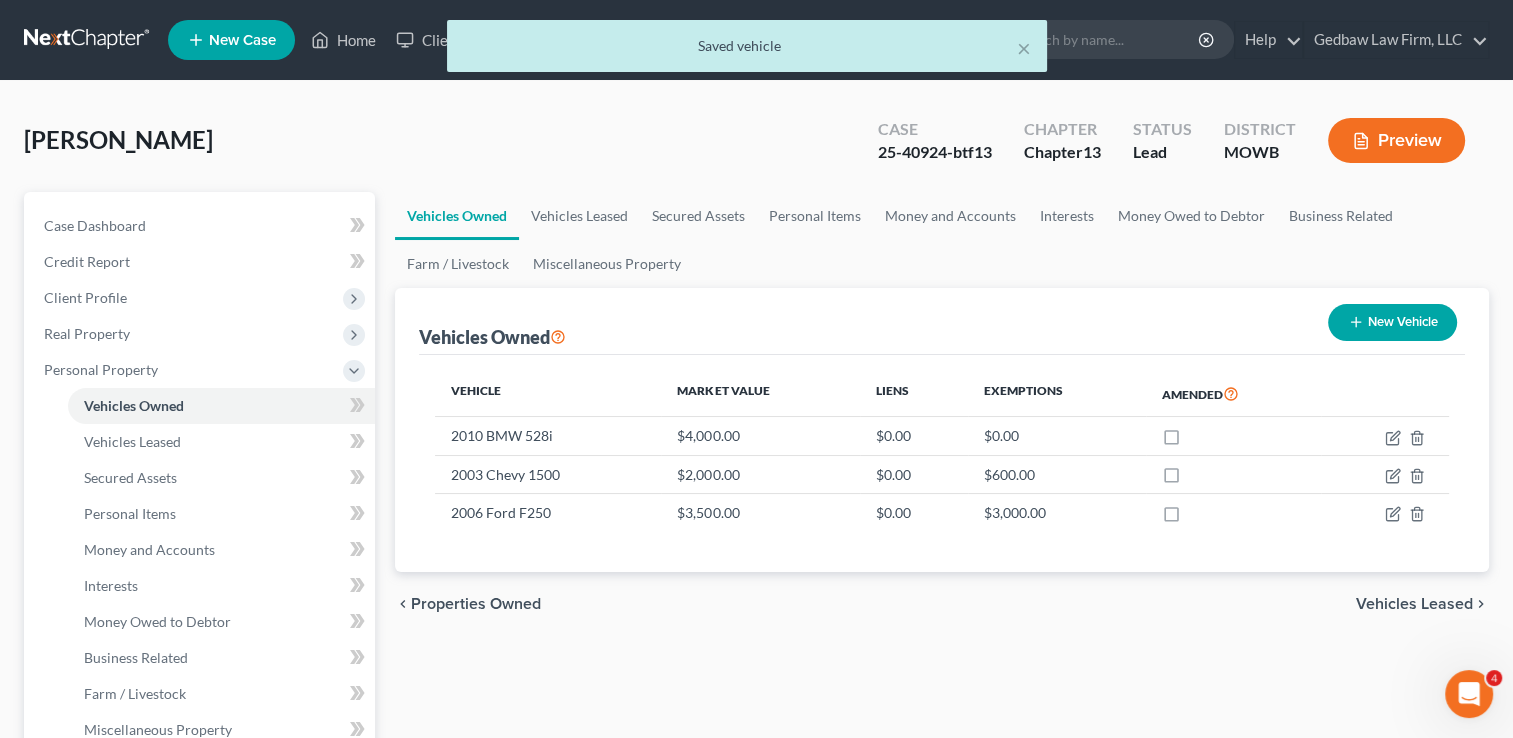 click on "Vehicles Leased" at bounding box center (1414, 604) 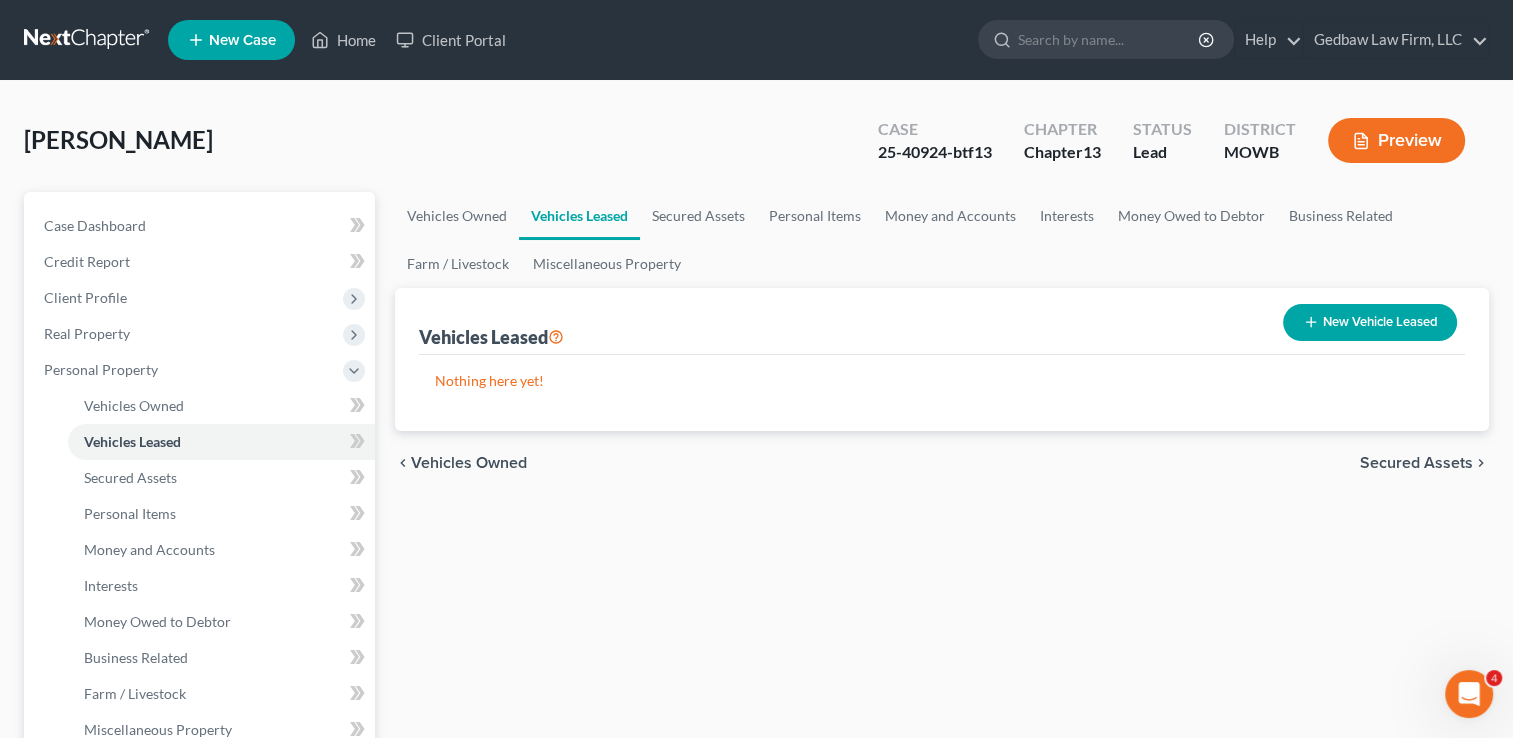 click on "Secured Assets" at bounding box center [1416, 463] 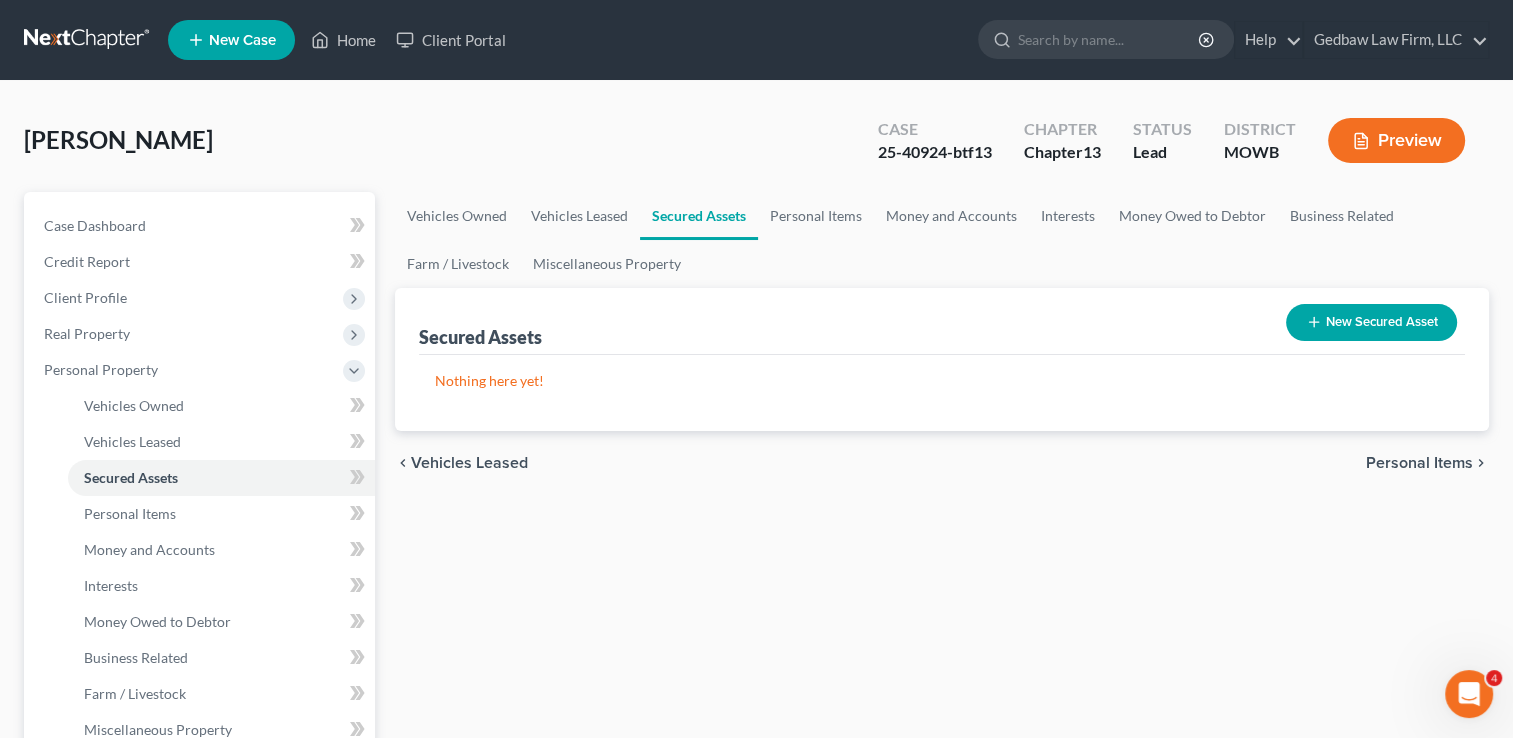 click on "Personal Items" at bounding box center (1419, 463) 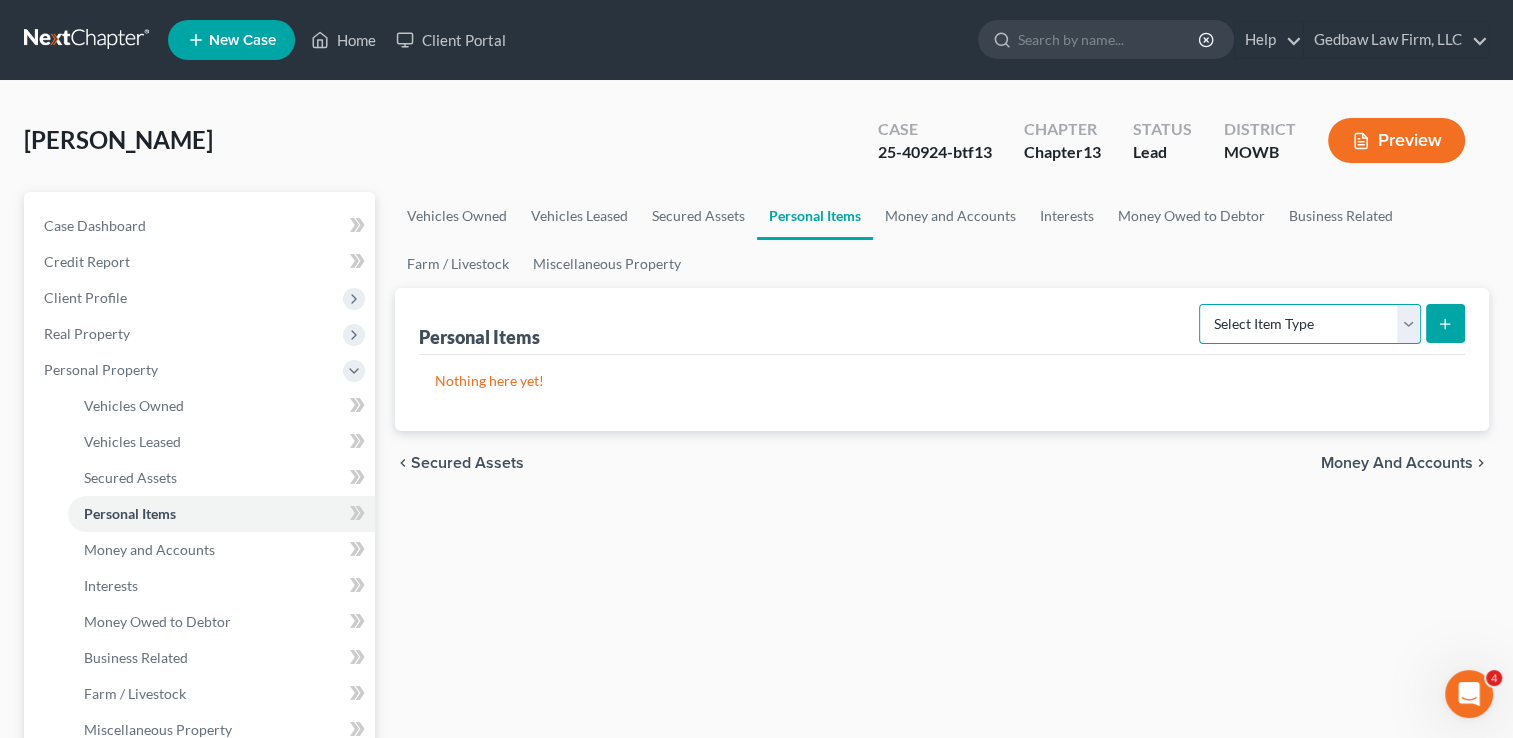 click on "Select Item Type Clothing Collectibles Of Value Electronics Firearms Household Goods Jewelry Other Pet(s) Sports & Hobby Equipment" at bounding box center (1310, 324) 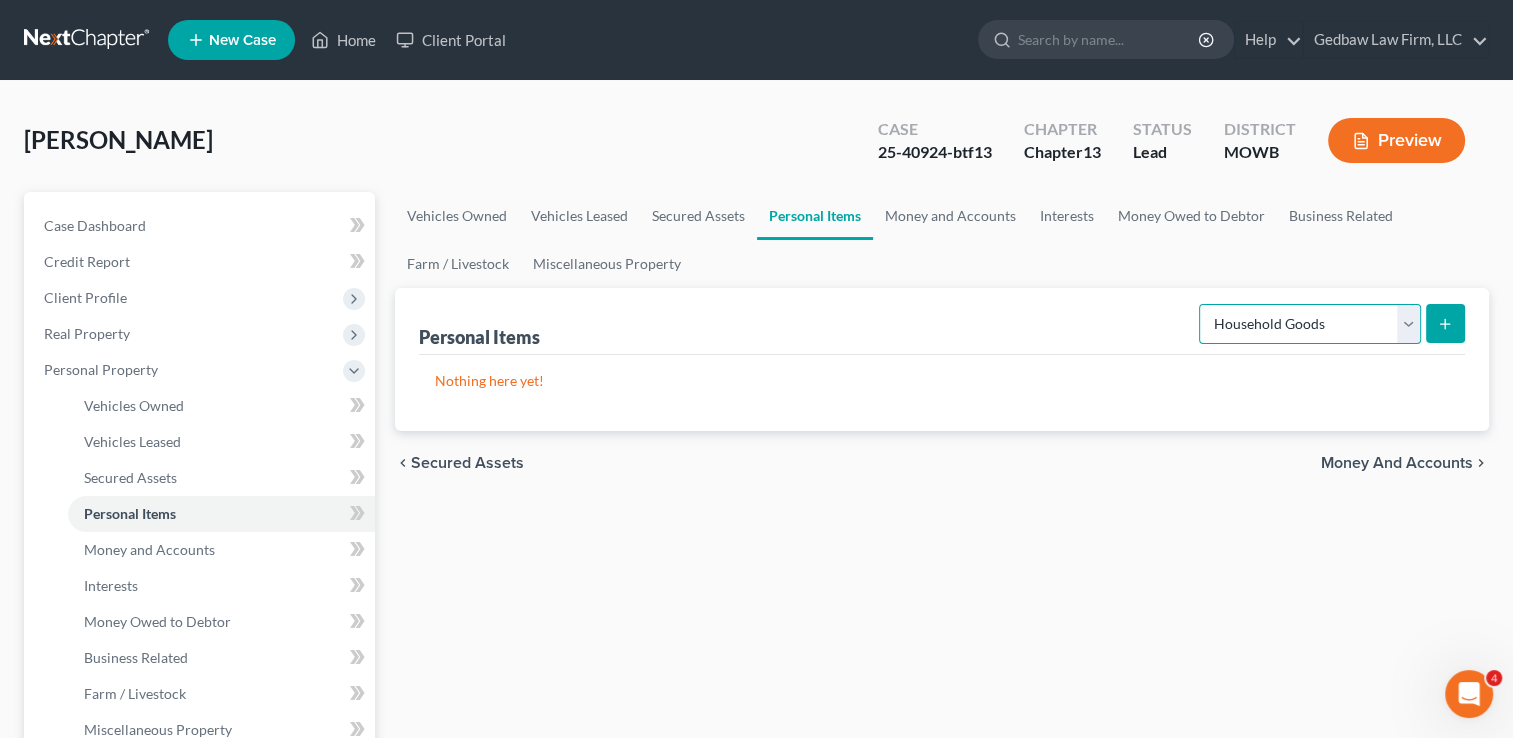 click on "Select Item Type Clothing Collectibles Of Value Electronics Firearms Household Goods Jewelry Other Pet(s) Sports & Hobby Equipment" at bounding box center [1310, 324] 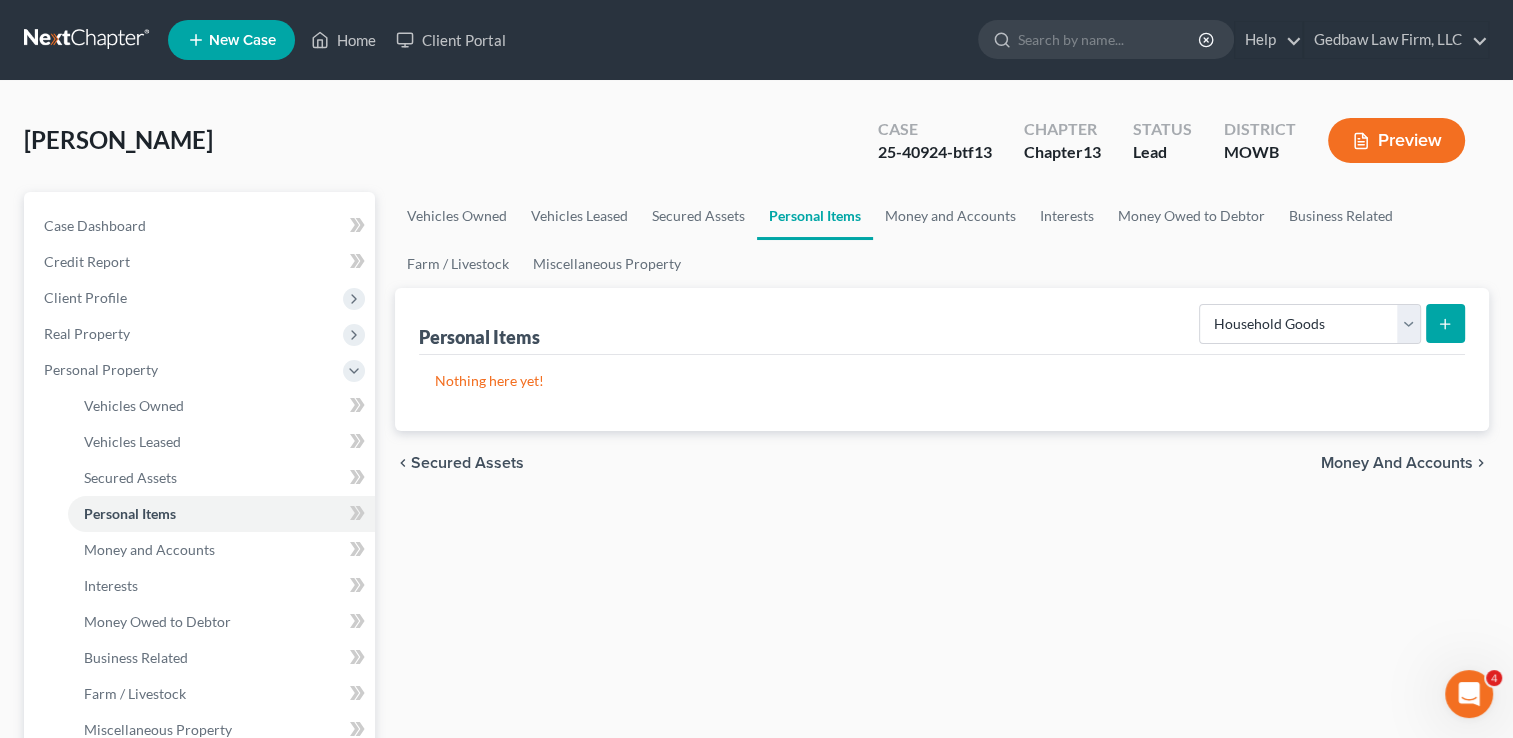 click 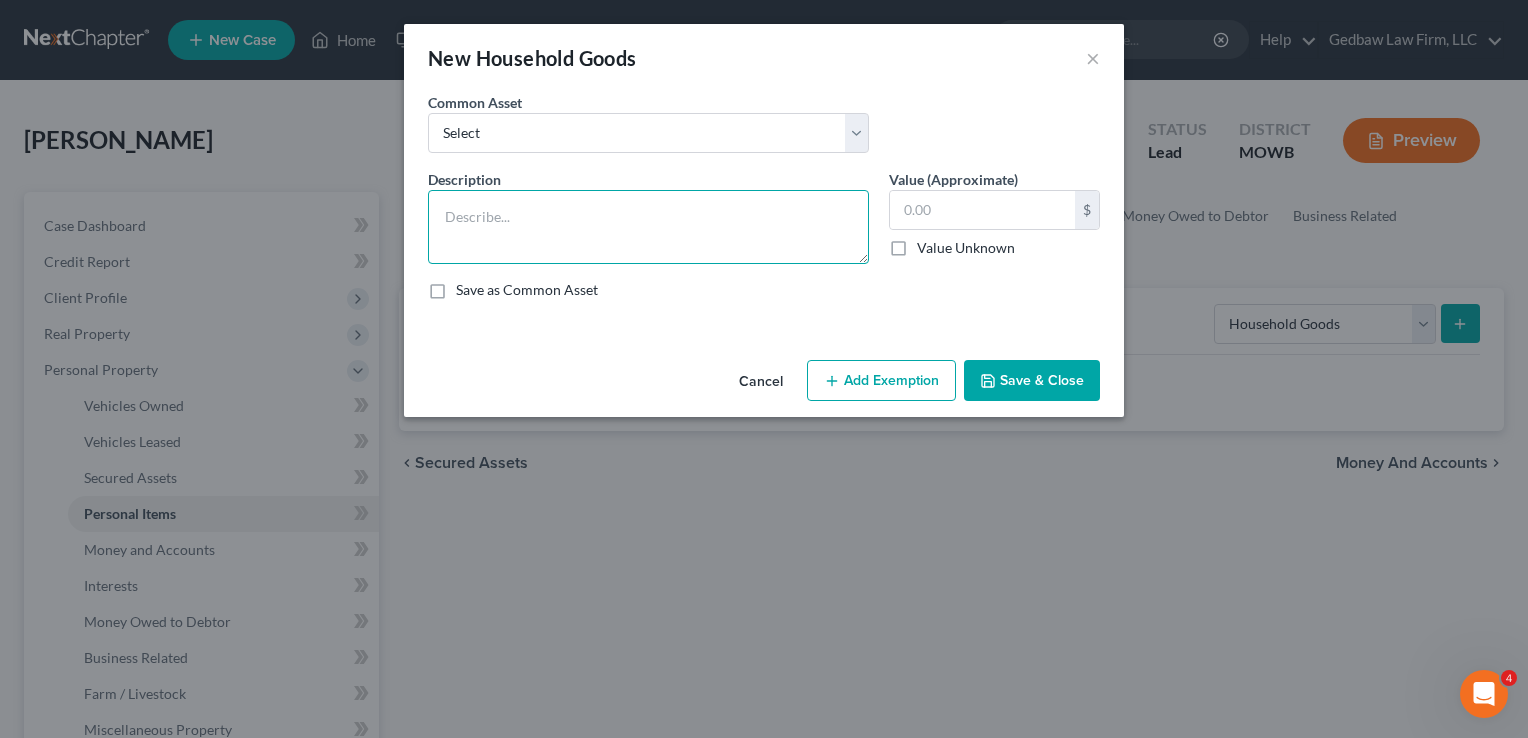 click at bounding box center (648, 227) 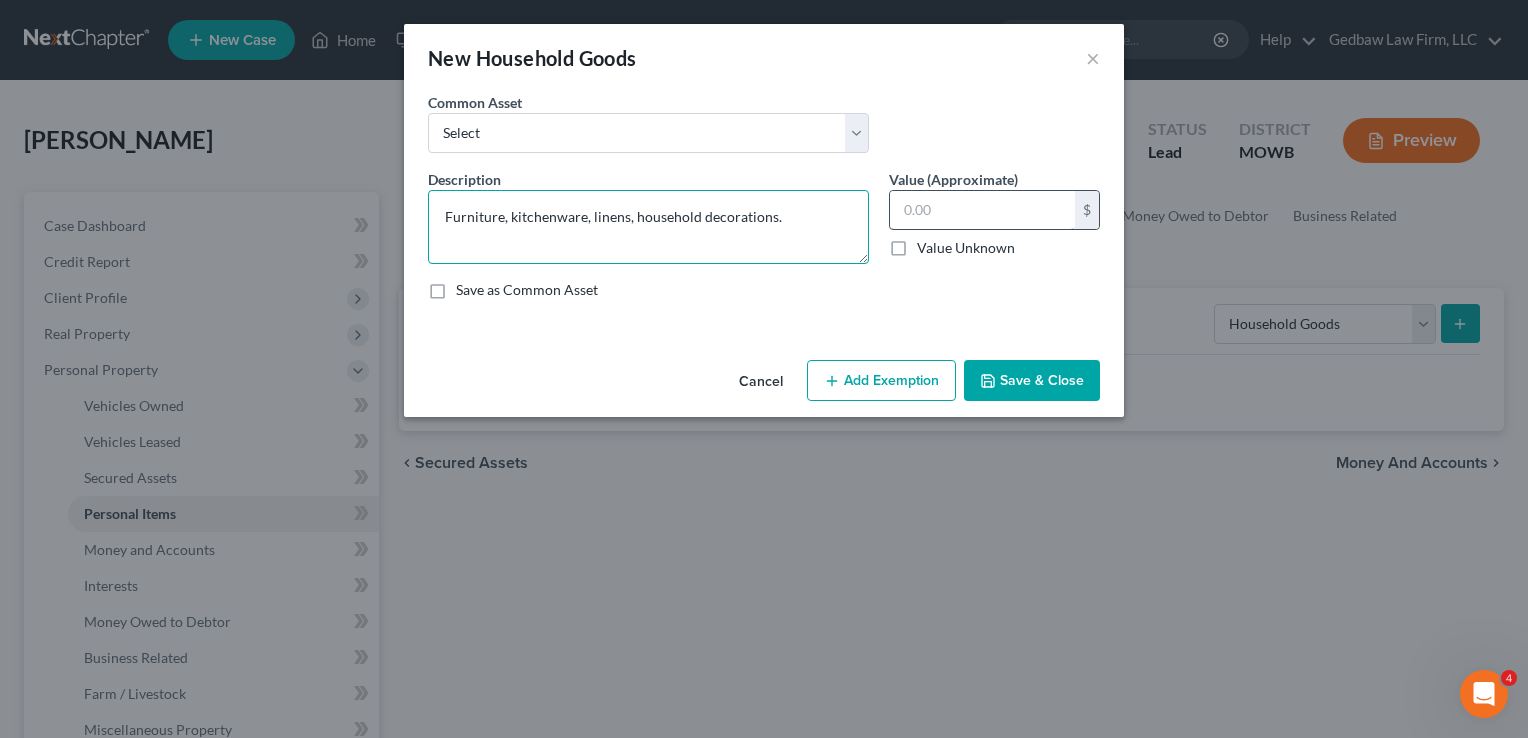 type on "Furniture, kitchenware, linens, household decorations." 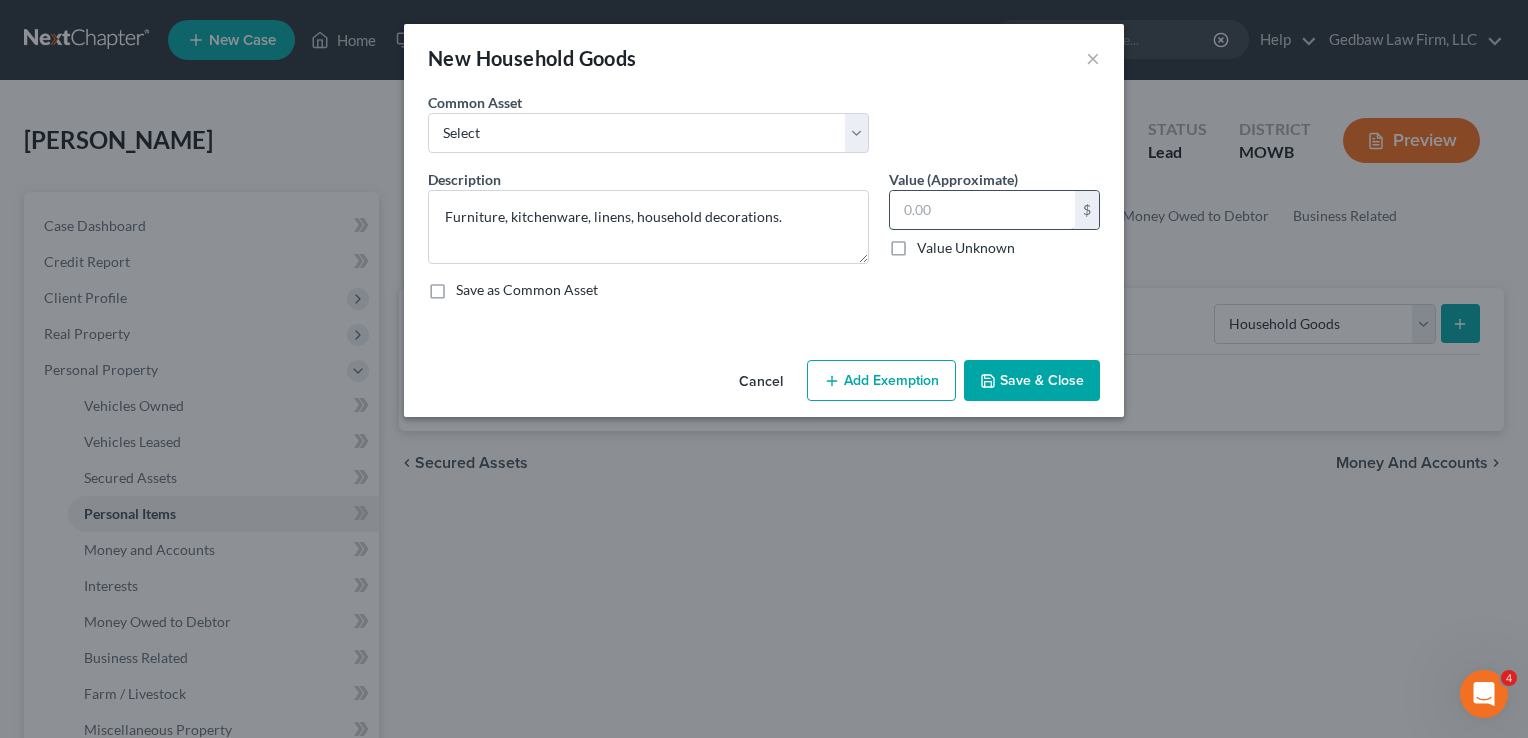 click at bounding box center [982, 210] 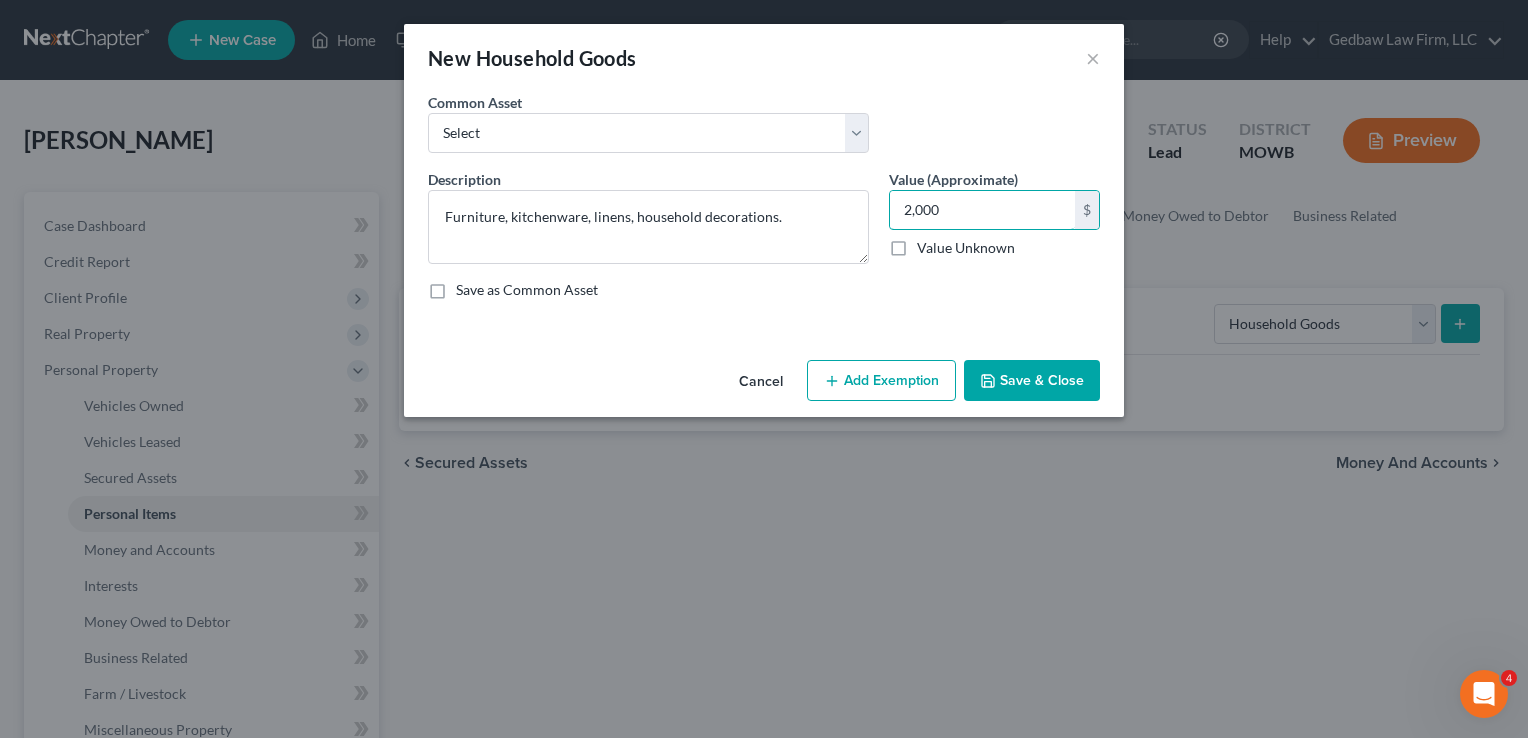 type on "2,000" 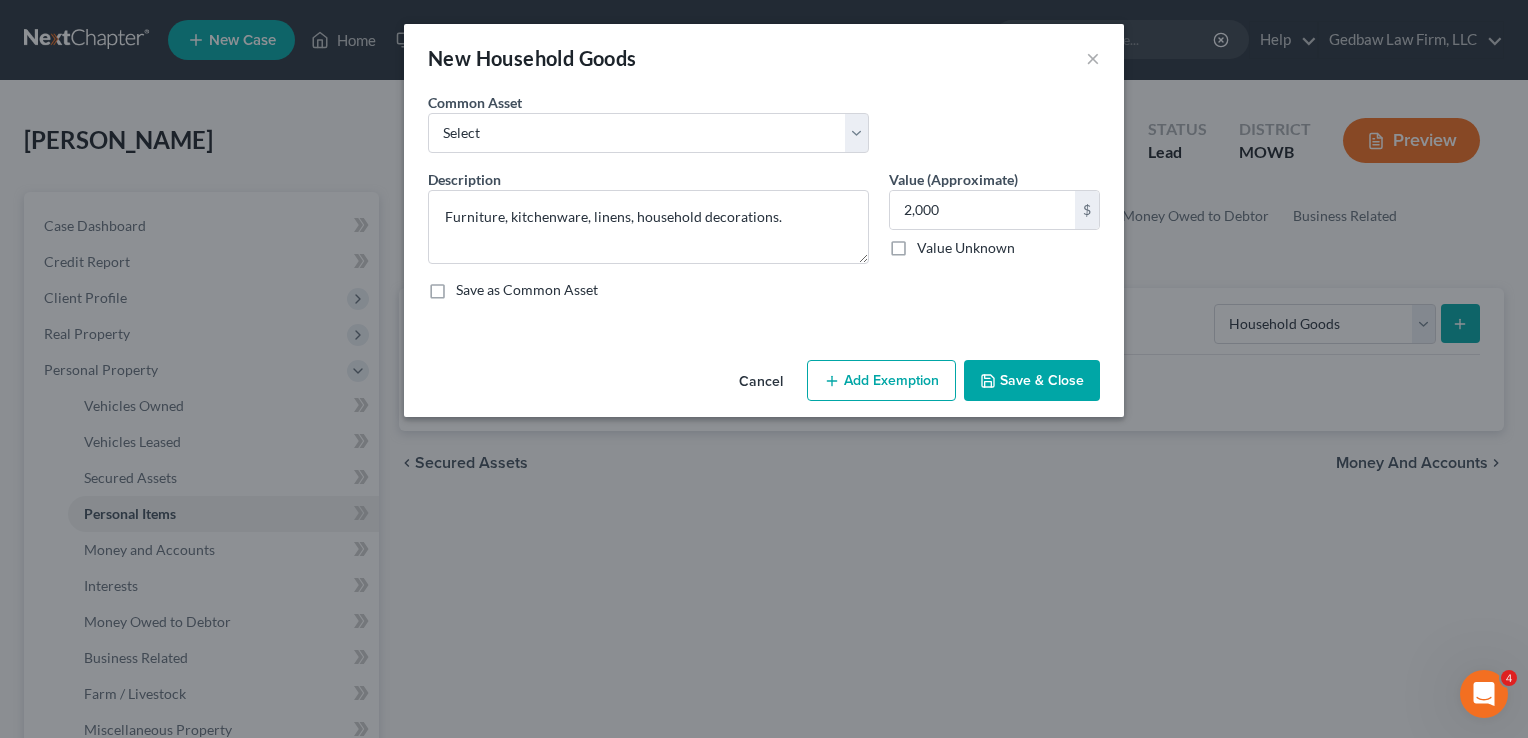 click on "Add Exemption" at bounding box center [881, 381] 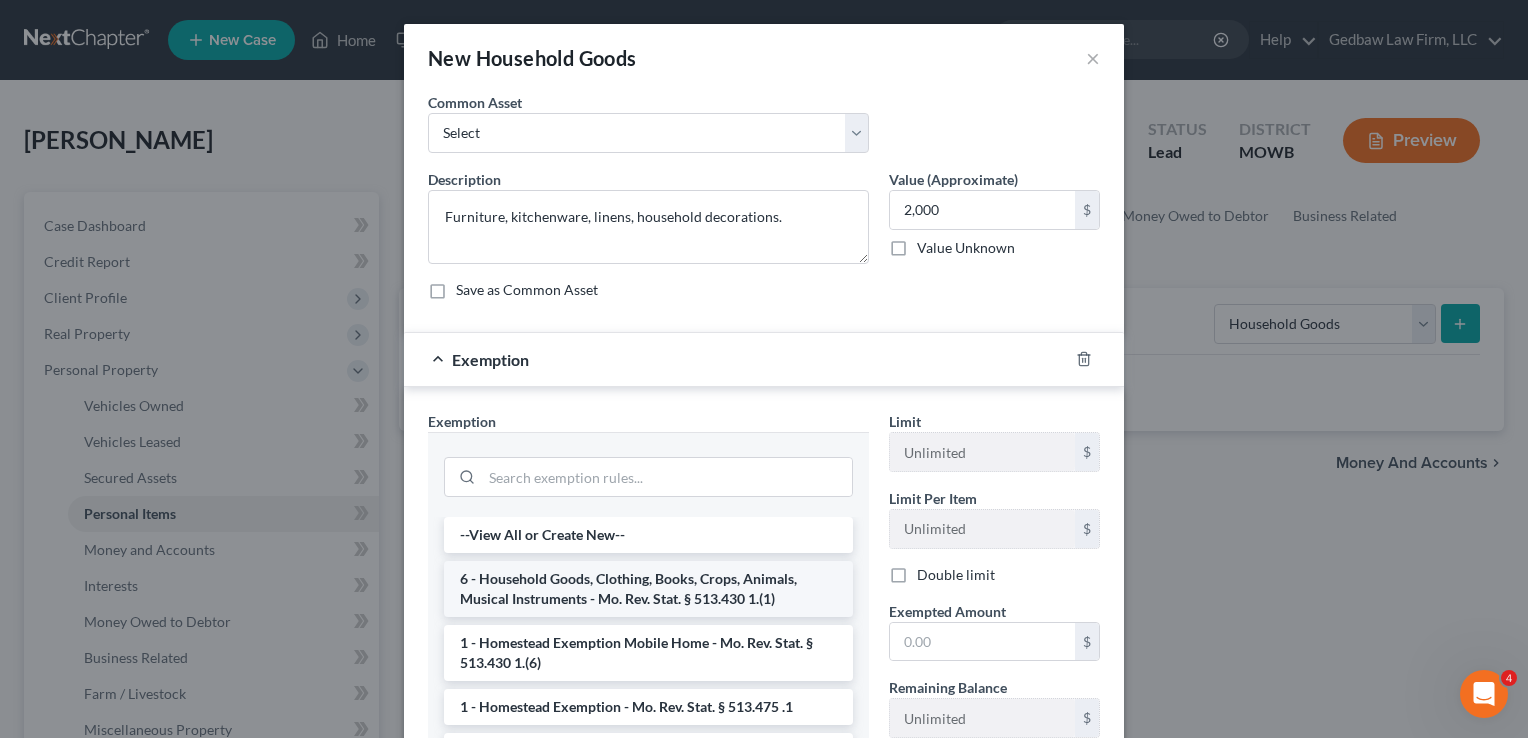 click on "6 - Household Goods, Clothing, Books, Crops, Animals, Musical Instruments - Mo. Rev. Stat. § 513.430 1.(1)" at bounding box center (648, 589) 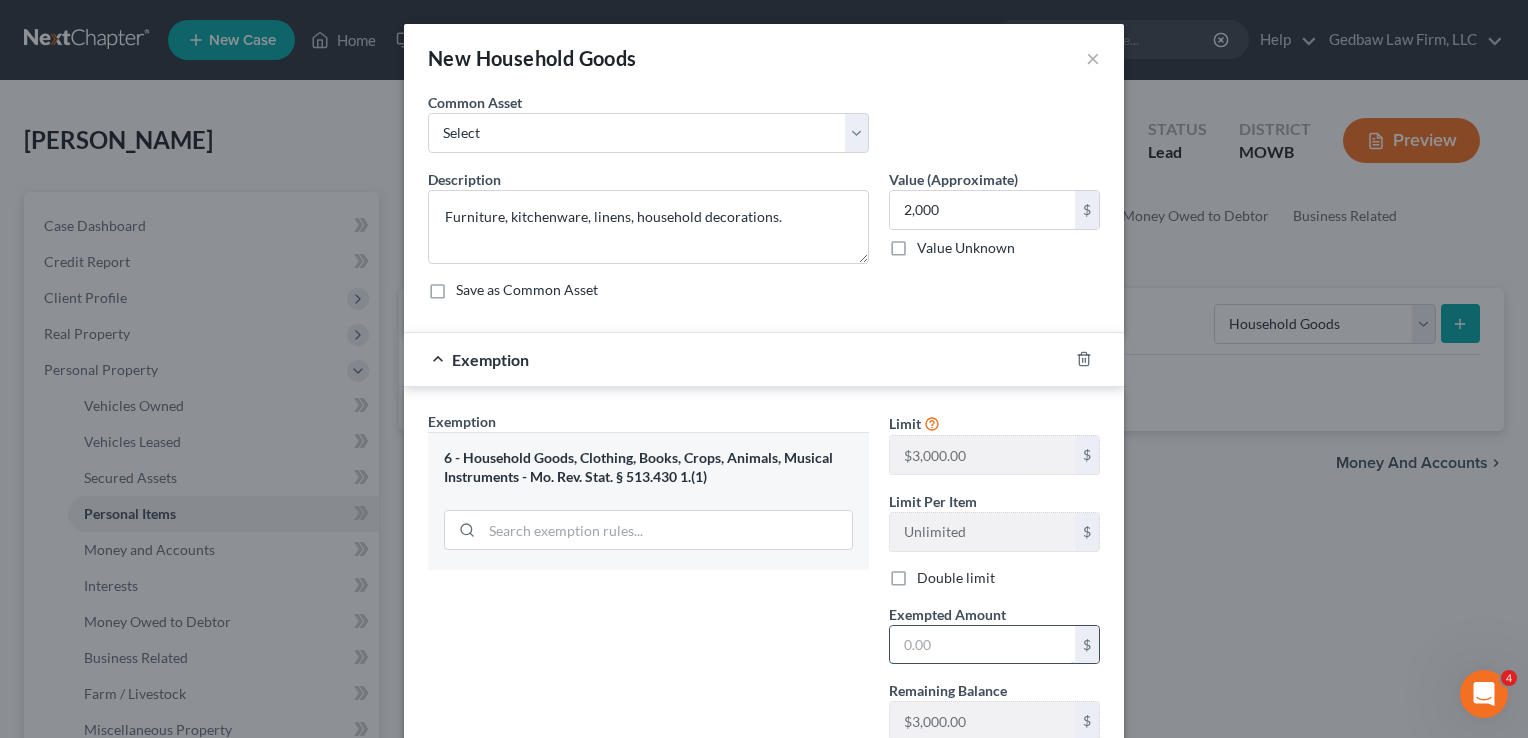 click at bounding box center (982, 645) 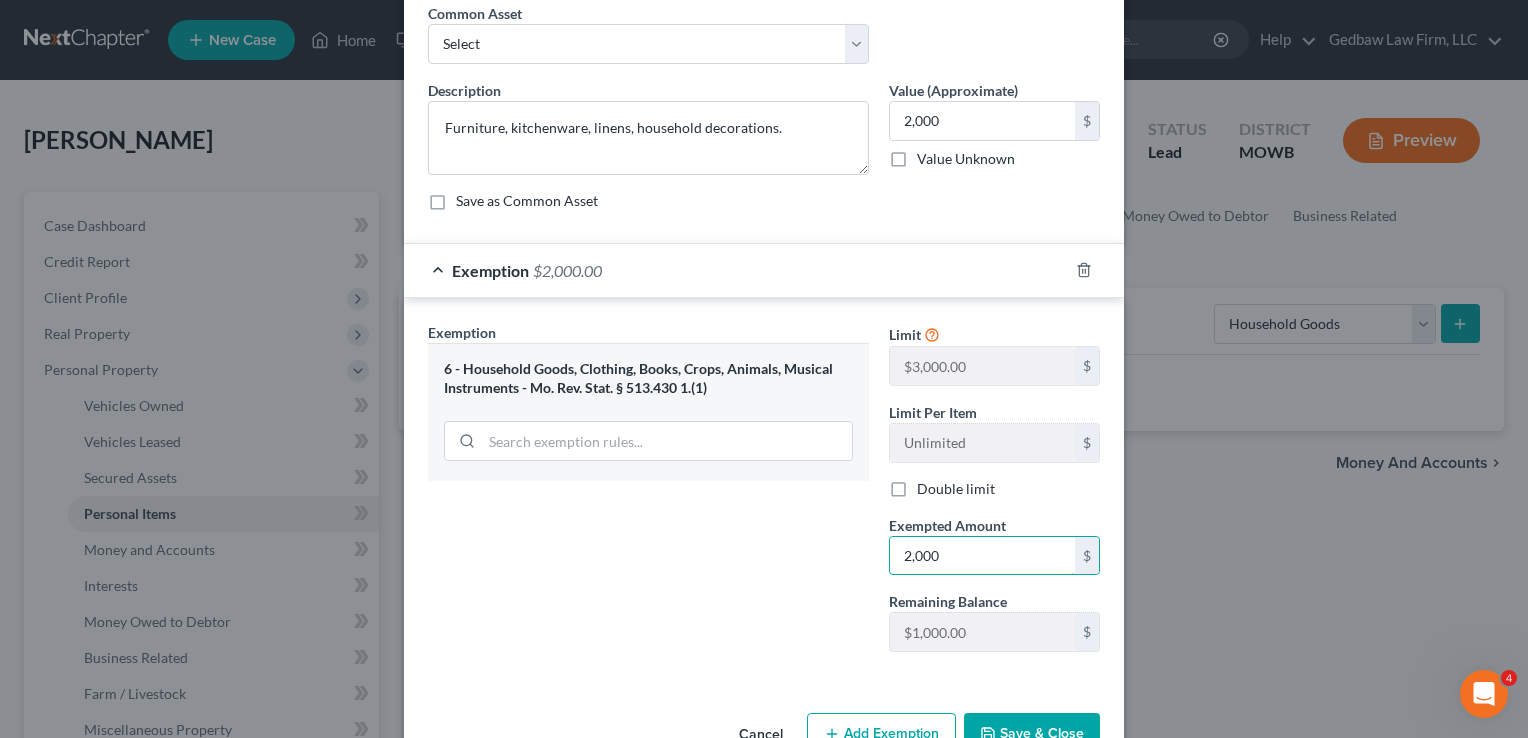 scroll, scrollTop: 124, scrollLeft: 0, axis: vertical 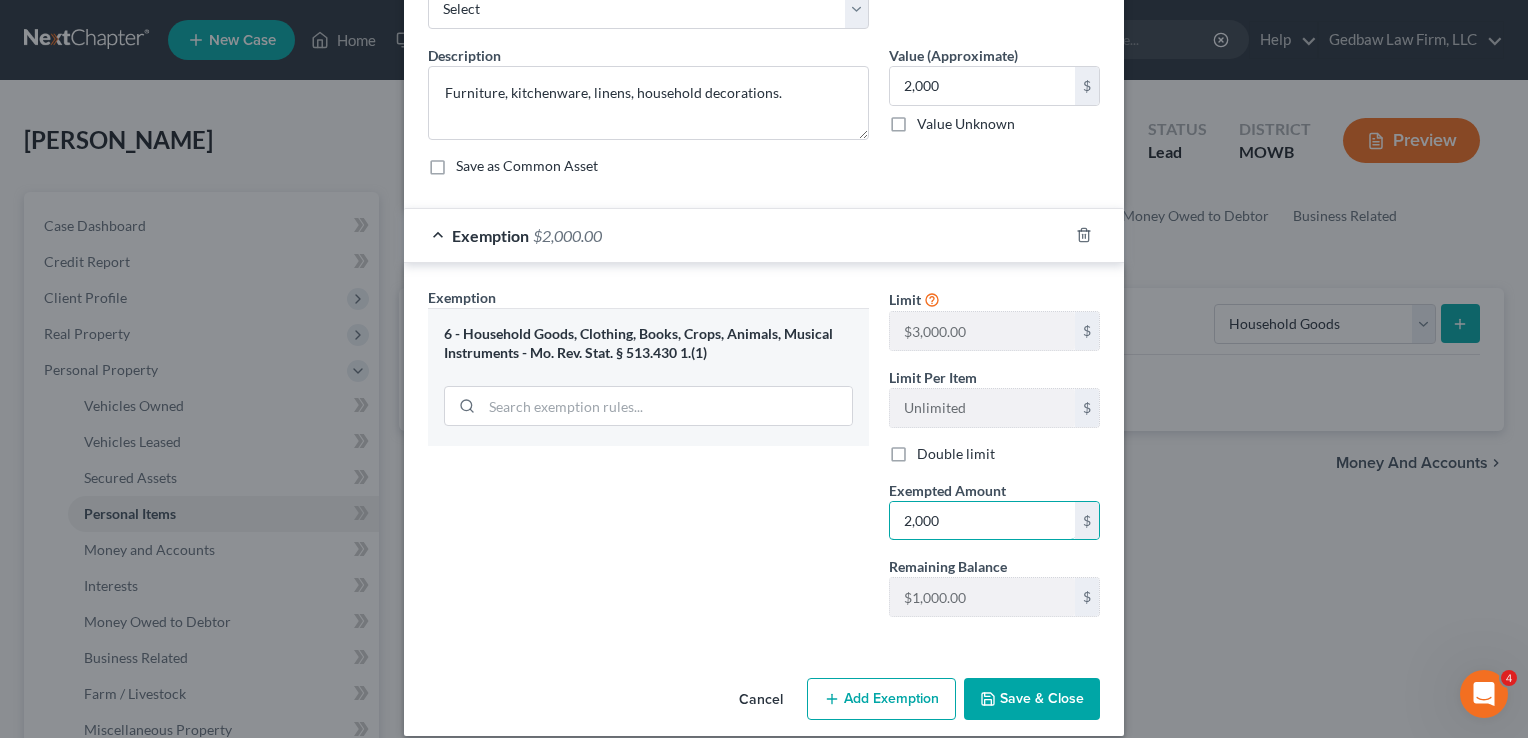 type on "2,000" 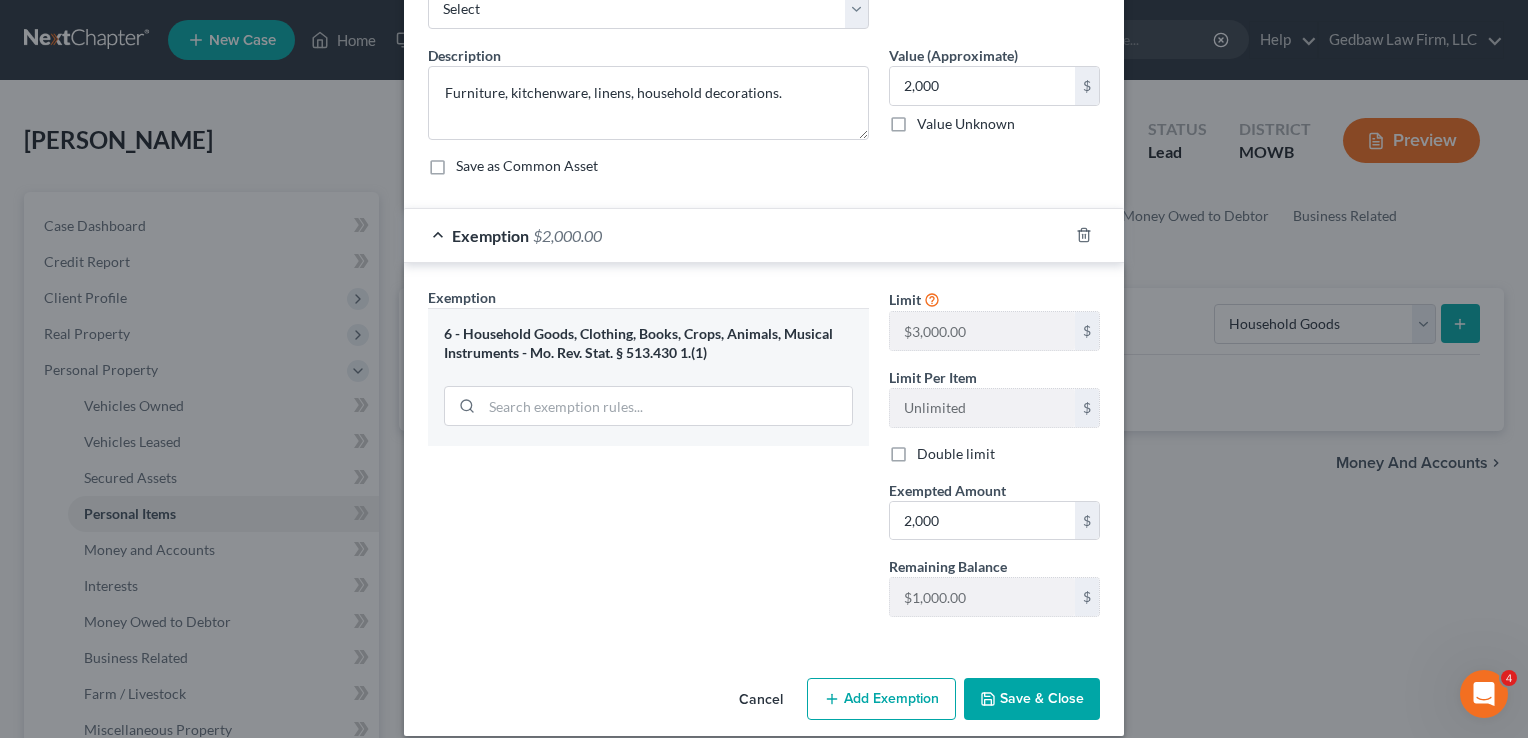 click on "Save & Close" at bounding box center [1032, 699] 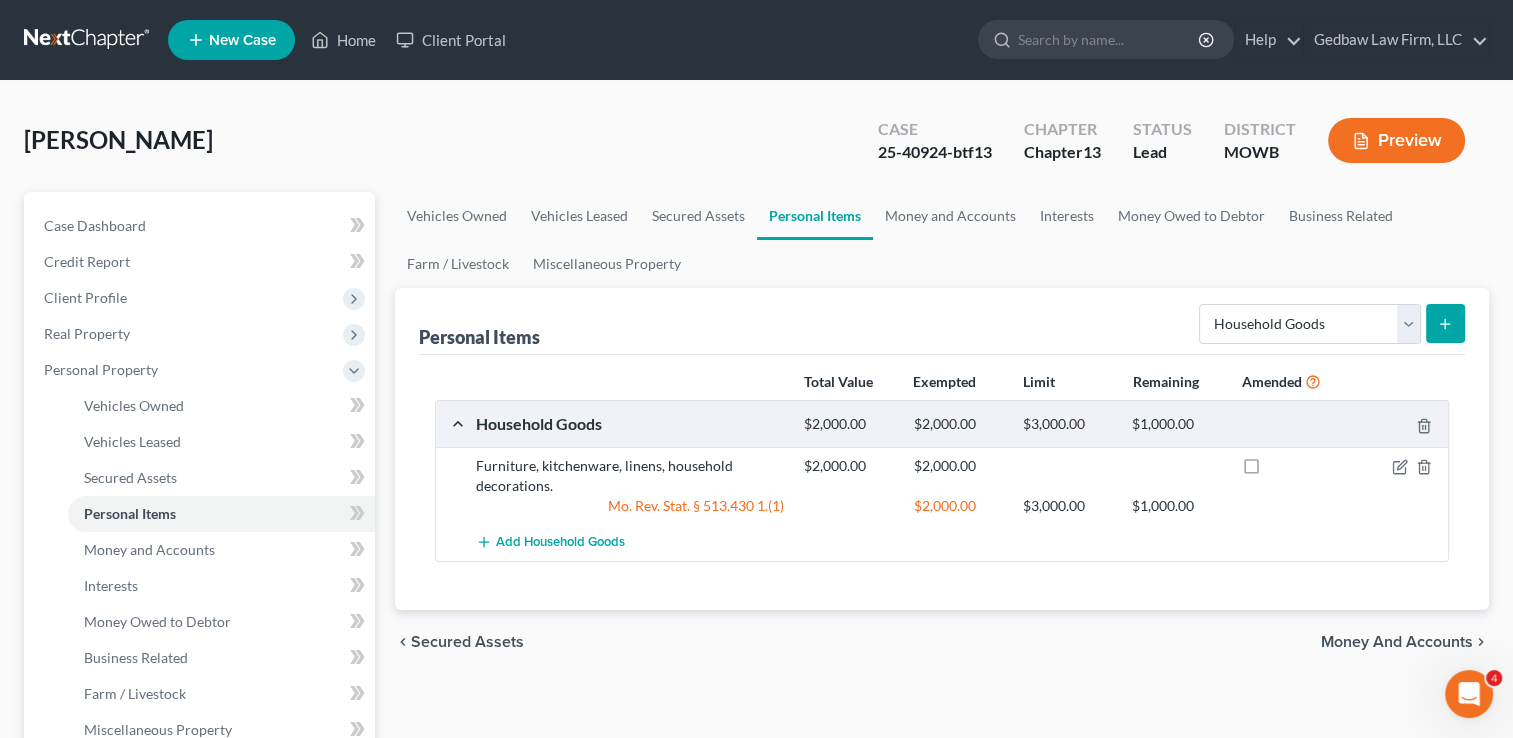 click on "Secured Assets" at bounding box center [467, 642] 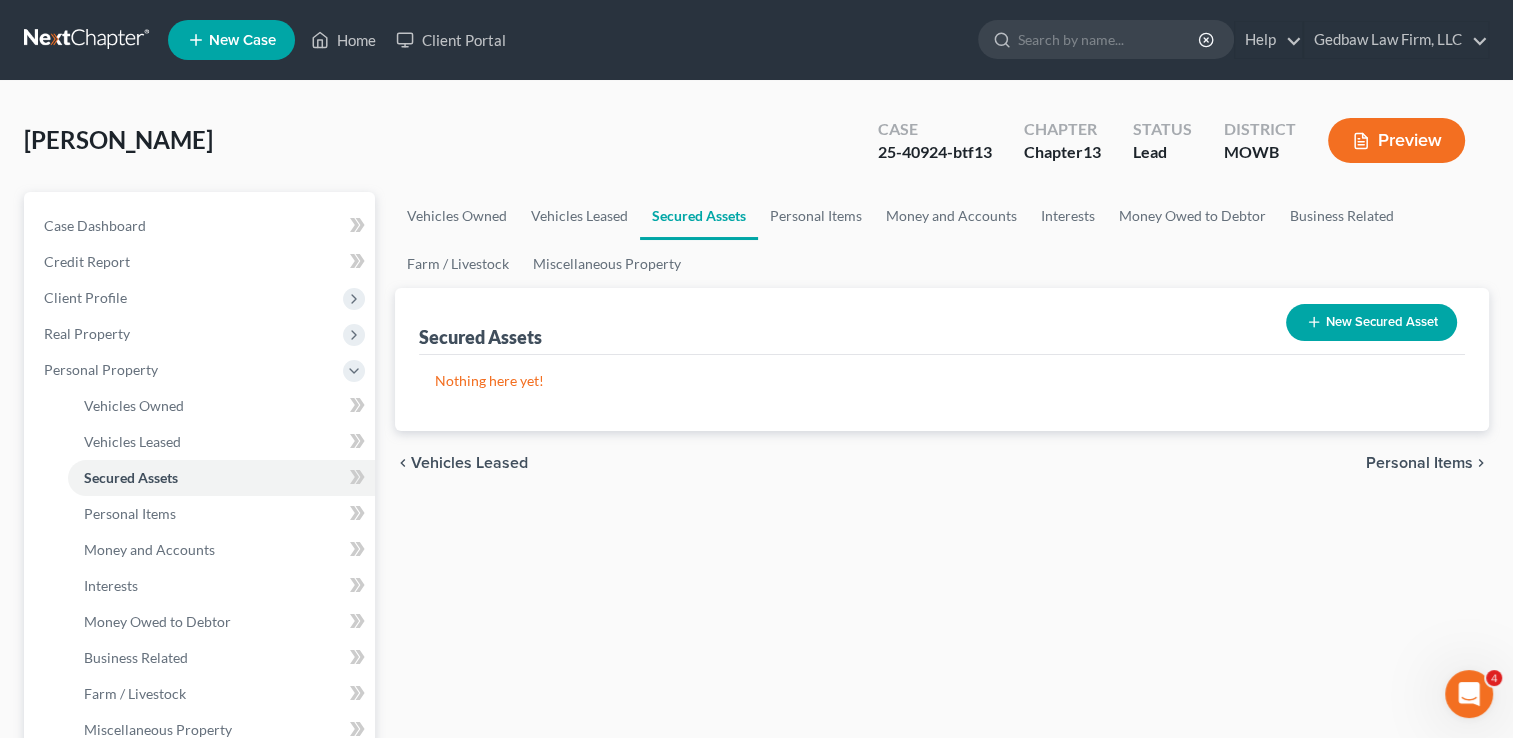 click on "New Secured Asset" at bounding box center (1371, 322) 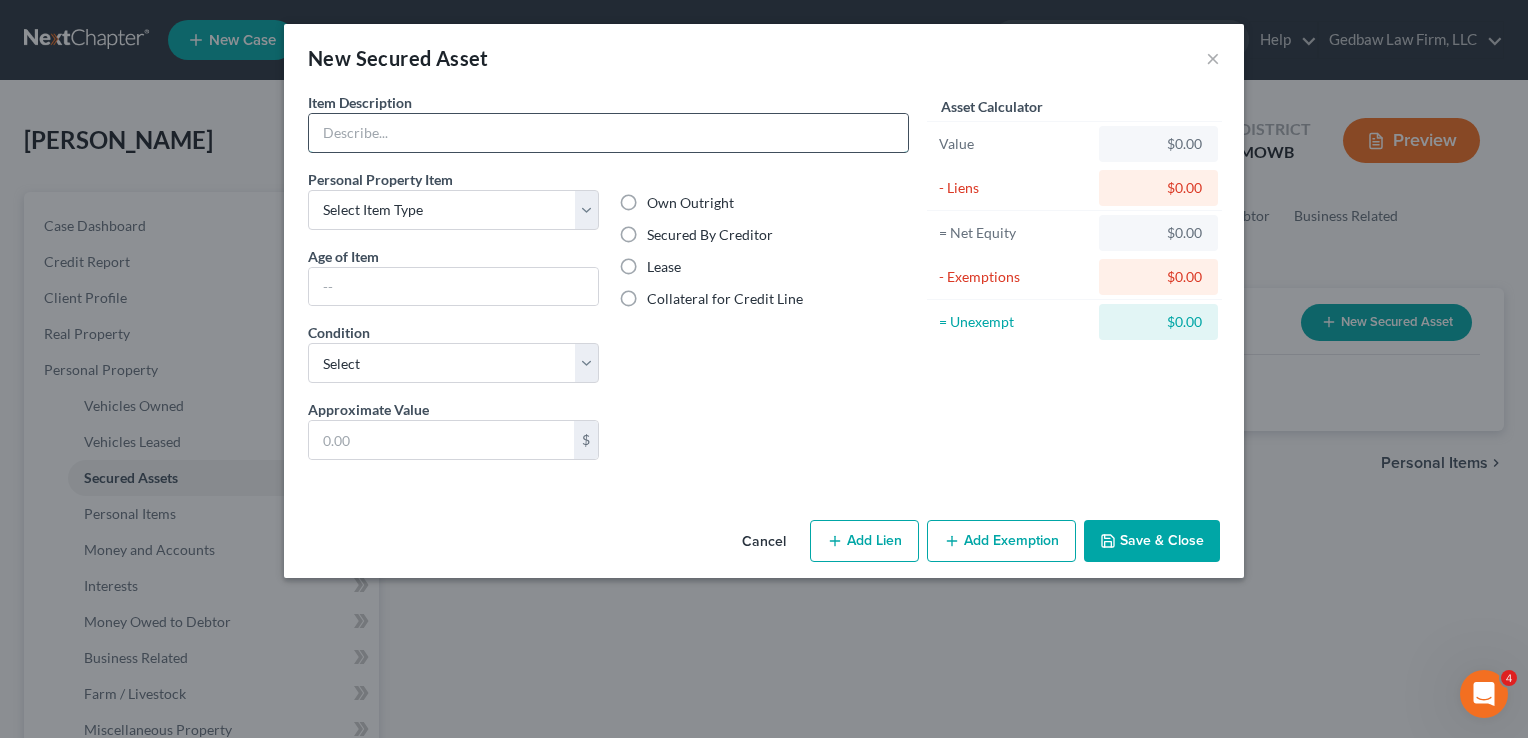 click at bounding box center (608, 133) 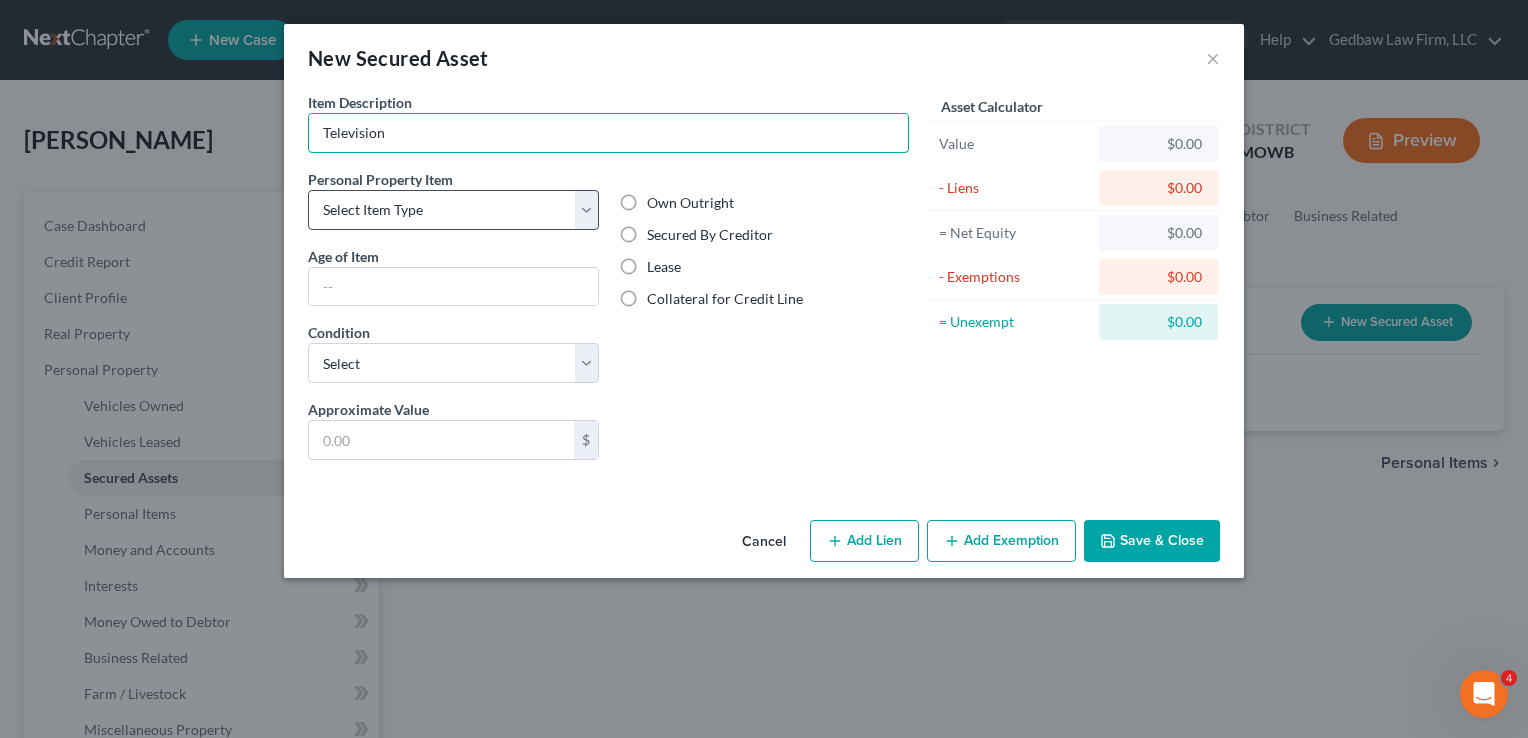 type on "Television" 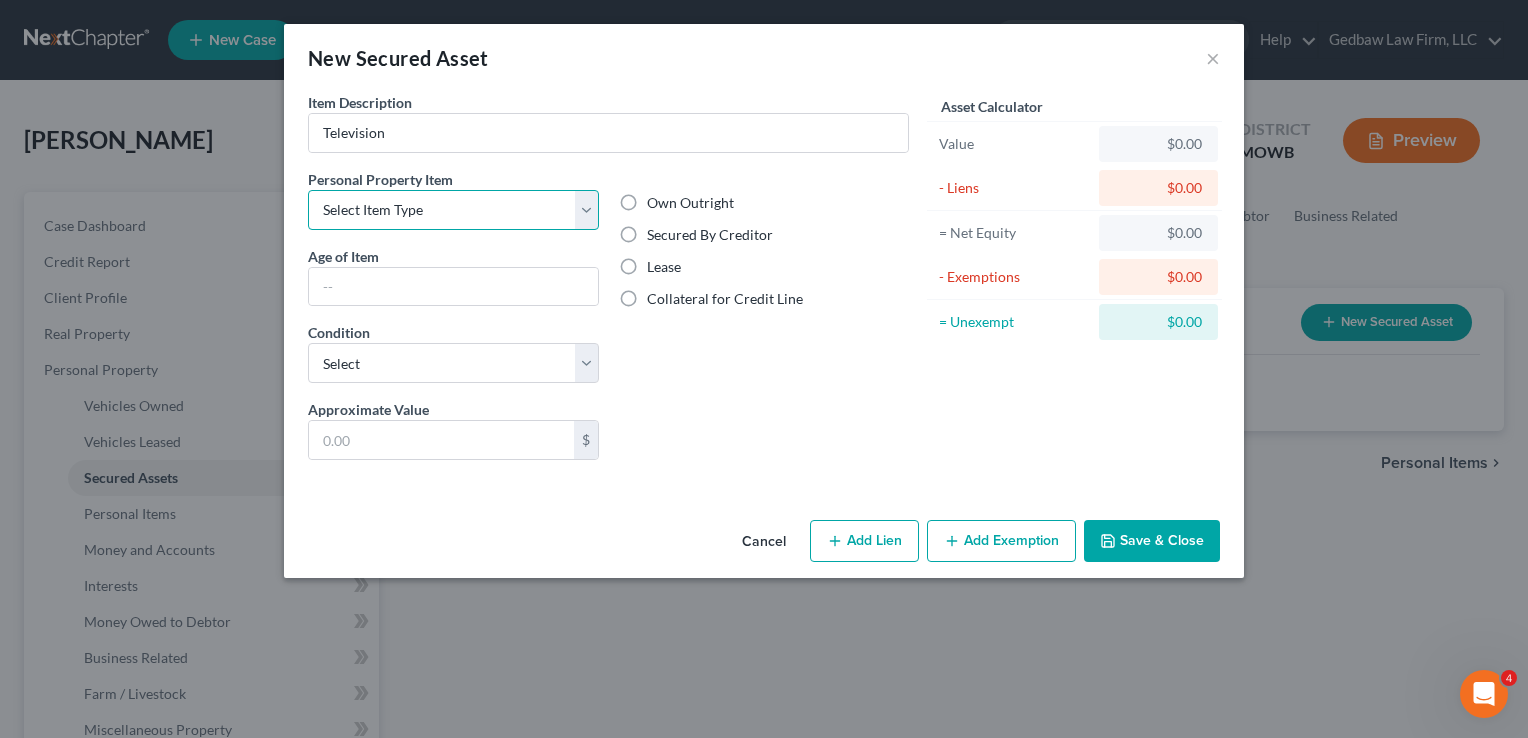 click on "Select Item Type Clothing Collectibles Of Value Electronics Firearms Household Goods Jewelry Other Pet(s) Sports & Hobby Equipment" at bounding box center [453, 210] 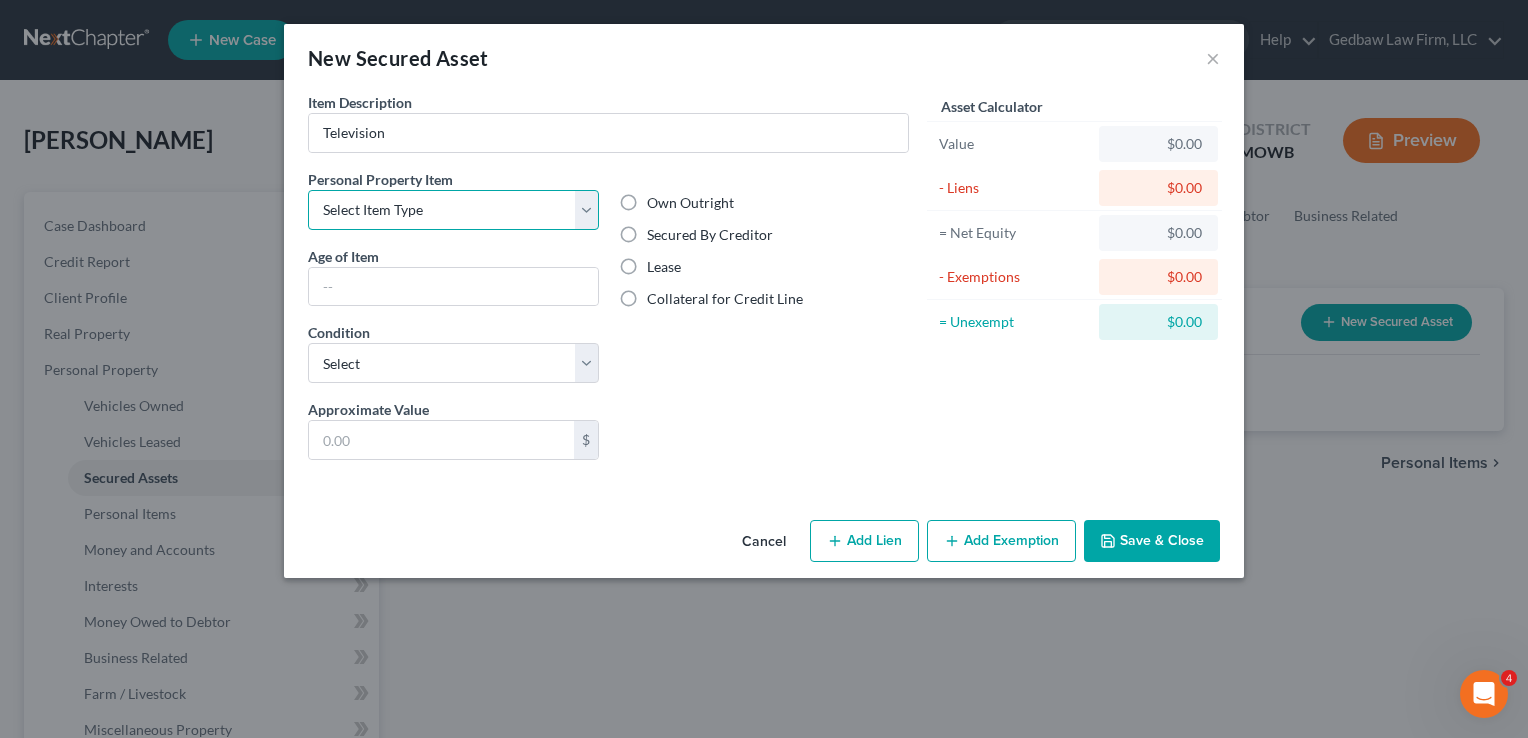 select on "electronics" 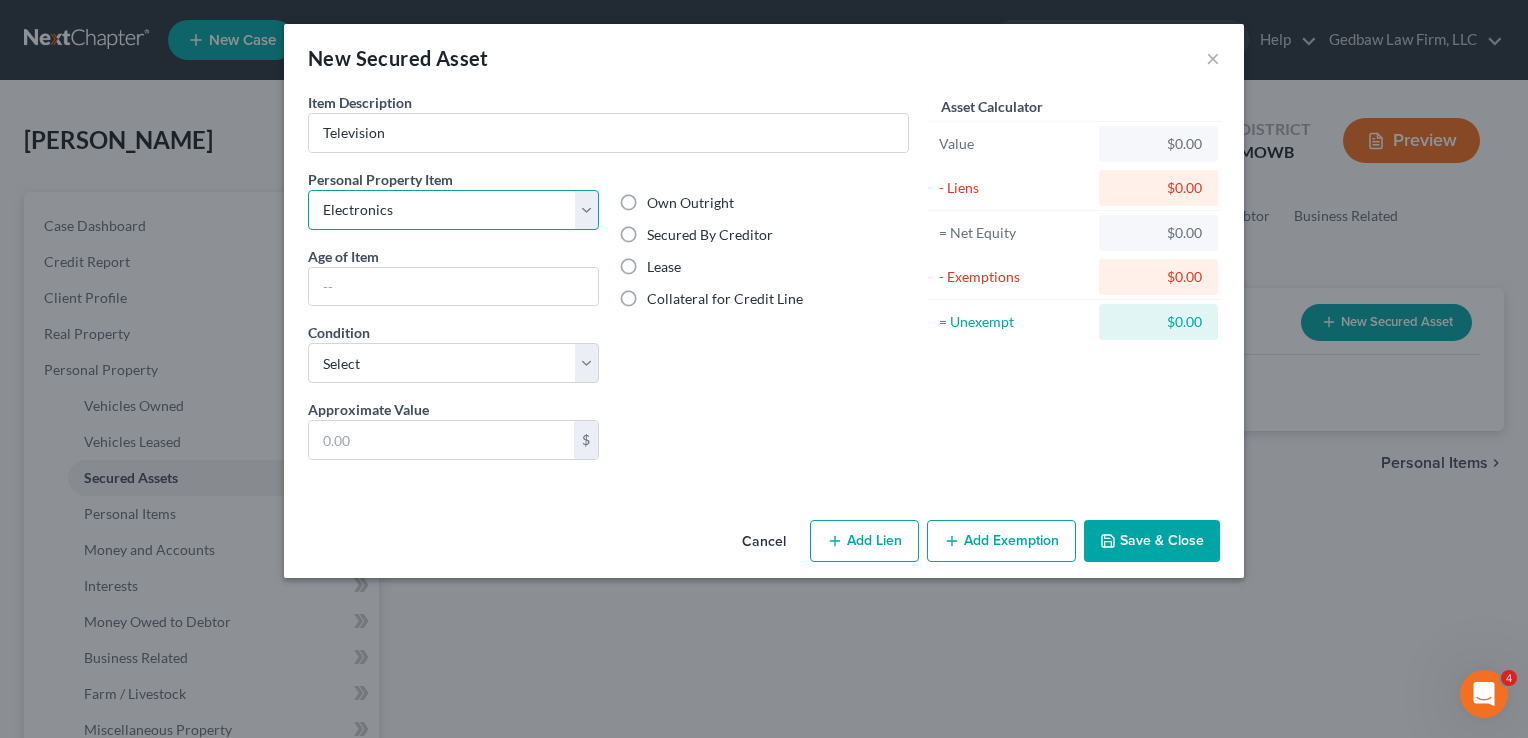 click on "Select Item Type Clothing Collectibles Of Value Electronics Firearms Household Goods Jewelry Other Pet(s) Sports & Hobby Equipment" at bounding box center (453, 210) 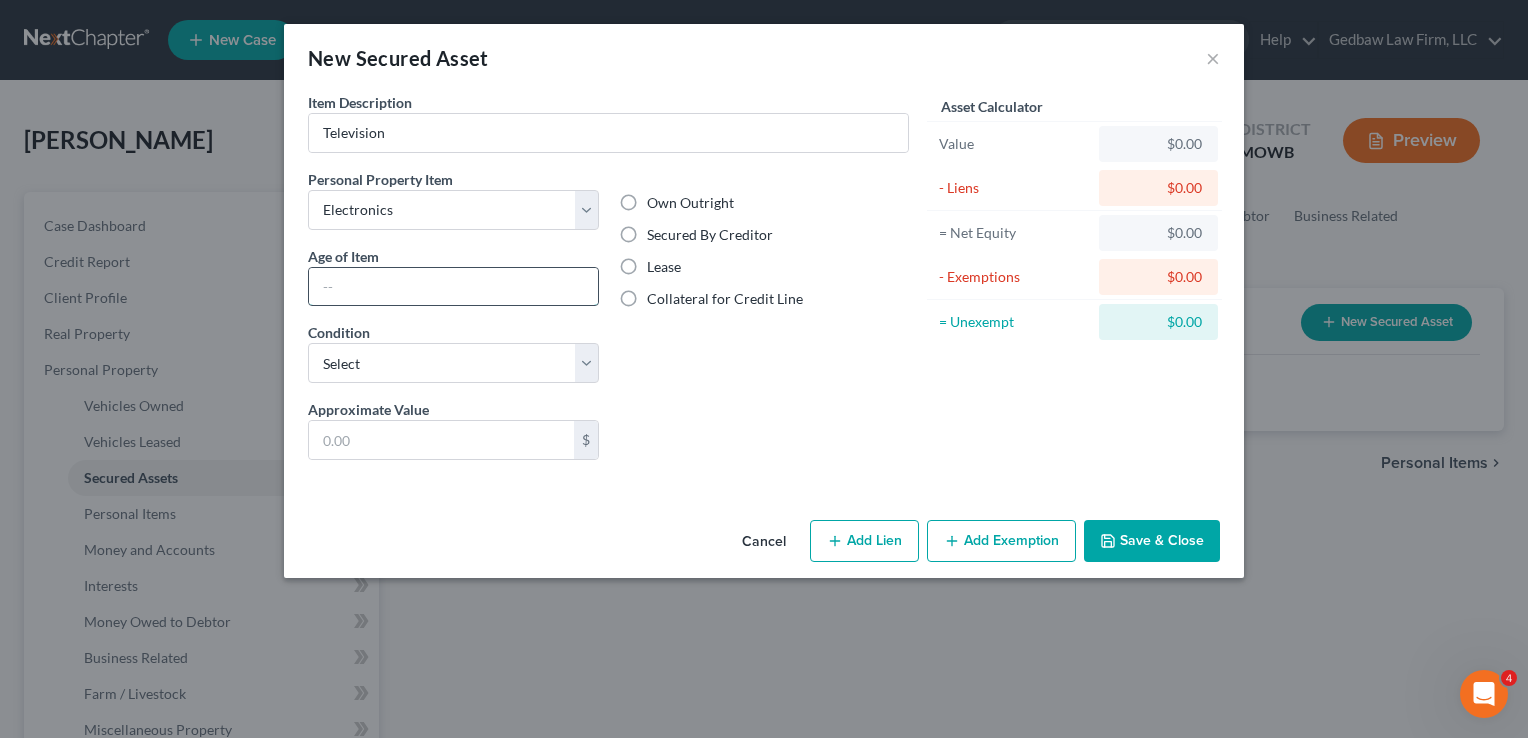 click at bounding box center (453, 287) 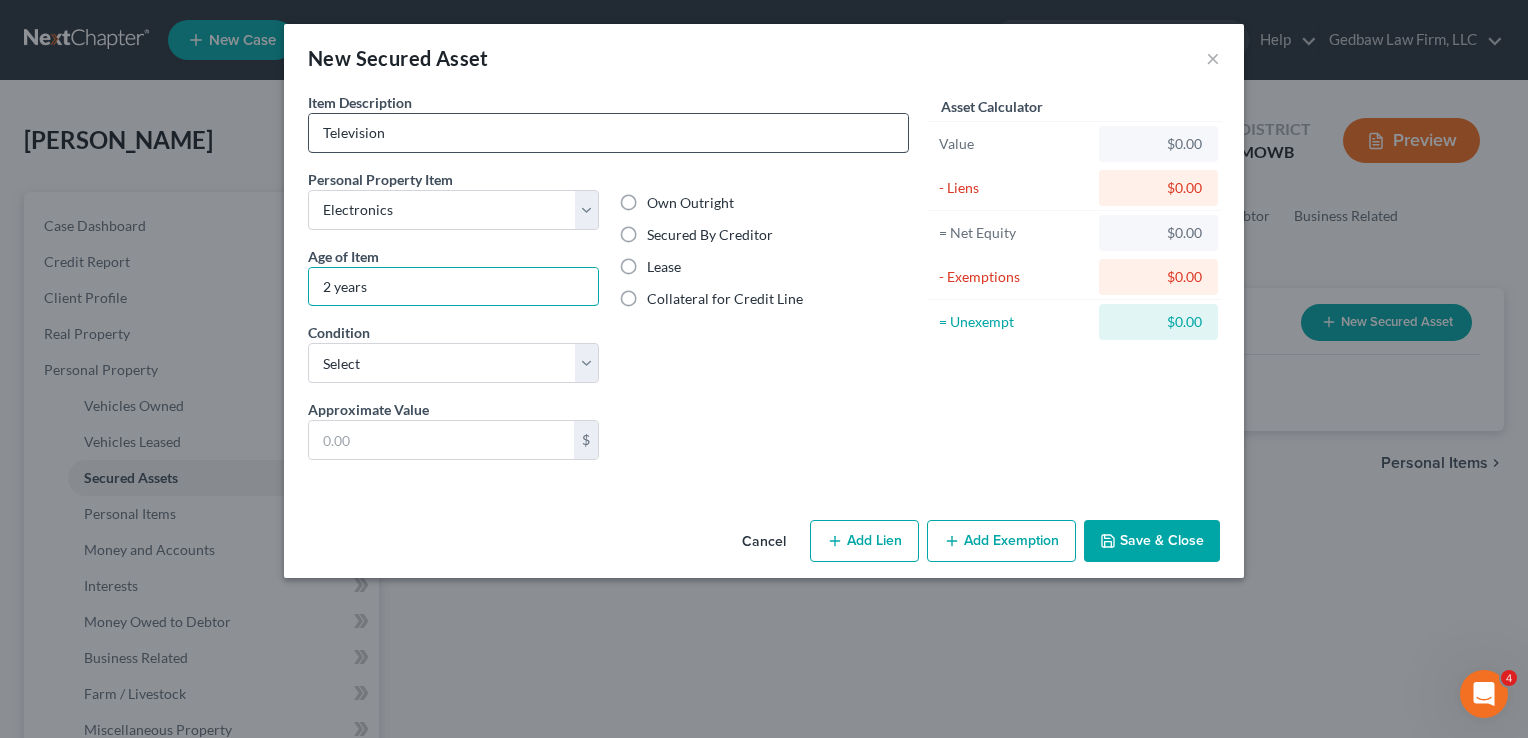 type on "2 years" 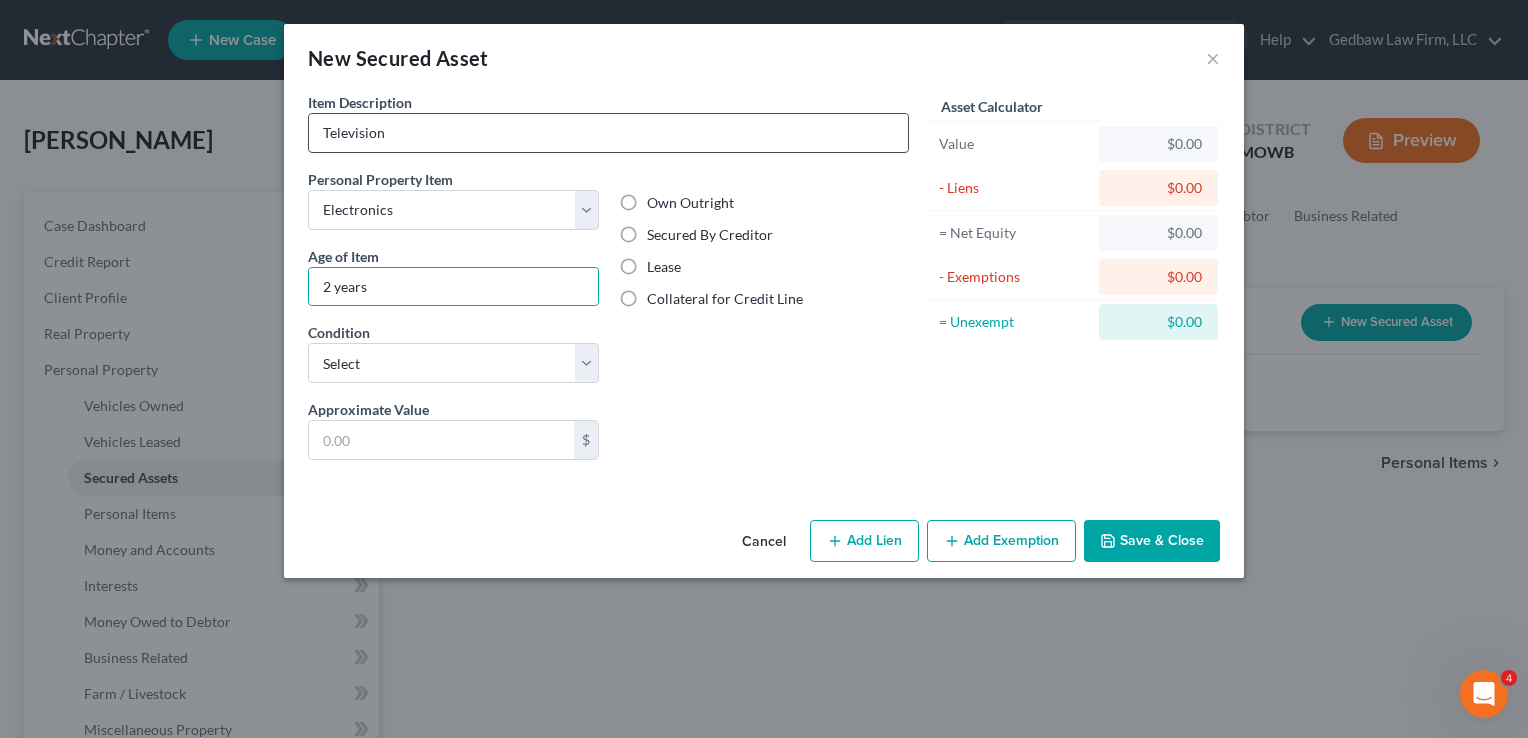 click on "Television" at bounding box center [608, 133] 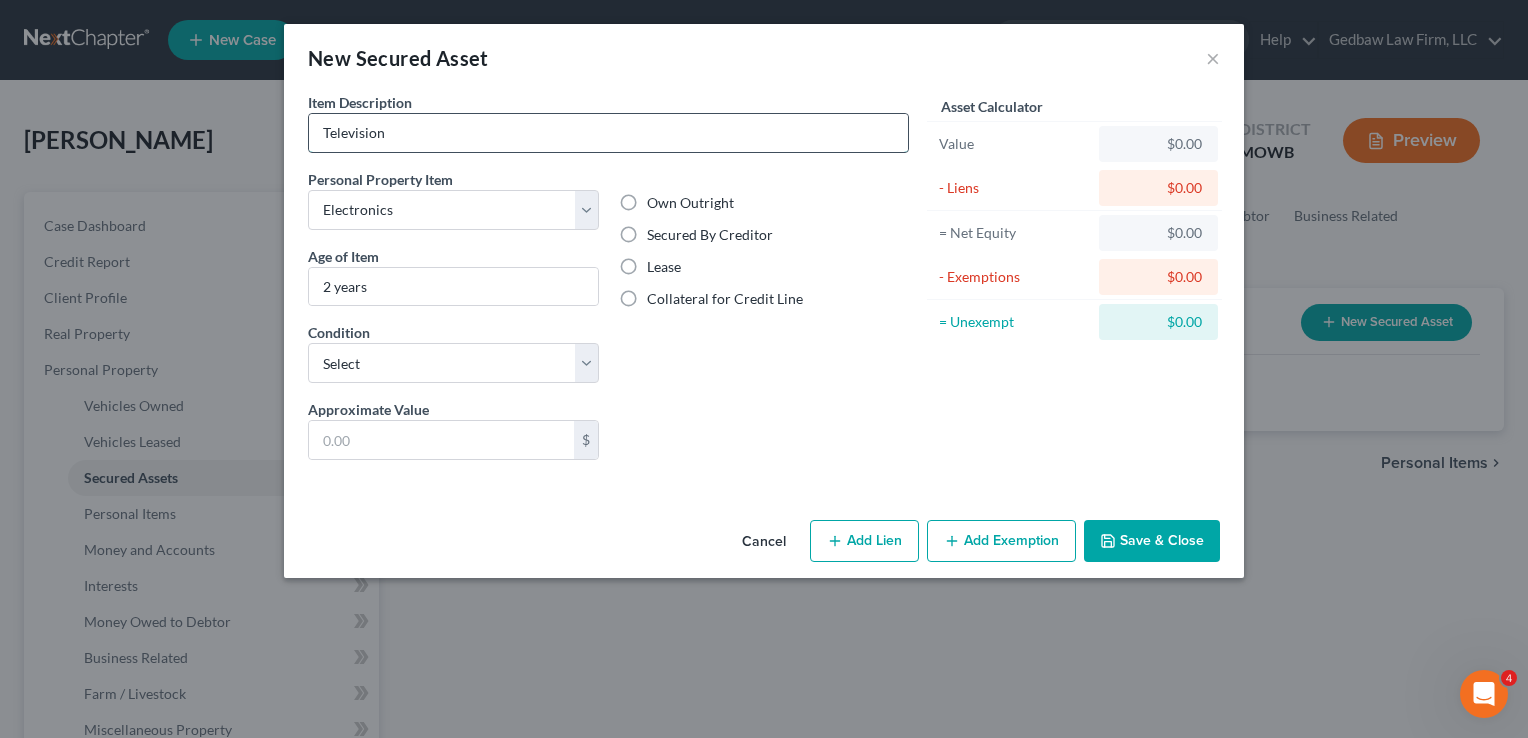 click on "Television" at bounding box center [608, 133] 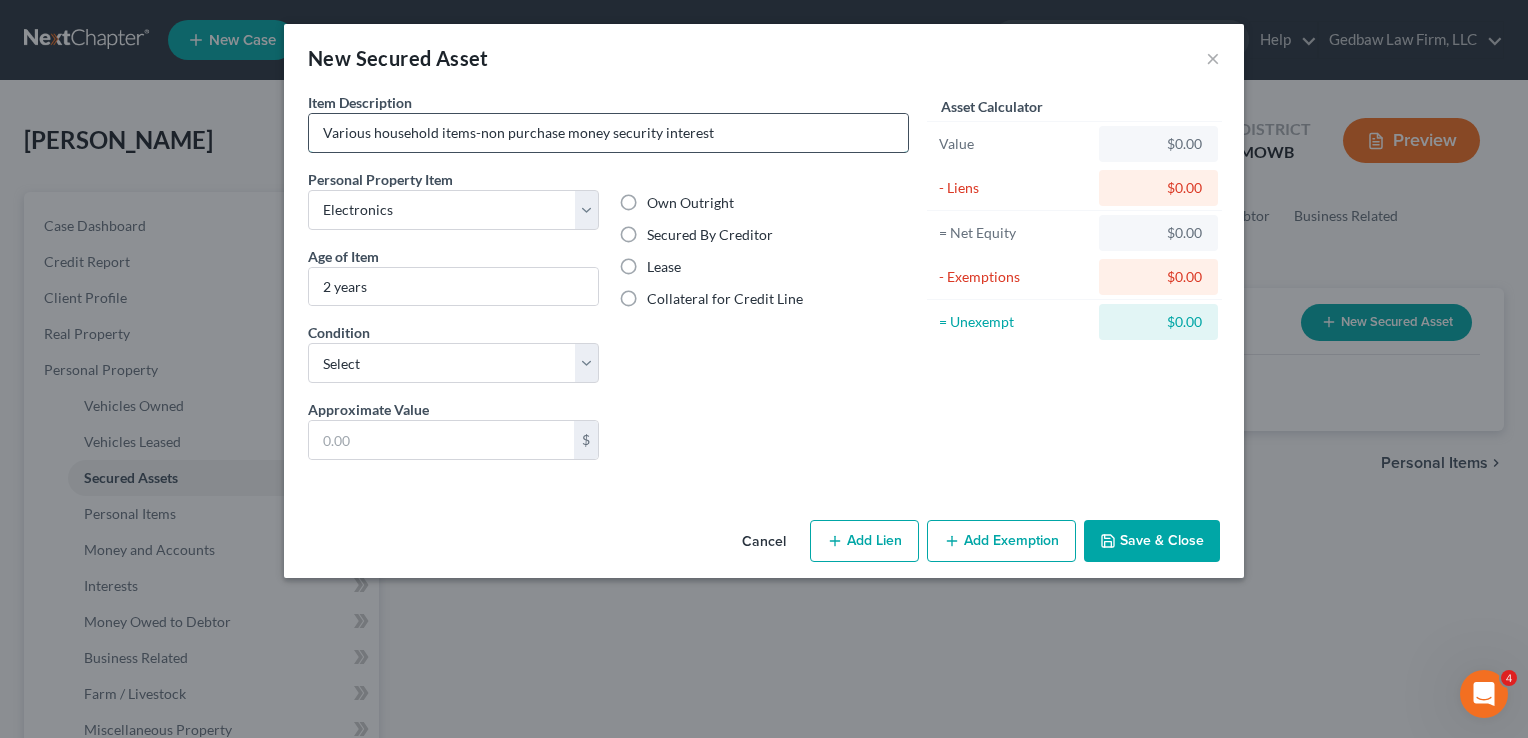 click on "Various household items-non purchase money security interest" at bounding box center (608, 133) 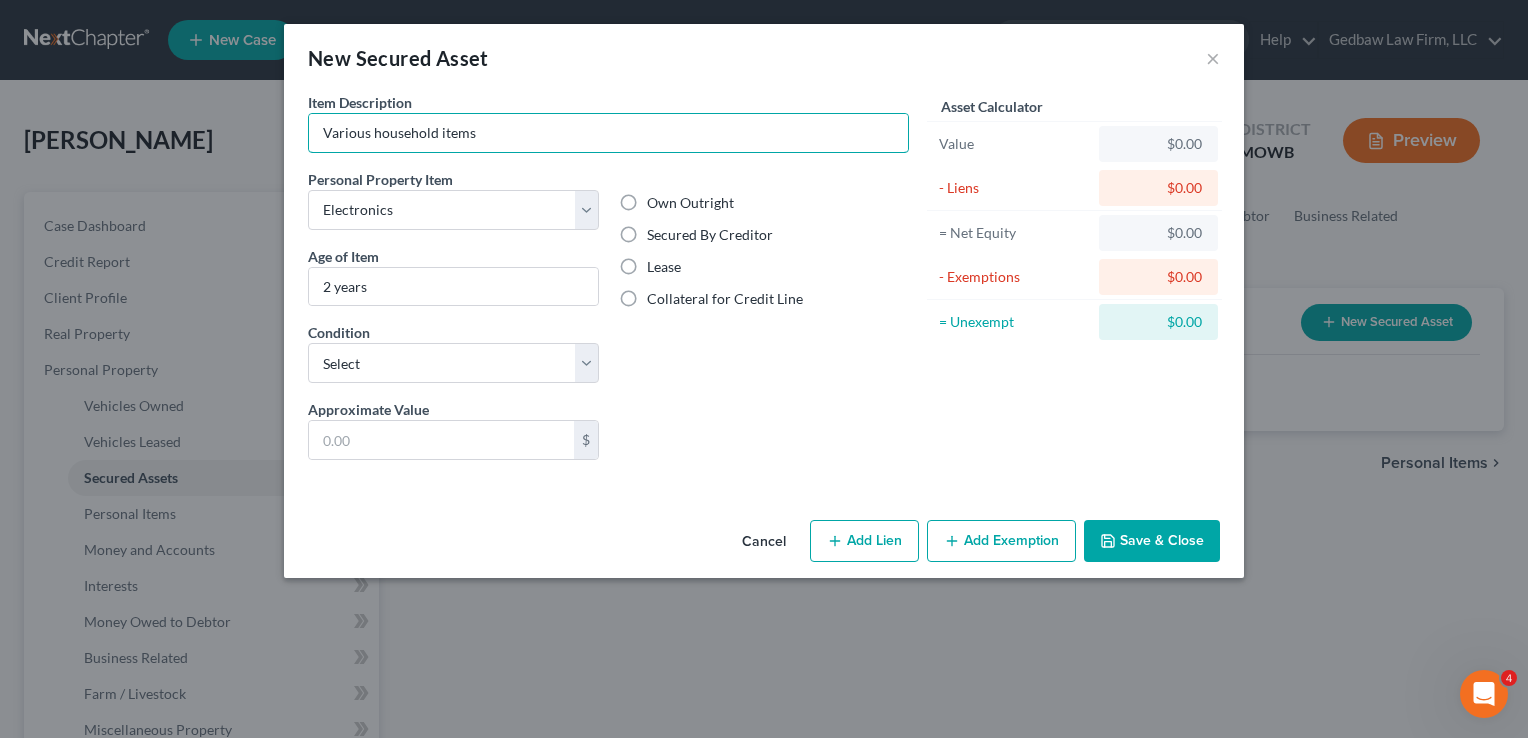 type on "Various household items" 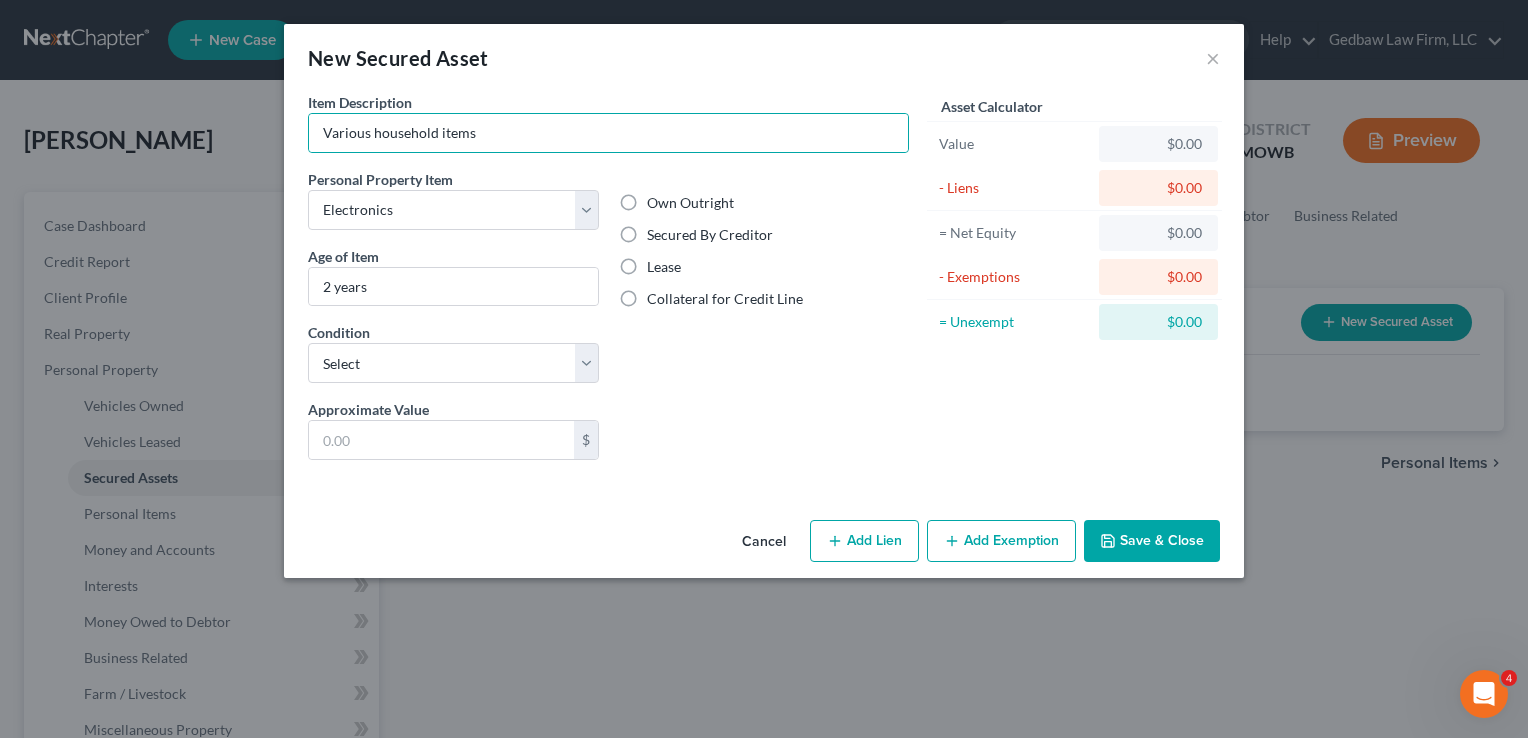 click on "Own Outright Secured By Creditor Lease Collateral for Credit Line" at bounding box center (764, 284) 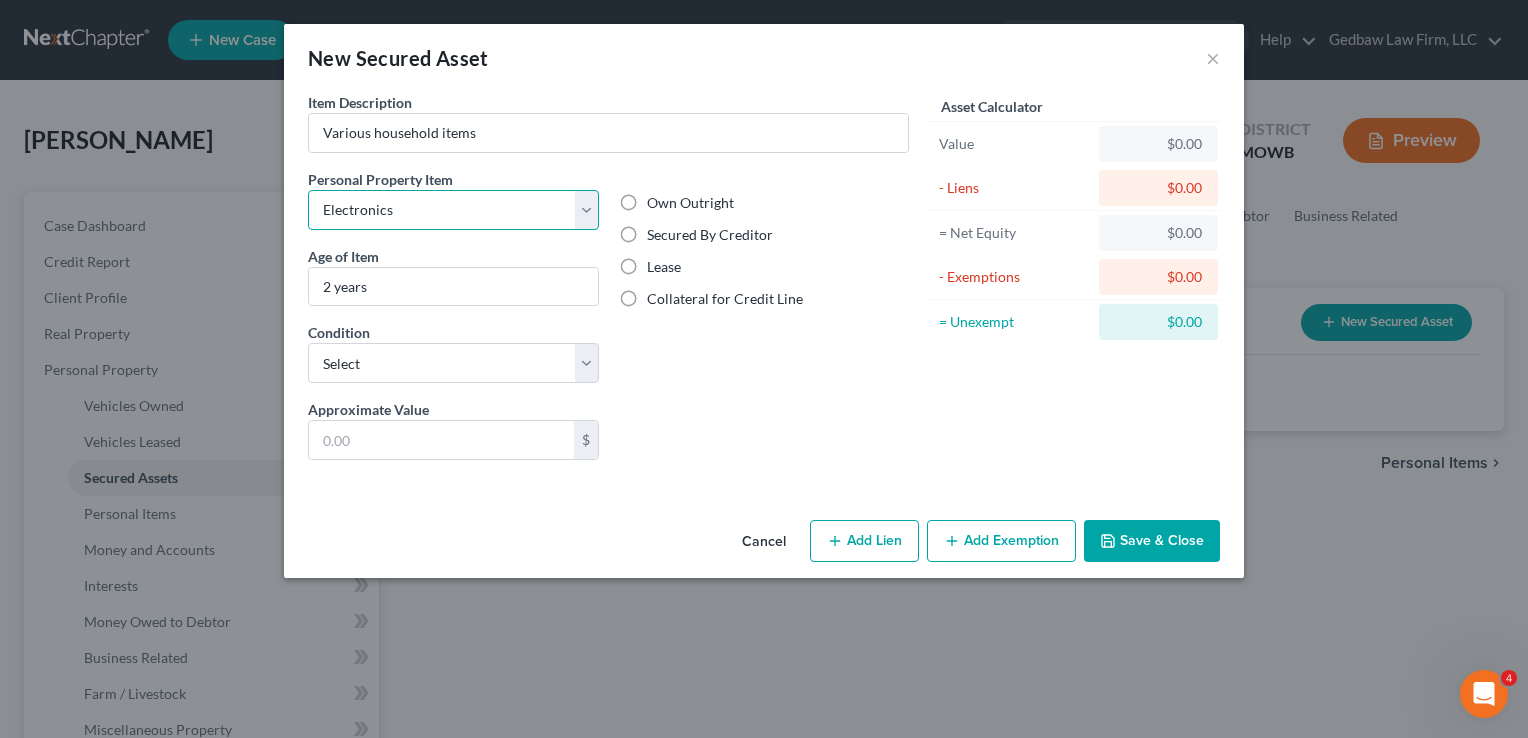 click on "Select Item Type Clothing Collectibles Of Value Electronics Firearms Household Goods Jewelry Other Pet(s) Sports & Hobby Equipment" at bounding box center (453, 210) 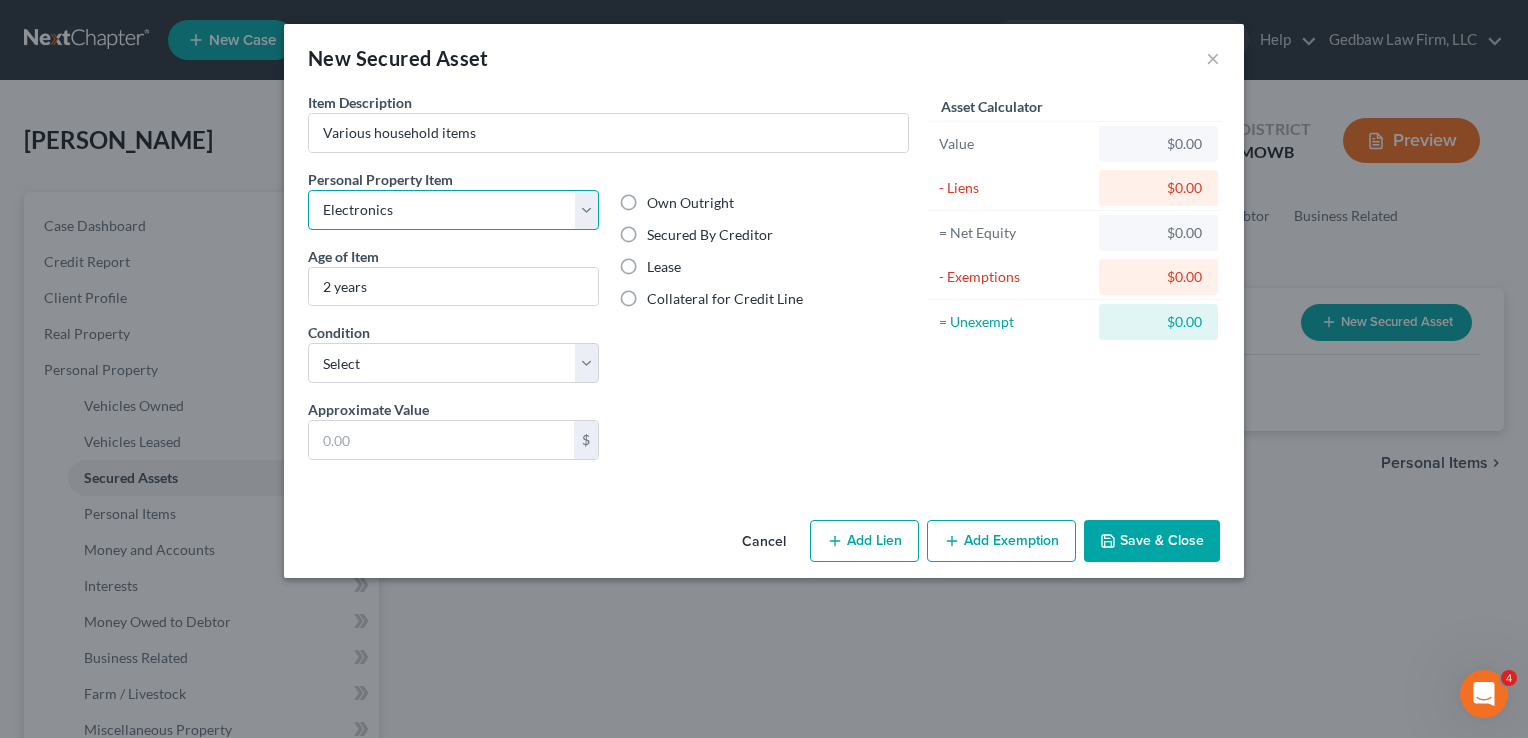 select on "household_goods" 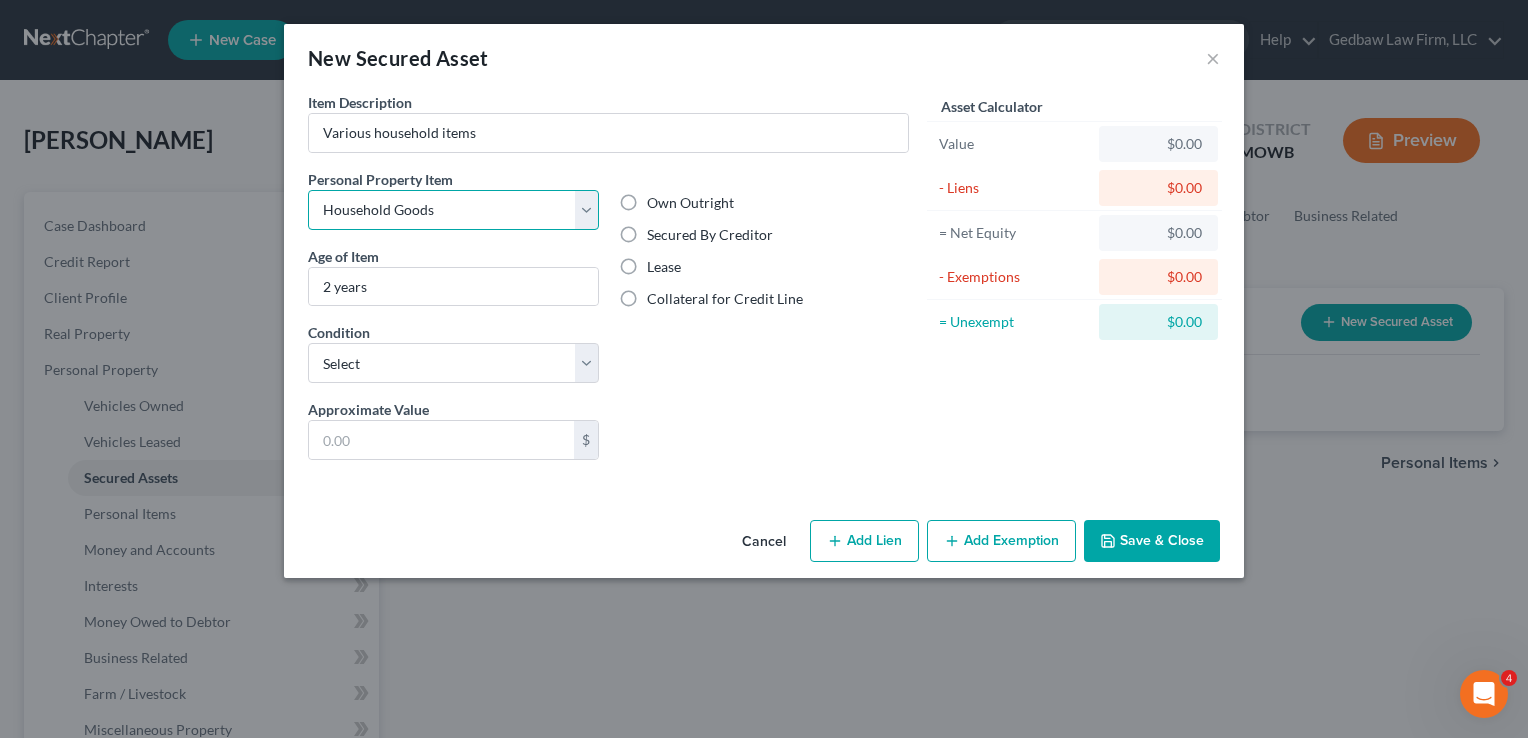 click on "Select Item Type Clothing Collectibles Of Value Electronics Firearms Household Goods Jewelry Other Pet(s) Sports & Hobby Equipment" at bounding box center (453, 210) 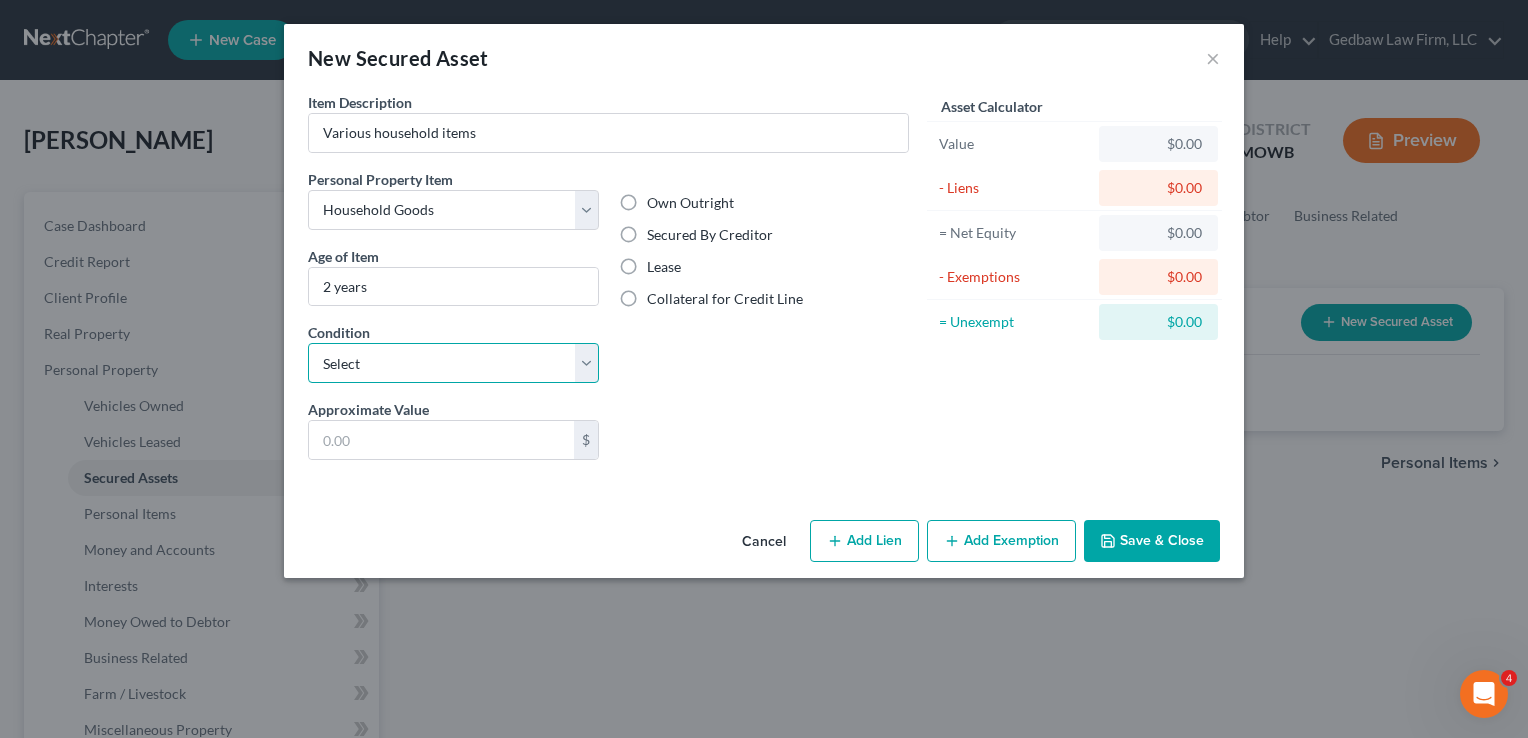 click on "Select Excellent Very Good Good Fair Poor" at bounding box center (453, 363) 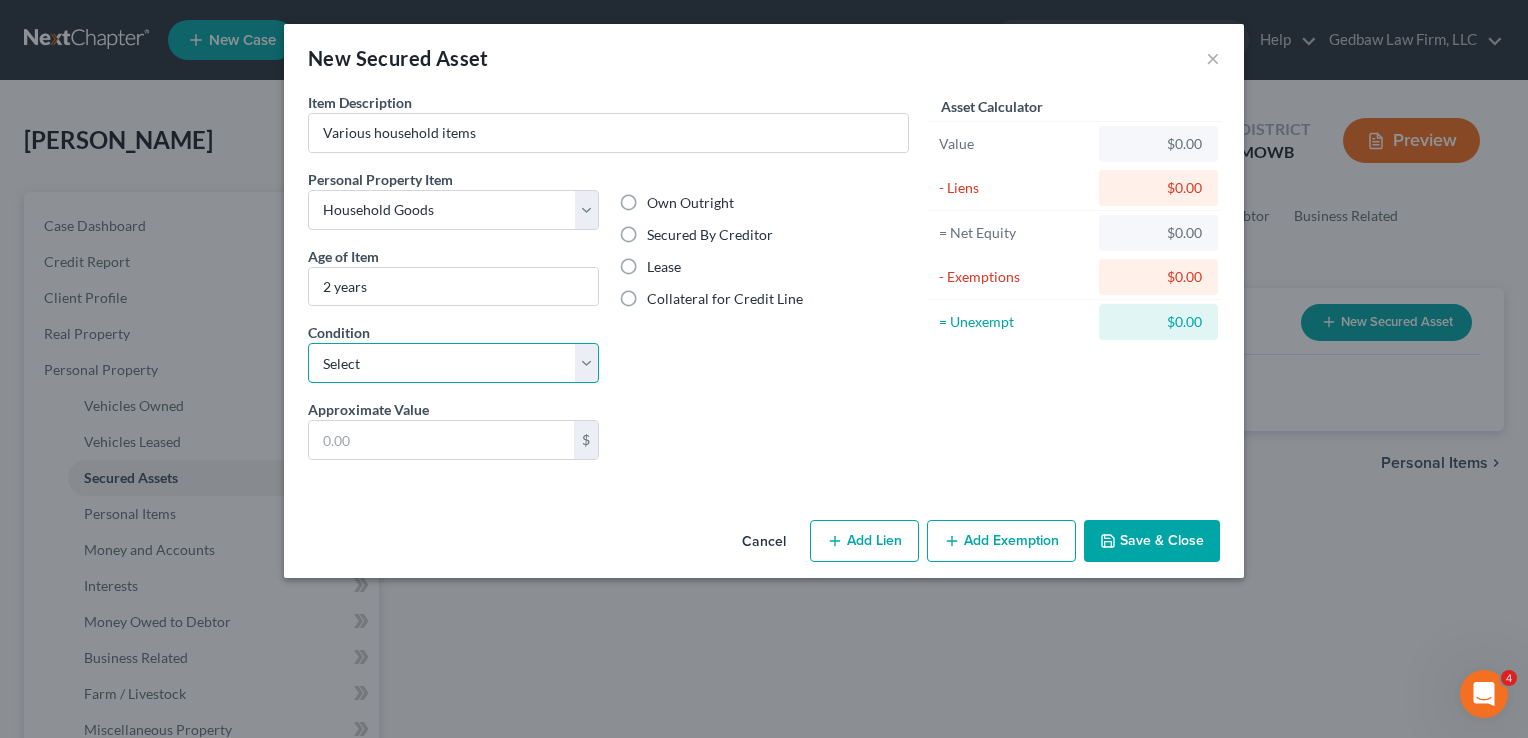 select on "3" 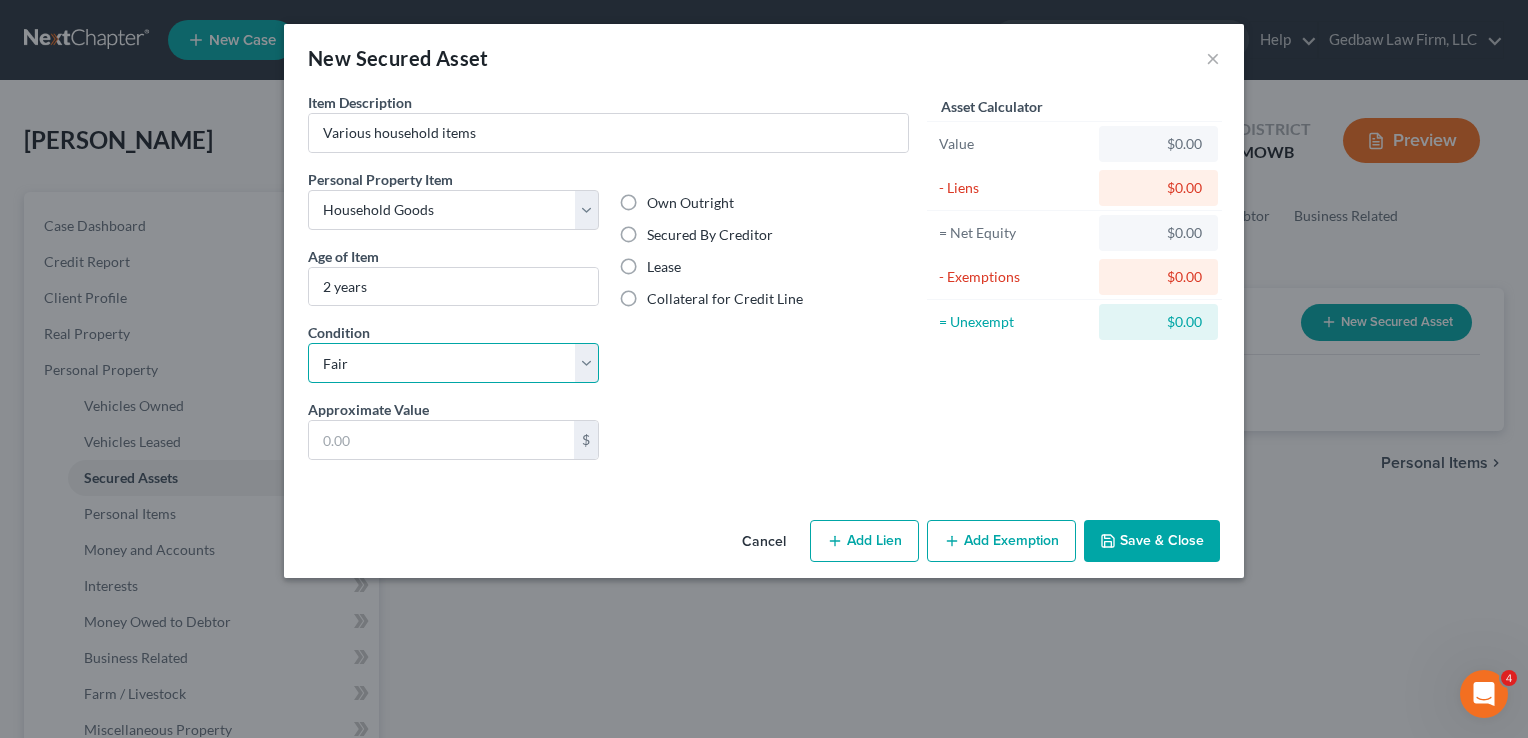 click on "Select Excellent Very Good Good Fair Poor" at bounding box center [453, 363] 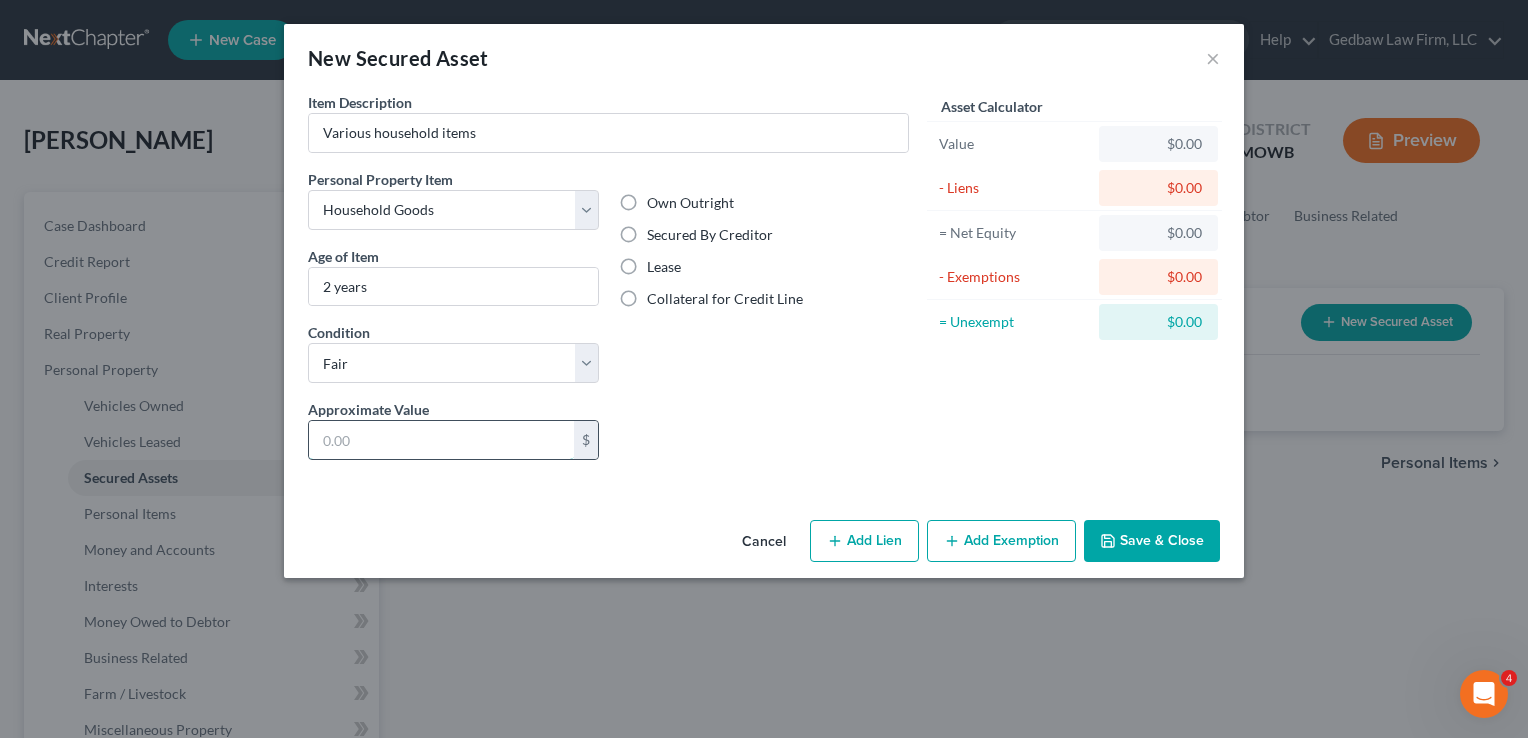 click at bounding box center (441, 440) 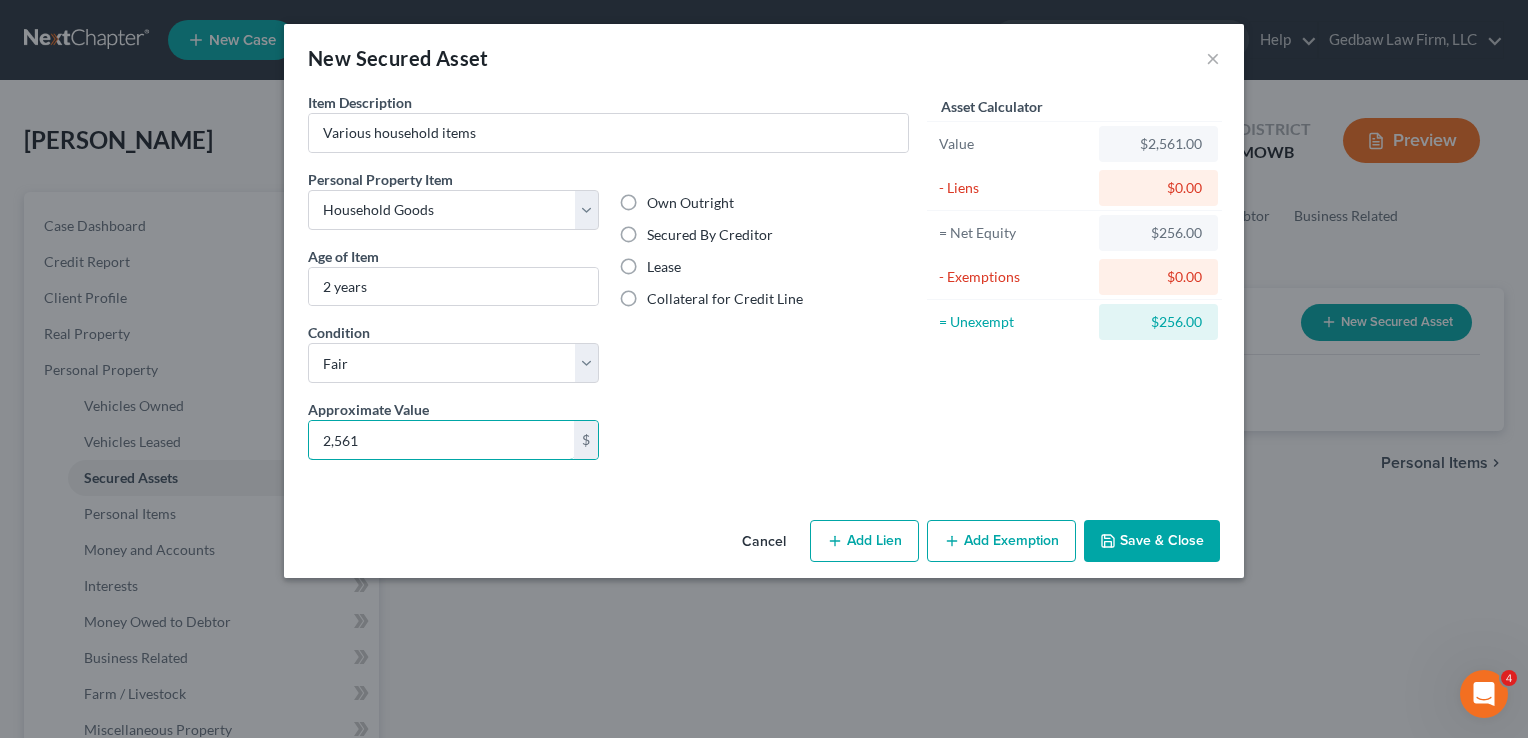 type on "2,561" 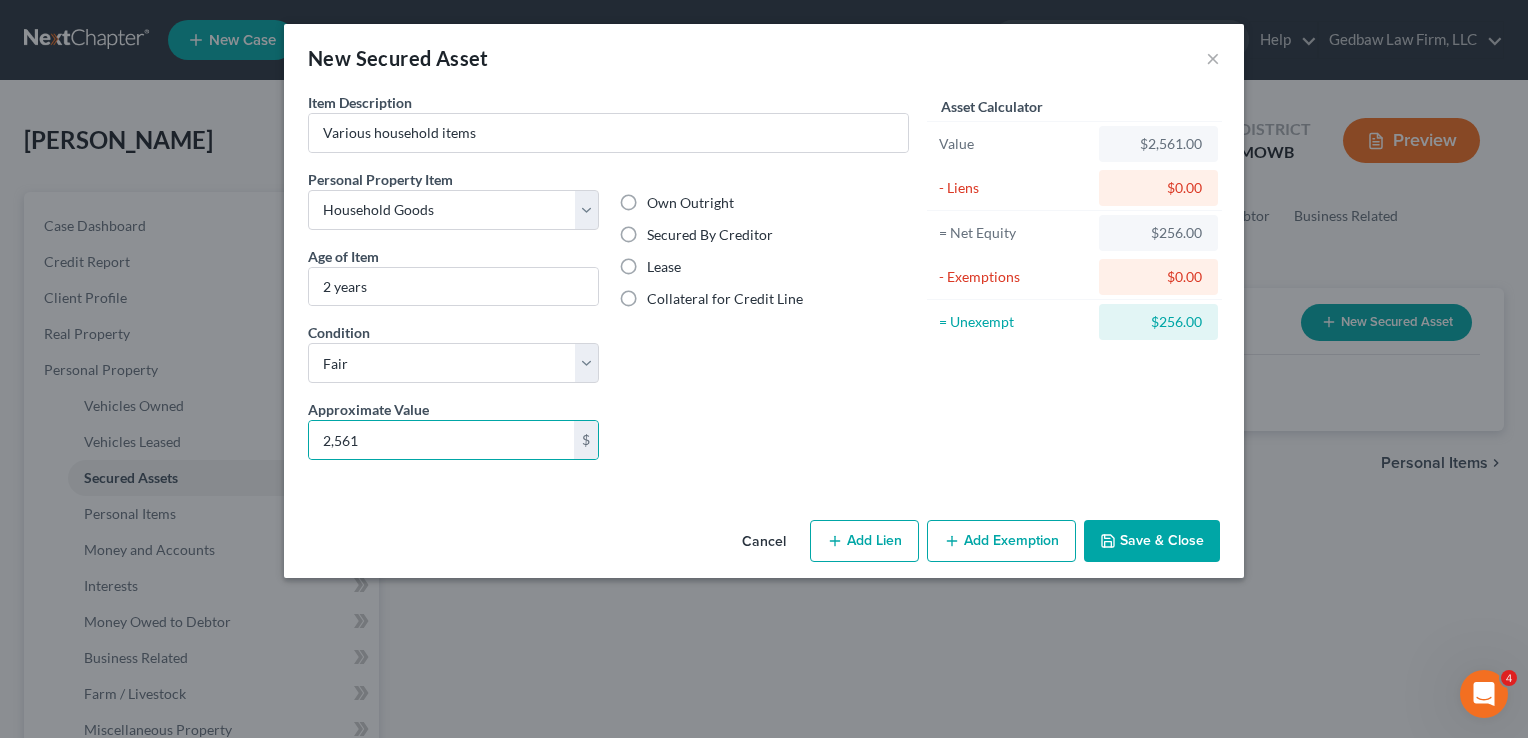 click on "Collateral for Credit Line" at bounding box center [725, 299] 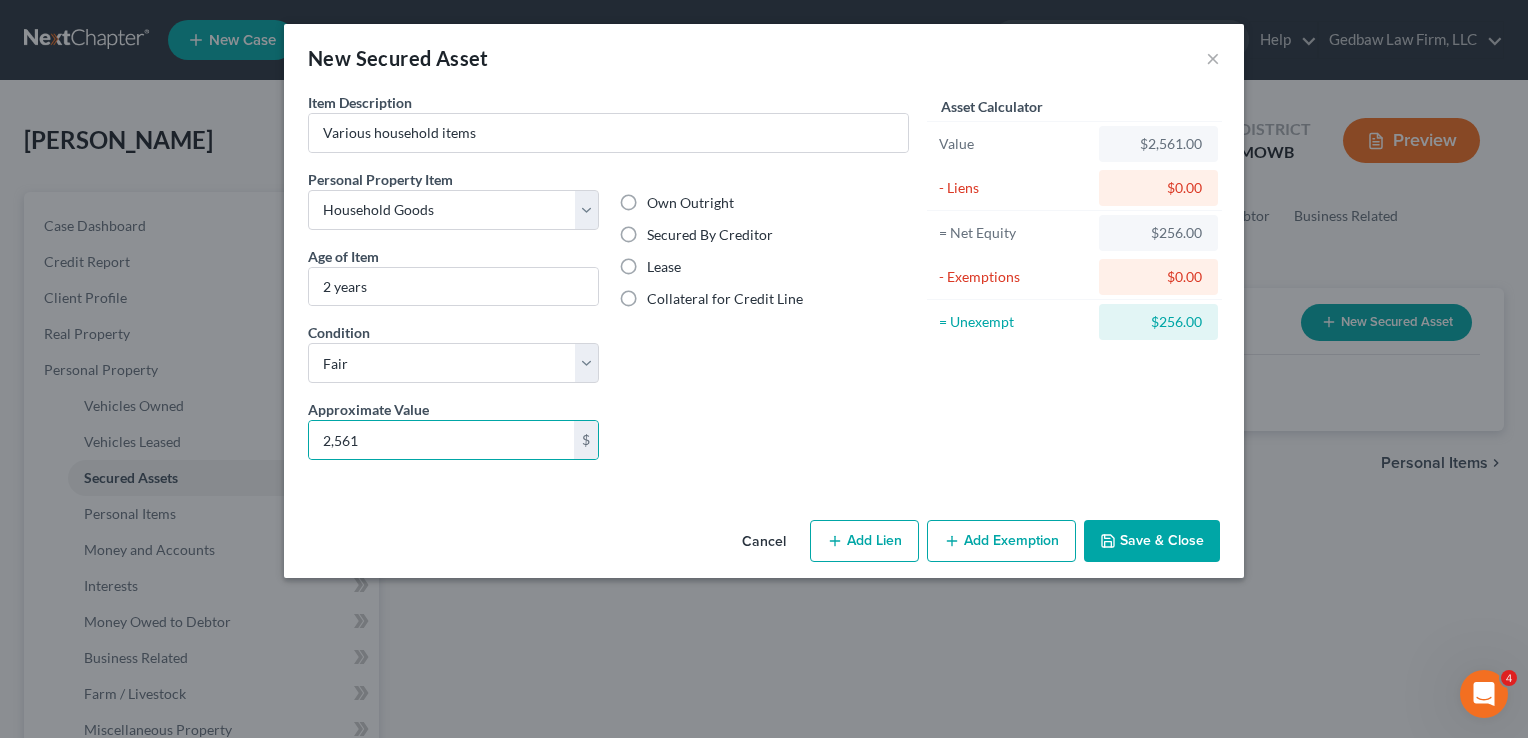 click on "Collateral for Credit Line" at bounding box center [661, 295] 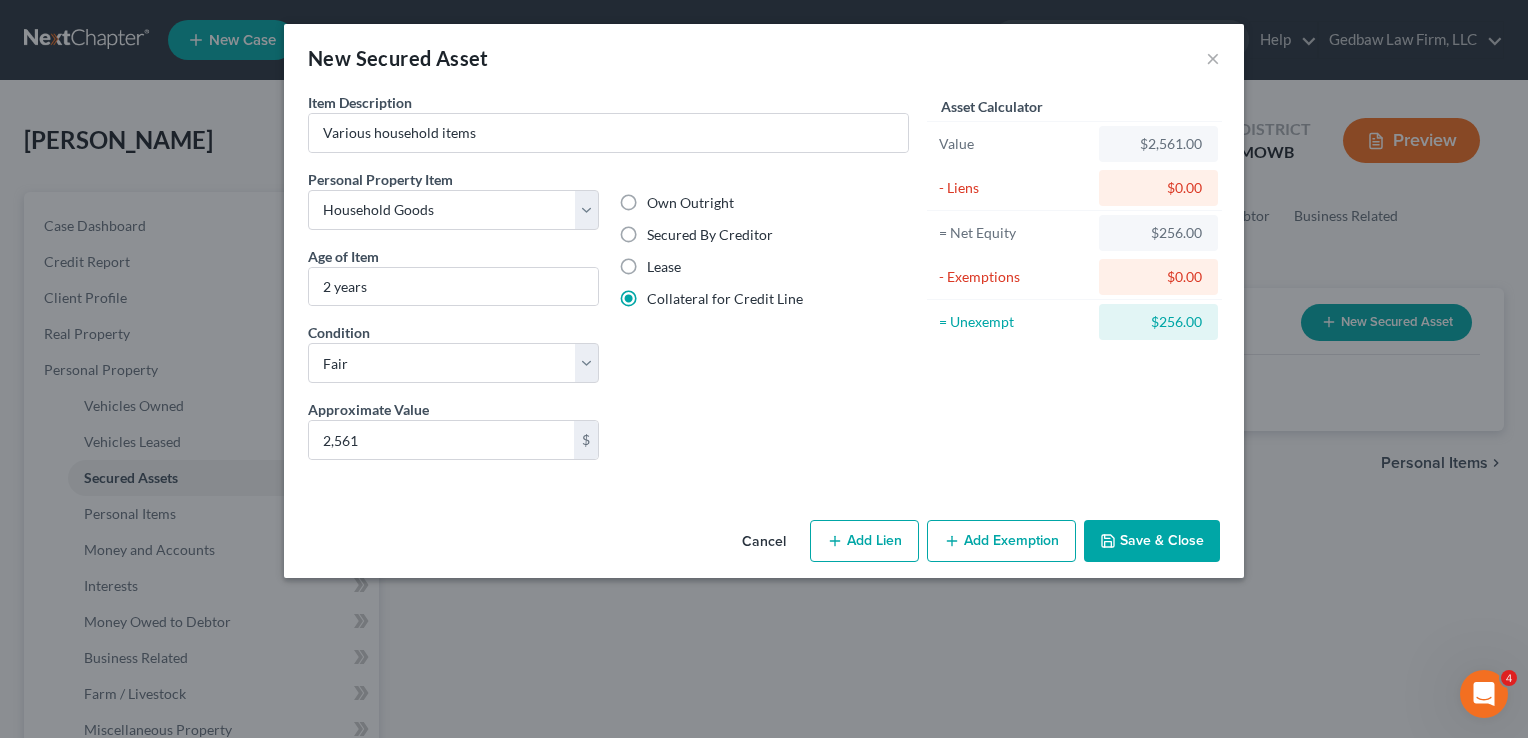 click on "Save & Close" at bounding box center (1152, 541) 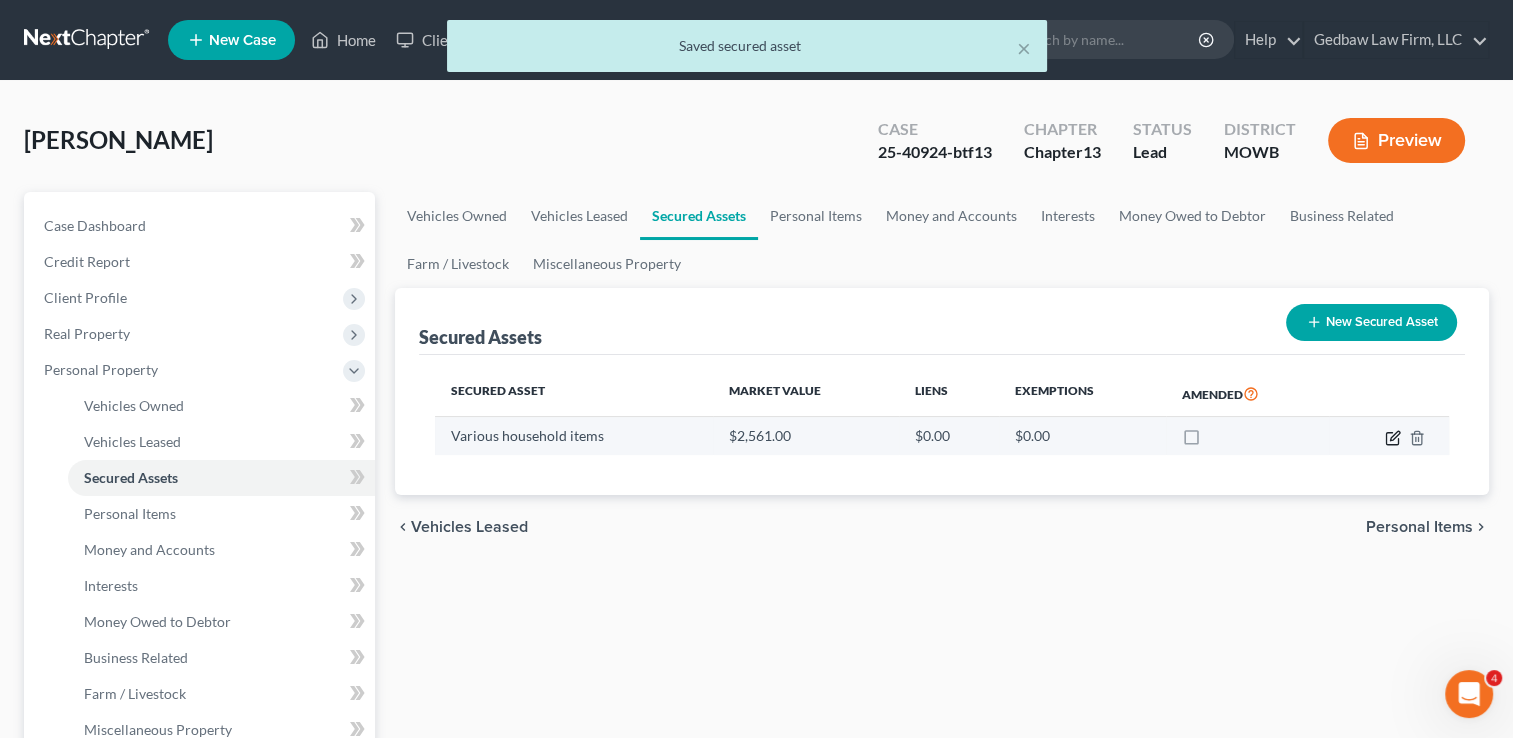 click 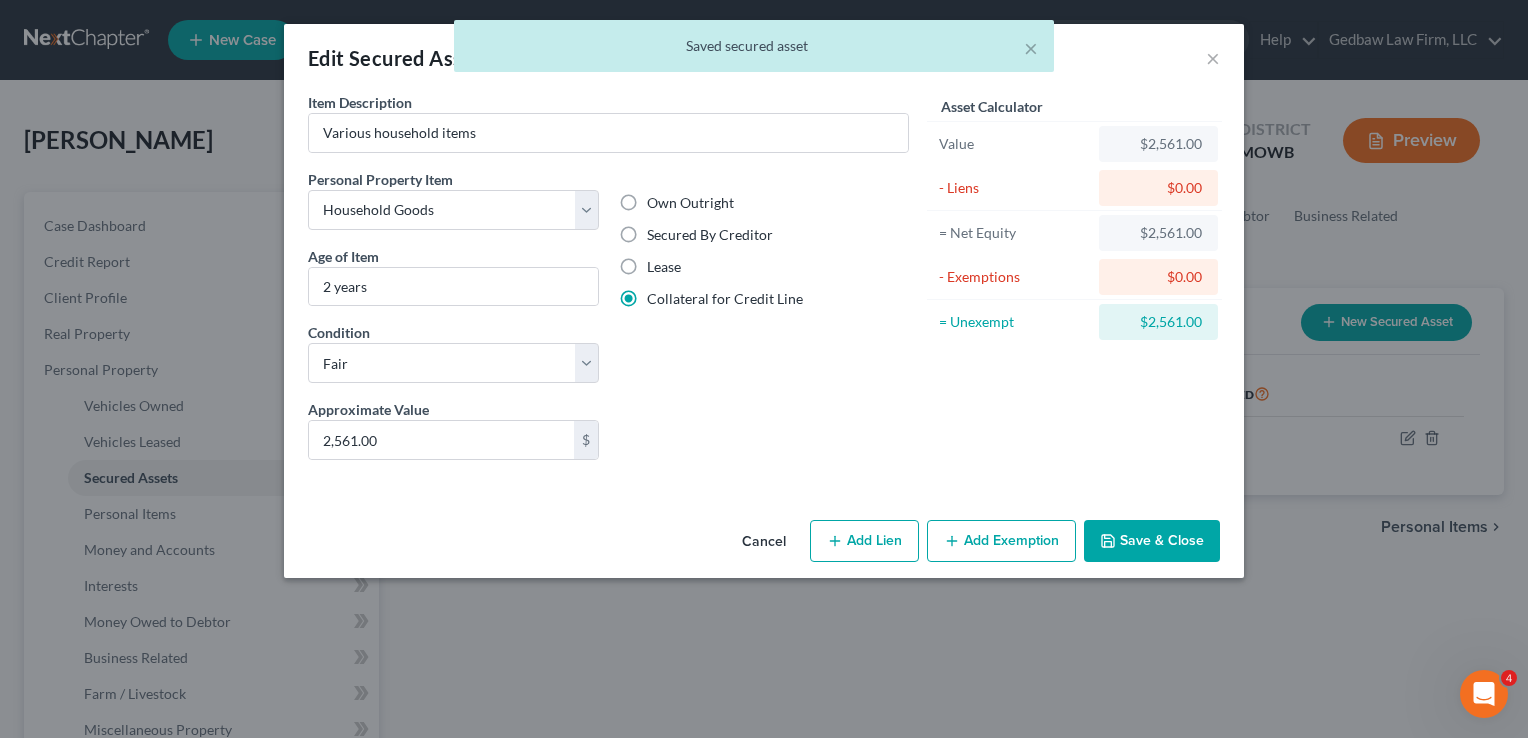 click on "Add Lien" at bounding box center [864, 541] 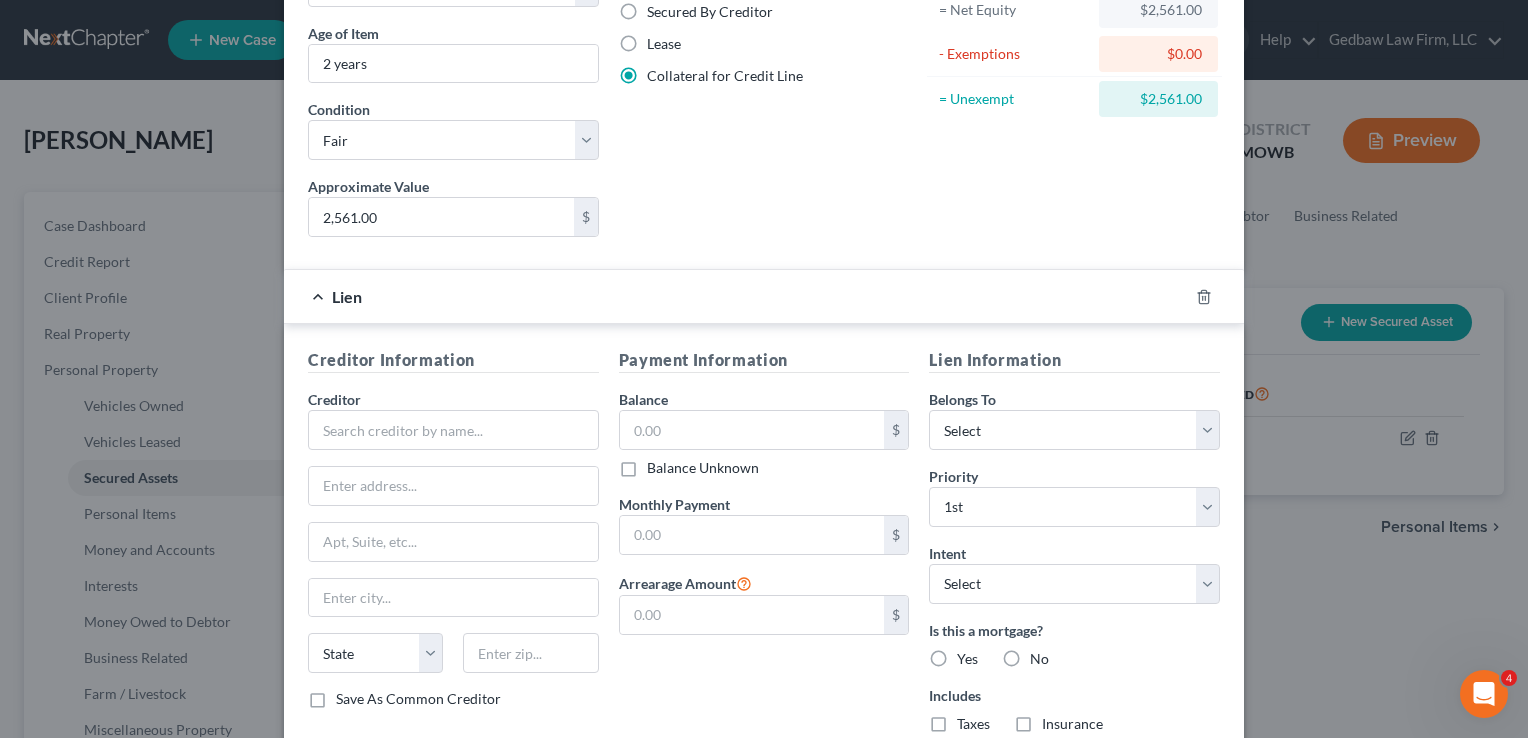 scroll, scrollTop: 275, scrollLeft: 0, axis: vertical 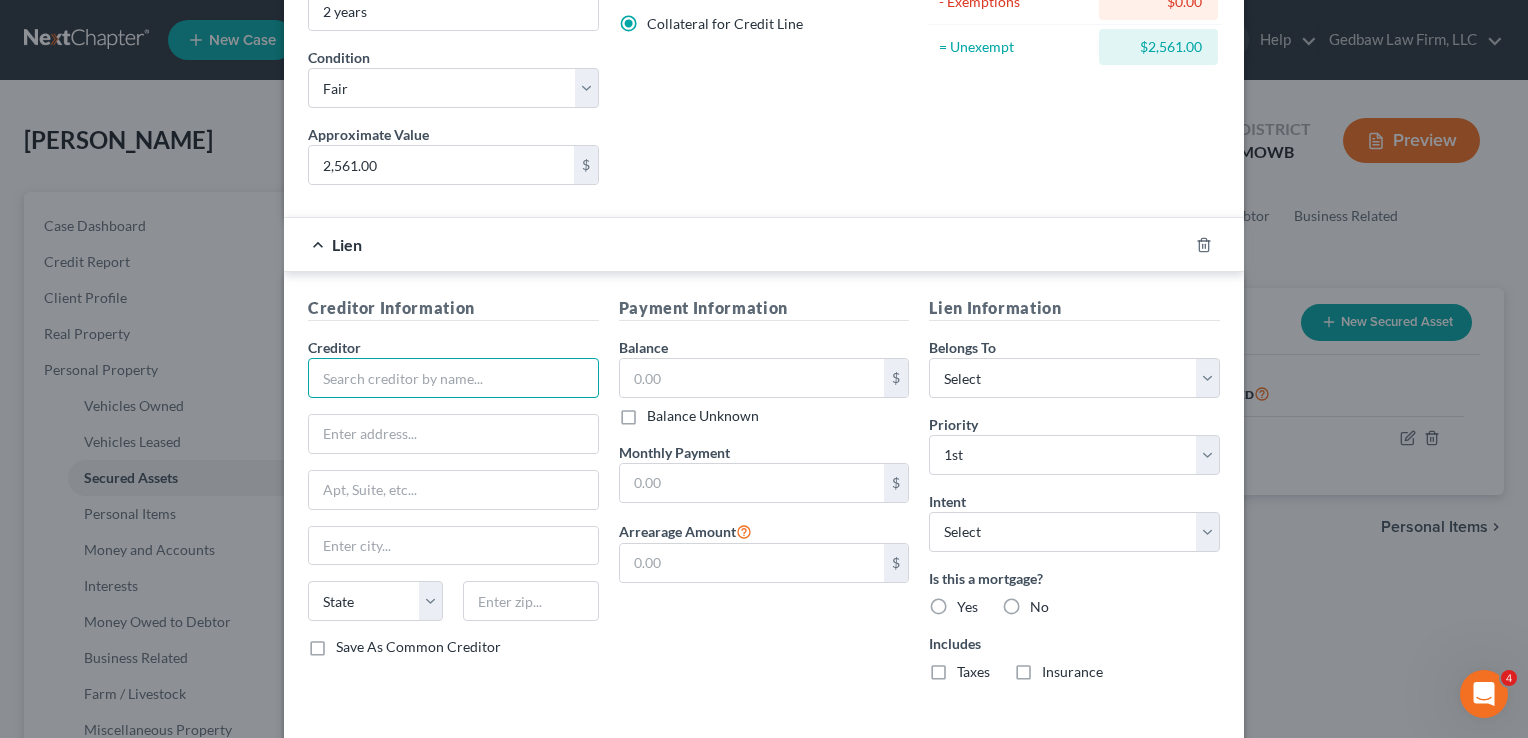 click at bounding box center (453, 378) 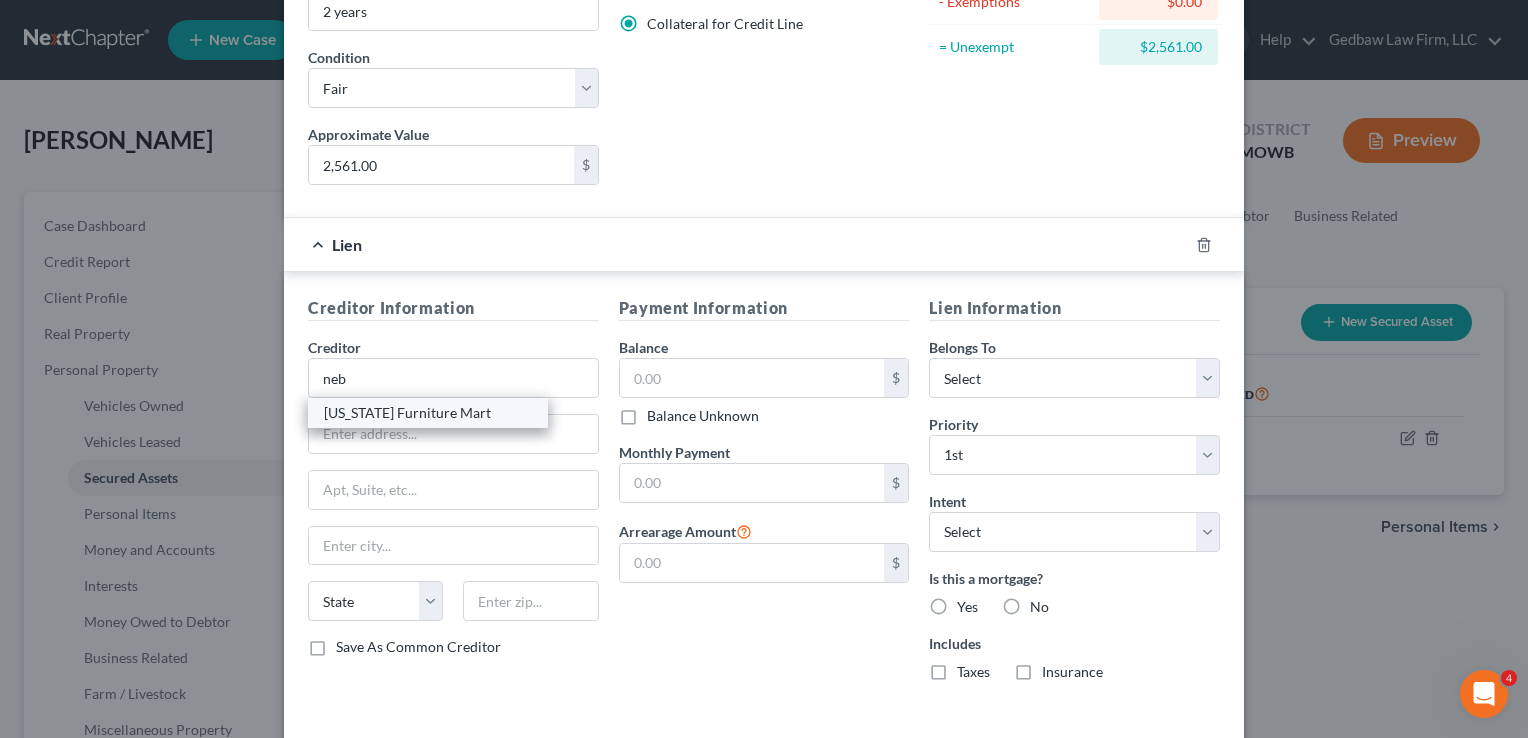 click on "[US_STATE] Furniture Mart" at bounding box center [428, 413] 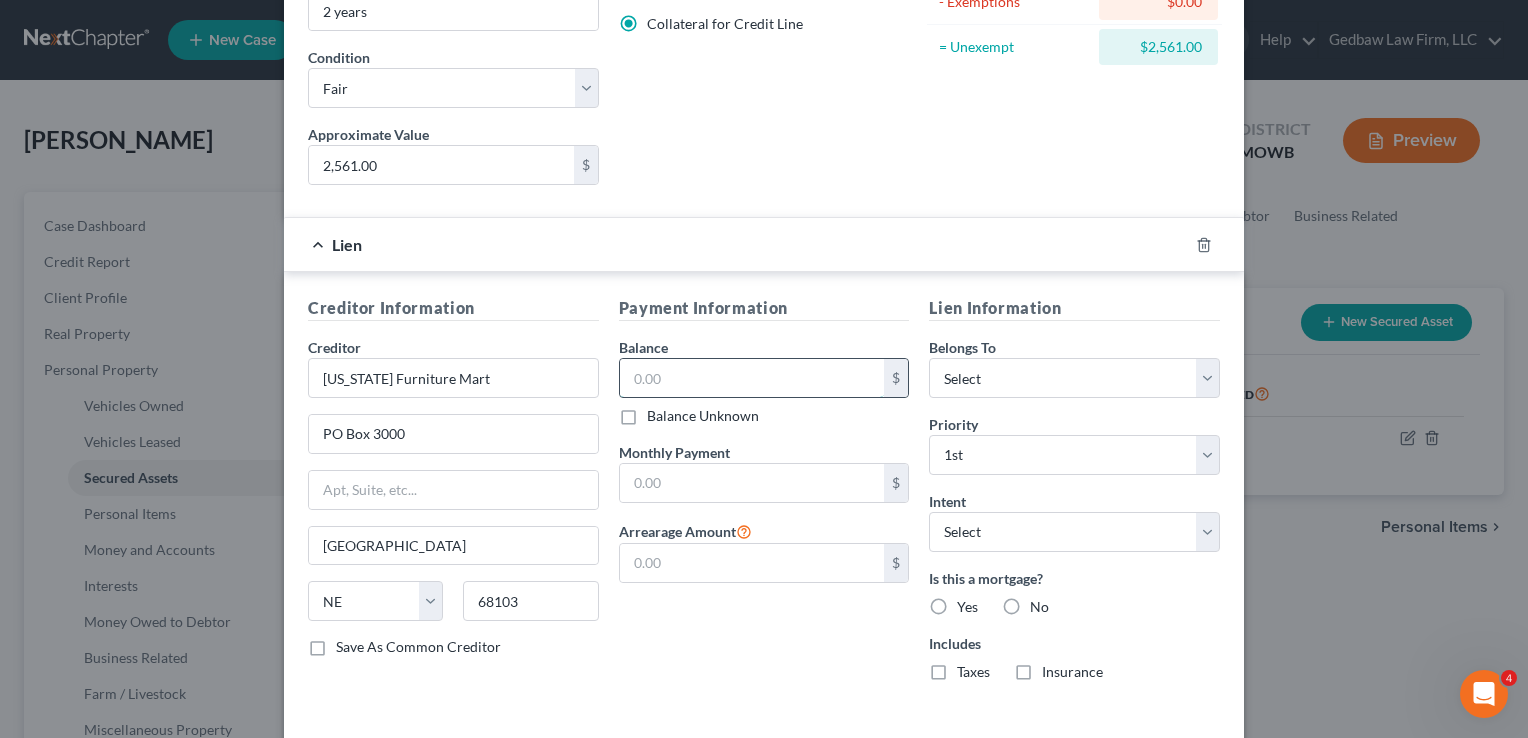 click at bounding box center [752, 378] 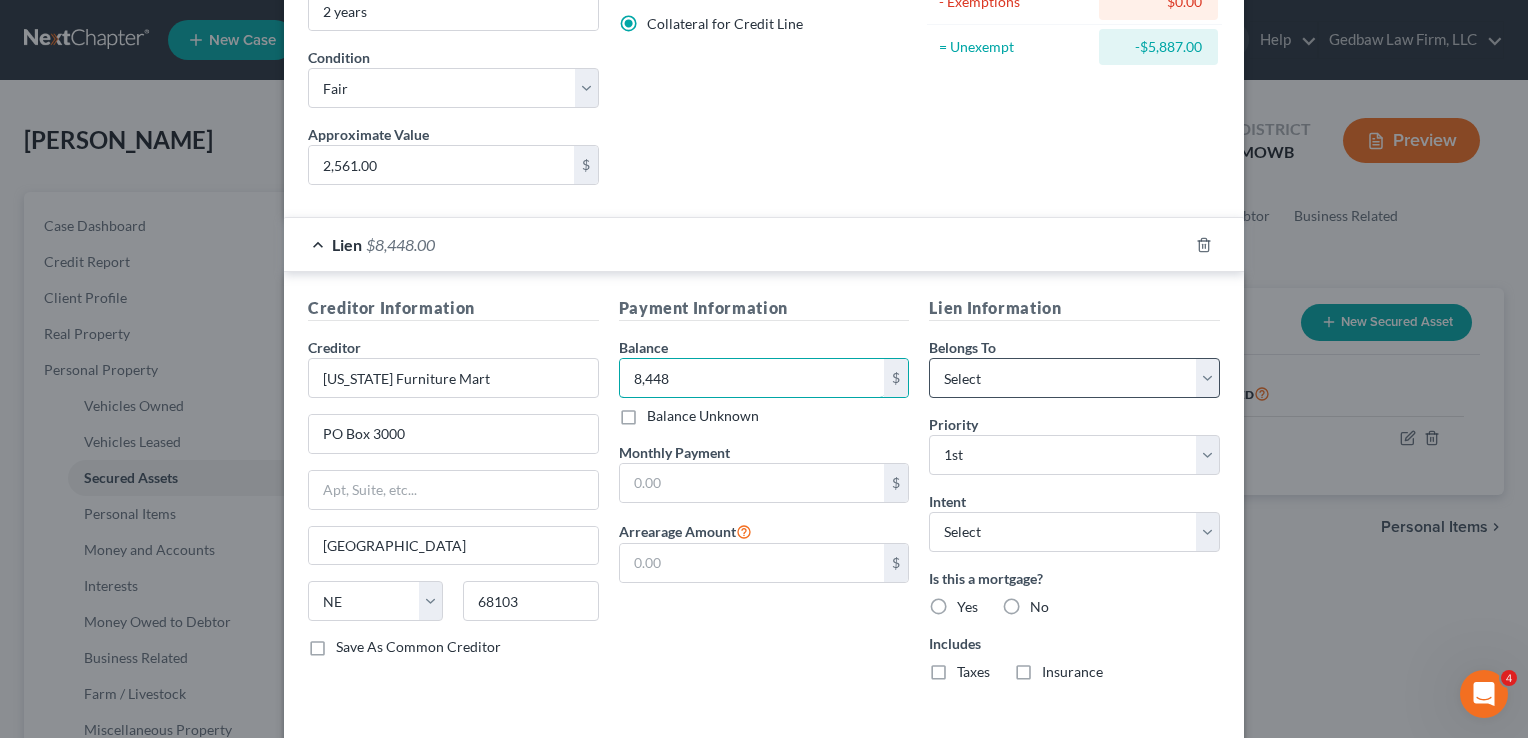 type on "8,448" 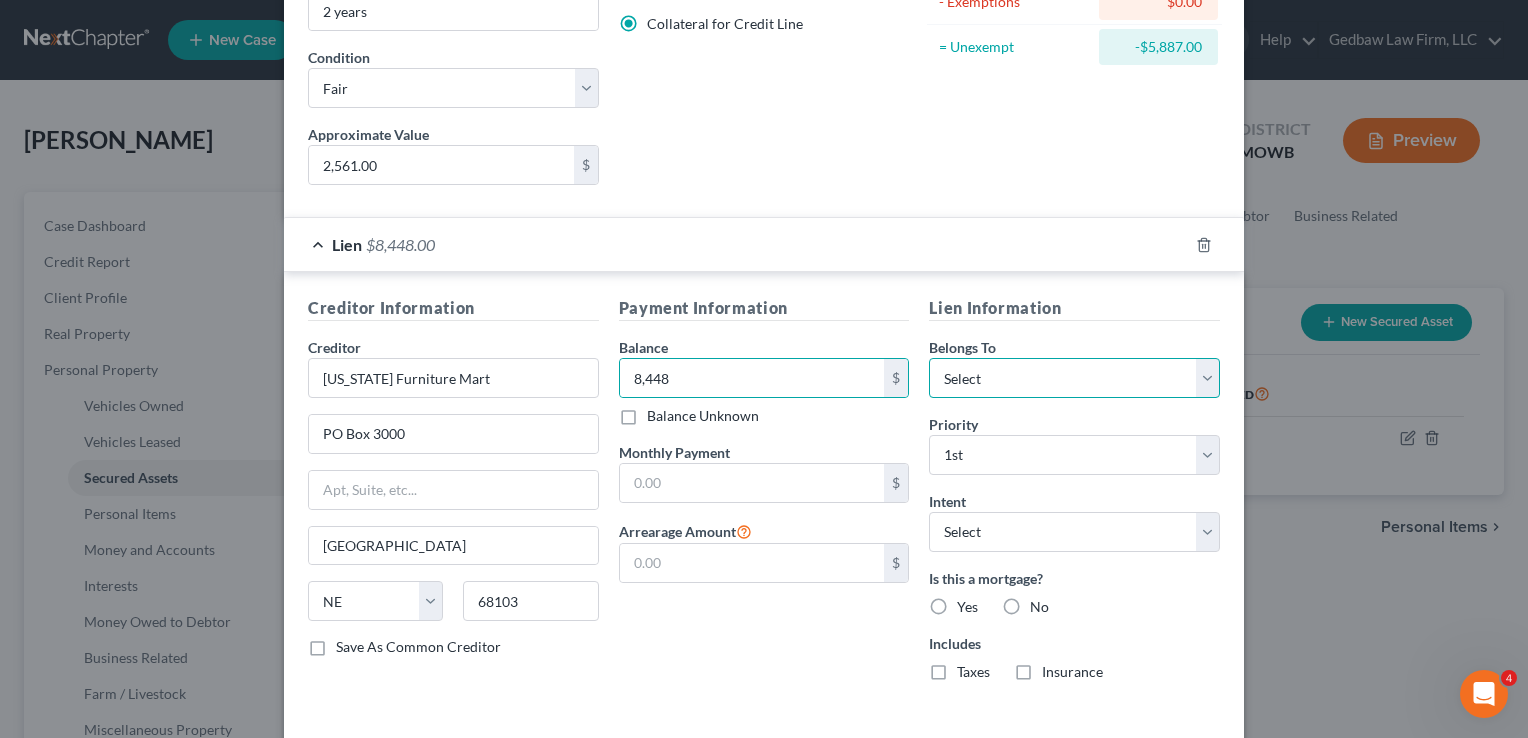 click on "Select Debtor 1 Only Debtor 2 Only Debtor 1 And Debtor 2 Only At Least One Of The Debtors And Another Community Property" at bounding box center (1074, 378) 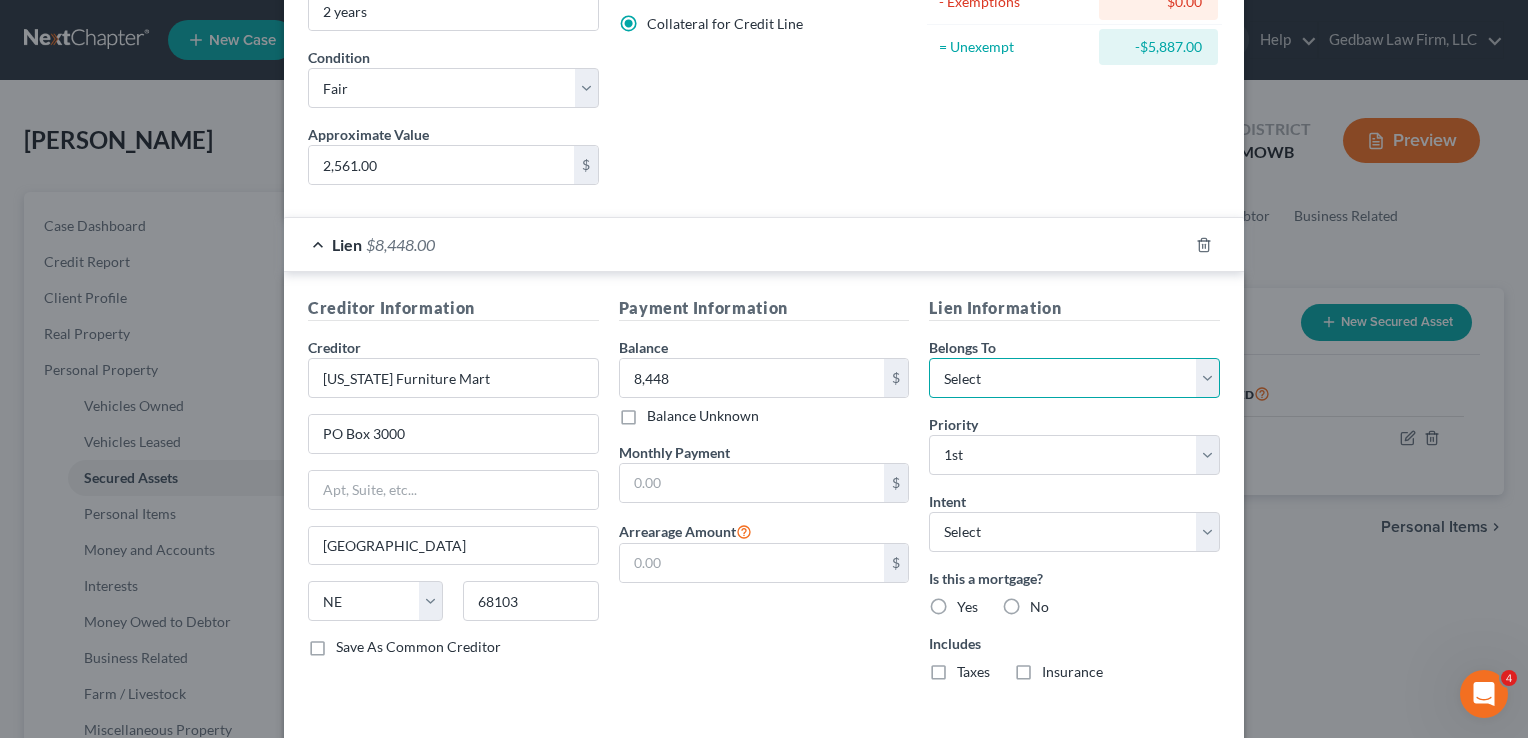 select on "0" 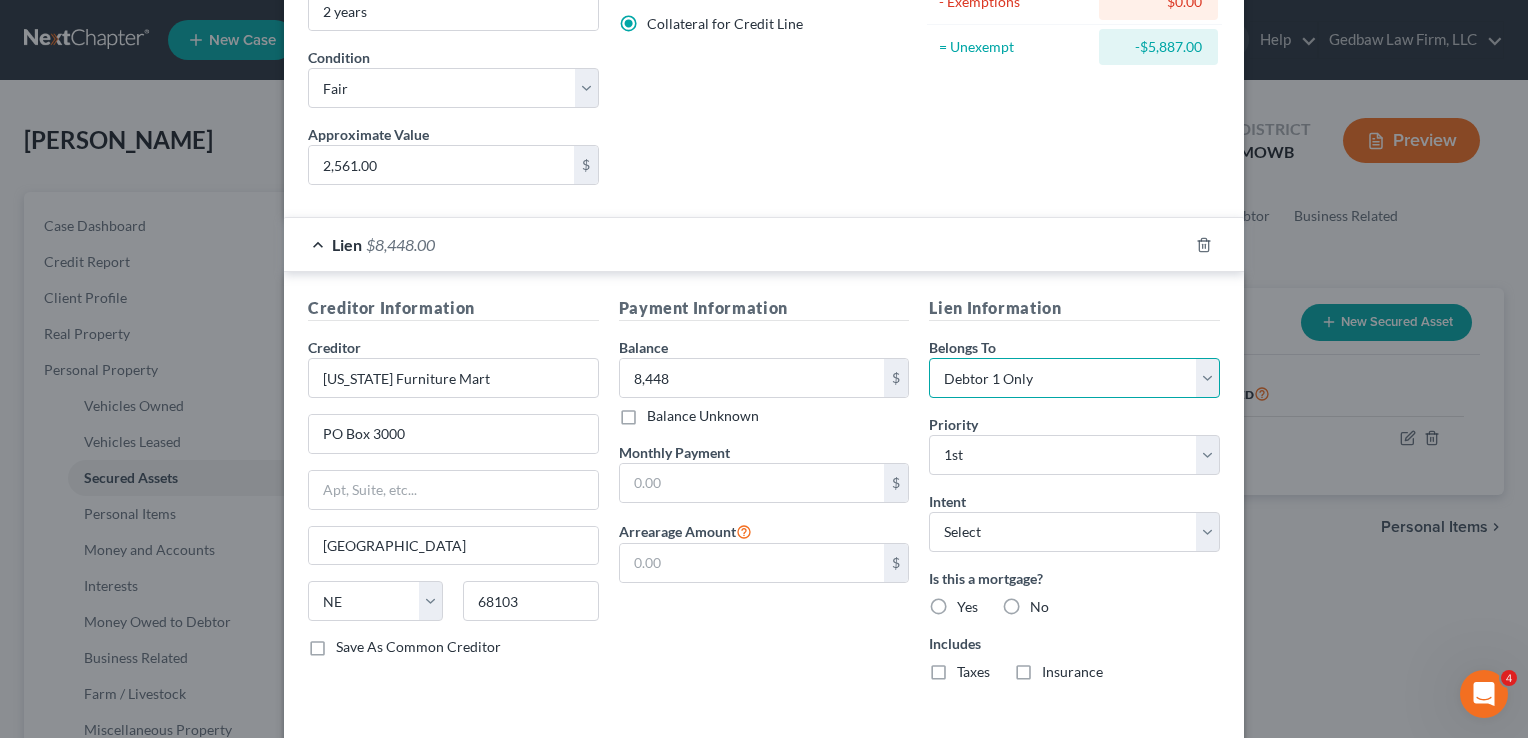click on "Select Debtor 1 Only Debtor 2 Only Debtor 1 And Debtor 2 Only At Least One Of The Debtors And Another Community Property" at bounding box center (1074, 378) 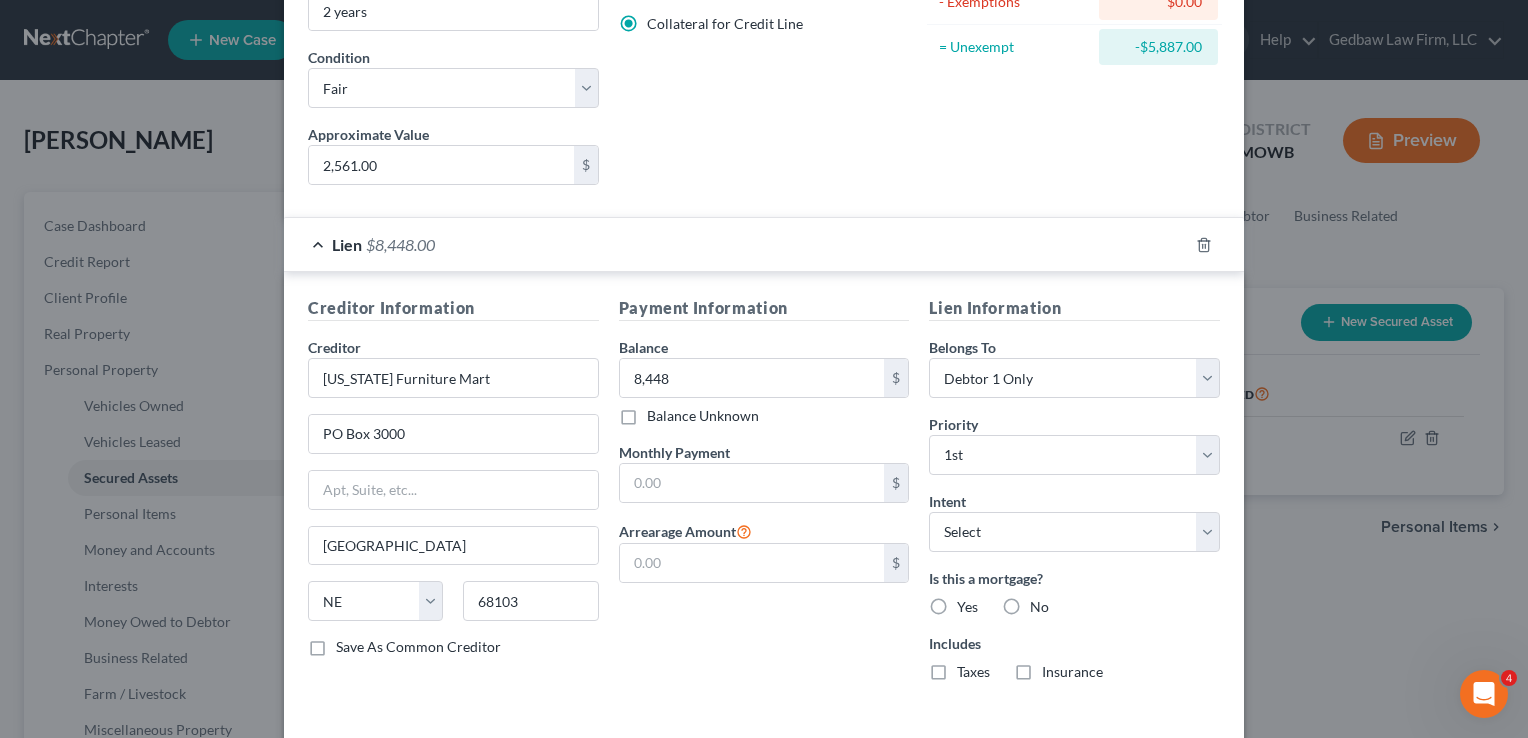 click on "No" at bounding box center [1039, 607] 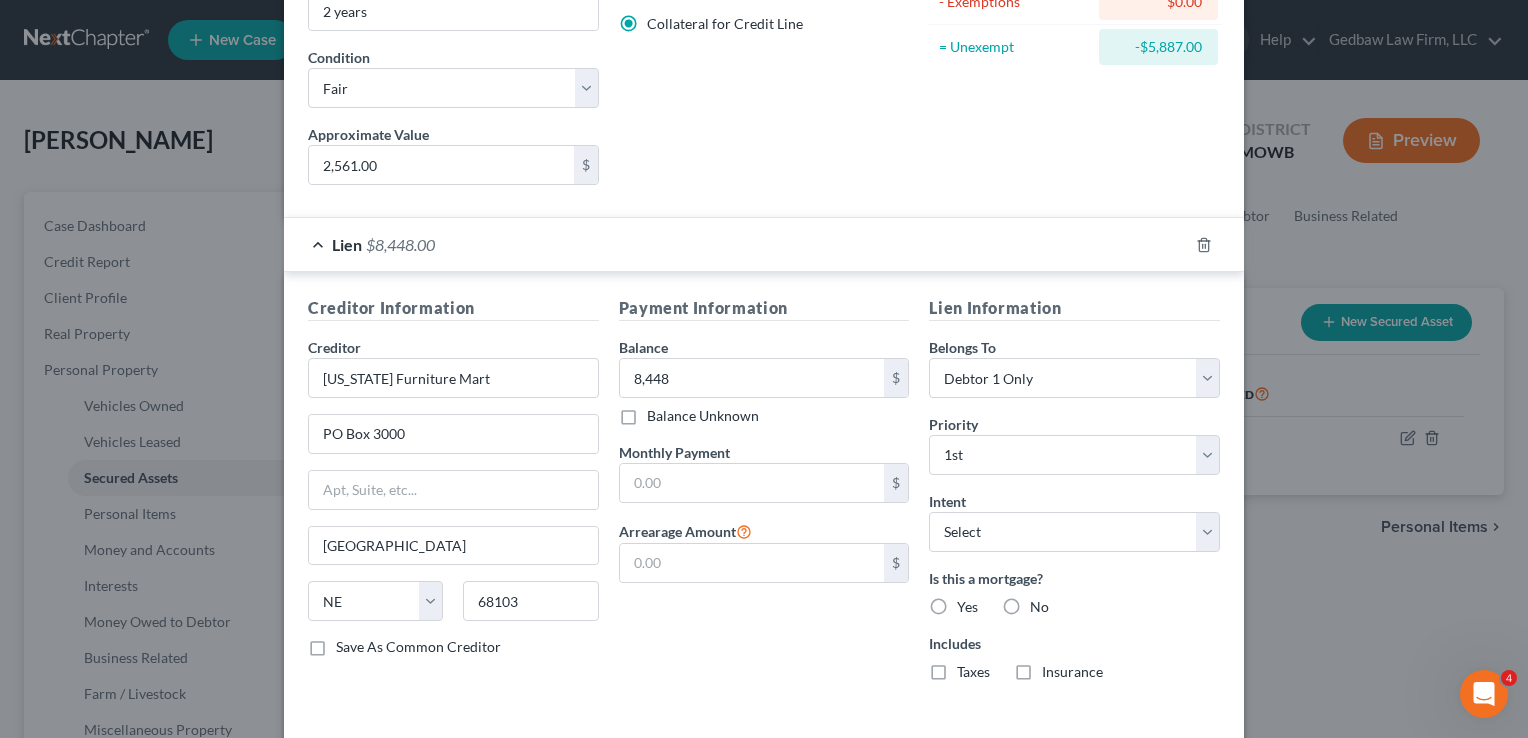 click on "No" at bounding box center [1044, 603] 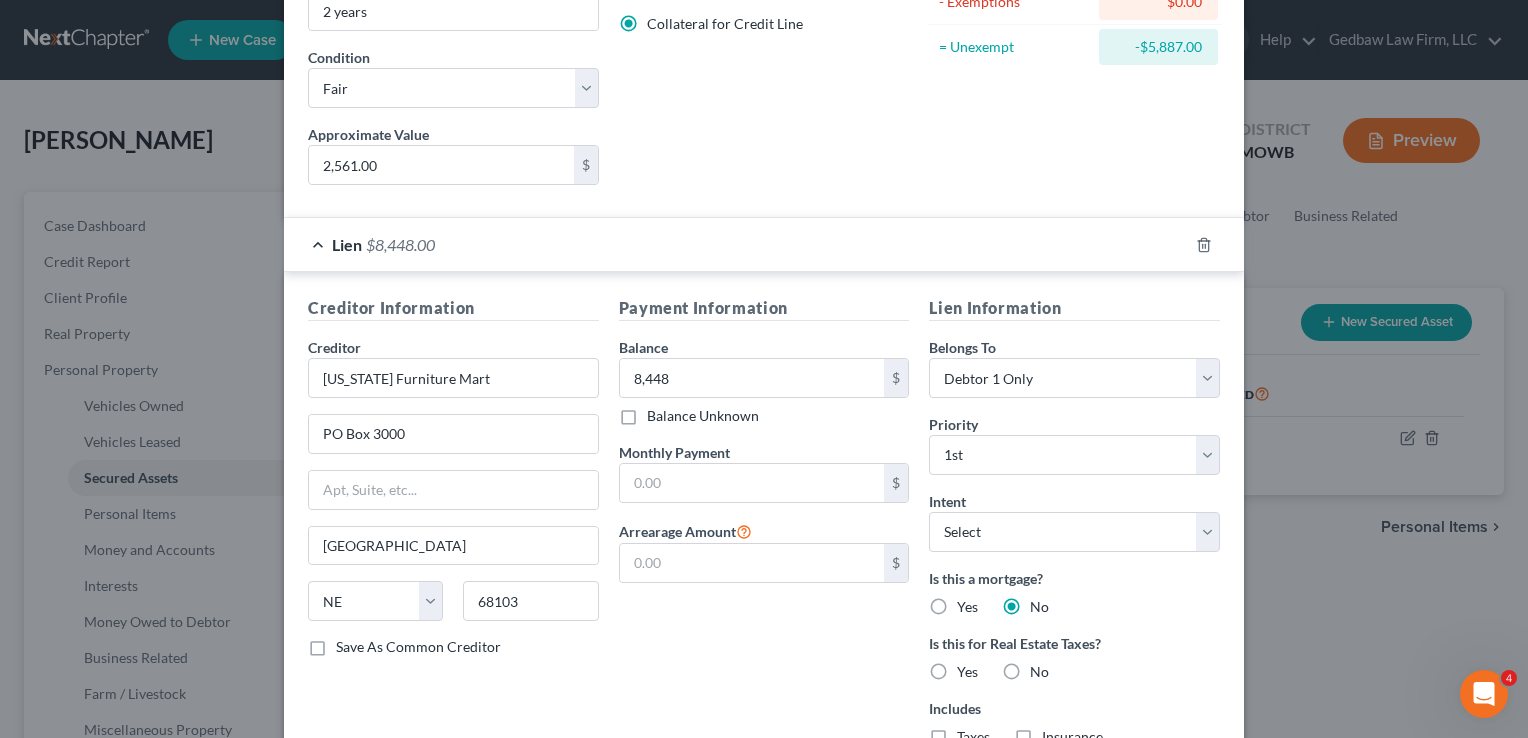 click on "No" at bounding box center (1039, 672) 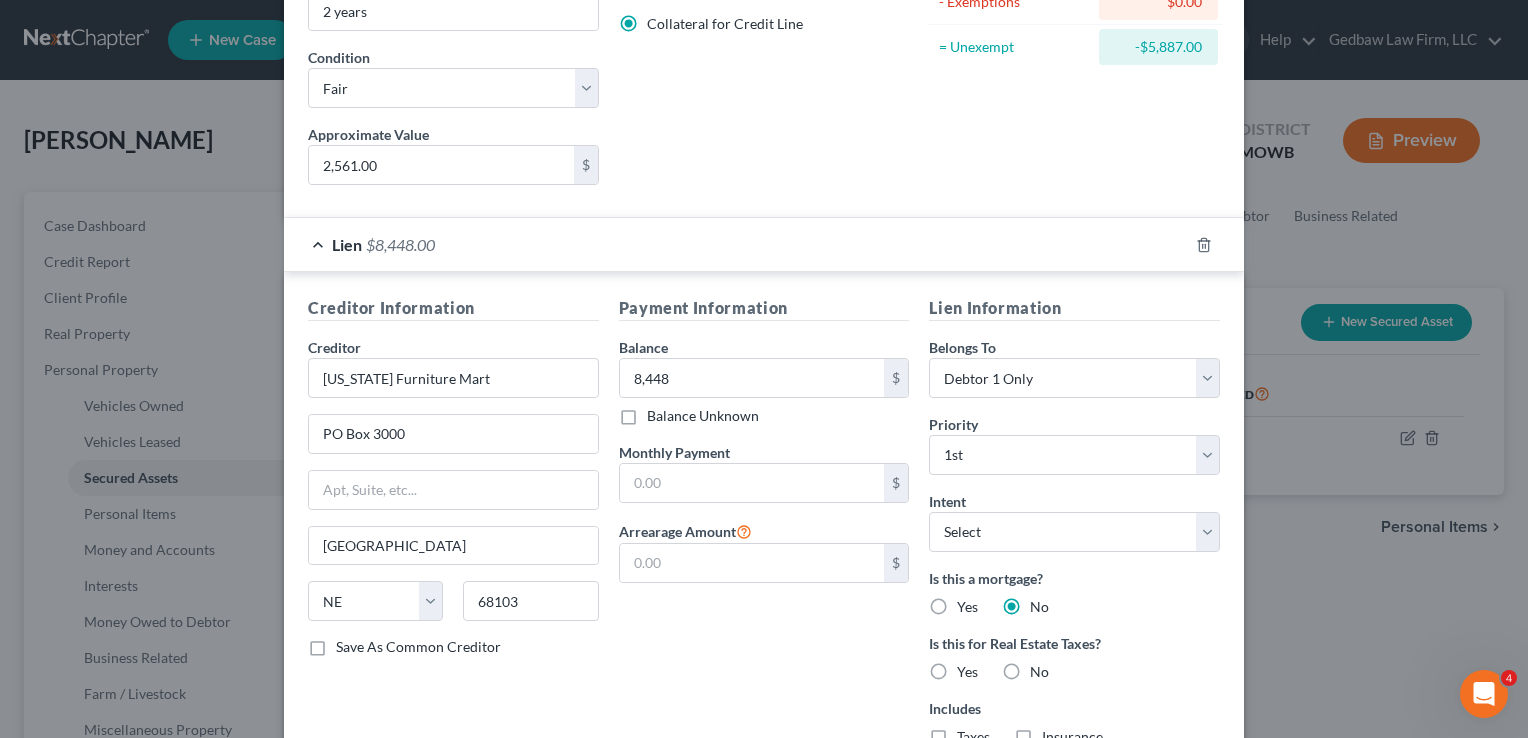 click on "No" at bounding box center [1044, 668] 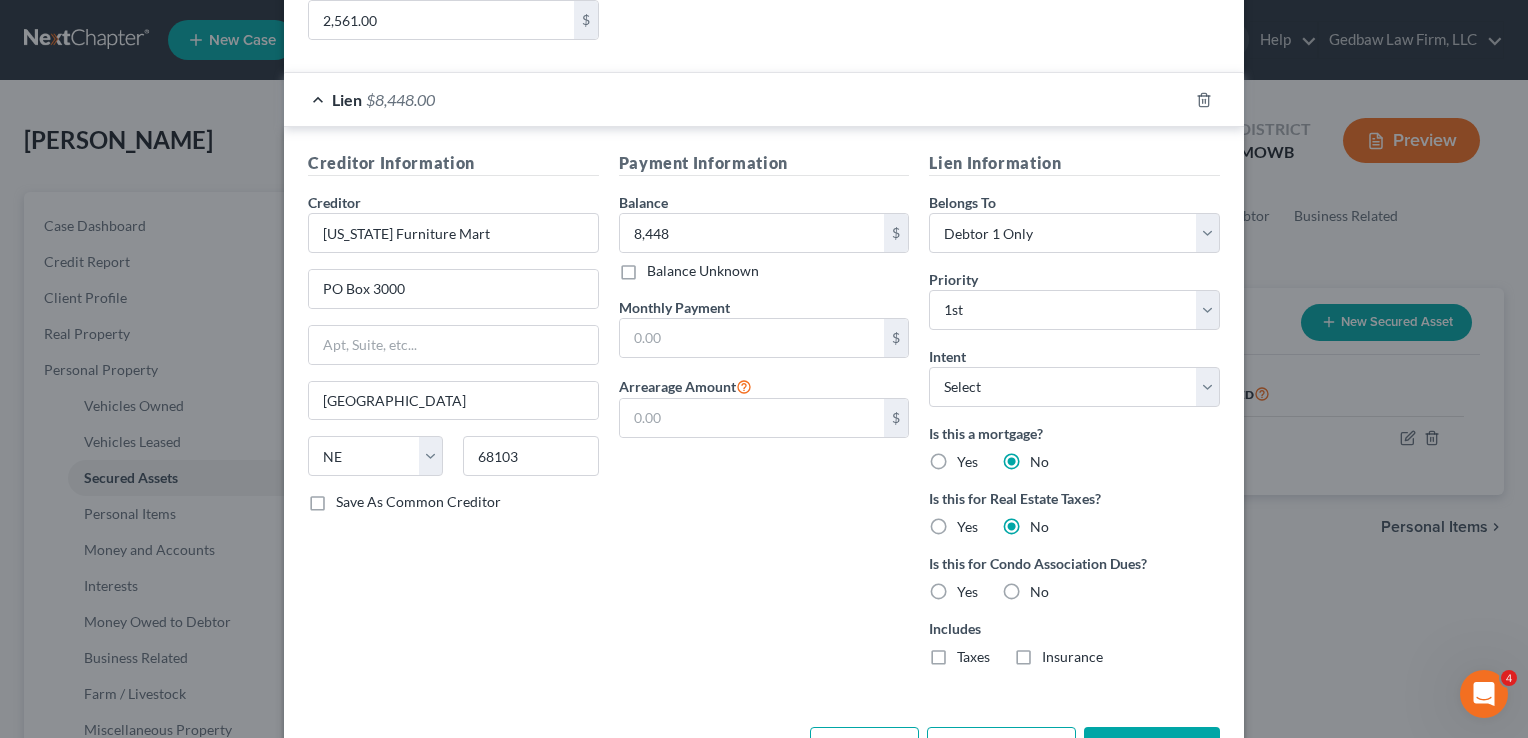 scroll, scrollTop: 400, scrollLeft: 0, axis: vertical 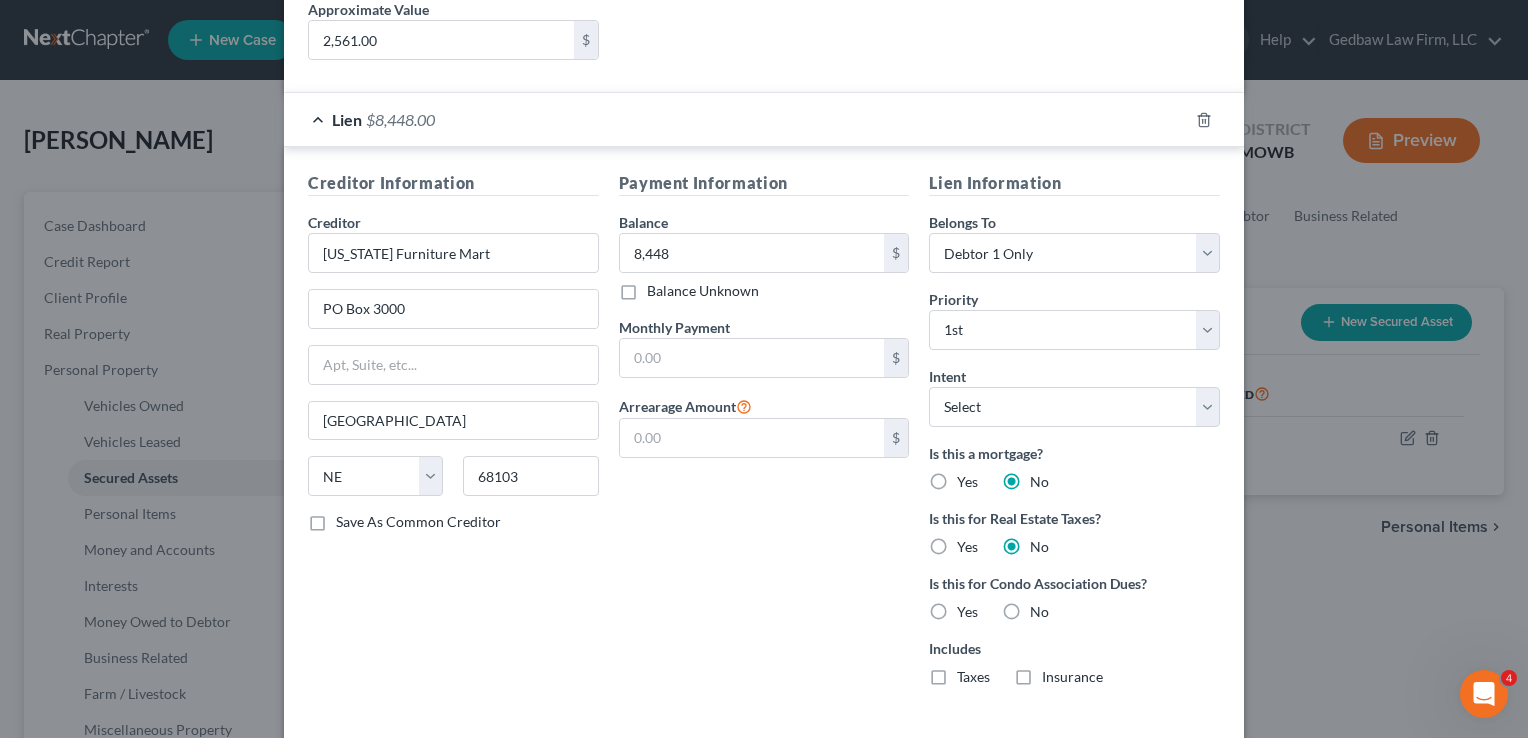 click on "No" at bounding box center [1039, 612] 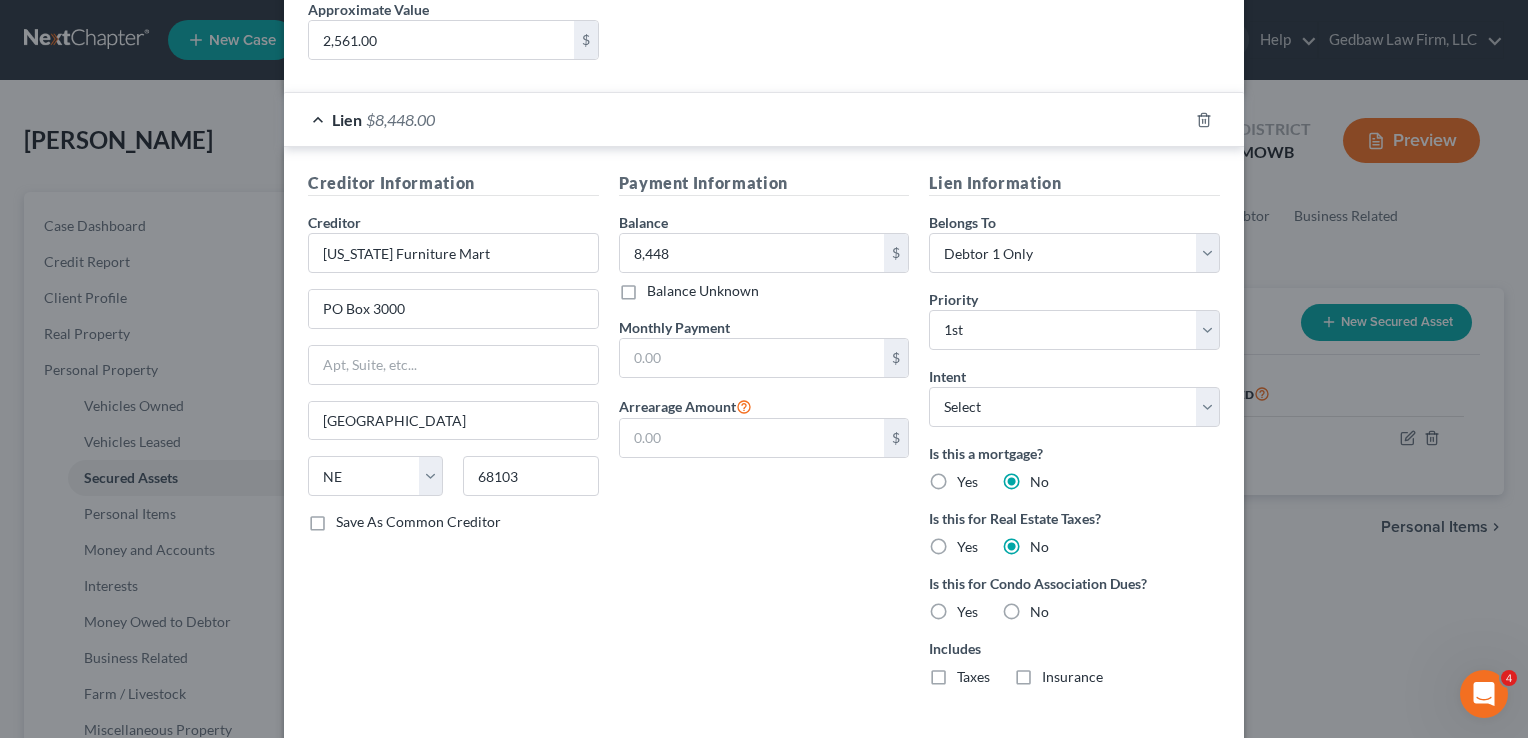 click on "No" at bounding box center (1044, 608) 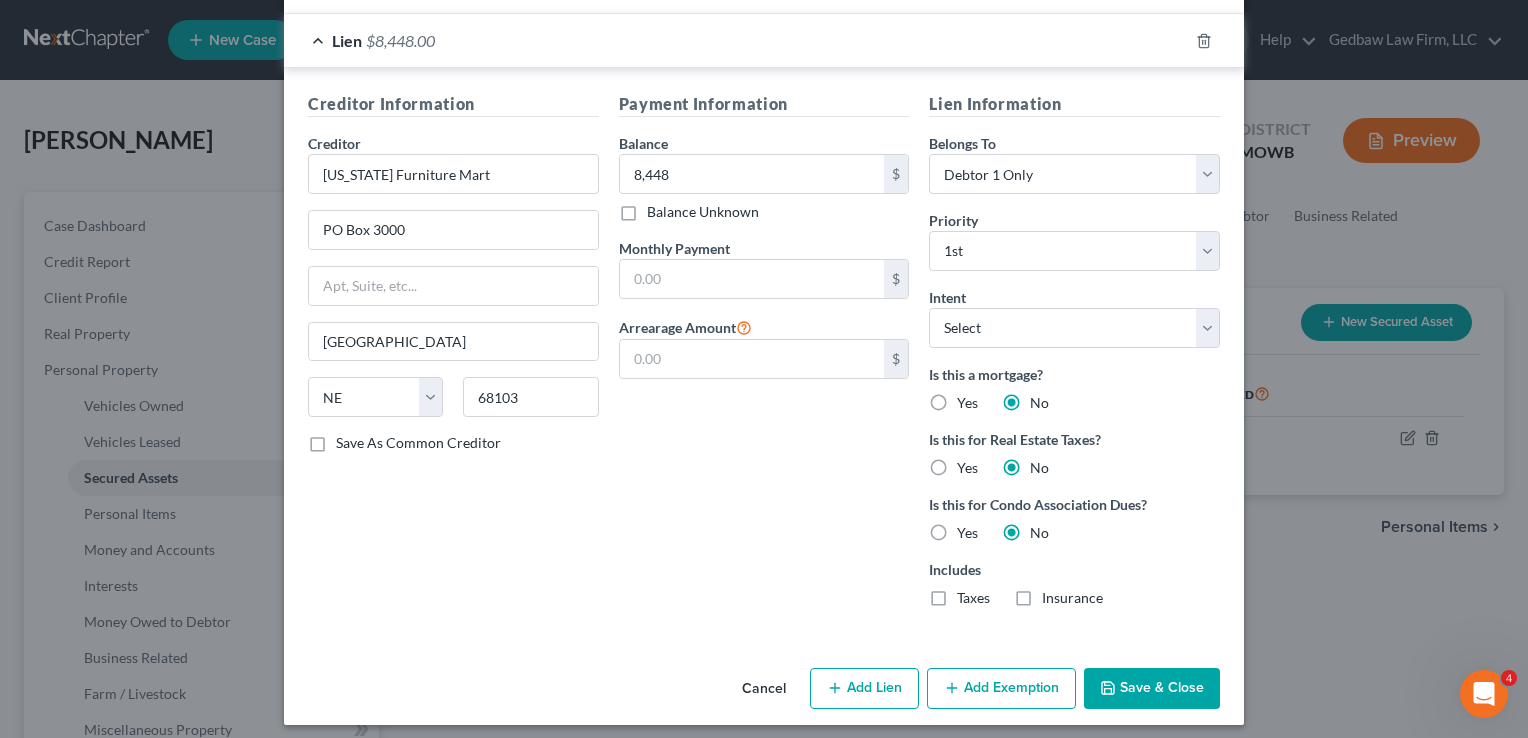 scroll, scrollTop: 486, scrollLeft: 0, axis: vertical 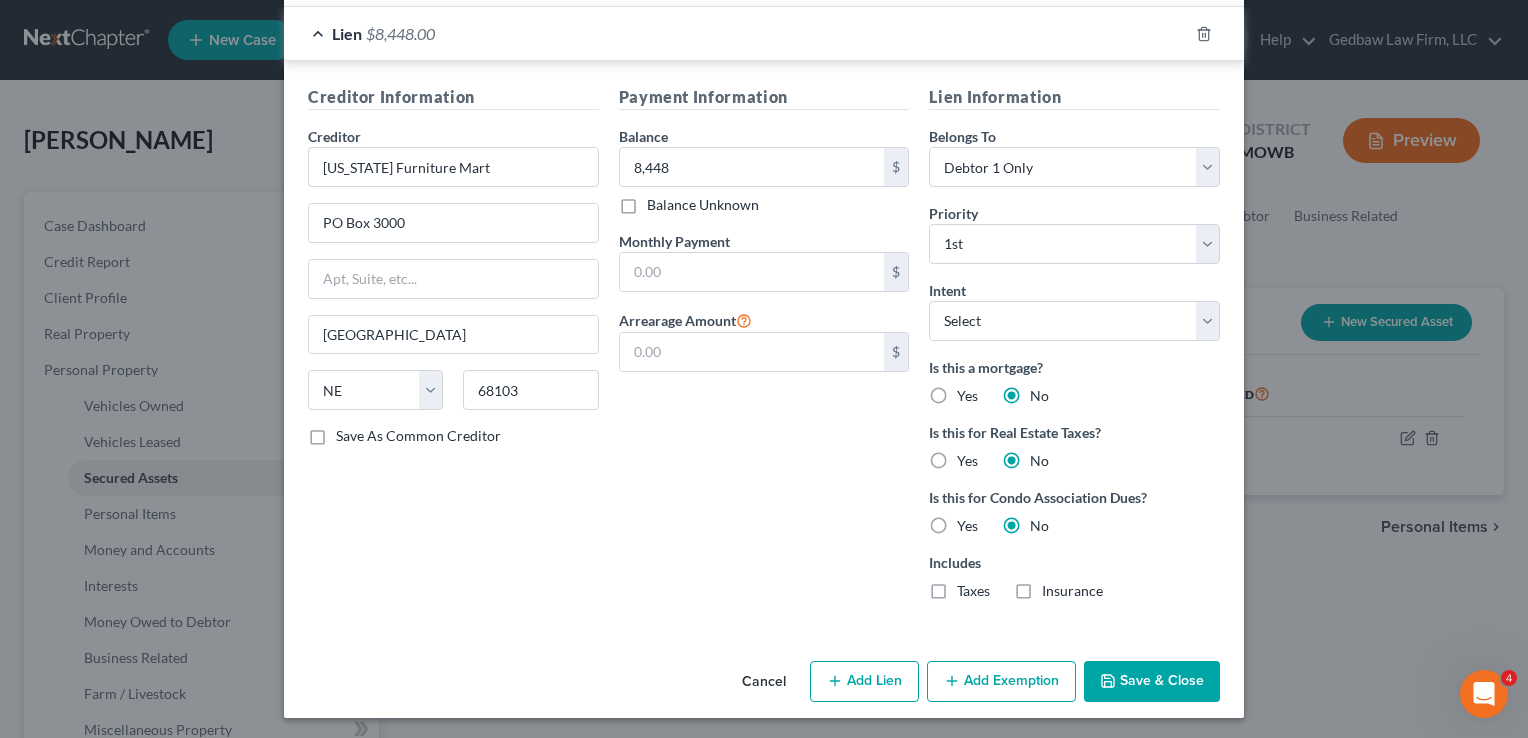 click on "Save & Close" at bounding box center [1152, 682] 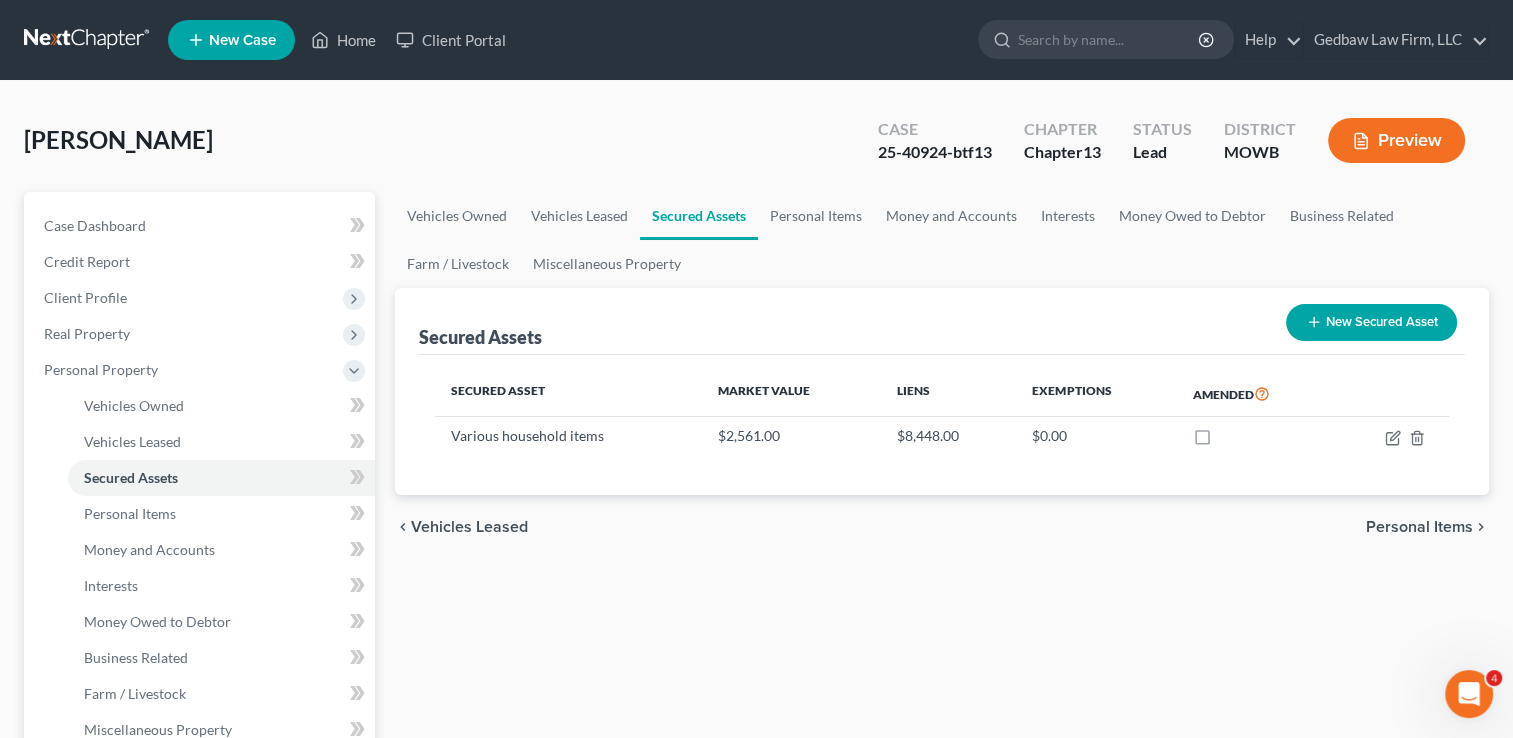 click on "Personal Items" at bounding box center (1419, 527) 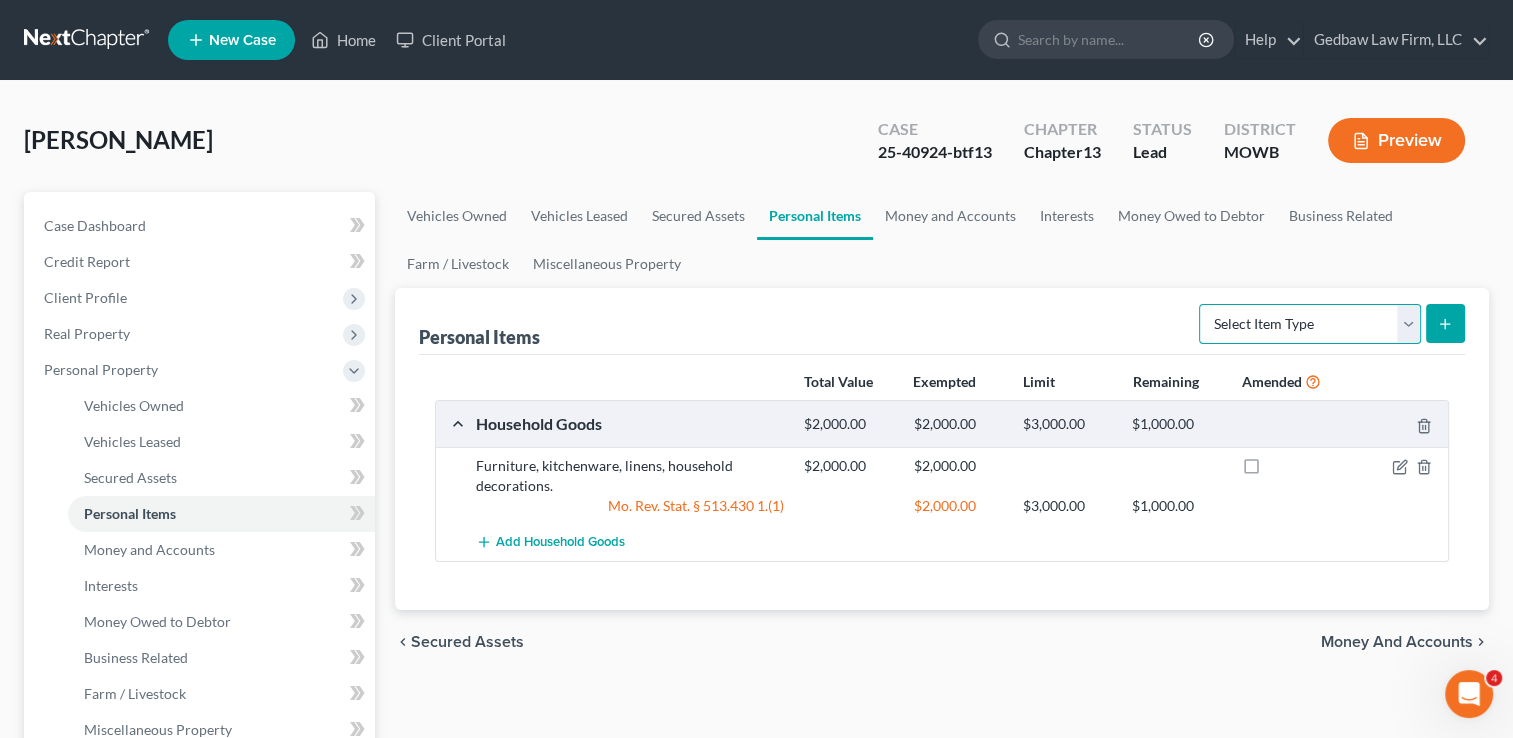 click on "Select Item Type Clothing Collectibles Of Value Electronics Firearms Household Goods Jewelry Other Pet(s) Sports & Hobby Equipment" at bounding box center (1310, 324) 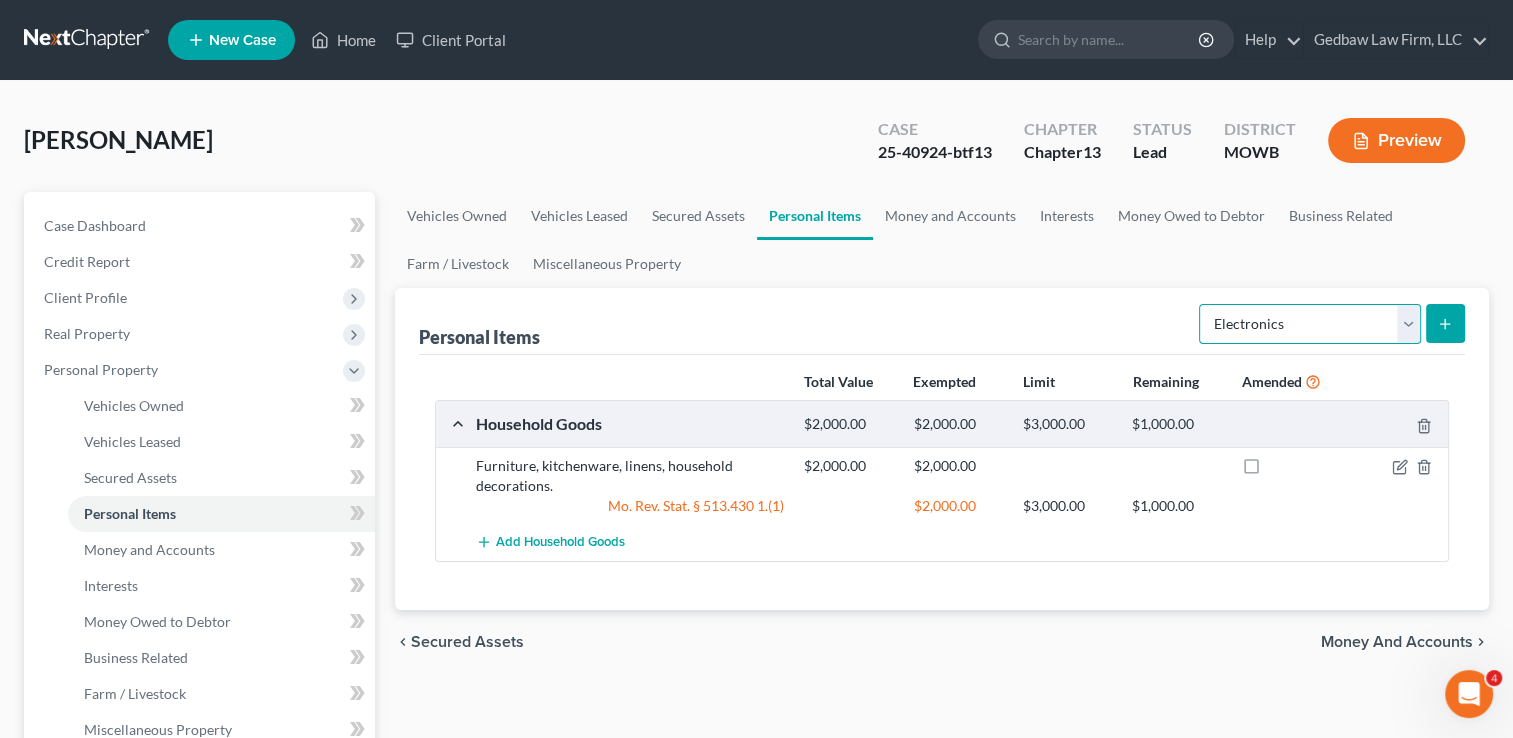 click on "Select Item Type Clothing Collectibles Of Value Electronics Firearms Household Goods Jewelry Other Pet(s) Sports & Hobby Equipment" at bounding box center [1310, 324] 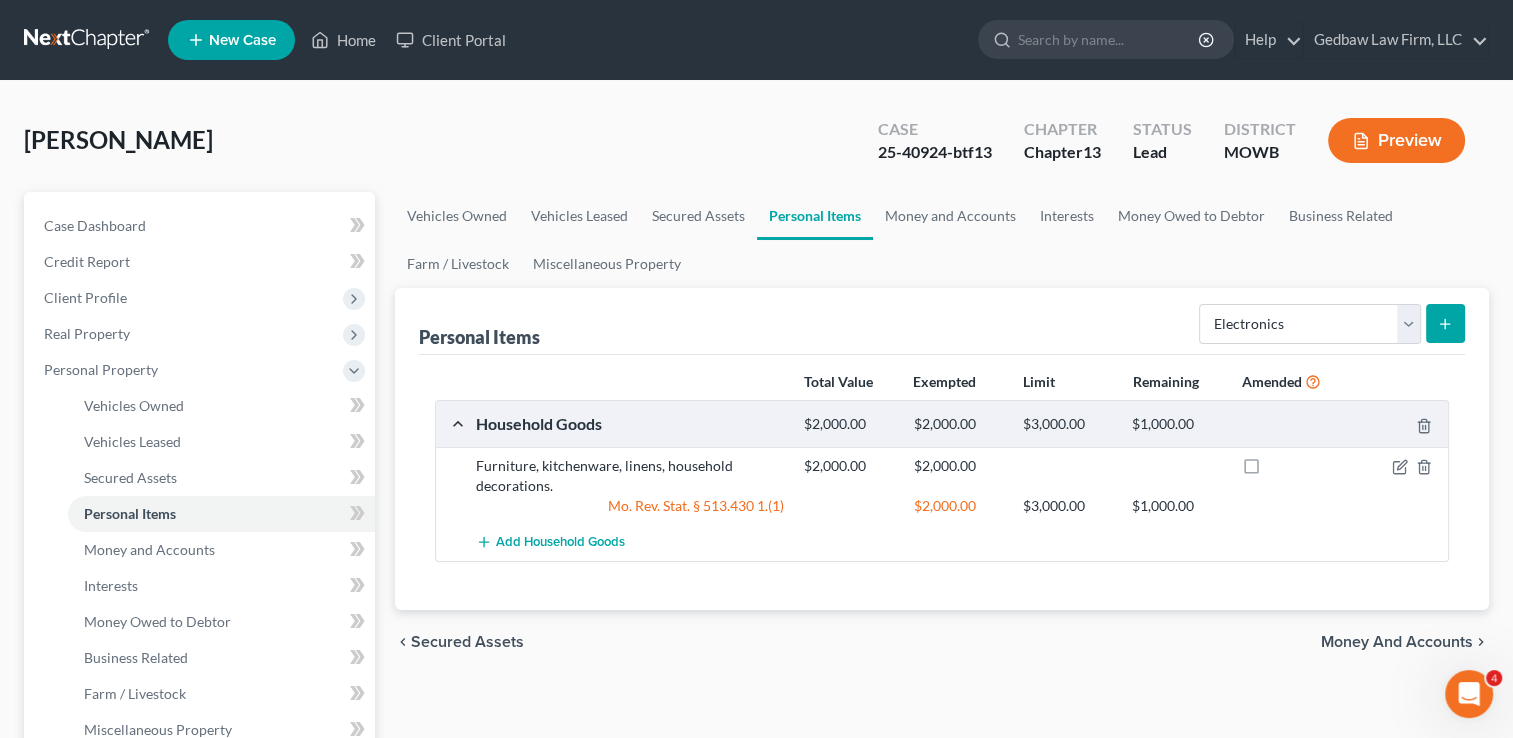 click at bounding box center [1445, 323] 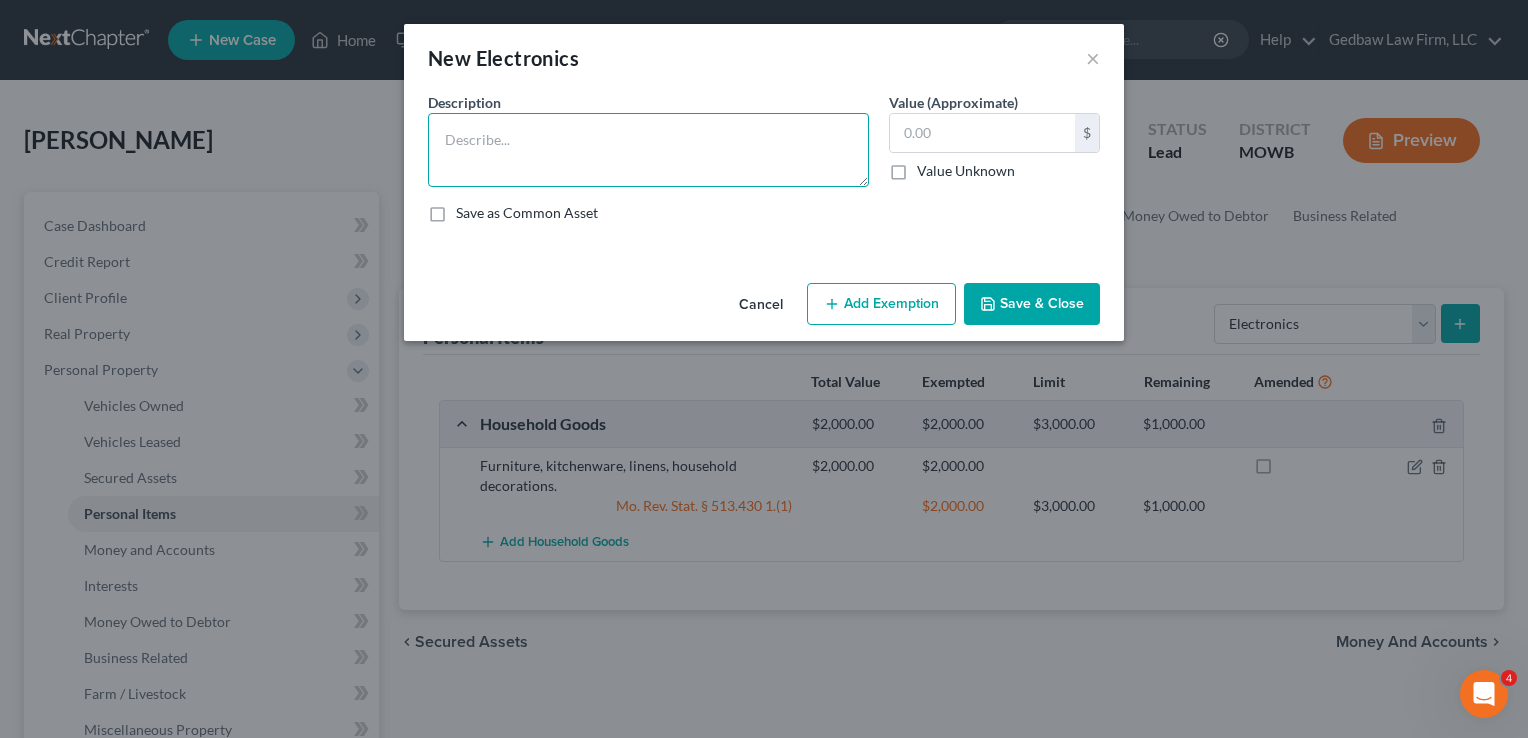 click at bounding box center [648, 150] 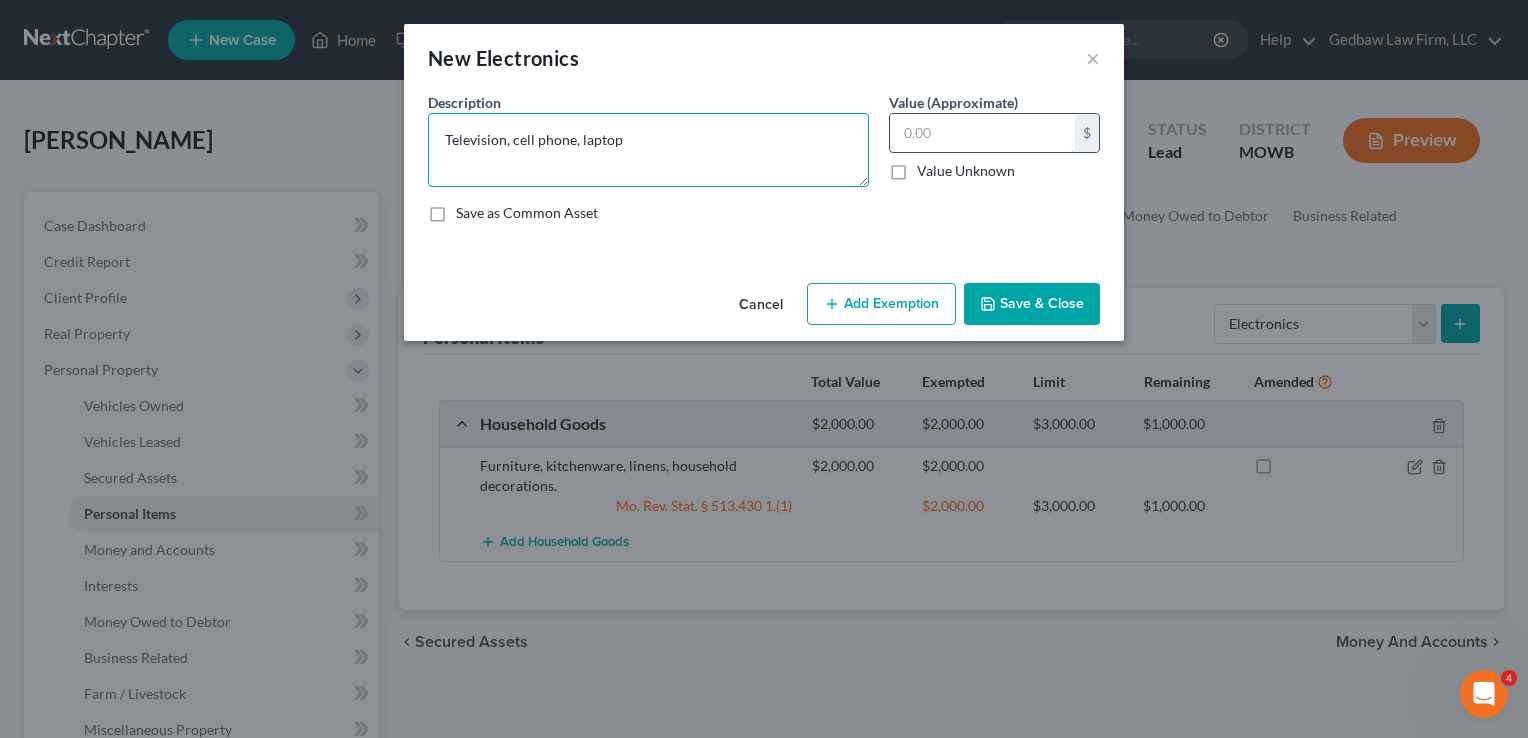 type on "Television, cell phone, laptop" 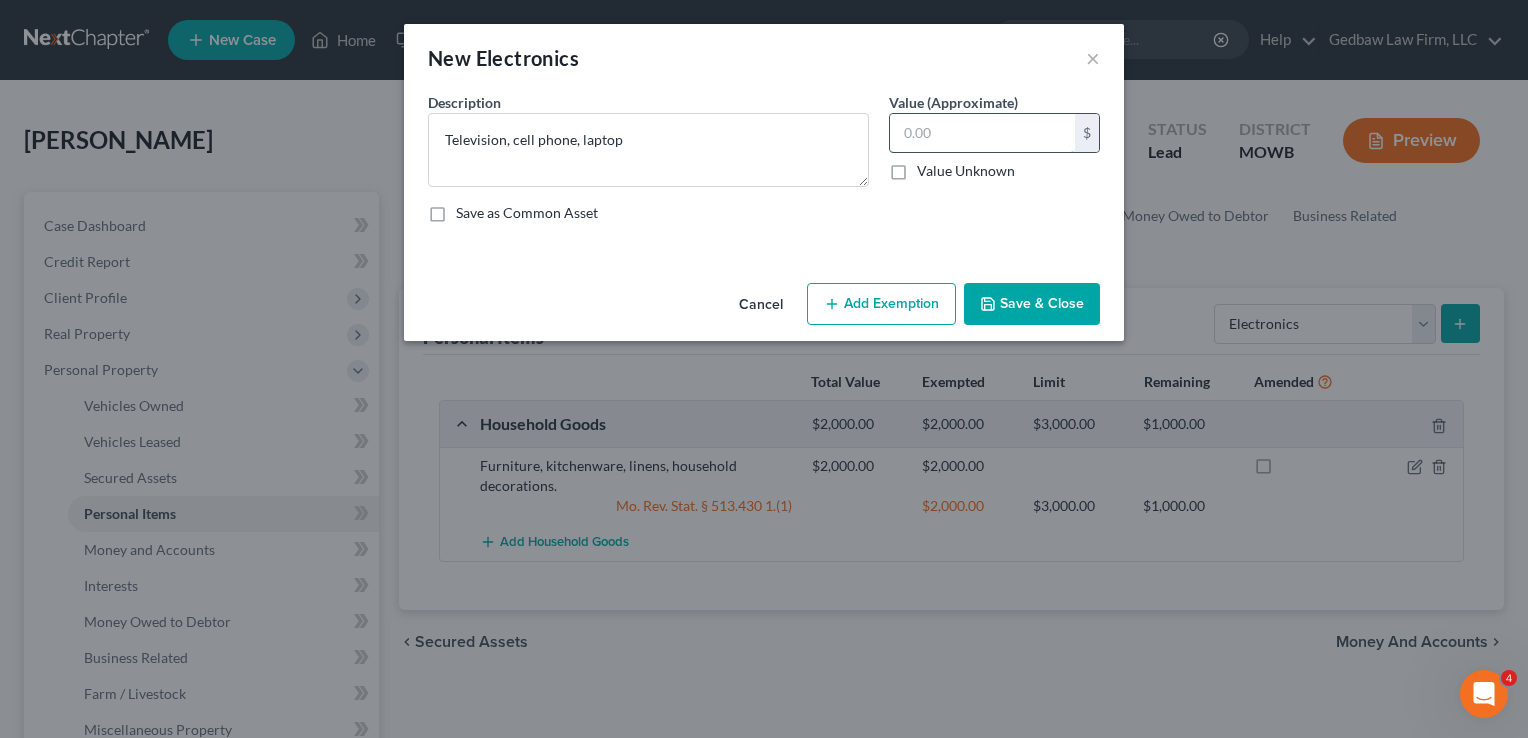 click at bounding box center [982, 133] 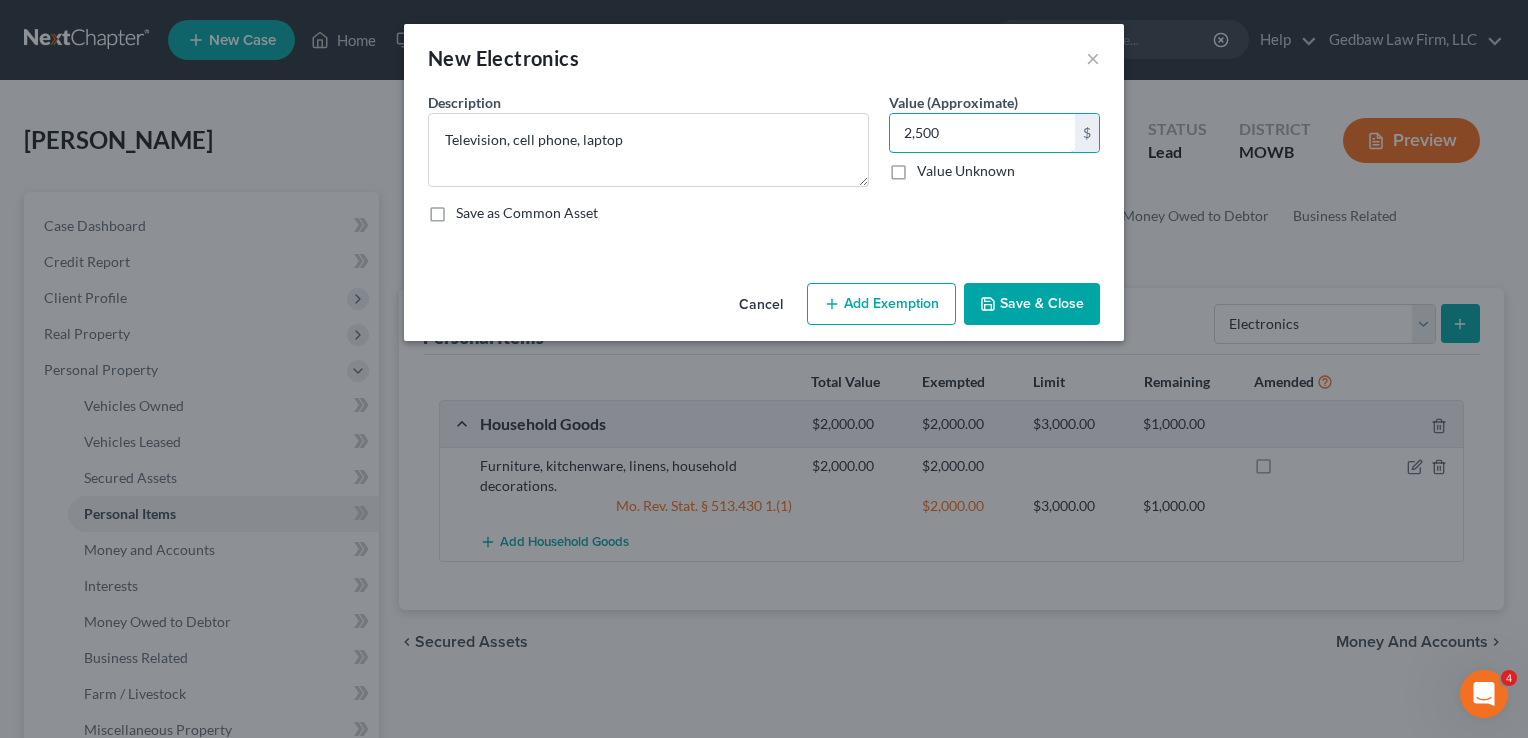 type on "2,500" 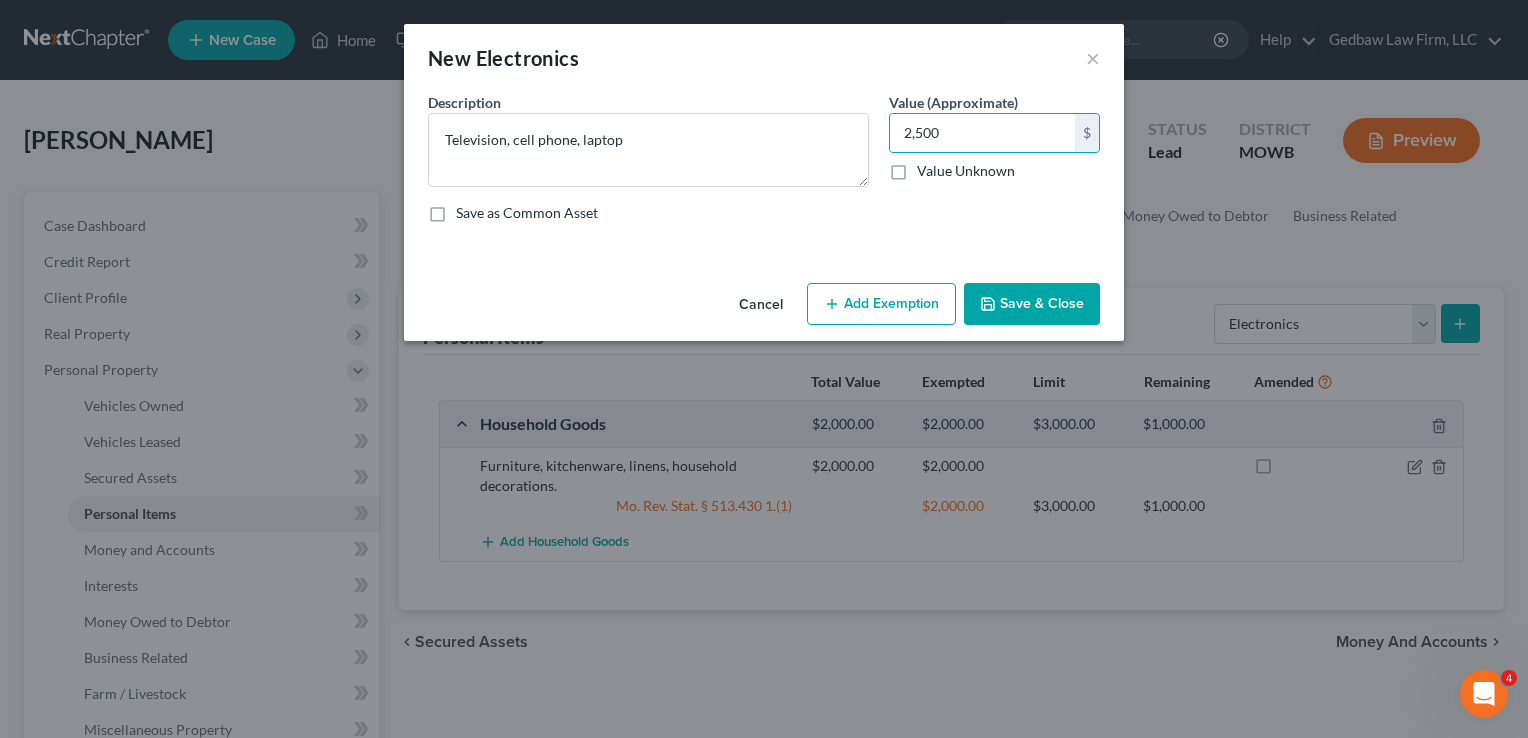 click on "Add Exemption" at bounding box center (881, 304) 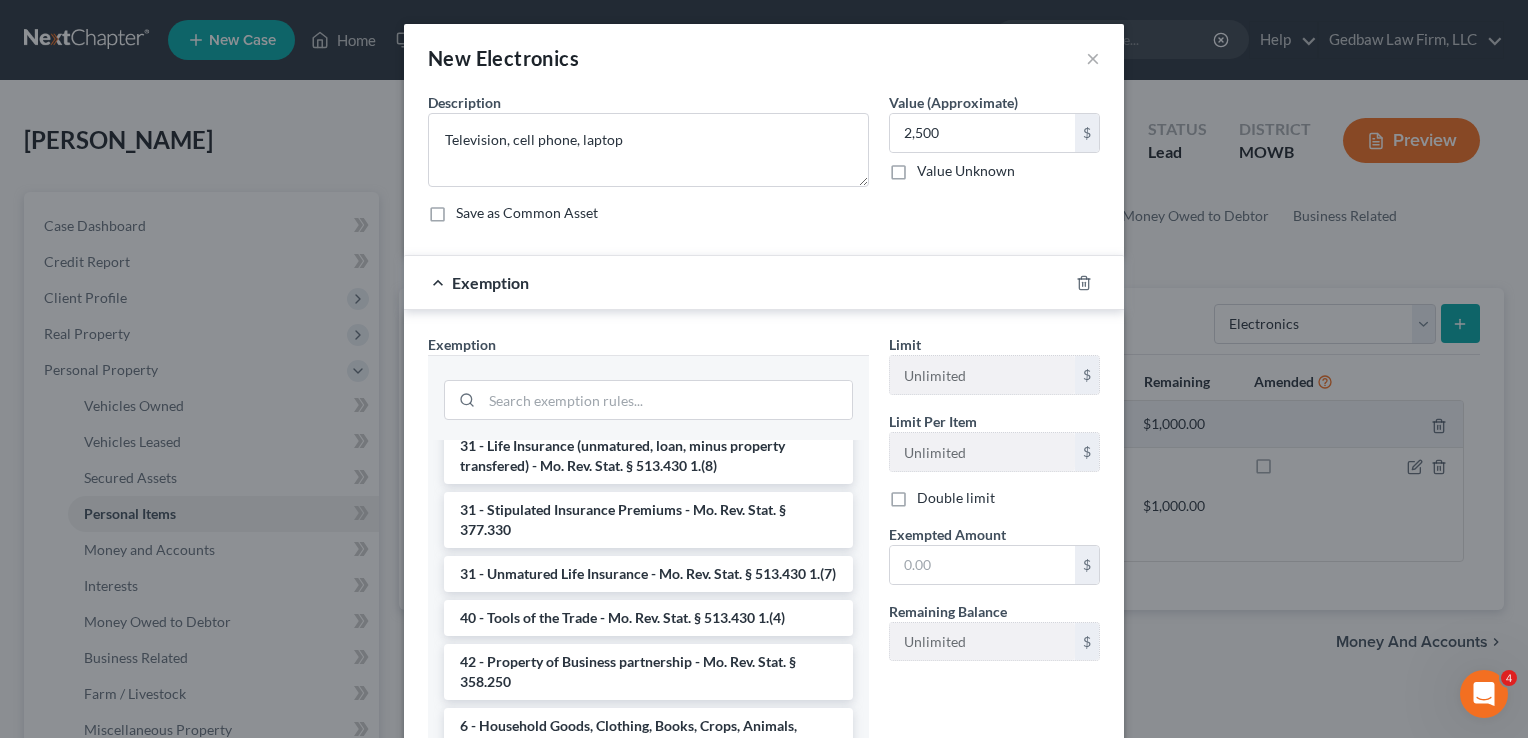 scroll, scrollTop: 2040, scrollLeft: 0, axis: vertical 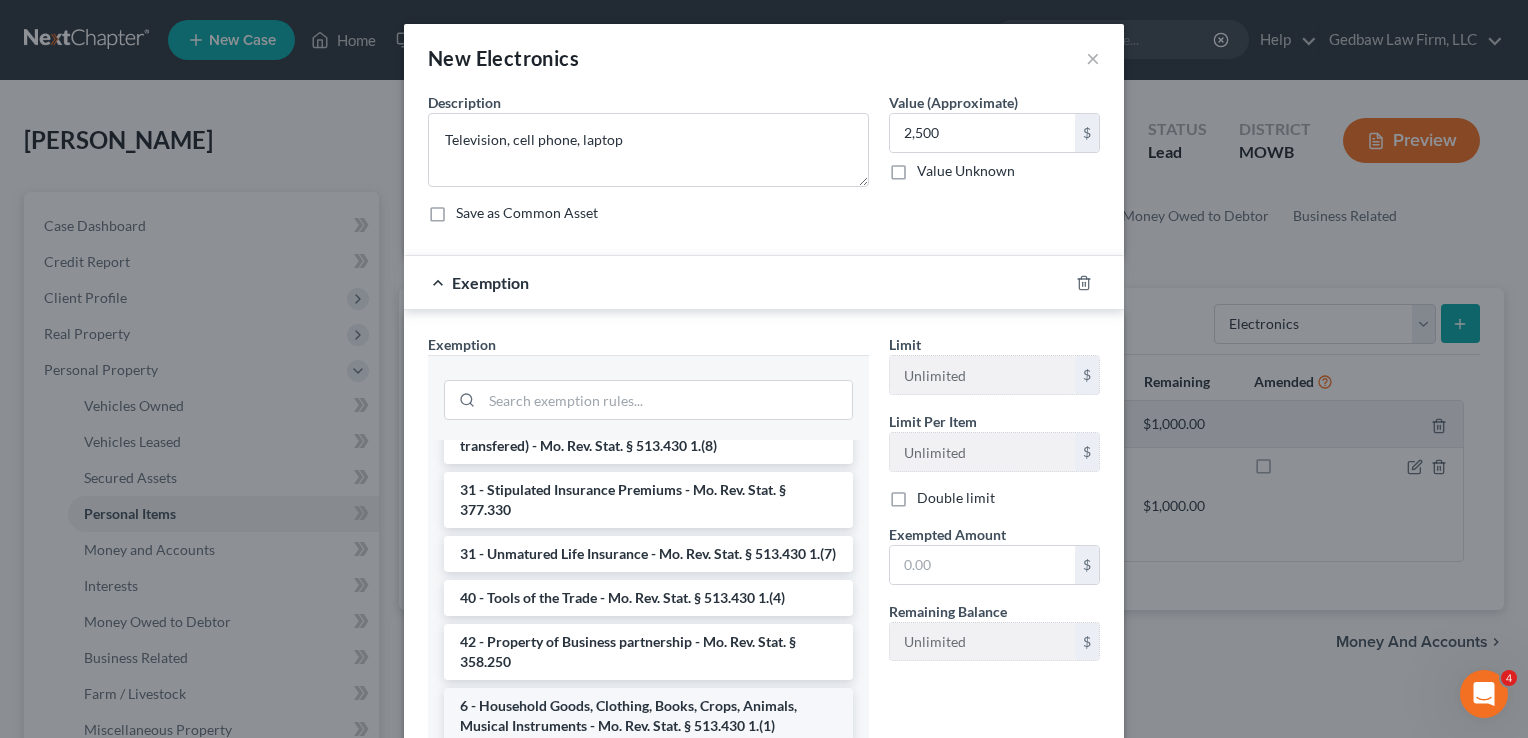 click on "6 - Household Goods, Clothing, Books, Crops, Animals, Musical Instruments - Mo. Rev. Stat. § 513.430 1.(1)" at bounding box center [648, 716] 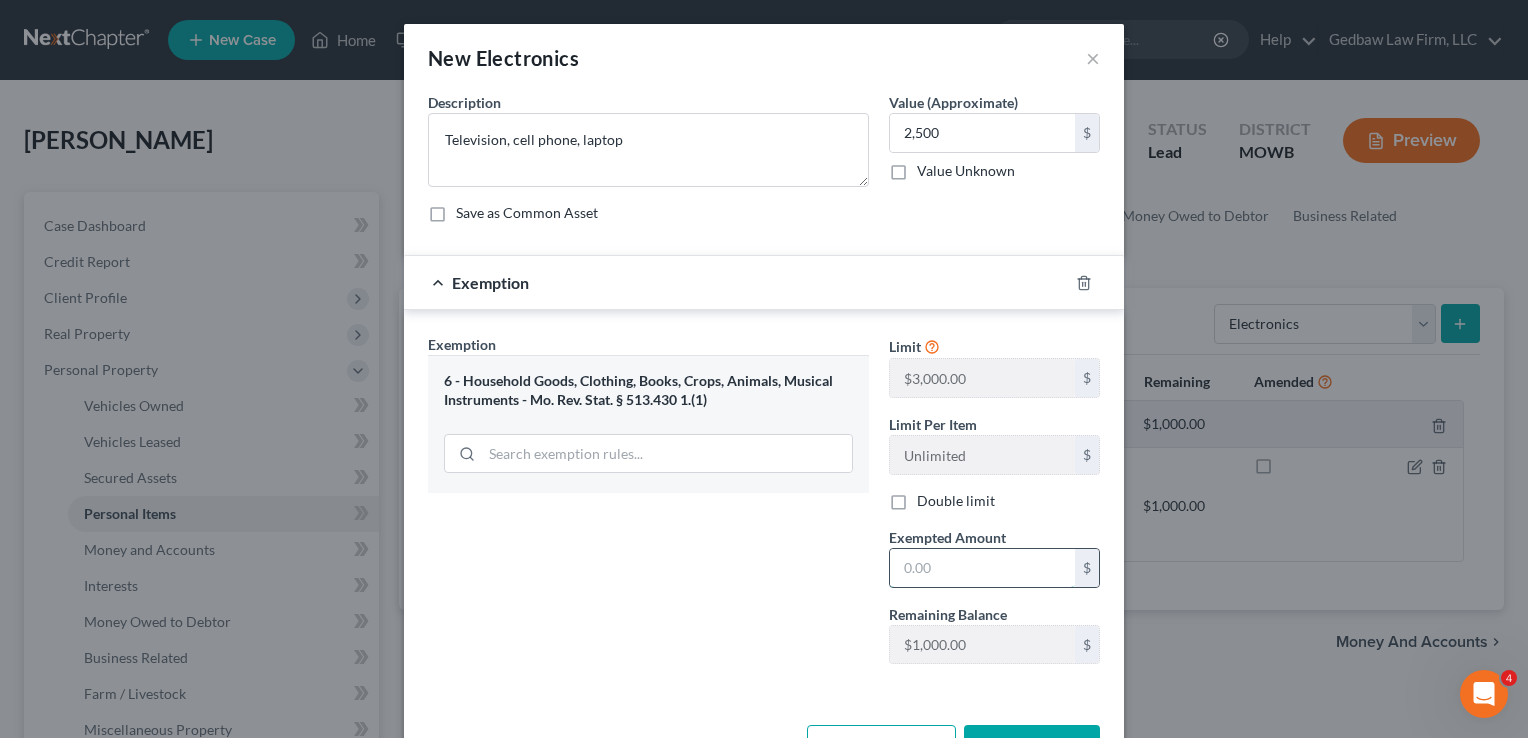 click at bounding box center [982, 568] 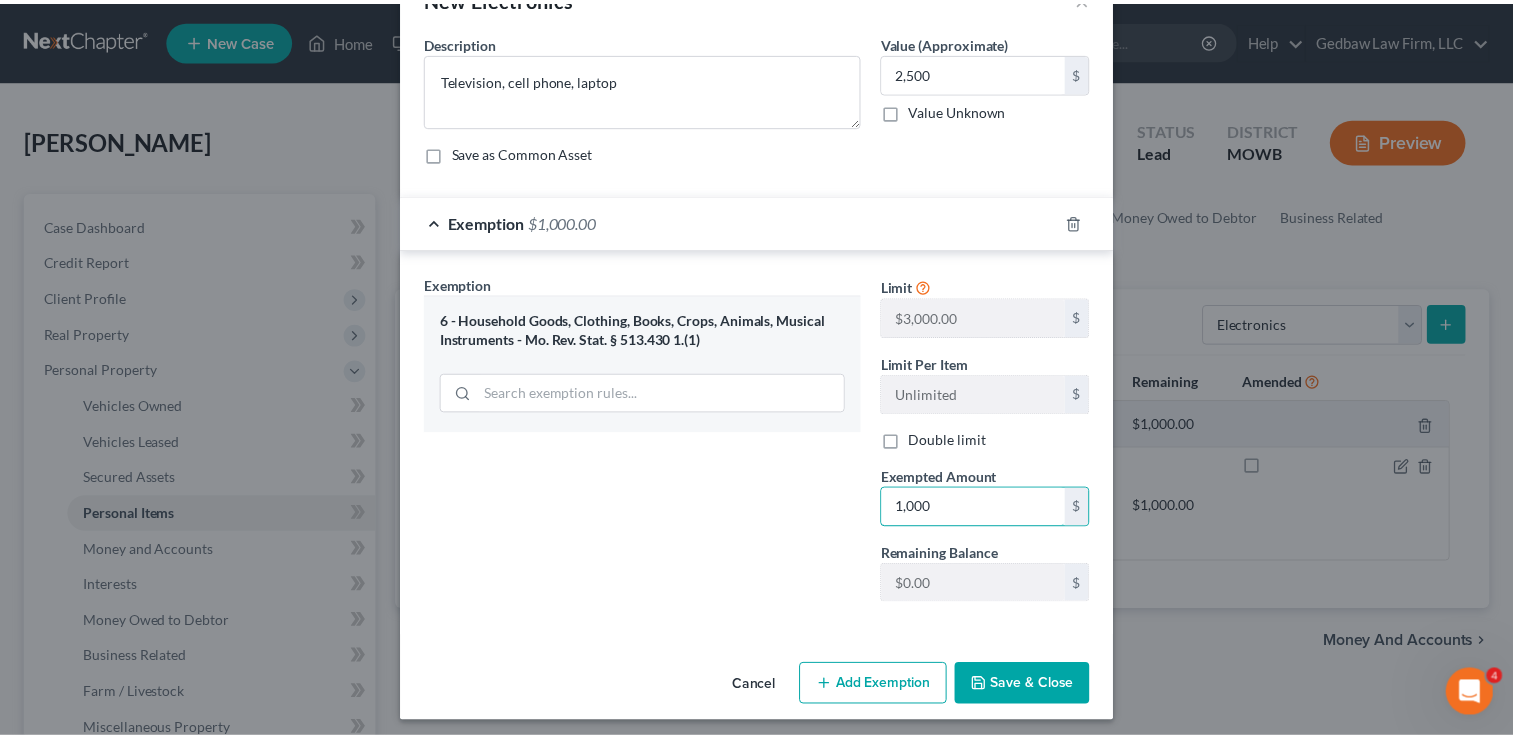 scroll, scrollTop: 66, scrollLeft: 0, axis: vertical 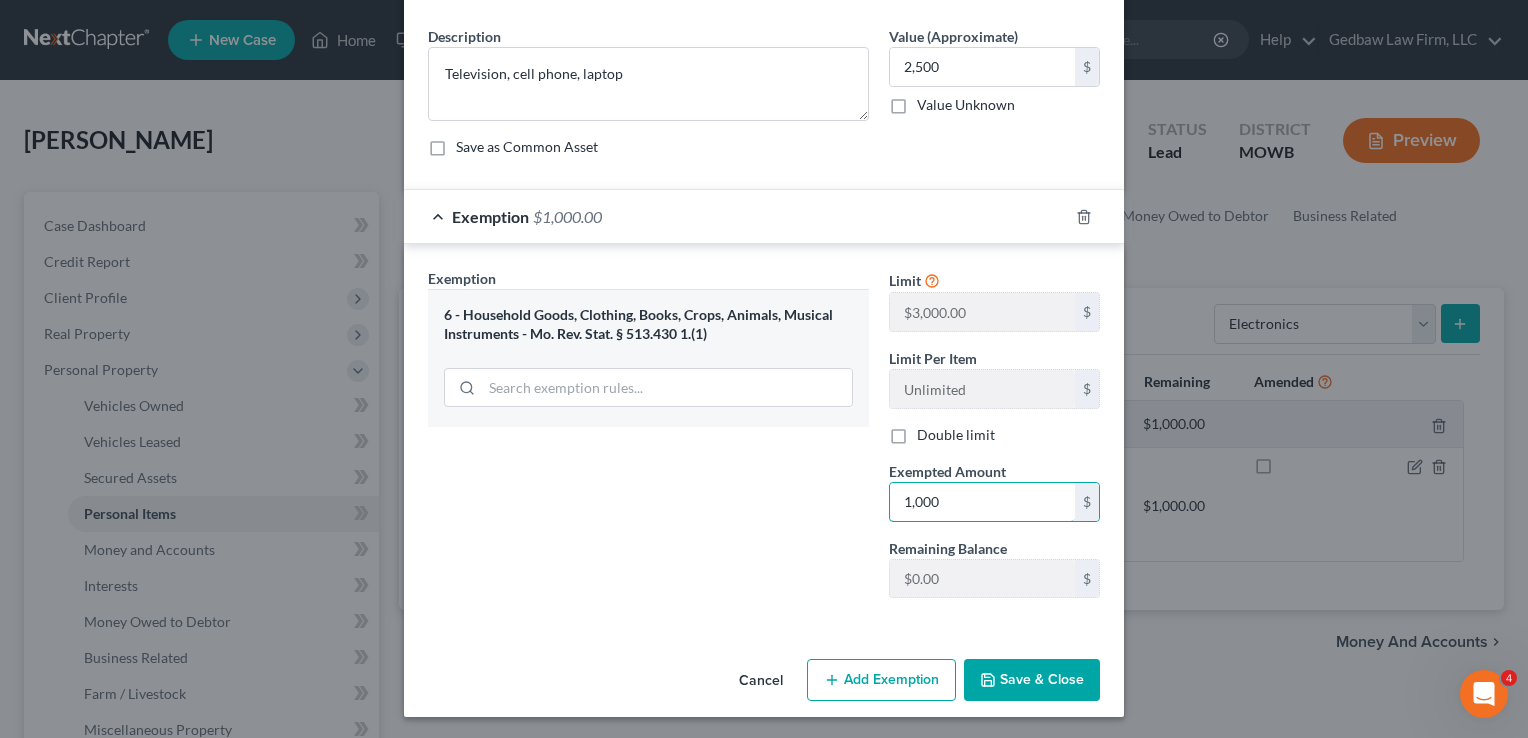 type on "1,000" 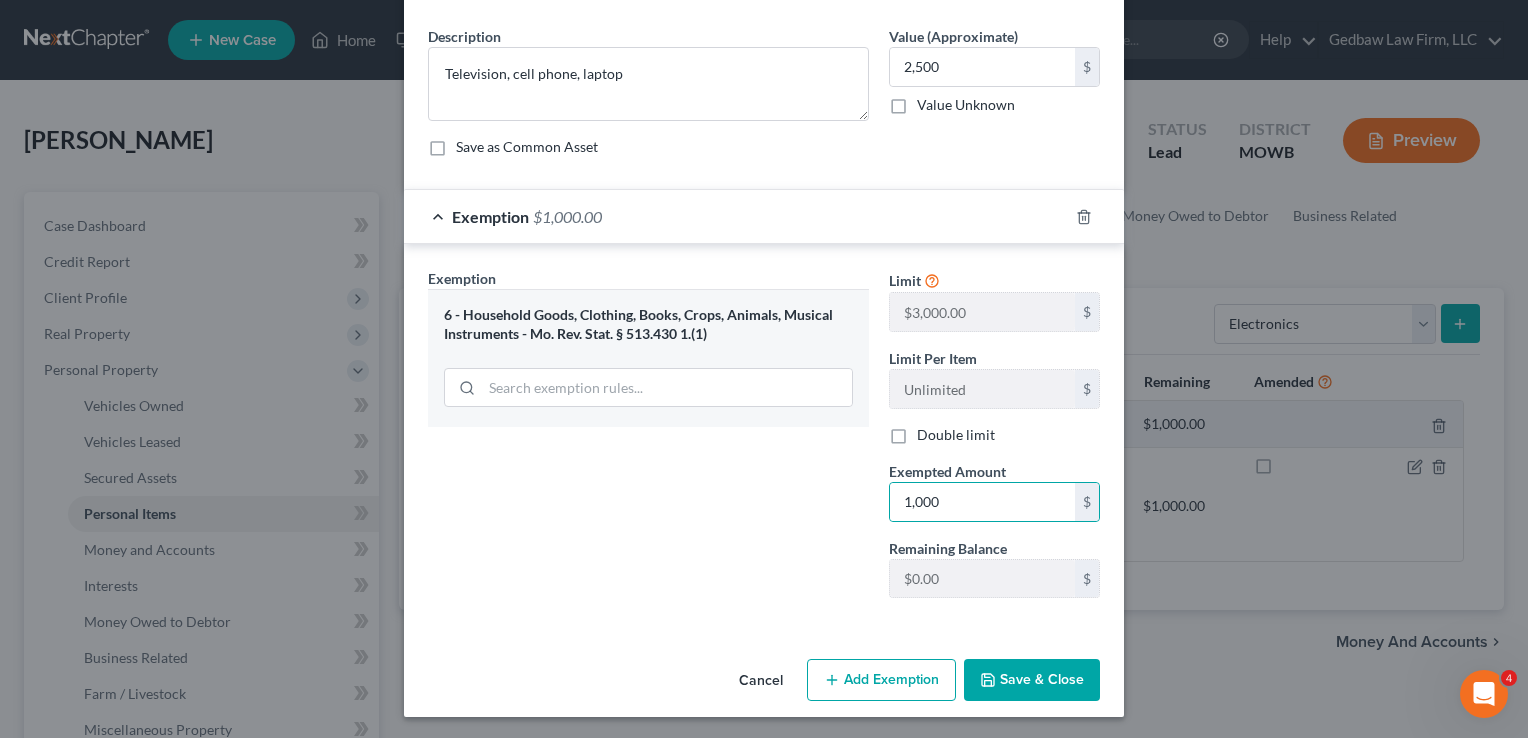 click on "Save & Close" at bounding box center [1032, 680] 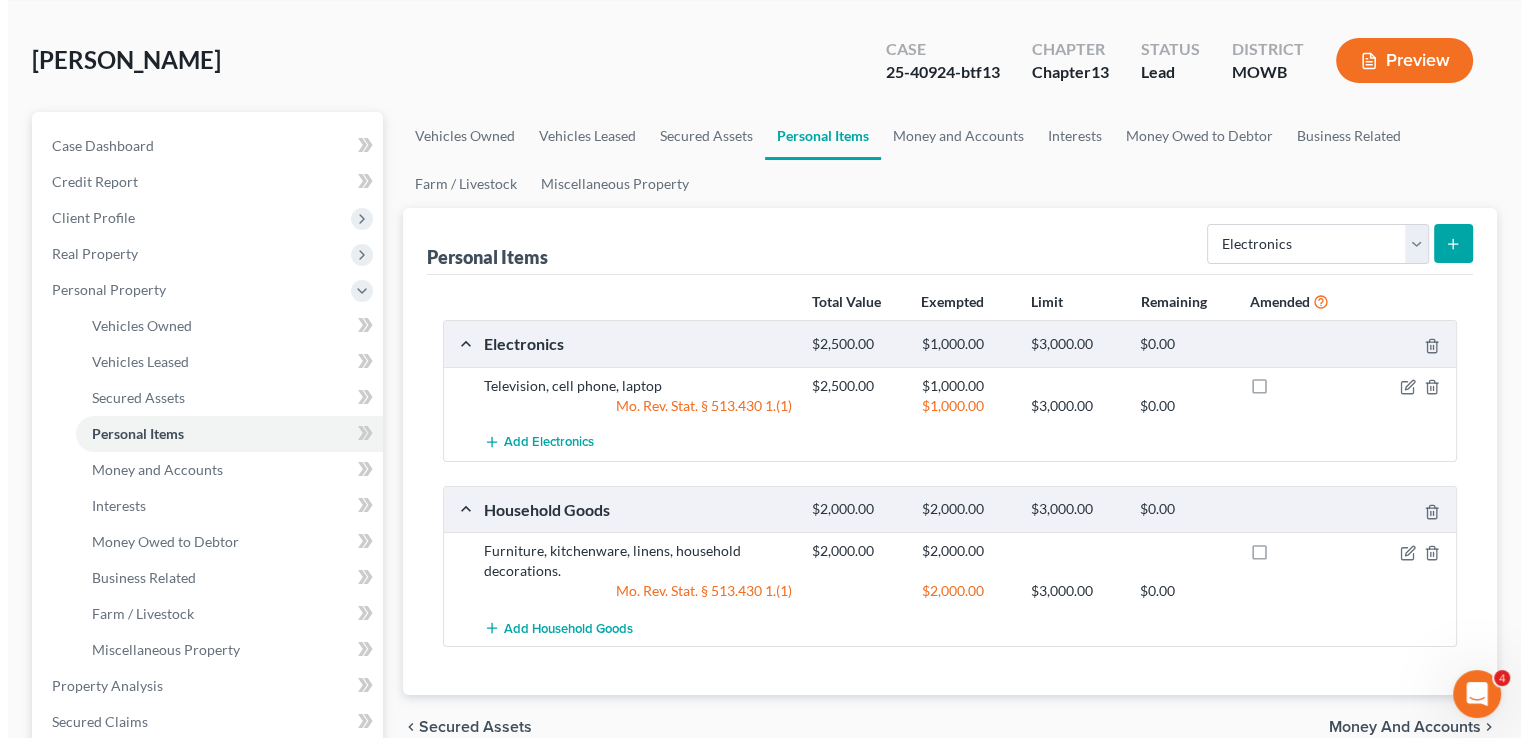 scroll, scrollTop: 75, scrollLeft: 0, axis: vertical 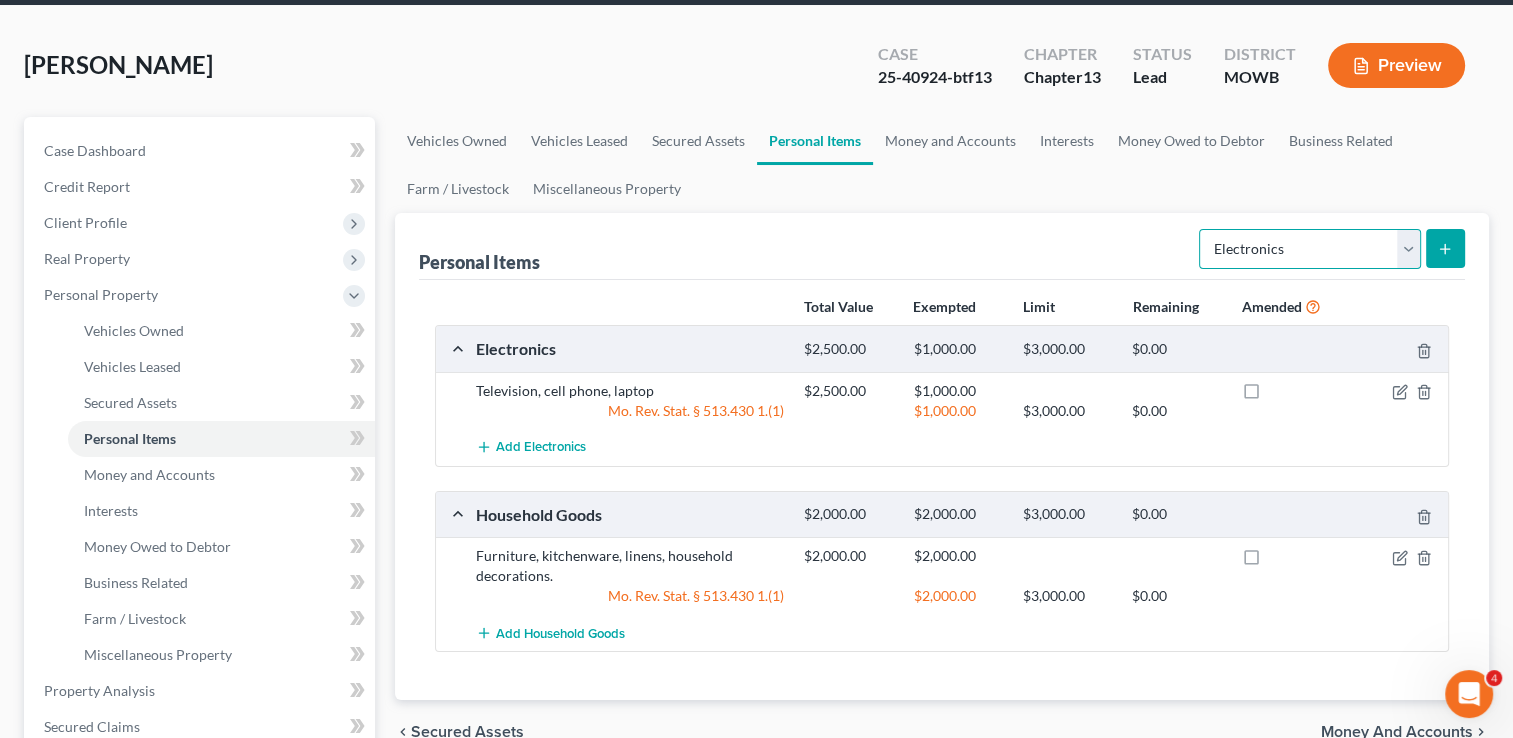click on "Select Item Type Clothing Collectibles Of Value Electronics Firearms Household Goods Jewelry Other Pet(s) Sports & Hobby Equipment" at bounding box center [1310, 249] 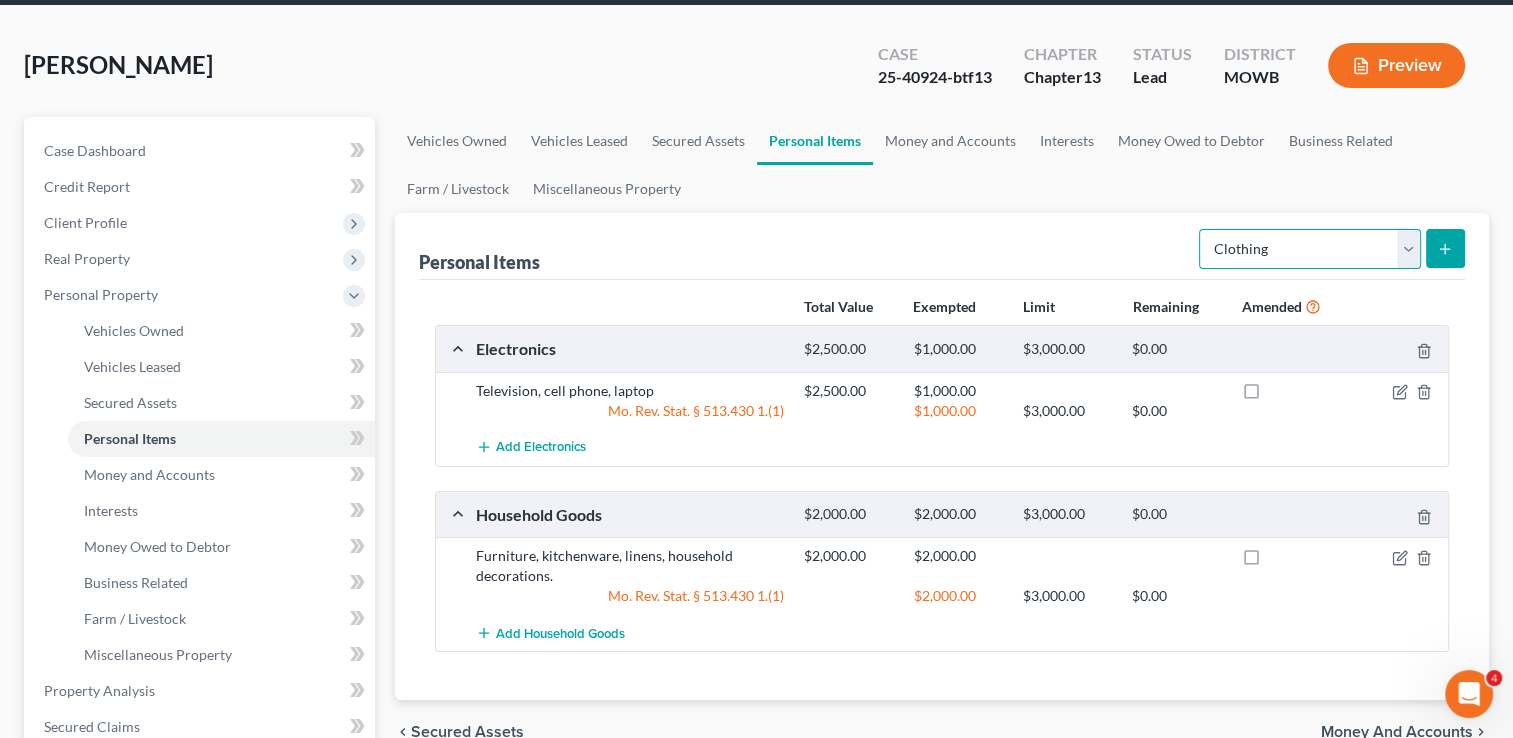click on "Select Item Type Clothing Collectibles Of Value Electronics Firearms Household Goods Jewelry Other Pet(s) Sports & Hobby Equipment" at bounding box center (1310, 249) 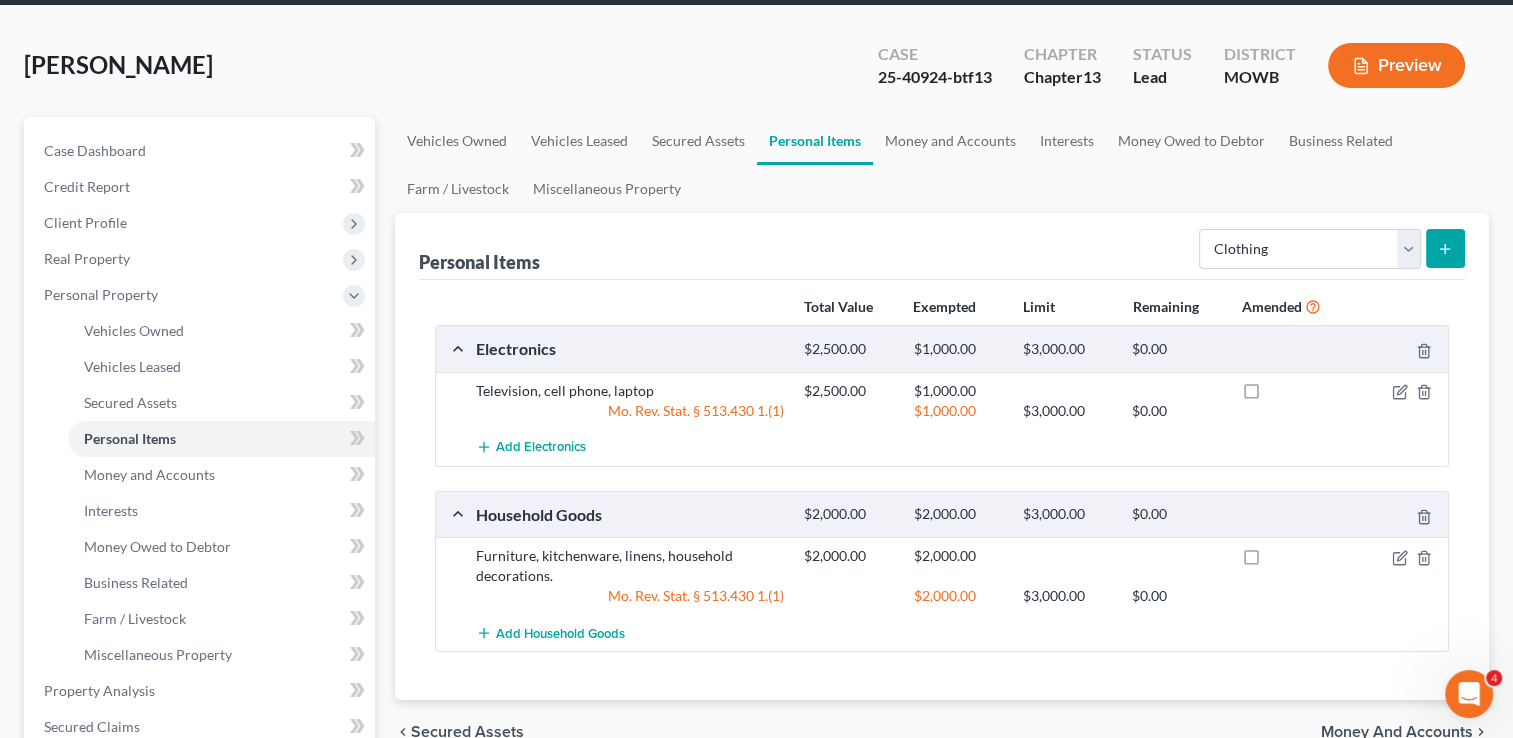 click at bounding box center [1445, 248] 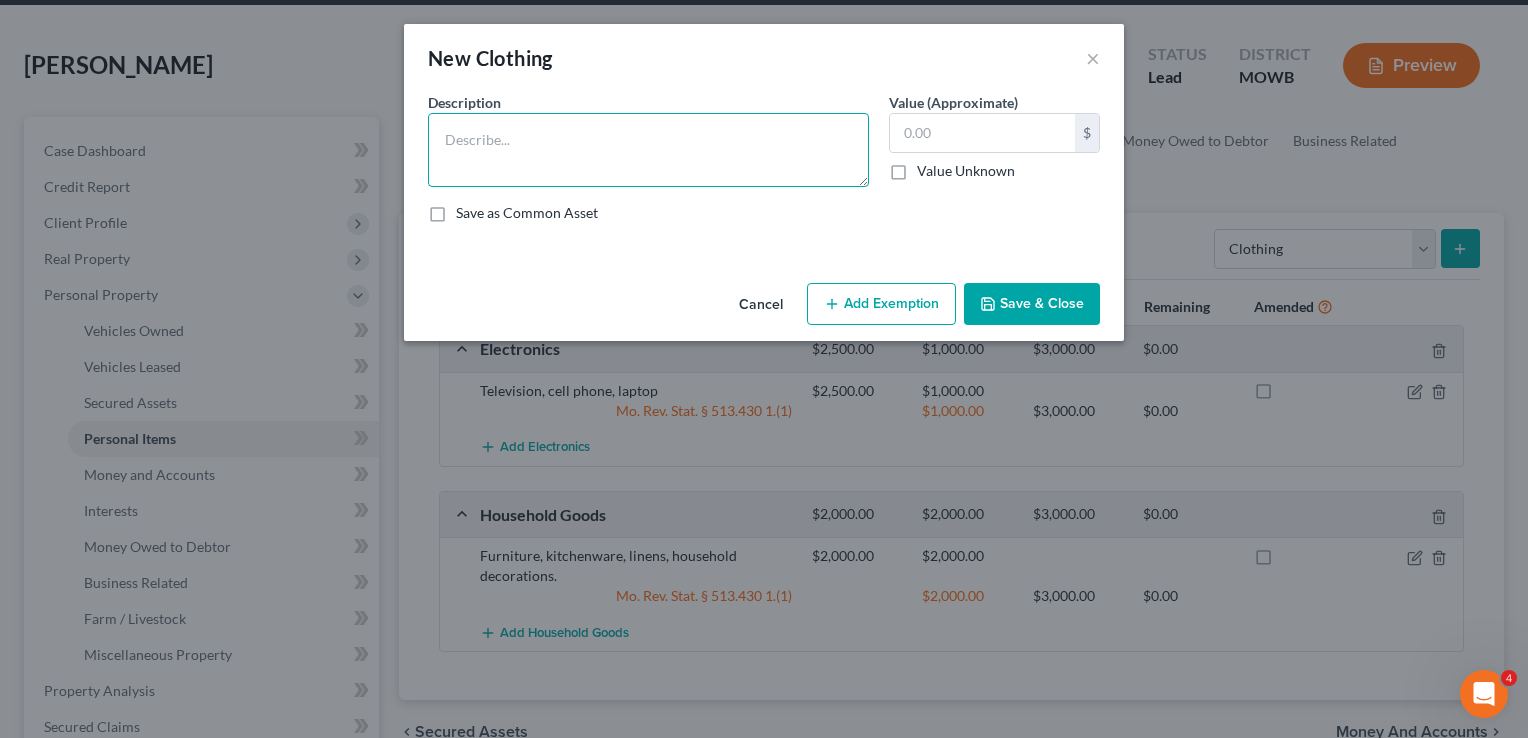 click at bounding box center [648, 150] 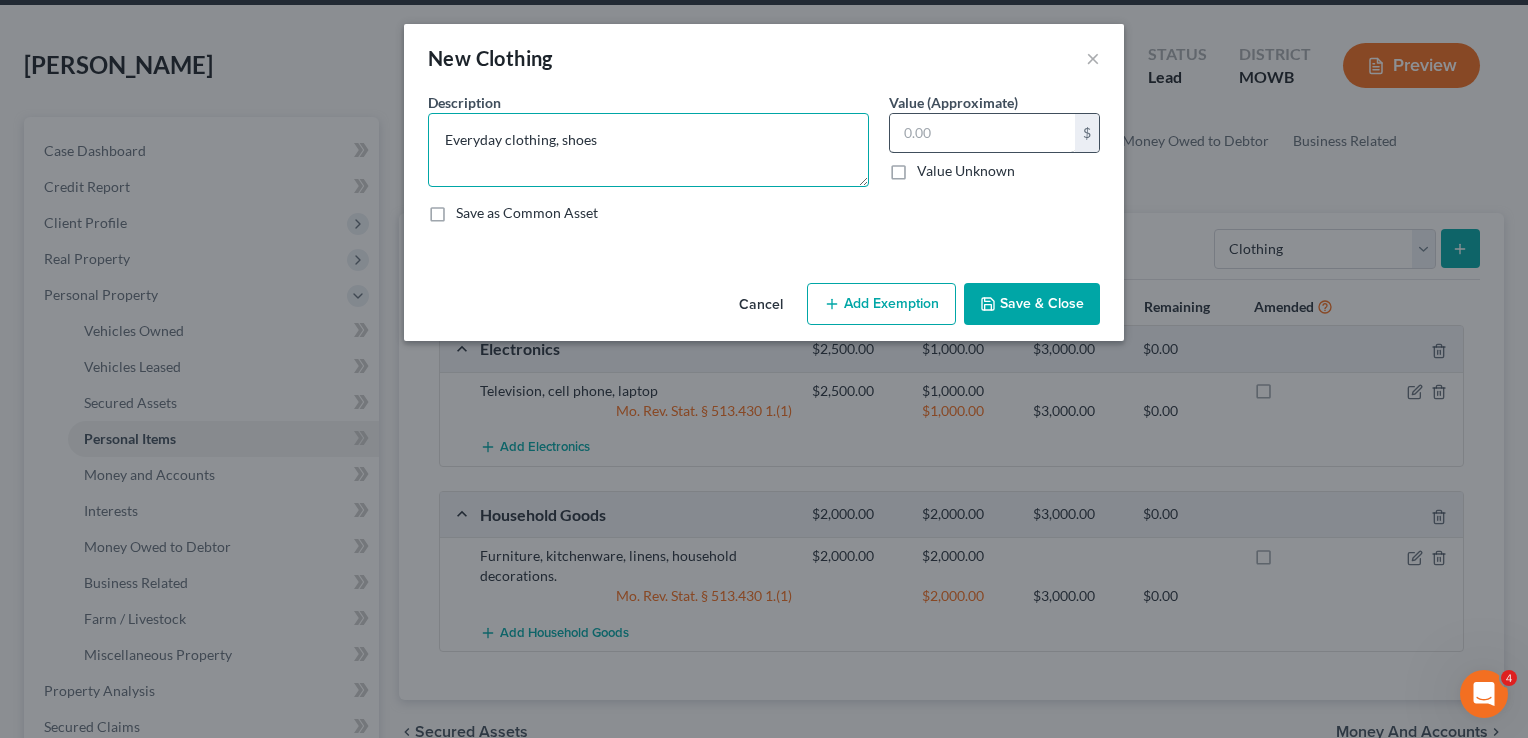 type on "Everyday clothing, shoes" 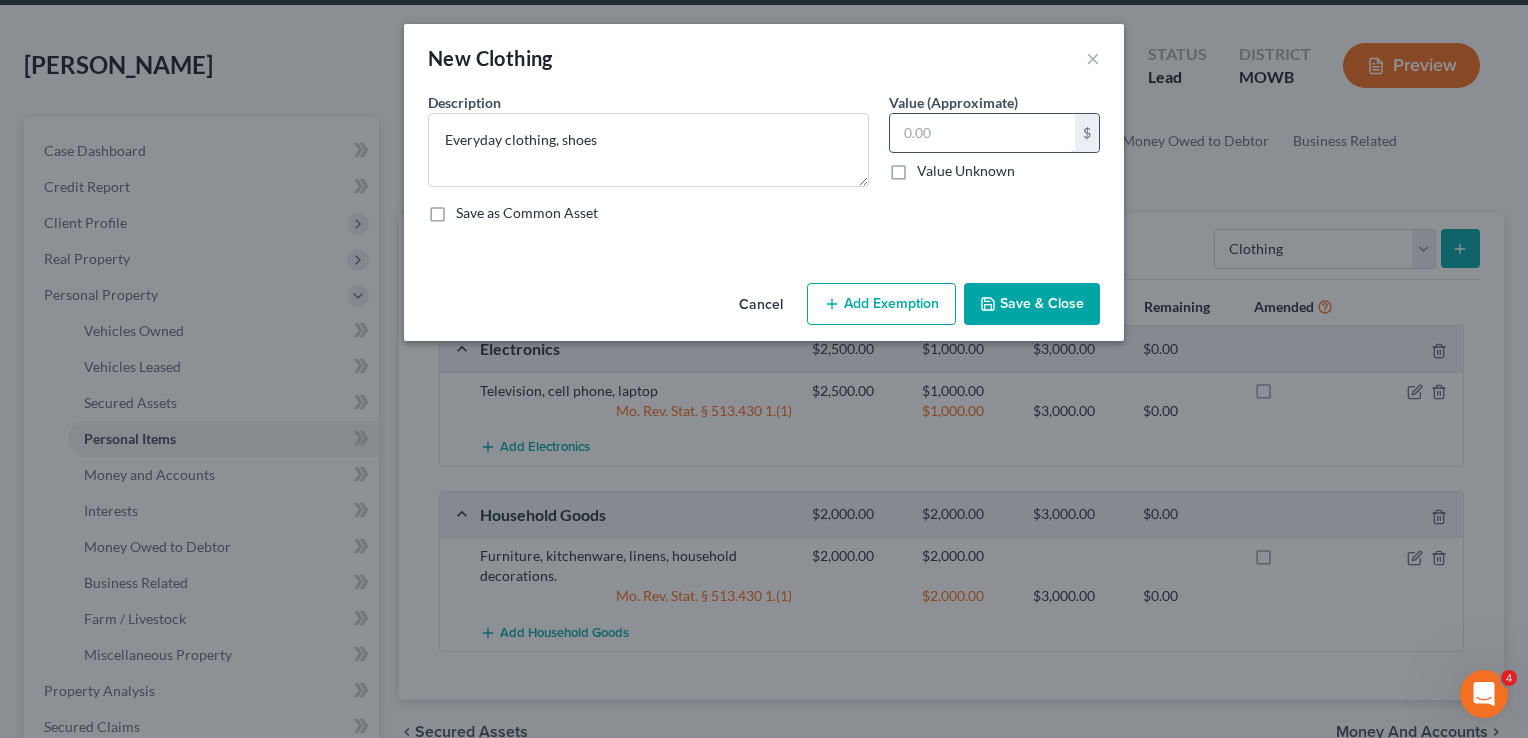 click at bounding box center (982, 133) 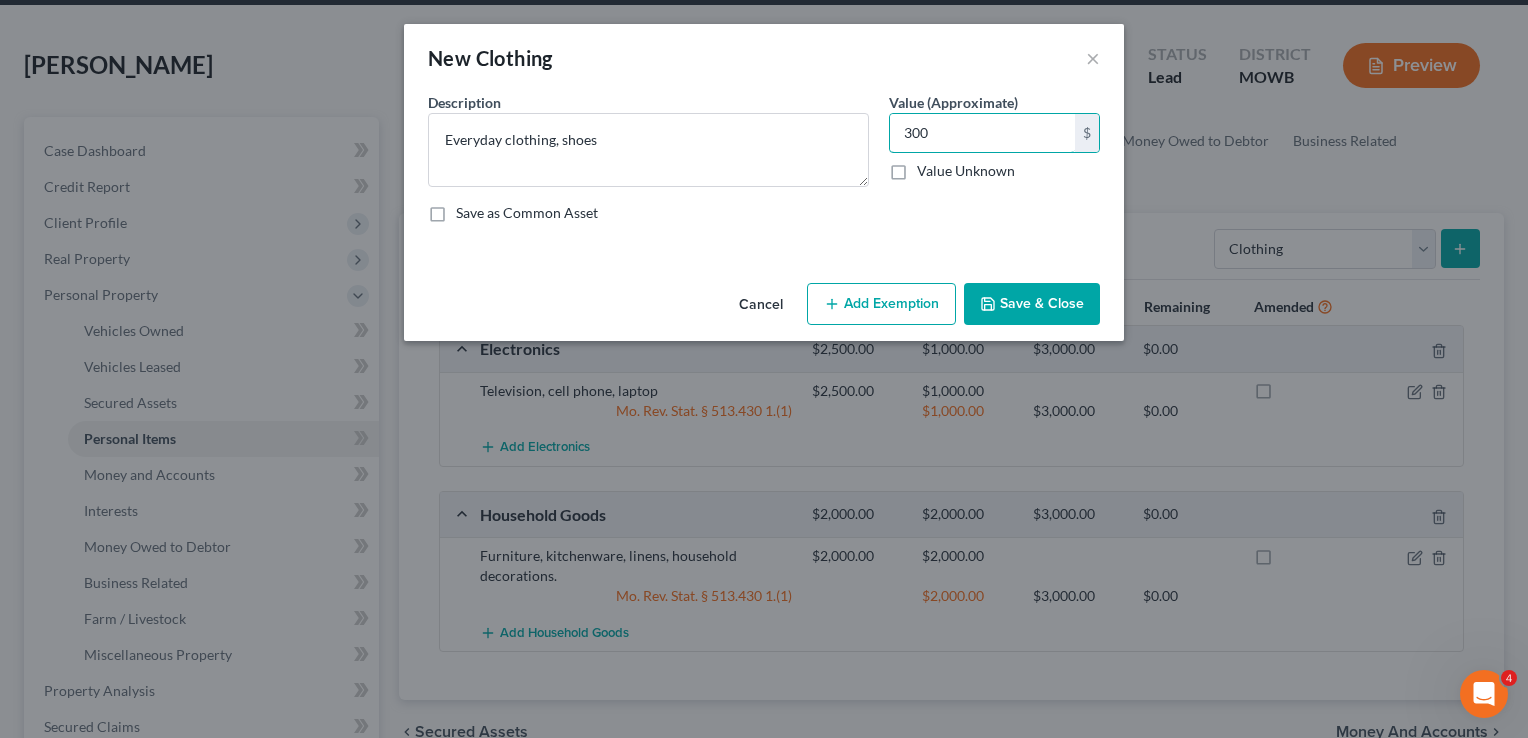 type on "300" 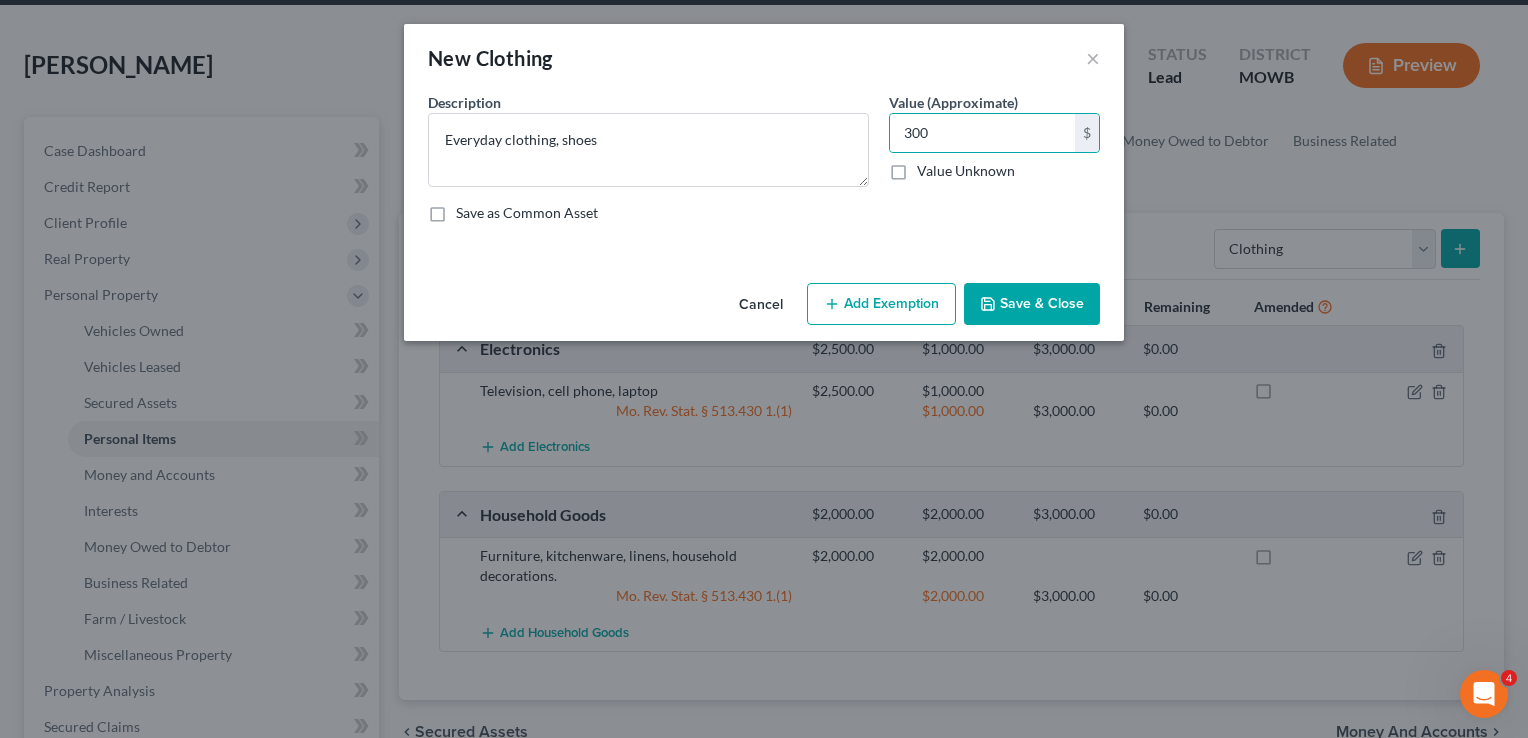 click on "Save & Close" at bounding box center [1032, 304] 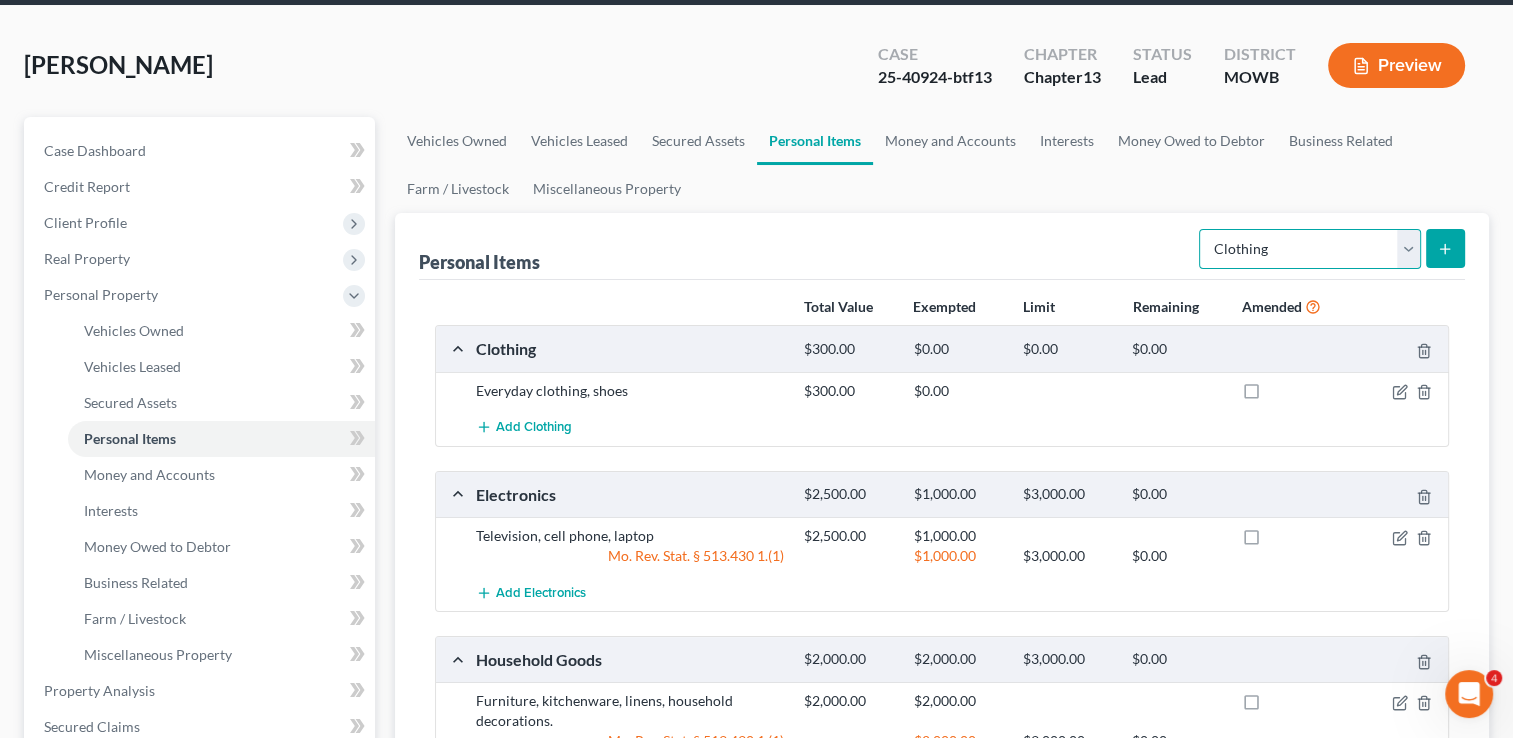 click on "Select Item Type Clothing Collectibles Of Value Electronics Firearms Household Goods Jewelry Other Pet(s) Sports & Hobby Equipment" at bounding box center (1310, 249) 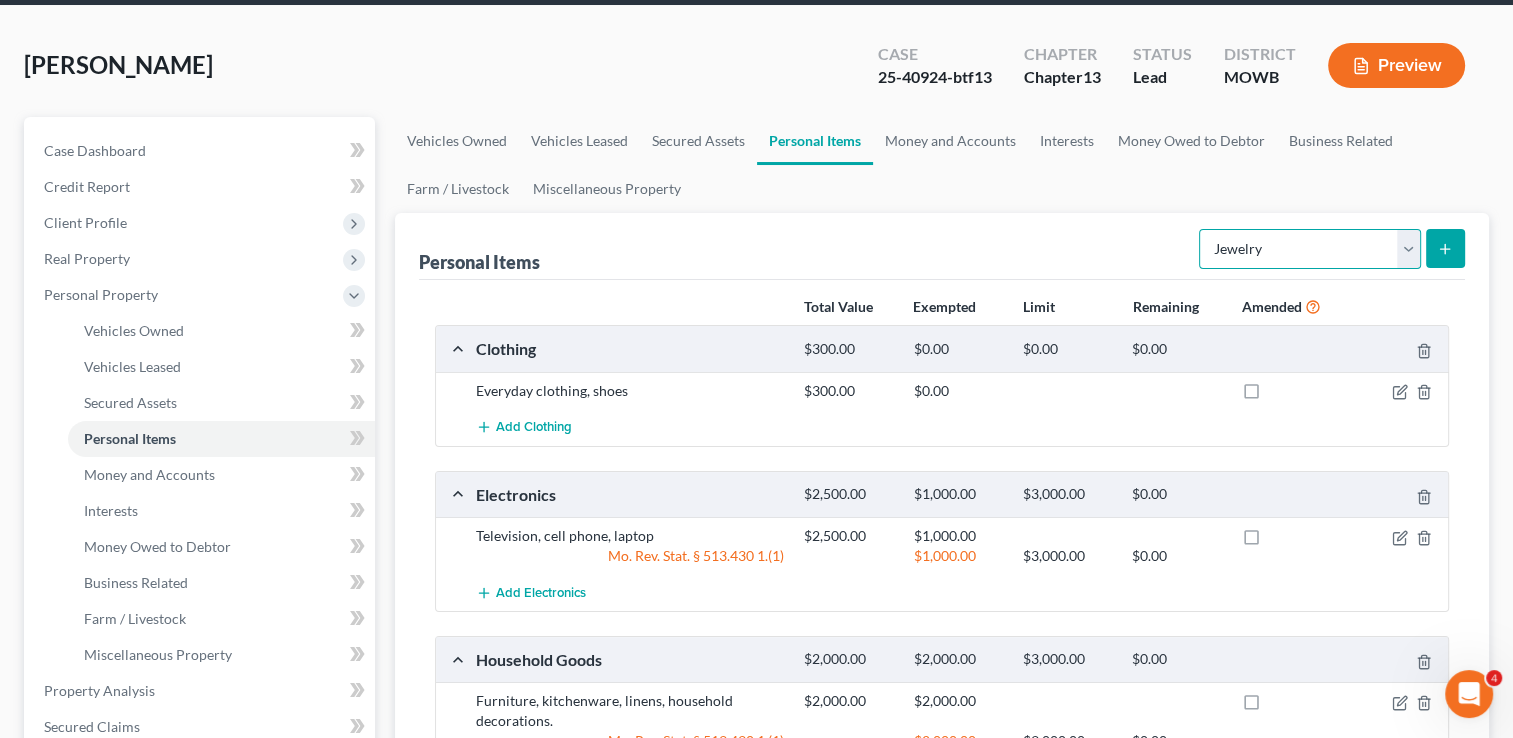 click on "Select Item Type Clothing Collectibles Of Value Electronics Firearms Household Goods Jewelry Other Pet(s) Sports & Hobby Equipment" at bounding box center [1310, 249] 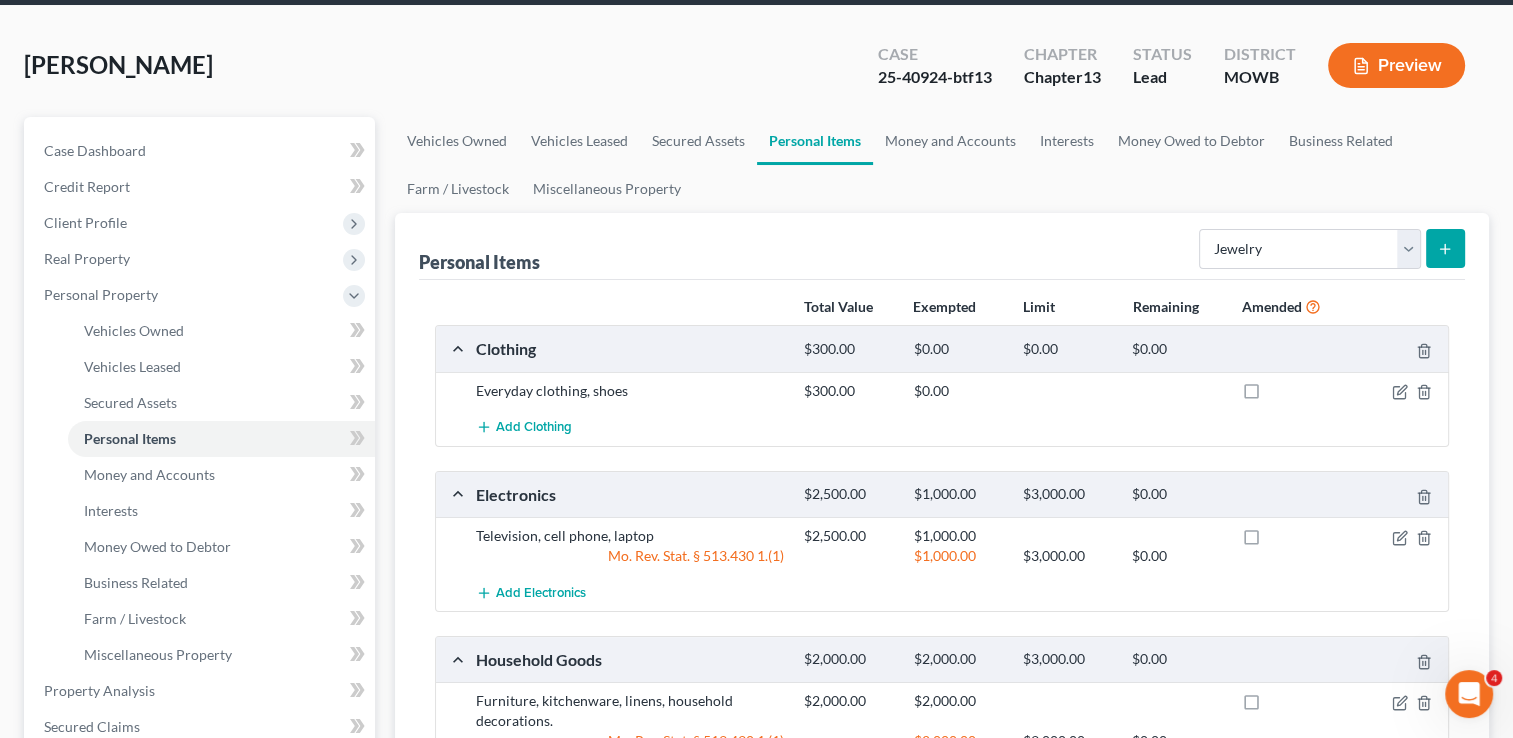 click at bounding box center [1445, 248] 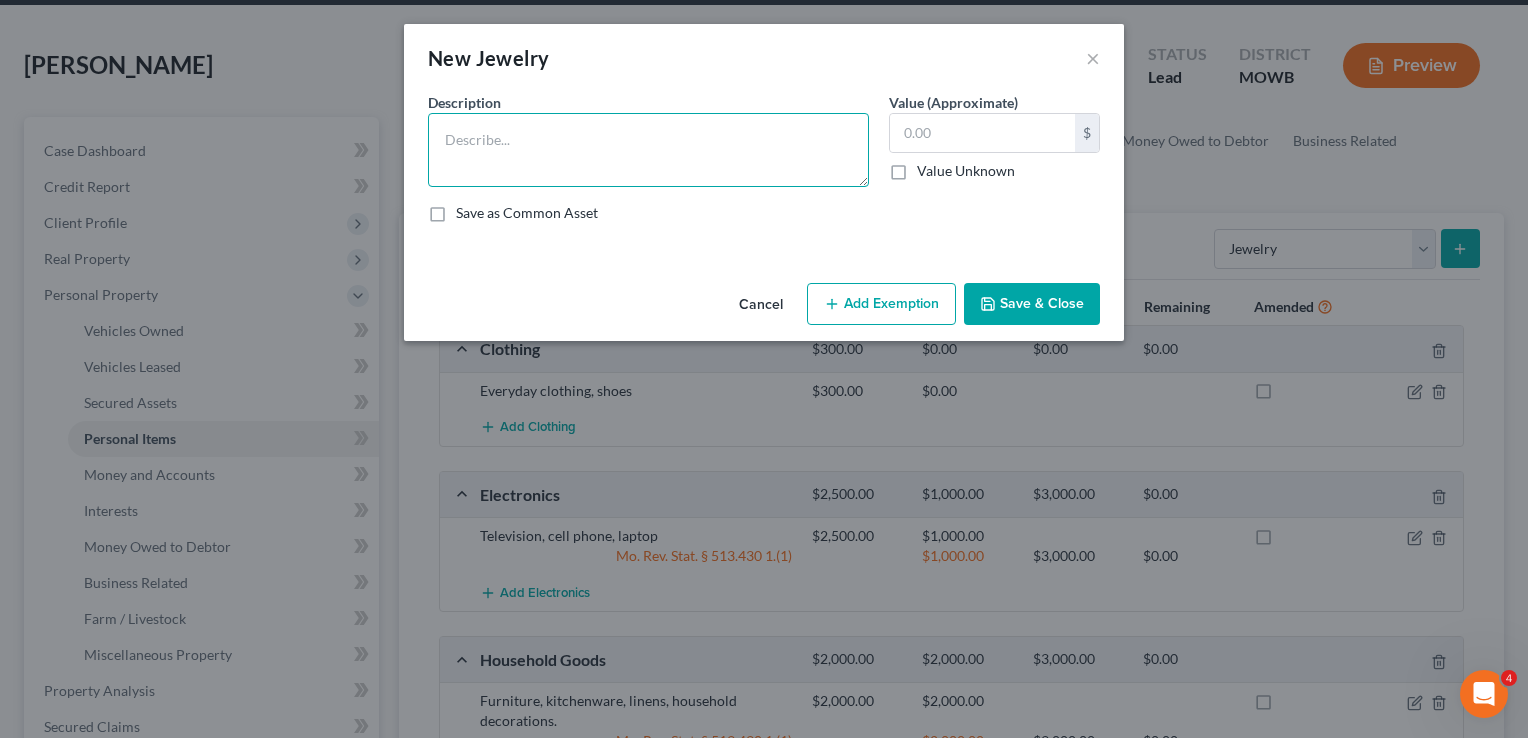 click at bounding box center [648, 150] 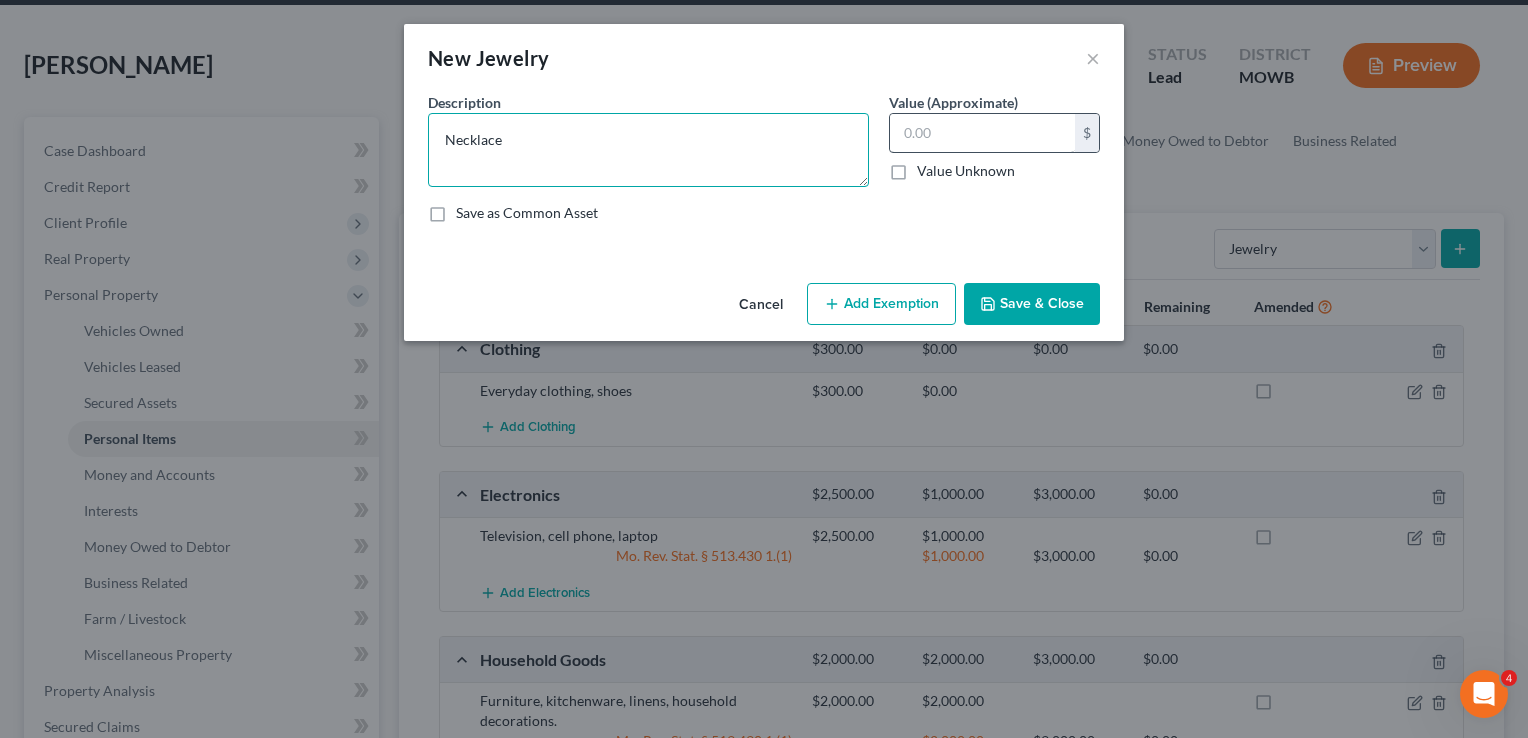 type on "Necklace" 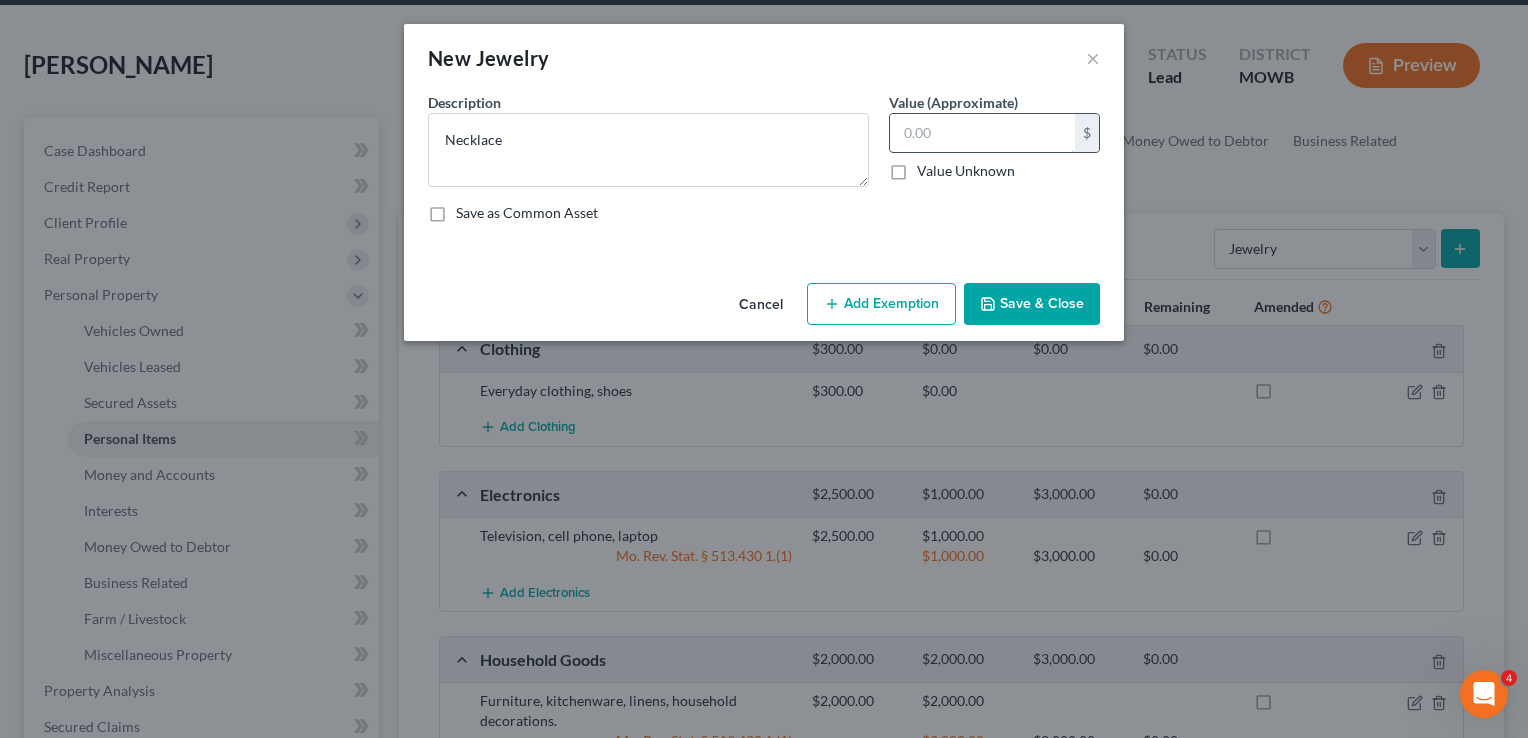 click at bounding box center (982, 133) 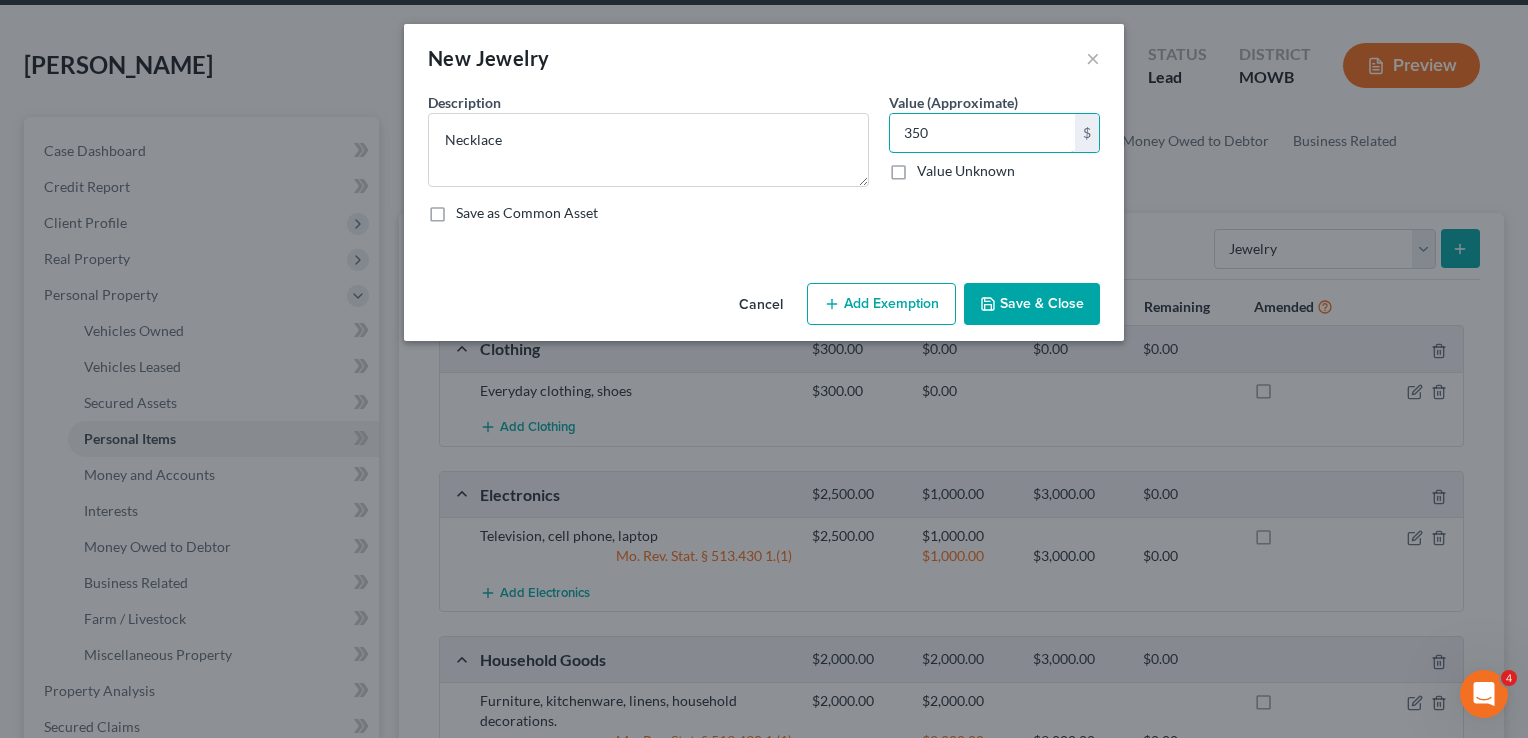 type on "350" 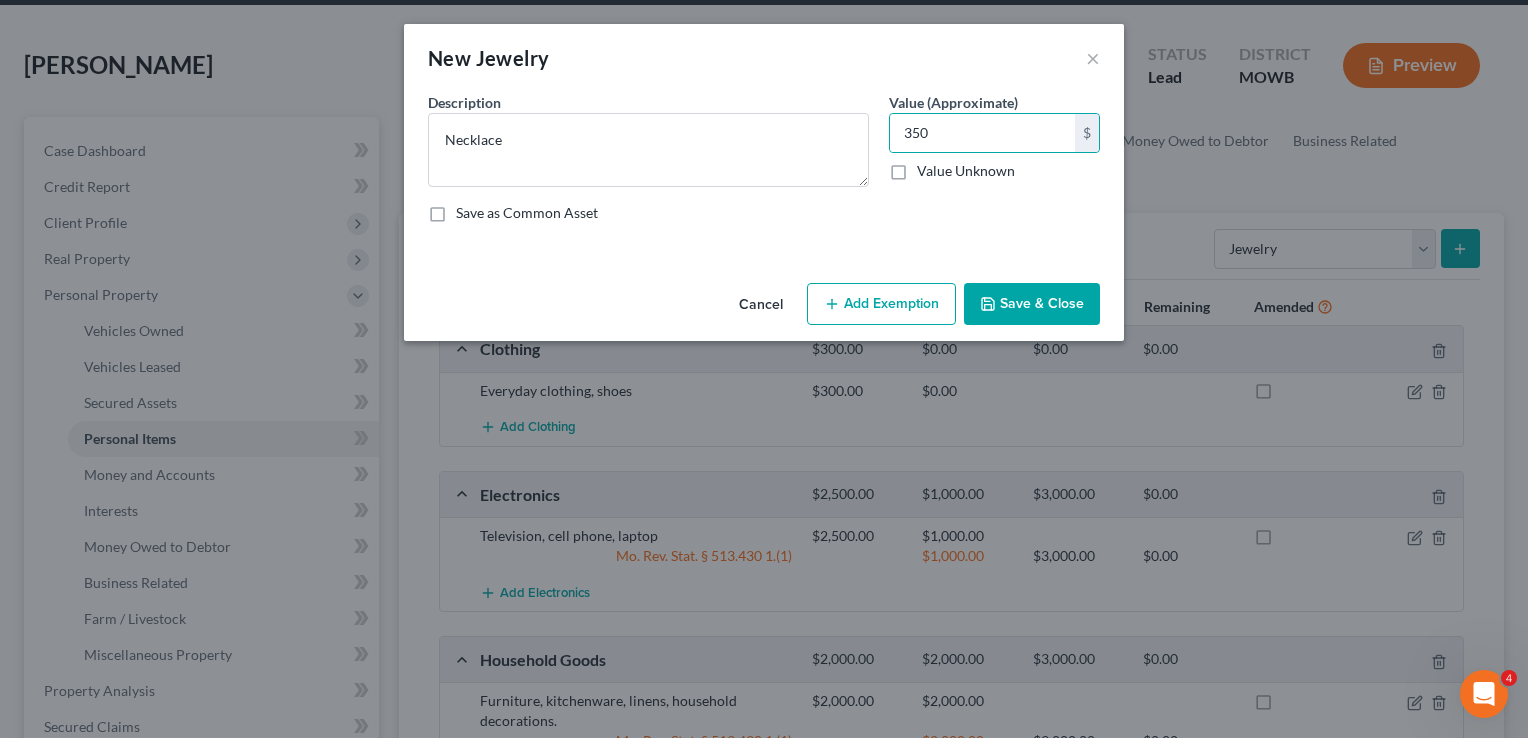 click on "Add Exemption" at bounding box center [881, 304] 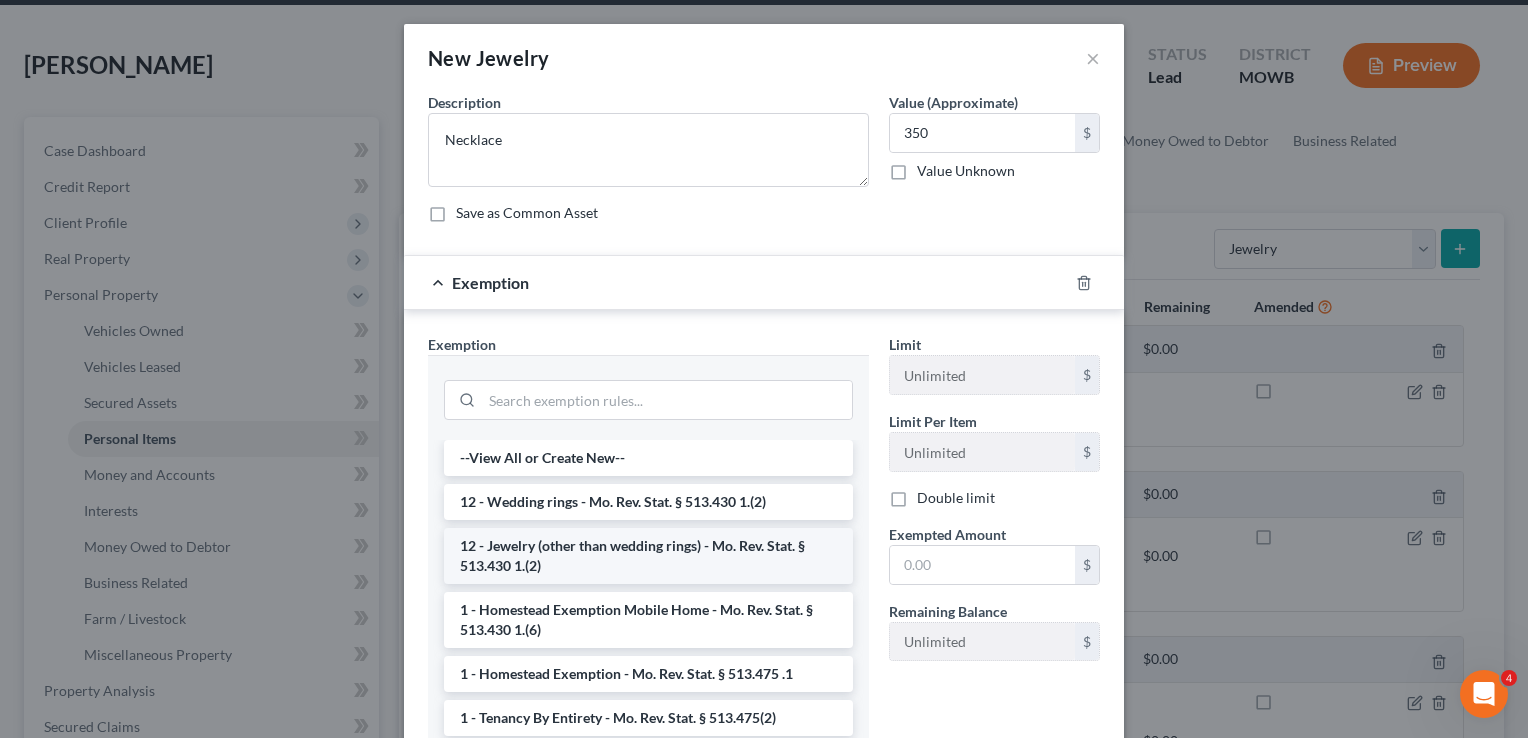 click on "12 - Jewelry  (other than wedding rings) - Mo. Rev. Stat. § 513.430 1.(2)" at bounding box center (648, 556) 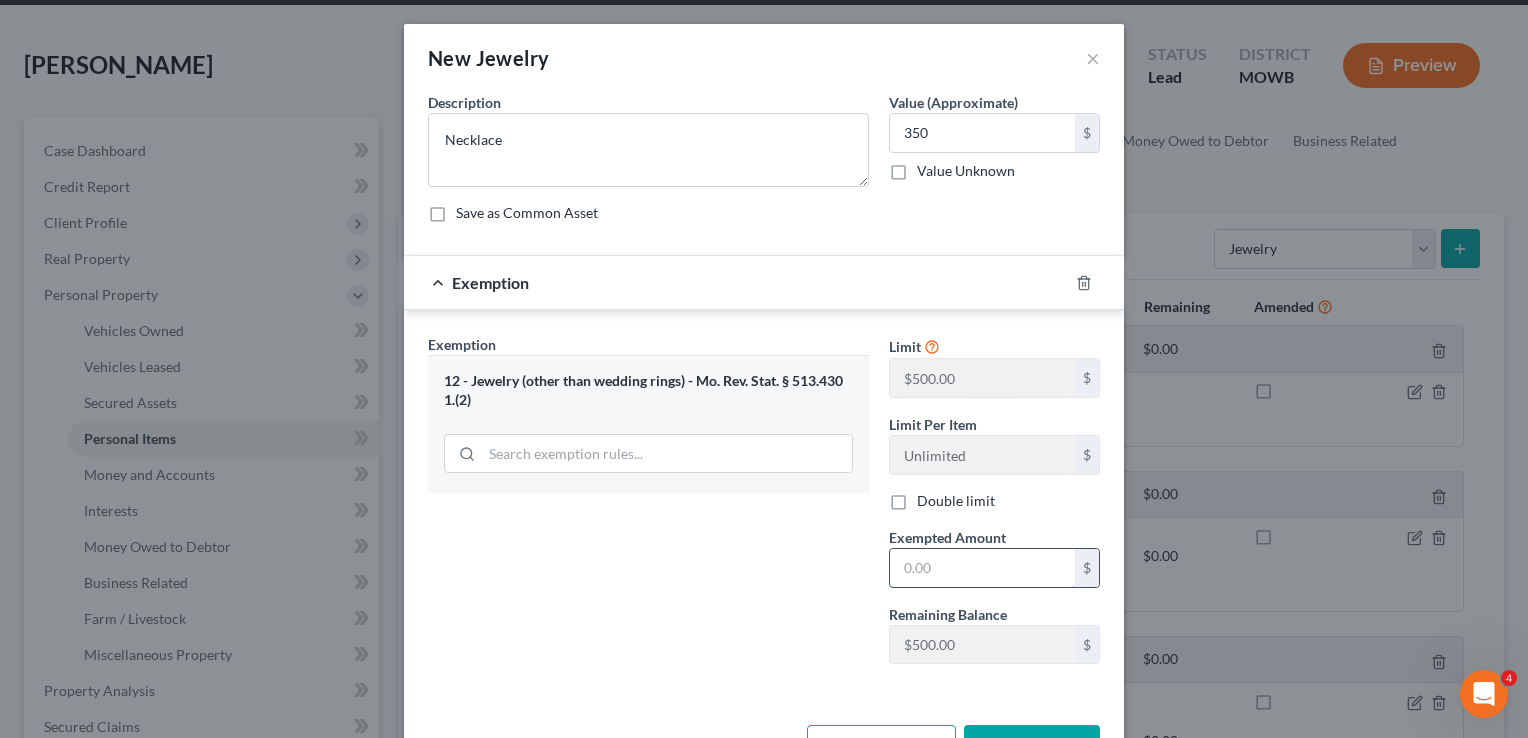 click at bounding box center [982, 568] 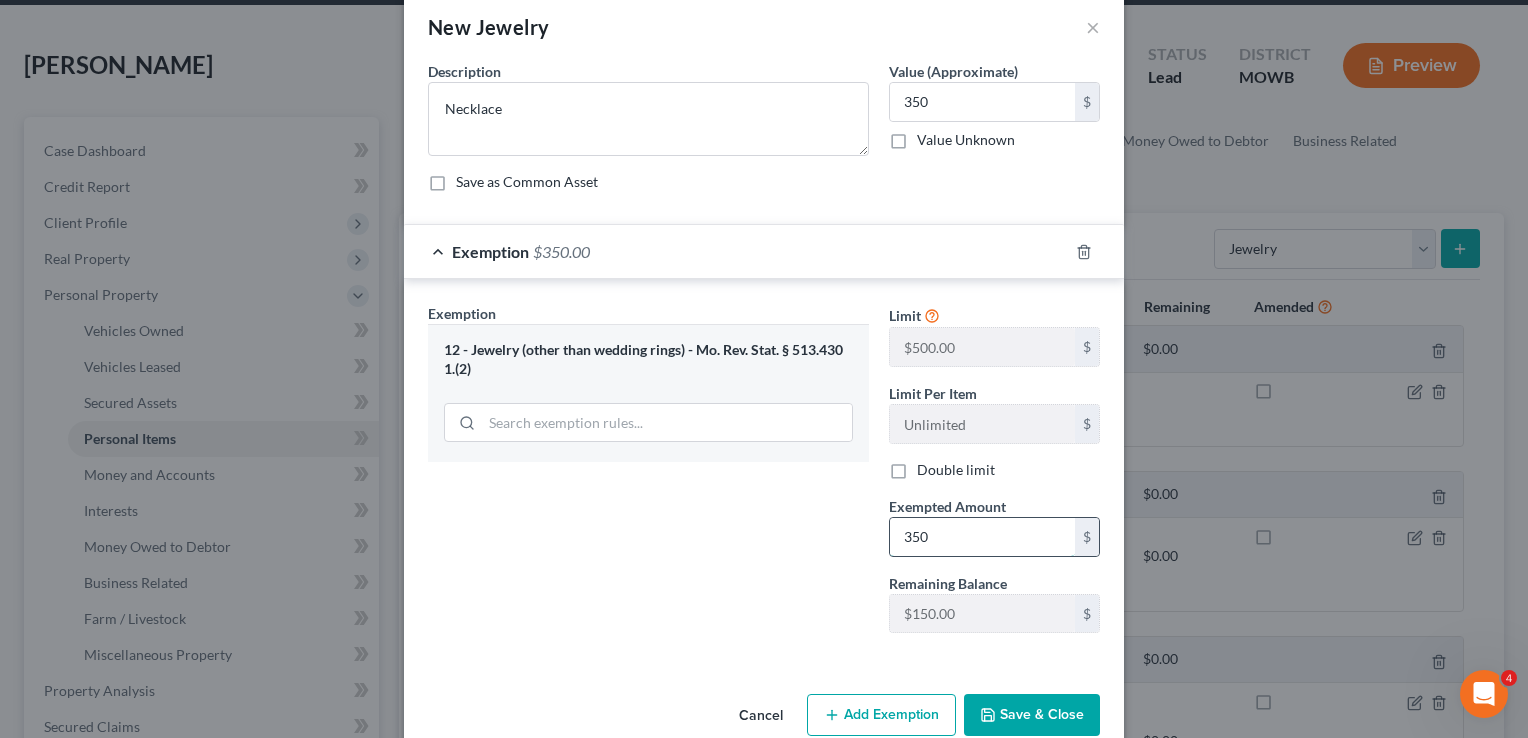 scroll, scrollTop: 66, scrollLeft: 0, axis: vertical 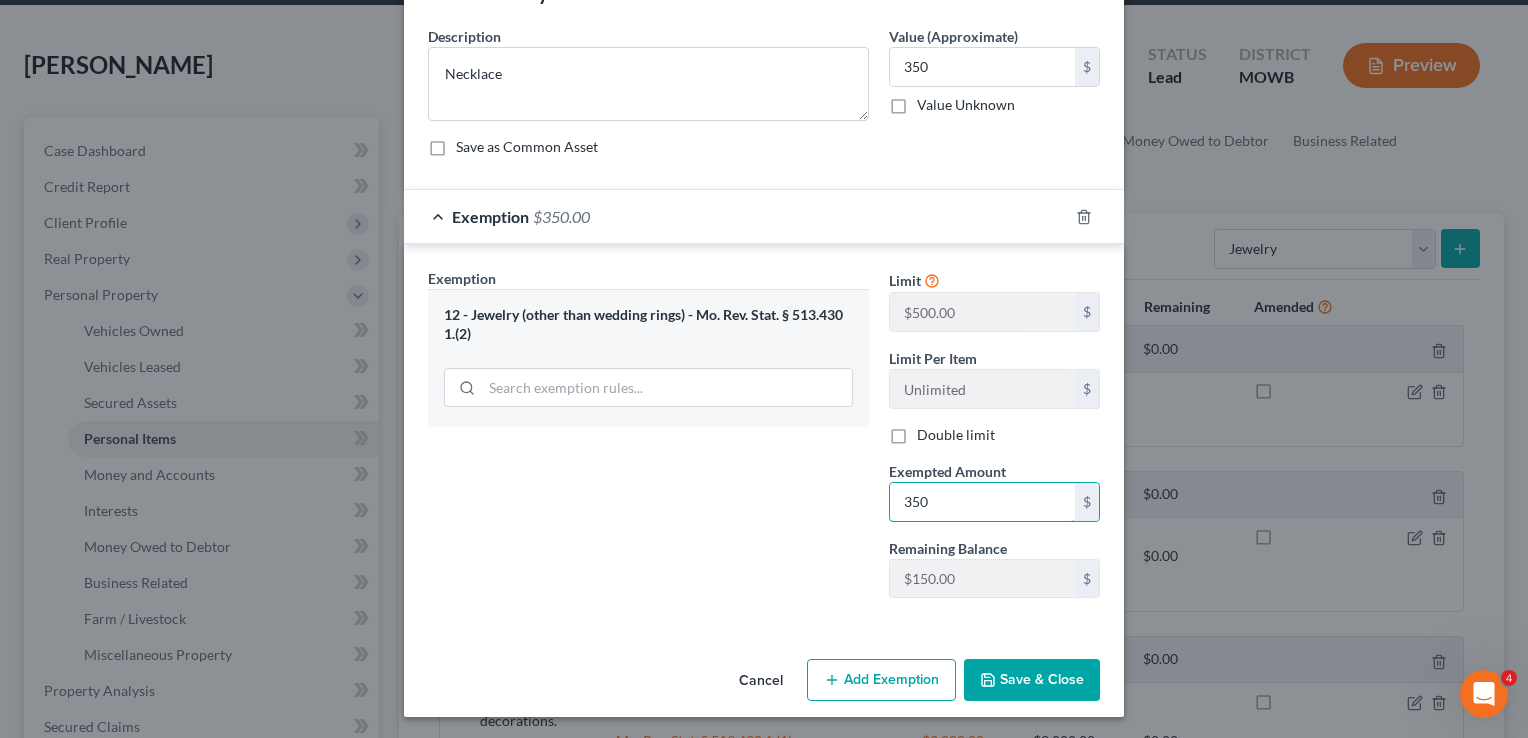 type on "350" 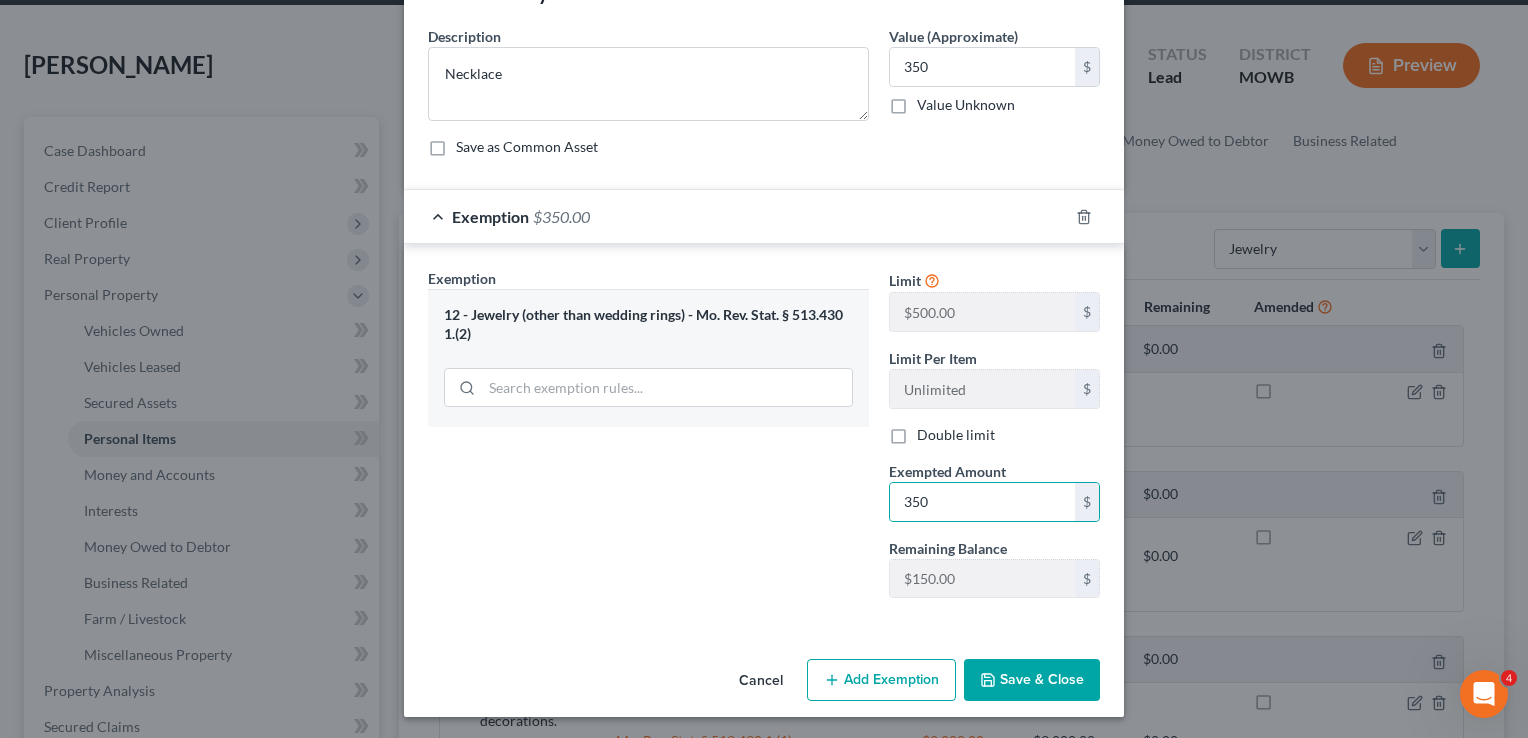 click on "Save & Close" at bounding box center [1032, 680] 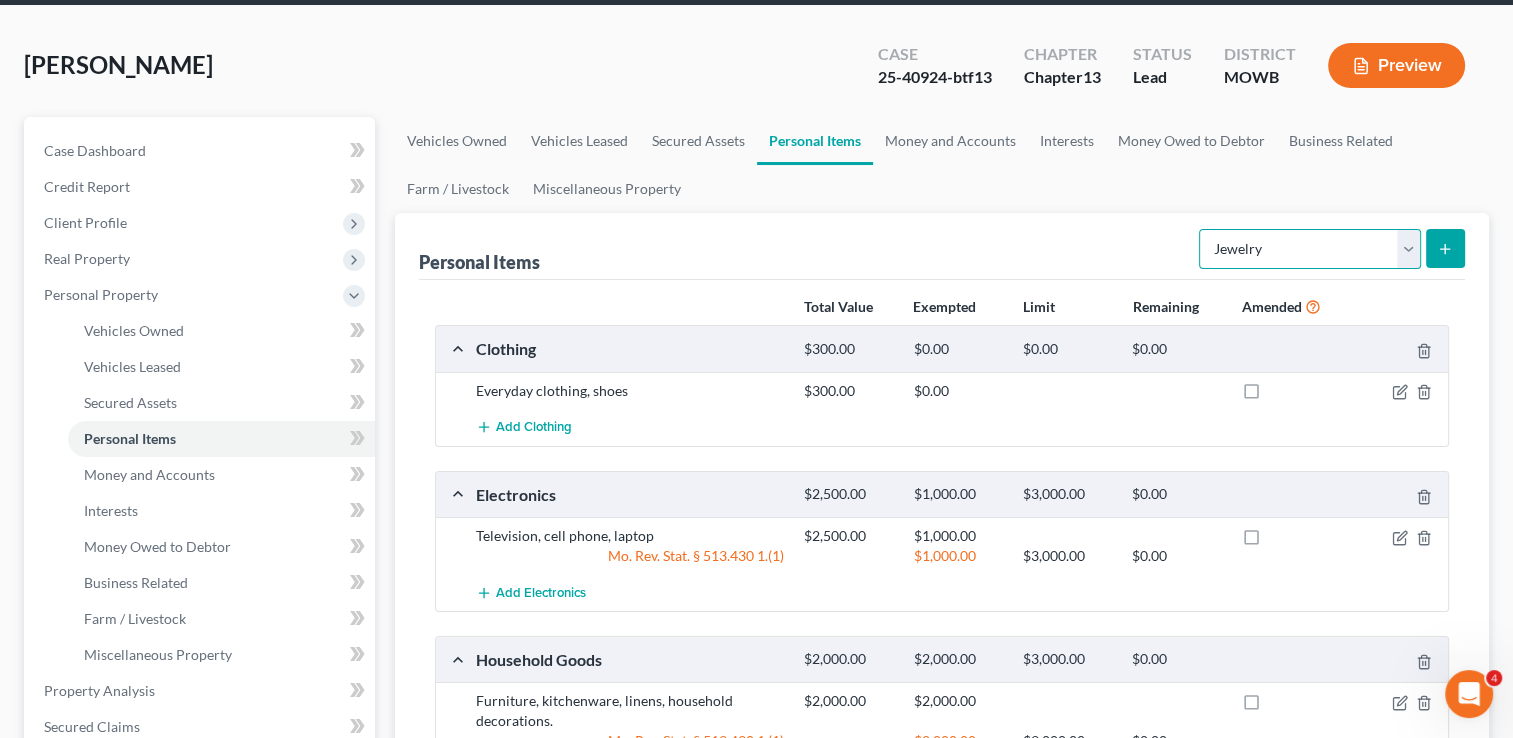 click on "Select Item Type Clothing Collectibles Of Value Electronics Firearms Household Goods Jewelry Other Pet(s) Sports & Hobby Equipment" at bounding box center [1310, 249] 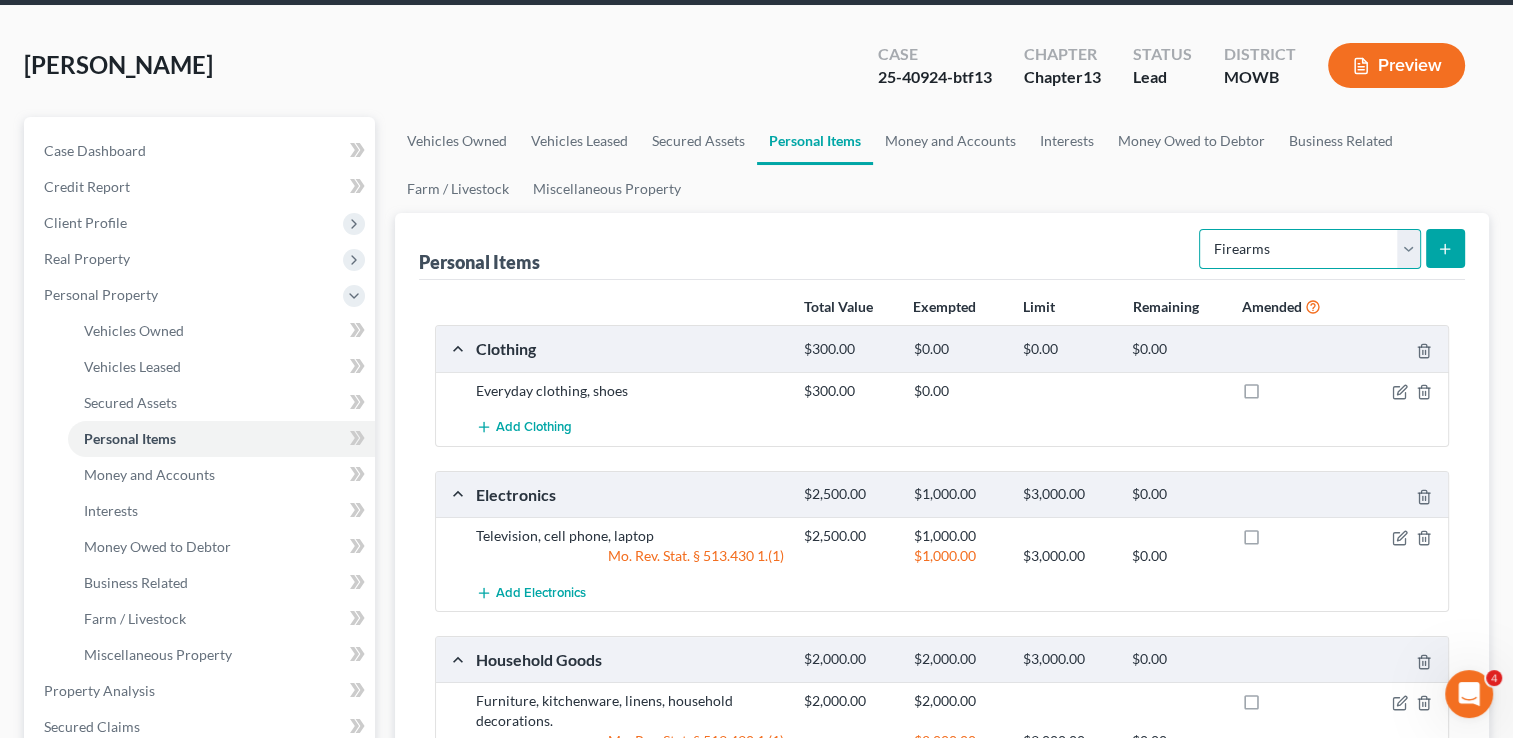 click on "Select Item Type Clothing Collectibles Of Value Electronics Firearms Household Goods Jewelry Other Pet(s) Sports & Hobby Equipment" at bounding box center [1310, 249] 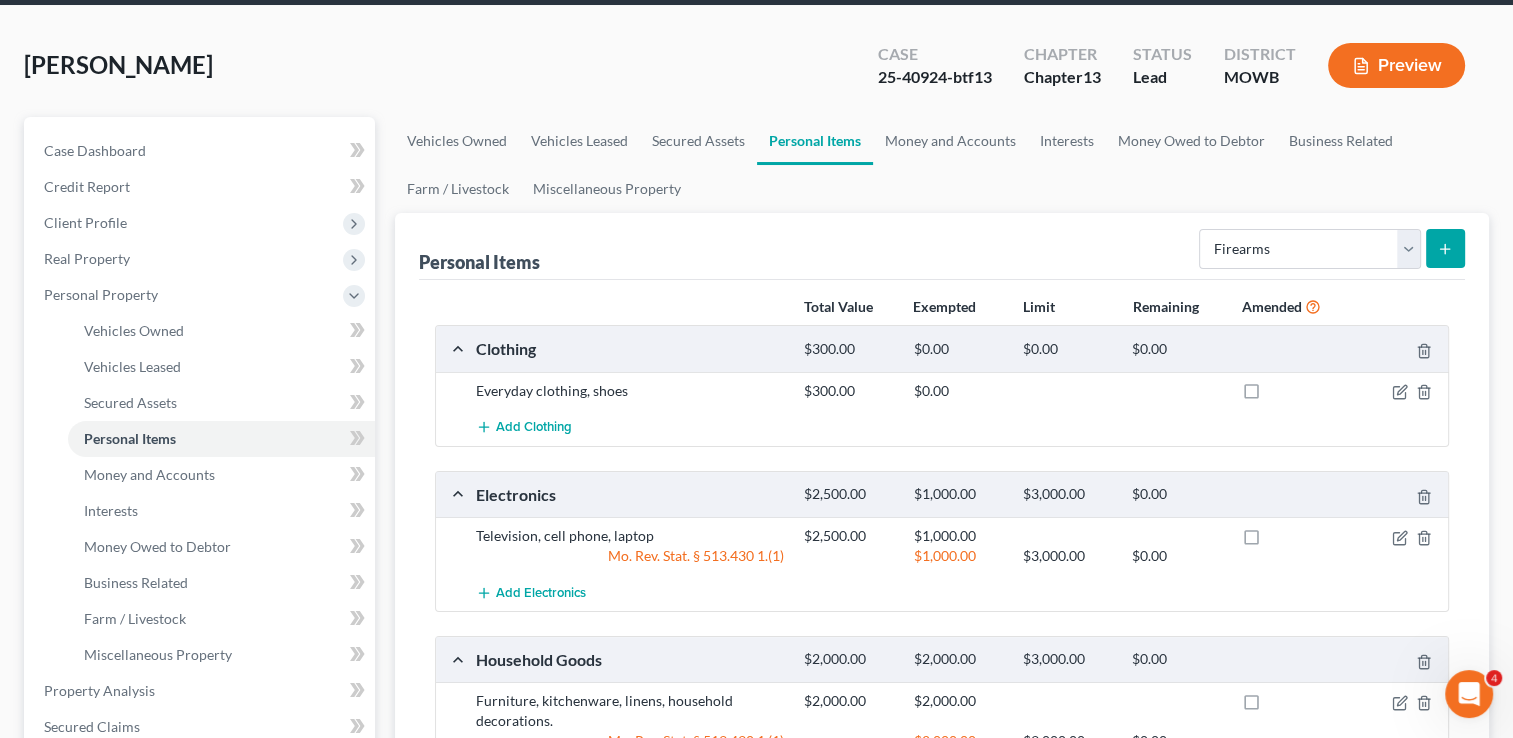 click at bounding box center (1445, 248) 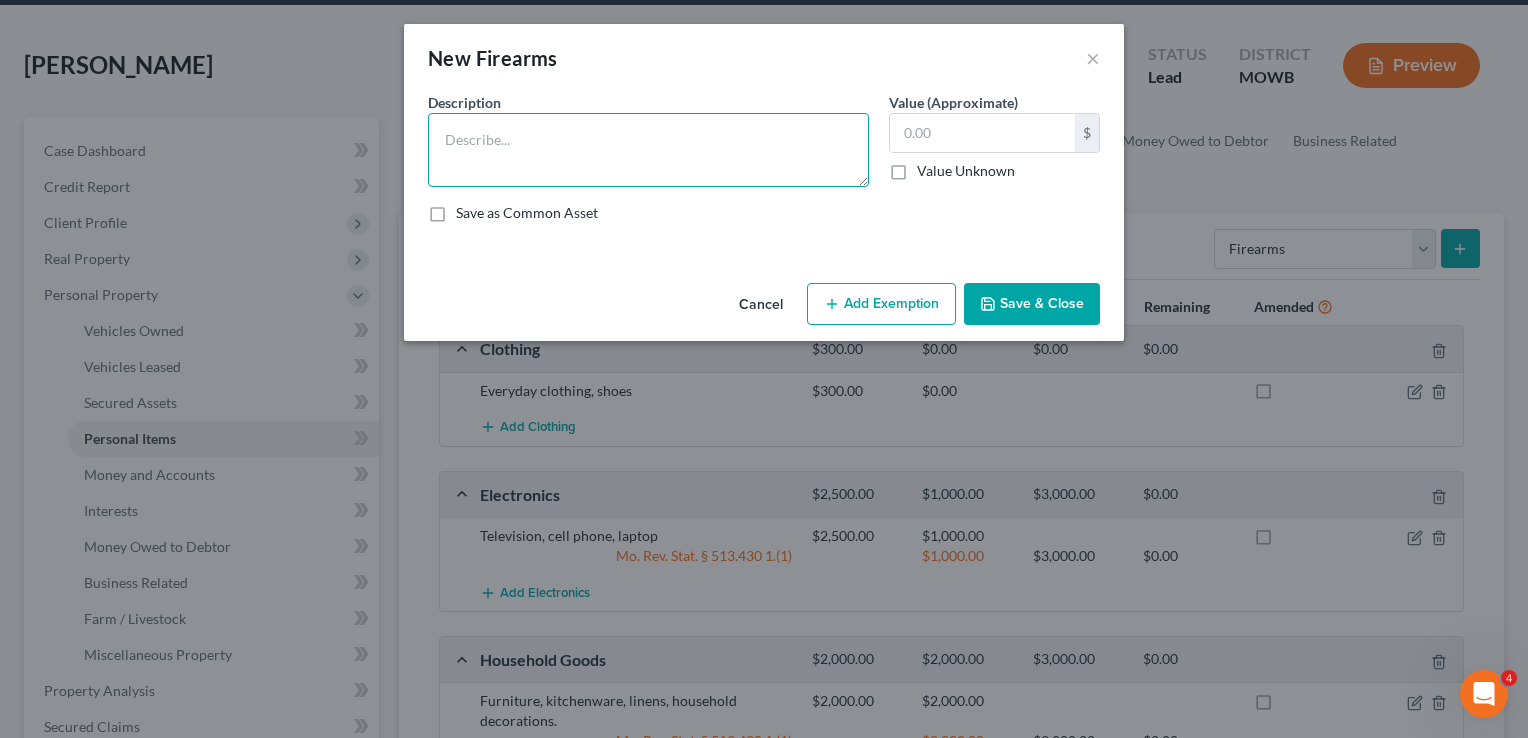 click at bounding box center [648, 150] 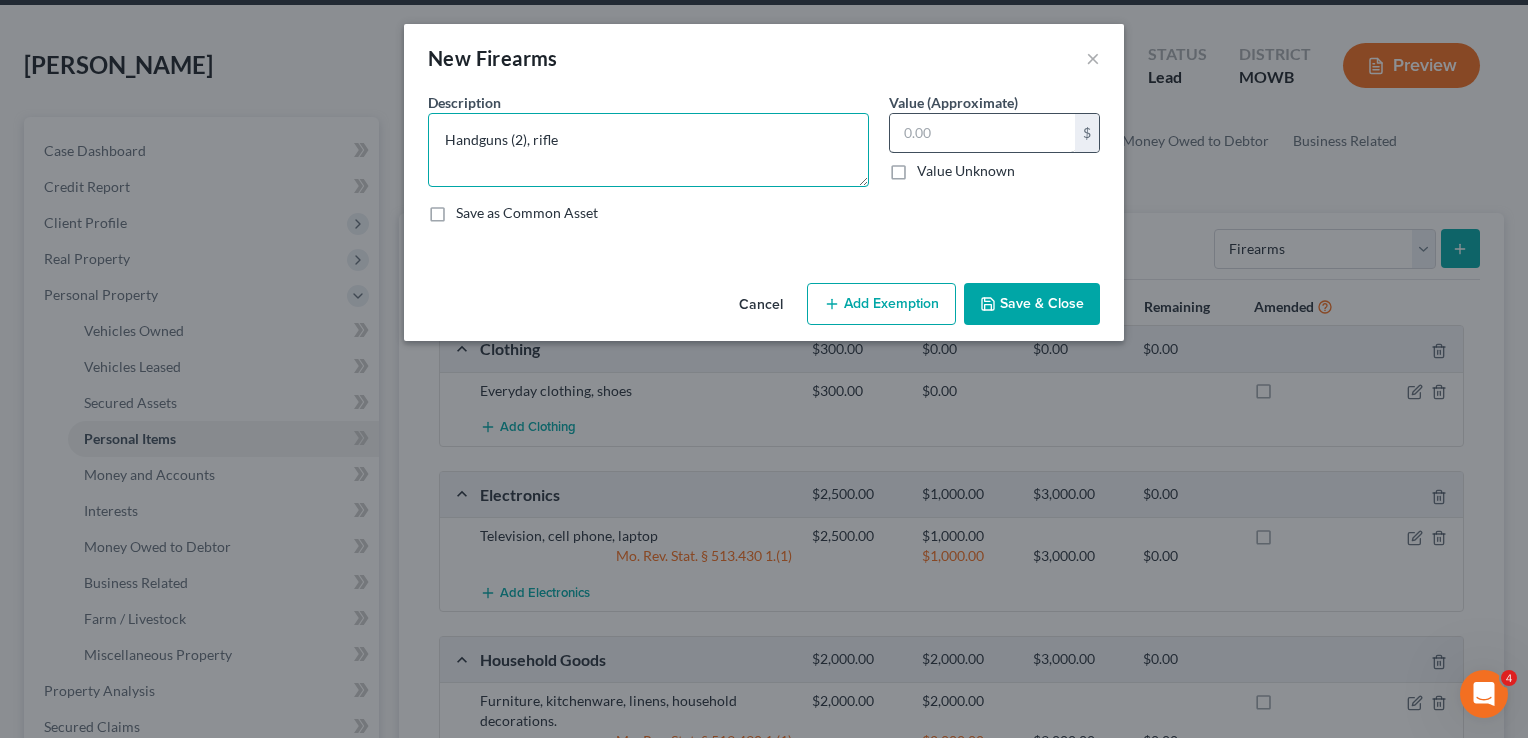 type on "Handguns (2), rifle" 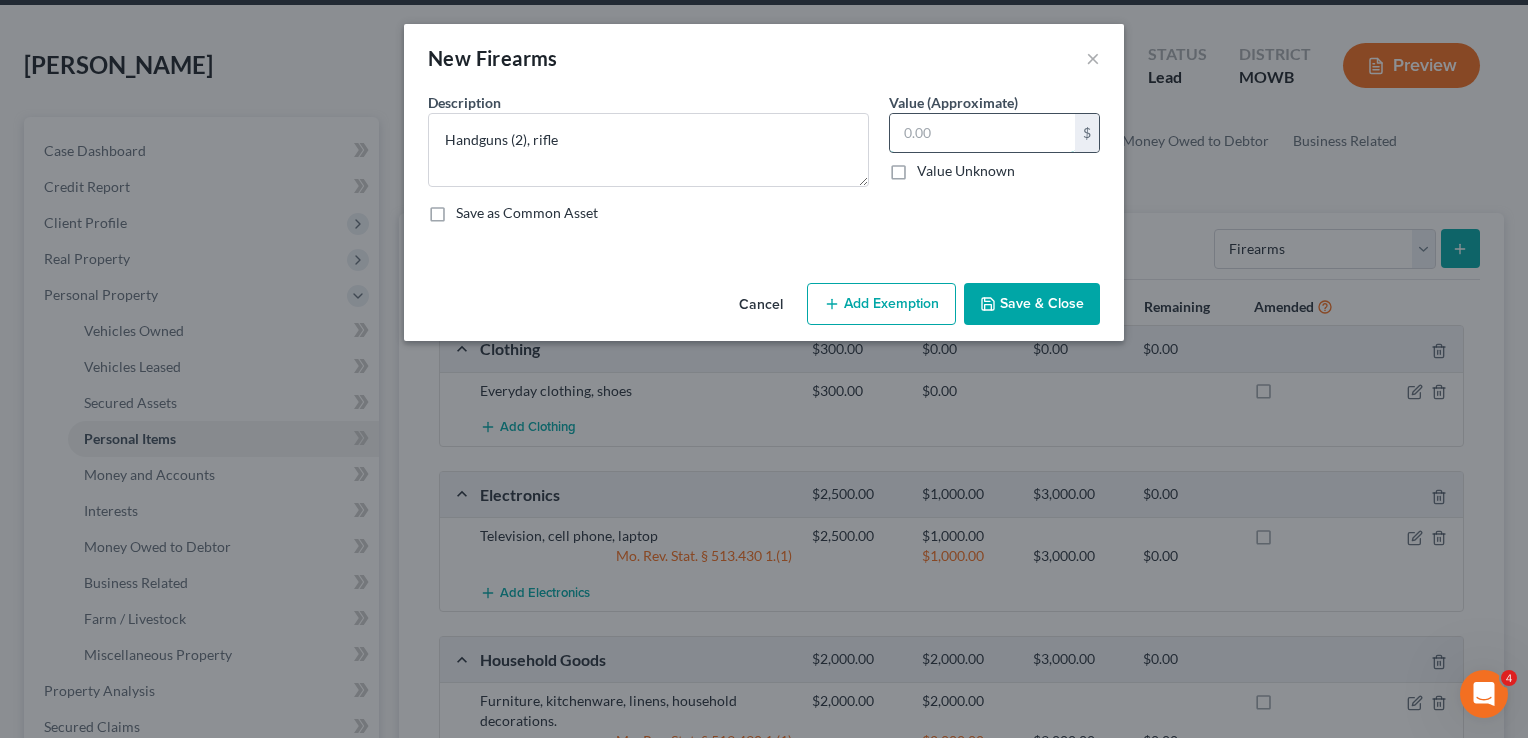 click at bounding box center [982, 133] 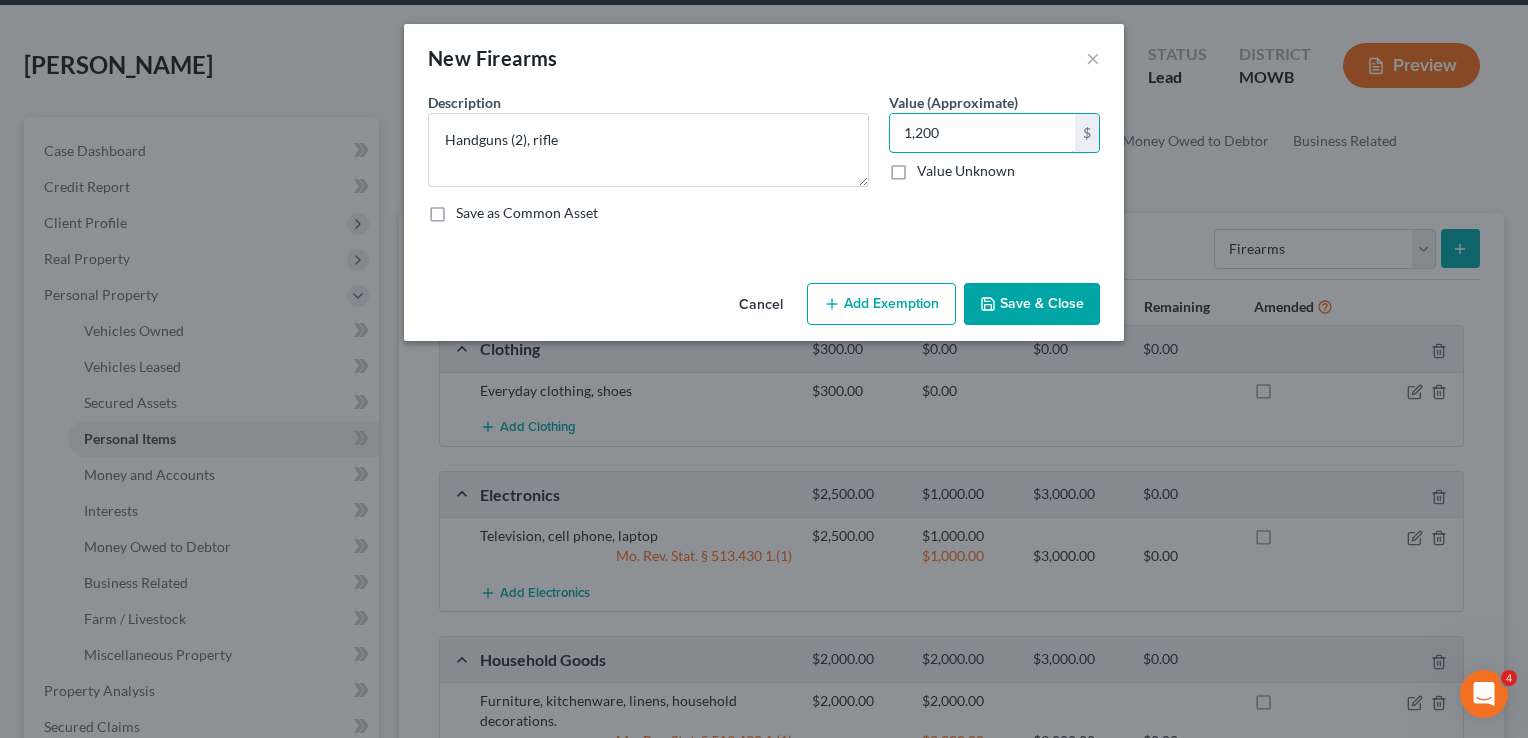 type on "1,200" 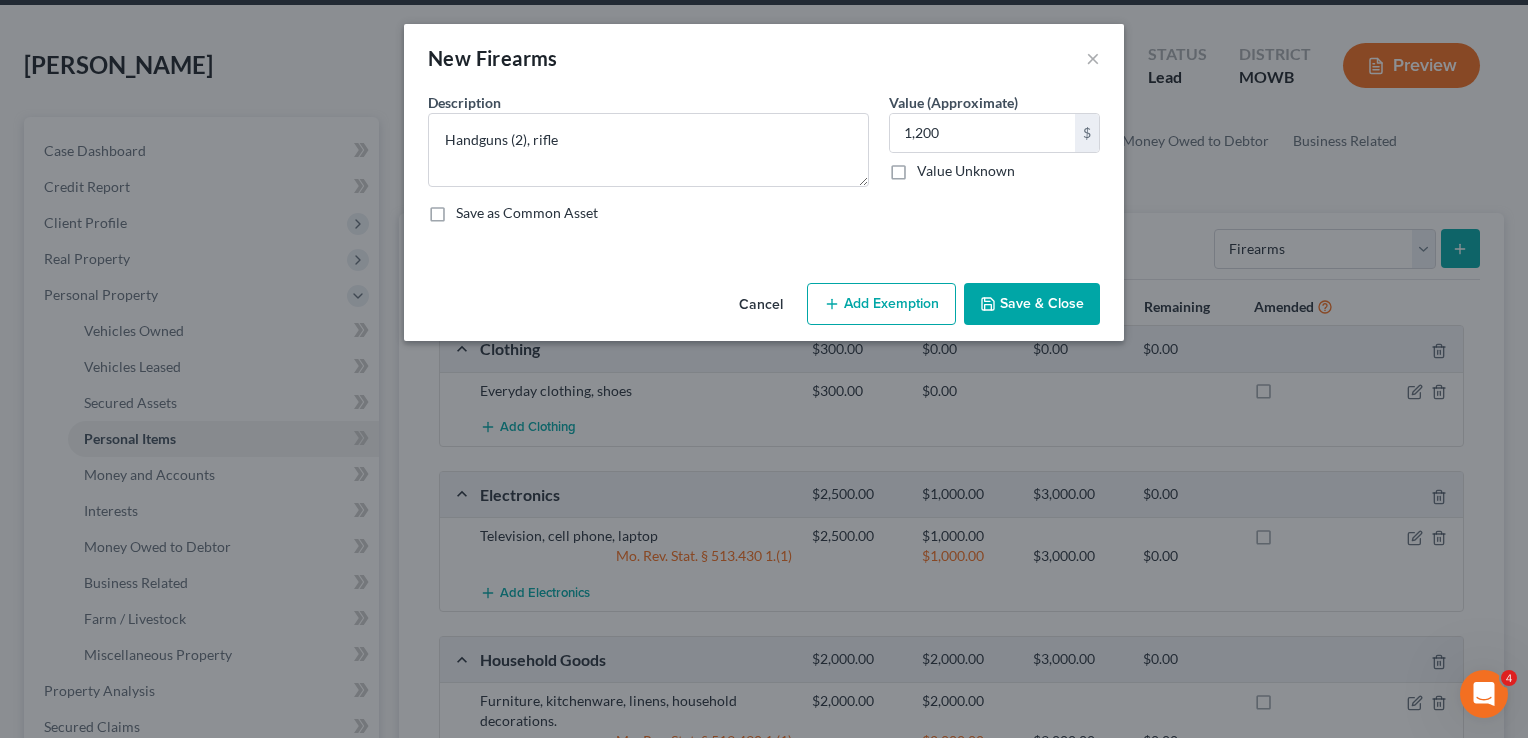 click on "Add Exemption" at bounding box center [881, 304] 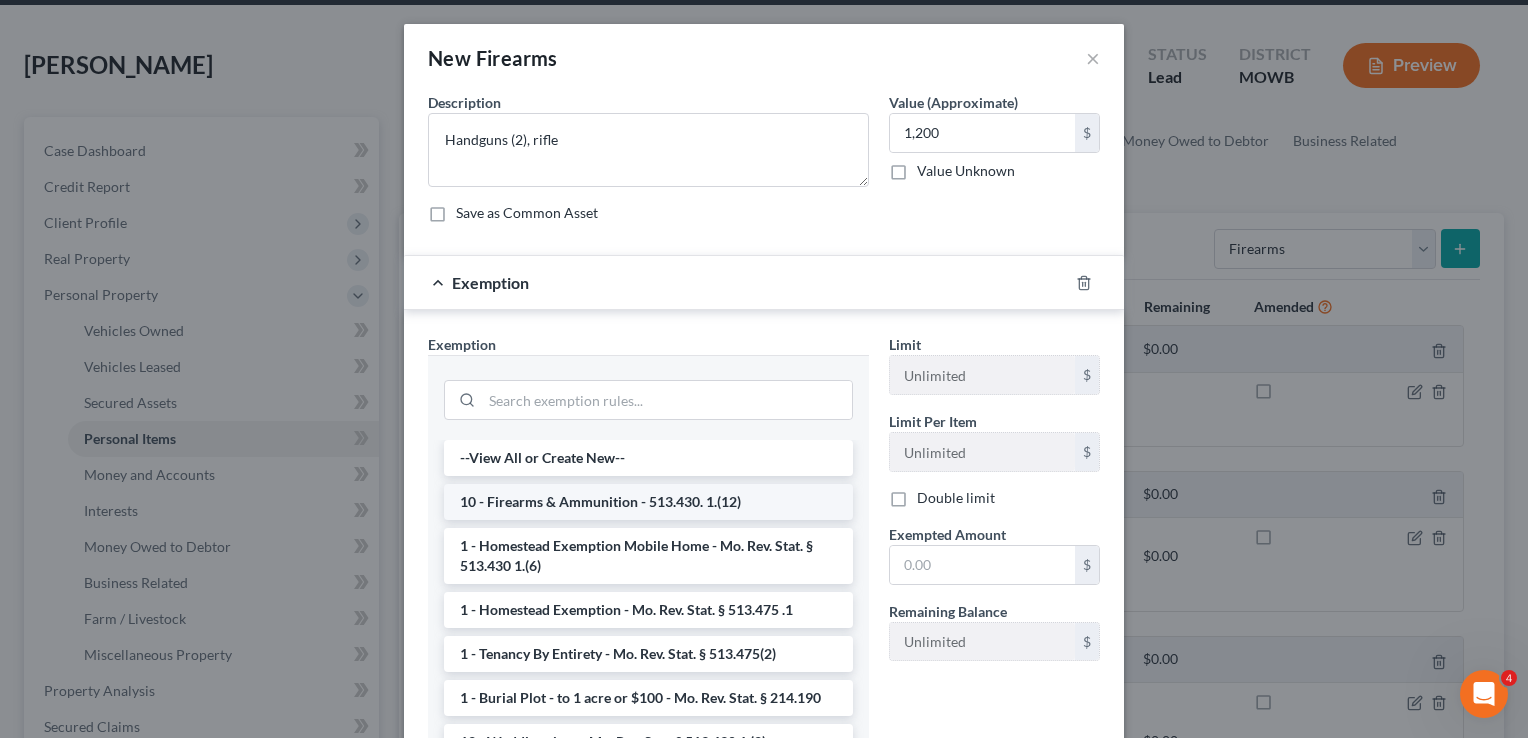 click on "10 - Firearms & Ammunition - 513.430. 1.(12)" at bounding box center [648, 502] 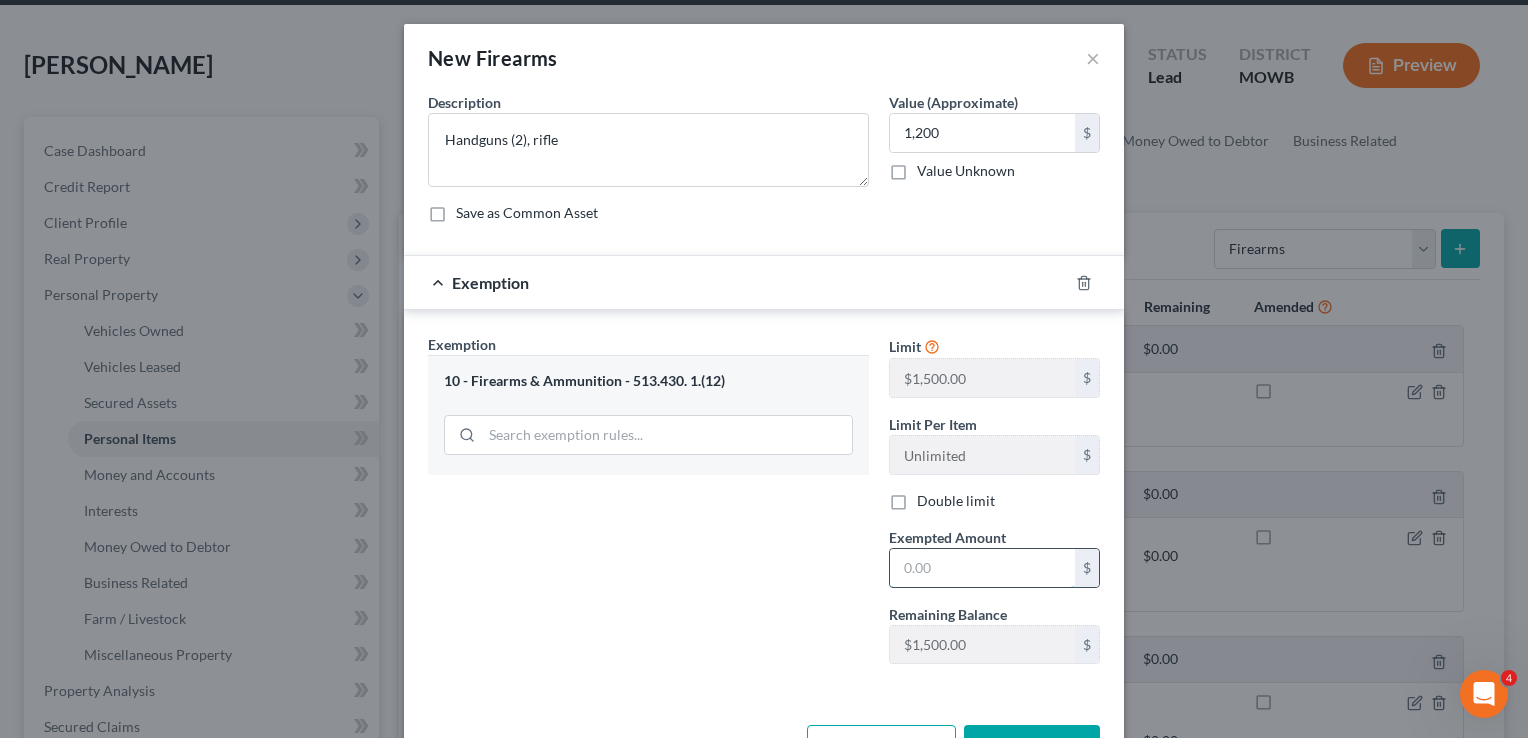 click at bounding box center (982, 568) 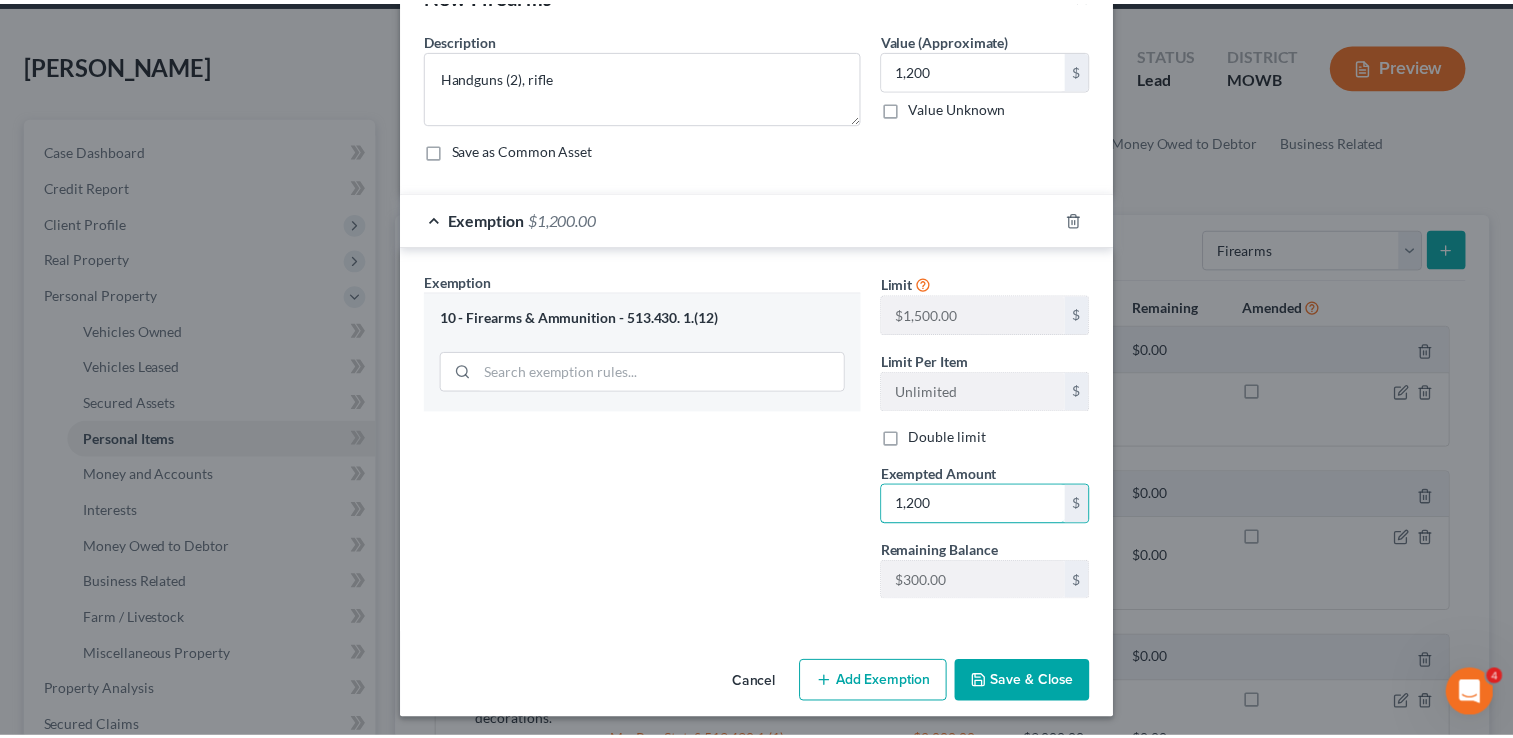 scroll, scrollTop: 66, scrollLeft: 0, axis: vertical 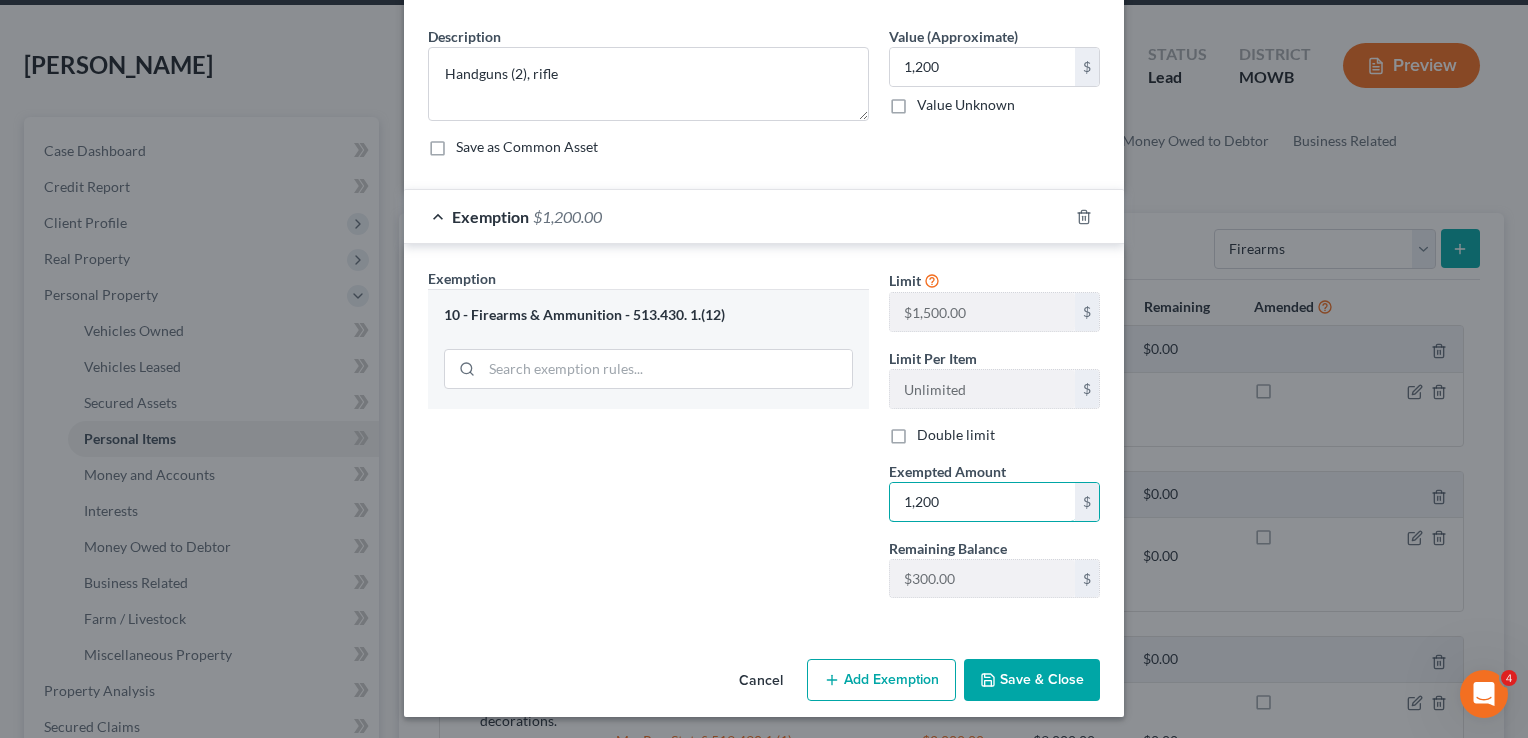 type on "1,200" 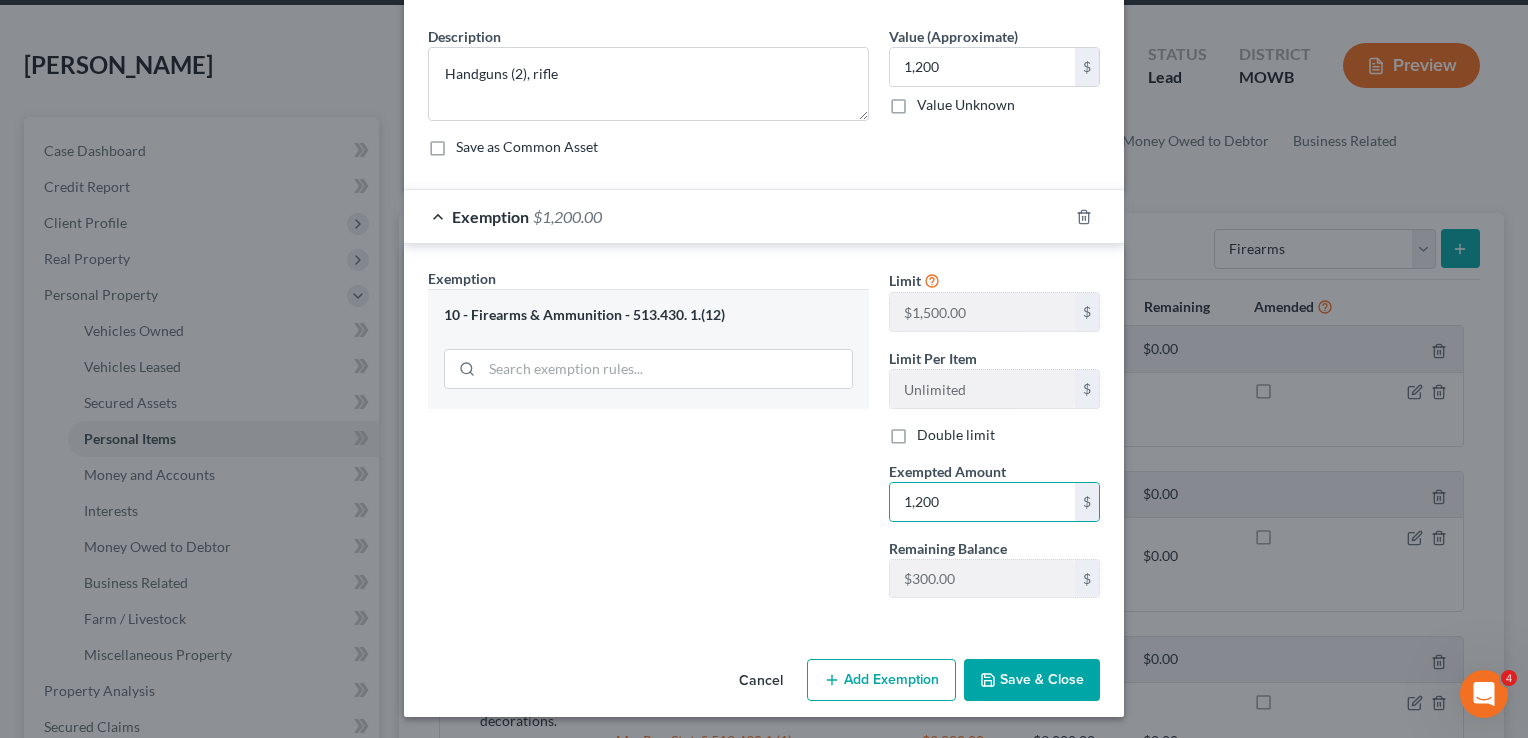 click on "Save & Close" at bounding box center [1032, 680] 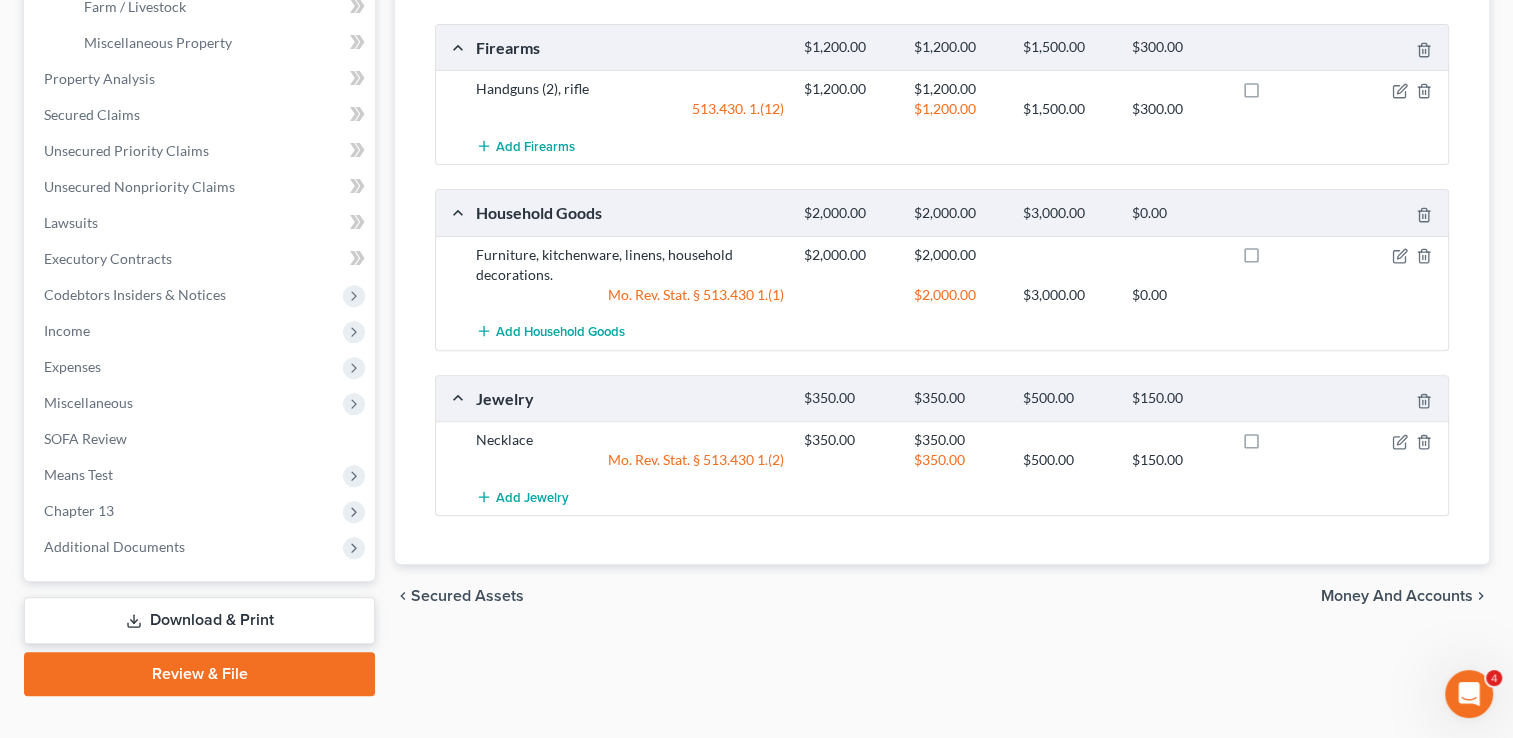 scroll, scrollTop: 719, scrollLeft: 0, axis: vertical 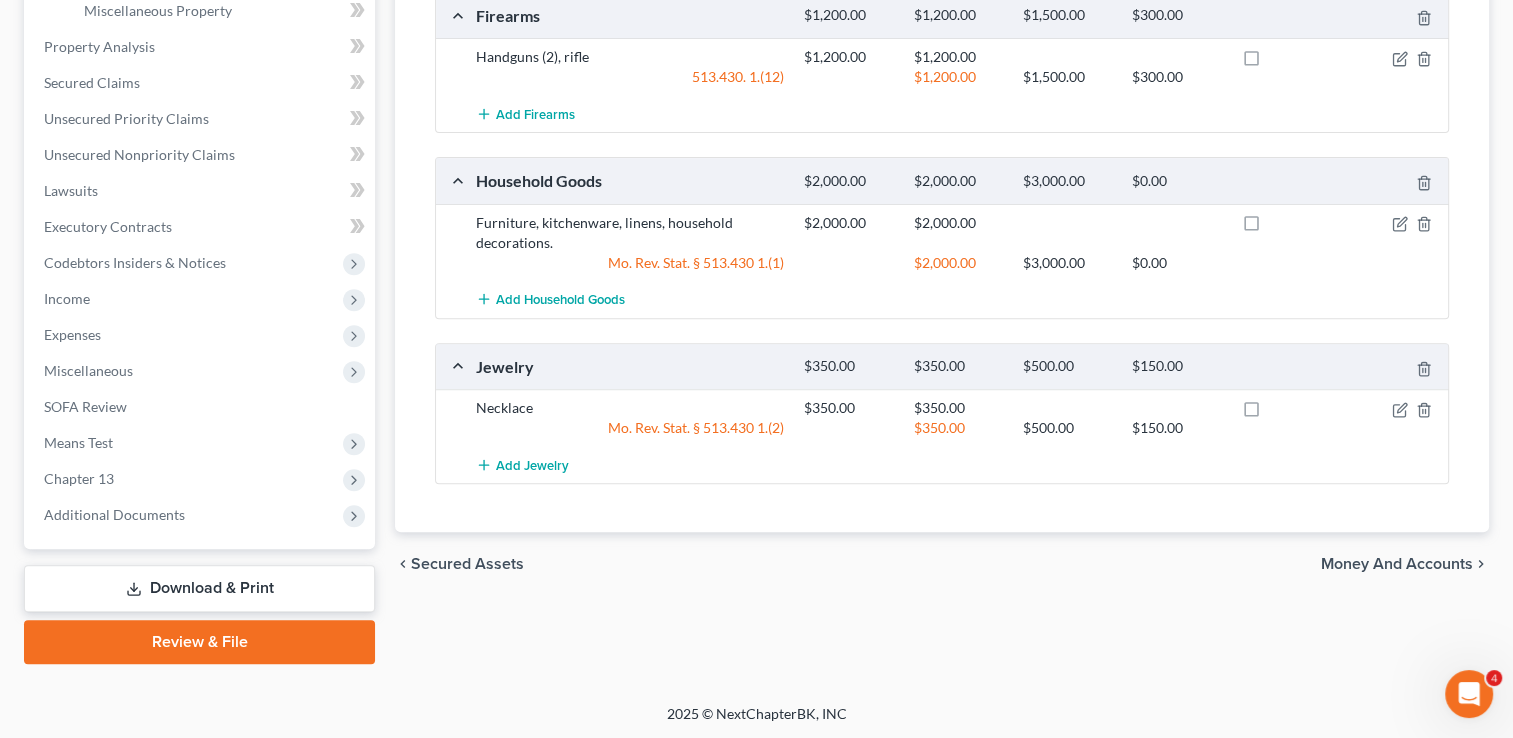 click on "Money and Accounts" at bounding box center (1397, 564) 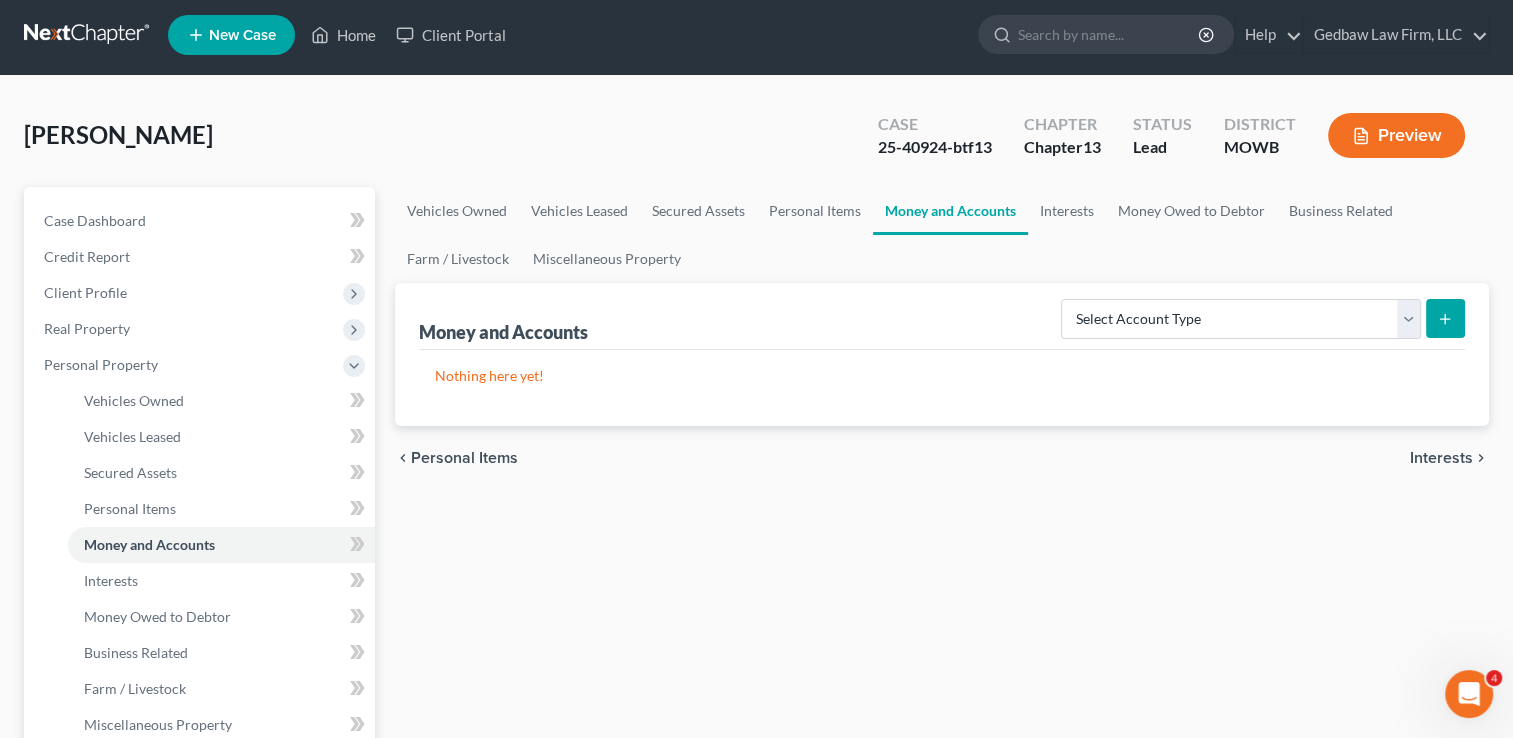 scroll, scrollTop: 0, scrollLeft: 0, axis: both 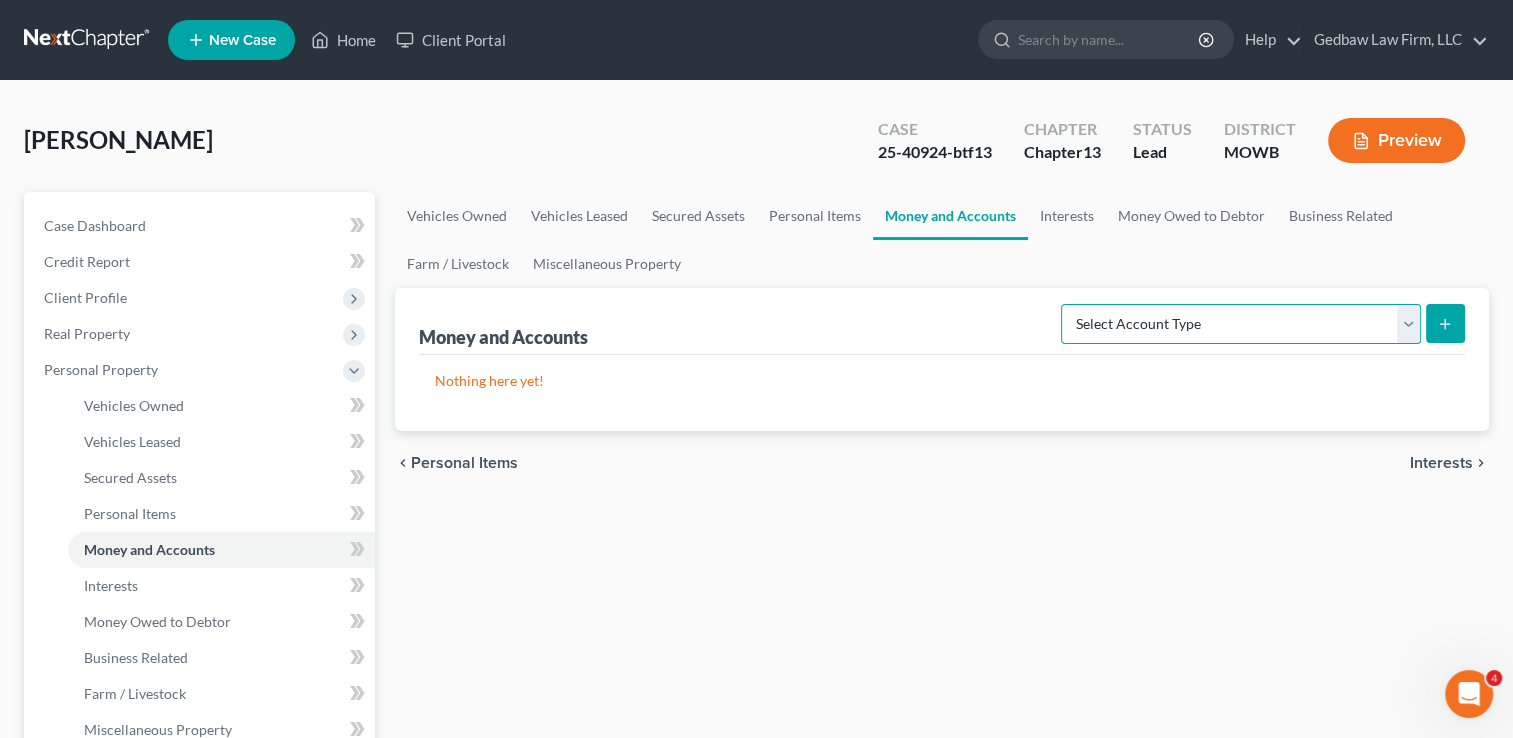 click on "Select Account Type Brokerage Cash on Hand Certificates of Deposit Checking Account Money Market Other (Credit Union, Health Savings Account, etc) Safe Deposit Box Savings Account Security Deposits or Prepayments" at bounding box center (1241, 324) 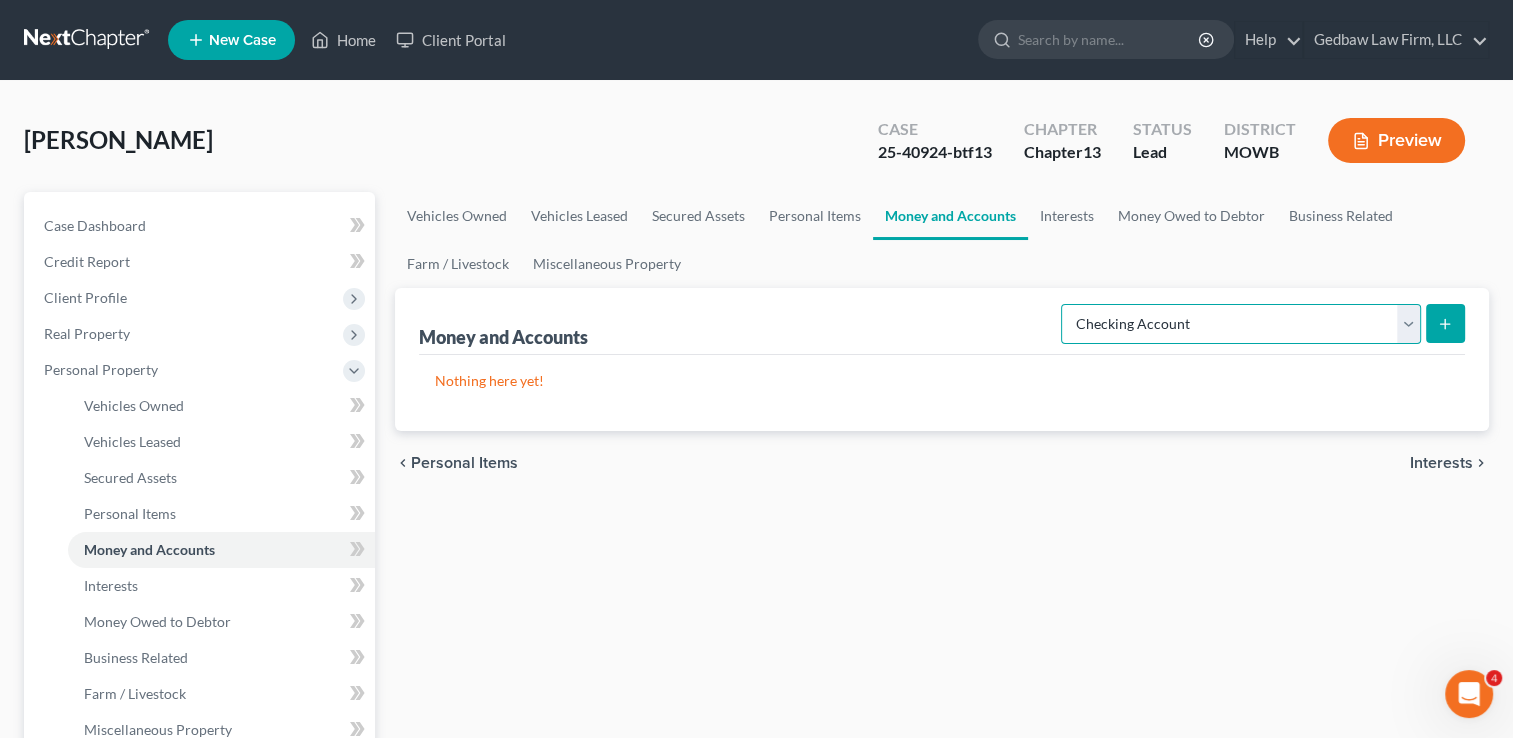 click on "Select Account Type Brokerage Cash on Hand Certificates of Deposit Checking Account Money Market Other (Credit Union, Health Savings Account, etc) Safe Deposit Box Savings Account Security Deposits or Prepayments" at bounding box center (1241, 324) 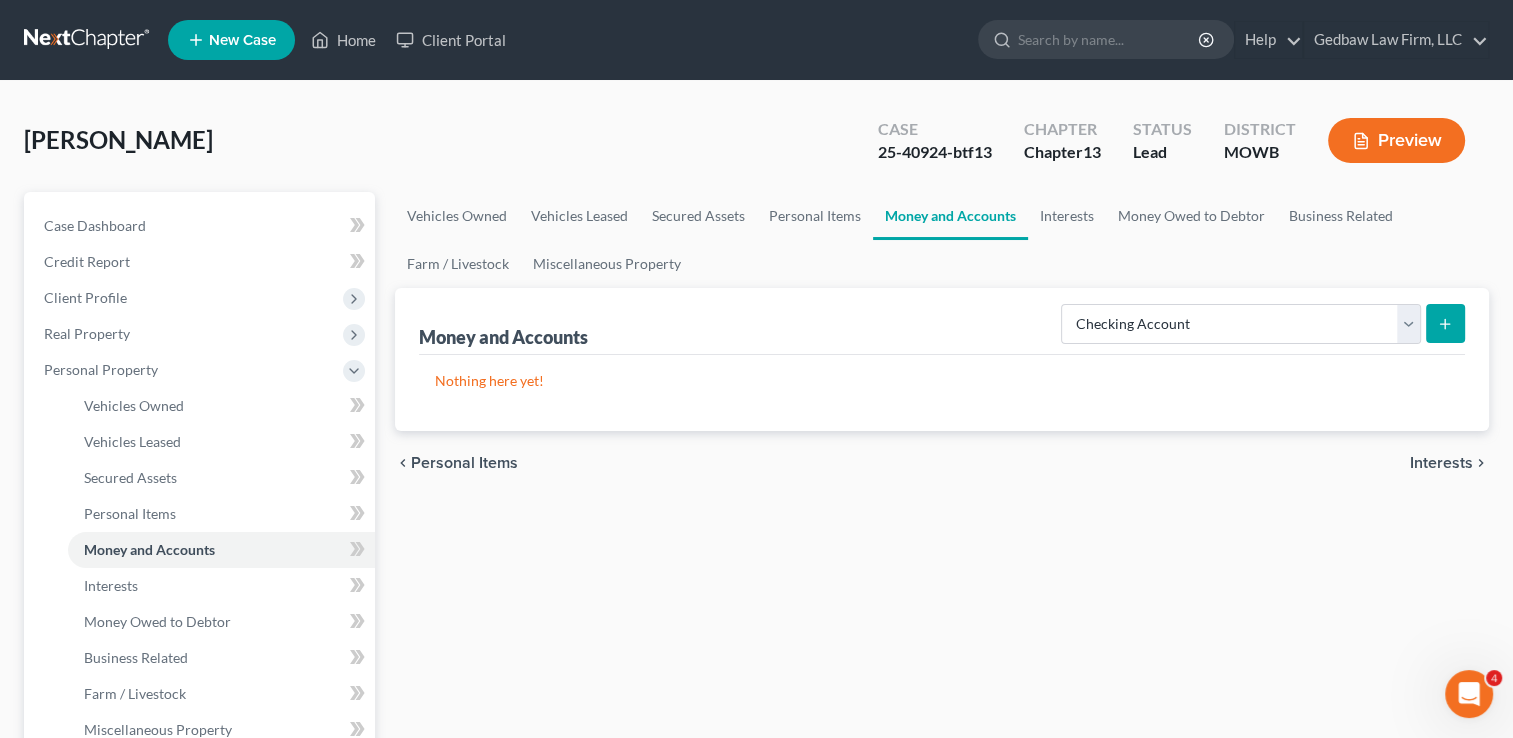 click 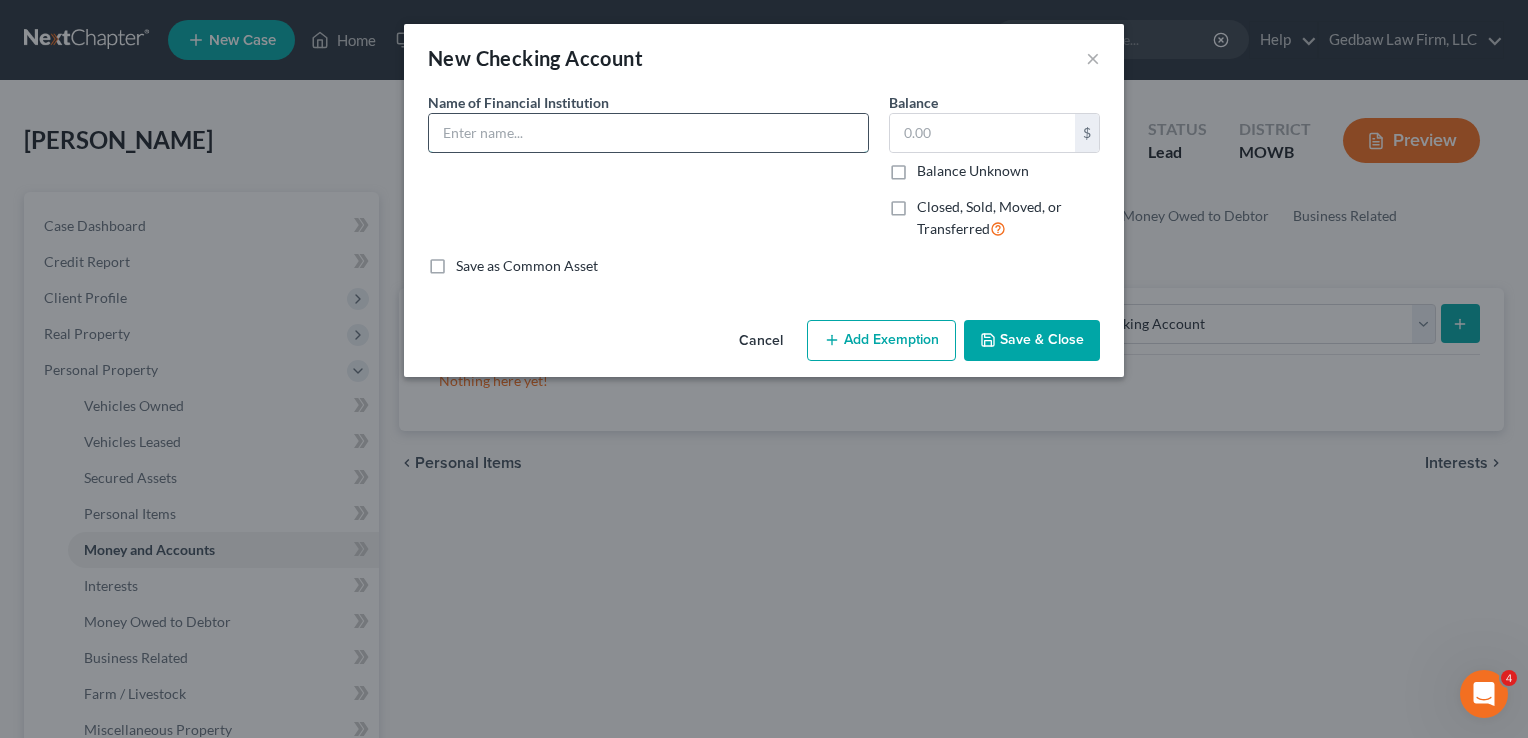 click at bounding box center (648, 133) 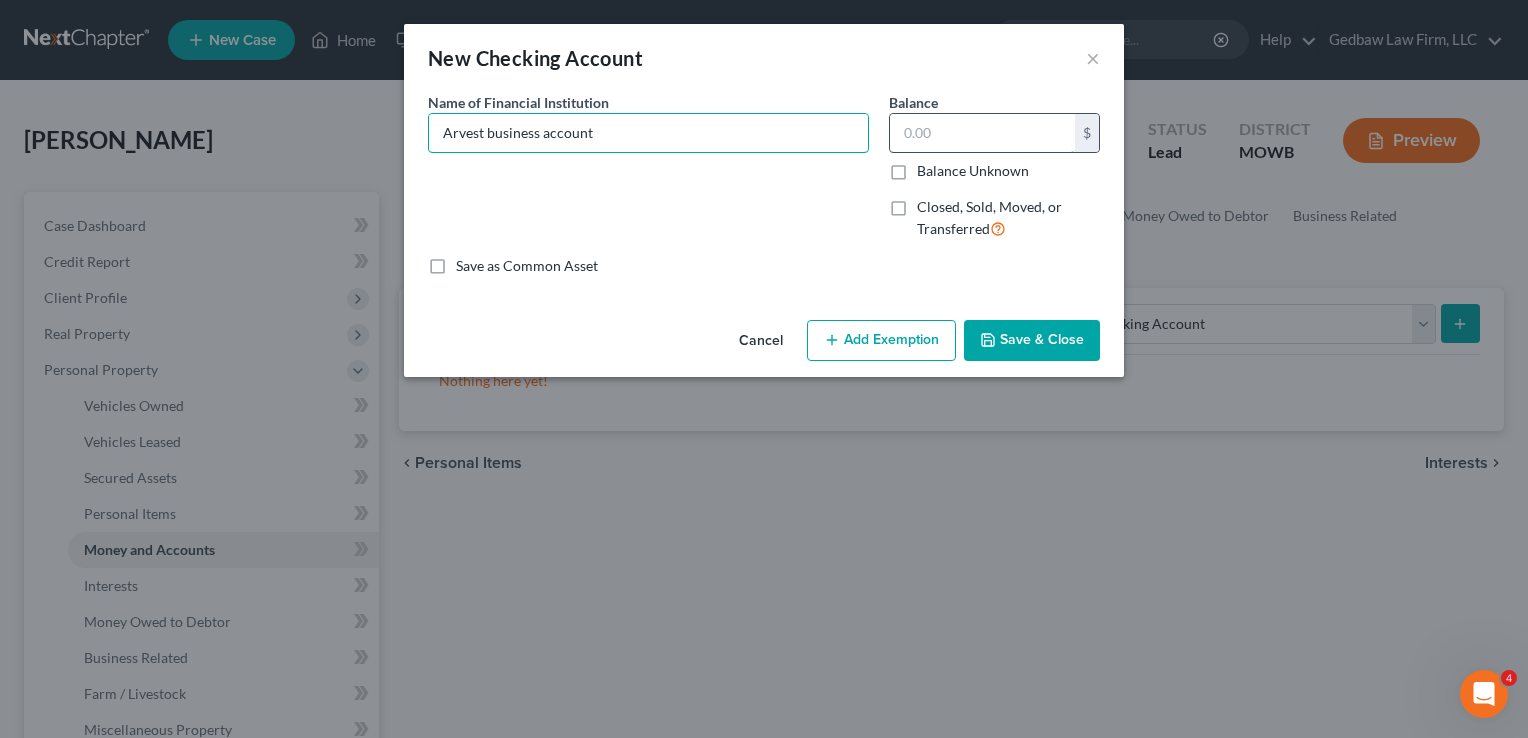 type on "Arvest business account" 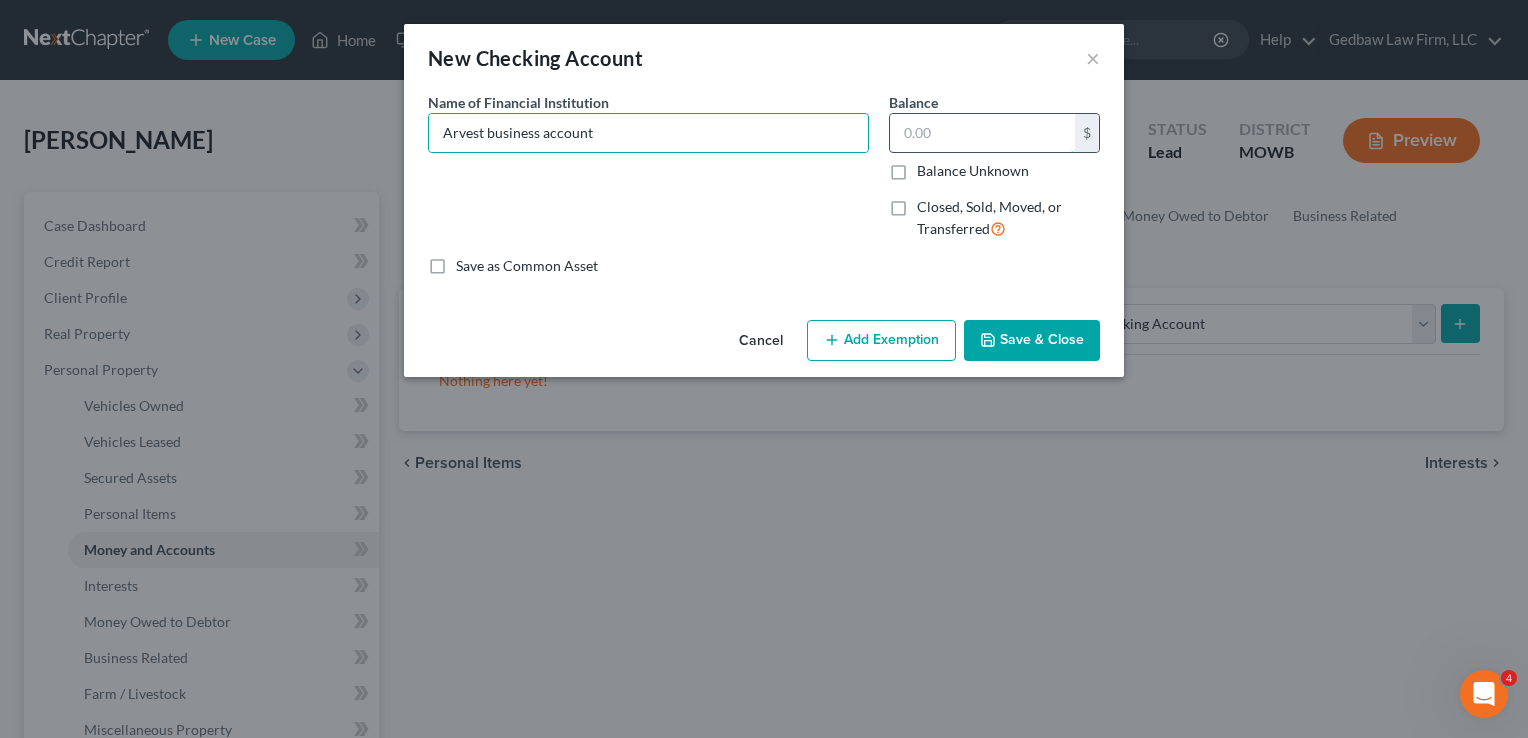 click at bounding box center (982, 133) 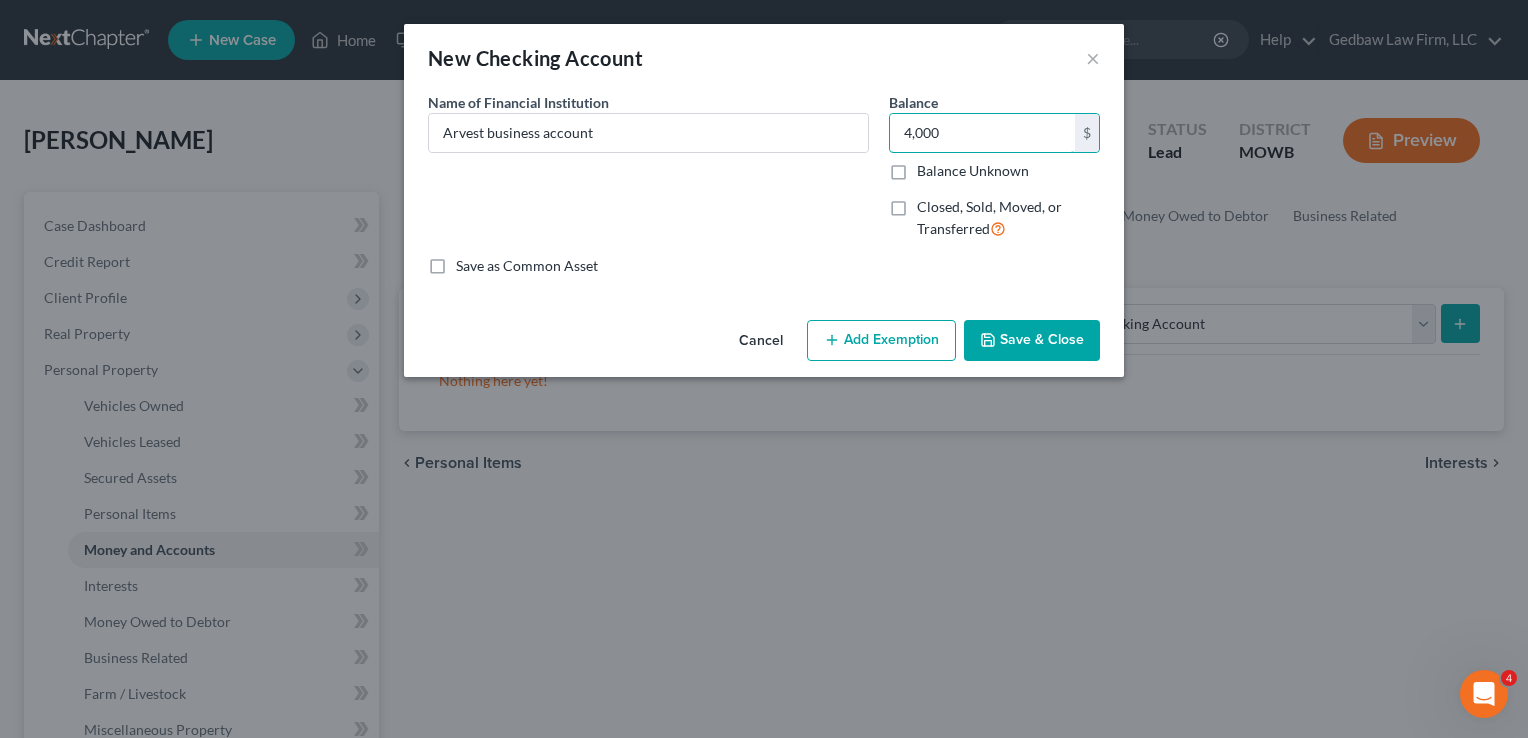 type on "4,000" 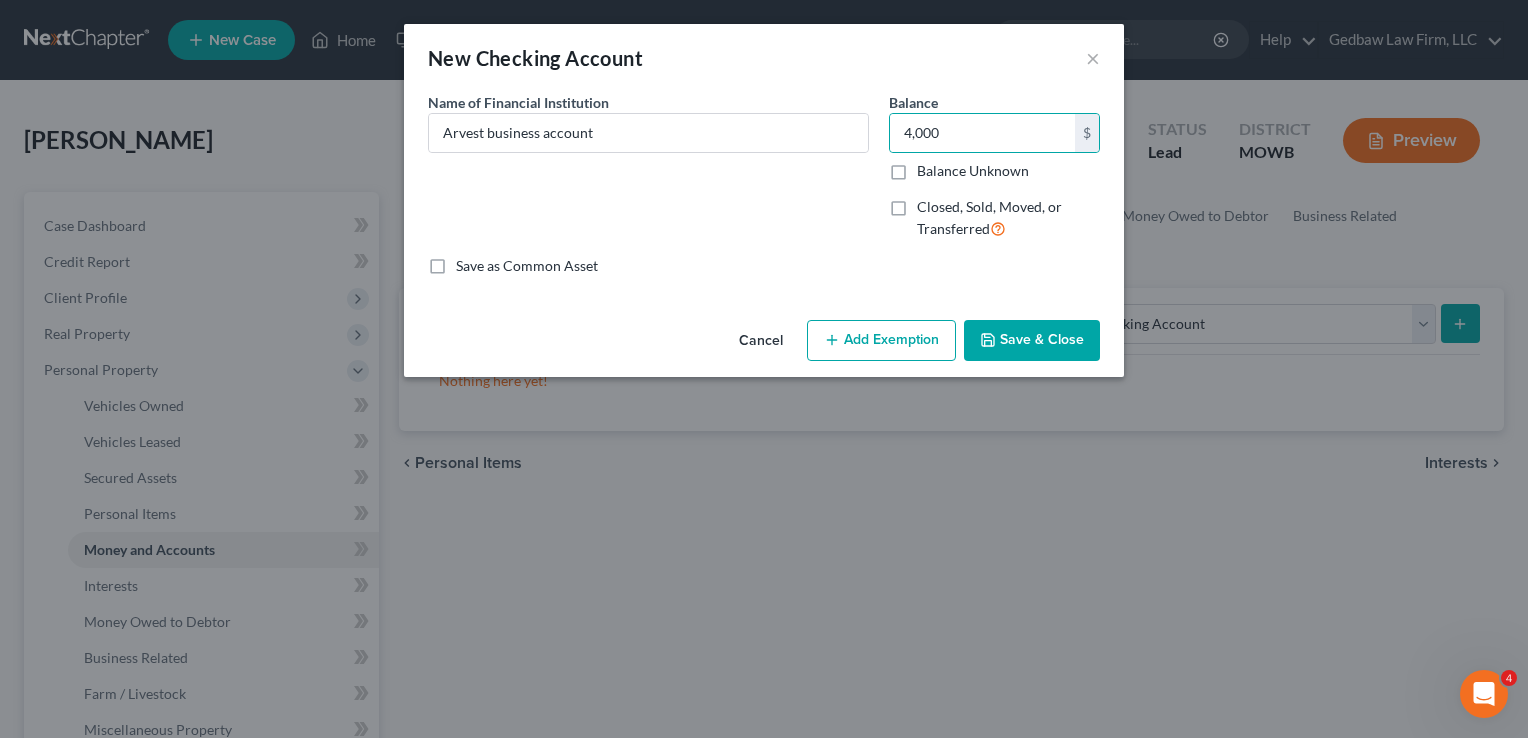 click on "Save & Close" at bounding box center [1032, 341] 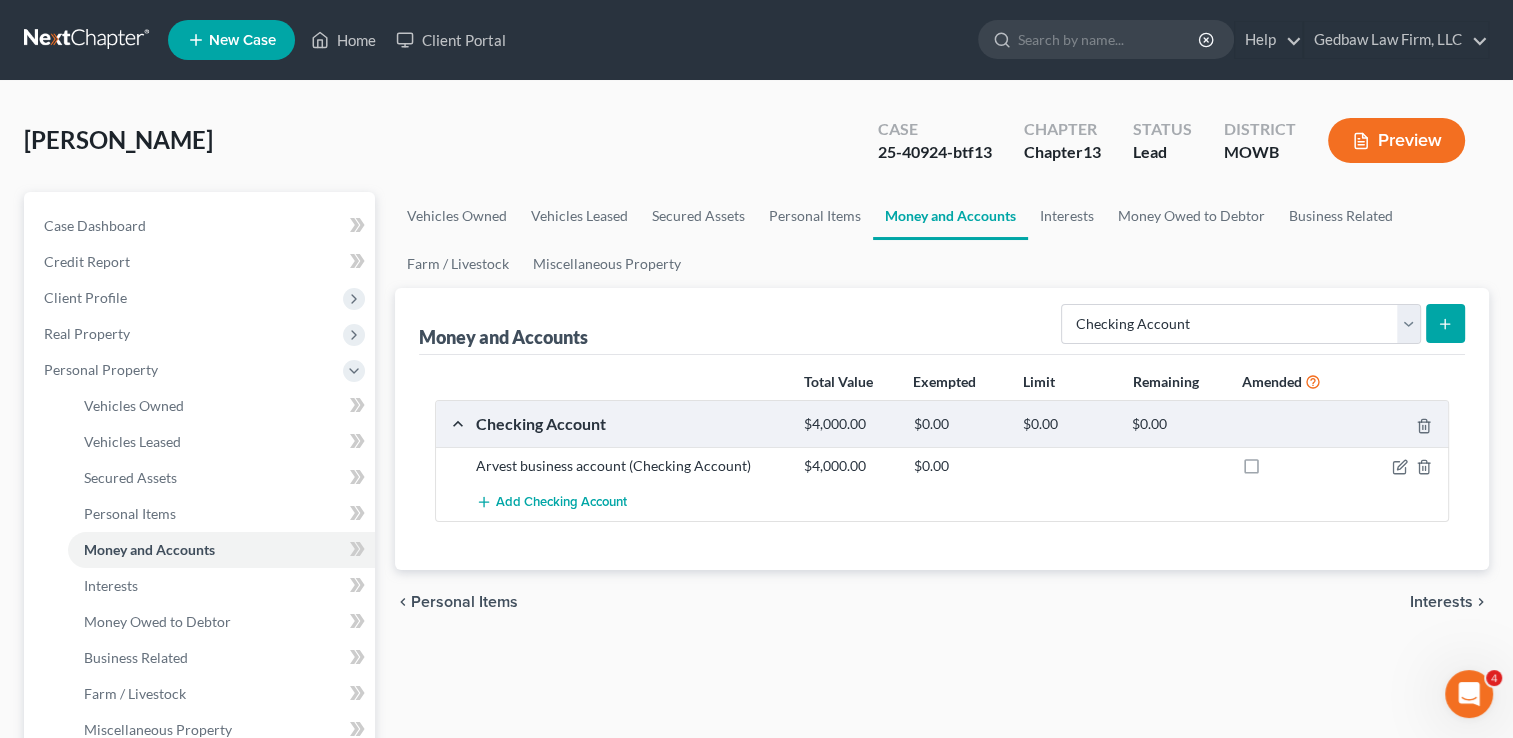 click 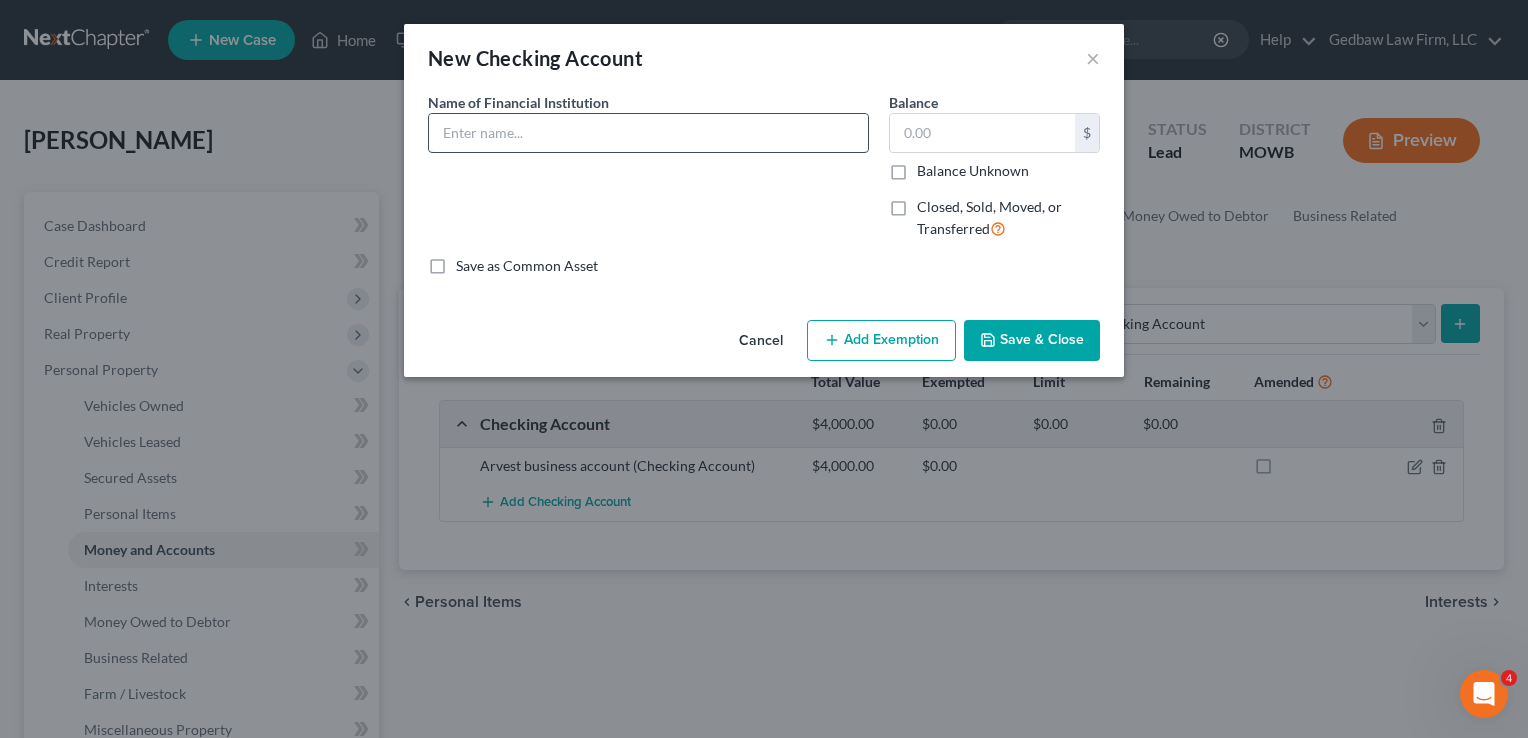 click at bounding box center (648, 133) 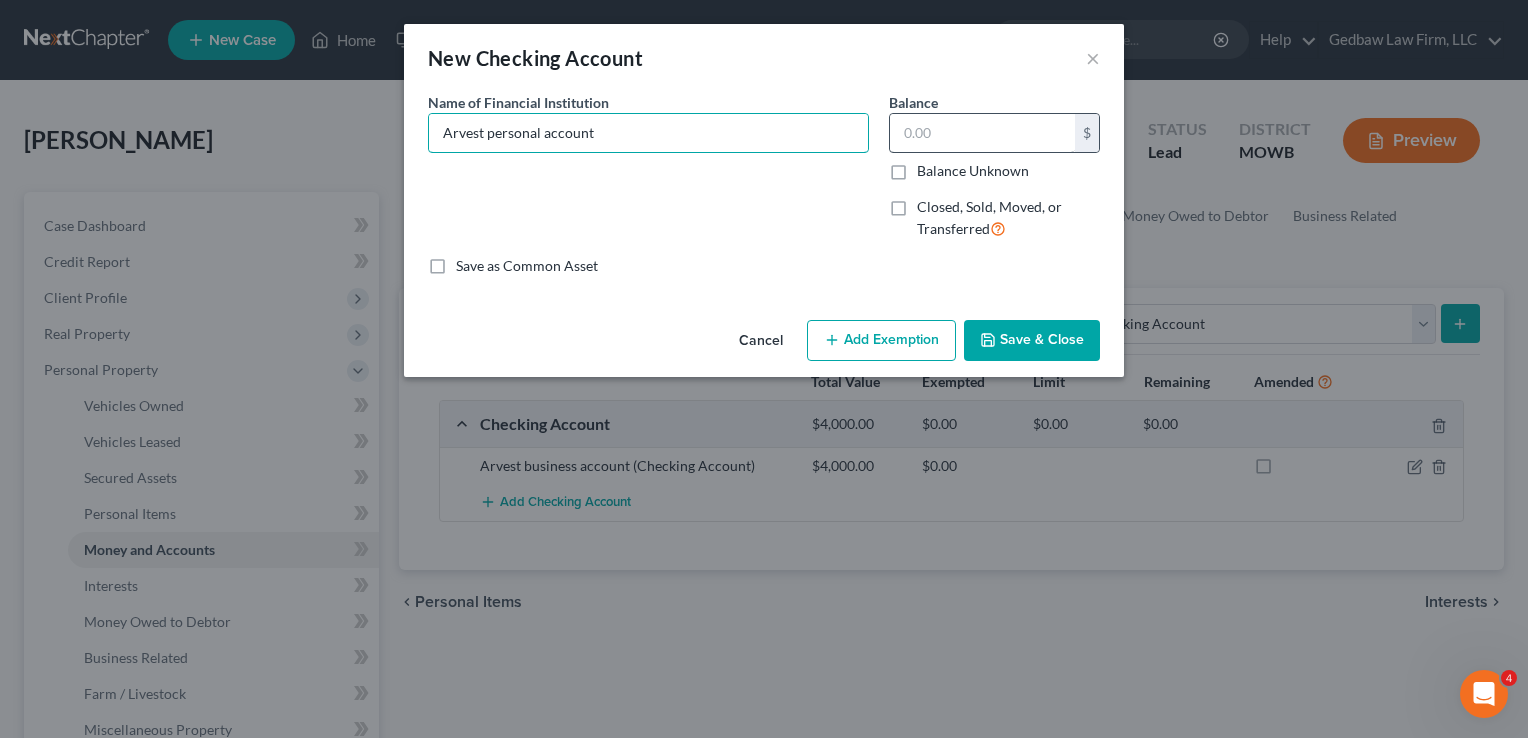 type on "Arvest personal account" 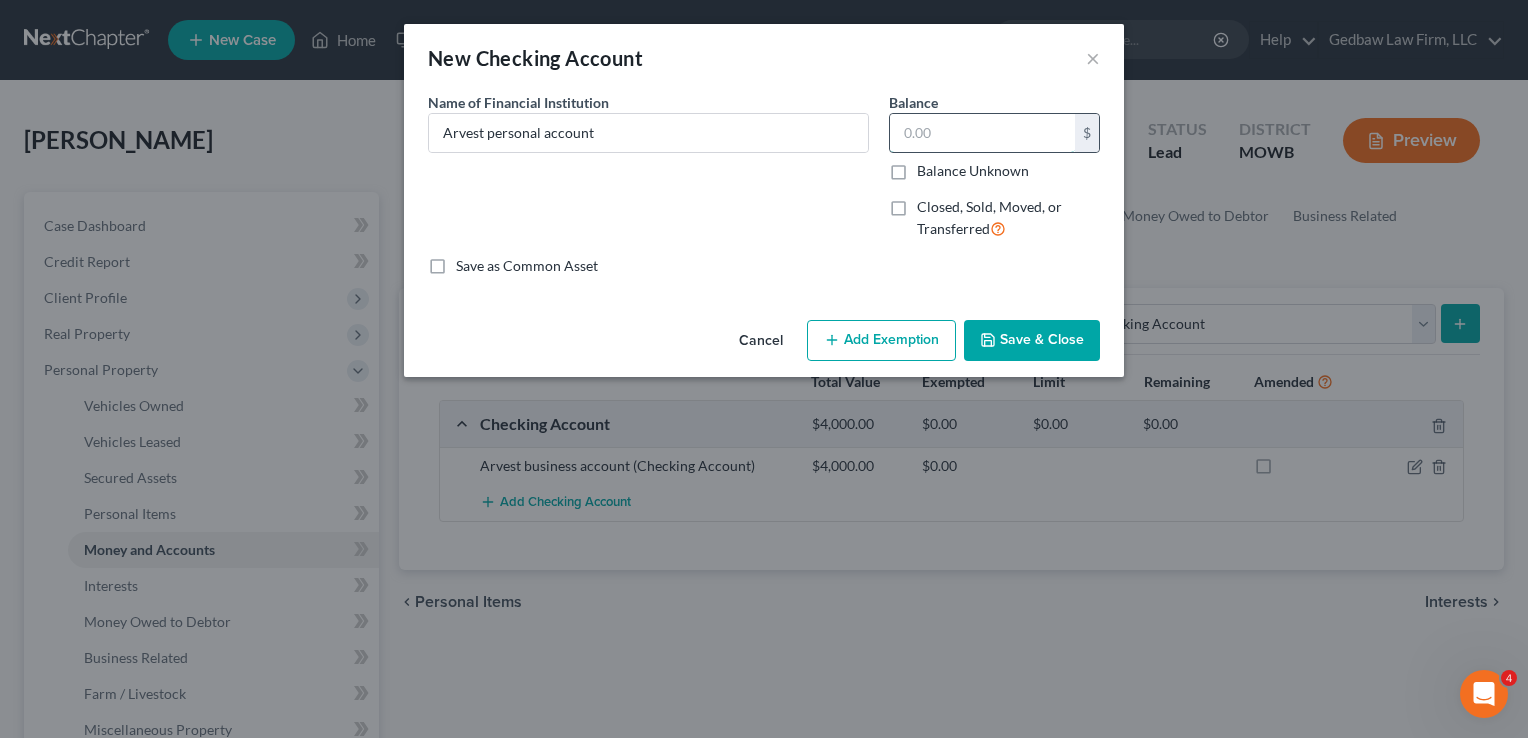 click at bounding box center [982, 133] 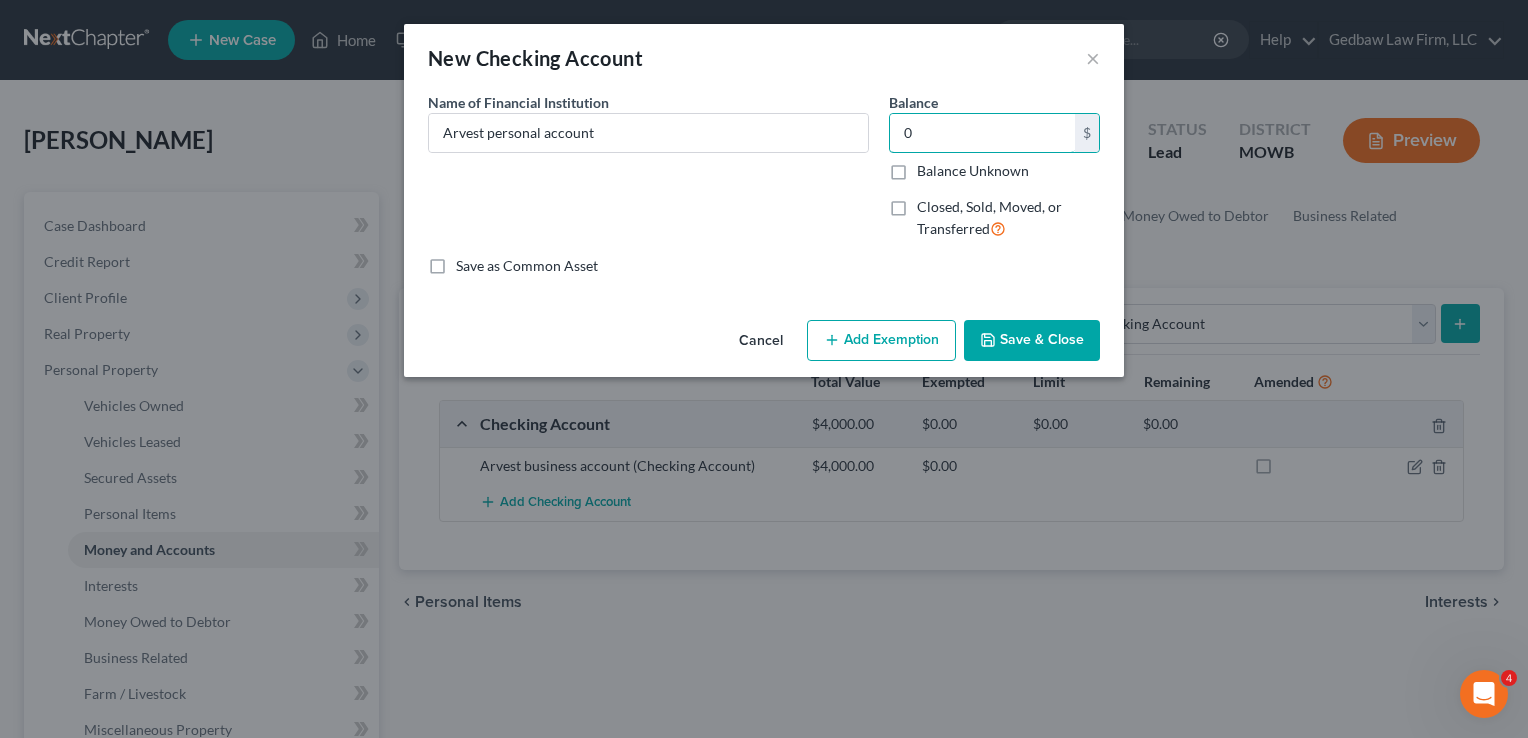 type on "0" 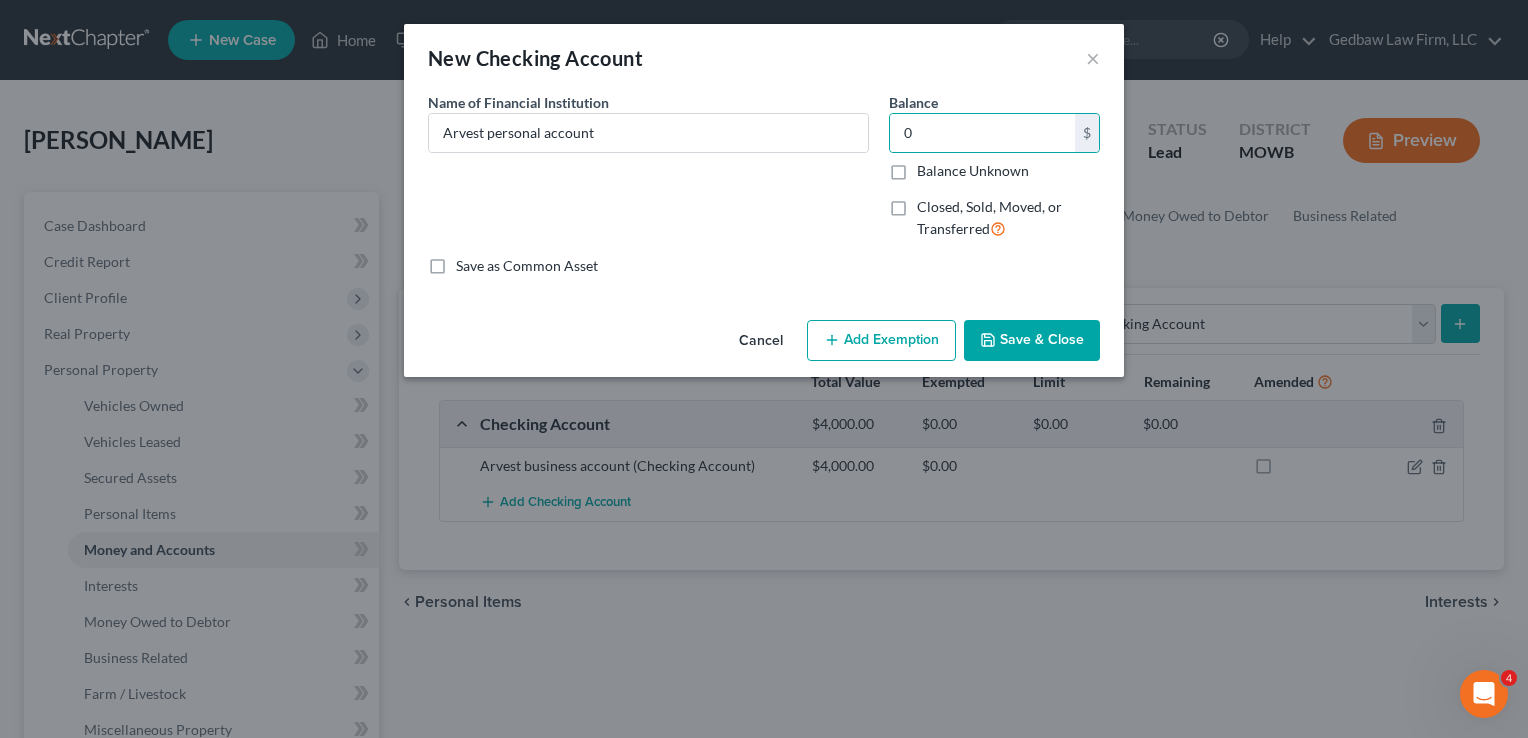 click on "Save & Close" at bounding box center [1032, 341] 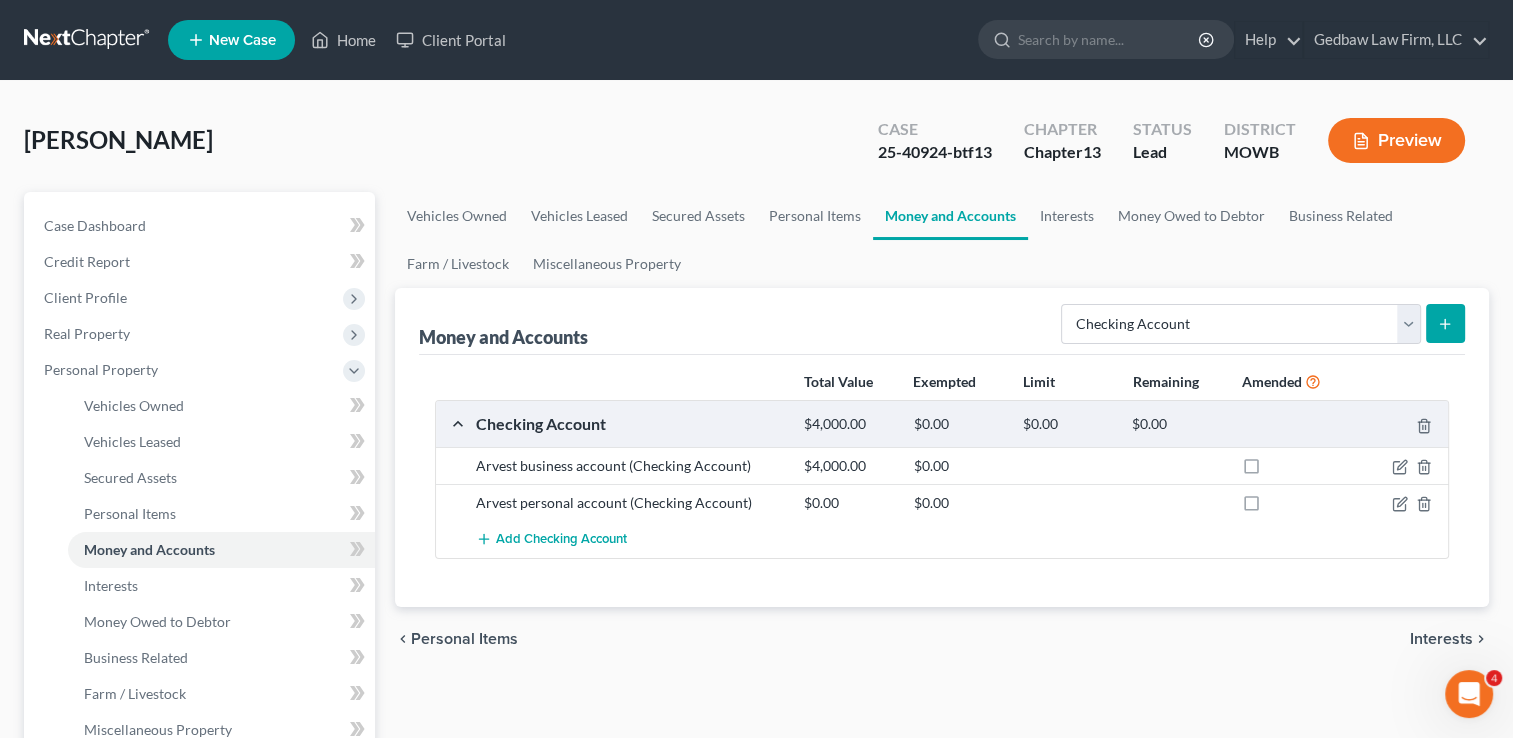 click on "Interests" at bounding box center [1441, 639] 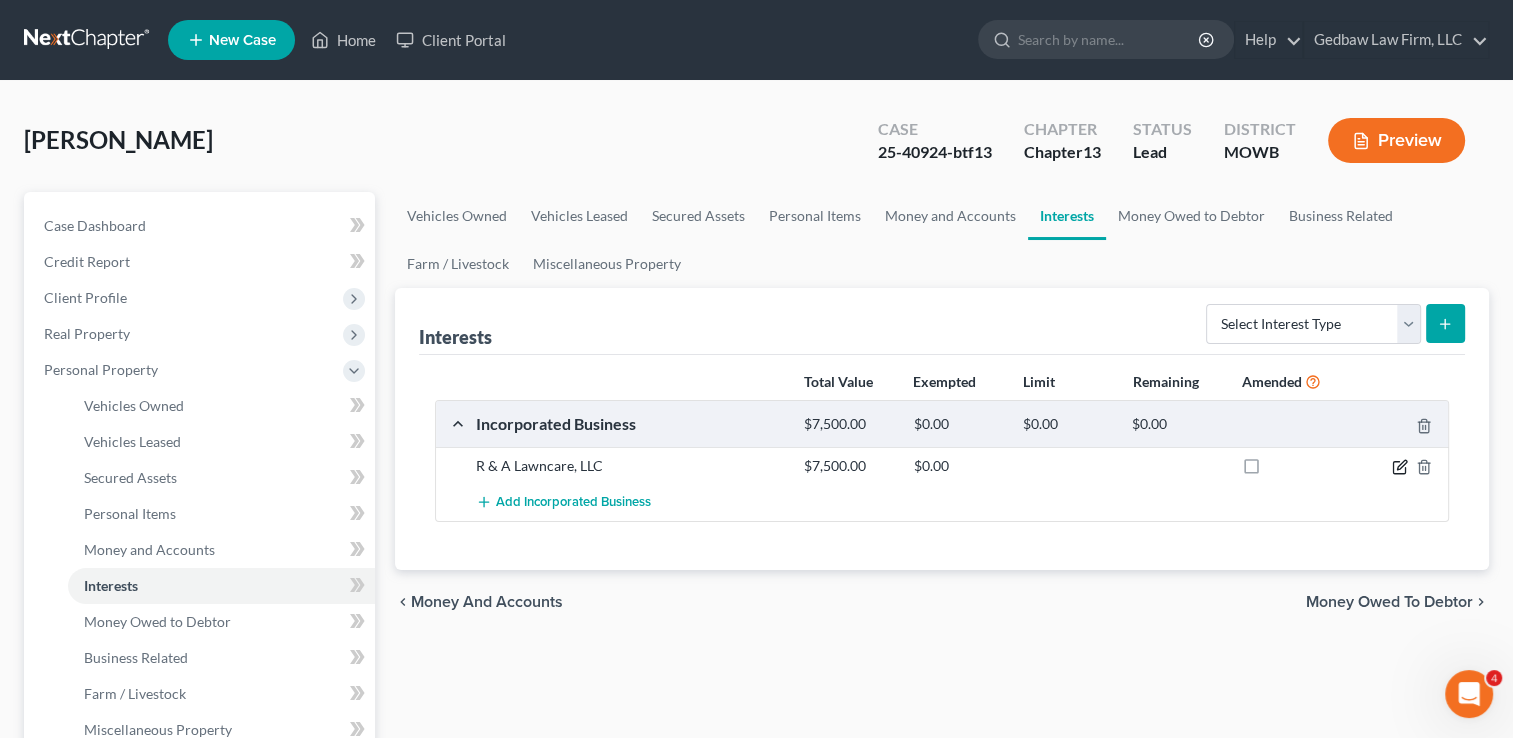 click 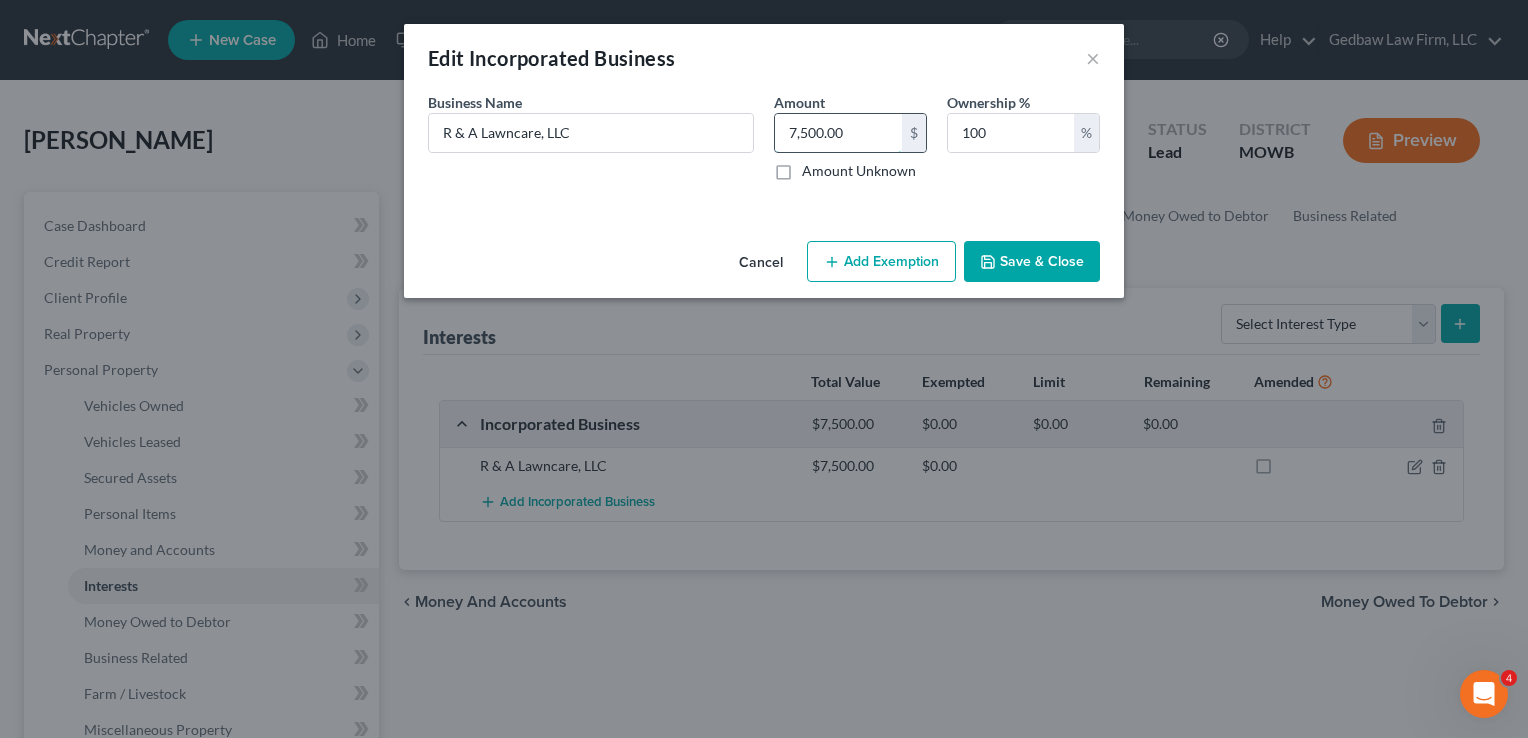 click on "7,500.00" at bounding box center [838, 133] 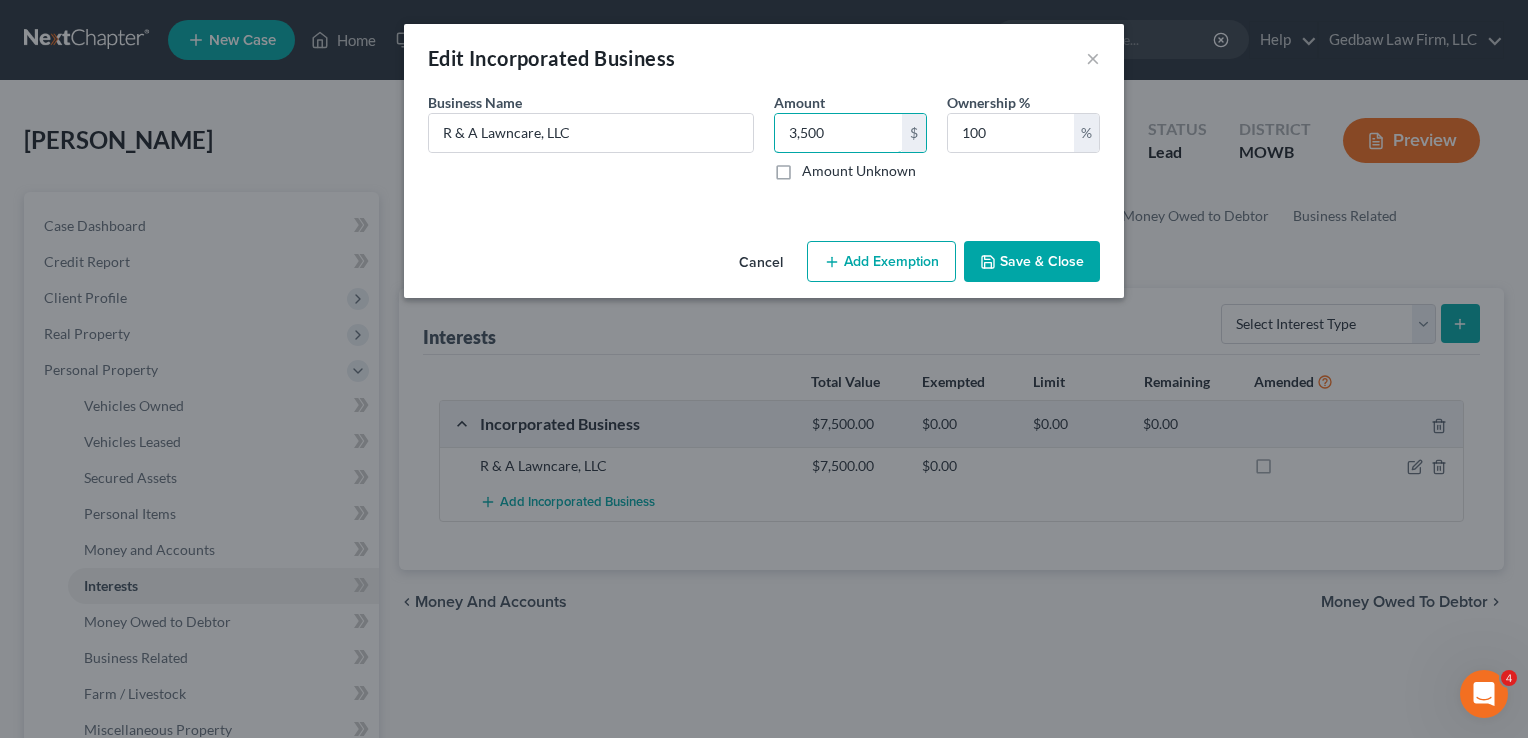 type on "3,500" 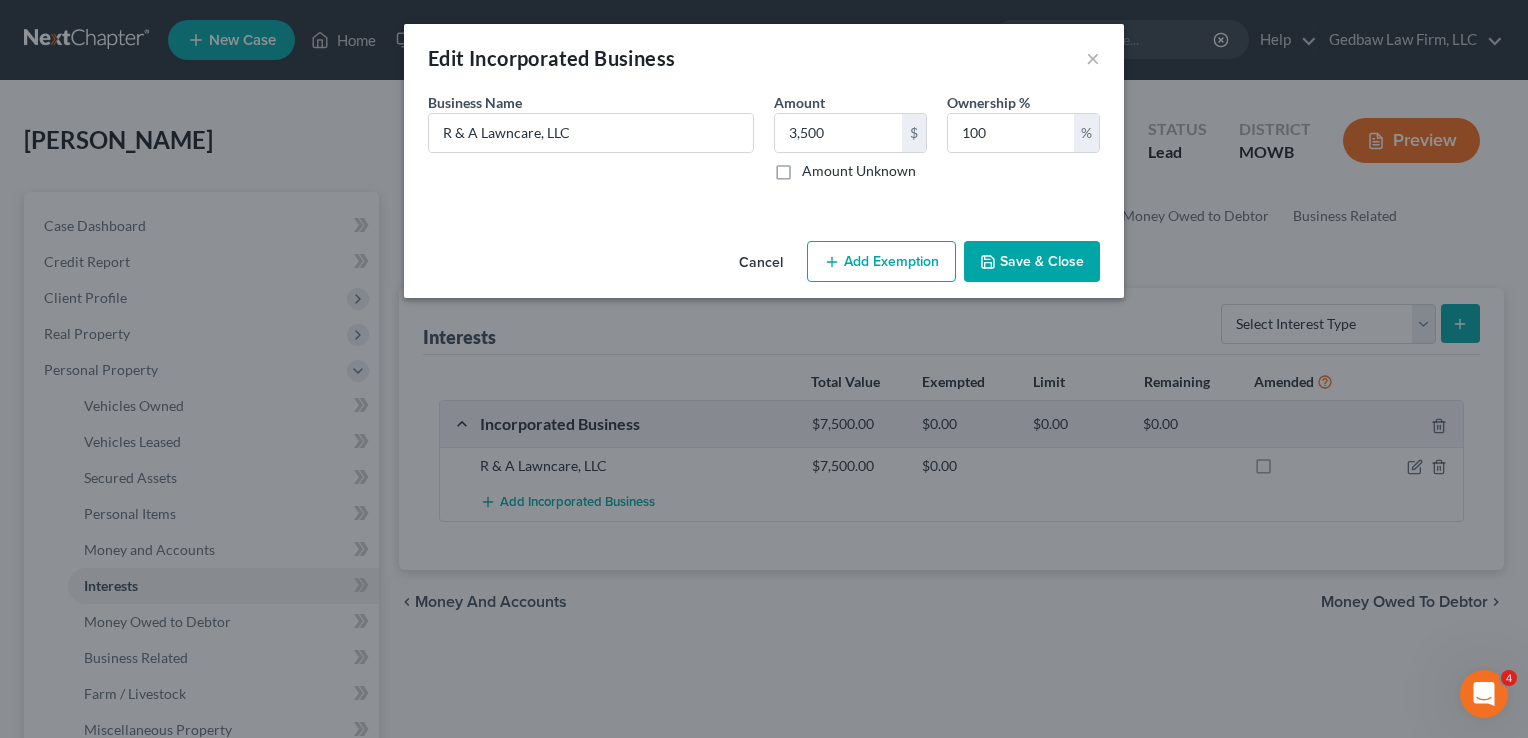 click on "Save & Close" at bounding box center [1032, 262] 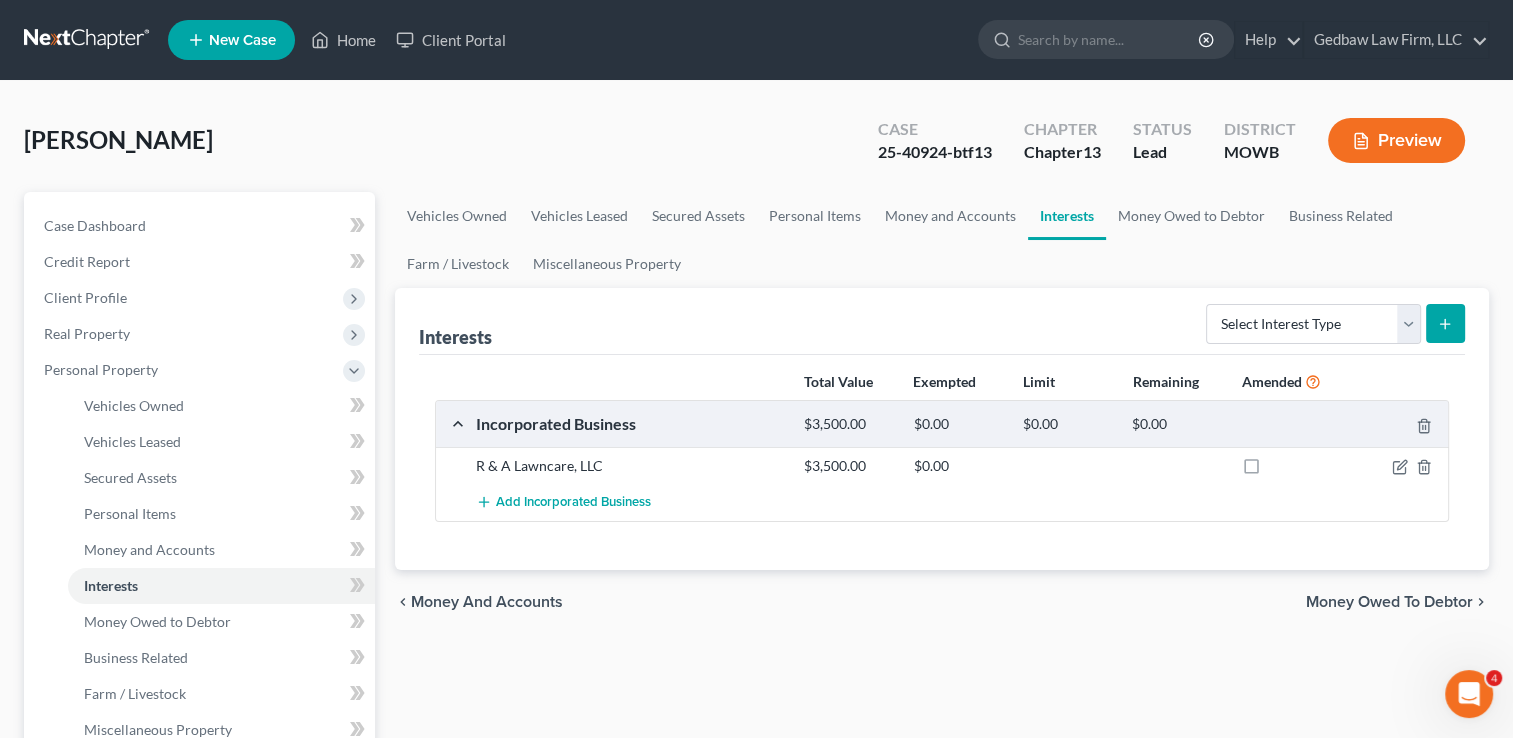 click on "Money Owed to Debtor" at bounding box center [1389, 602] 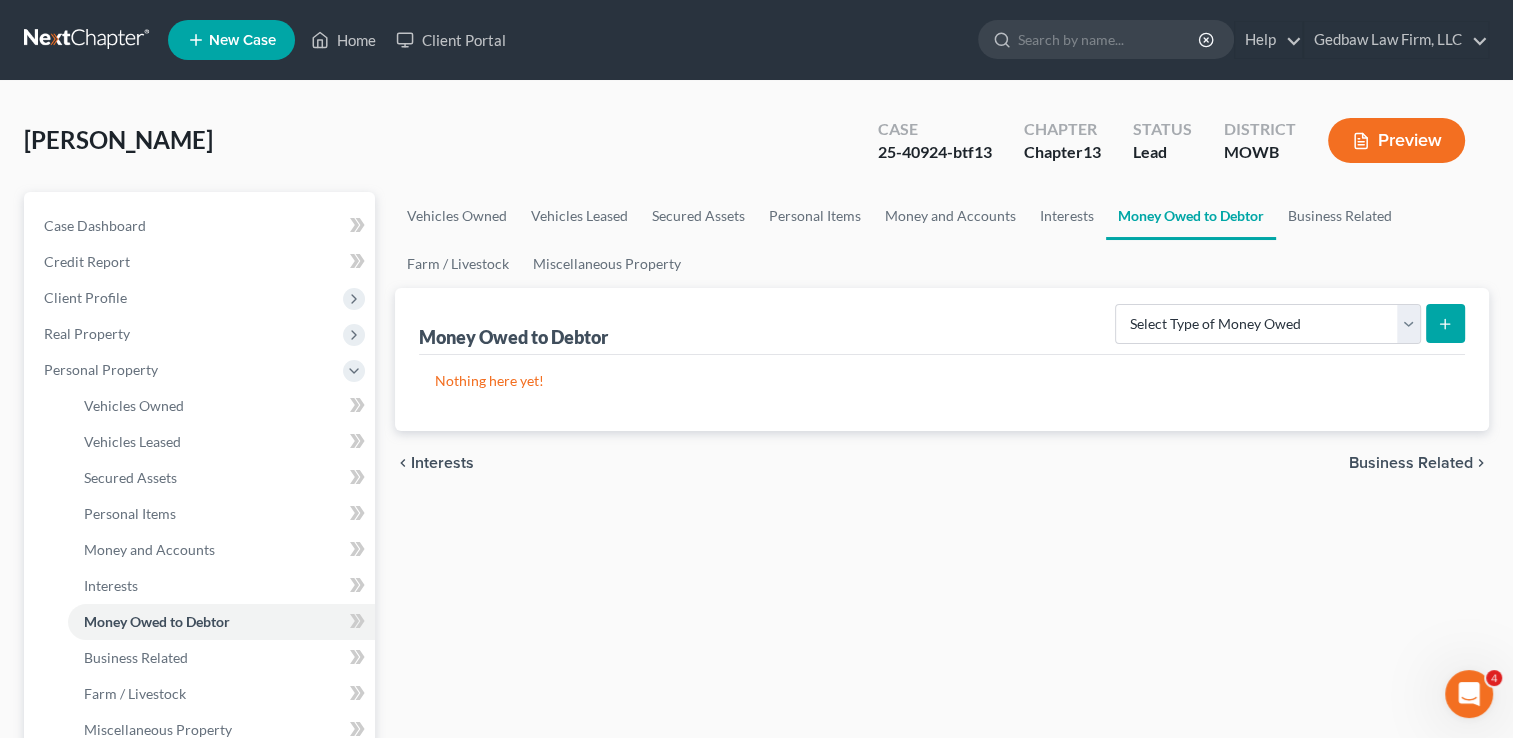 click on "Business Related" at bounding box center (1411, 463) 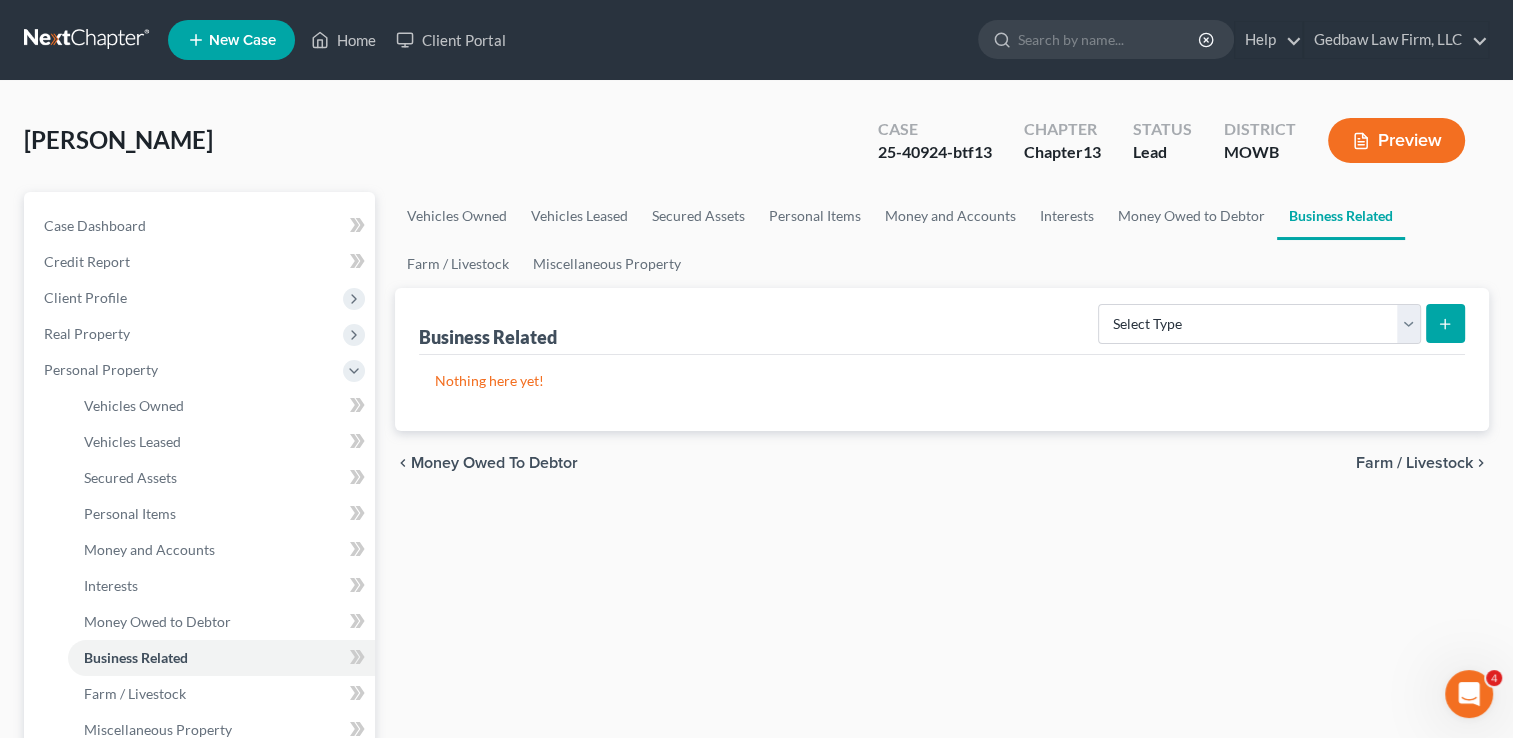 click on "Farm / Livestock" at bounding box center [1414, 463] 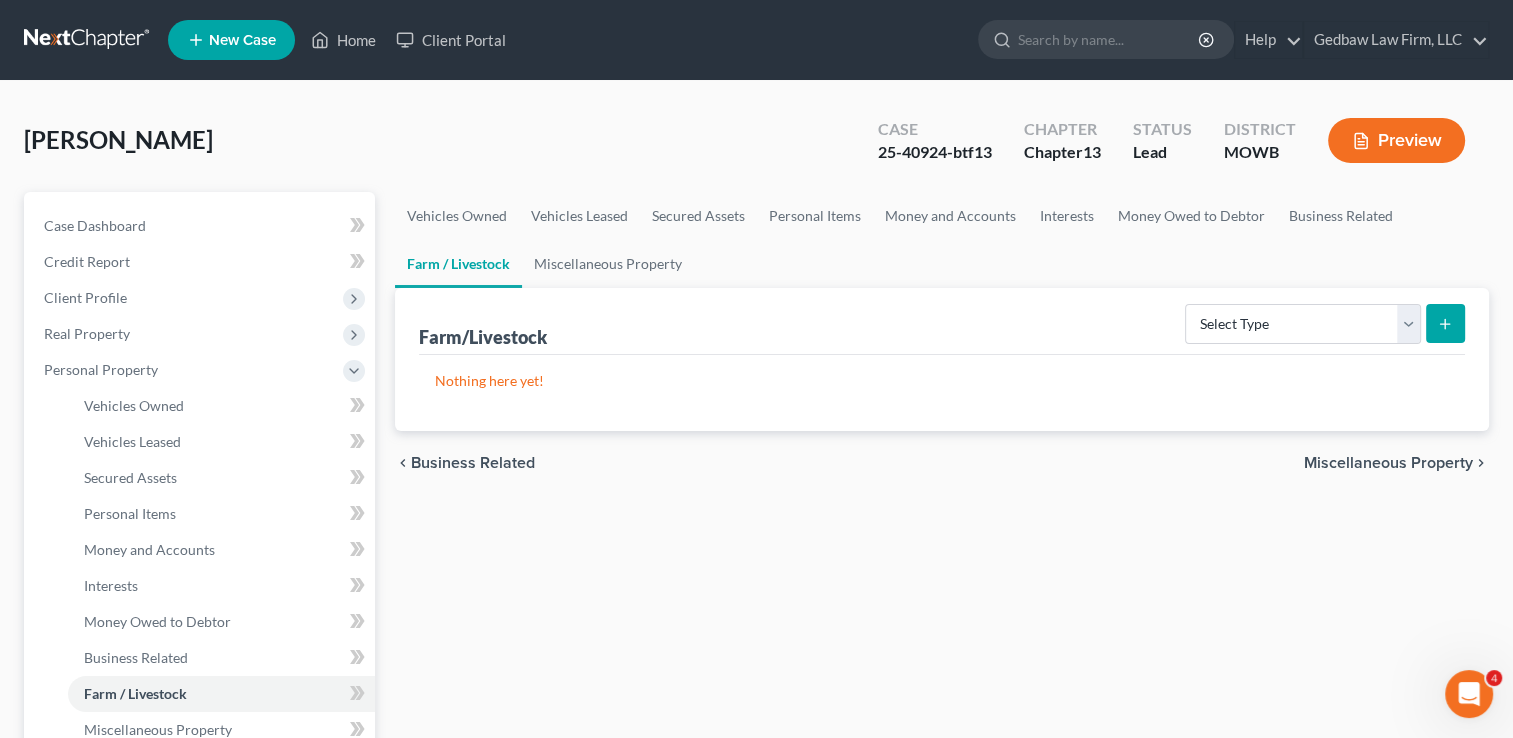 click on "Miscellaneous Property" at bounding box center (1388, 463) 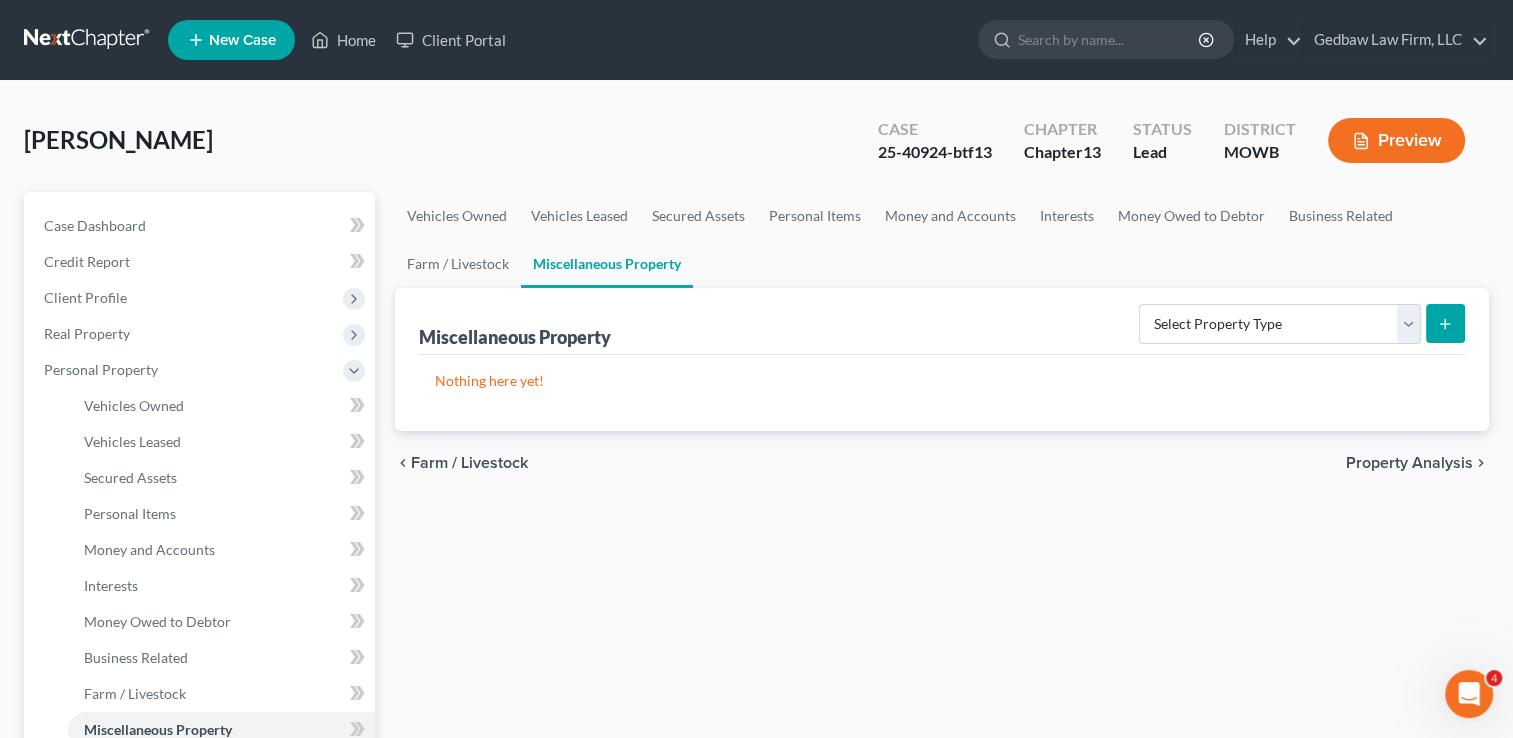 click on "Property Analysis" at bounding box center [1409, 463] 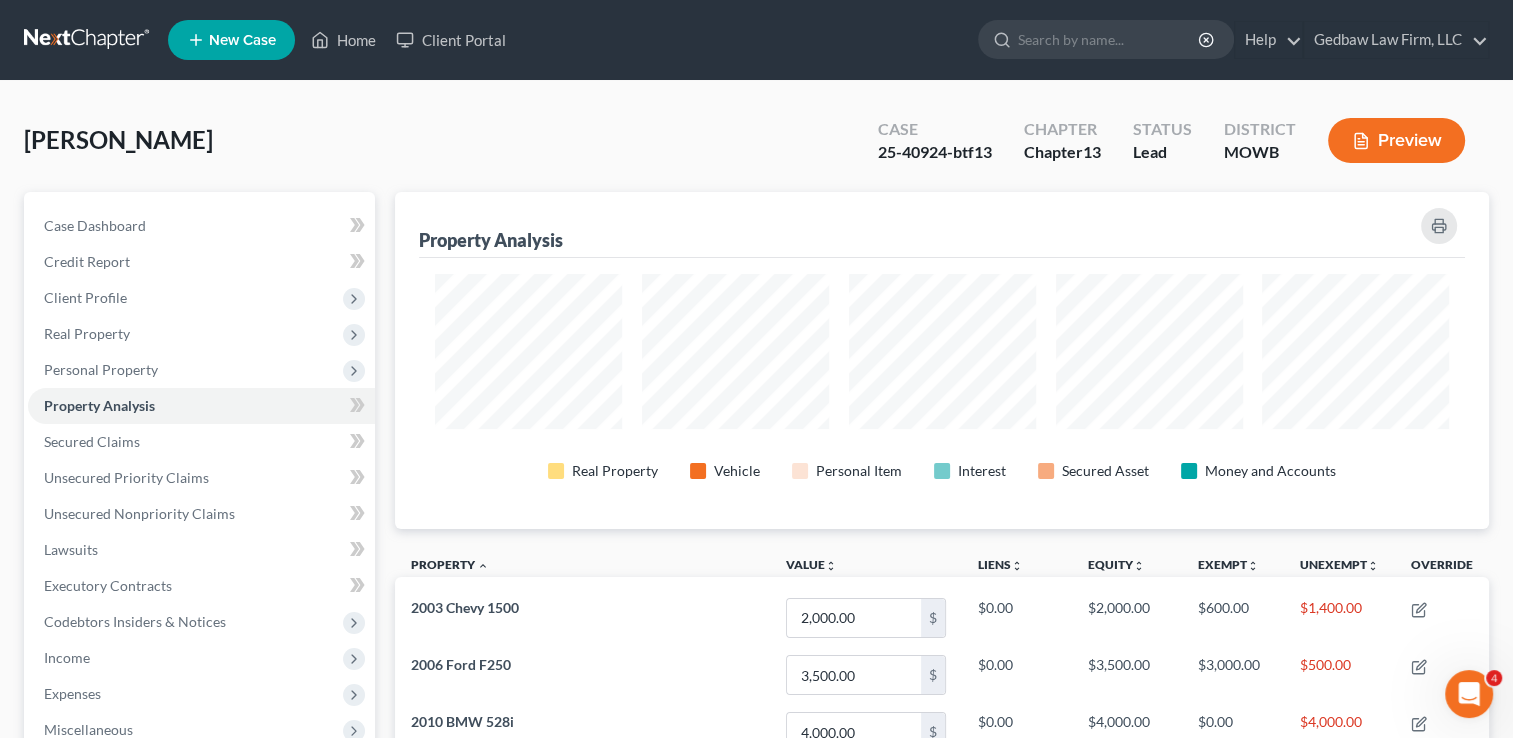 scroll, scrollTop: 999663, scrollLeft: 998906, axis: both 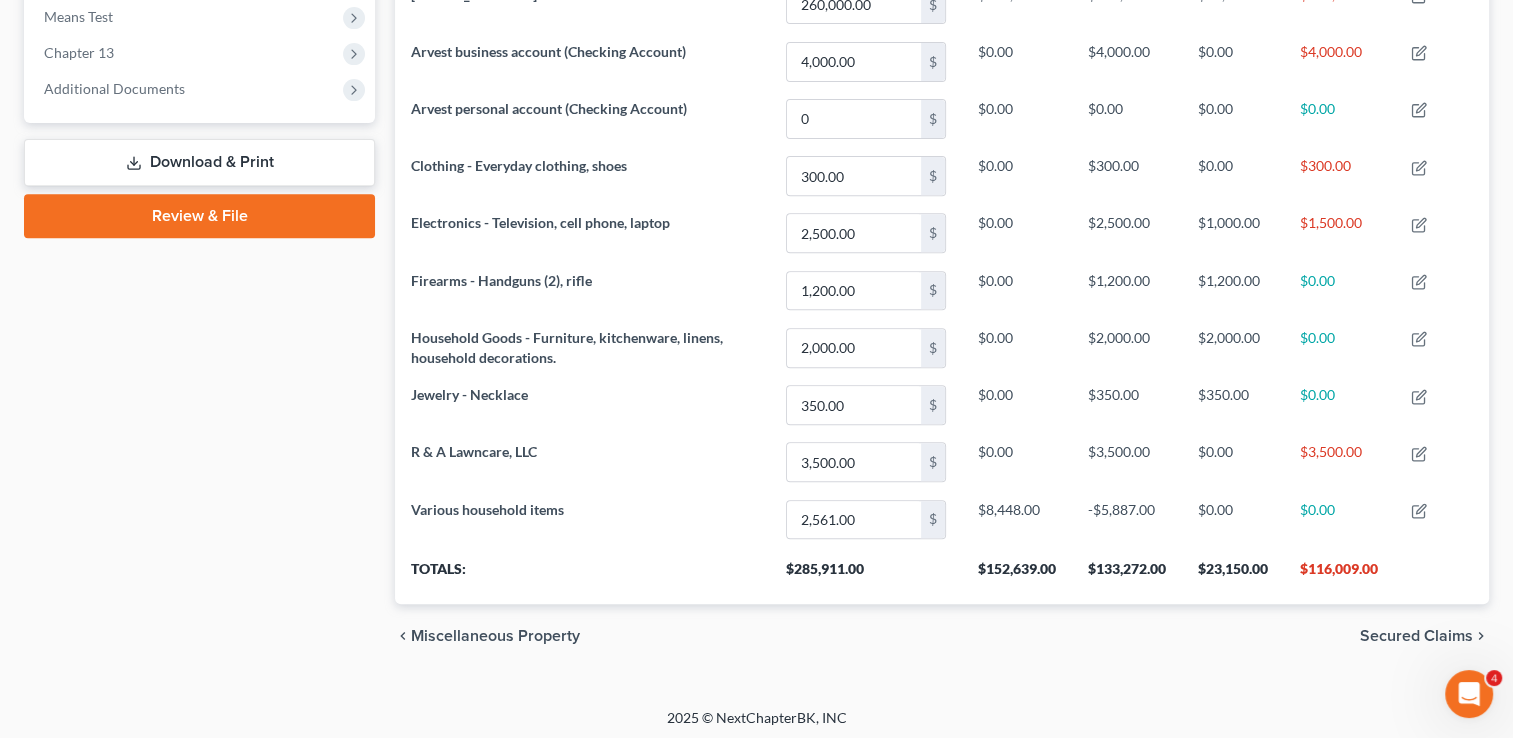 click on "Secured Claims" at bounding box center [1416, 636] 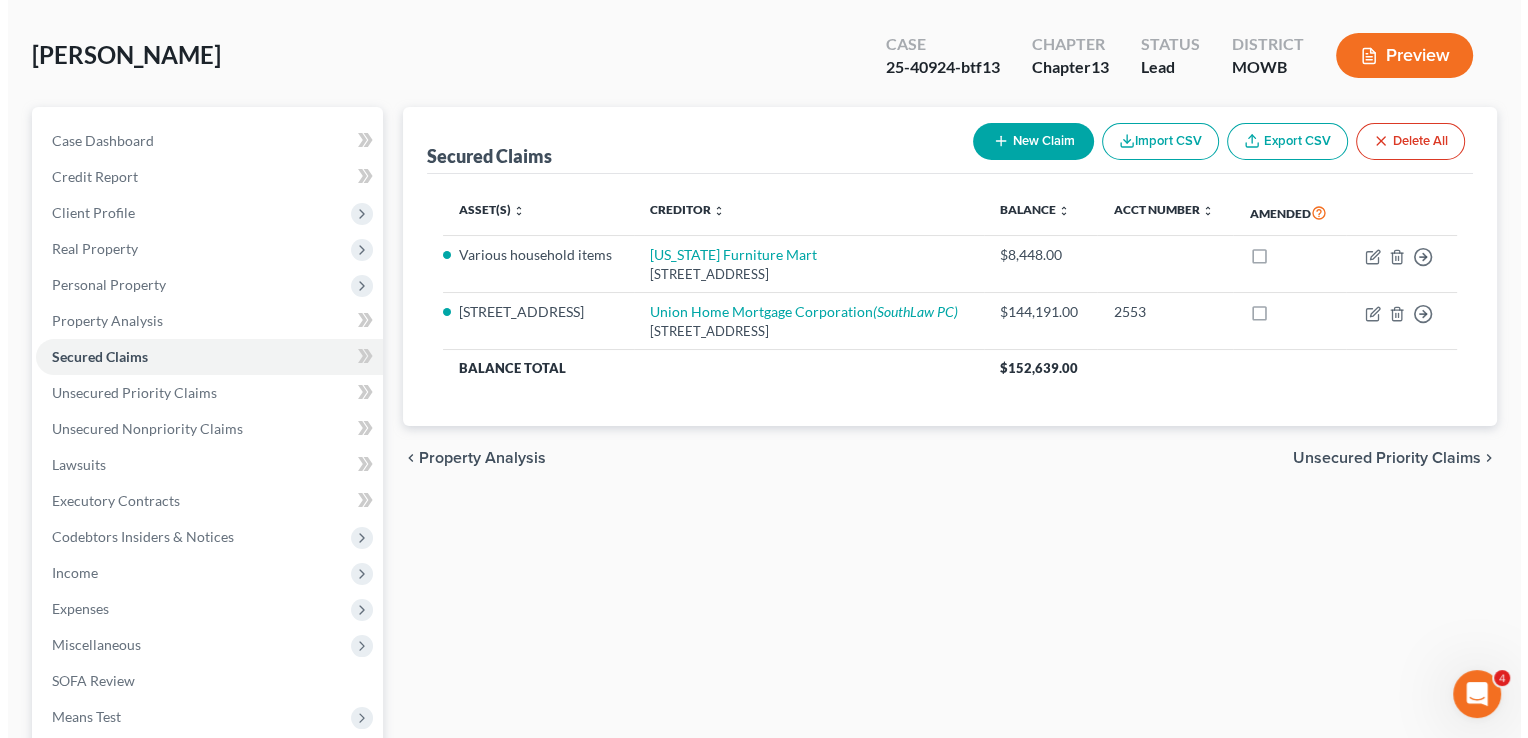 scroll, scrollTop: 0, scrollLeft: 0, axis: both 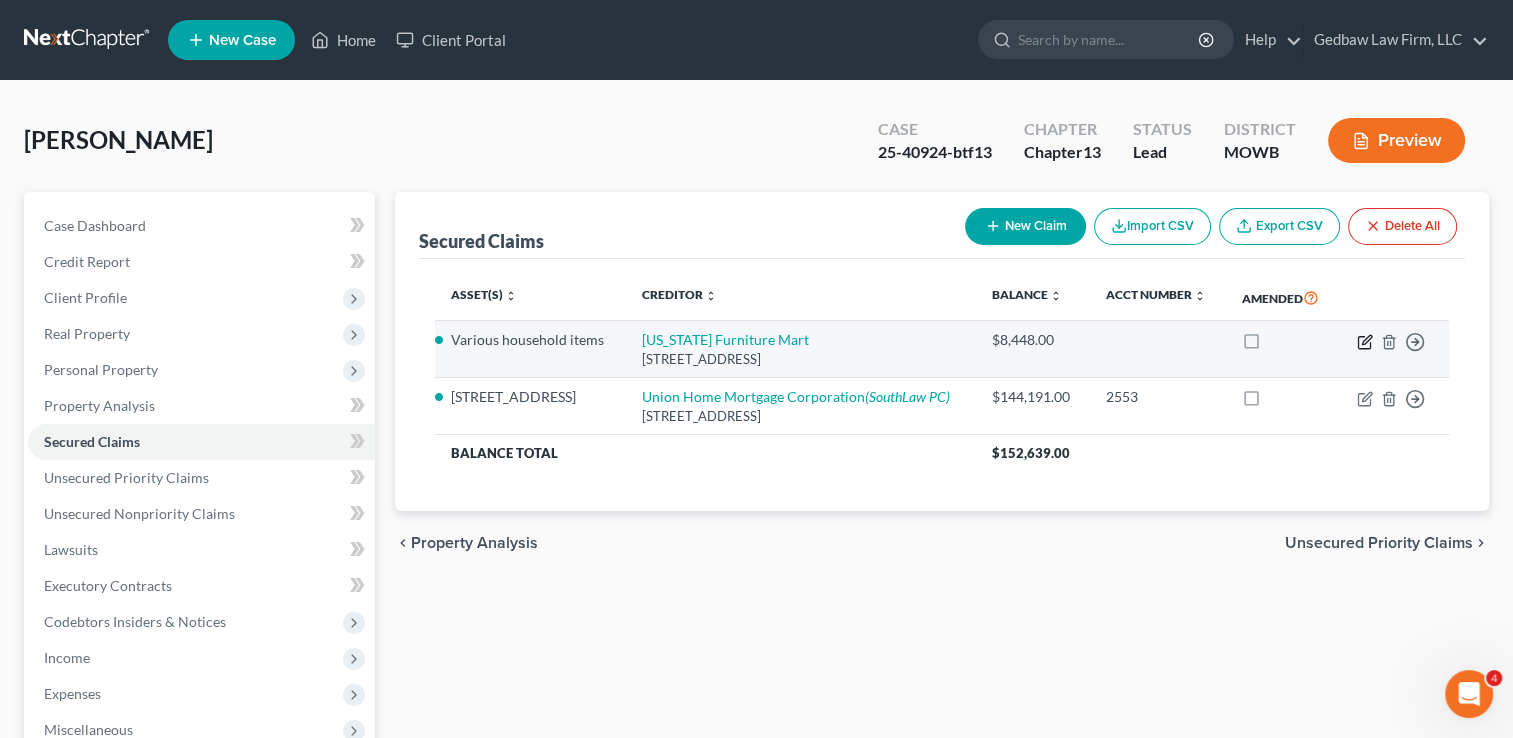 click 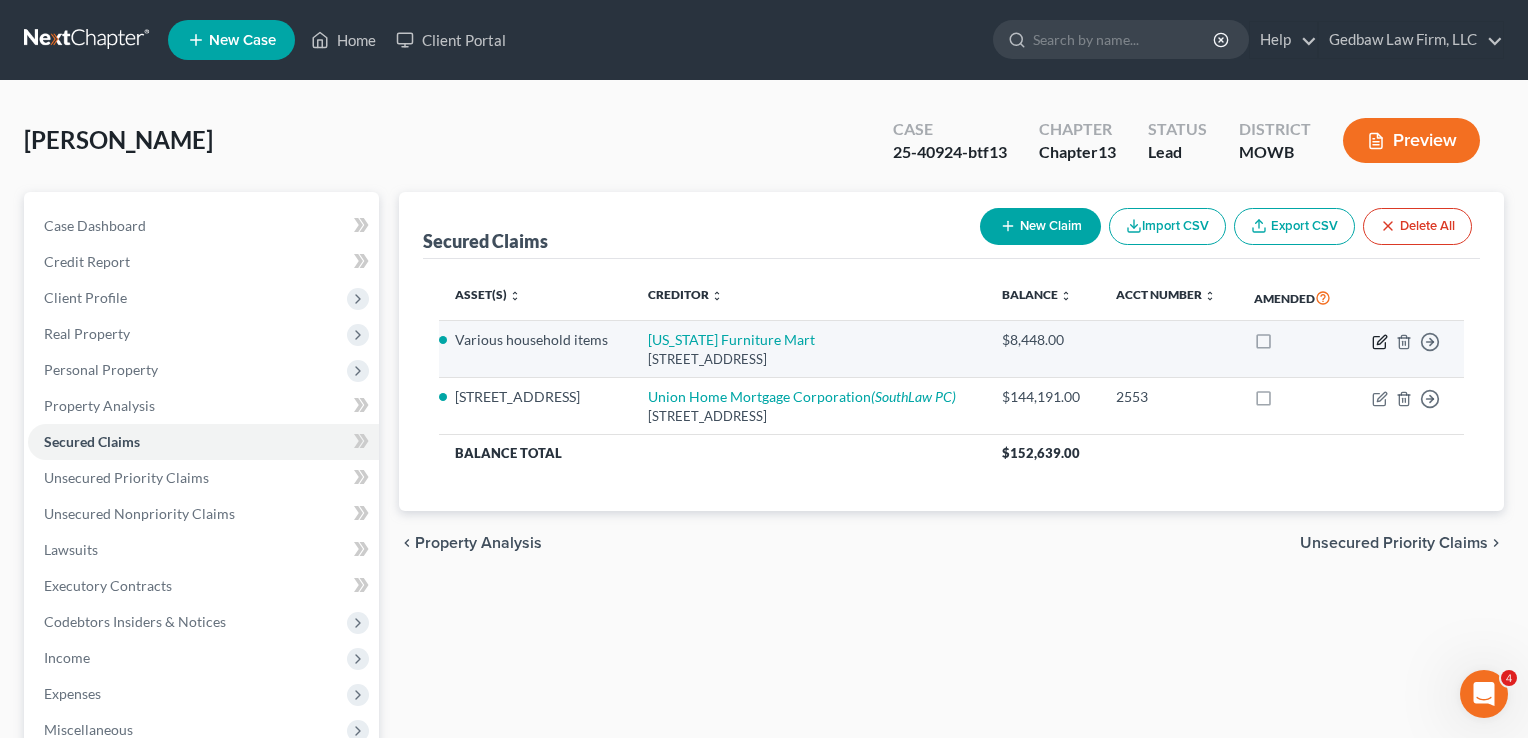 select on "30" 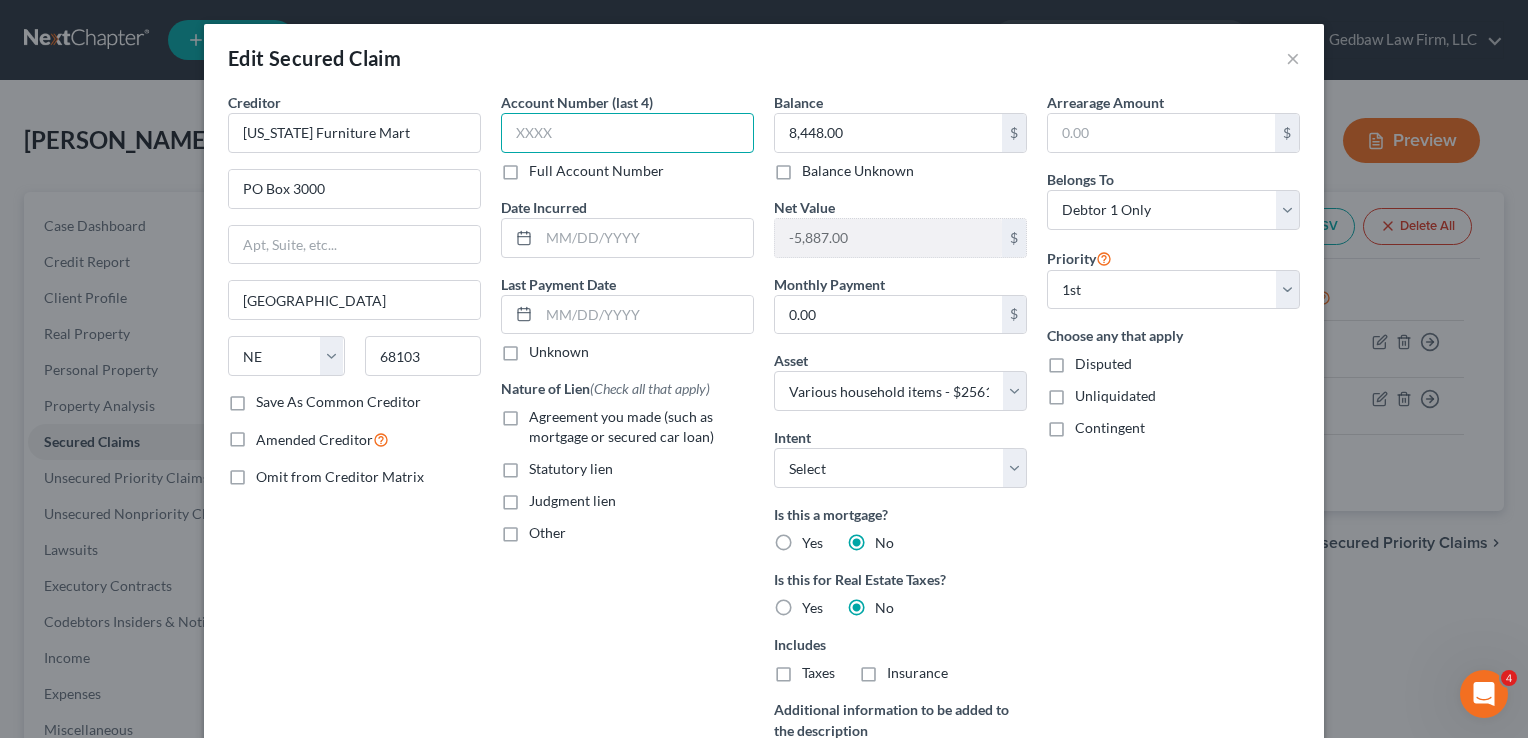 click at bounding box center [627, 133] 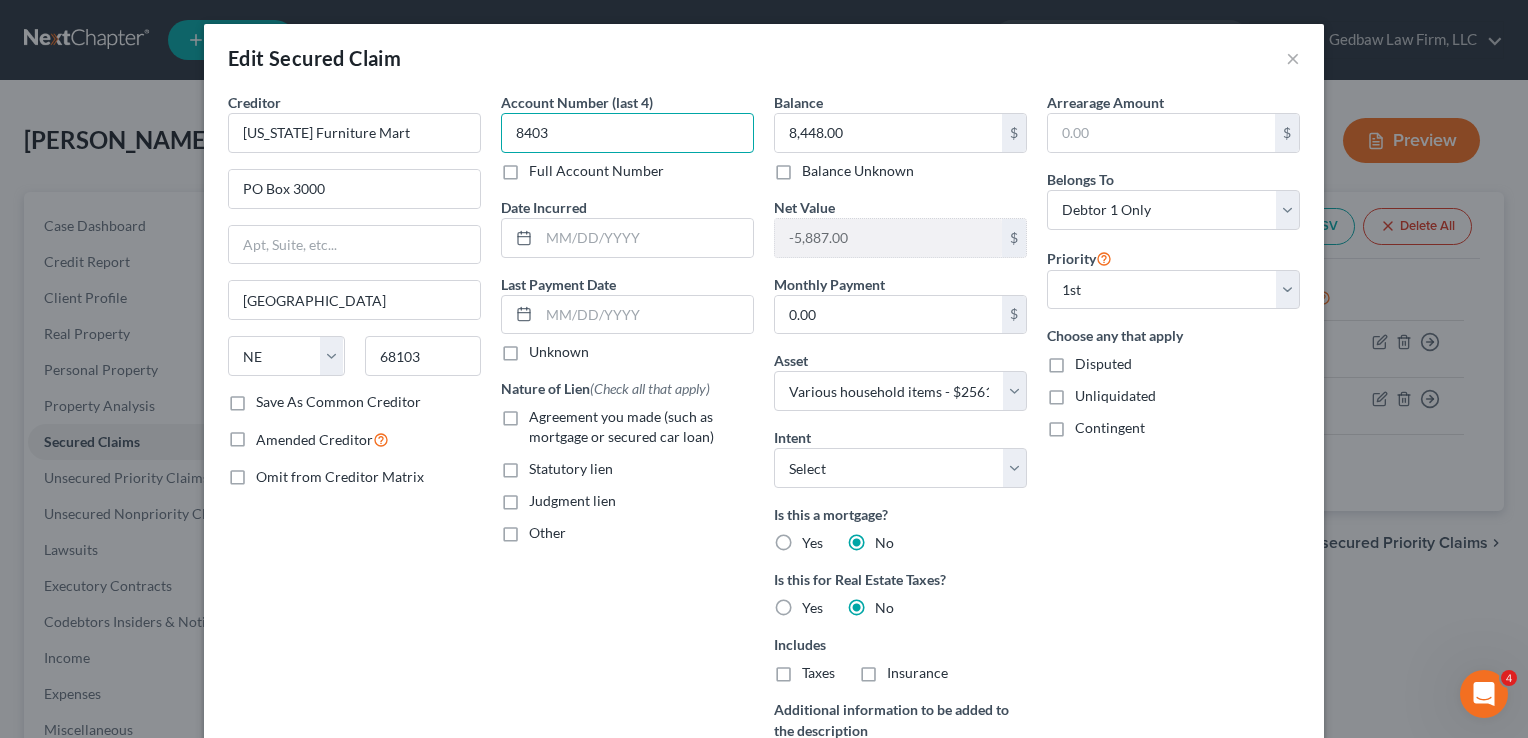 type on "8403" 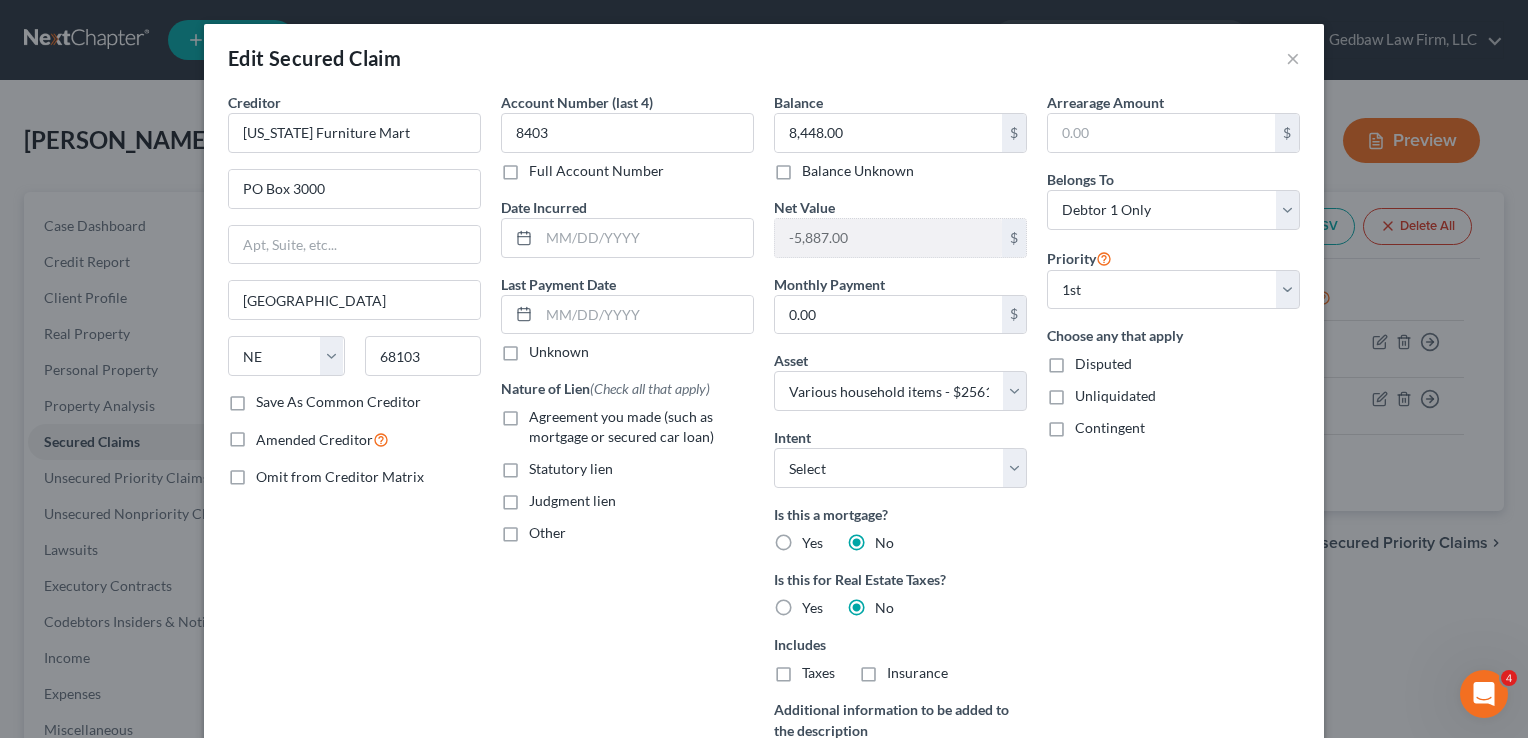 click on "Agreement you made (such as mortgage or secured car loan)" at bounding box center (641, 427) 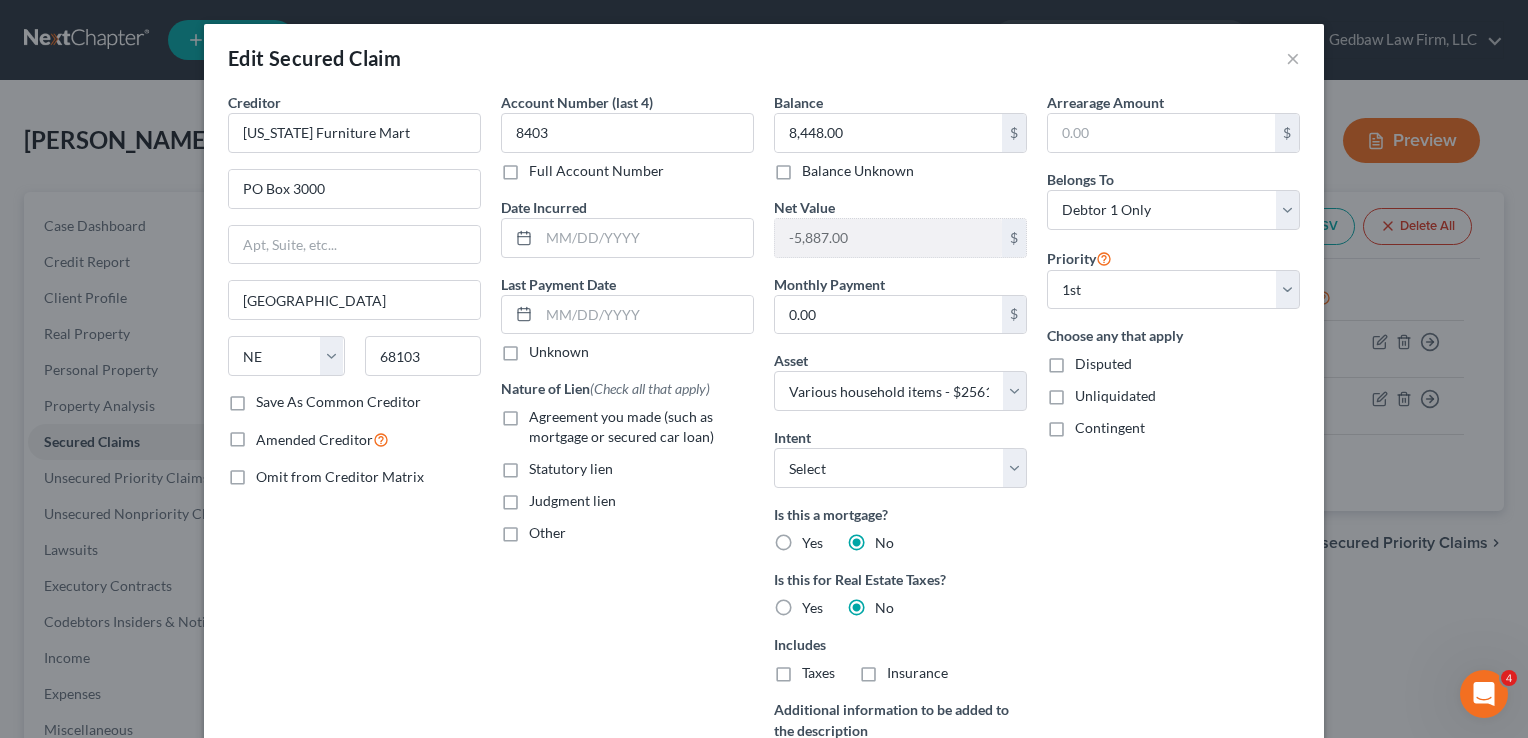 click on "Agreement you made (such as mortgage or secured car loan)" at bounding box center (543, 413) 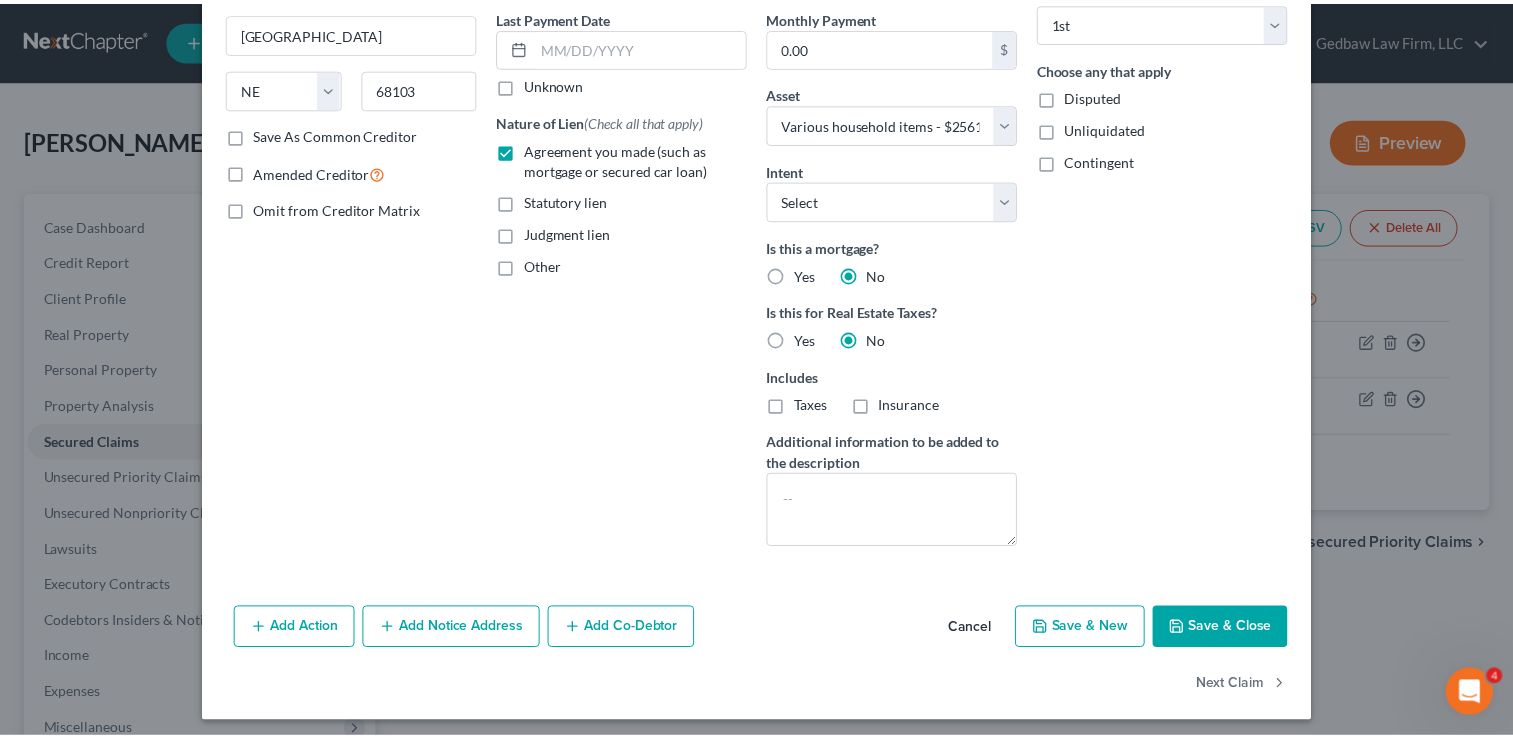 scroll, scrollTop: 273, scrollLeft: 0, axis: vertical 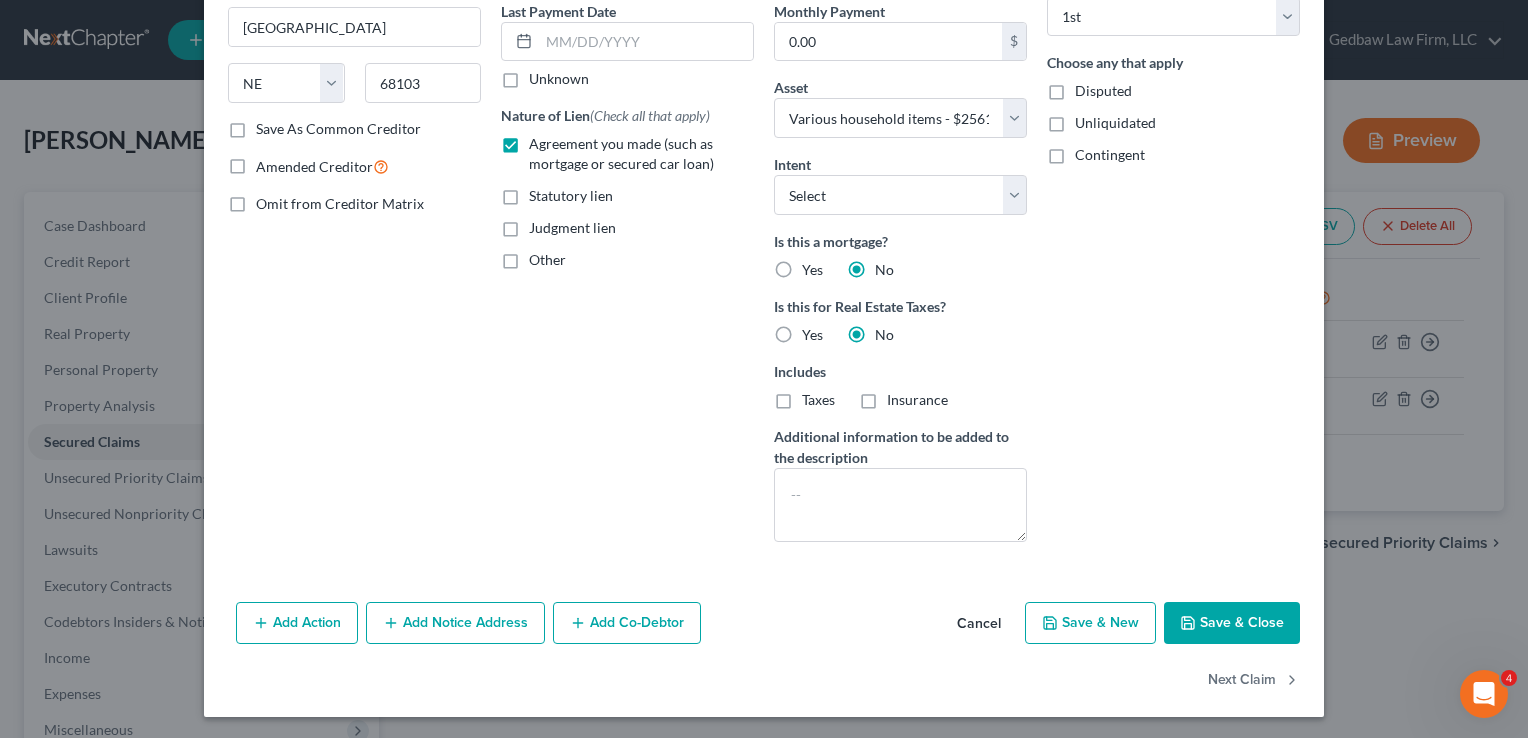 click on "Save & Close" at bounding box center (1232, 623) 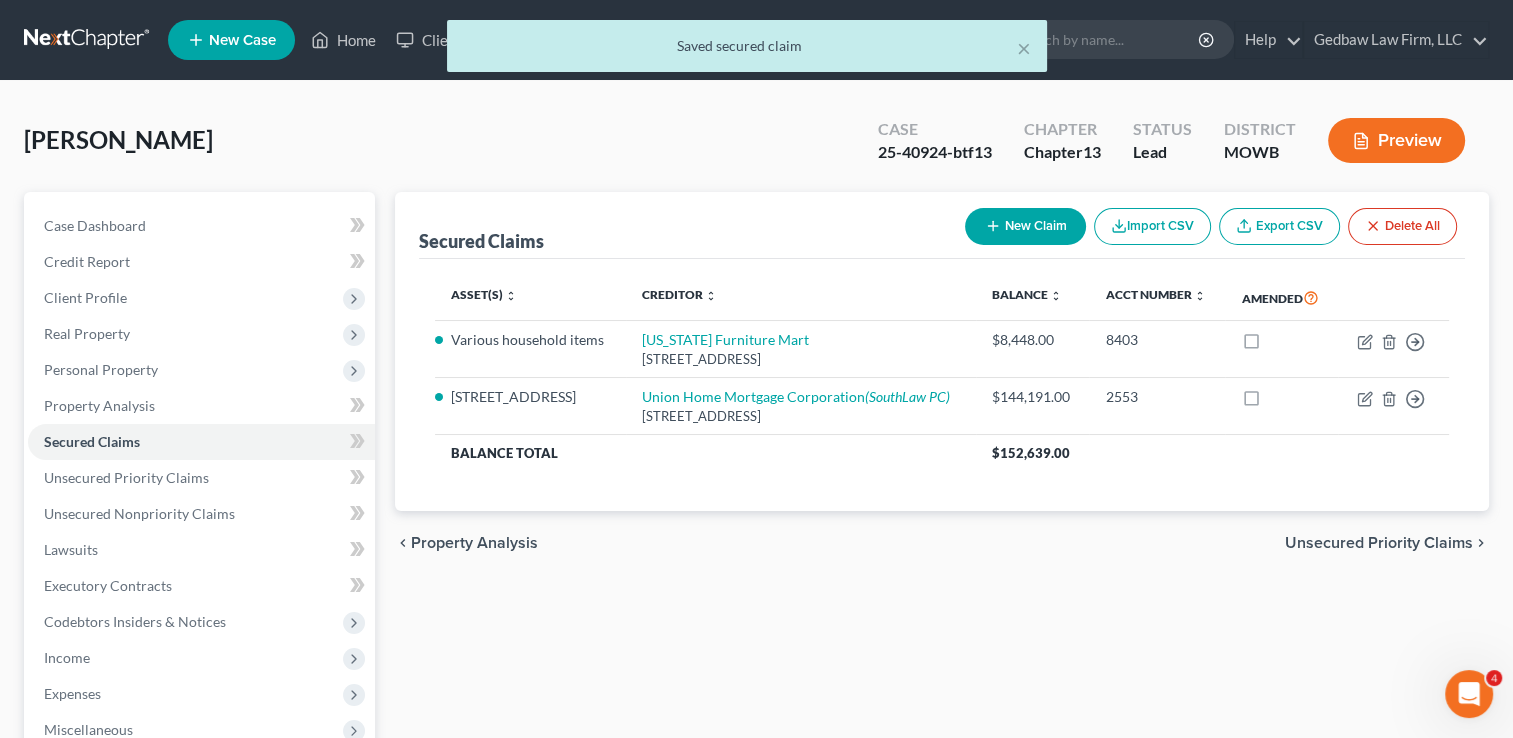 click on "Unsecured Priority Claims" at bounding box center [1379, 543] 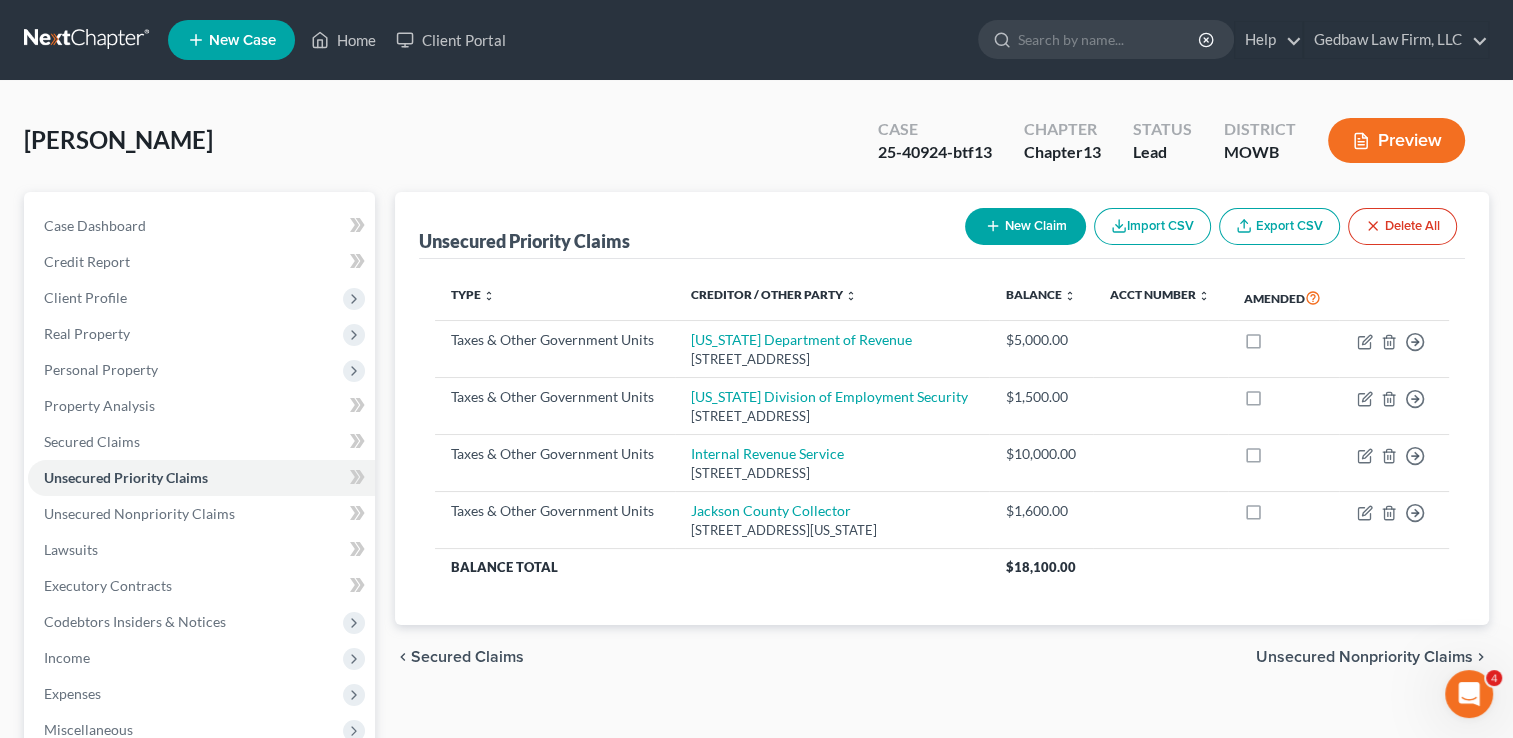 click on "Unsecured Nonpriority Claims" at bounding box center [1364, 657] 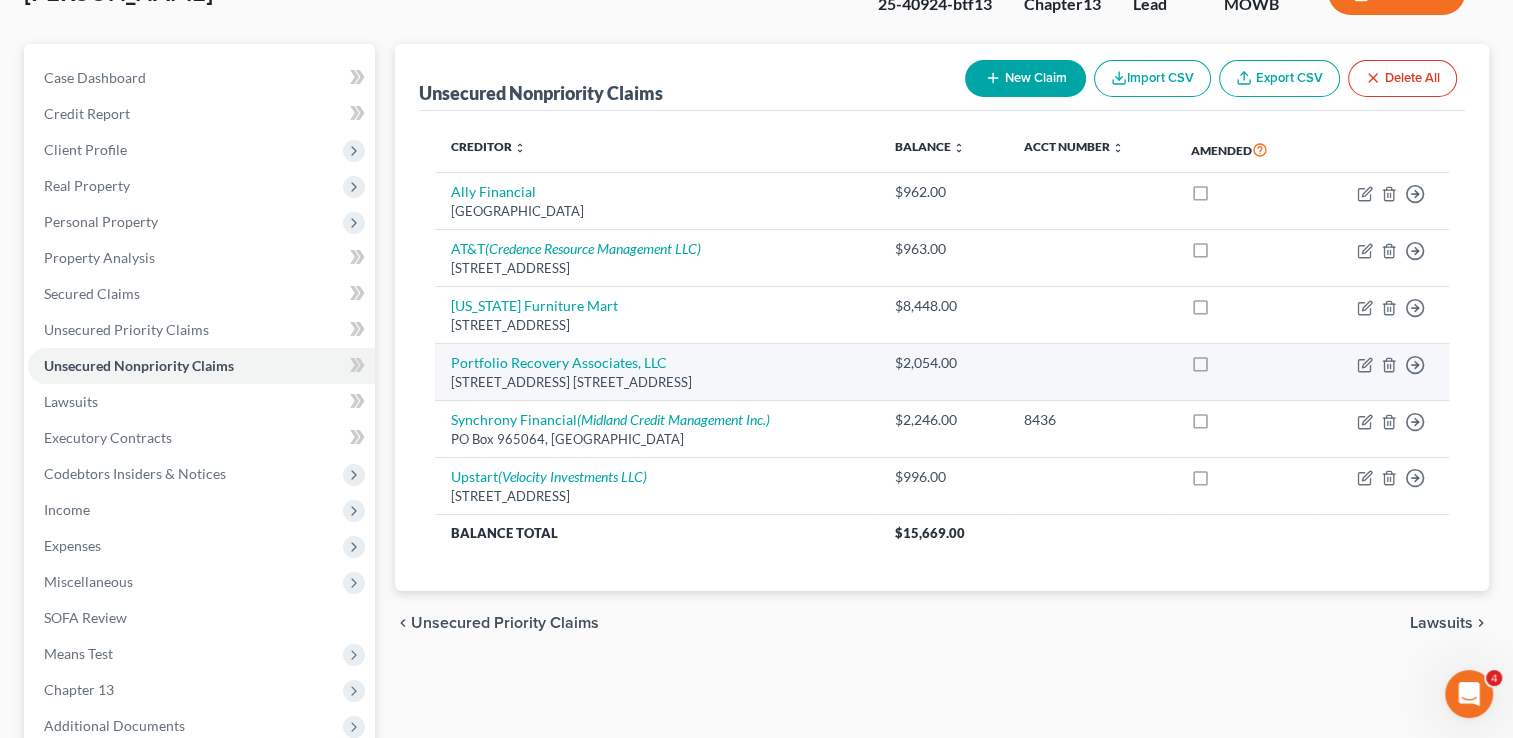 scroll, scrollTop: 175, scrollLeft: 0, axis: vertical 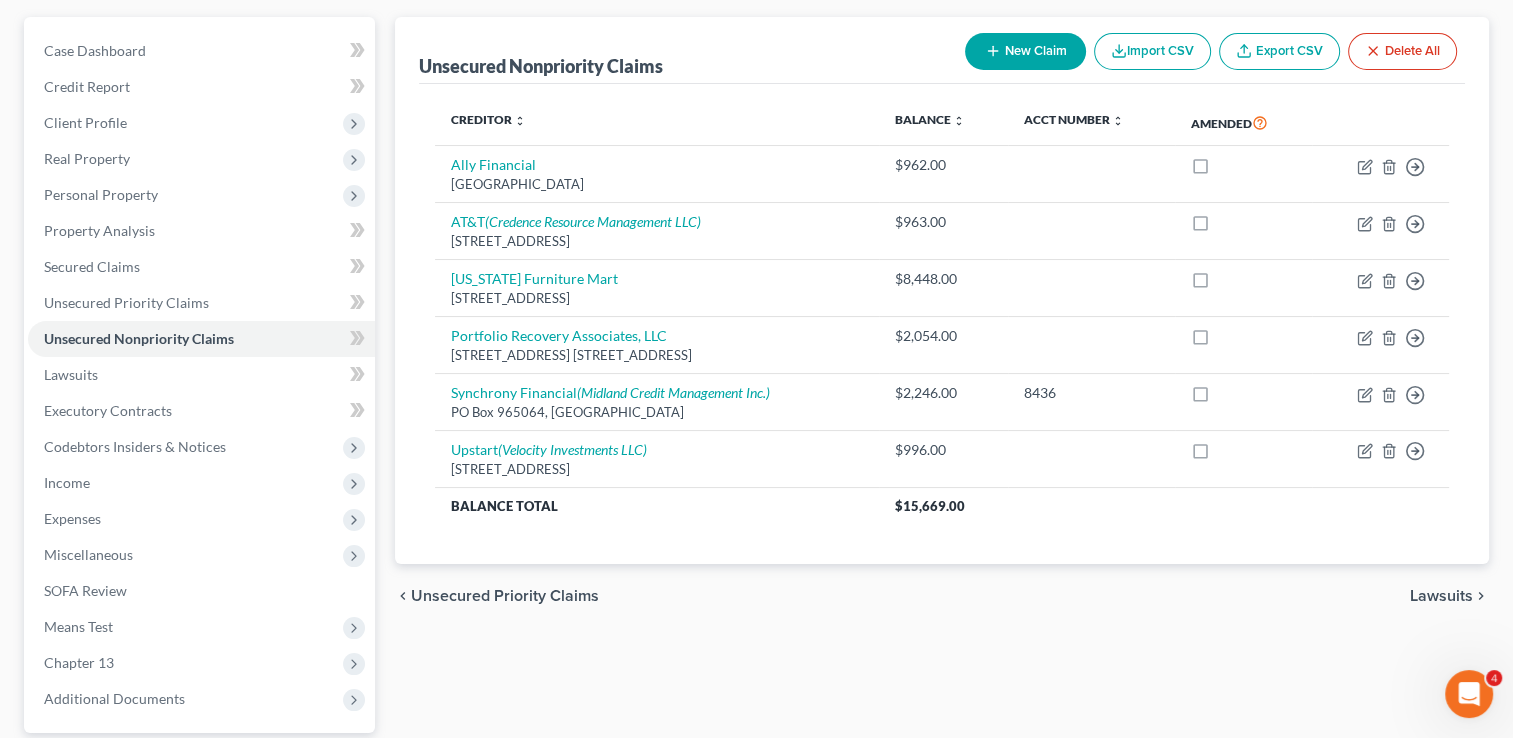click on "Lawsuits" at bounding box center (1441, 596) 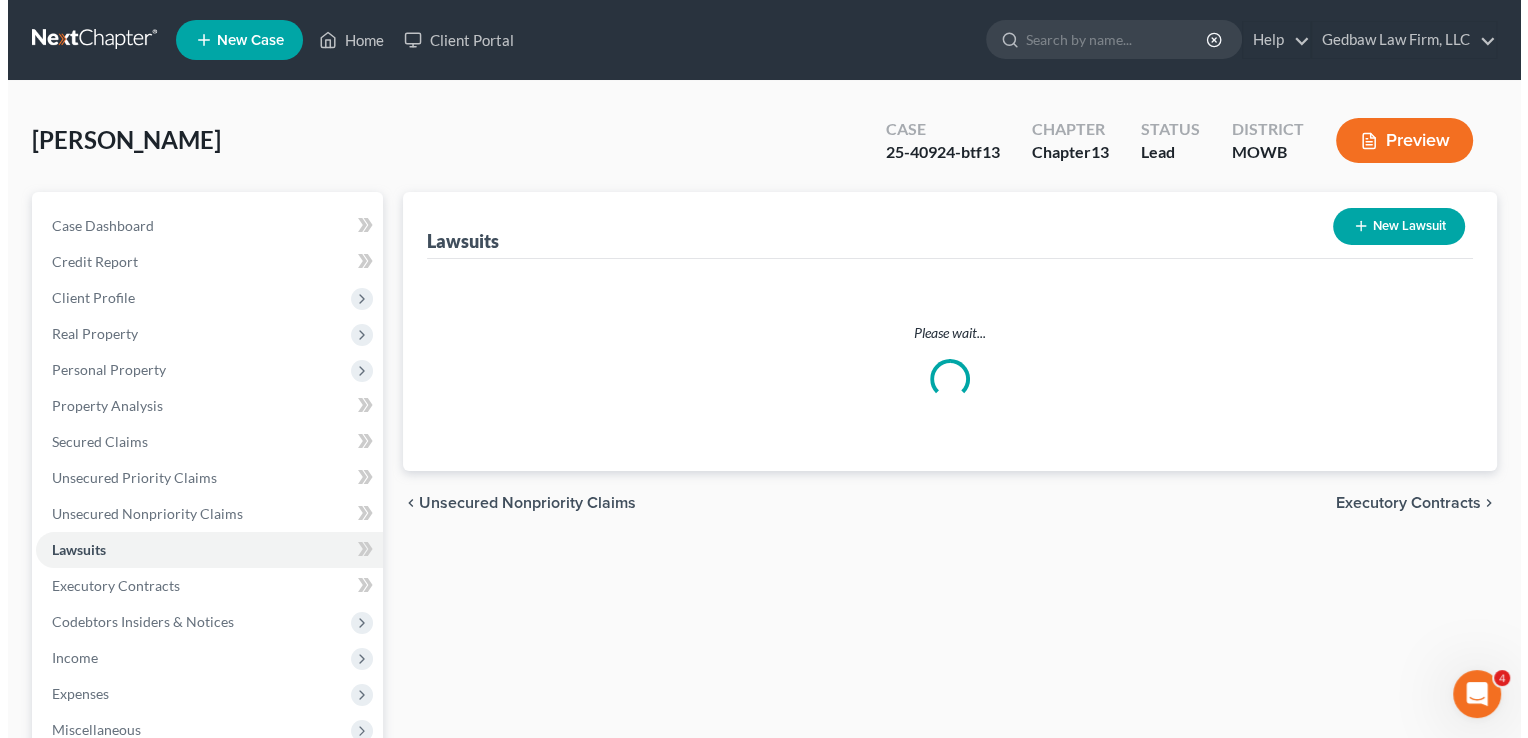 scroll, scrollTop: 0, scrollLeft: 0, axis: both 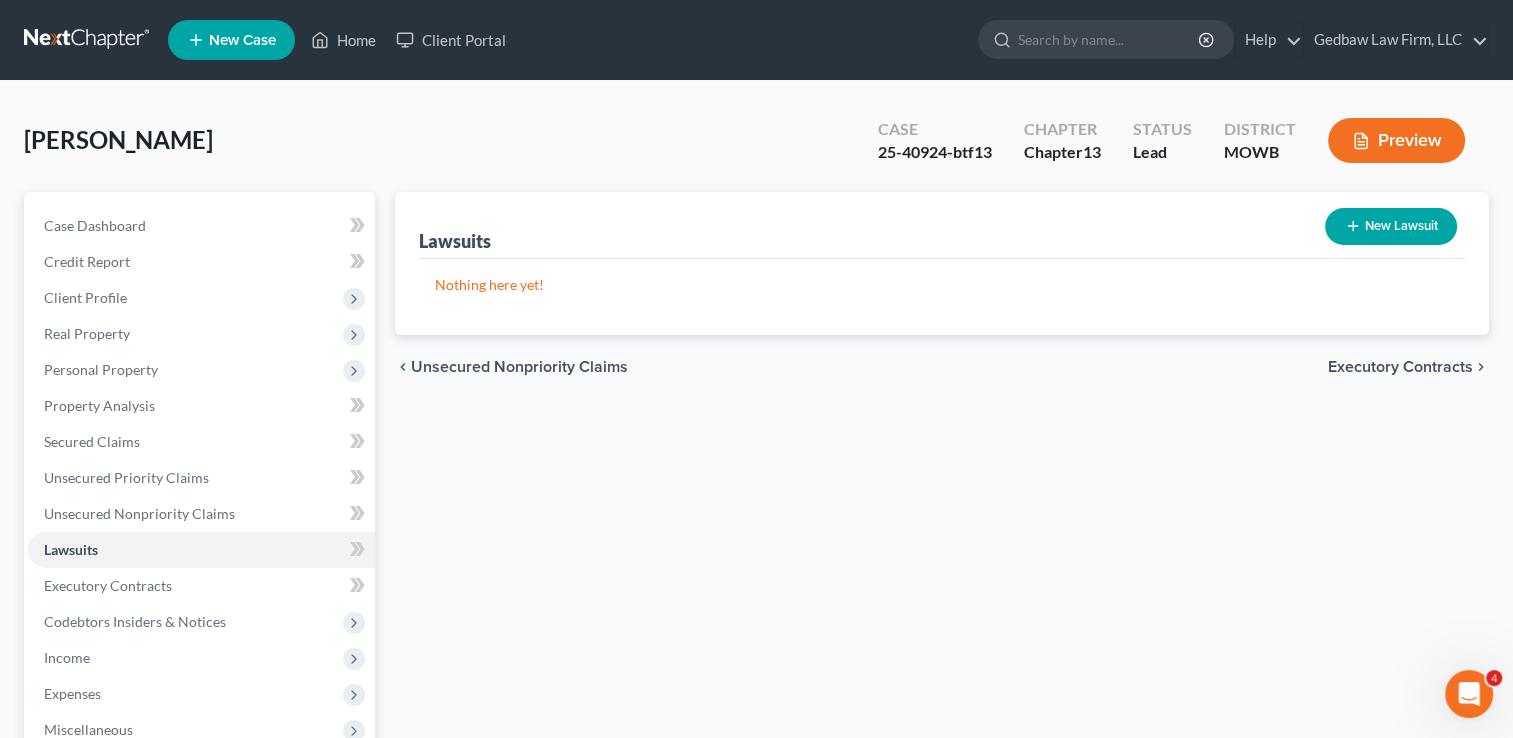 click on "New Lawsuit" at bounding box center [1391, 226] 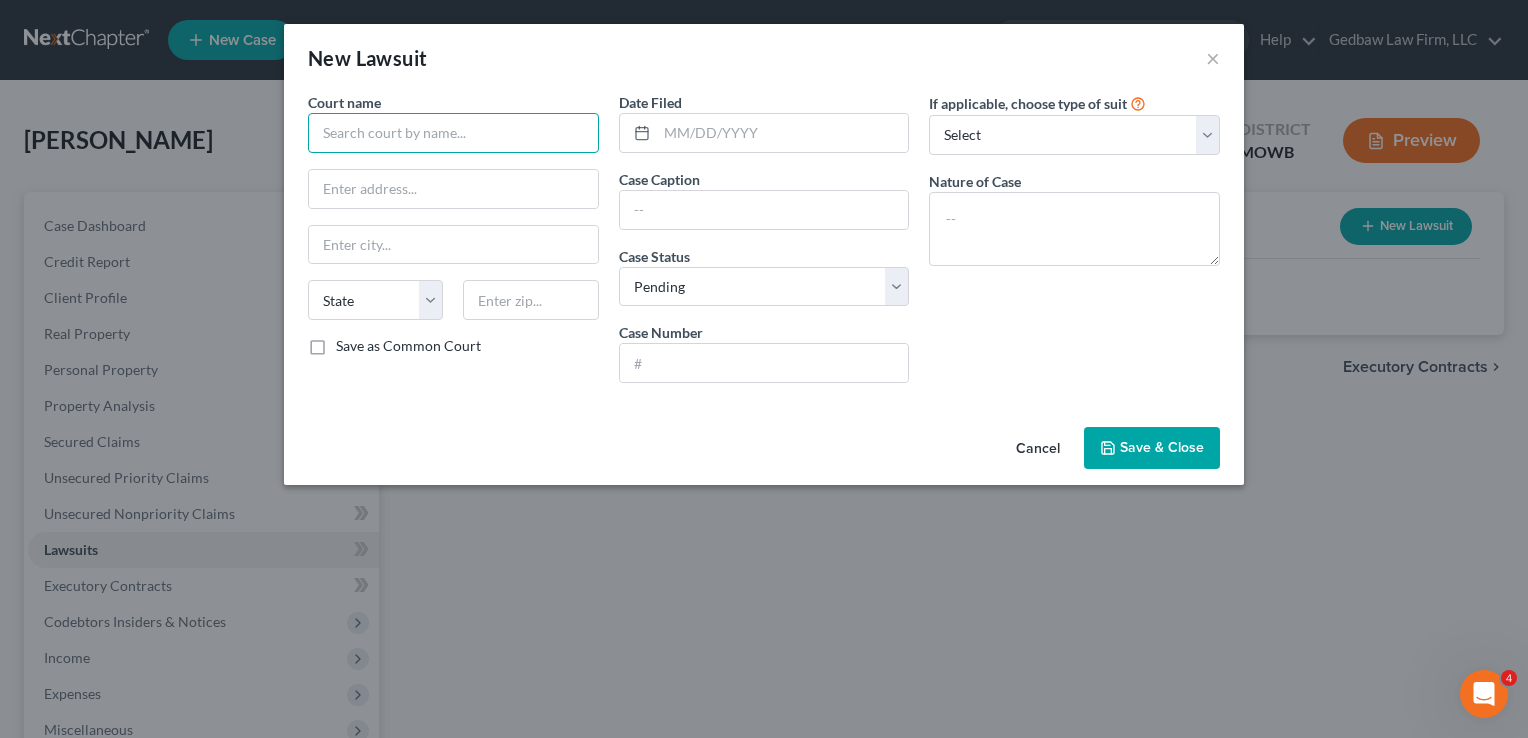 click at bounding box center (453, 133) 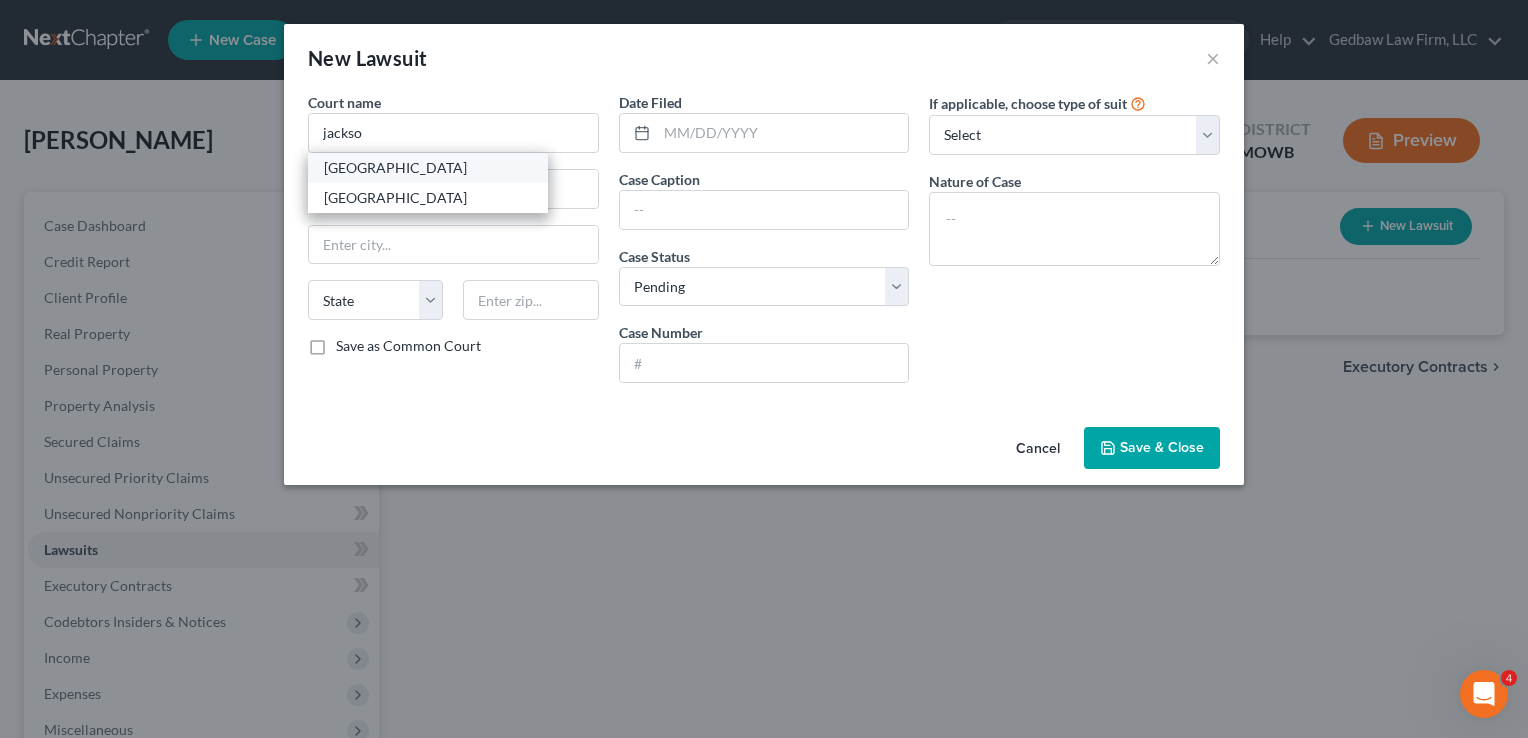click on "[GEOGRAPHIC_DATA]" at bounding box center (428, 168) 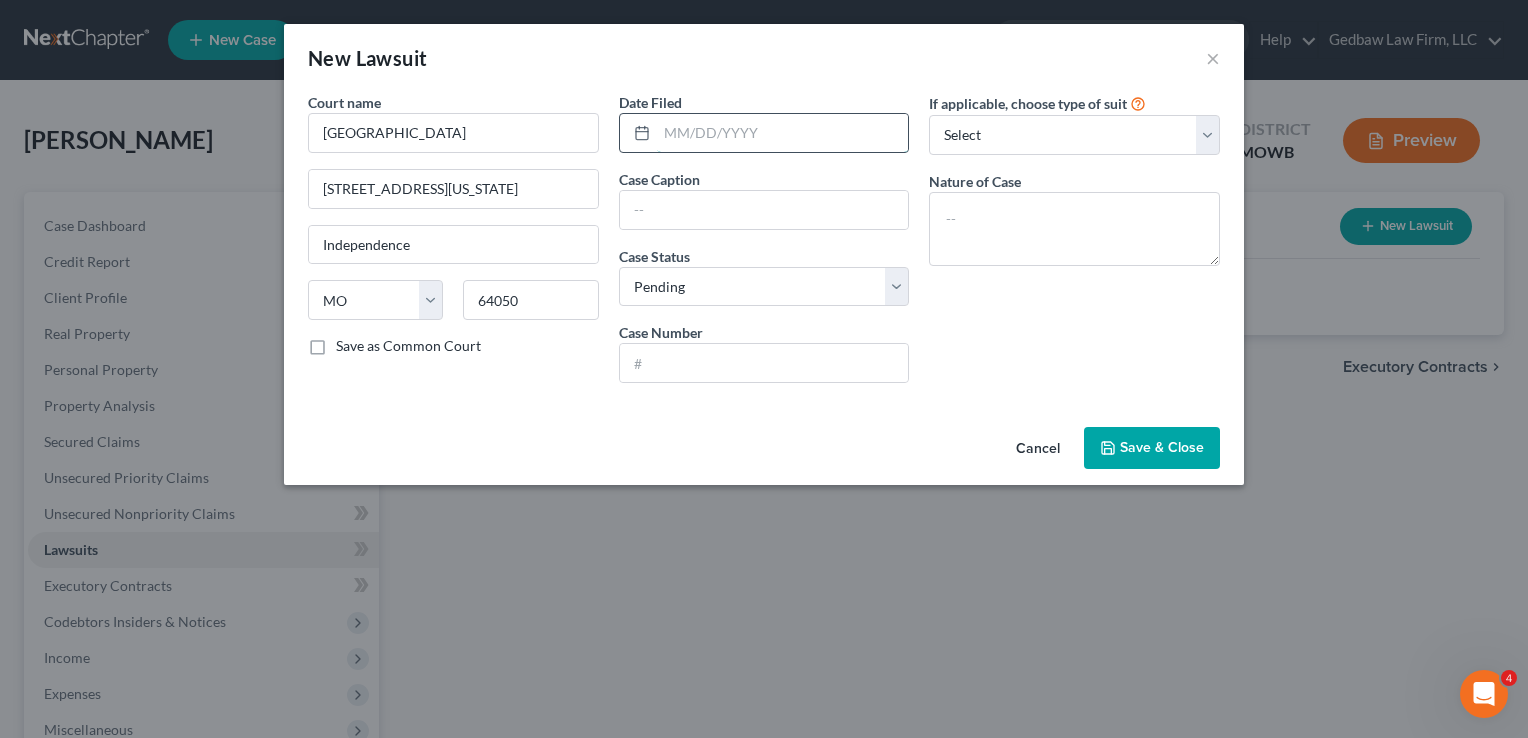 click at bounding box center [783, 133] 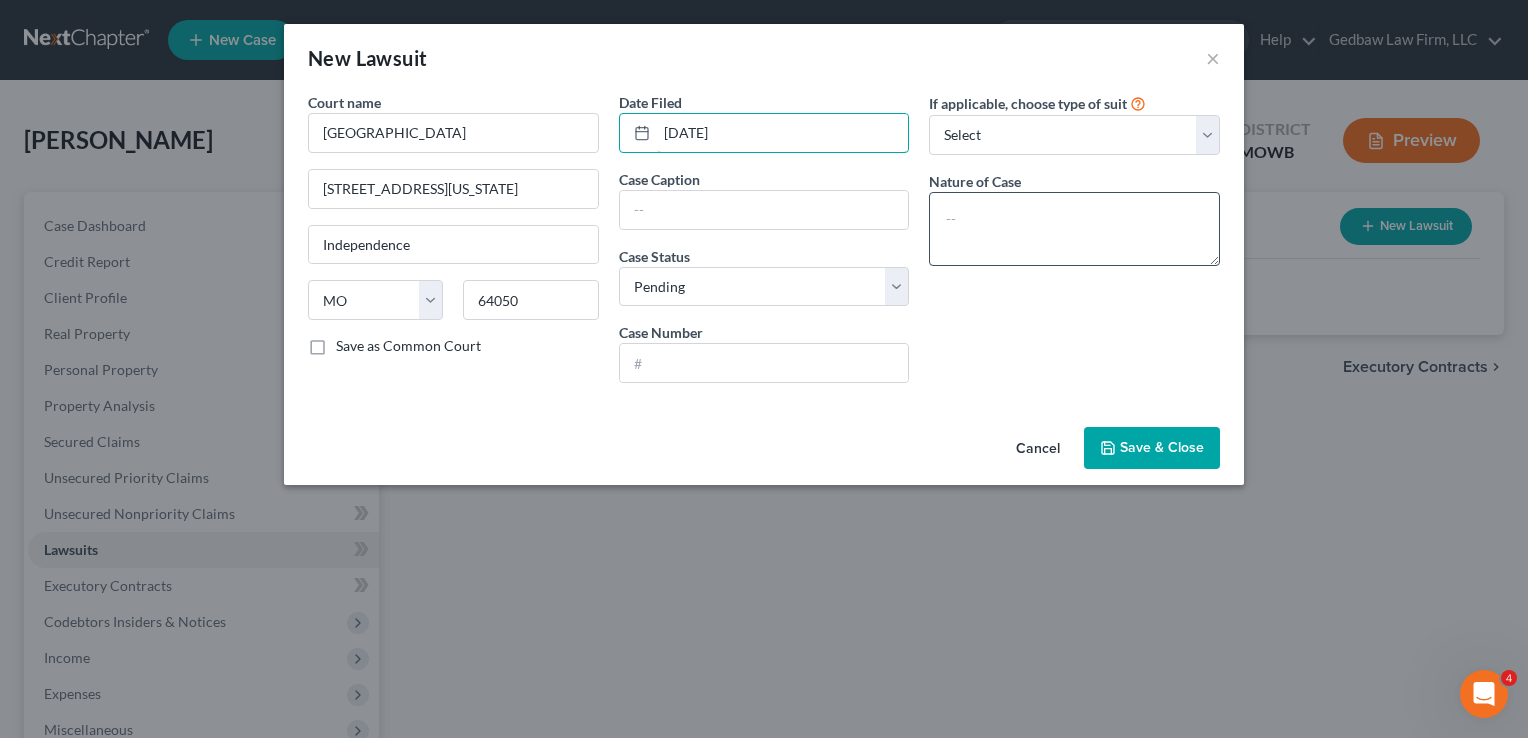type on "[DATE]" 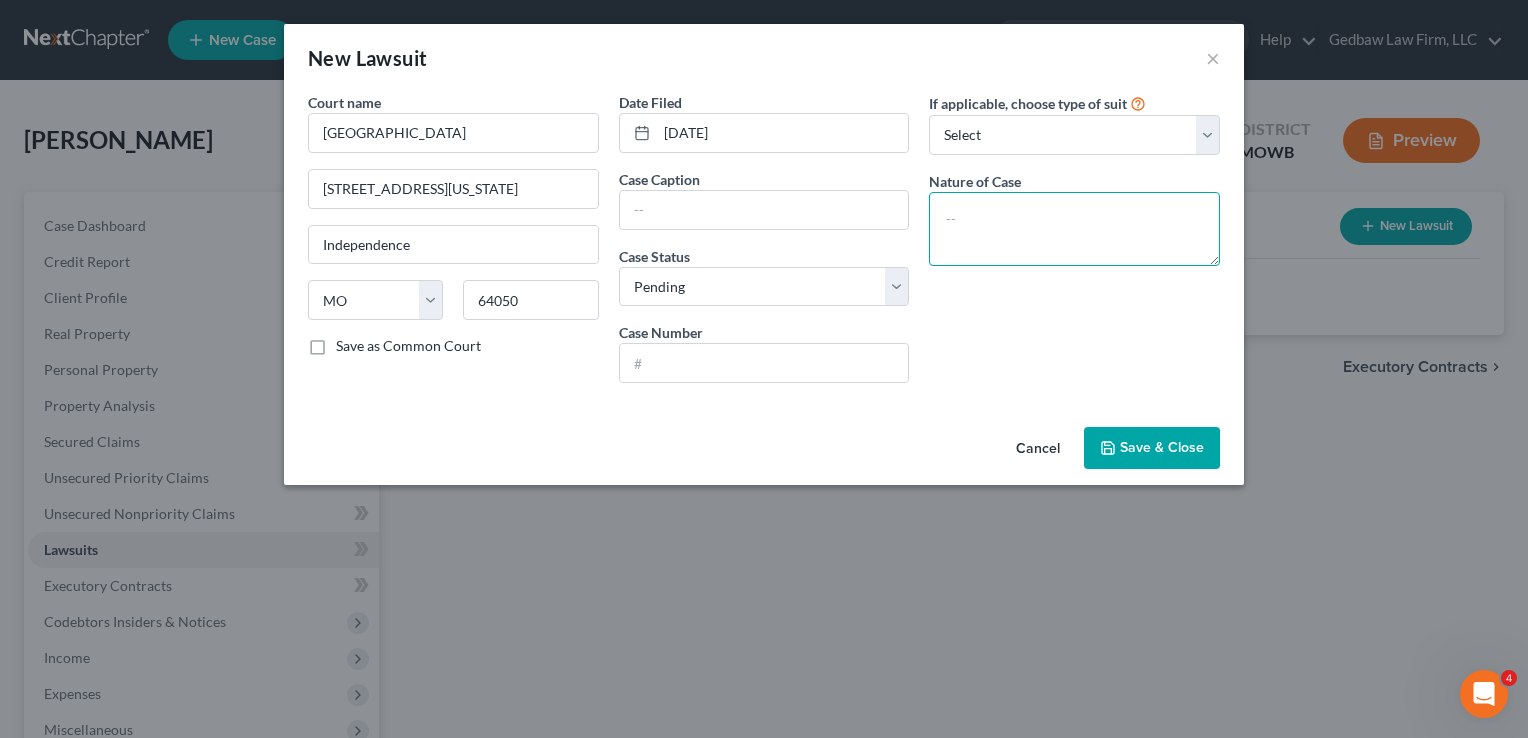 click at bounding box center (1074, 229) 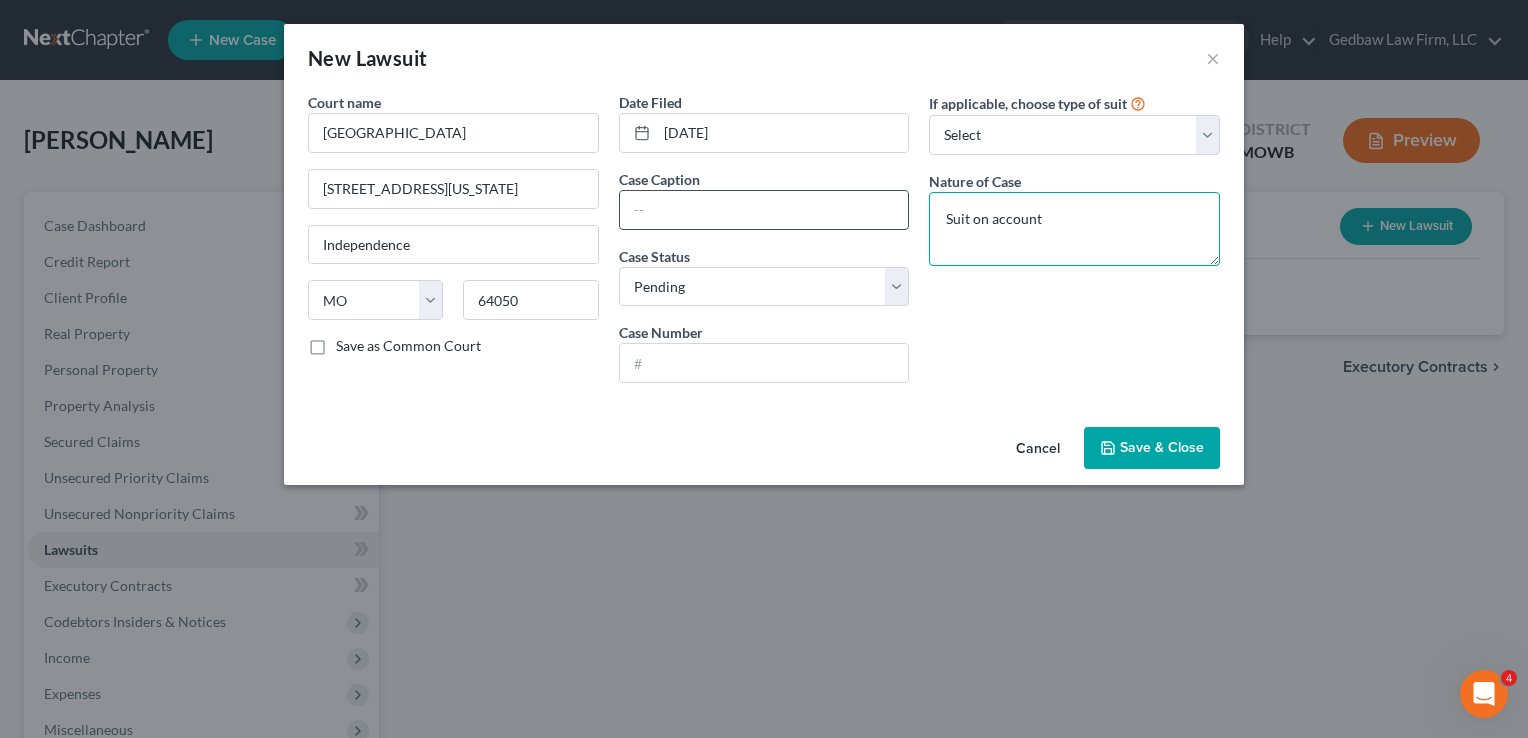 type on "Suit on account" 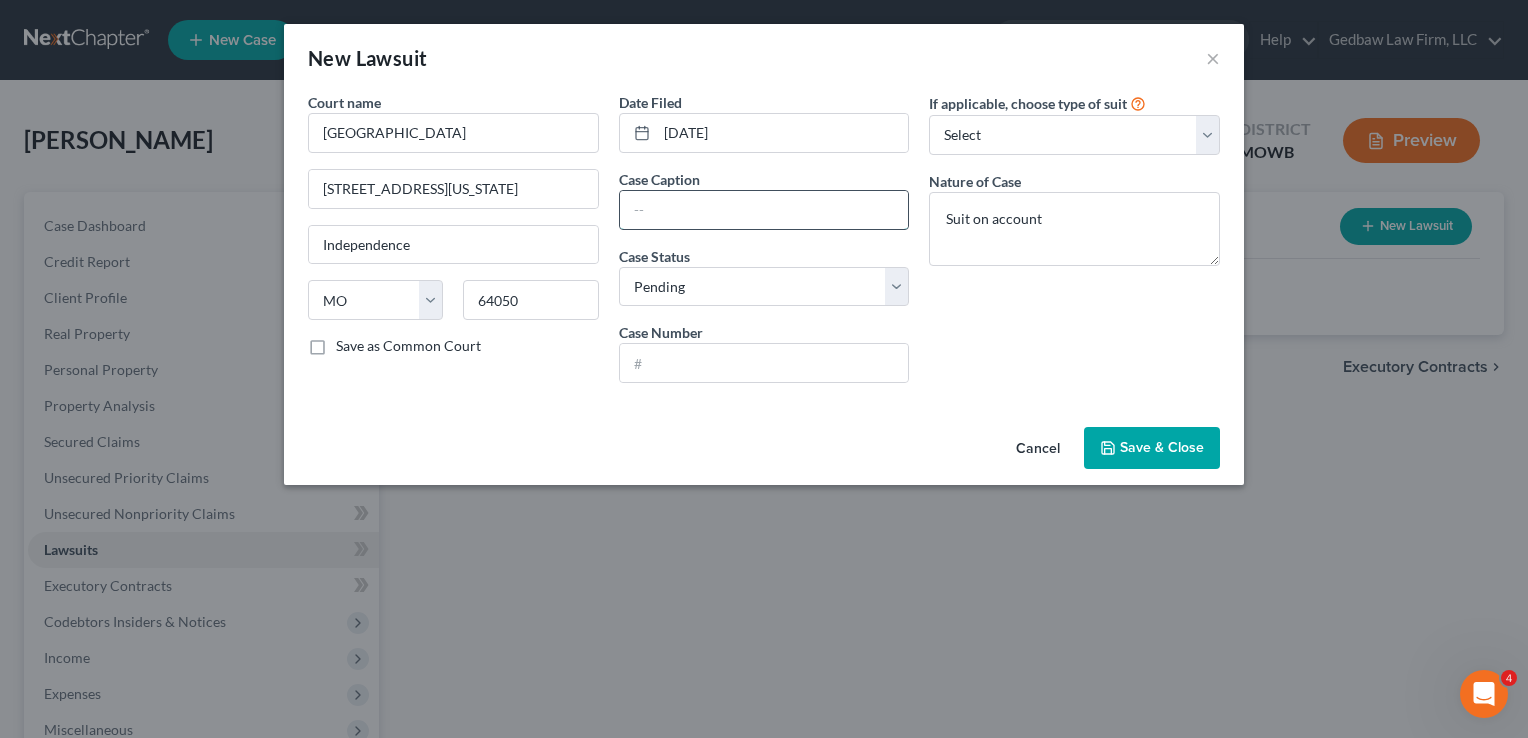 click at bounding box center [764, 210] 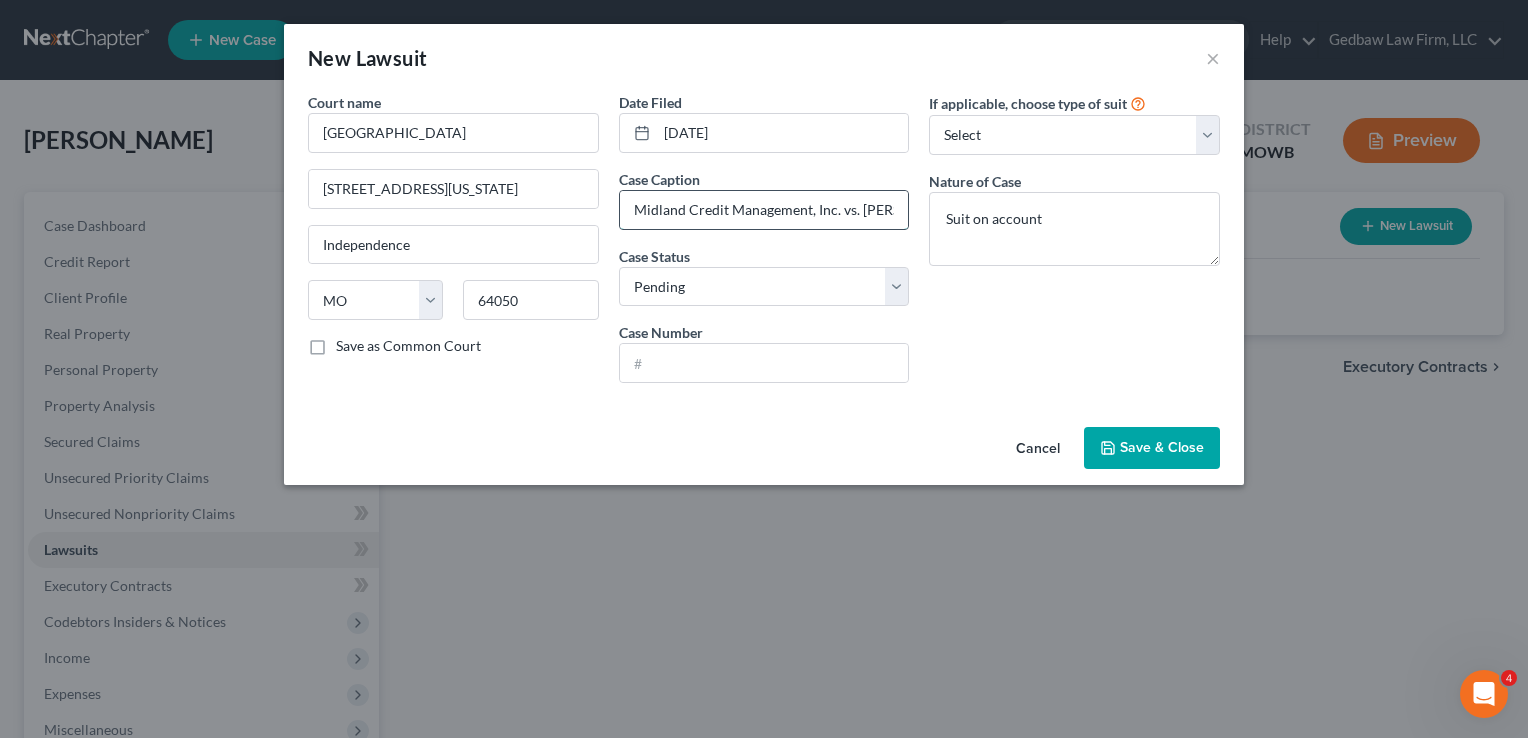 click on "Midland Credit Management, Inc. vs. [PERSON_NAME]" at bounding box center (764, 210) 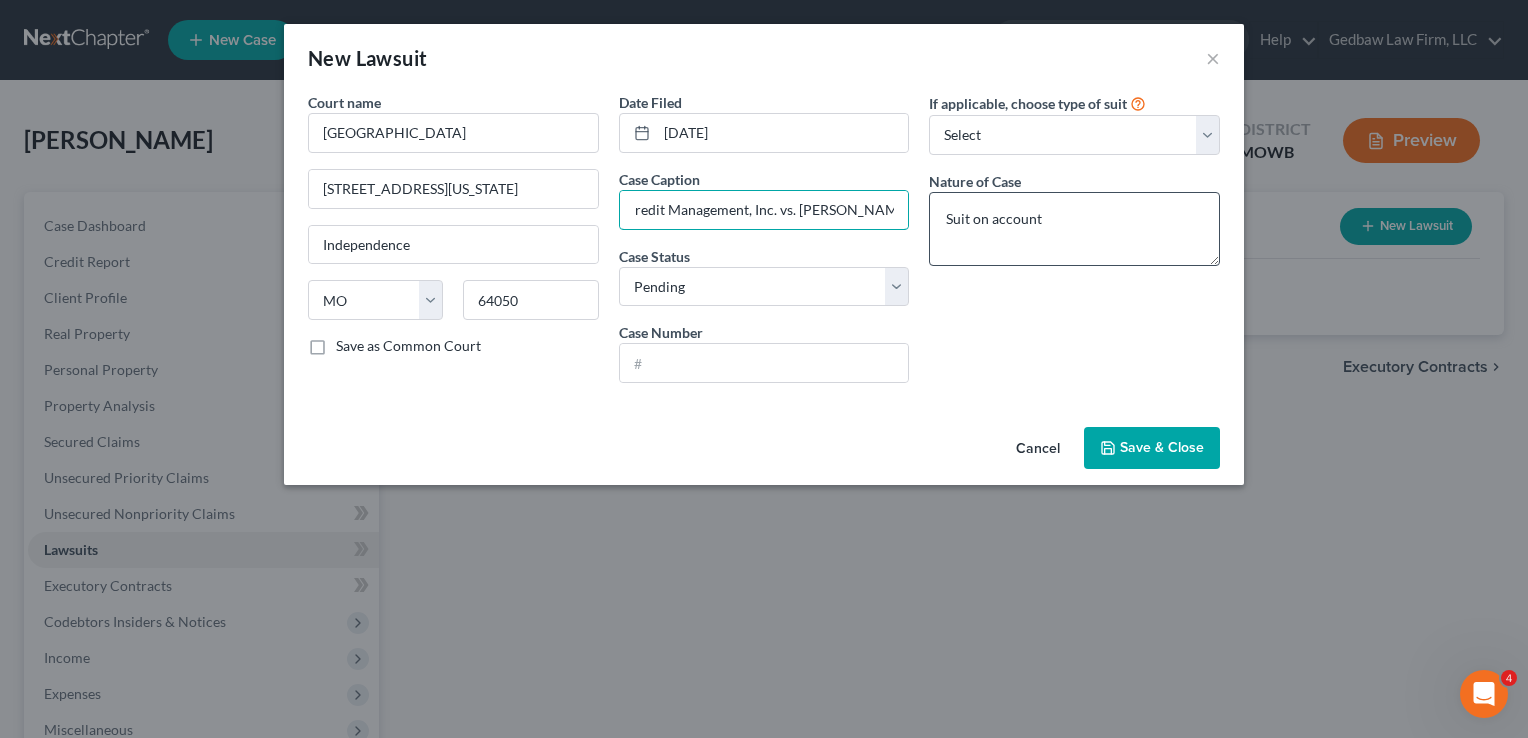 scroll, scrollTop: 0, scrollLeft: 67, axis: horizontal 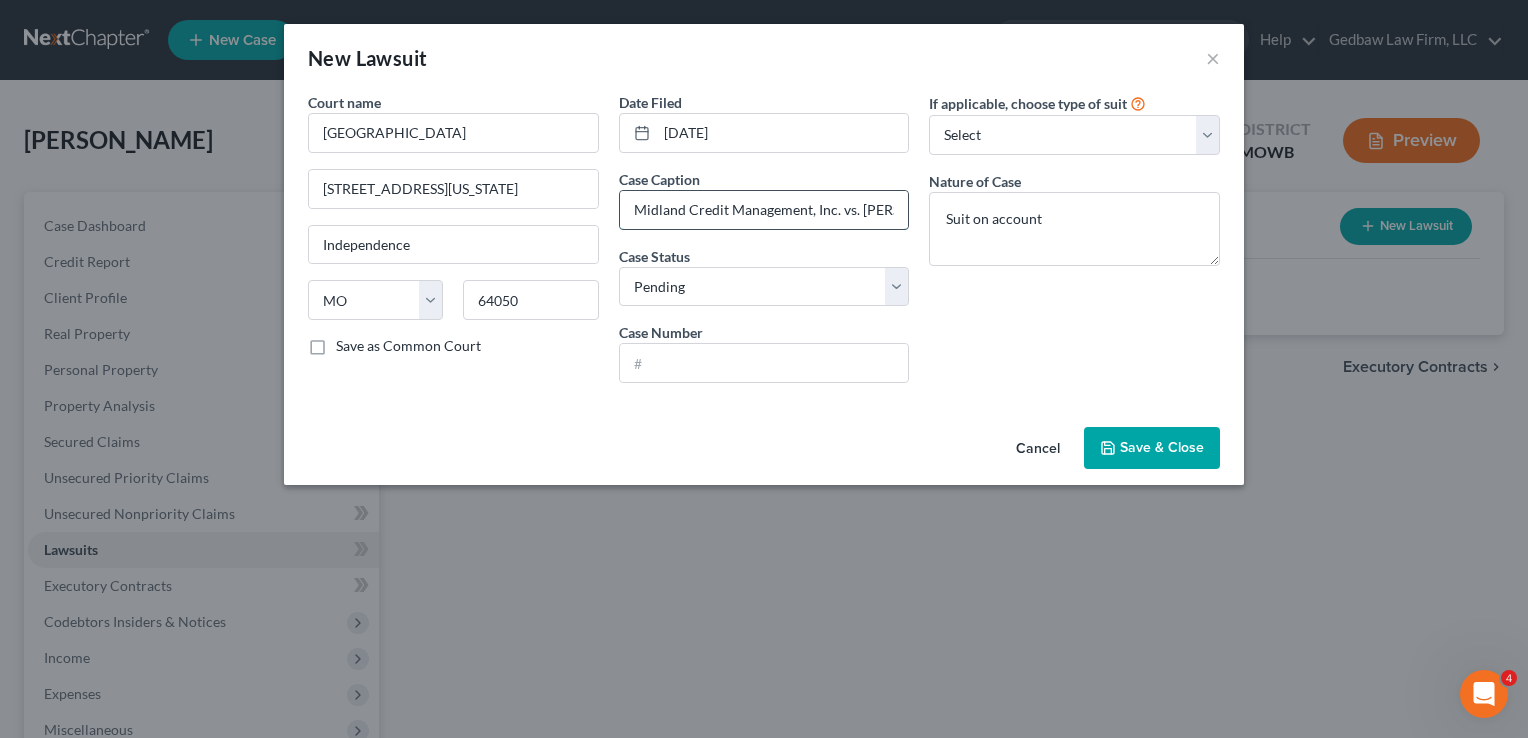 click on "Midland Credit Management, Inc. vs. [PERSON_NAME]" at bounding box center (764, 210) 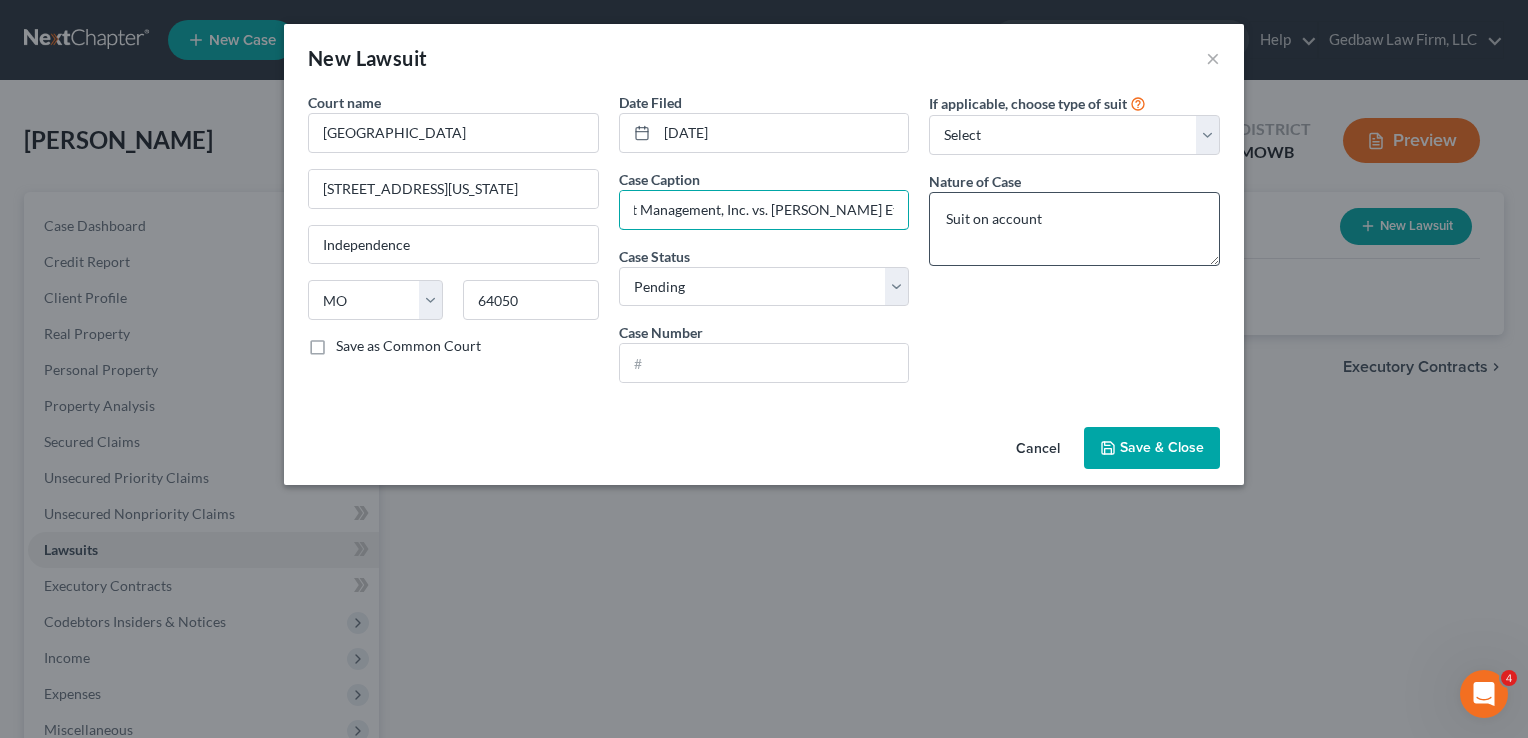 scroll, scrollTop: 0, scrollLeft: 96, axis: horizontal 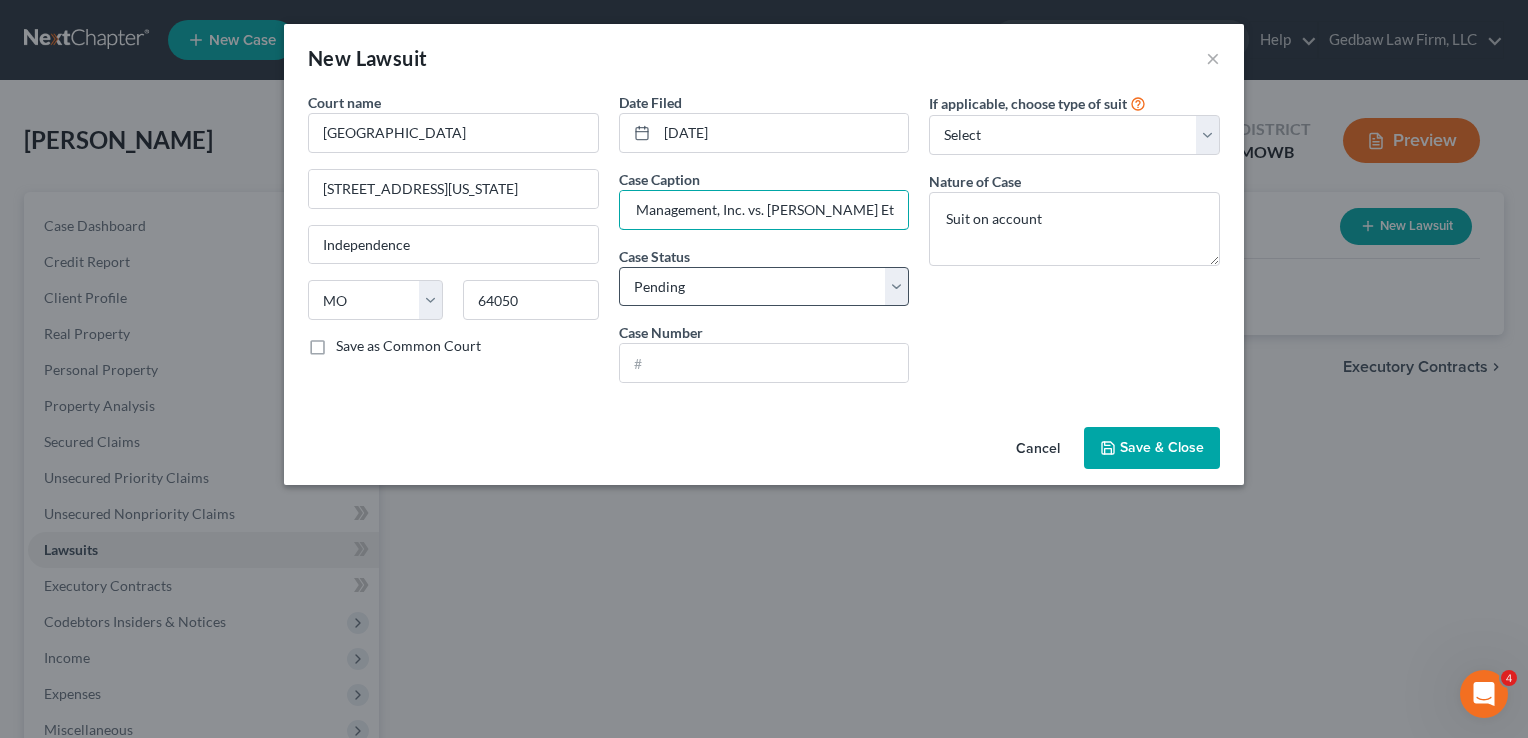 type on "Midland Credit Management, Inc. vs. [PERSON_NAME] Et Al" 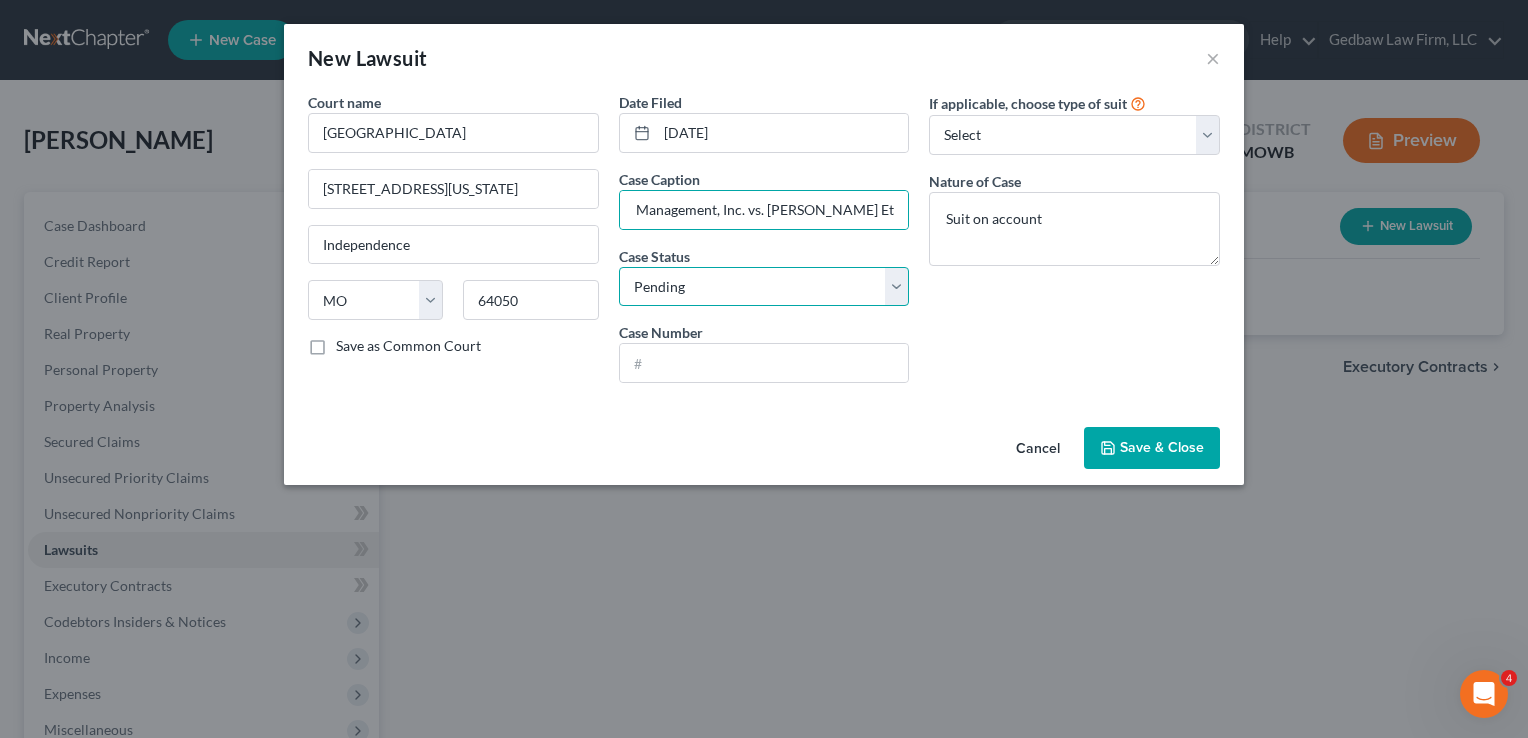 scroll, scrollTop: 0, scrollLeft: 0, axis: both 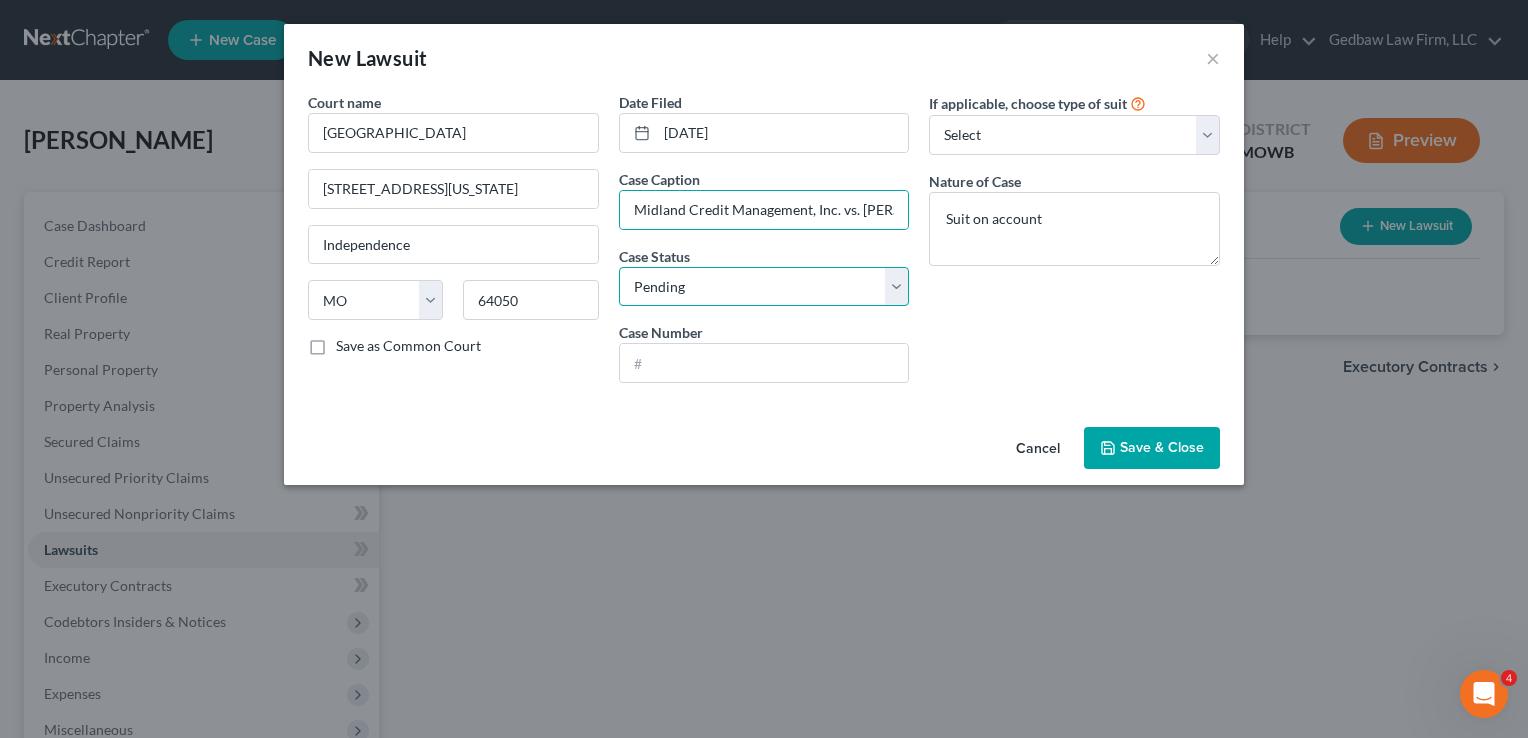 click on "Select Pending On Appeal Concluded" at bounding box center (764, 287) 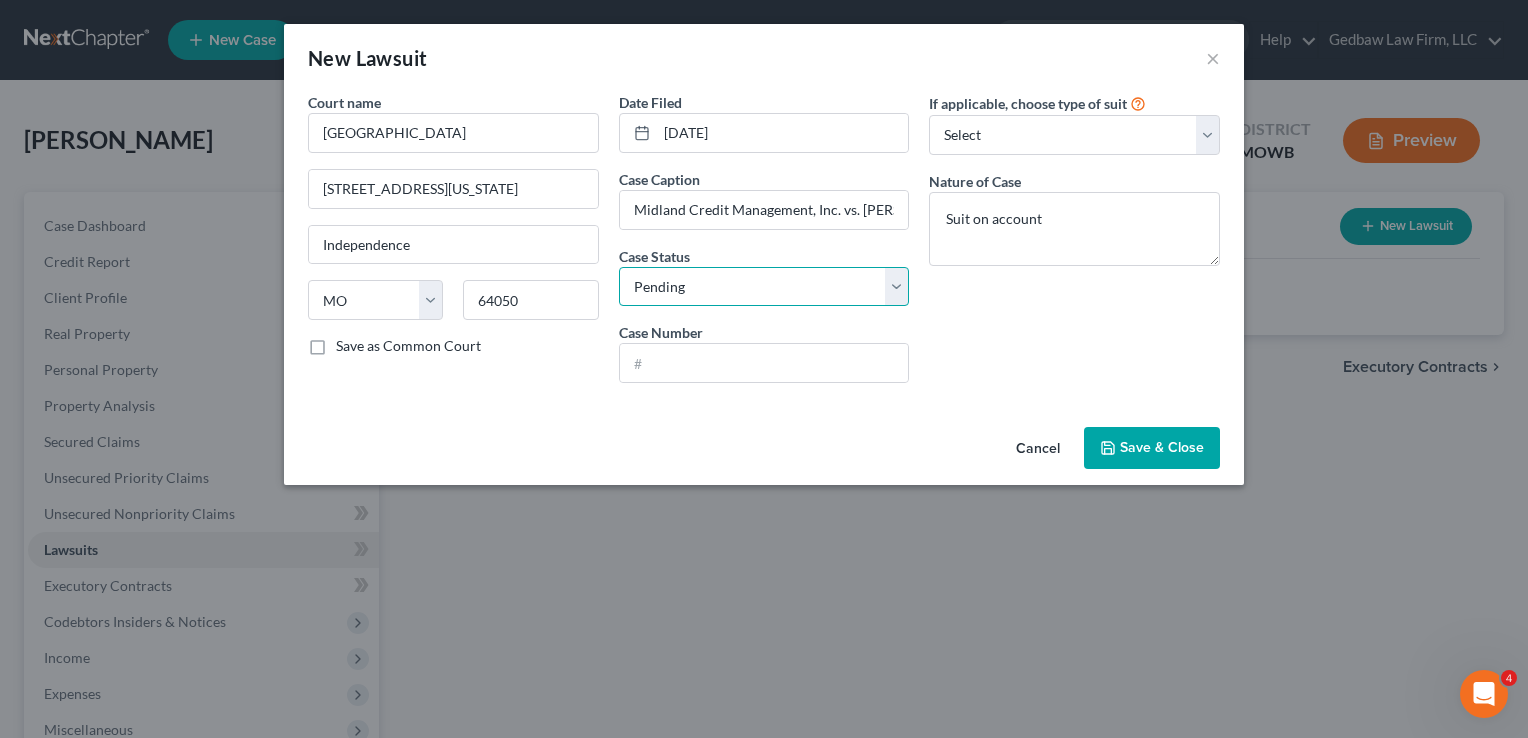 select on "2" 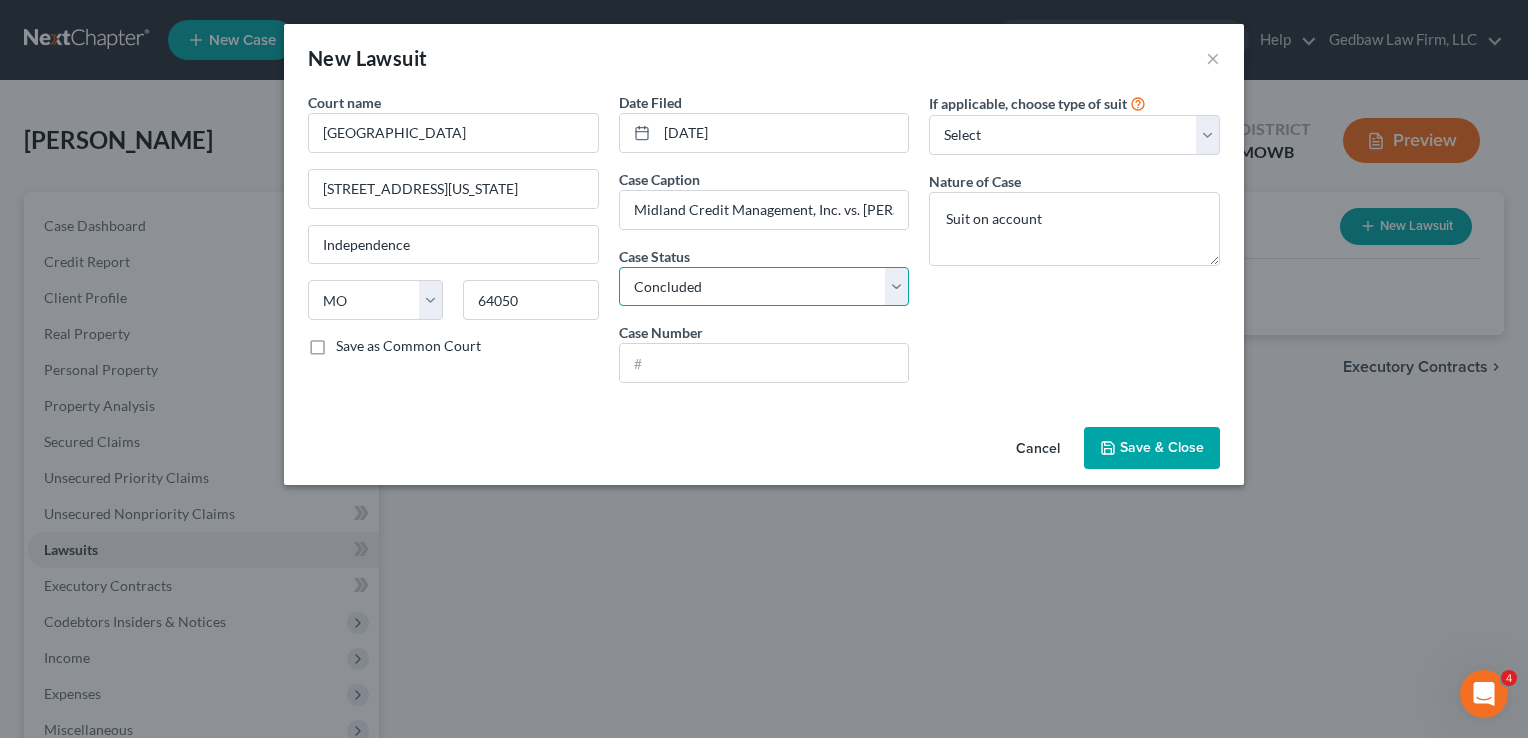 click on "Select Pending On Appeal Concluded" at bounding box center [764, 287] 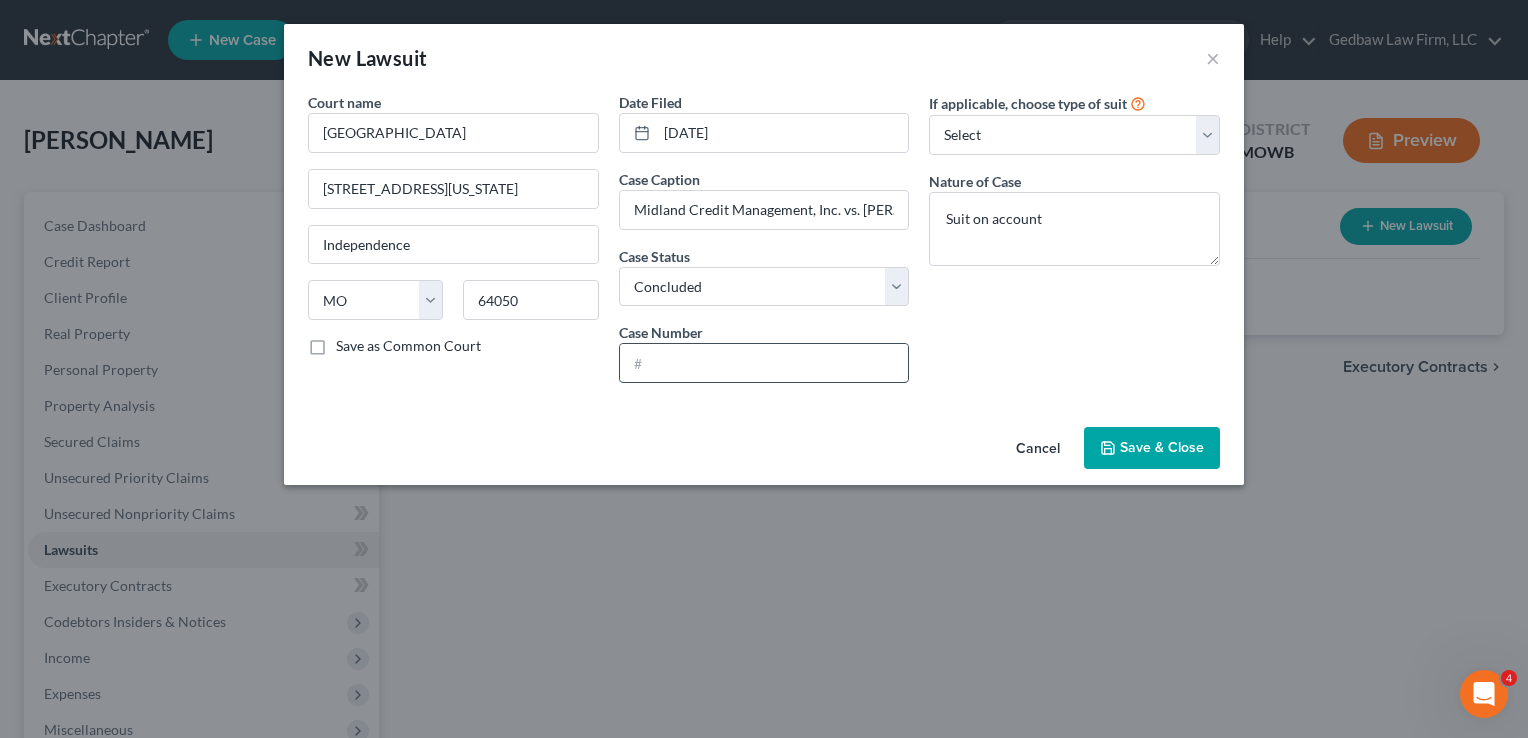 click at bounding box center [764, 363] 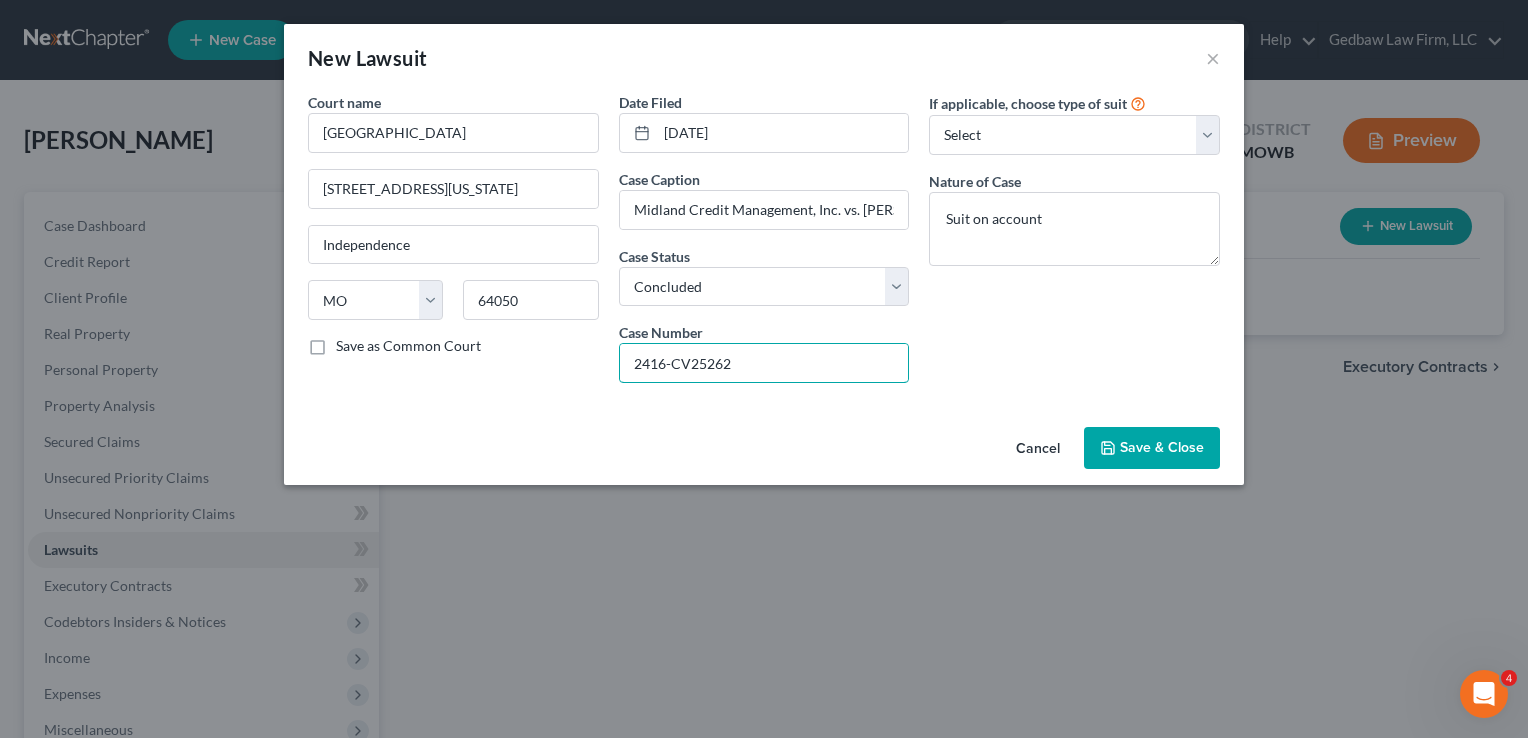 type on "2416-CV25262" 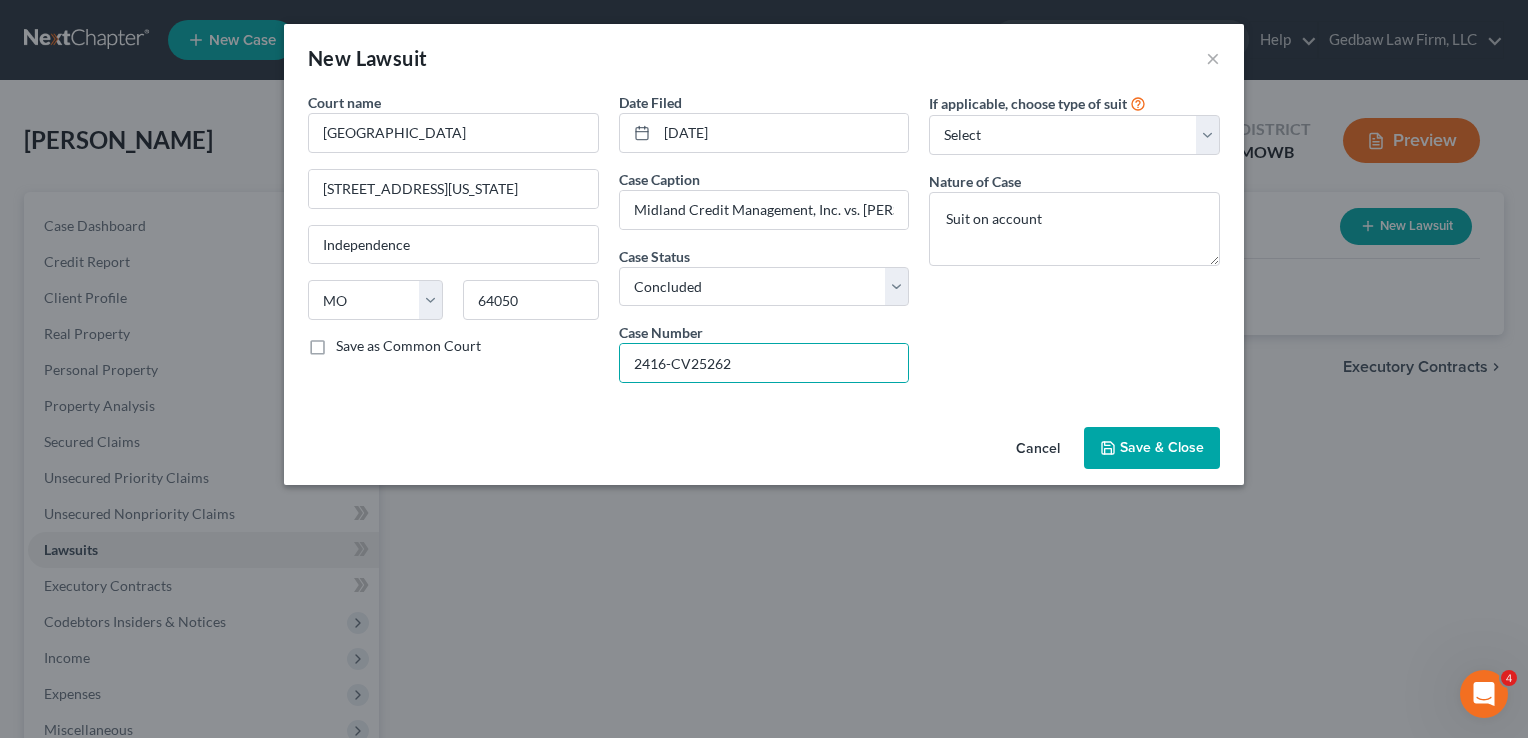 click on "Save & Close" at bounding box center [1162, 447] 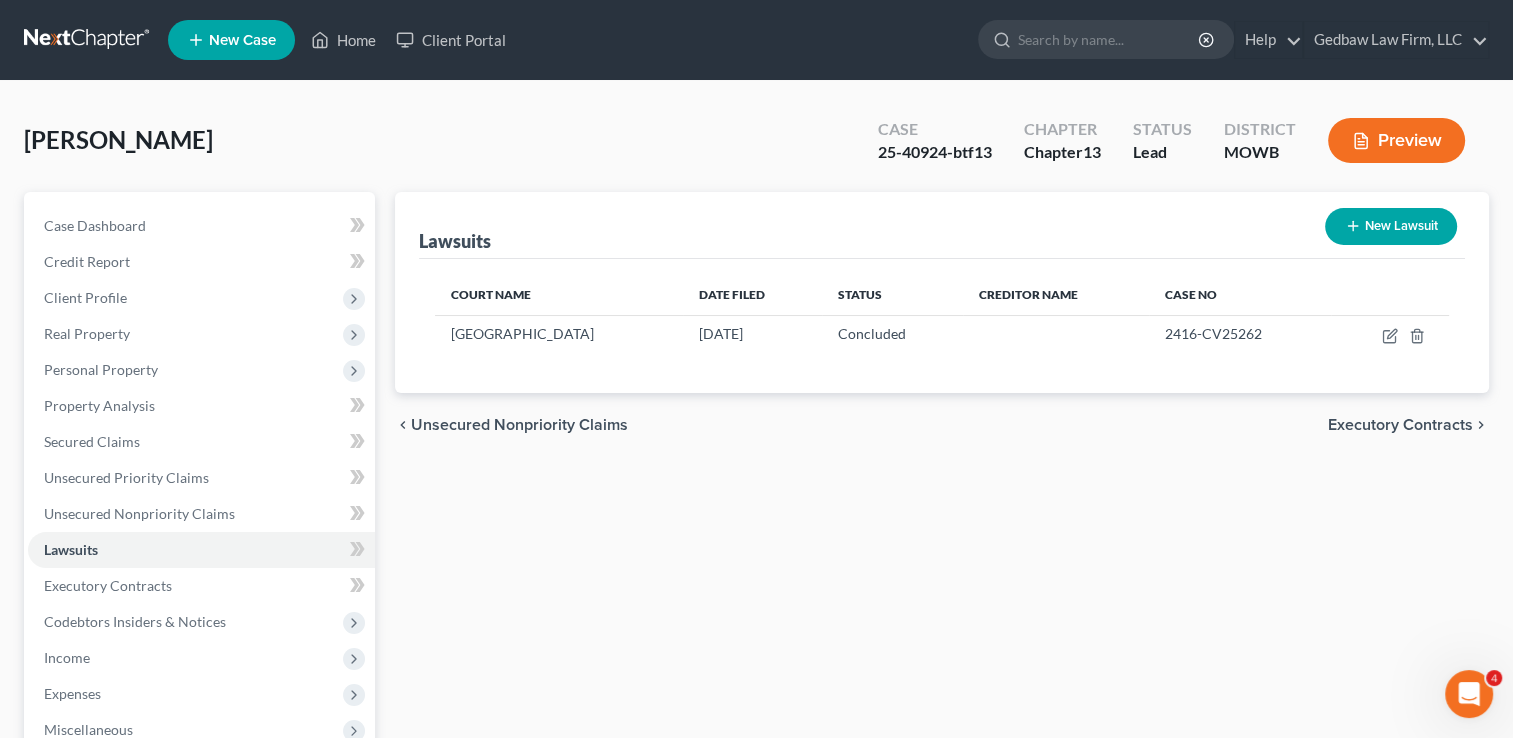 click on "New Lawsuit" at bounding box center [1391, 226] 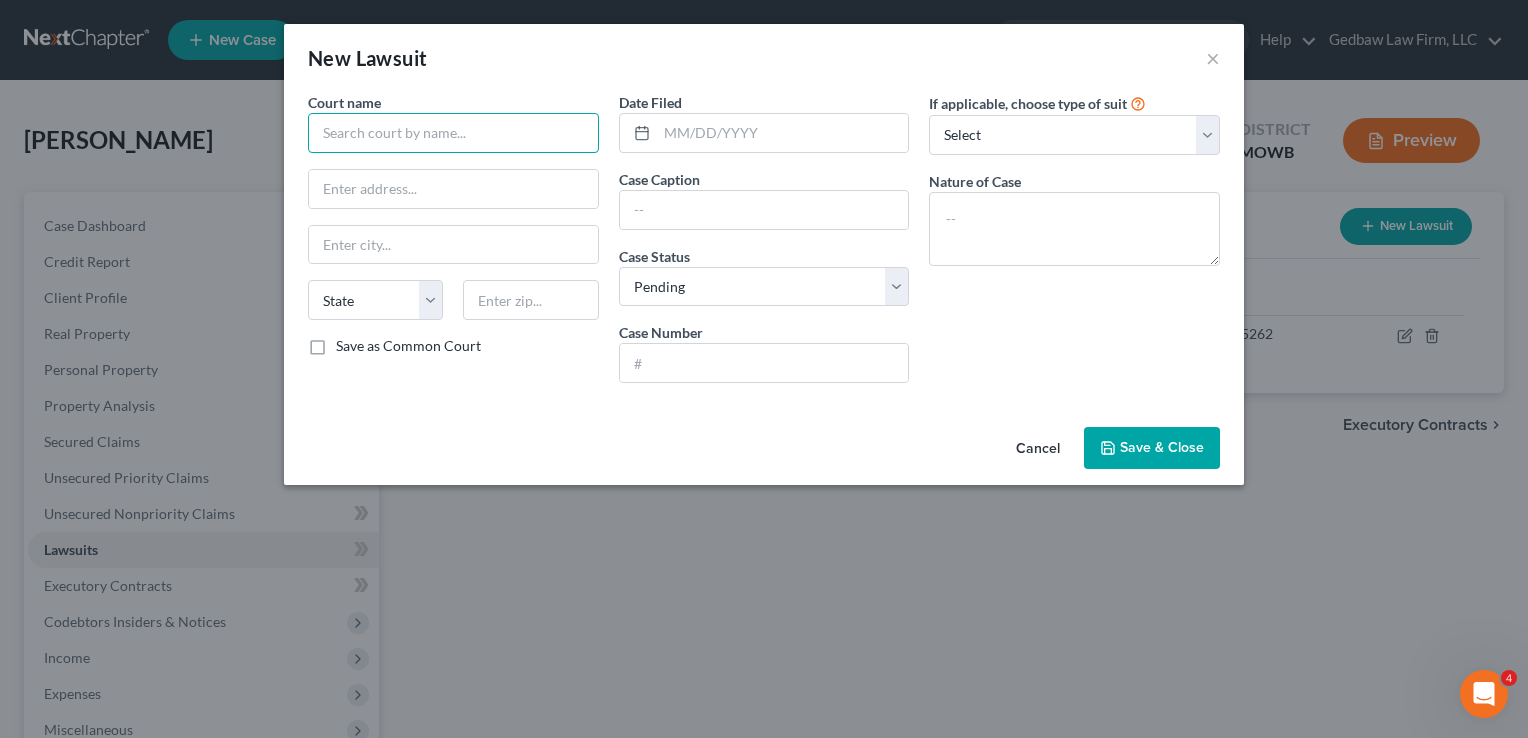 click at bounding box center [453, 133] 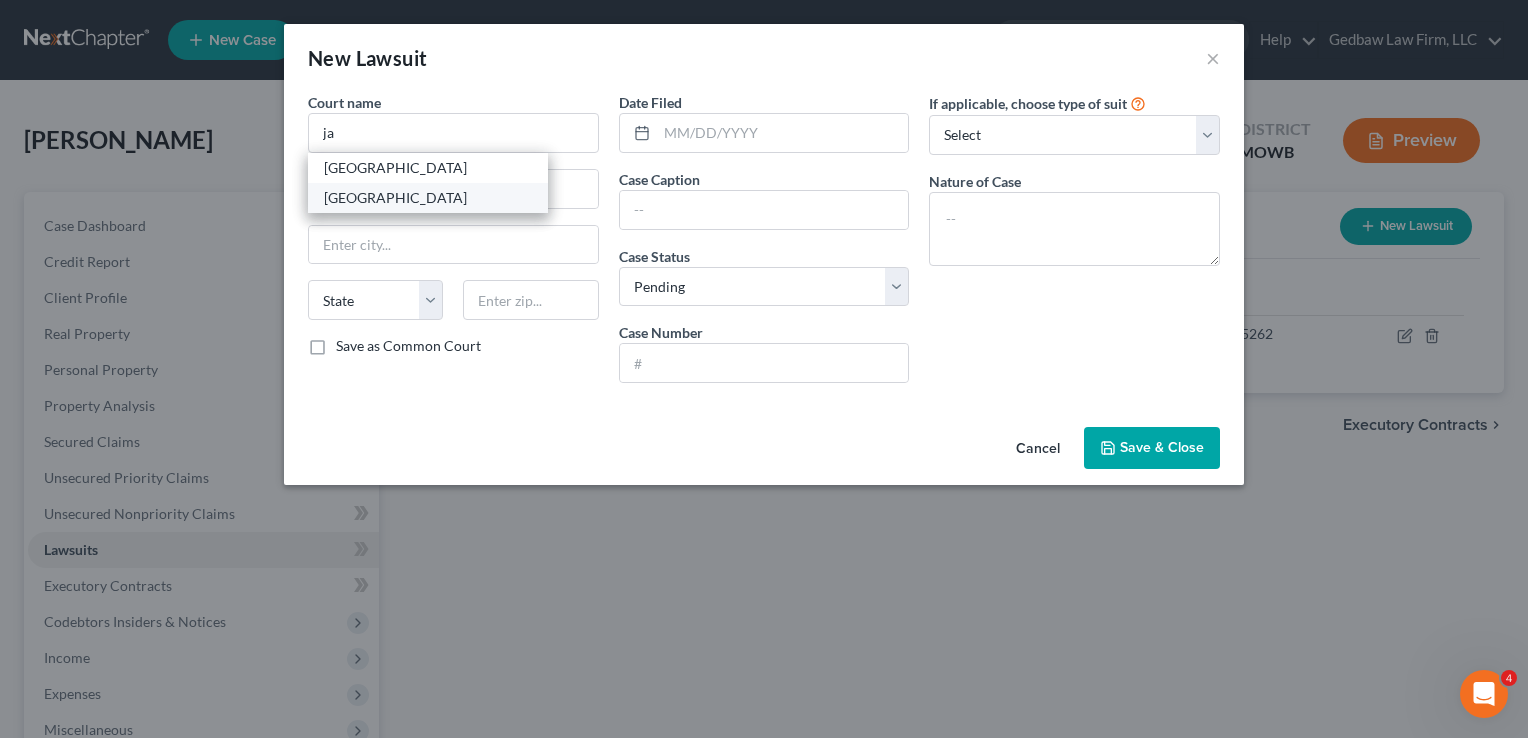 click on "[GEOGRAPHIC_DATA]" at bounding box center (428, 198) 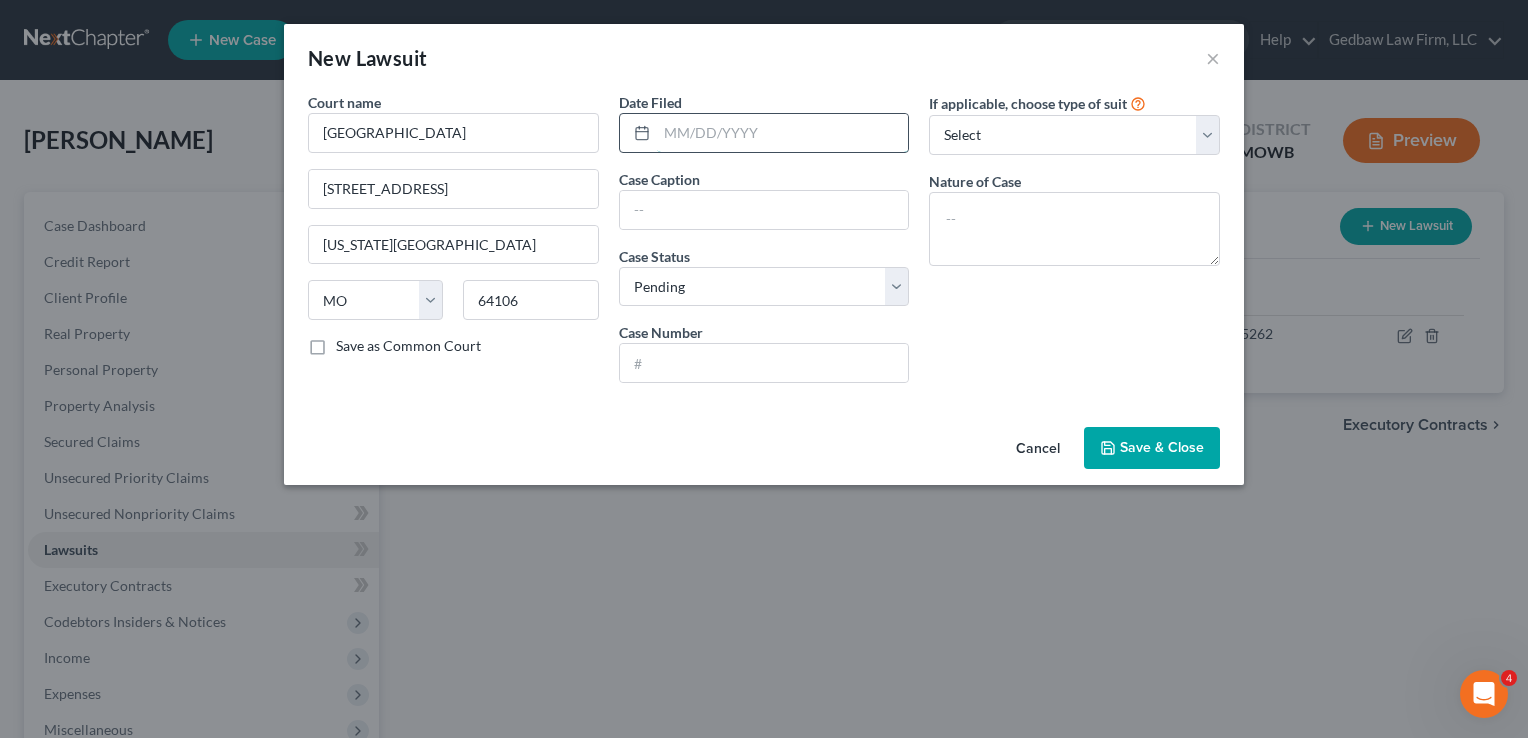 click at bounding box center [783, 133] 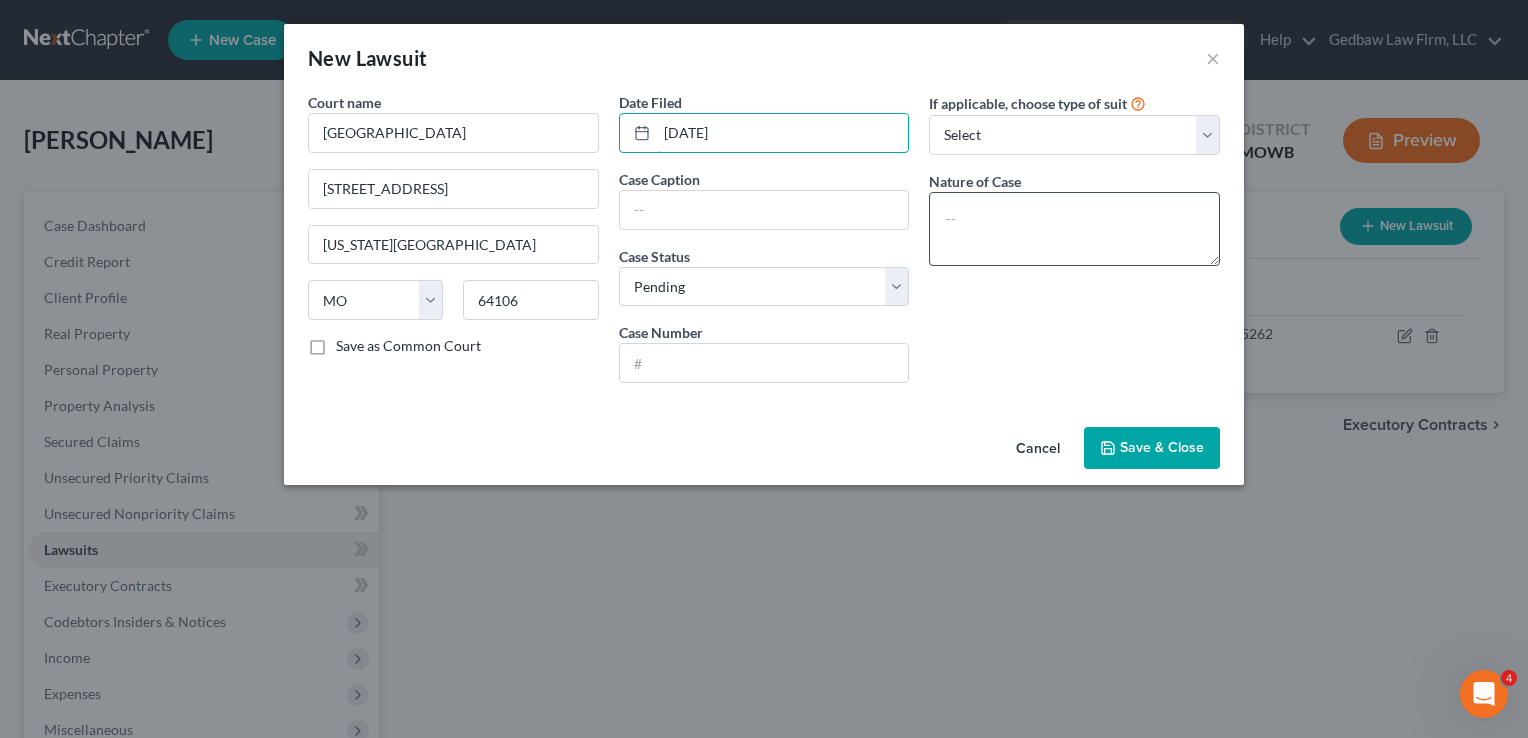 type on "[DATE]" 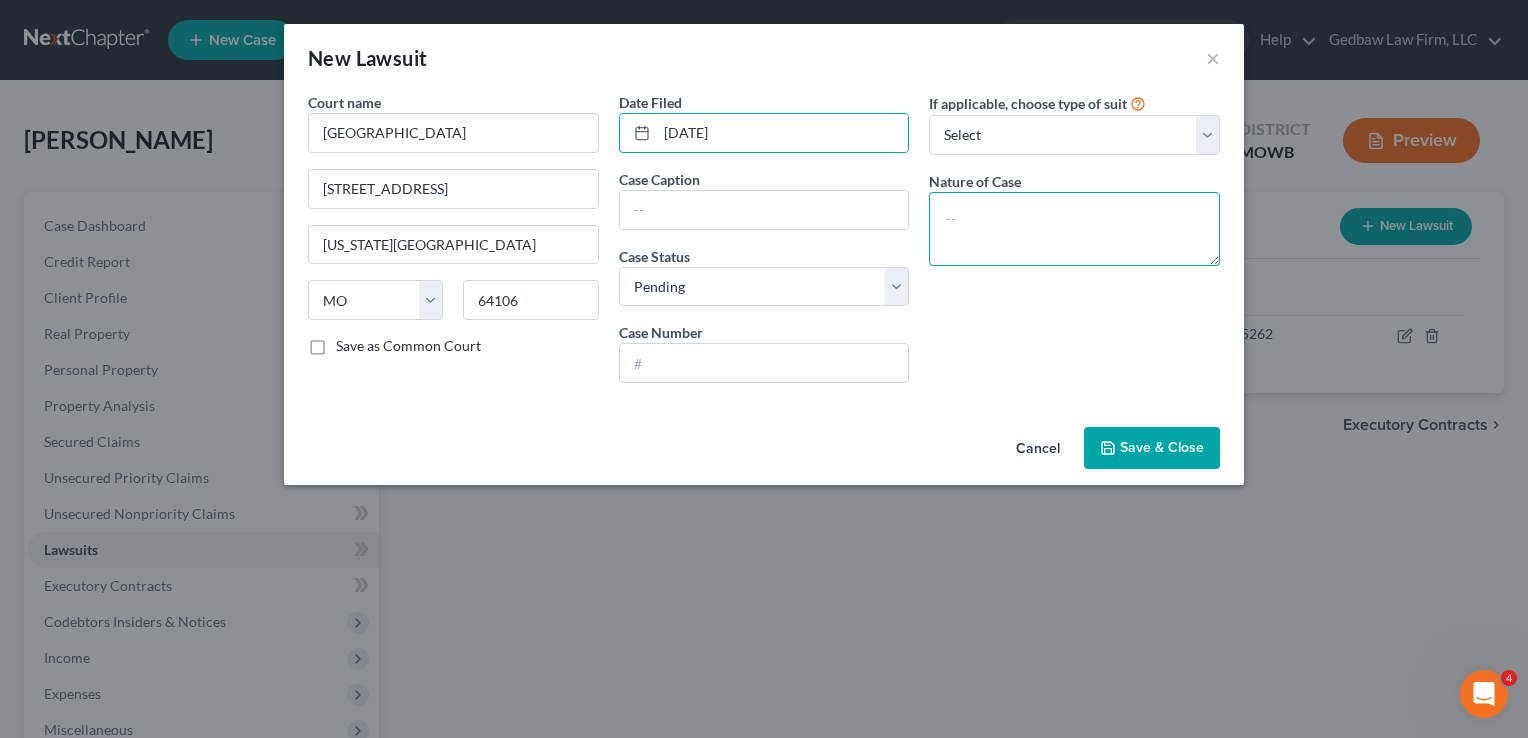 click at bounding box center (1074, 229) 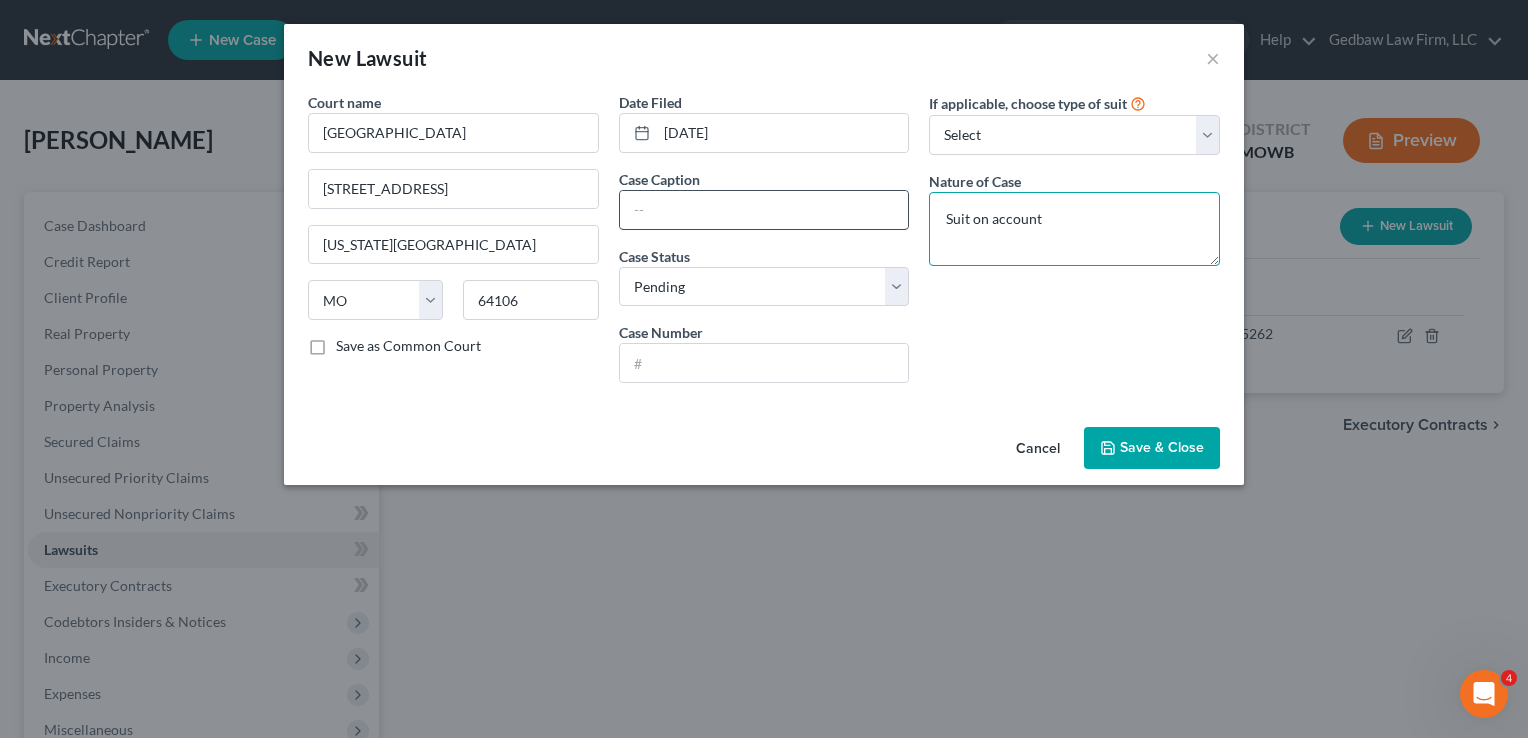 type on "Suit on account" 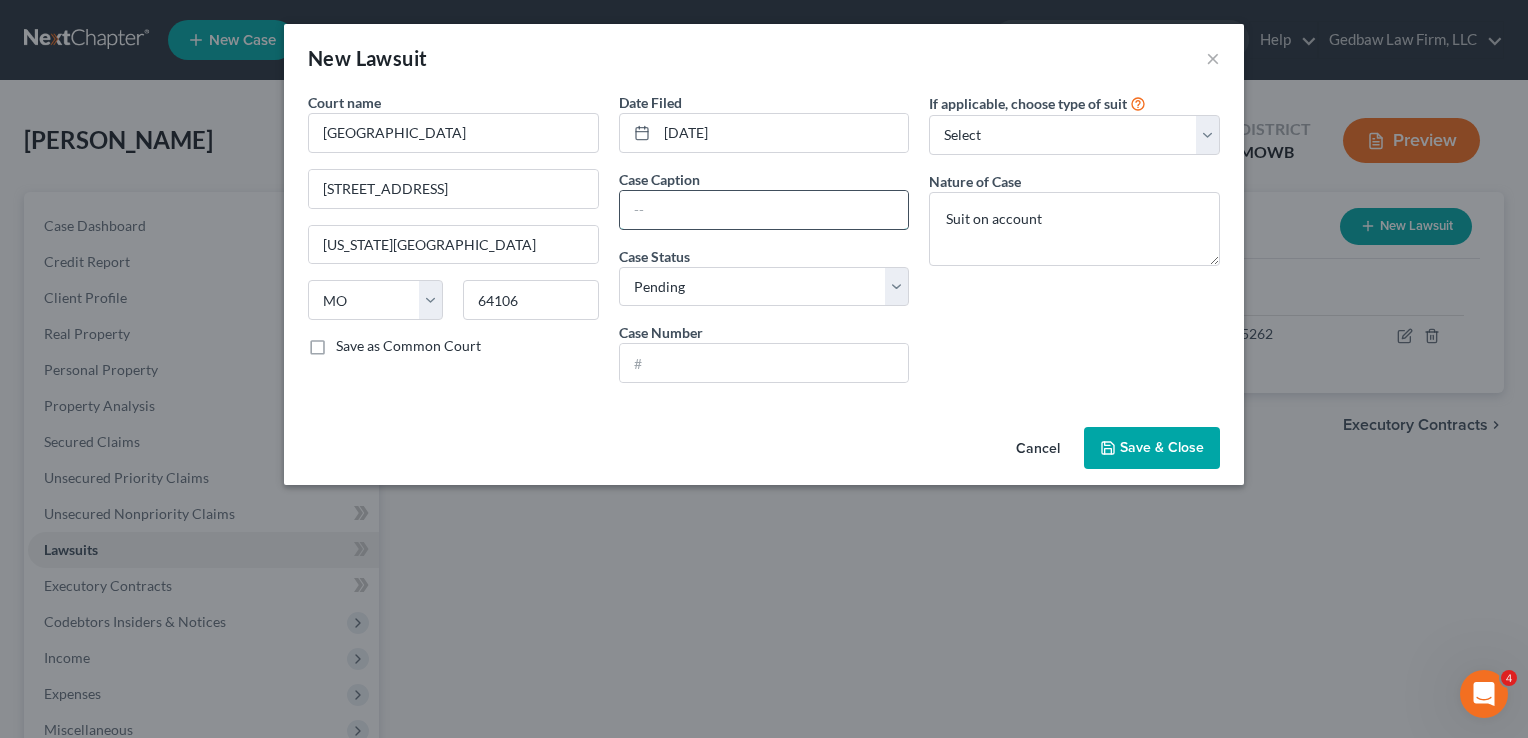 click at bounding box center (764, 210) 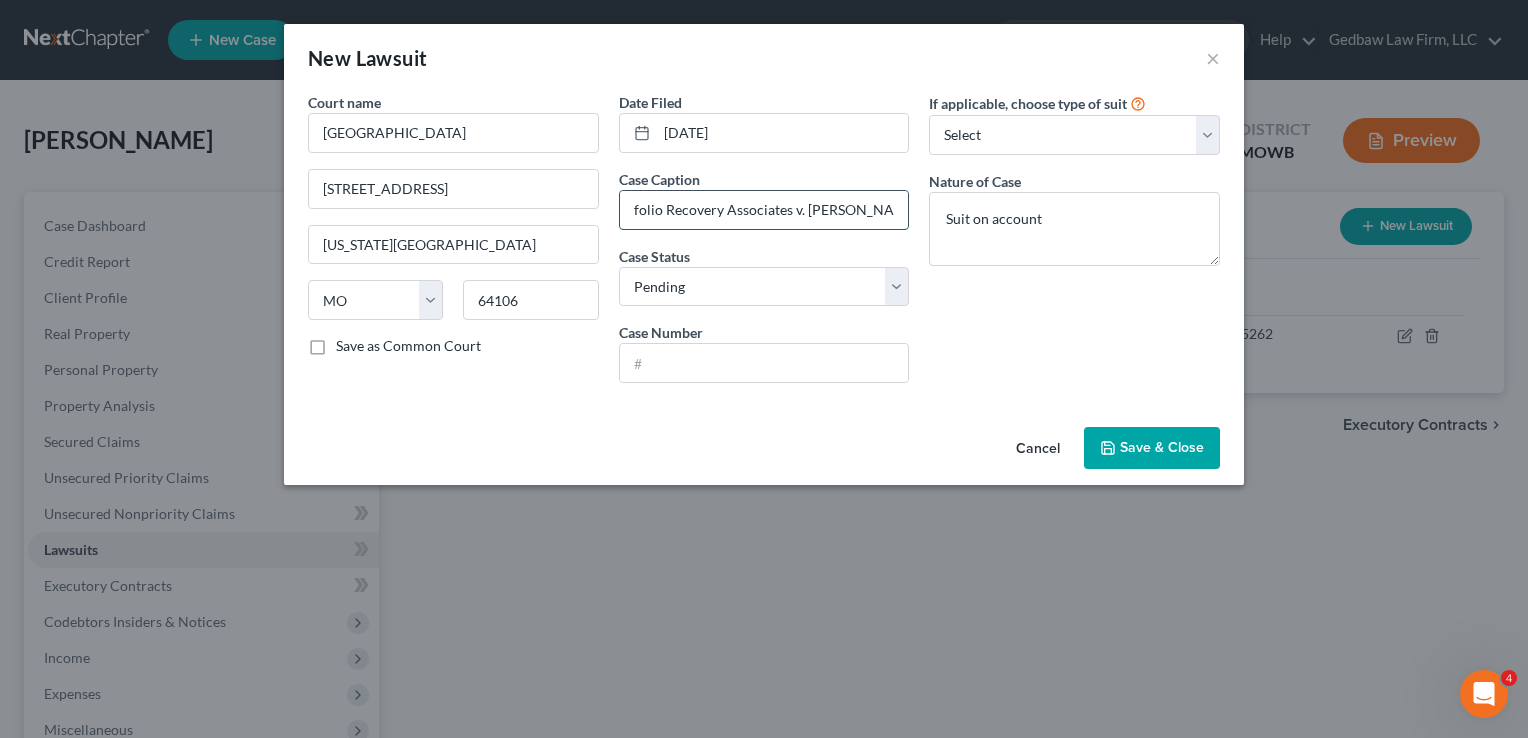scroll, scrollTop: 0, scrollLeft: 36, axis: horizontal 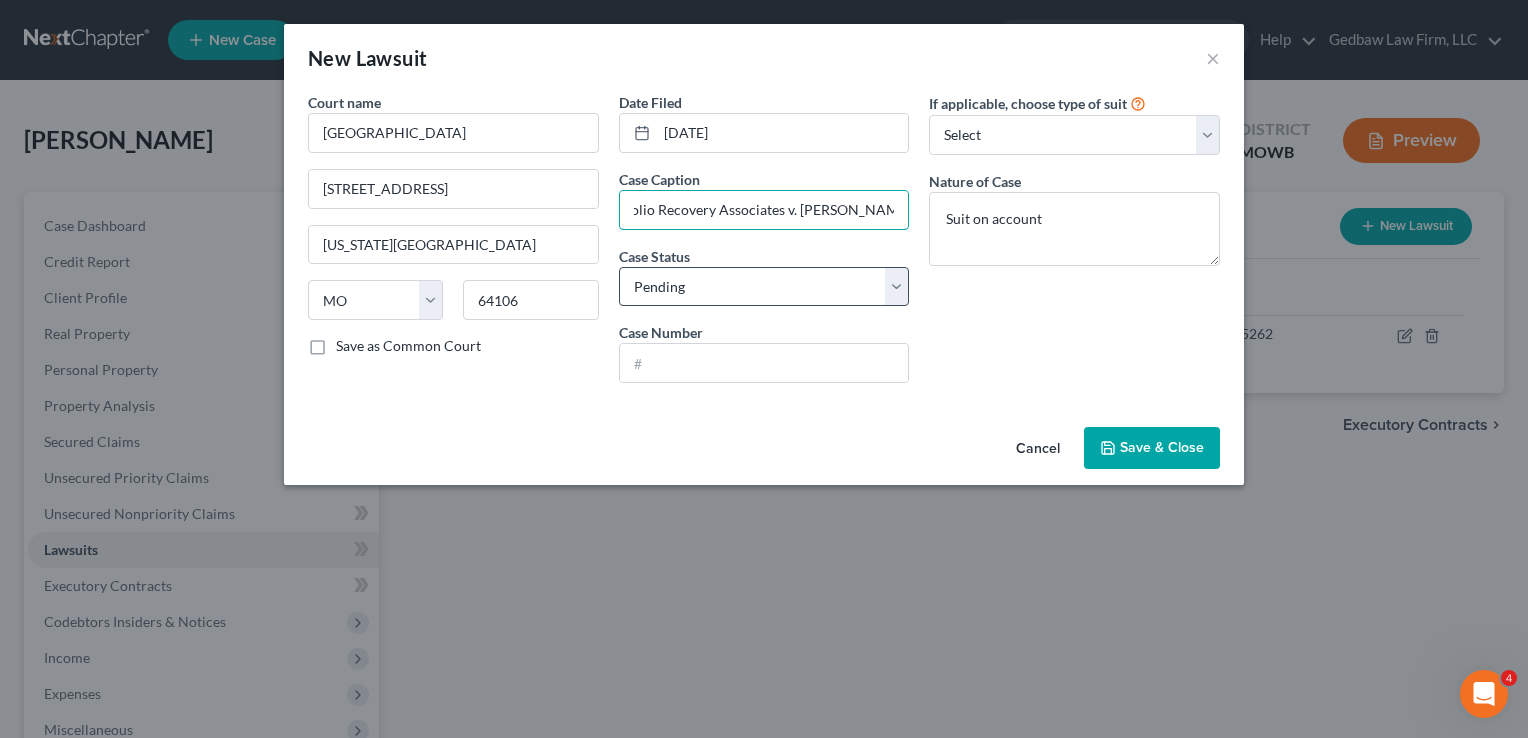 type on "Portfolio Recovery Associates v. [PERSON_NAME]" 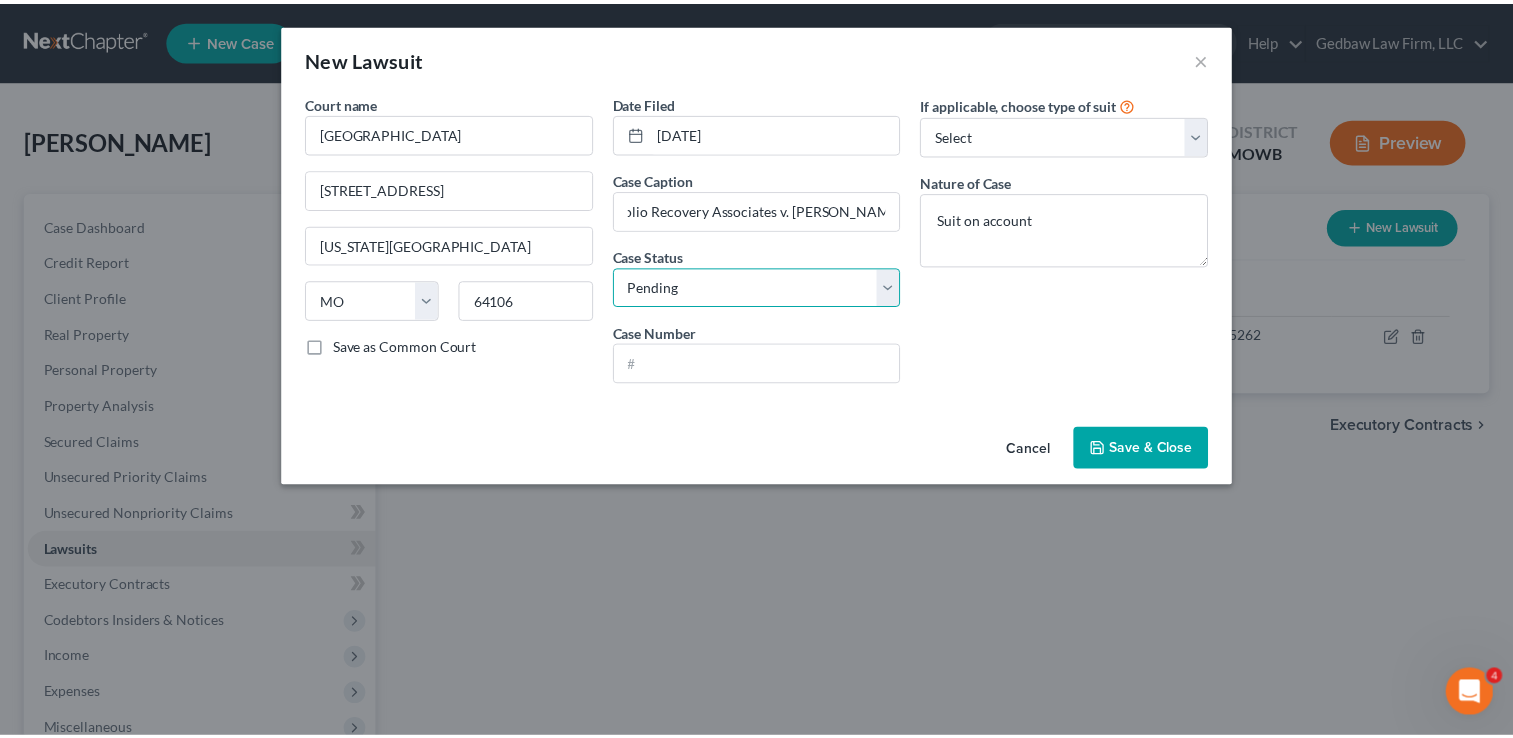 scroll, scrollTop: 0, scrollLeft: 0, axis: both 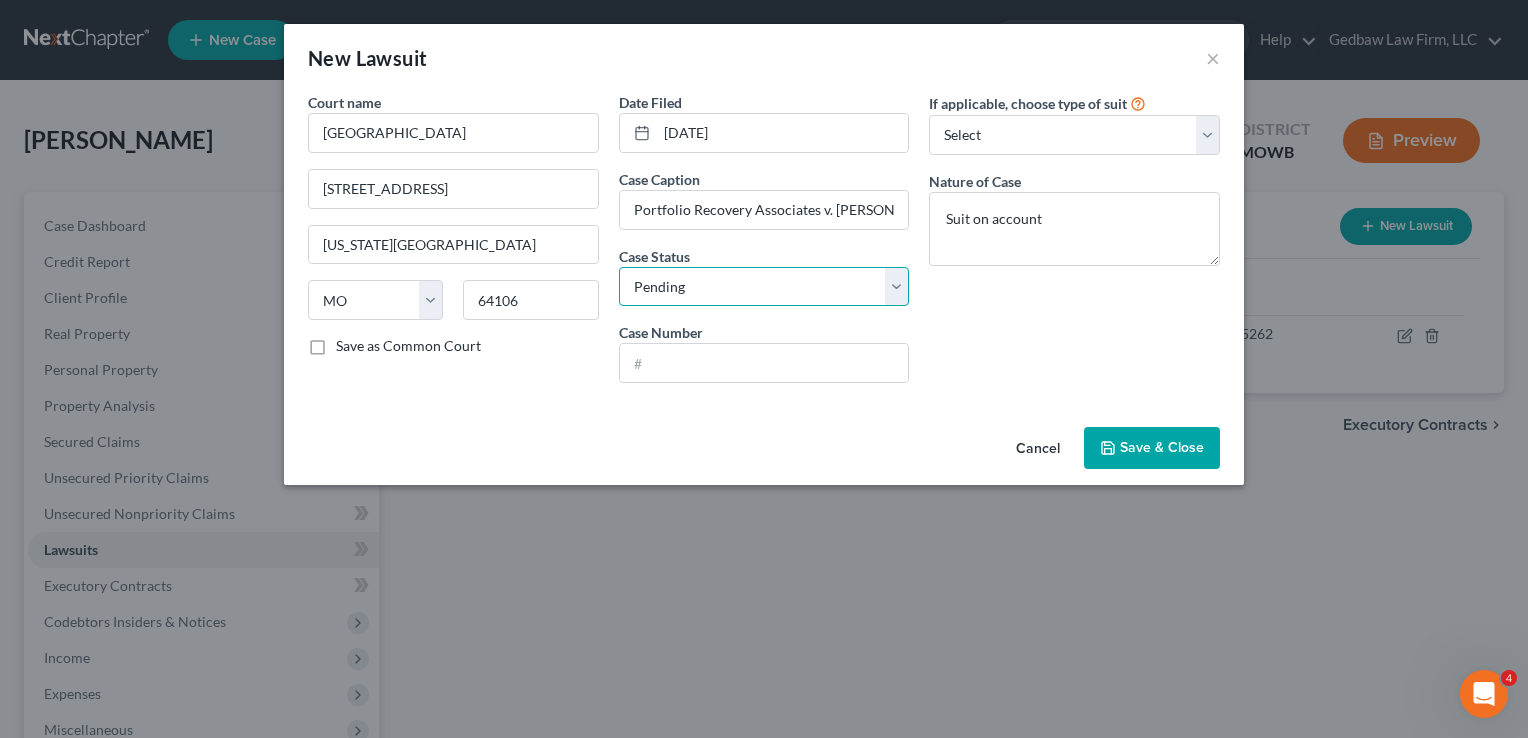 click on "Select Pending On Appeal Concluded" at bounding box center [764, 287] 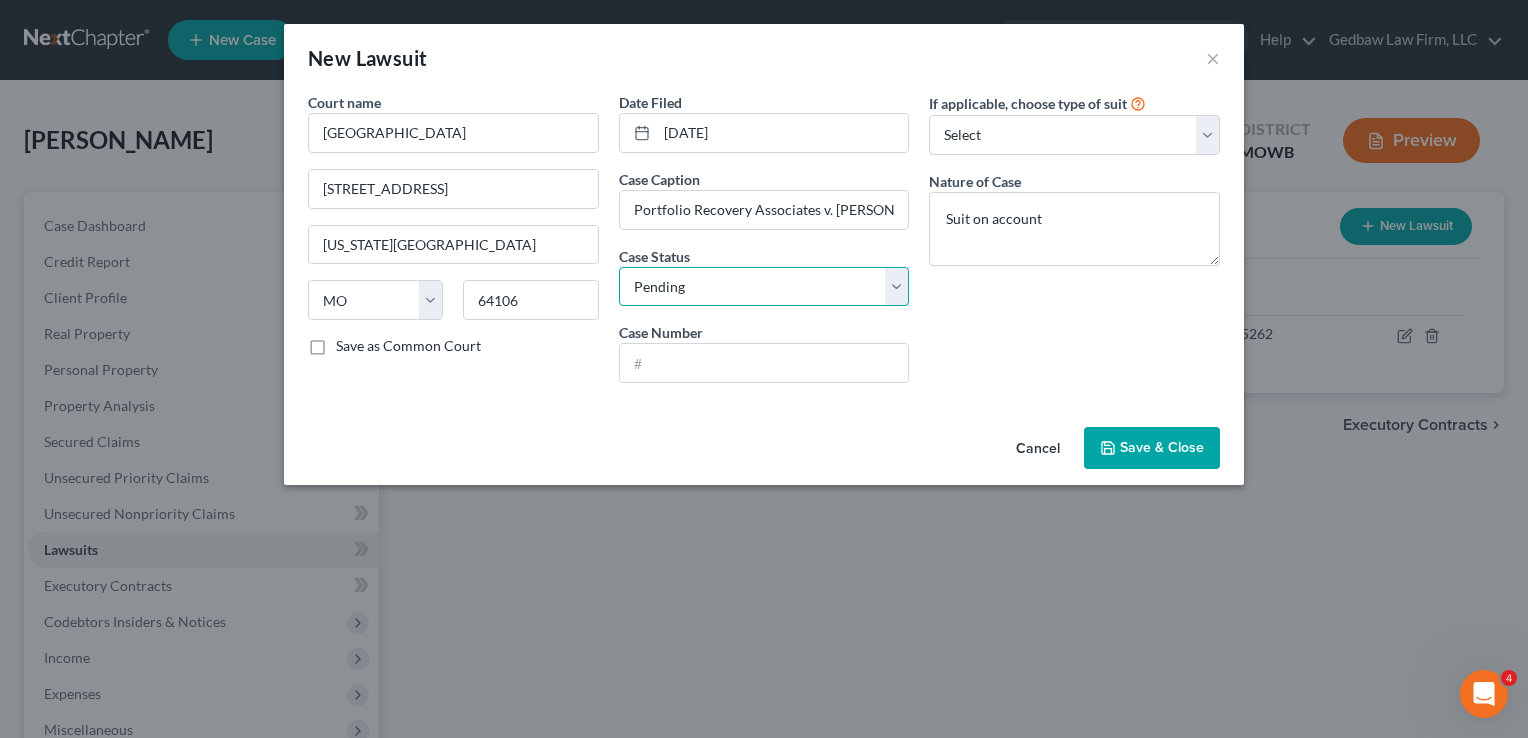 select on "2" 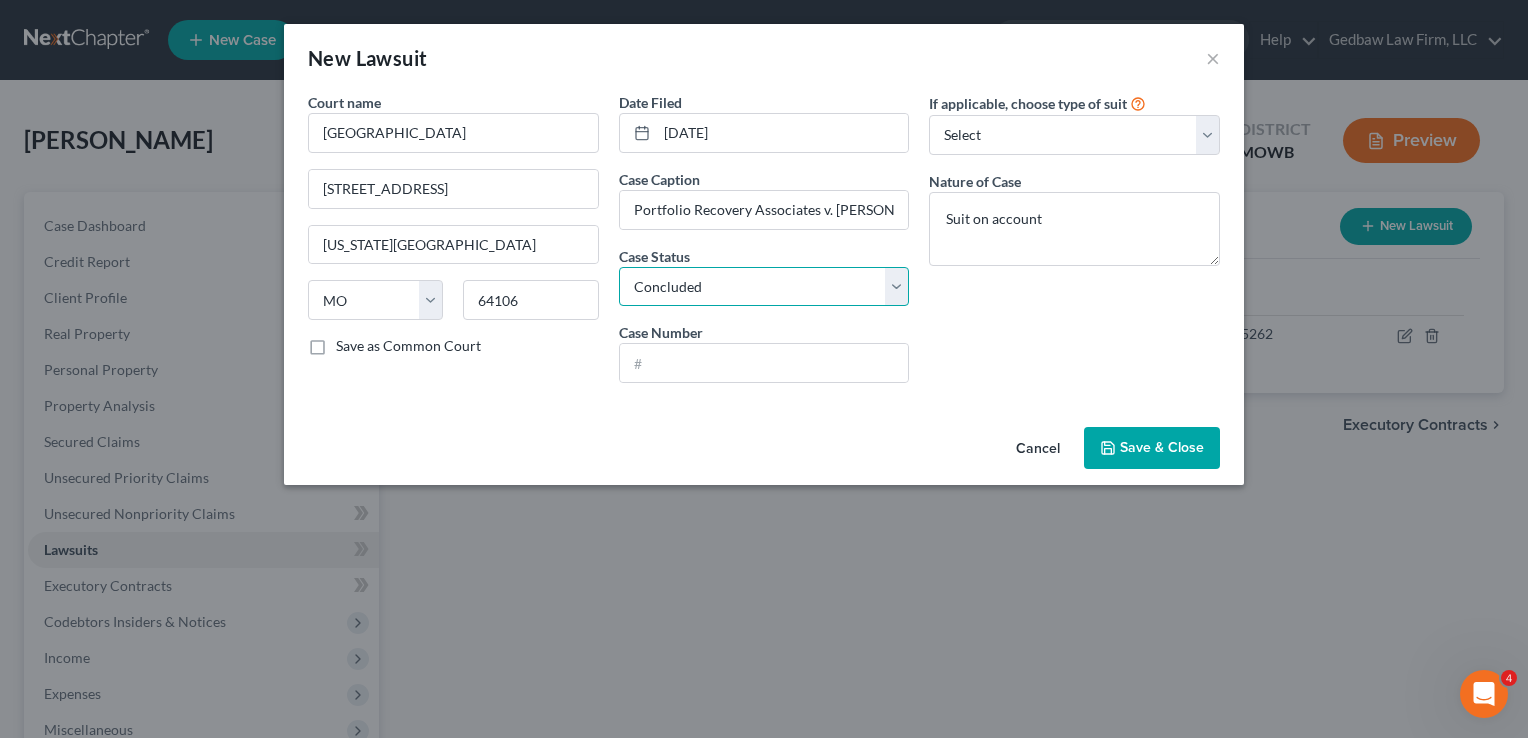 click on "Select Pending On Appeal Concluded" at bounding box center (764, 287) 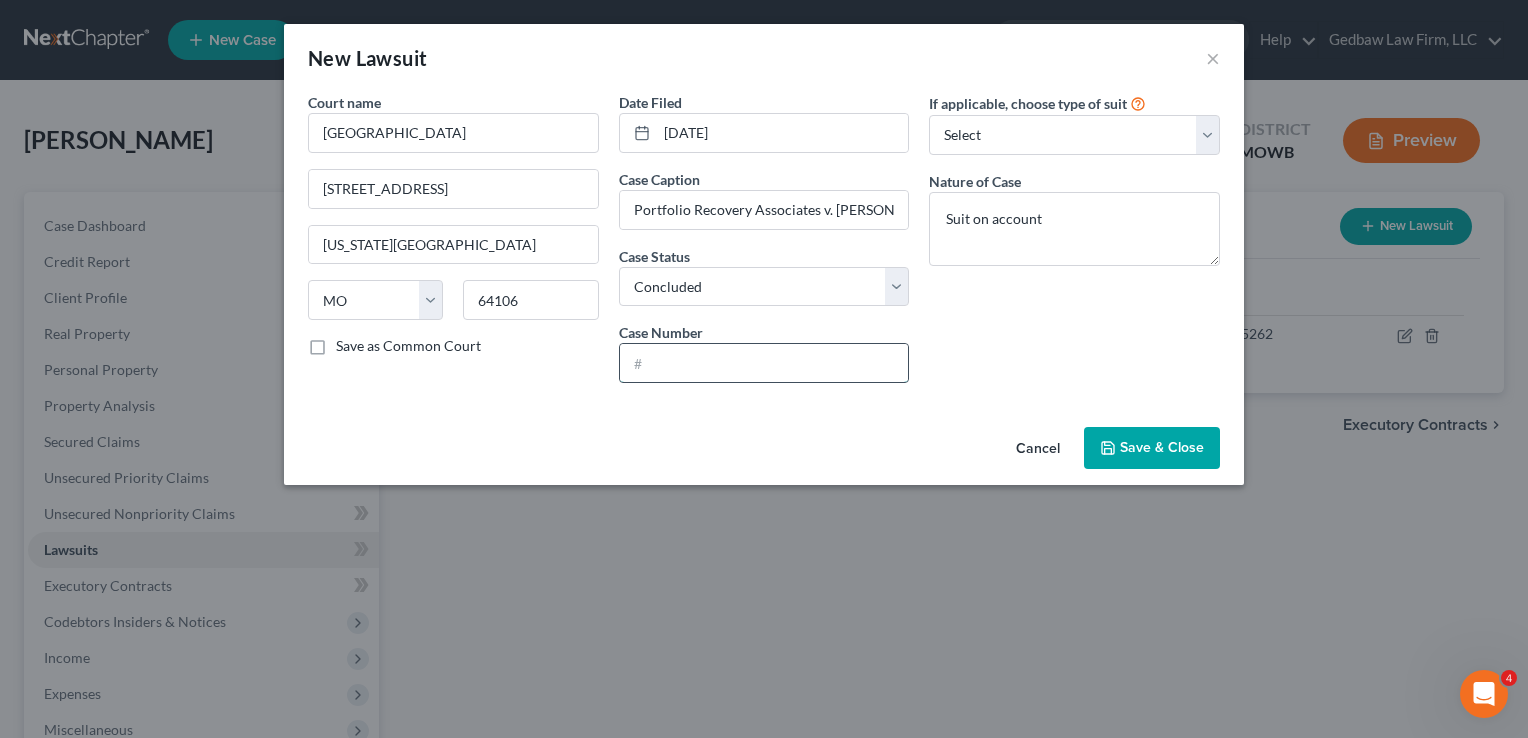 click at bounding box center (764, 363) 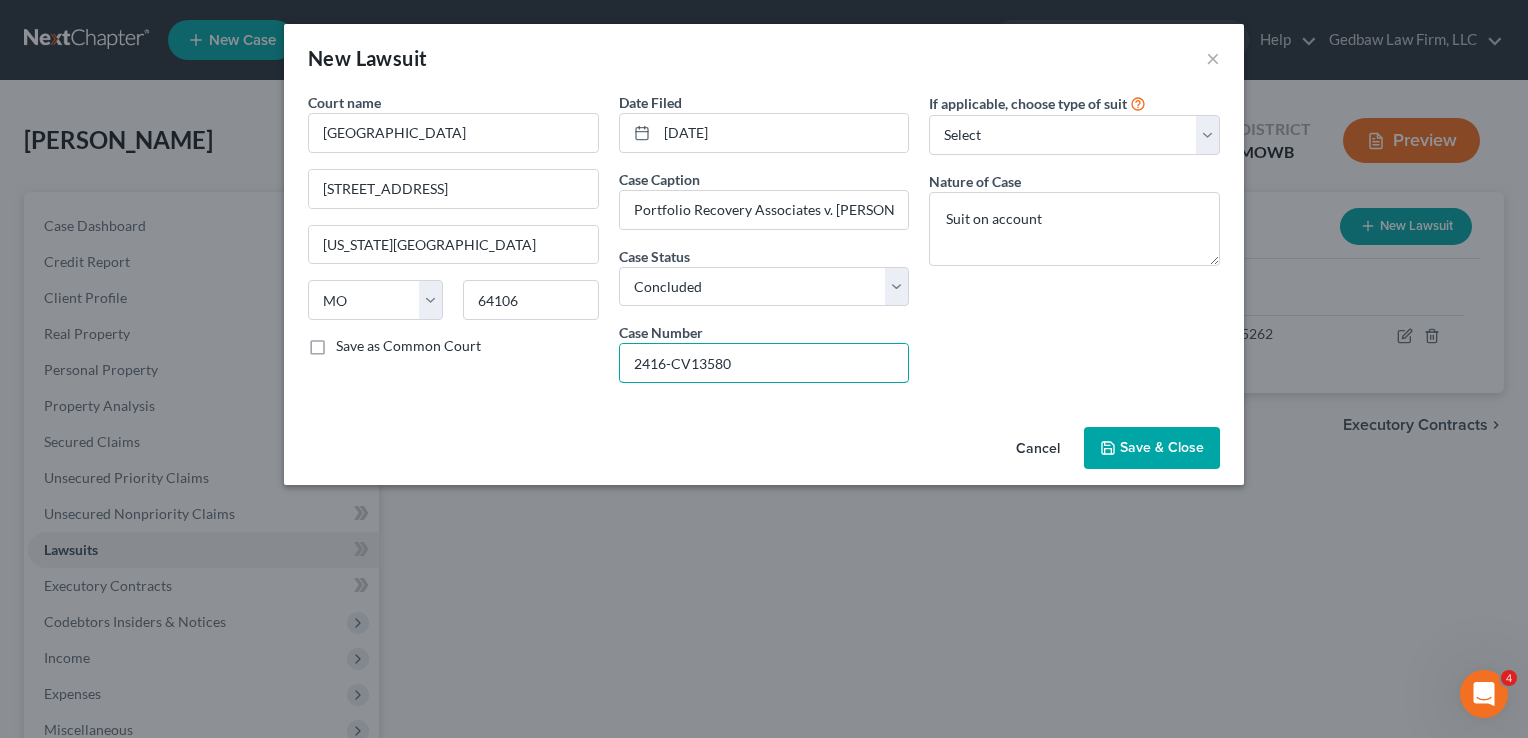 type on "2416-CV13580" 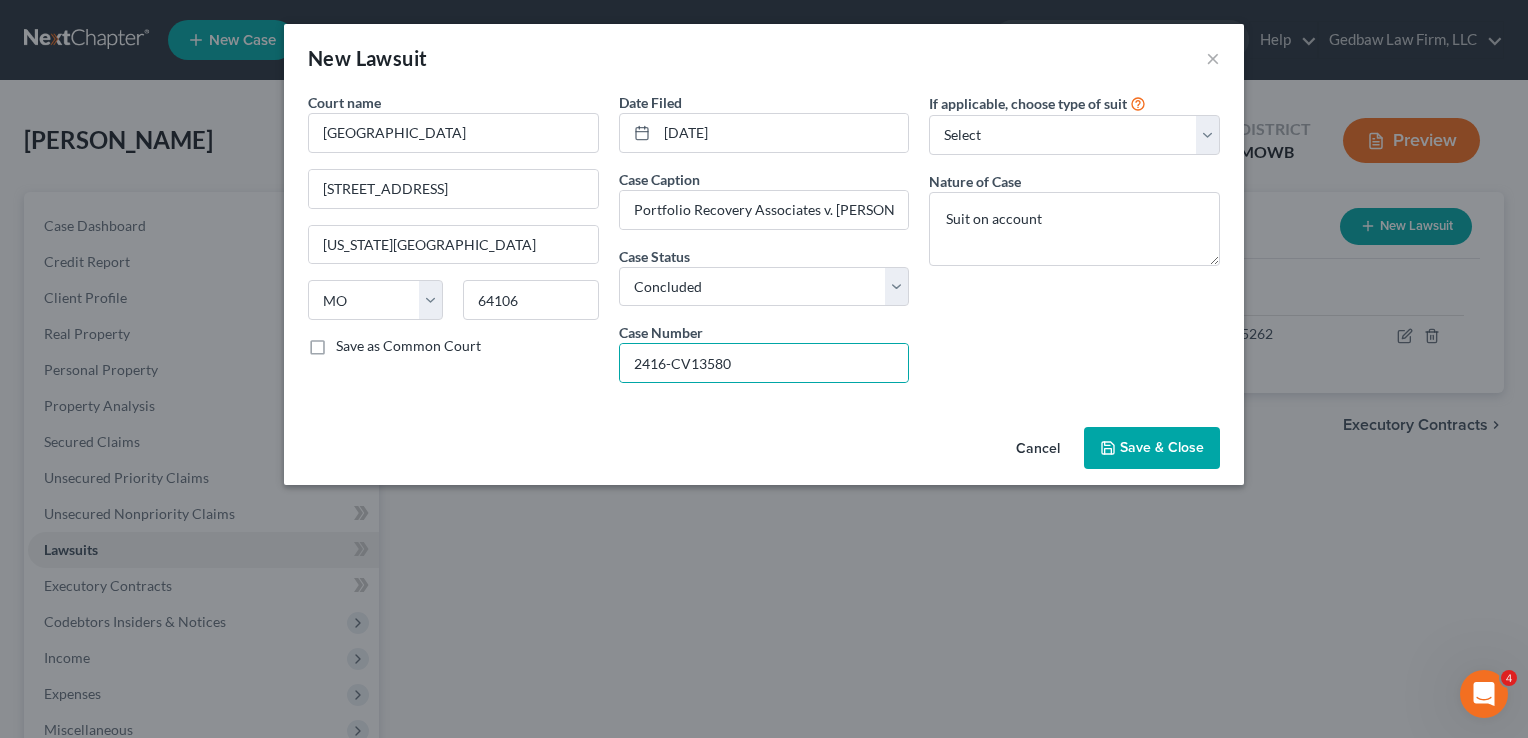 click on "Save & Close" at bounding box center [1162, 447] 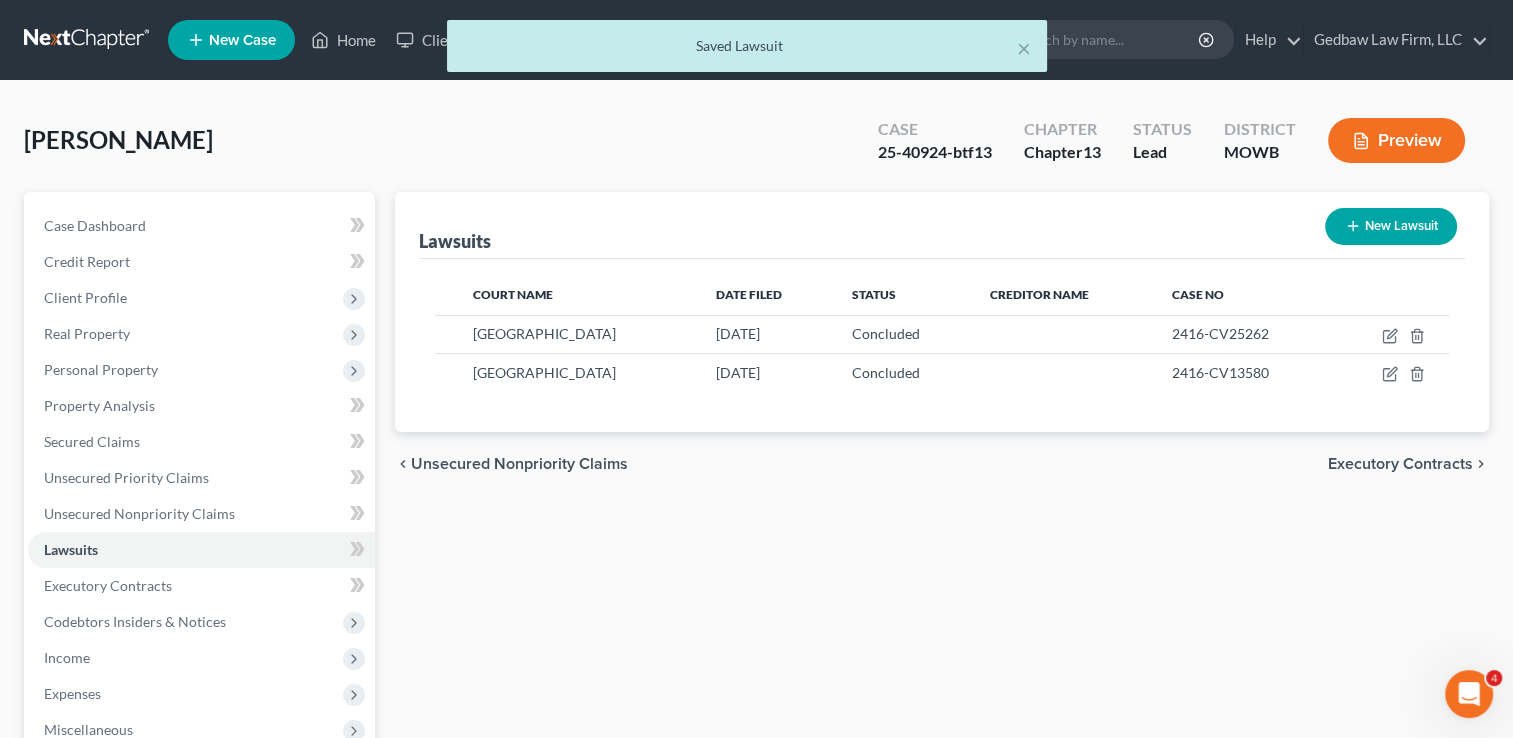 click on "Executory Contracts" at bounding box center [1400, 464] 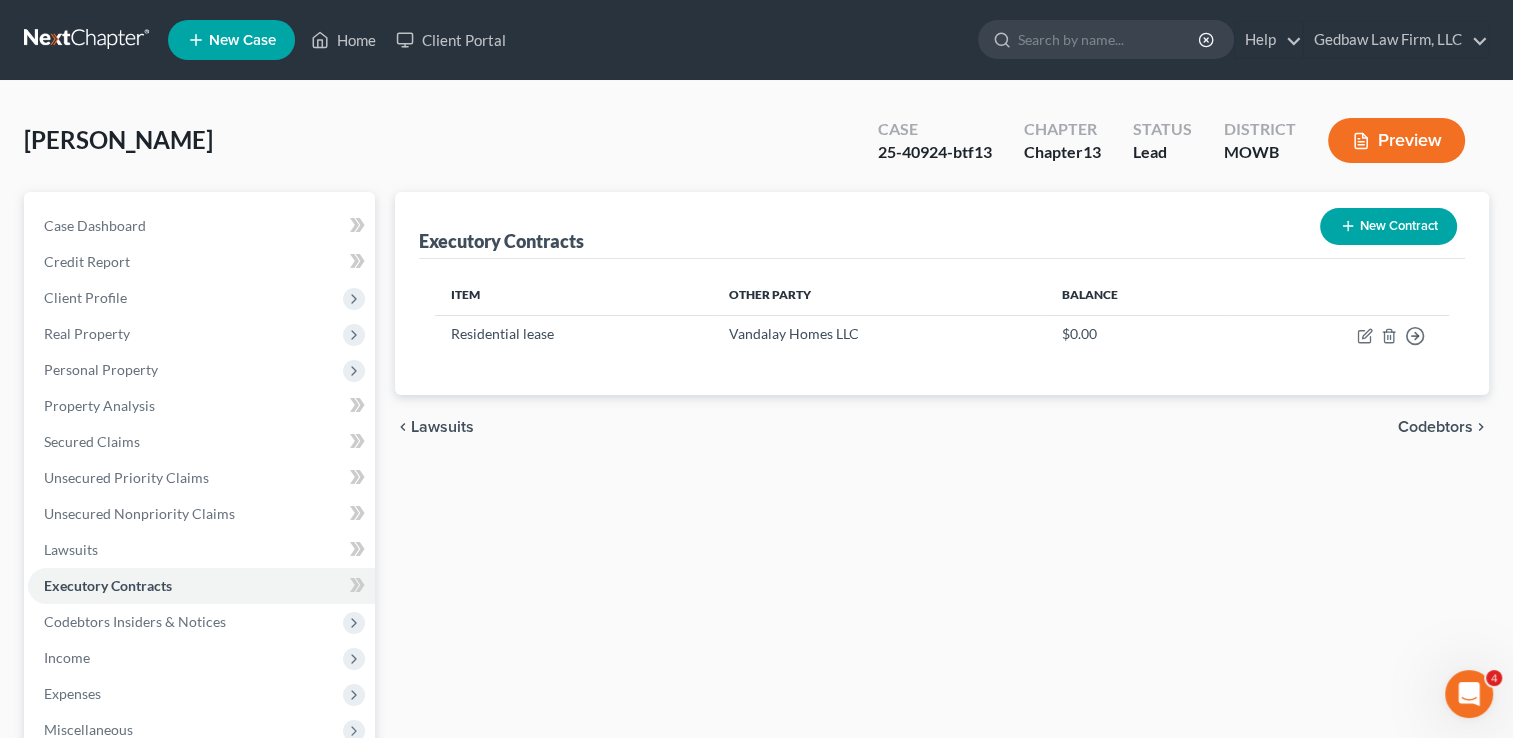 click on "Codebtors" at bounding box center (1435, 427) 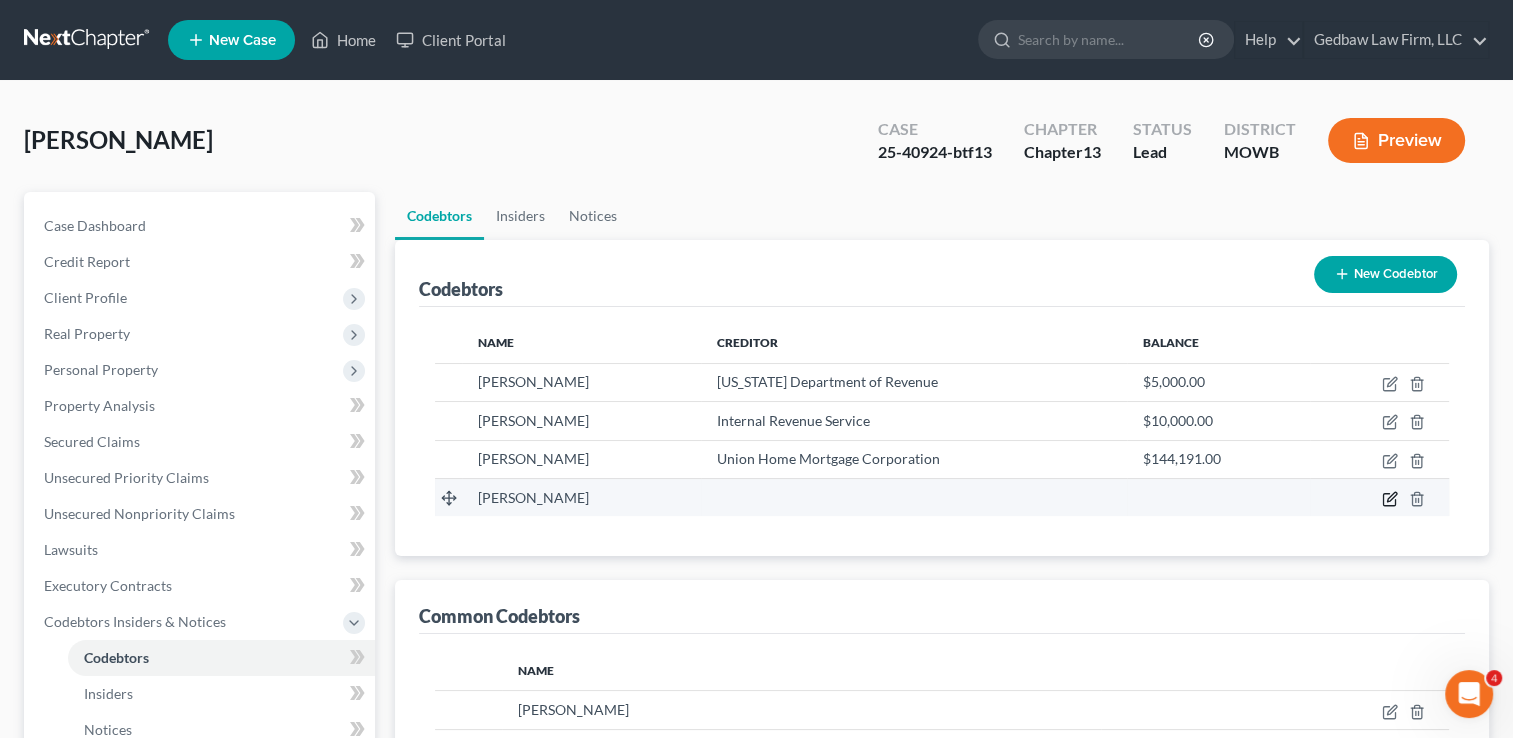 click 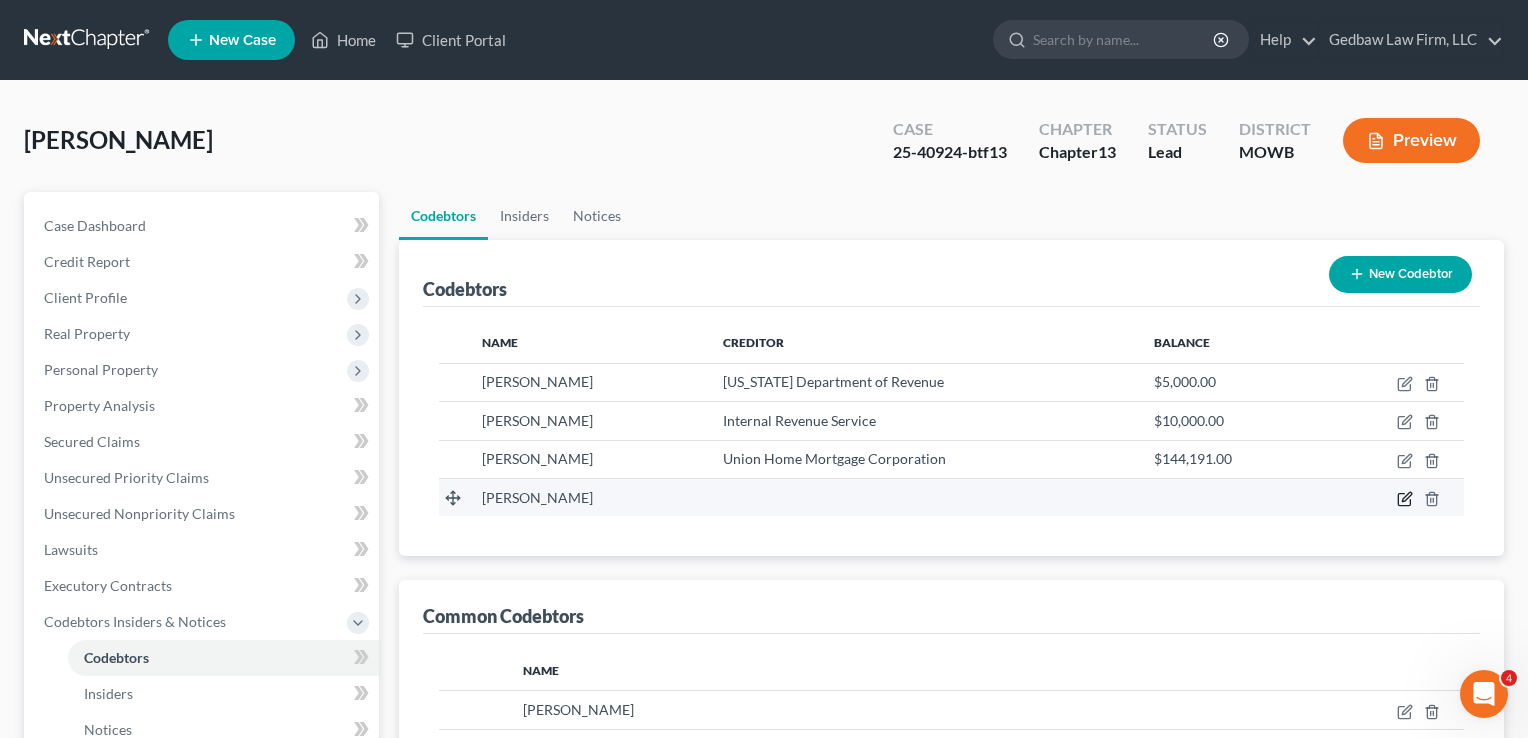 select on "26" 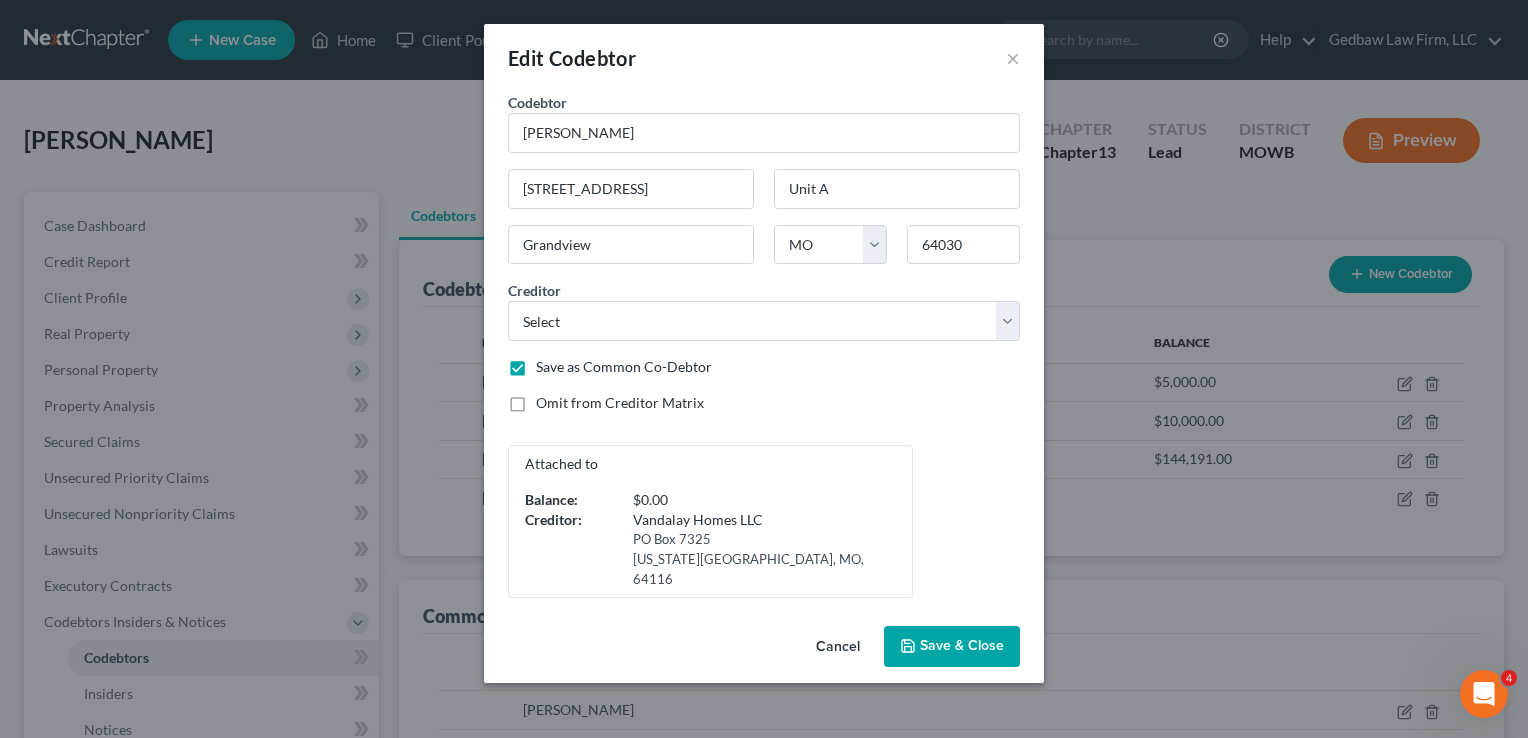 click on "Save & Close" at bounding box center (962, 646) 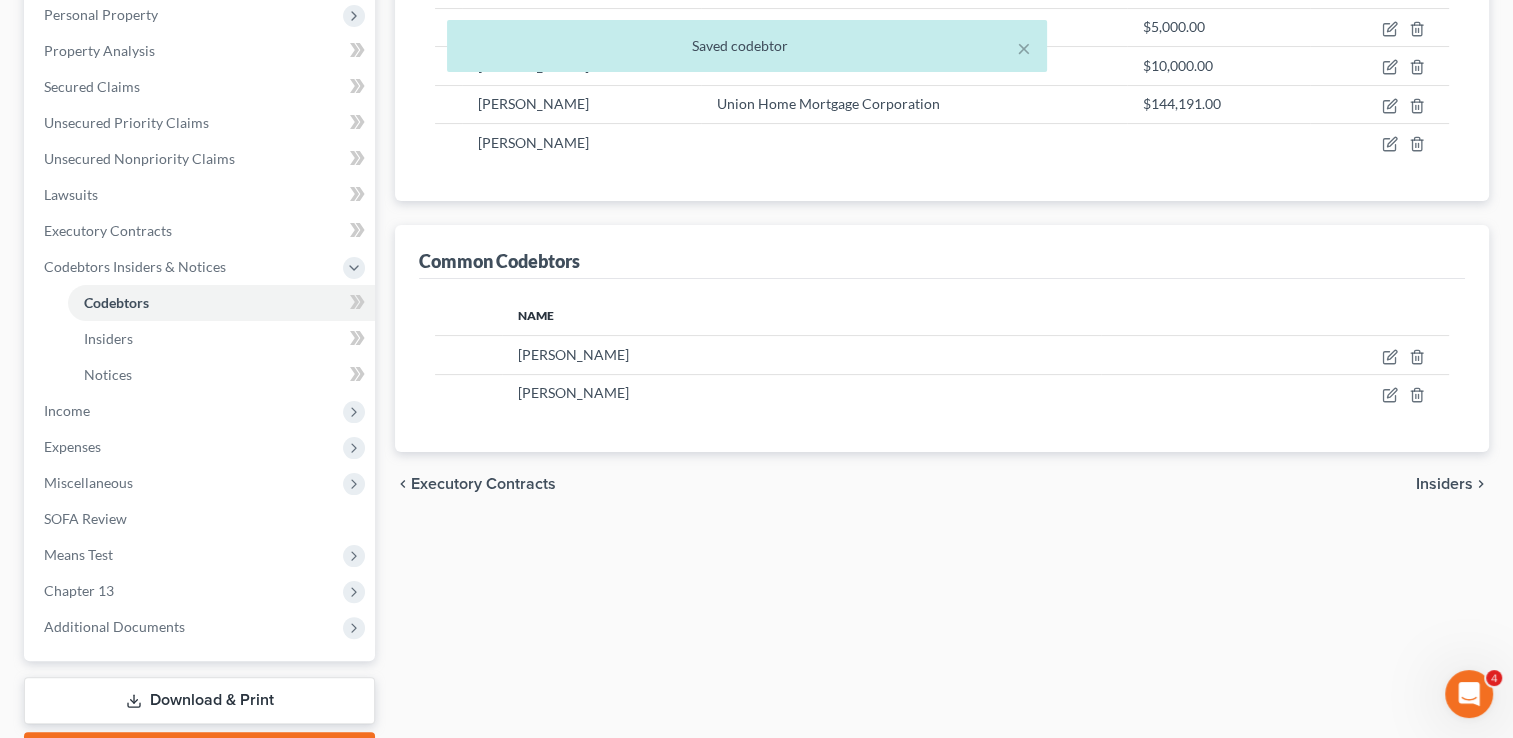 scroll, scrollTop: 375, scrollLeft: 0, axis: vertical 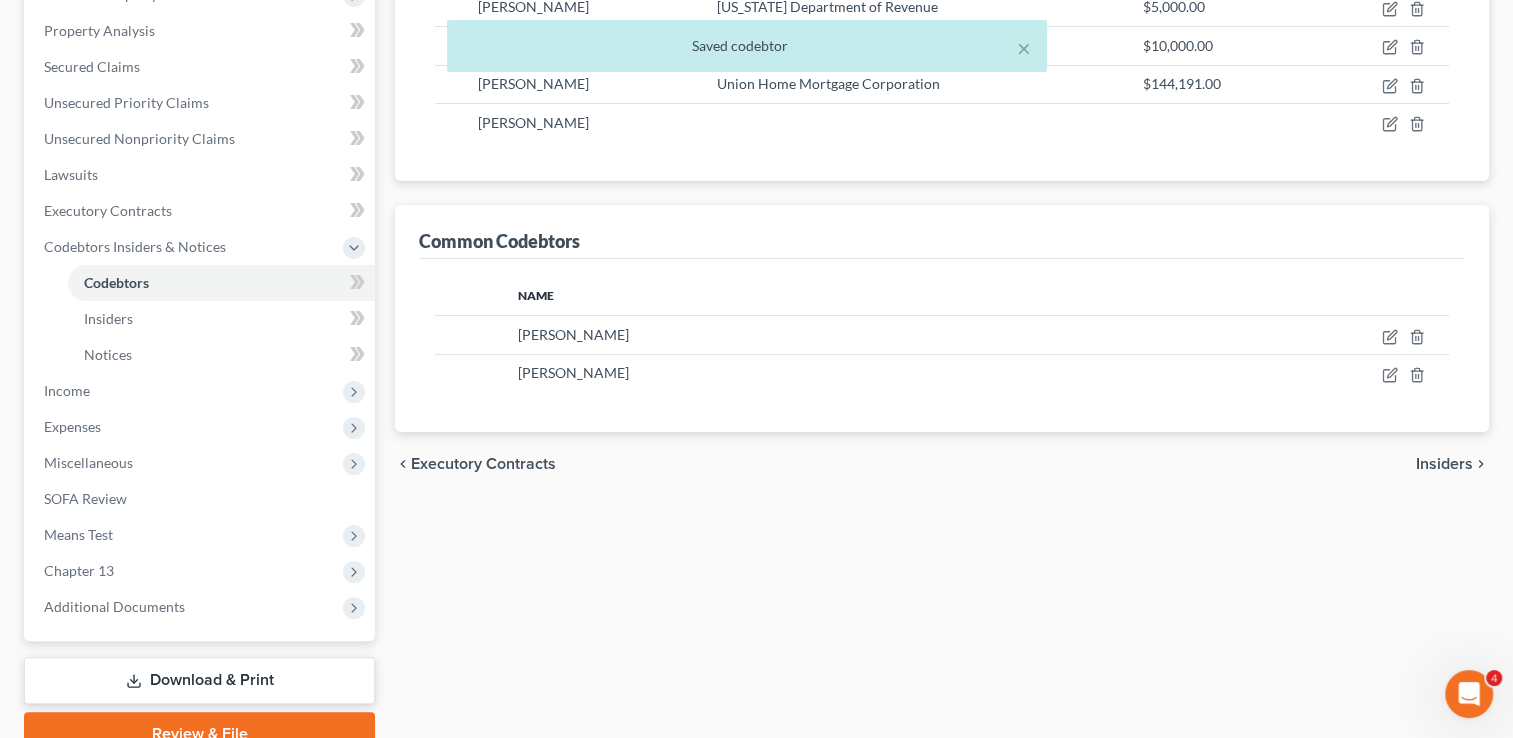 click on "Insiders" at bounding box center [1444, 464] 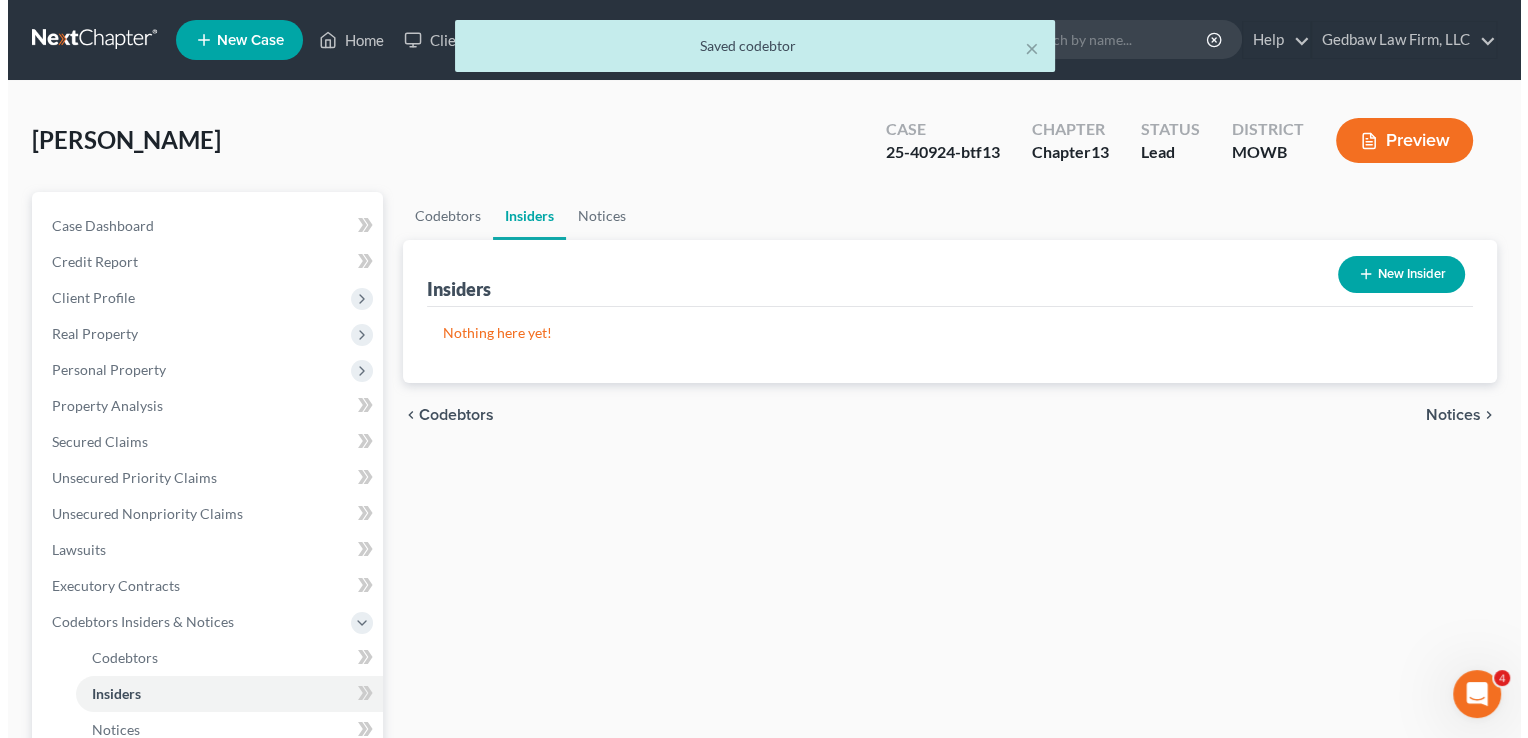 scroll, scrollTop: 0, scrollLeft: 0, axis: both 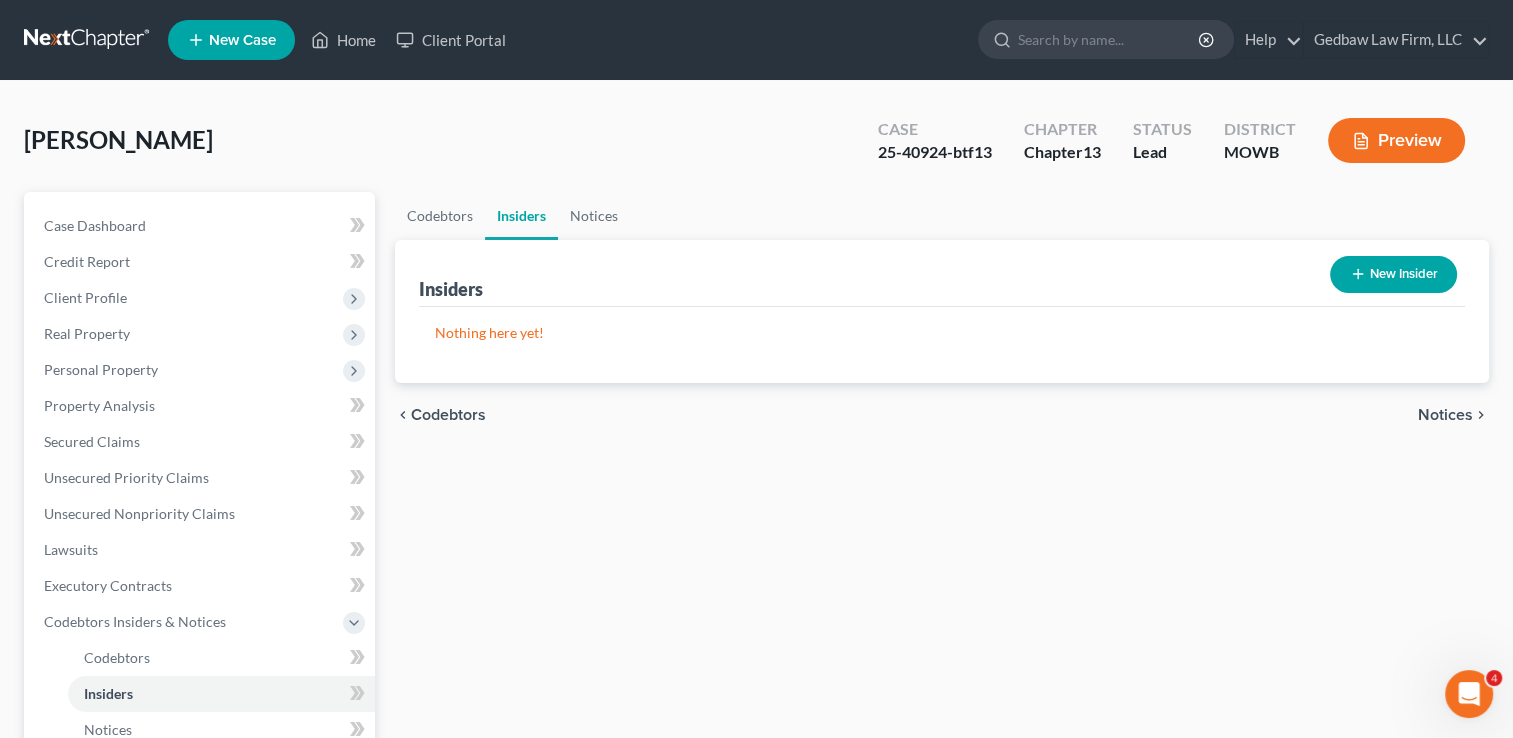 click on "Notices" at bounding box center (1445, 415) 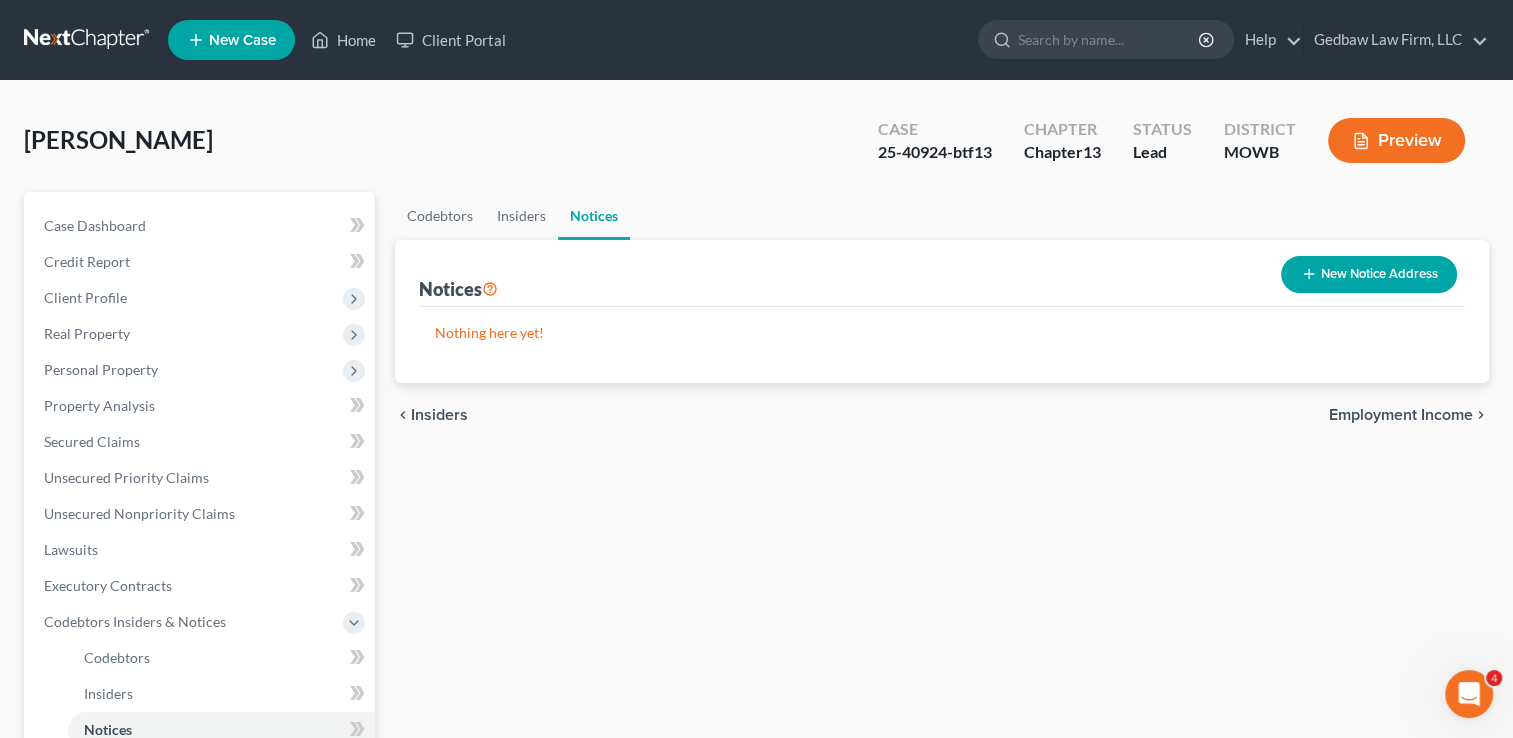 click on "Employment Income" at bounding box center [1401, 415] 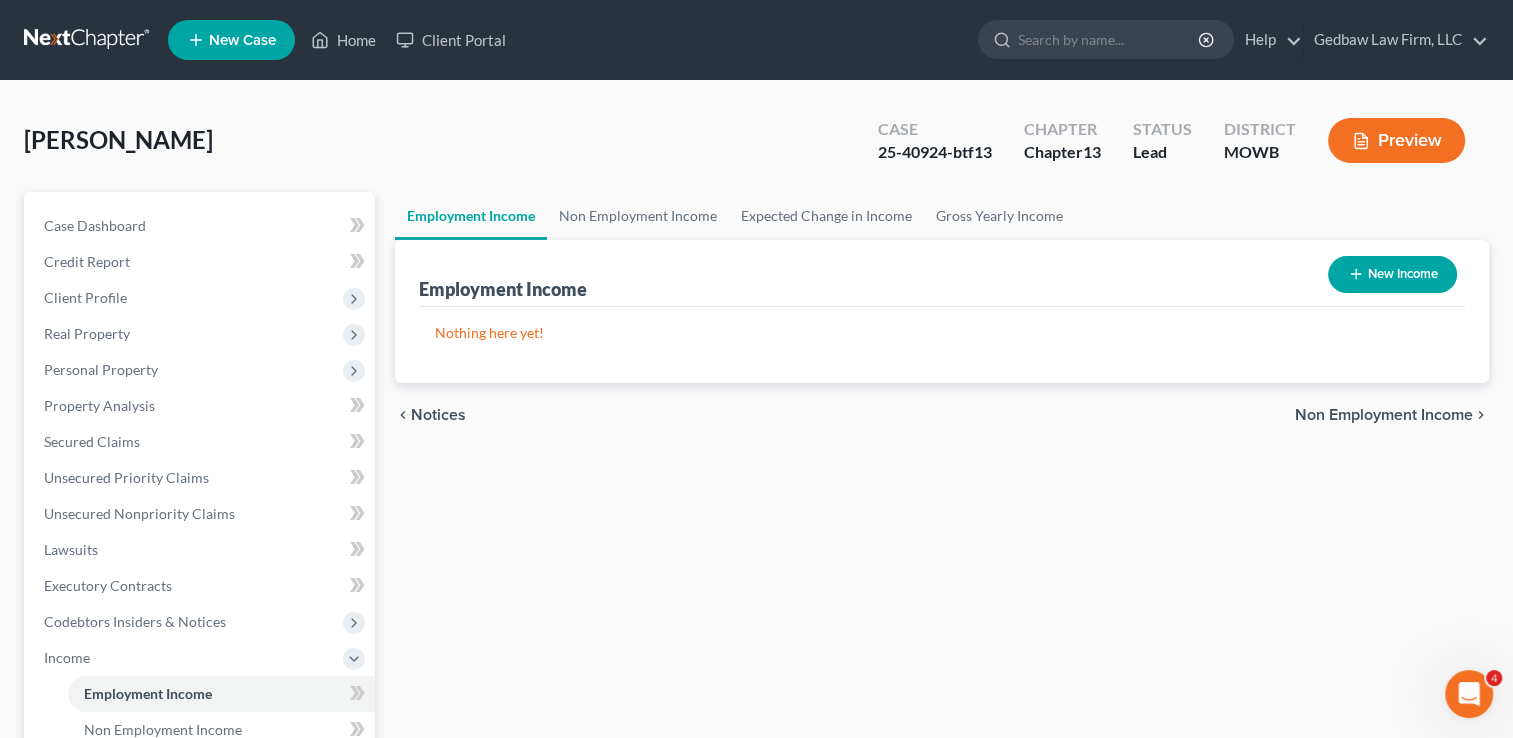 click on "New Income" at bounding box center (1392, 274) 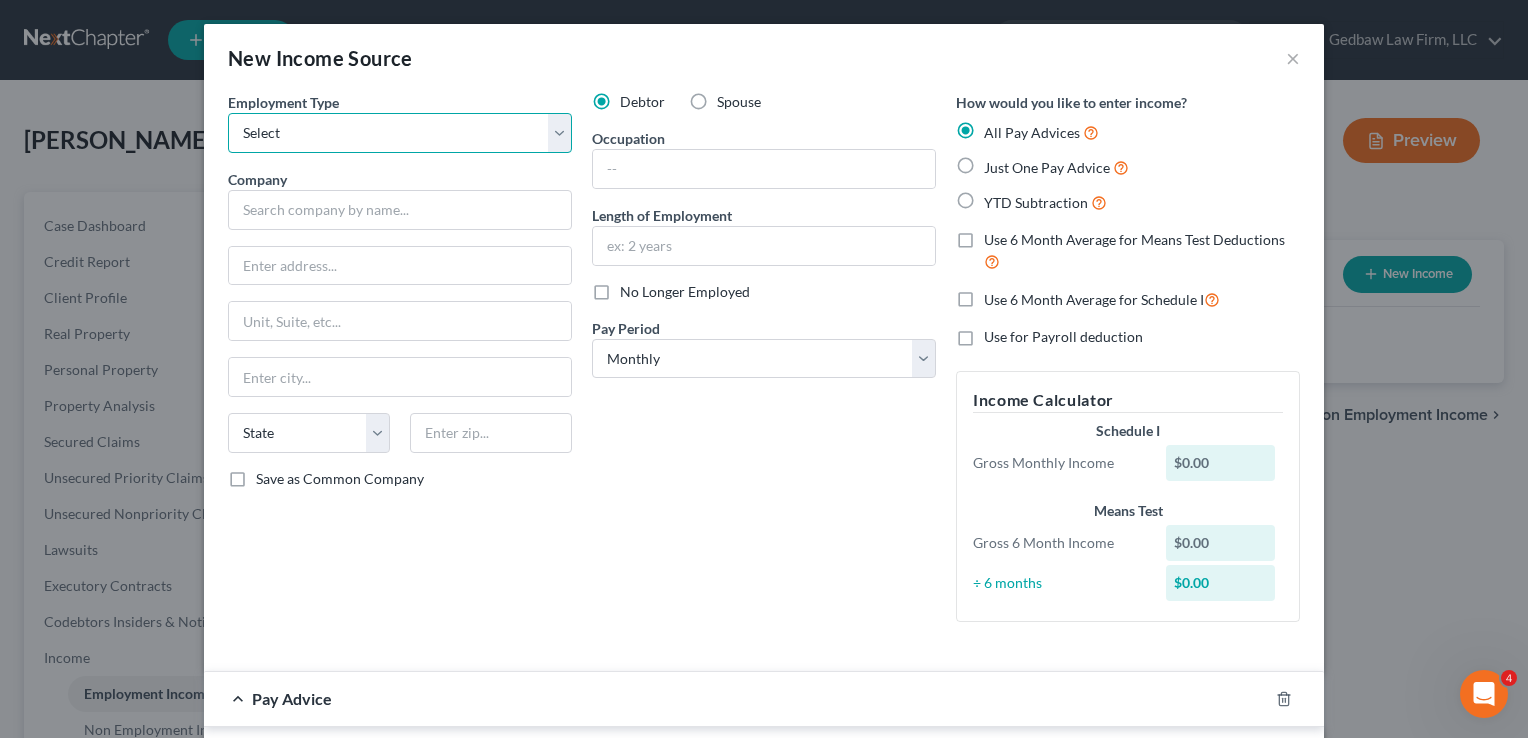 click on "Select Full or [DEMOGRAPHIC_DATA] Employment Self Employment" at bounding box center [400, 133] 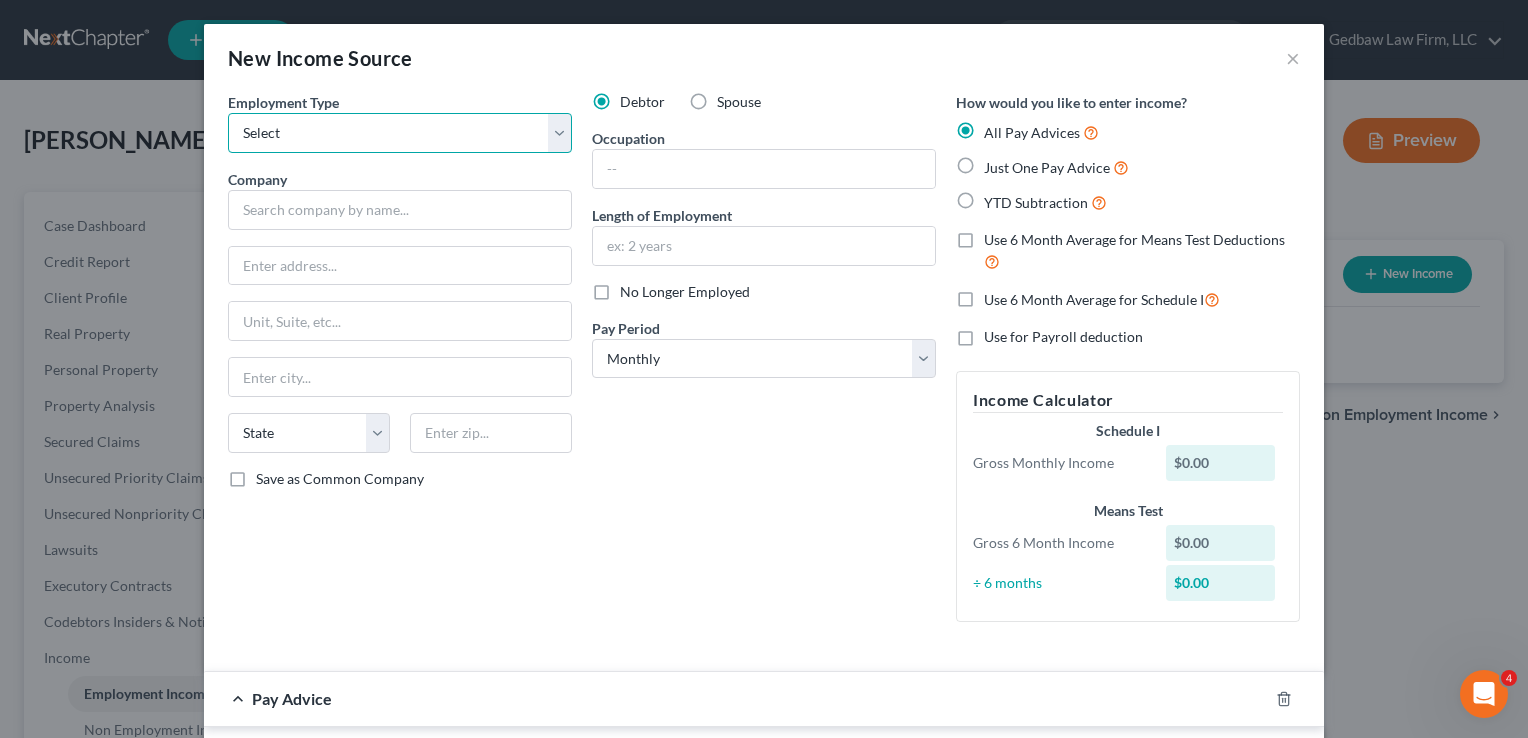 select on "1" 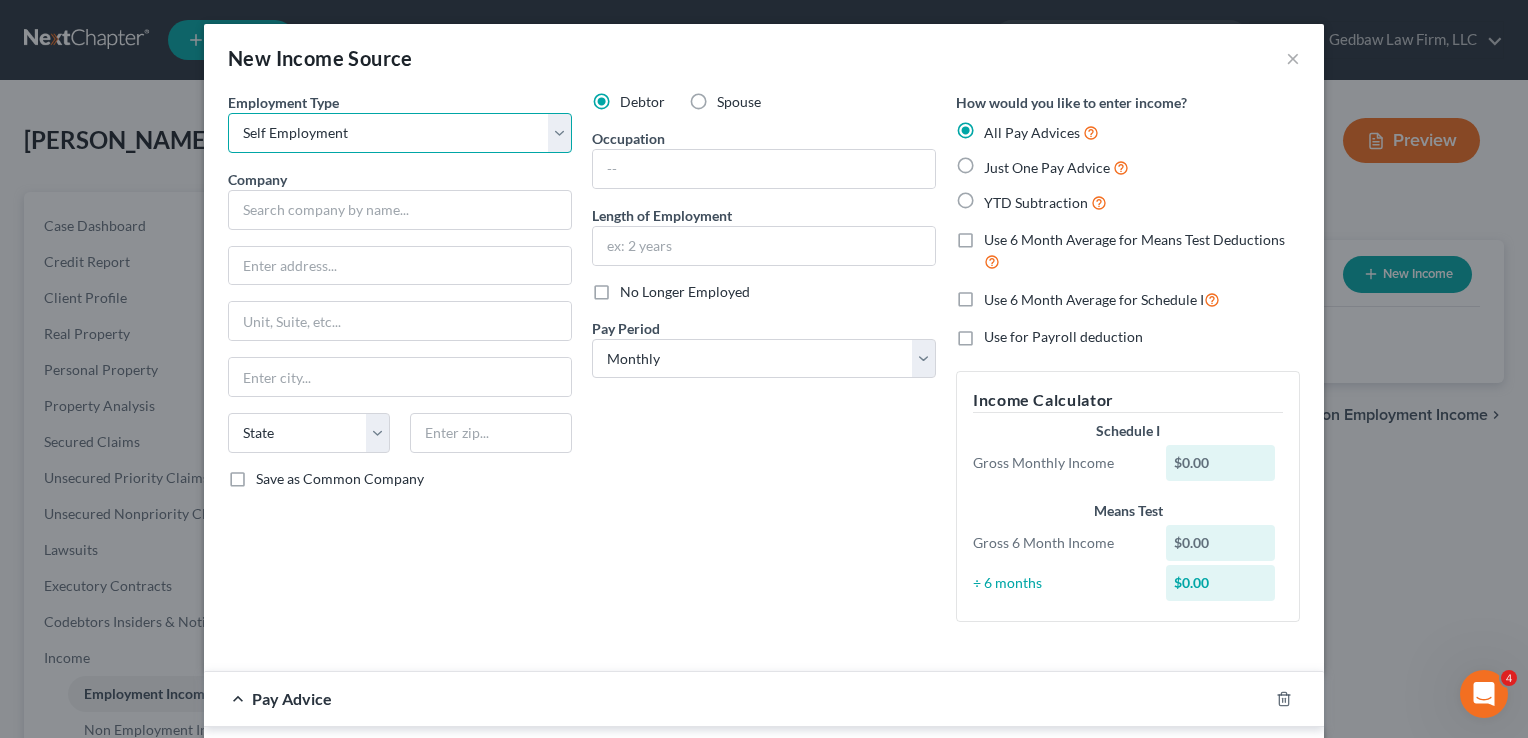 click on "Select Full or [DEMOGRAPHIC_DATA] Employment Self Employment" at bounding box center (400, 133) 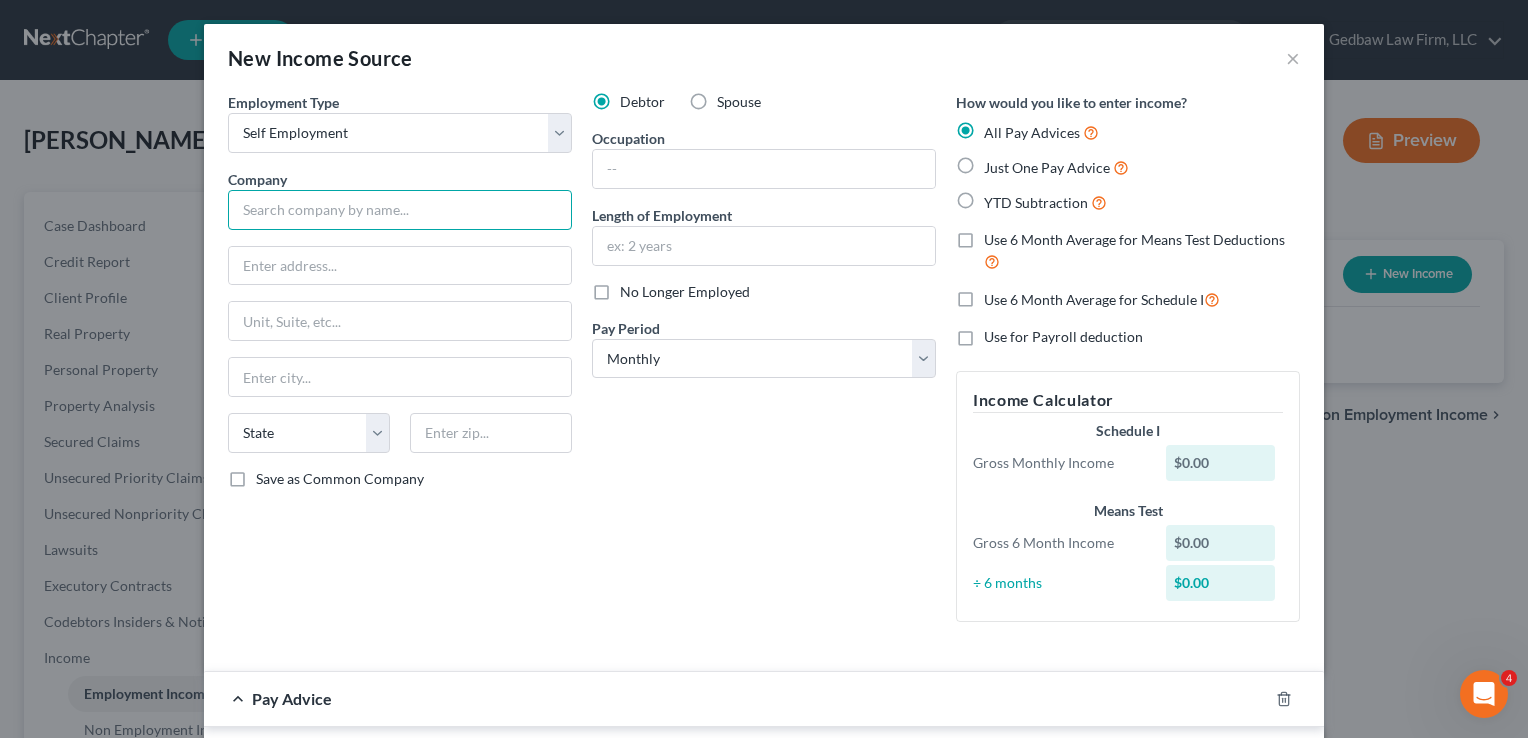 click at bounding box center [400, 210] 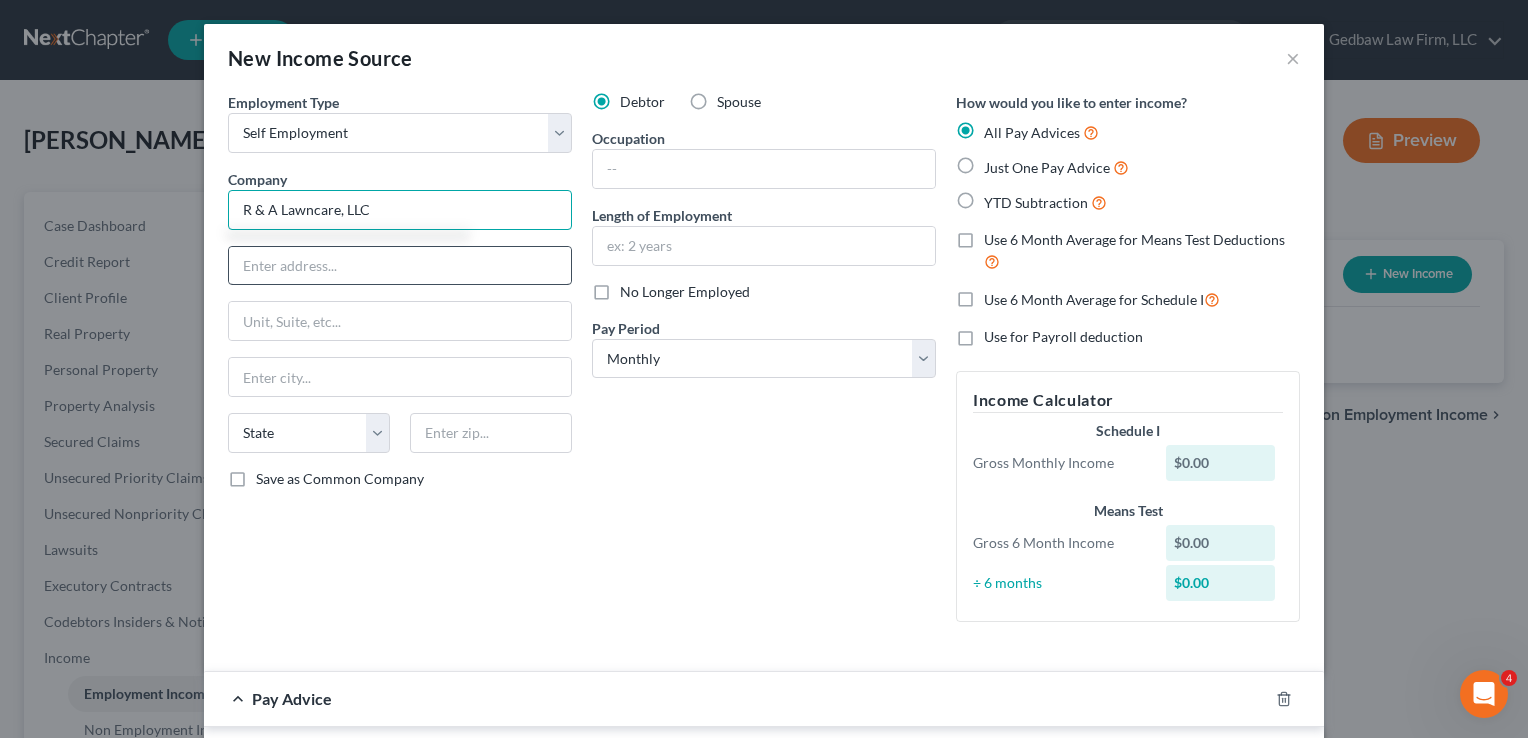 type on "R & A Lawncare, LLC" 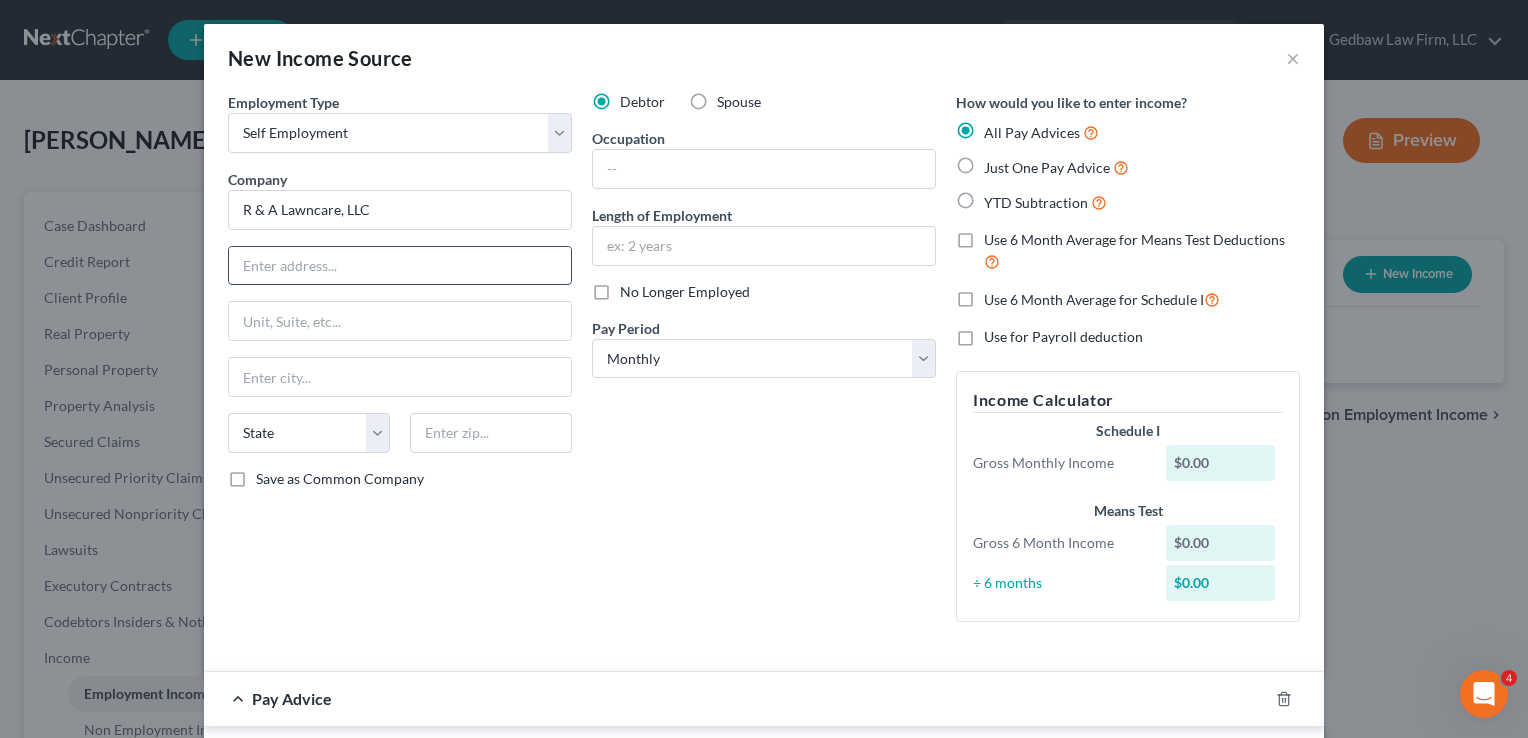 click at bounding box center (400, 266) 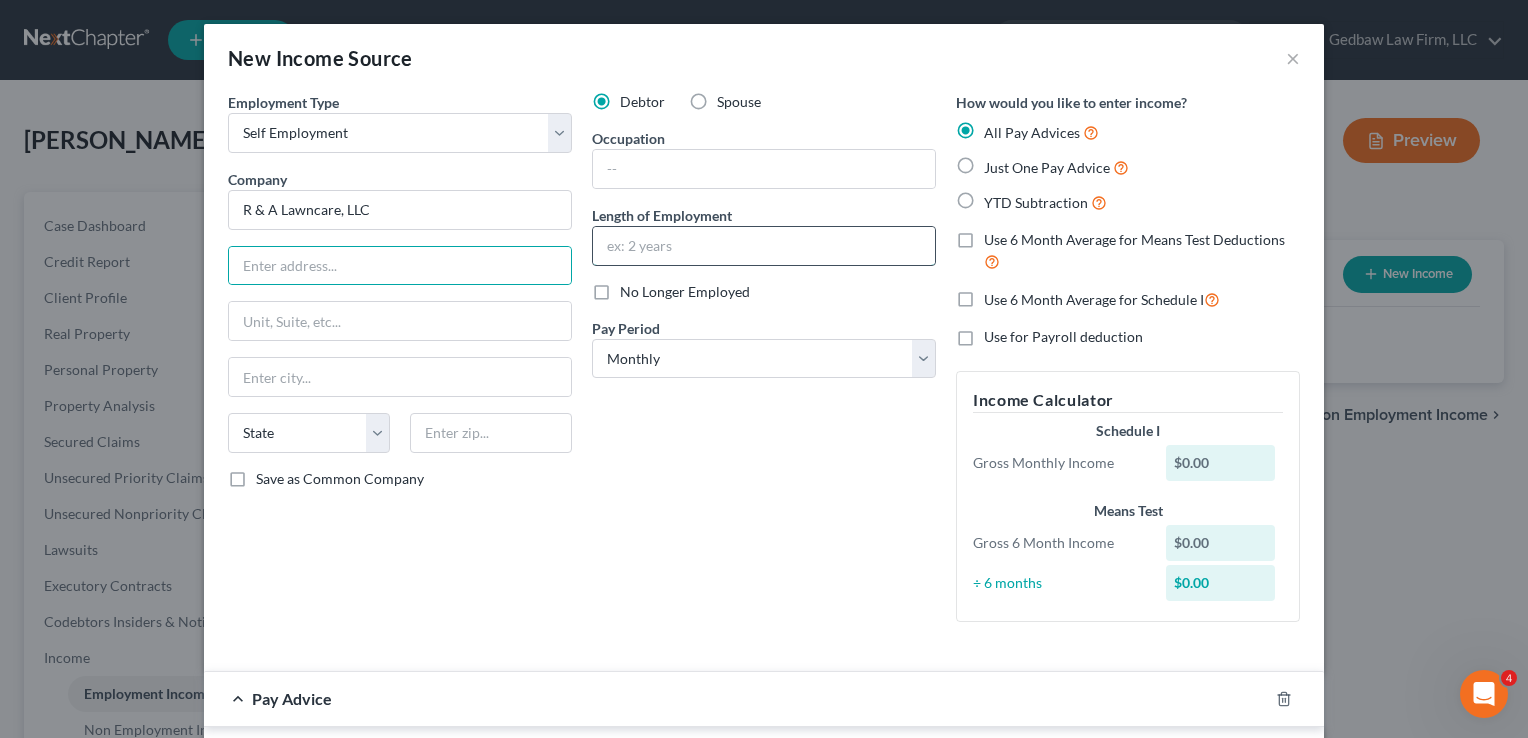 click at bounding box center (764, 246) 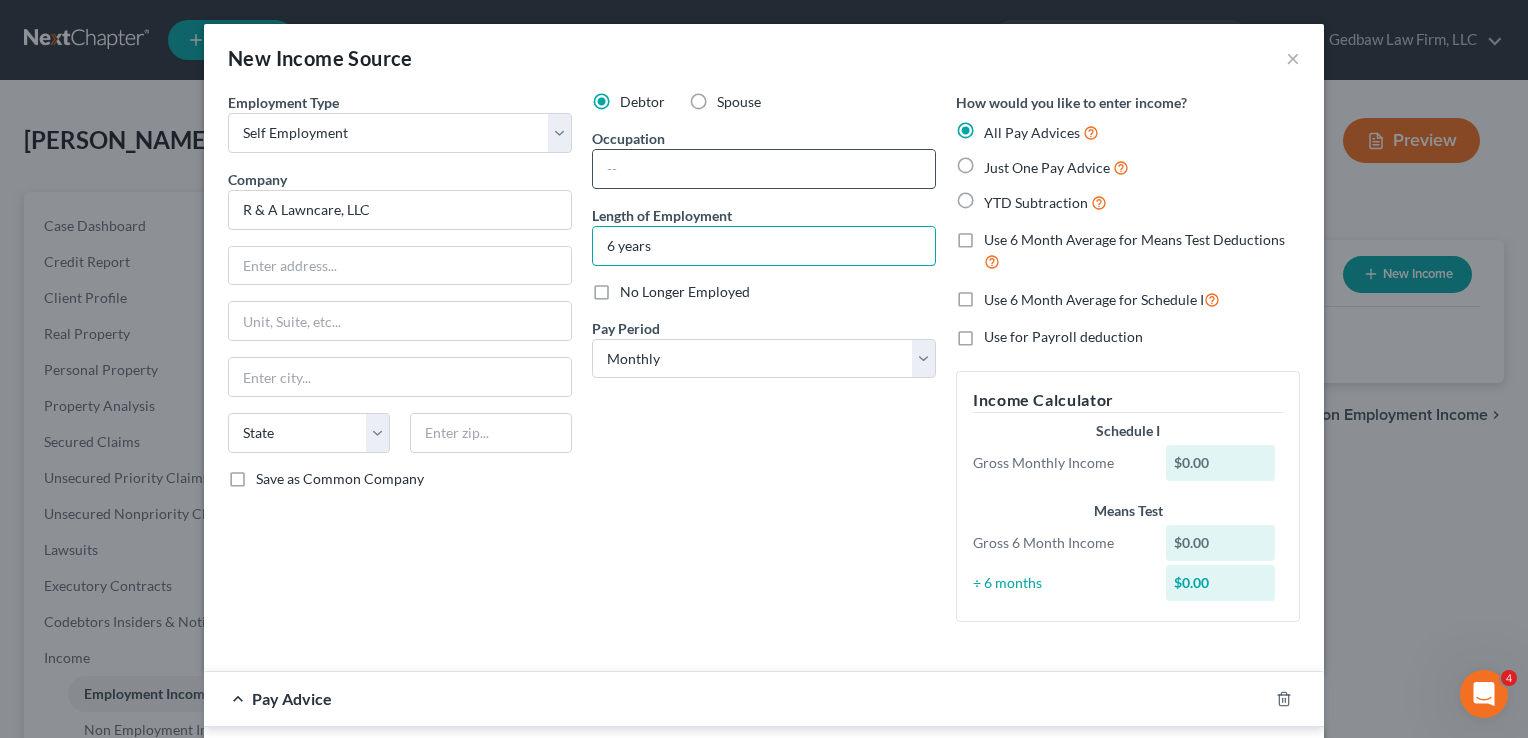 type on "6 years" 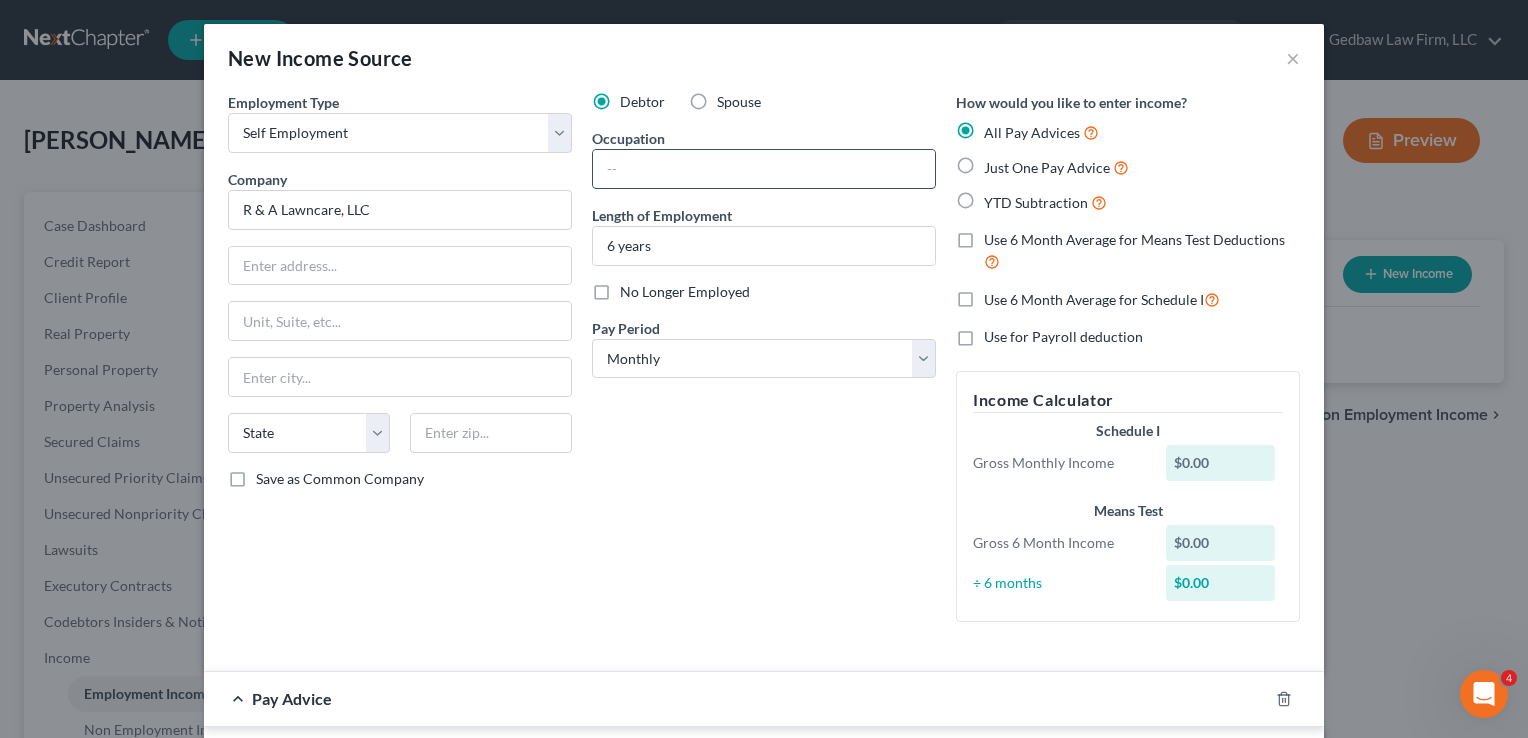 click at bounding box center (764, 169) 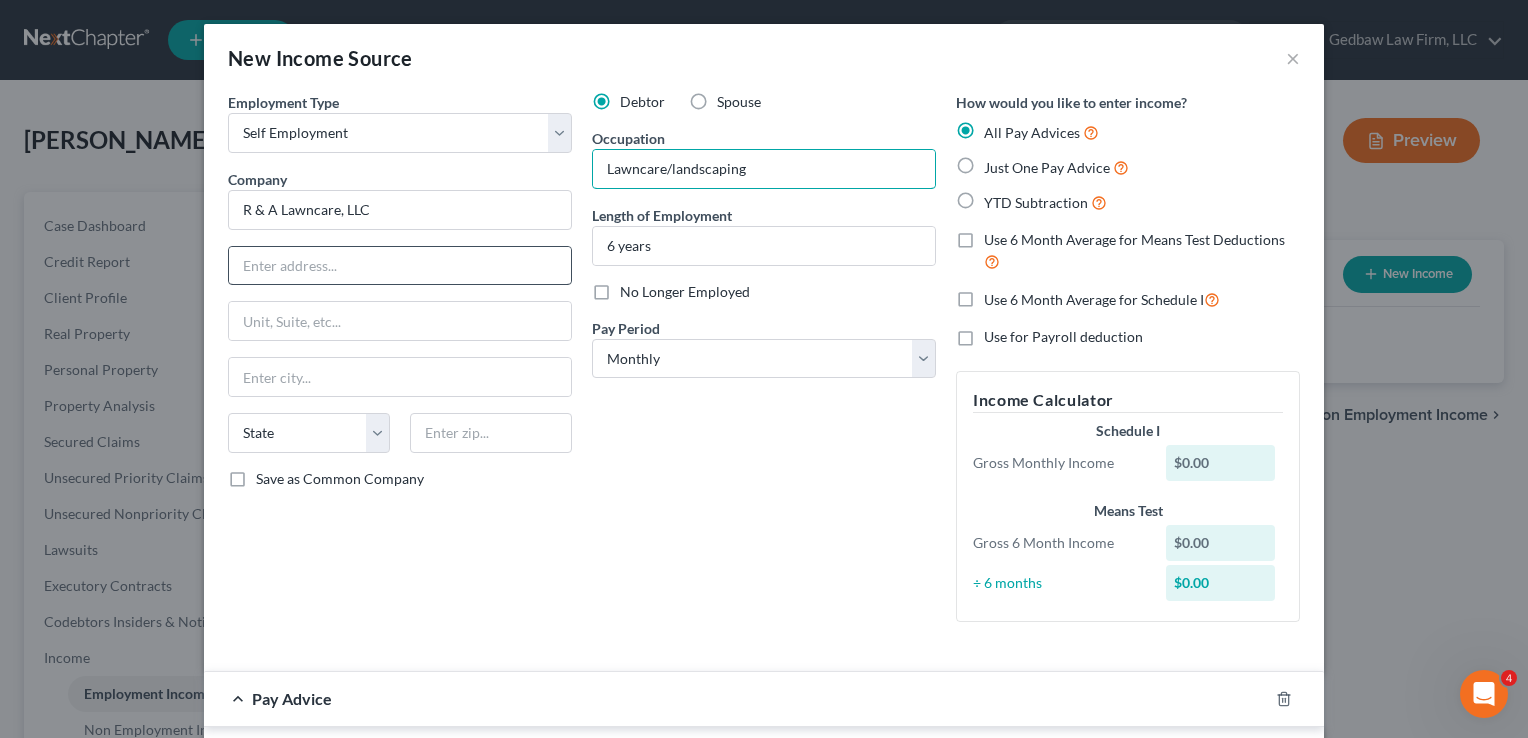type on "Lawncare/landscaping" 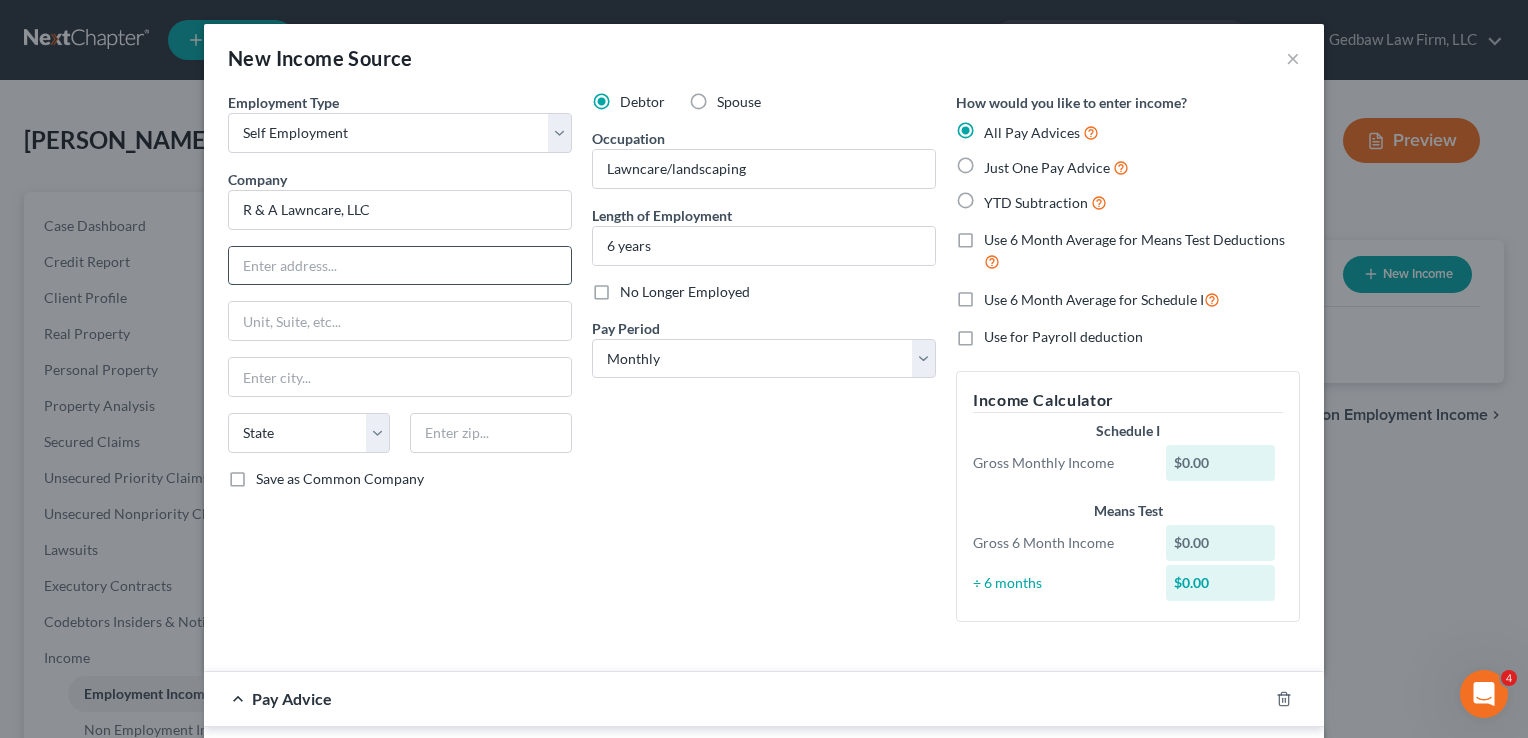 click at bounding box center (400, 266) 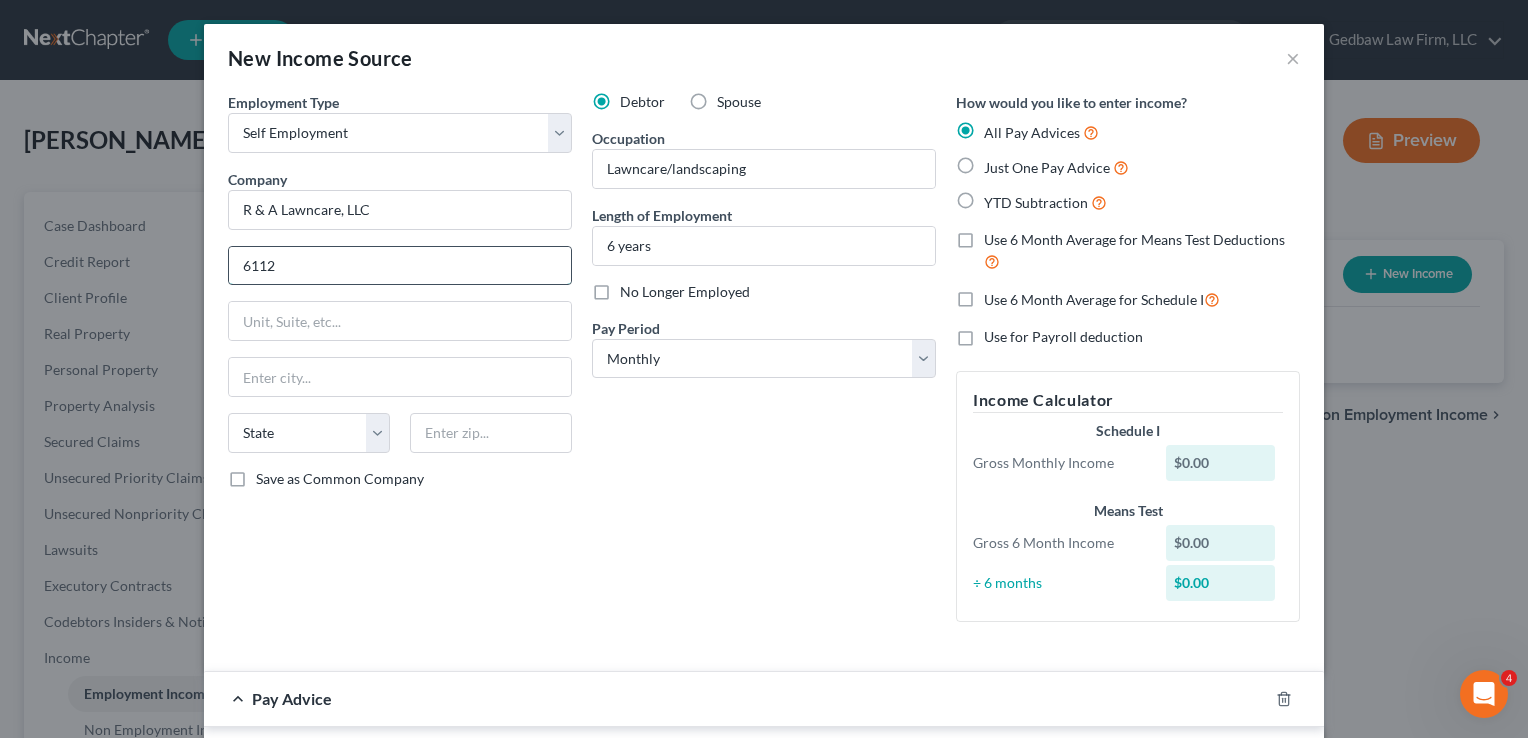 type on "[STREET_ADDRESS]" 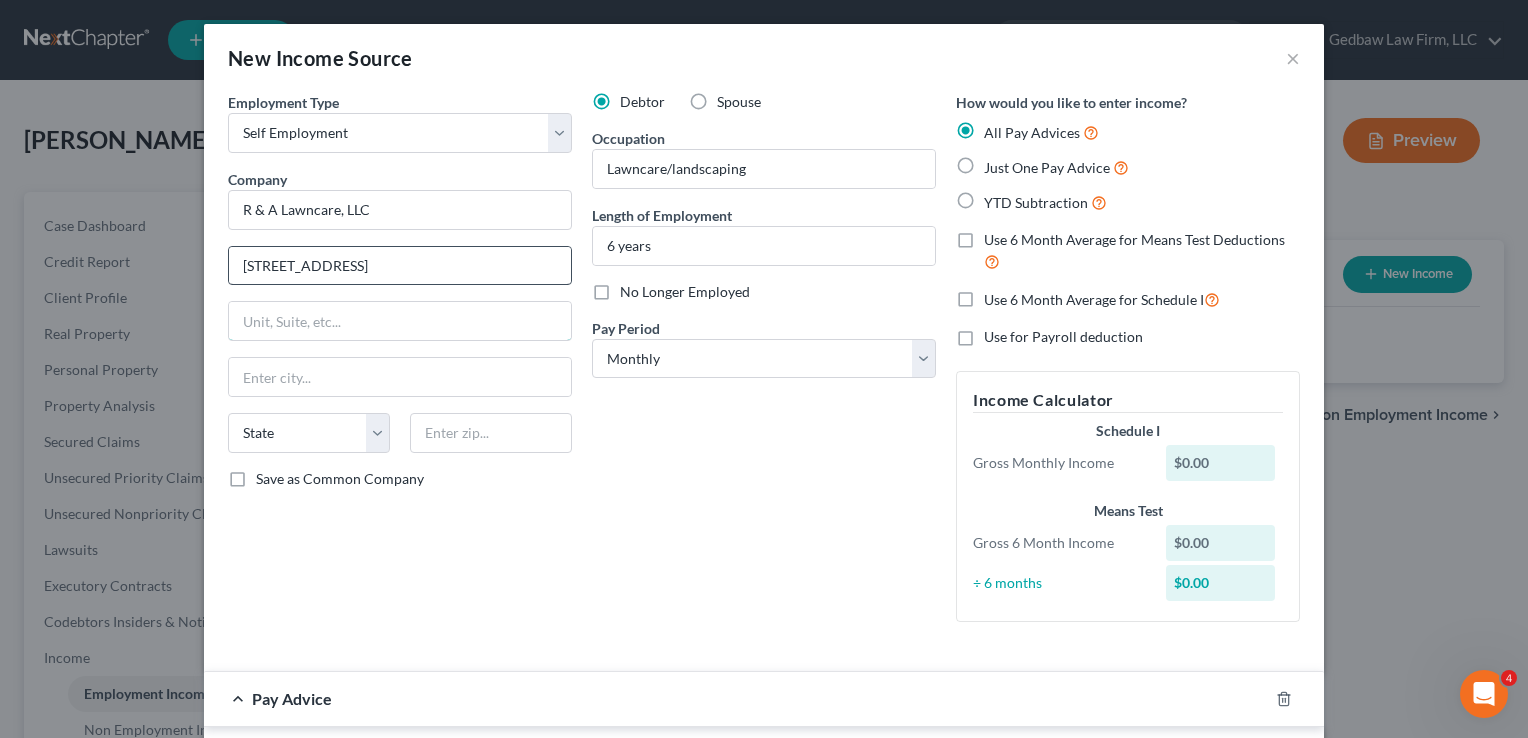 type on "Unit A" 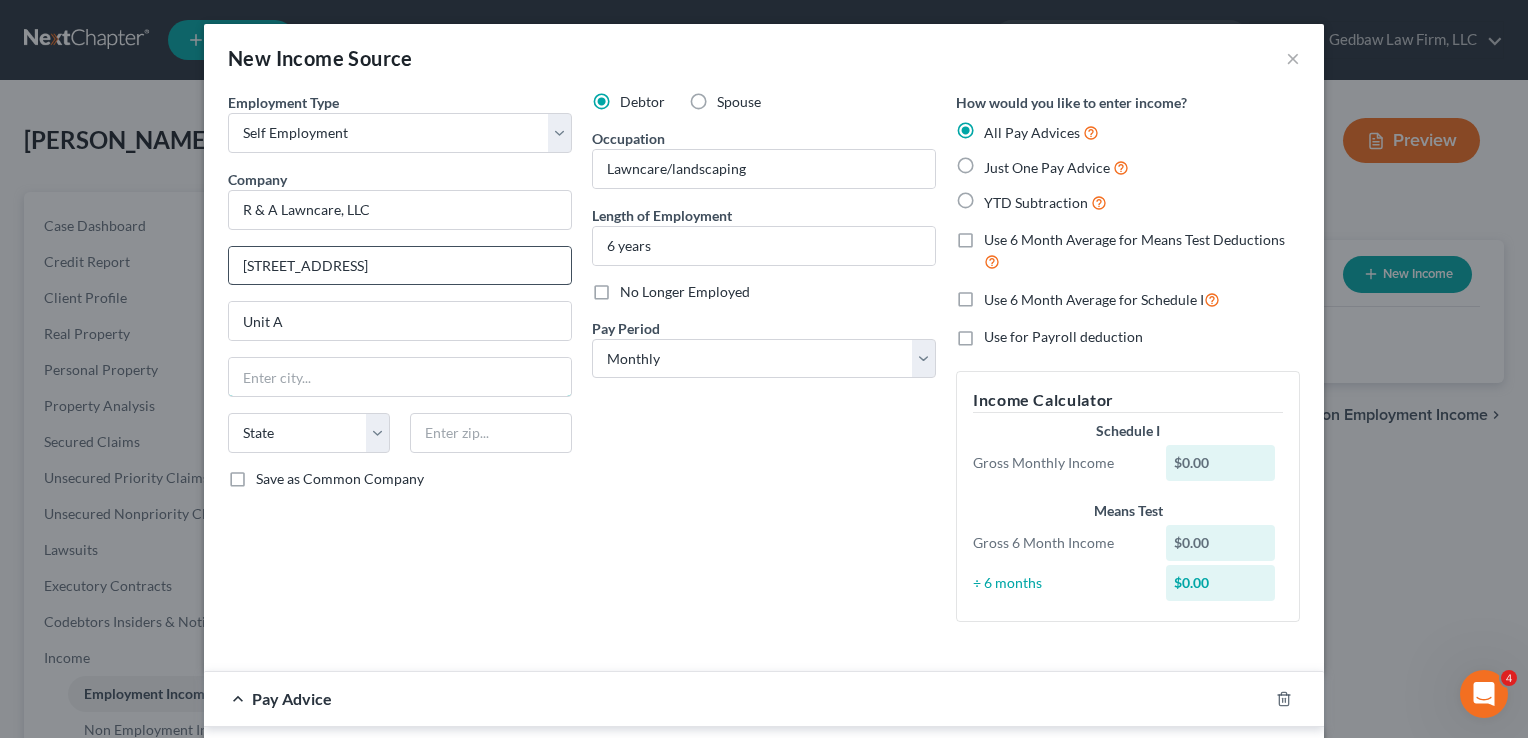 type on "Grandview" 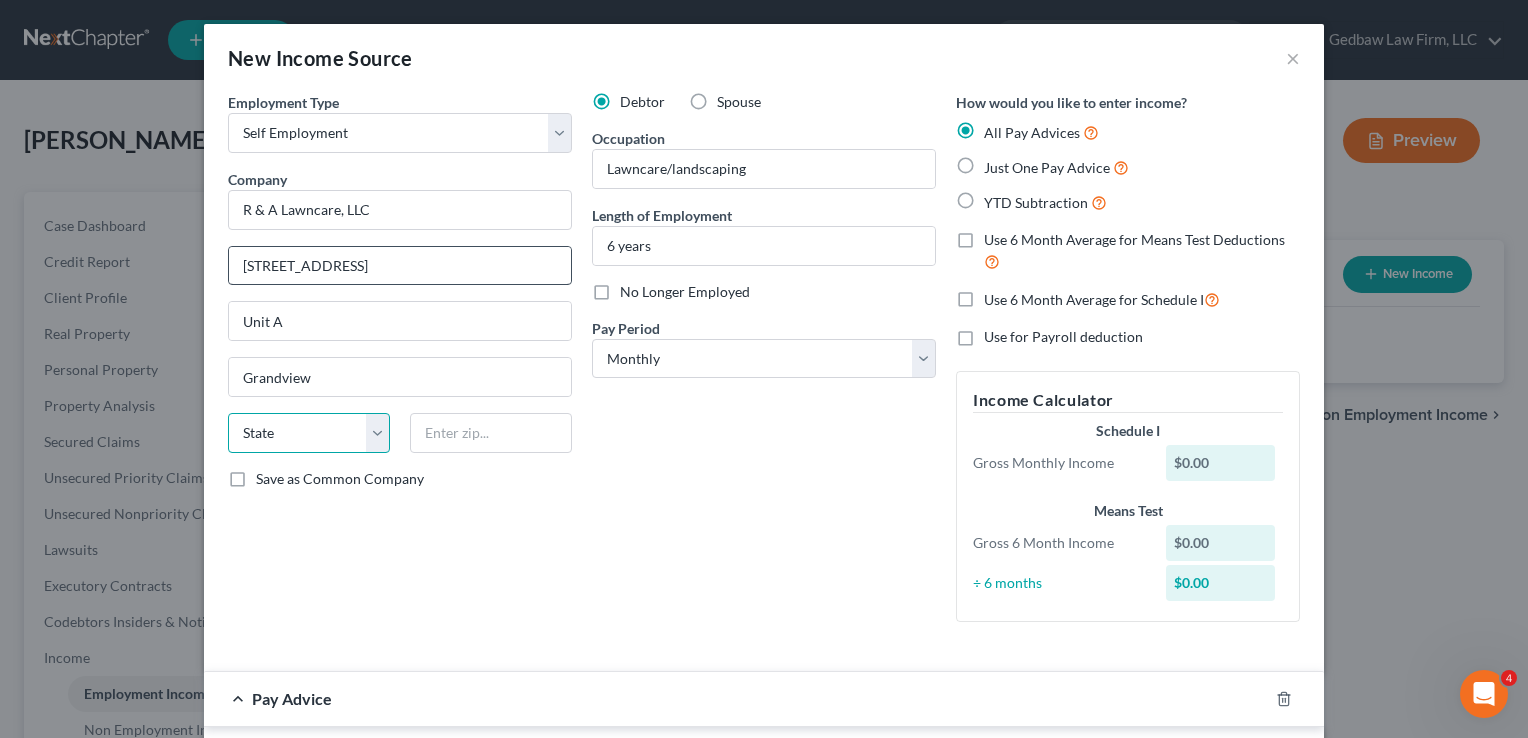 select on "26" 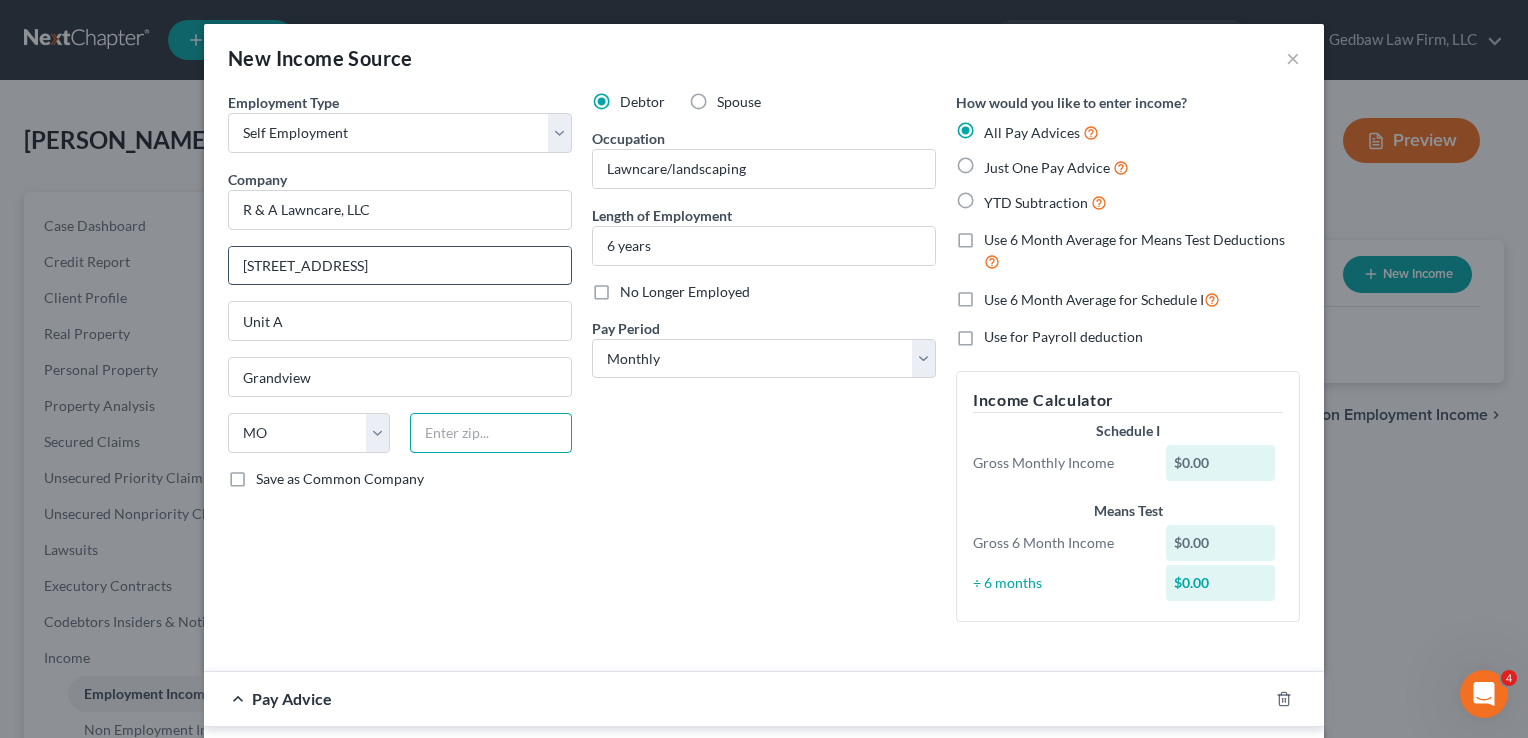 type on "64030" 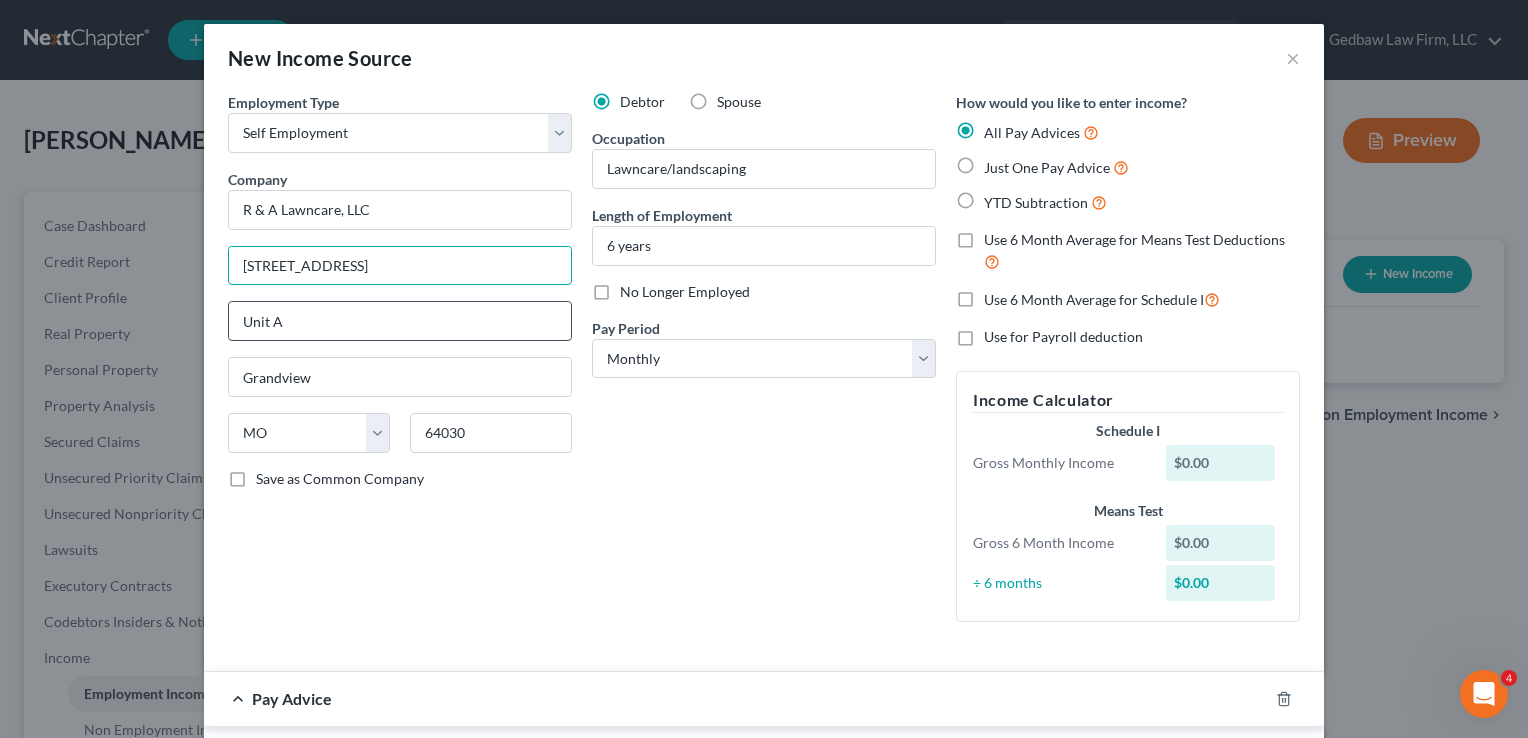 type on "[STREET_ADDRESS][PERSON_NAME]" 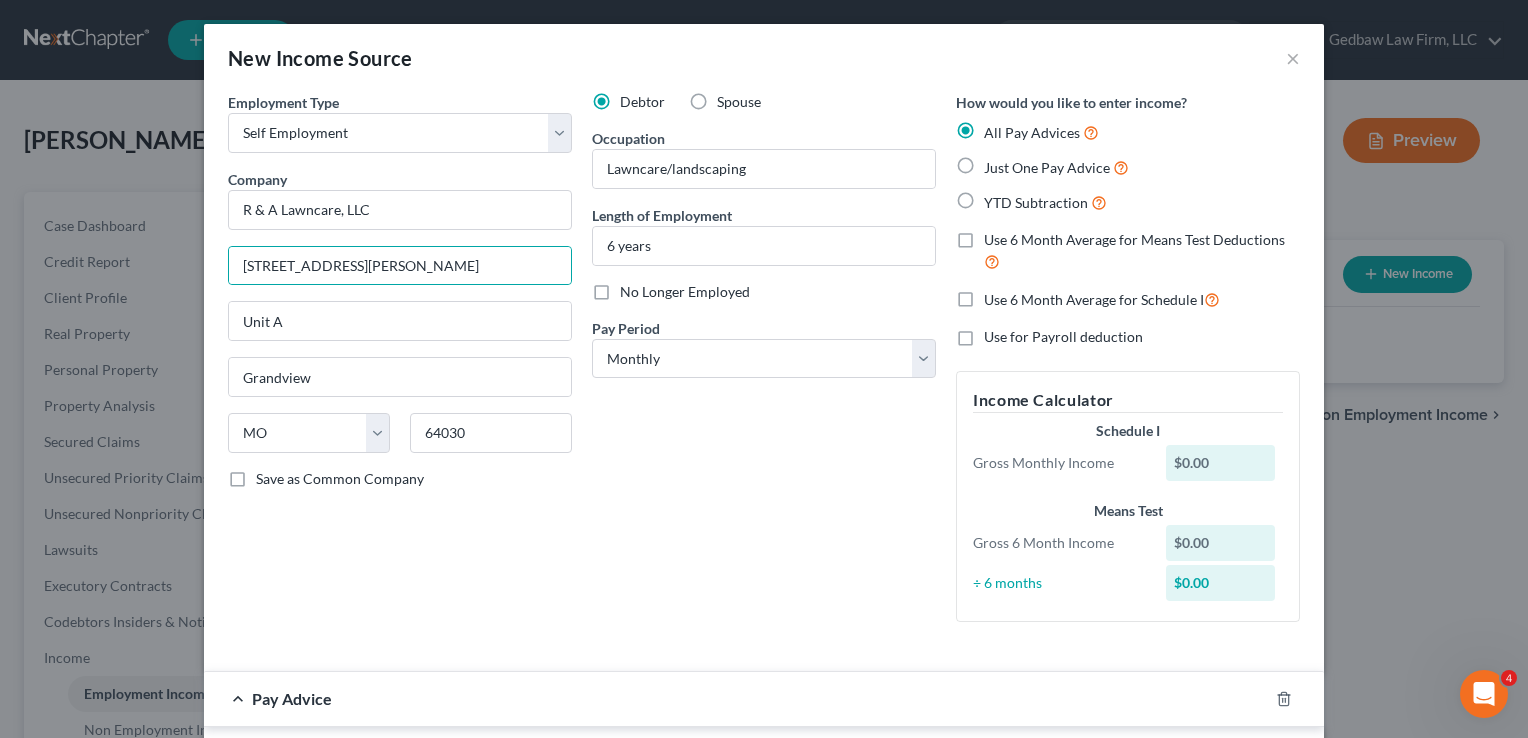 click on "Just One Pay Advice" at bounding box center (1056, 167) 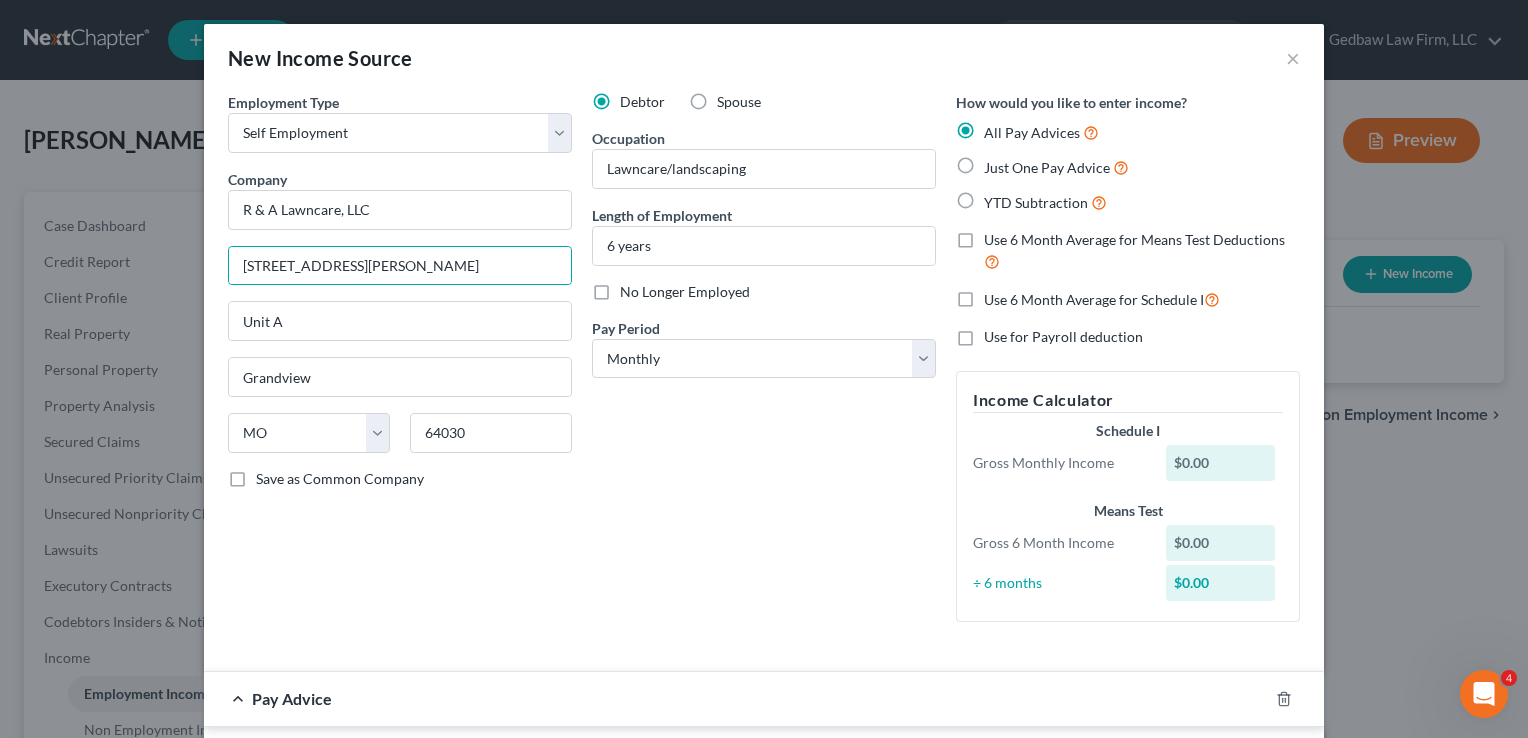 click on "Just One Pay Advice" at bounding box center [998, 162] 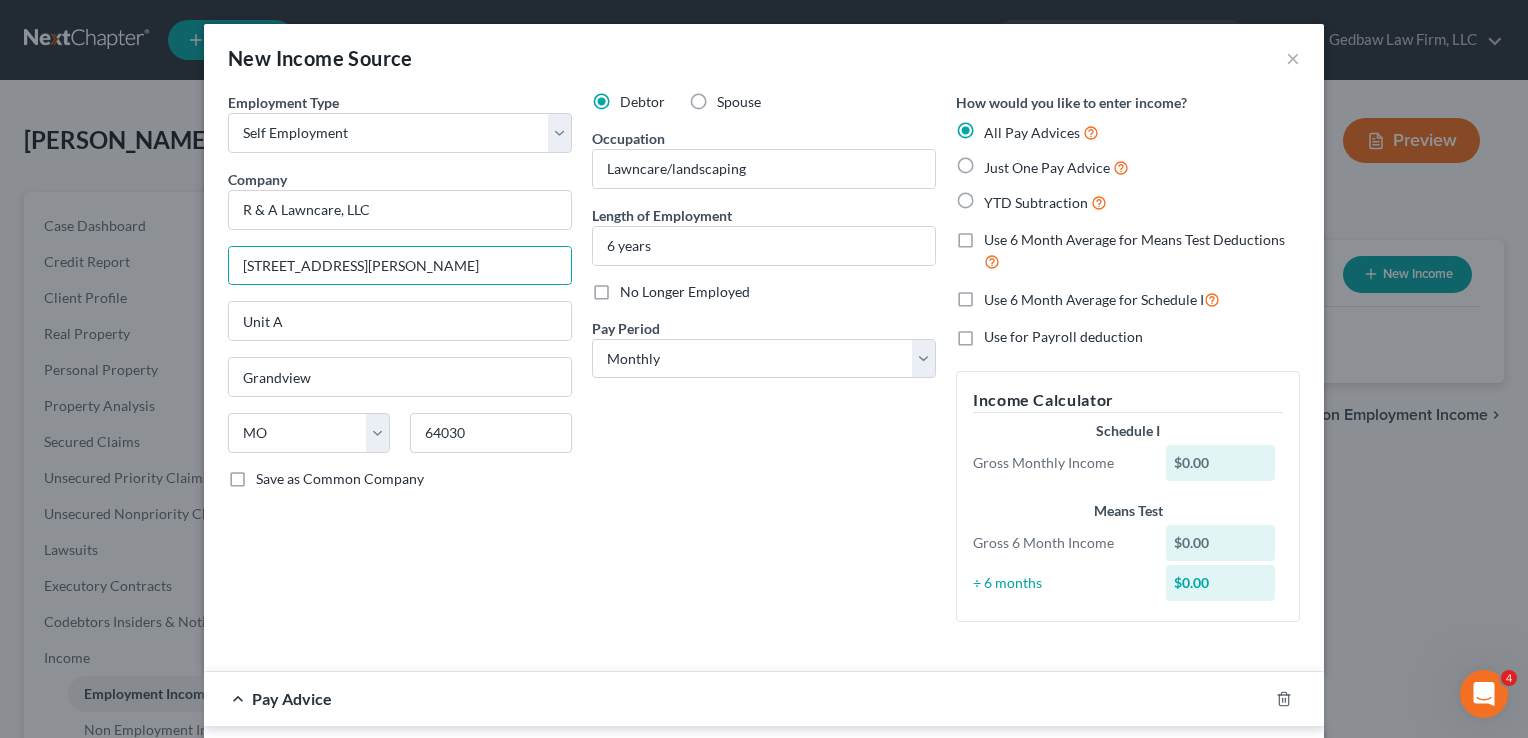 radio on "true" 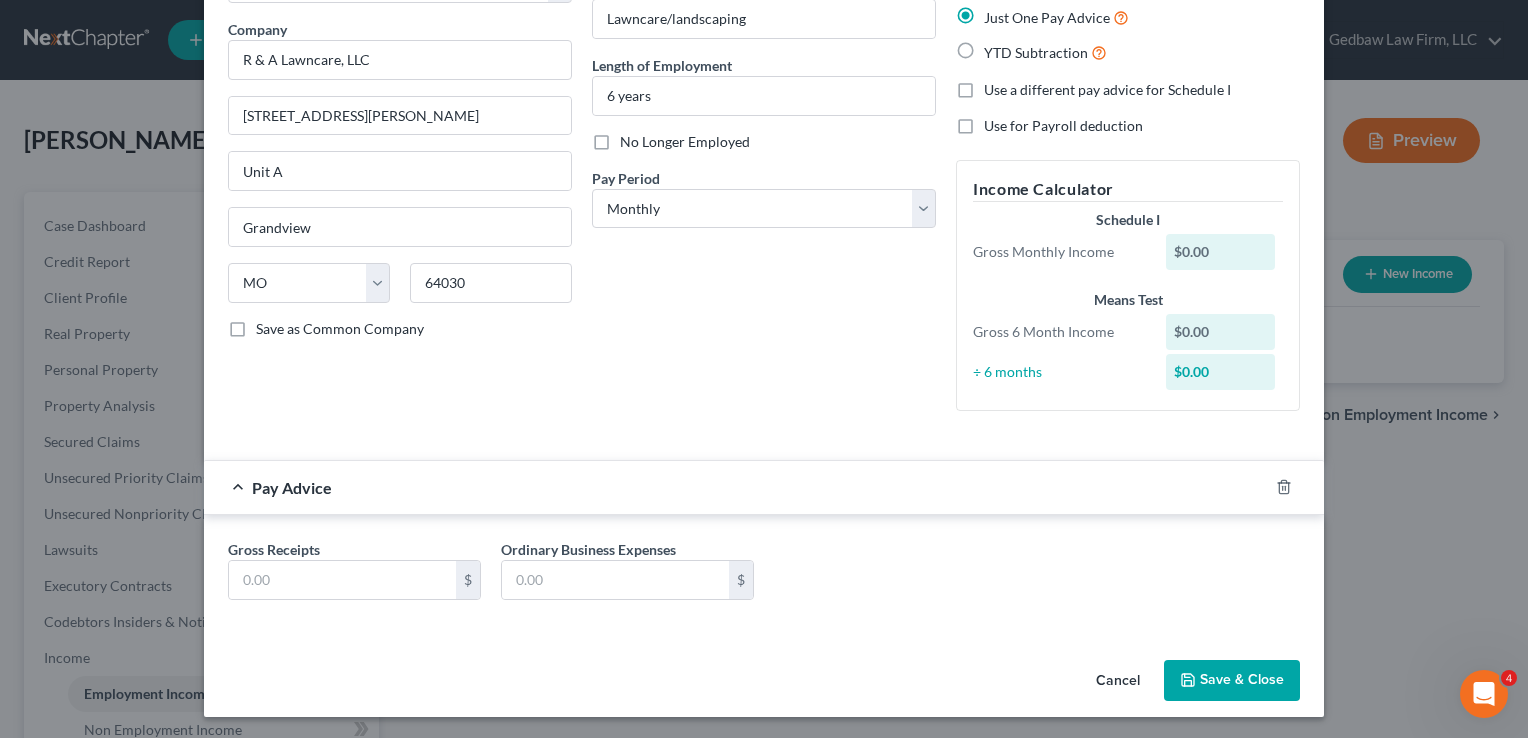 scroll, scrollTop: 111, scrollLeft: 0, axis: vertical 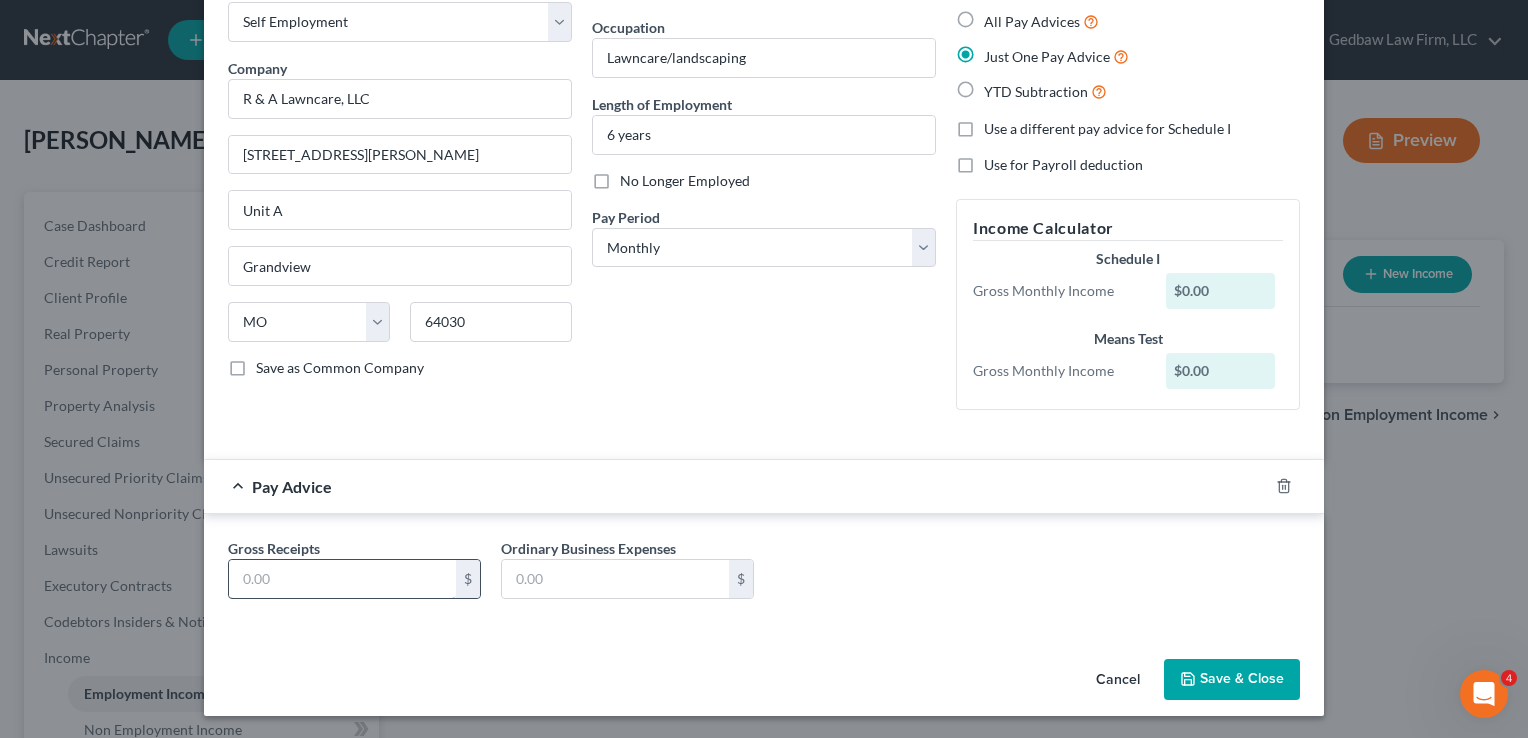 click at bounding box center [342, 579] 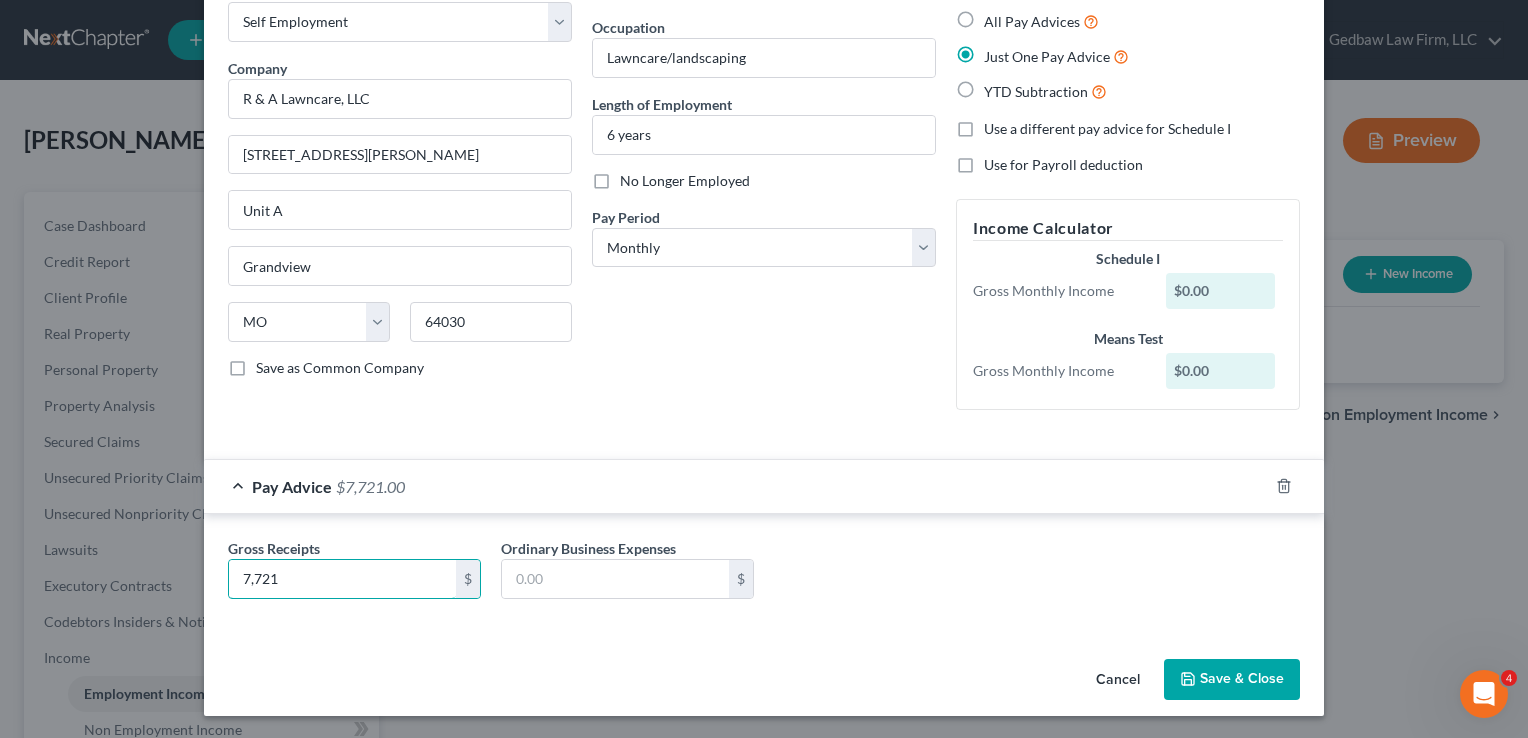 type on "7,721" 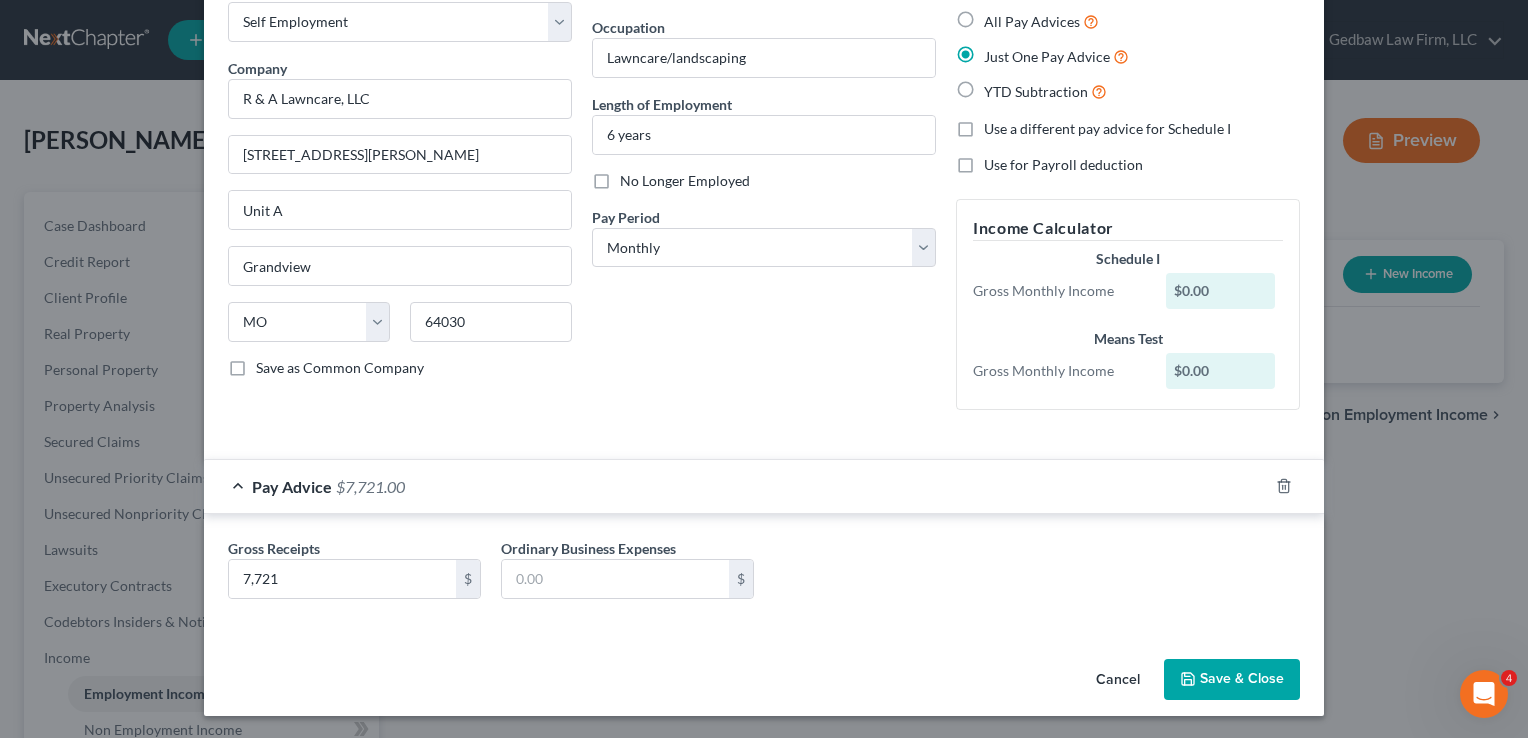 click on "Gross Receipts 7,721 $ Ordinary Business Expenses $" at bounding box center [764, 576] 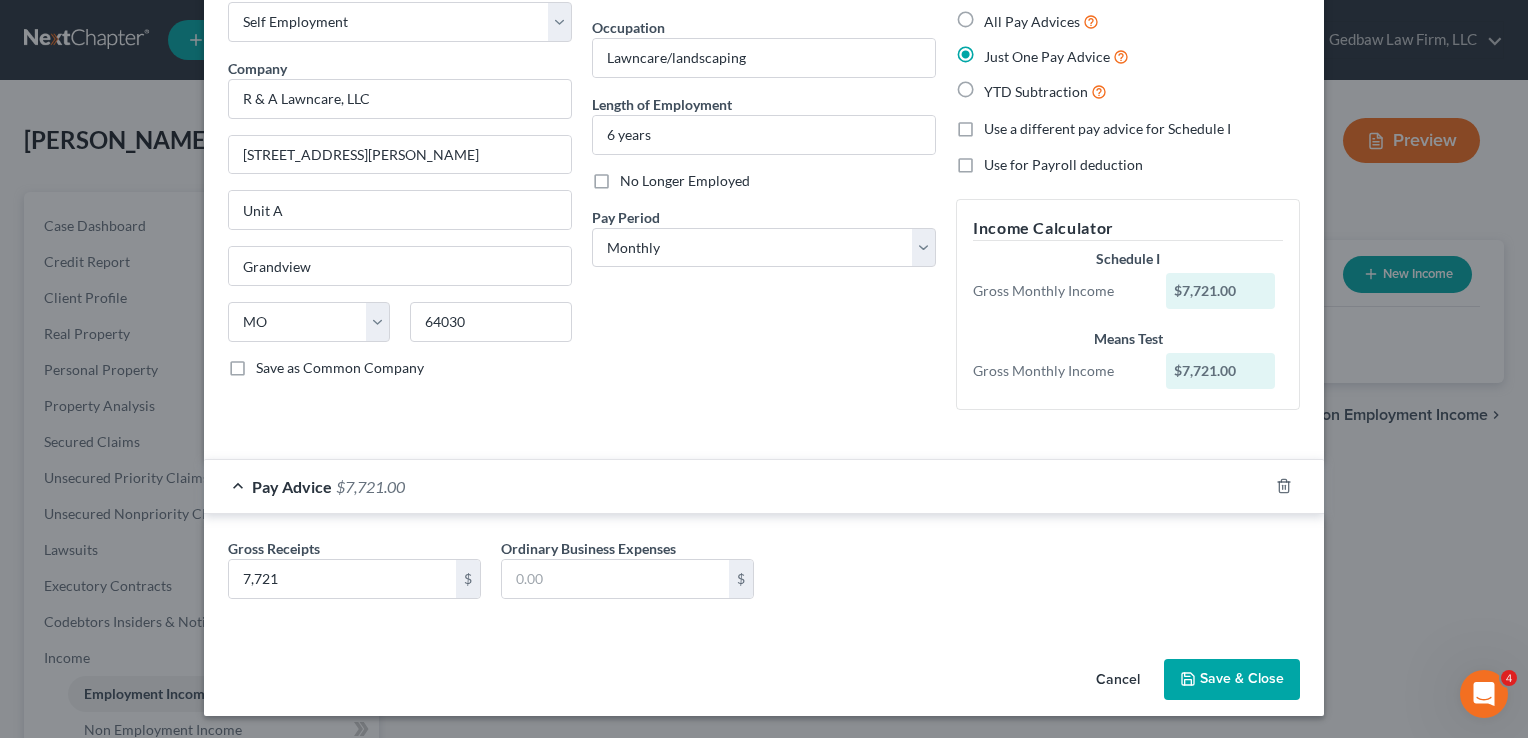 click on "Use a different pay advice for Schedule I" at bounding box center [1107, 129] 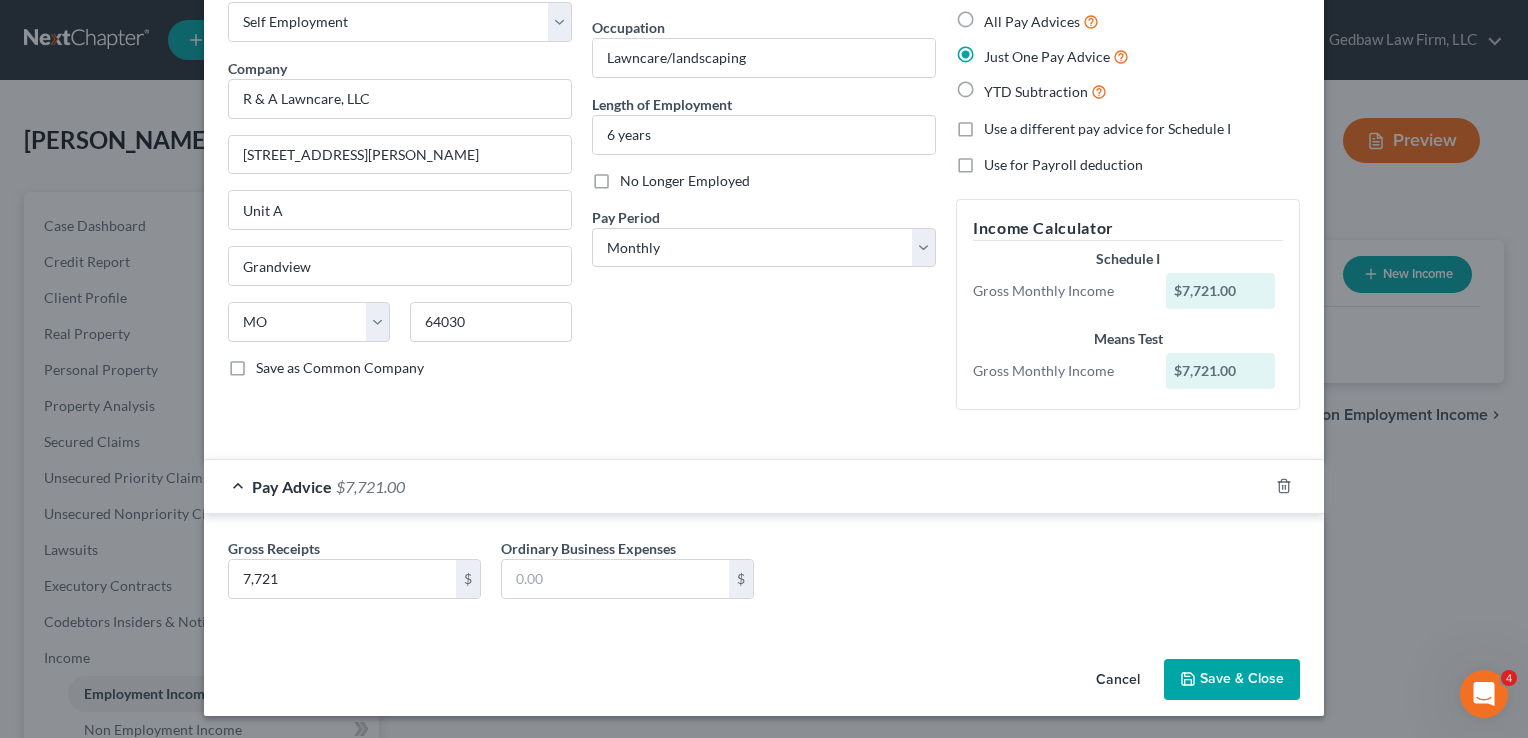 click on "Use a different pay advice for Schedule I" at bounding box center (998, 125) 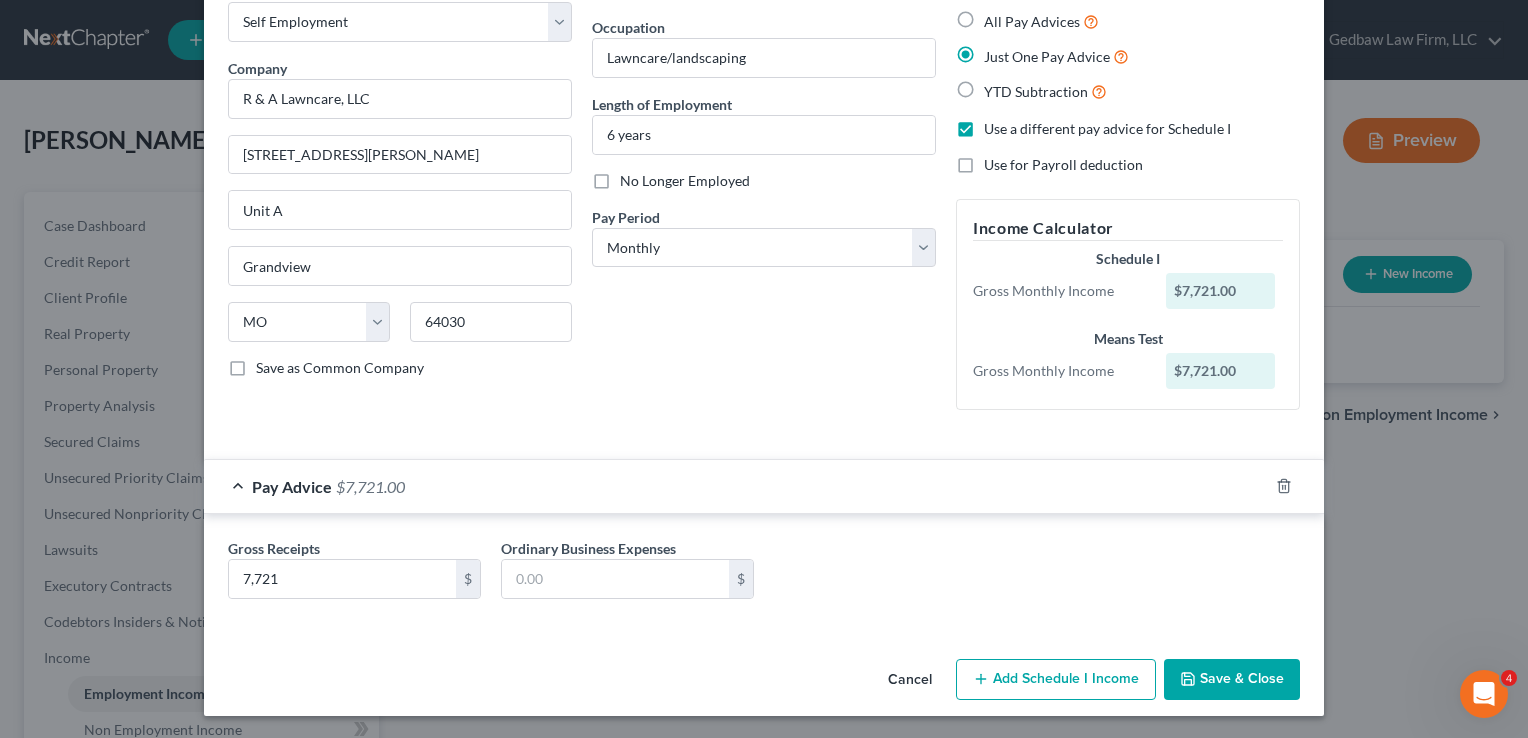 click on "Add Schedule I Income" at bounding box center (1056, 680) 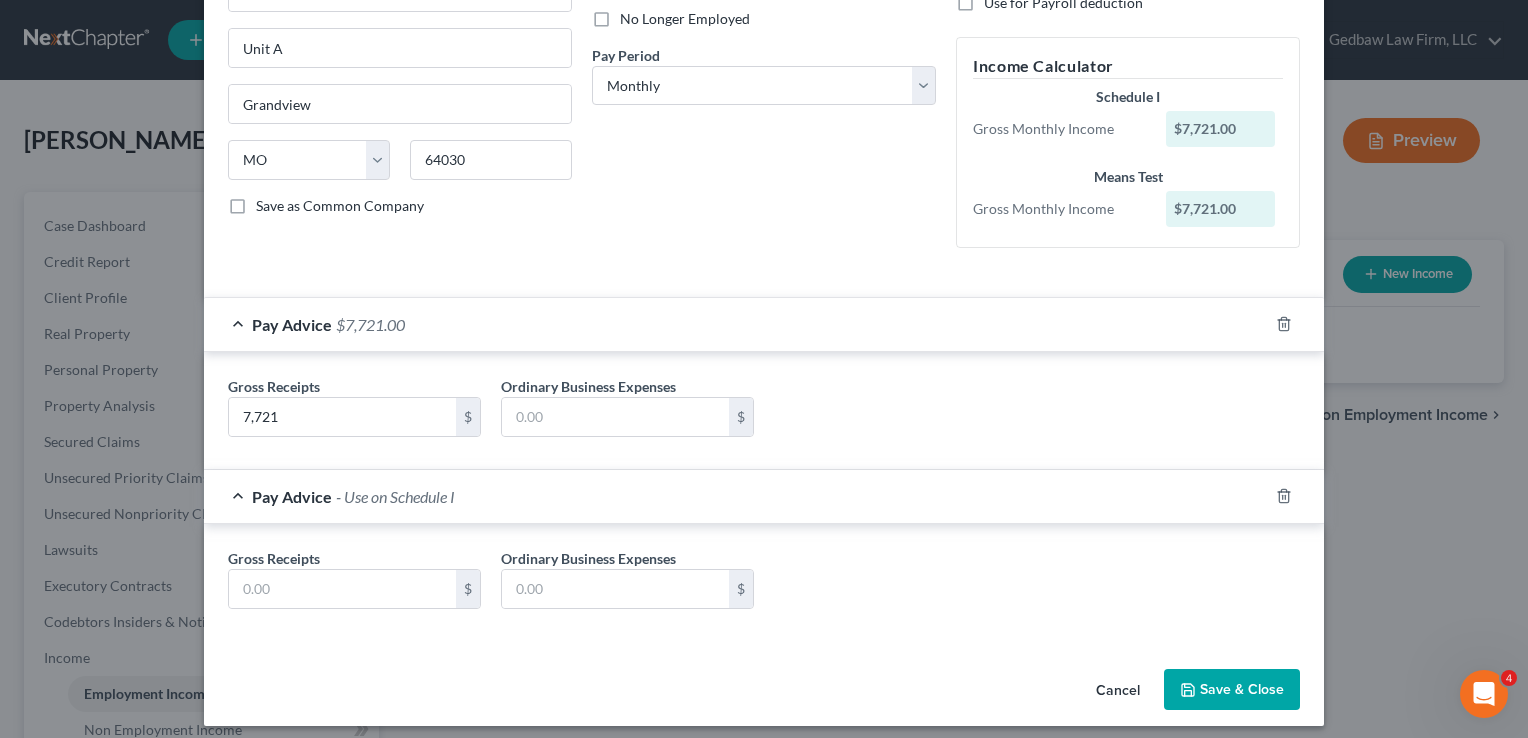 scroll, scrollTop: 283, scrollLeft: 0, axis: vertical 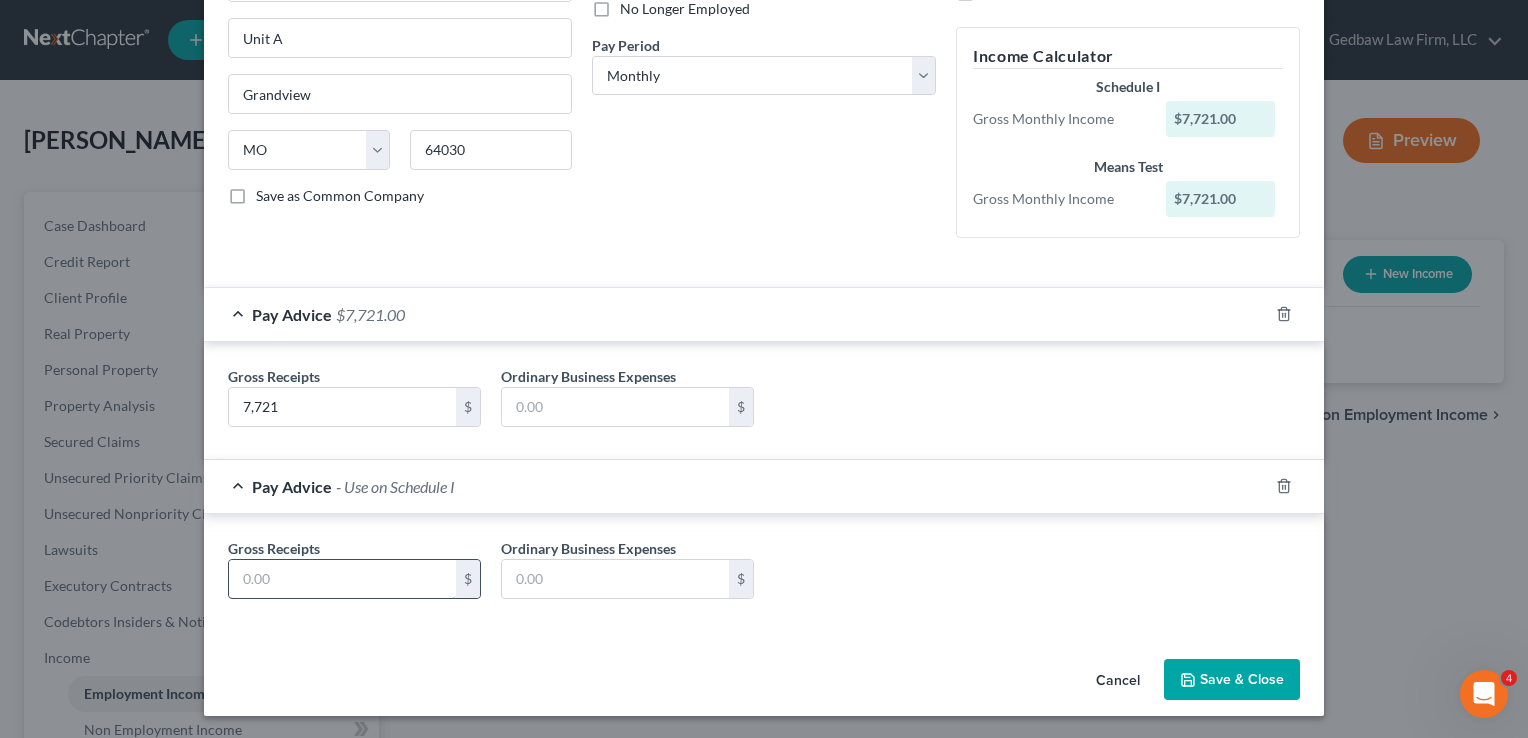 click at bounding box center (342, 579) 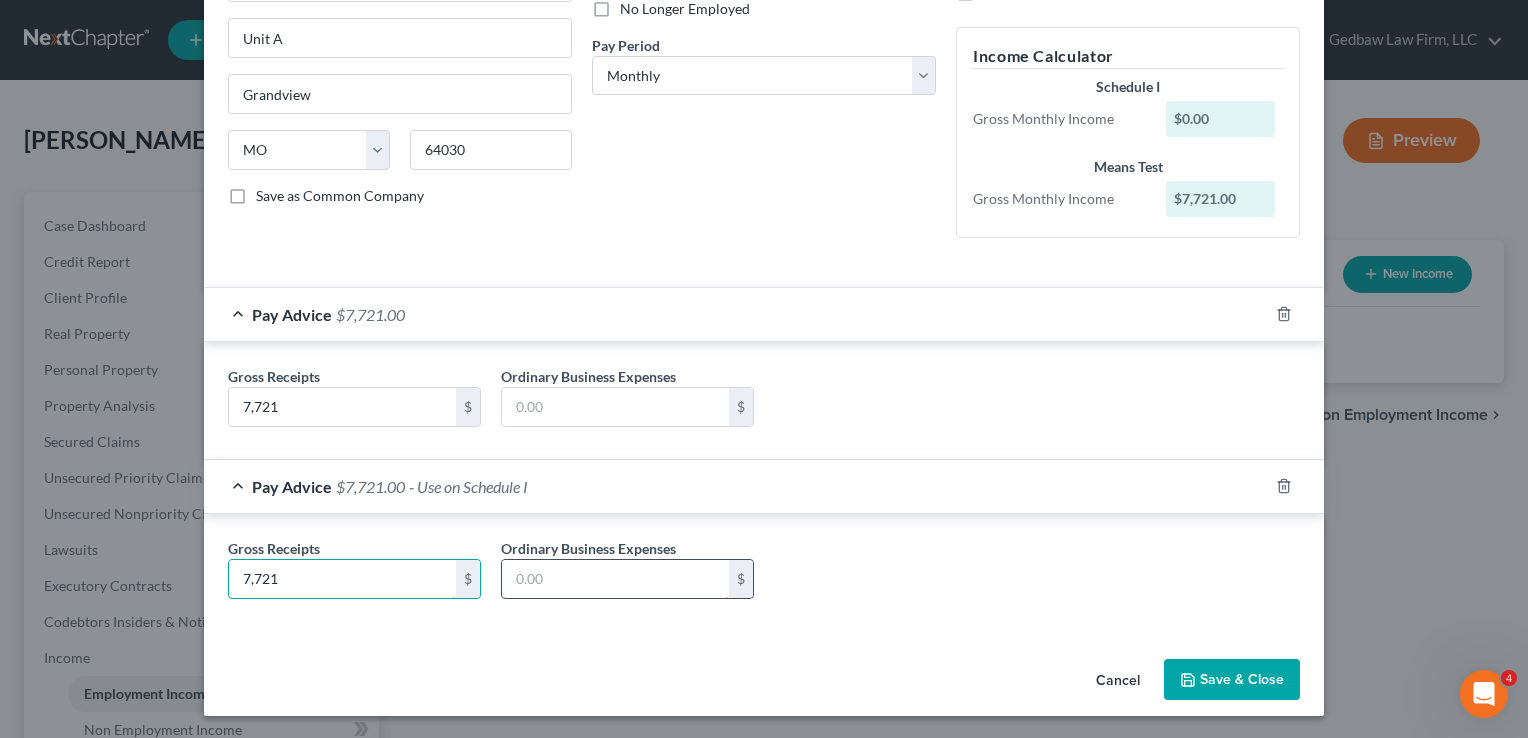type on "7,721" 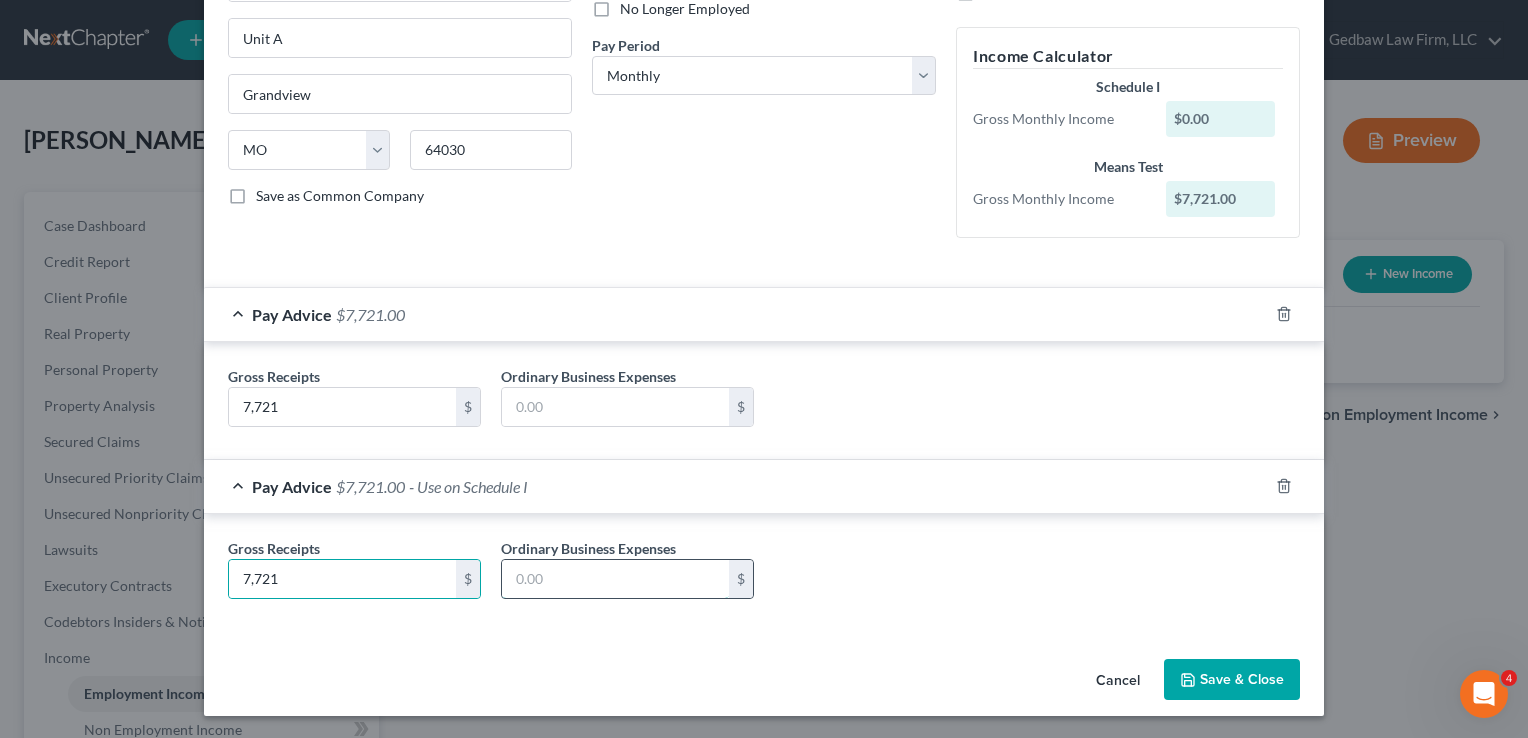 click at bounding box center (615, 579) 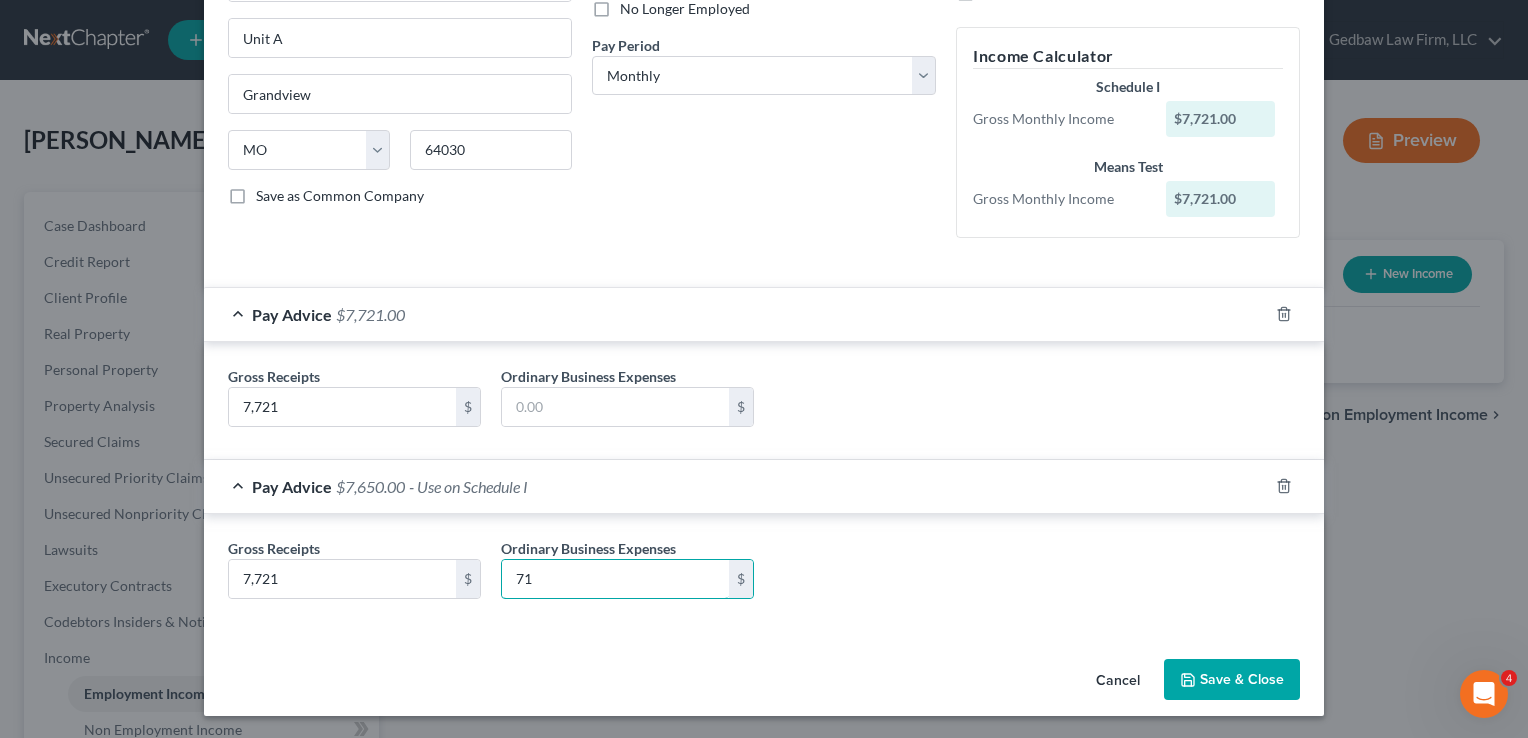 type on "71" 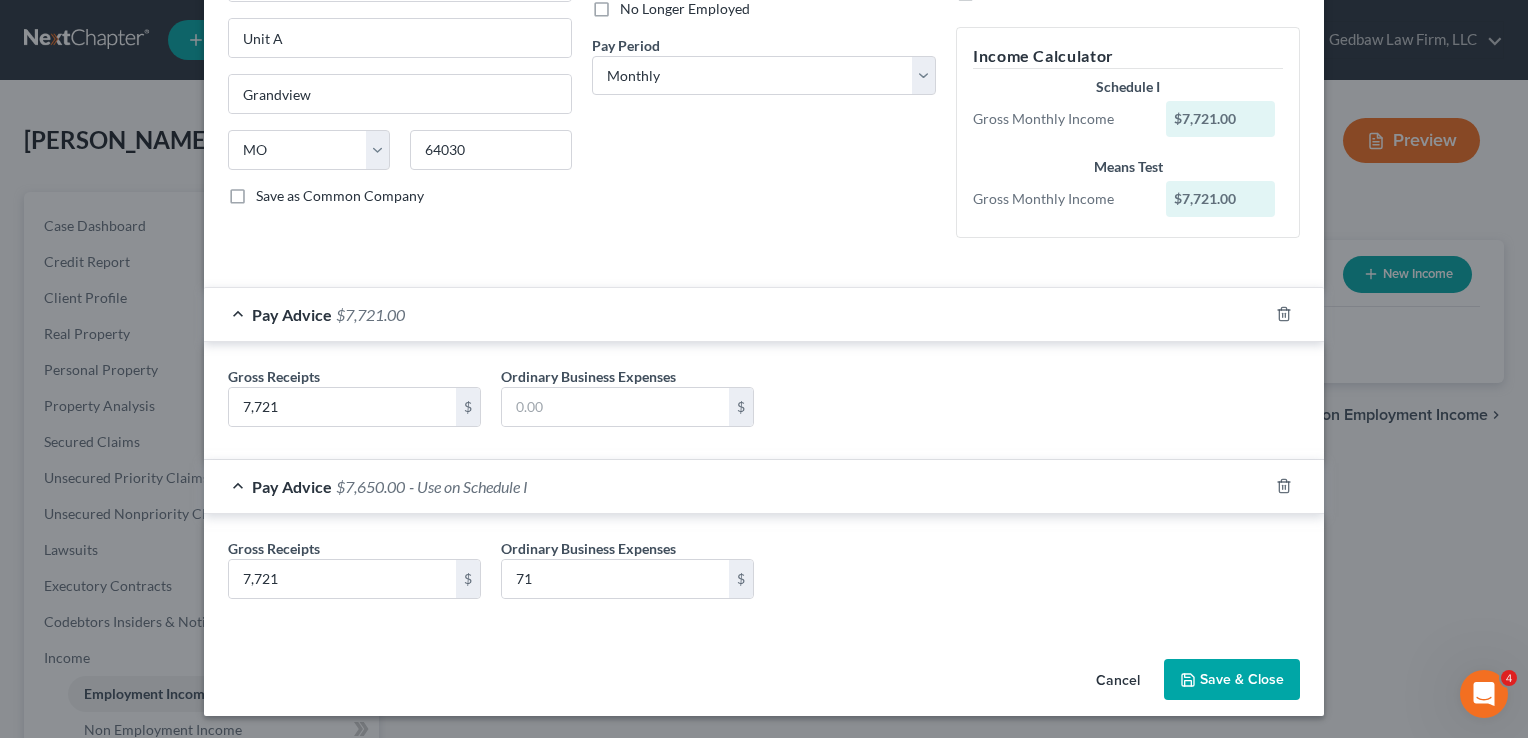 click on "Save & Close" at bounding box center (1232, 680) 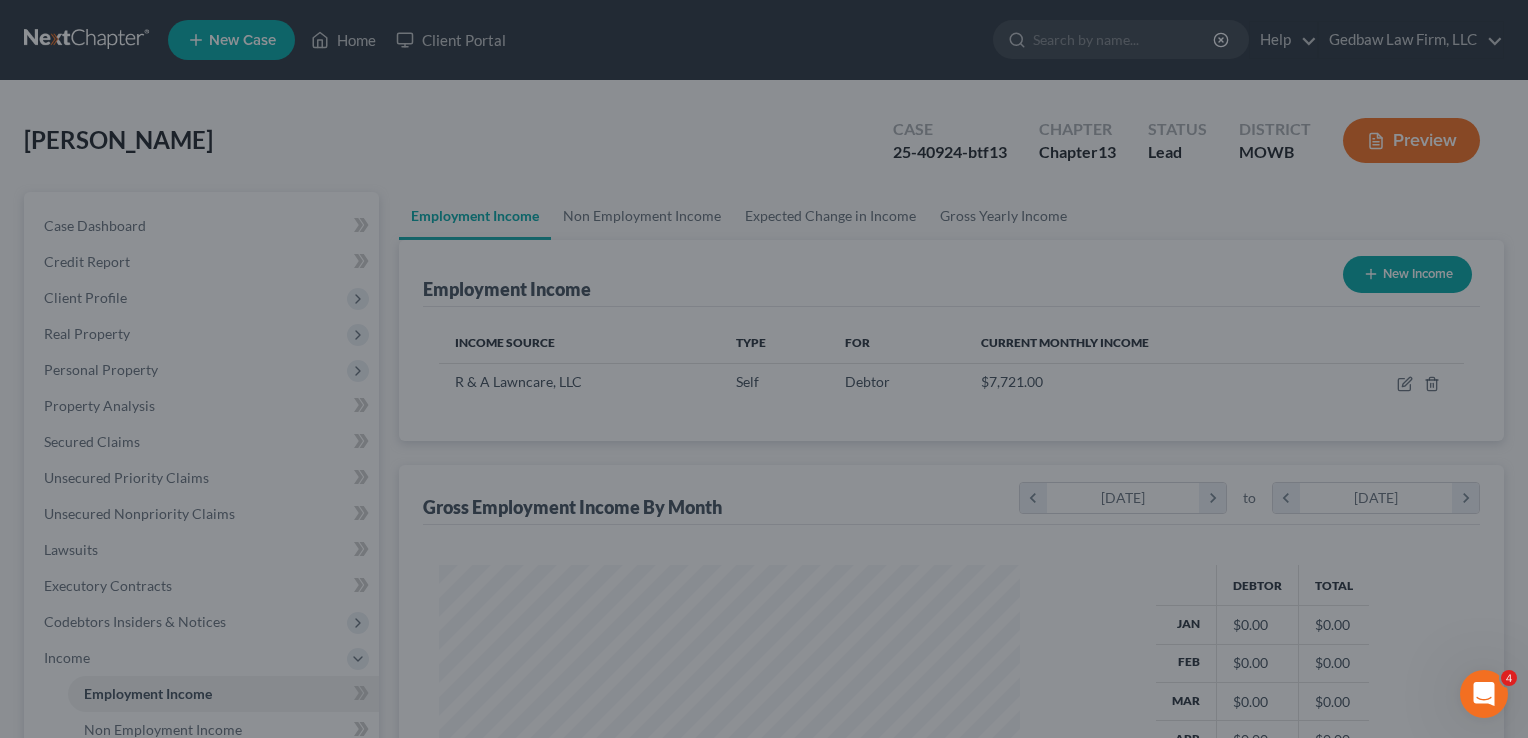 scroll, scrollTop: 999643, scrollLeft: 999378, axis: both 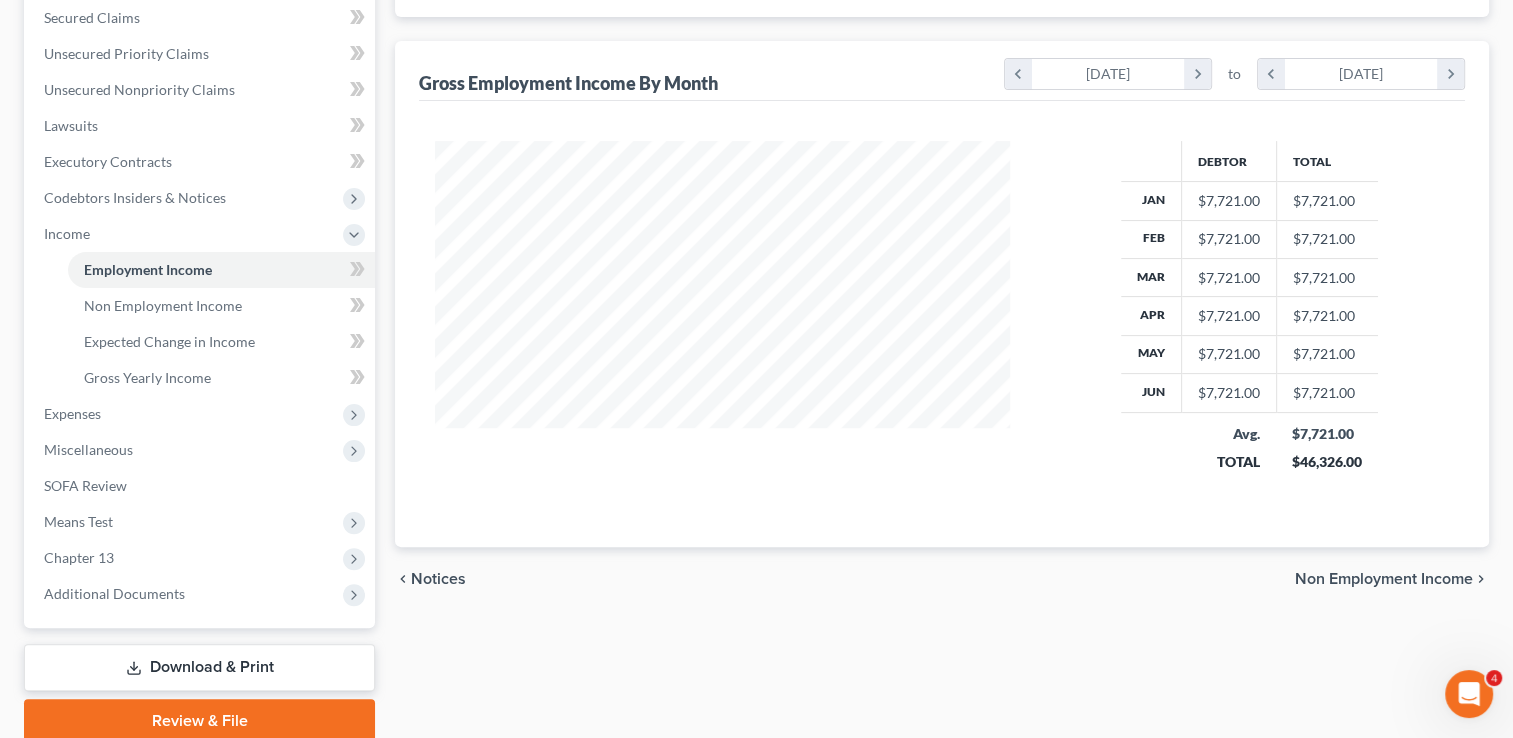 click on "Non Employment Income" at bounding box center (1384, 579) 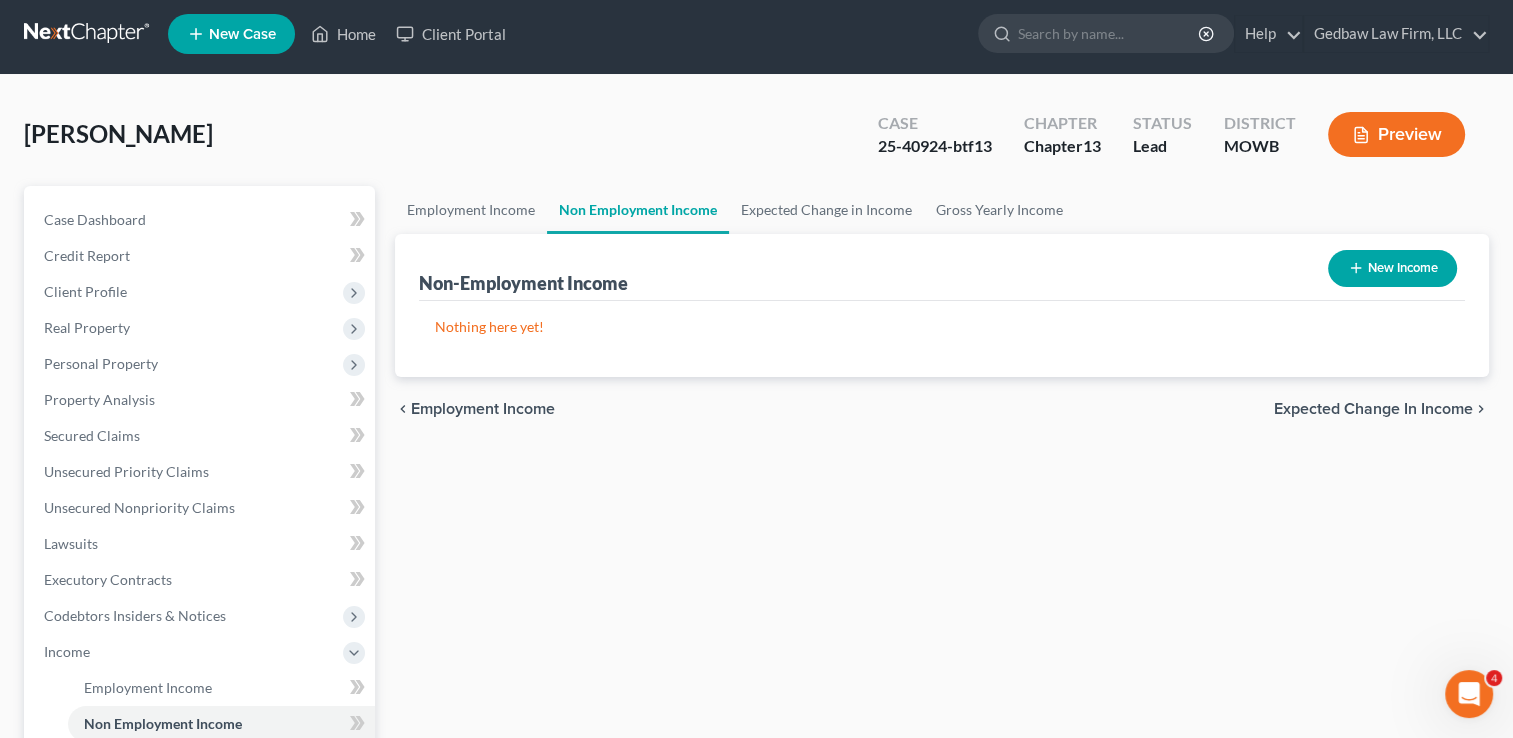 scroll, scrollTop: 0, scrollLeft: 0, axis: both 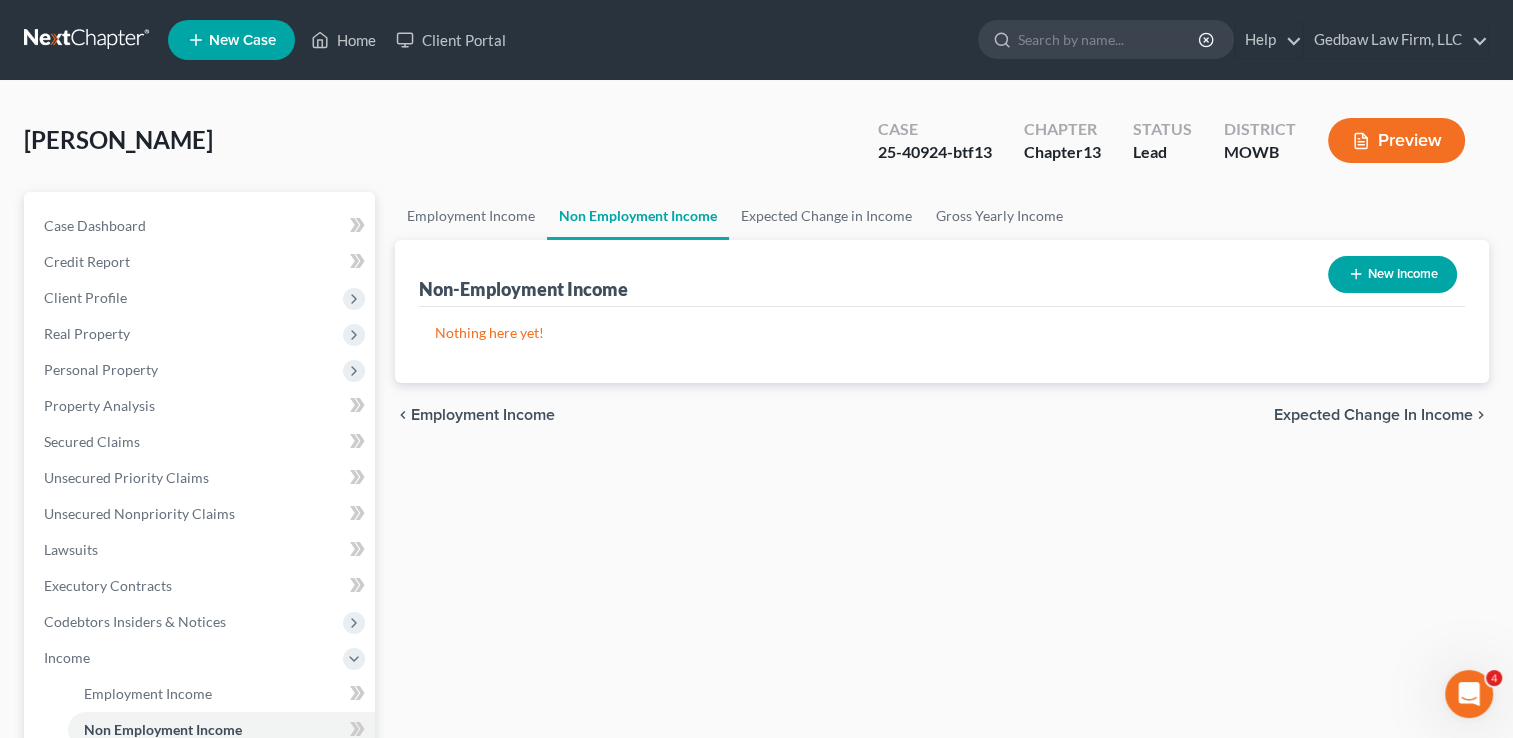 click on "Expected Change in Income" at bounding box center [1373, 415] 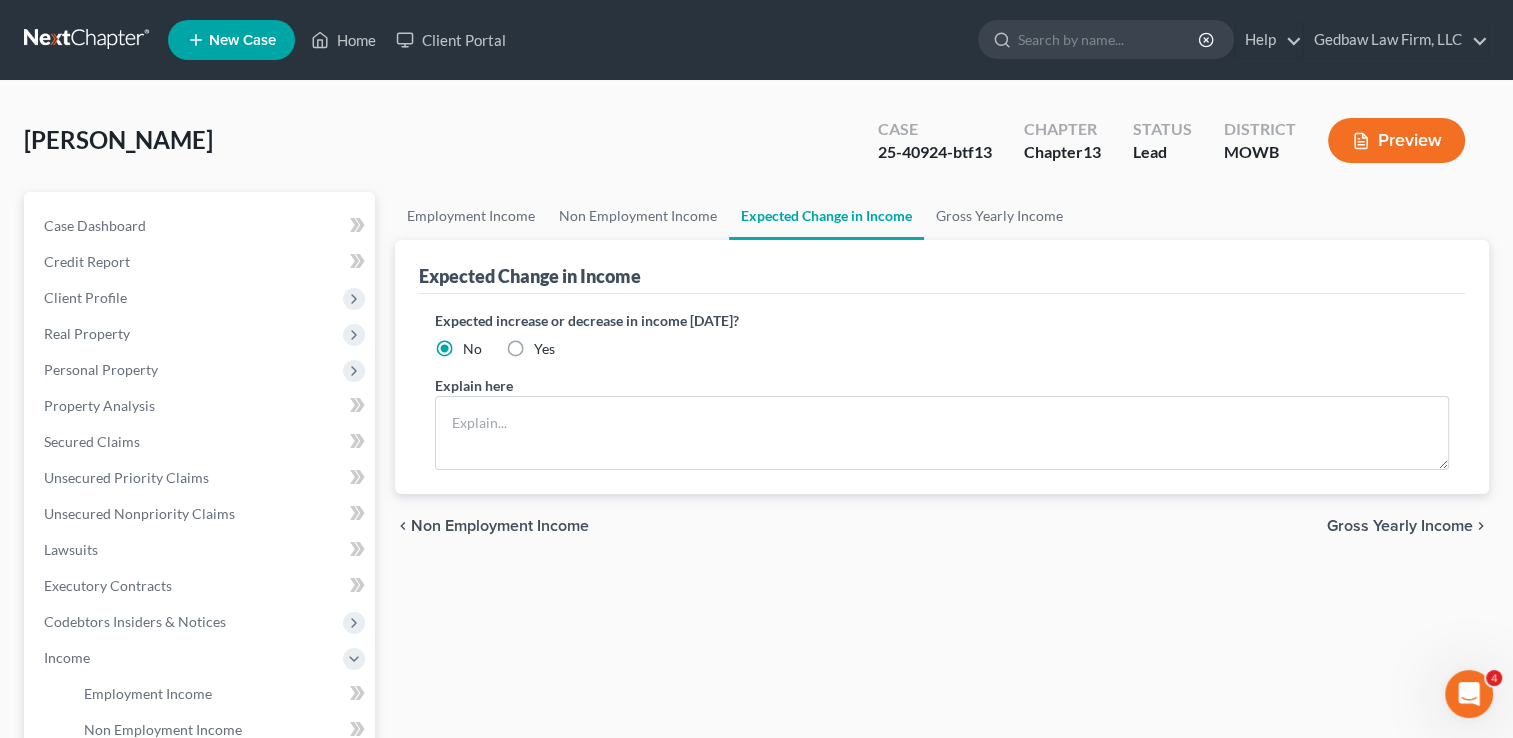 click on "Gross Yearly Income" at bounding box center [1400, 526] 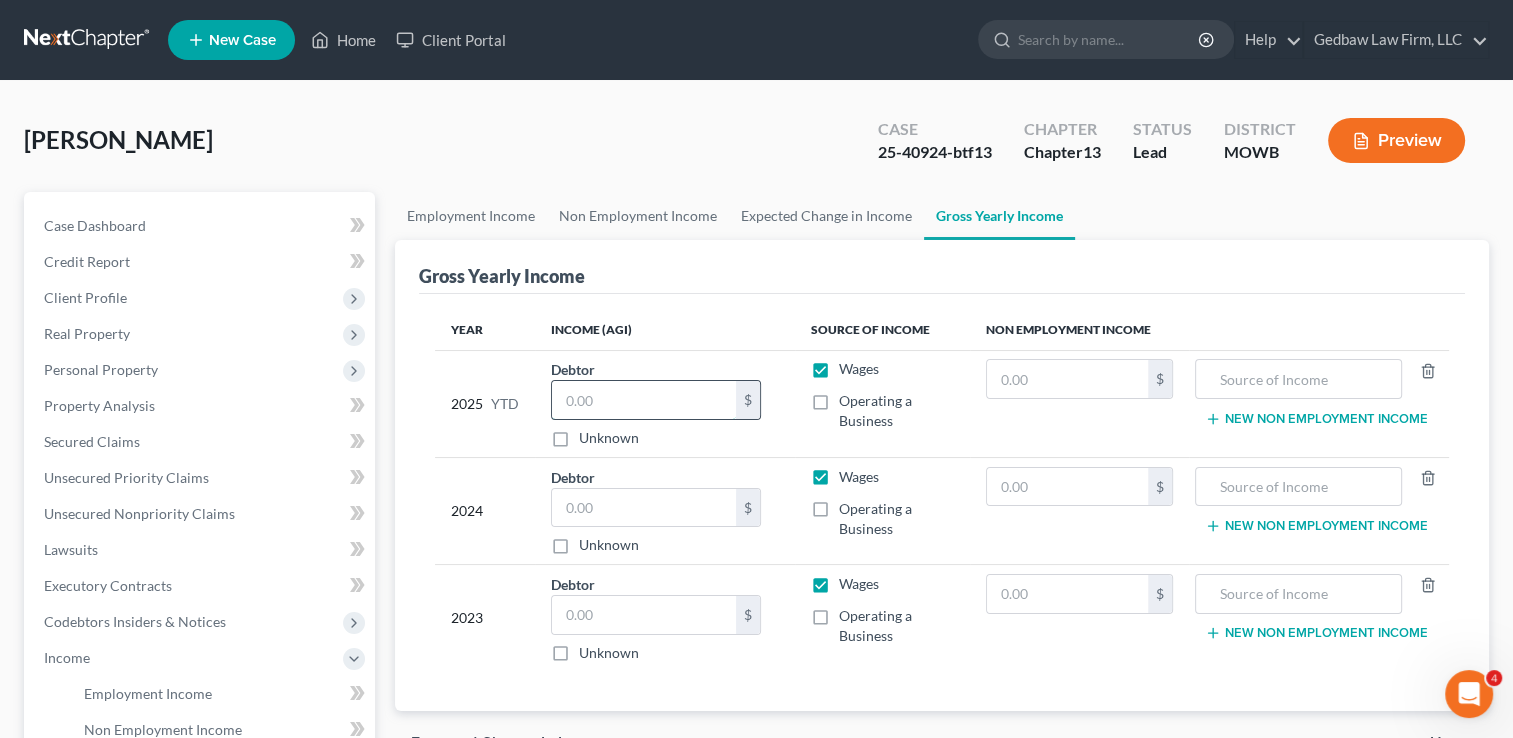 click at bounding box center [644, 400] 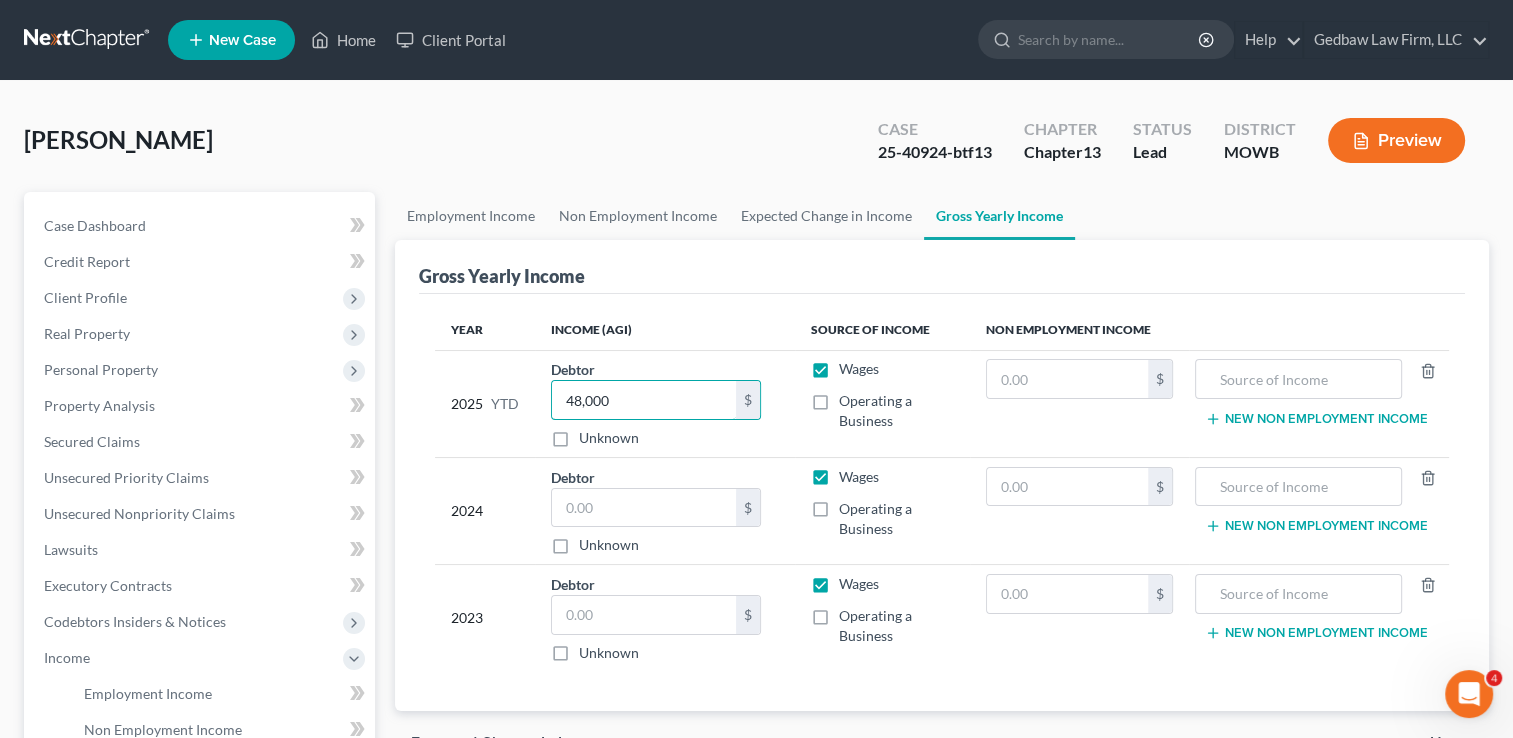 type on "48,000" 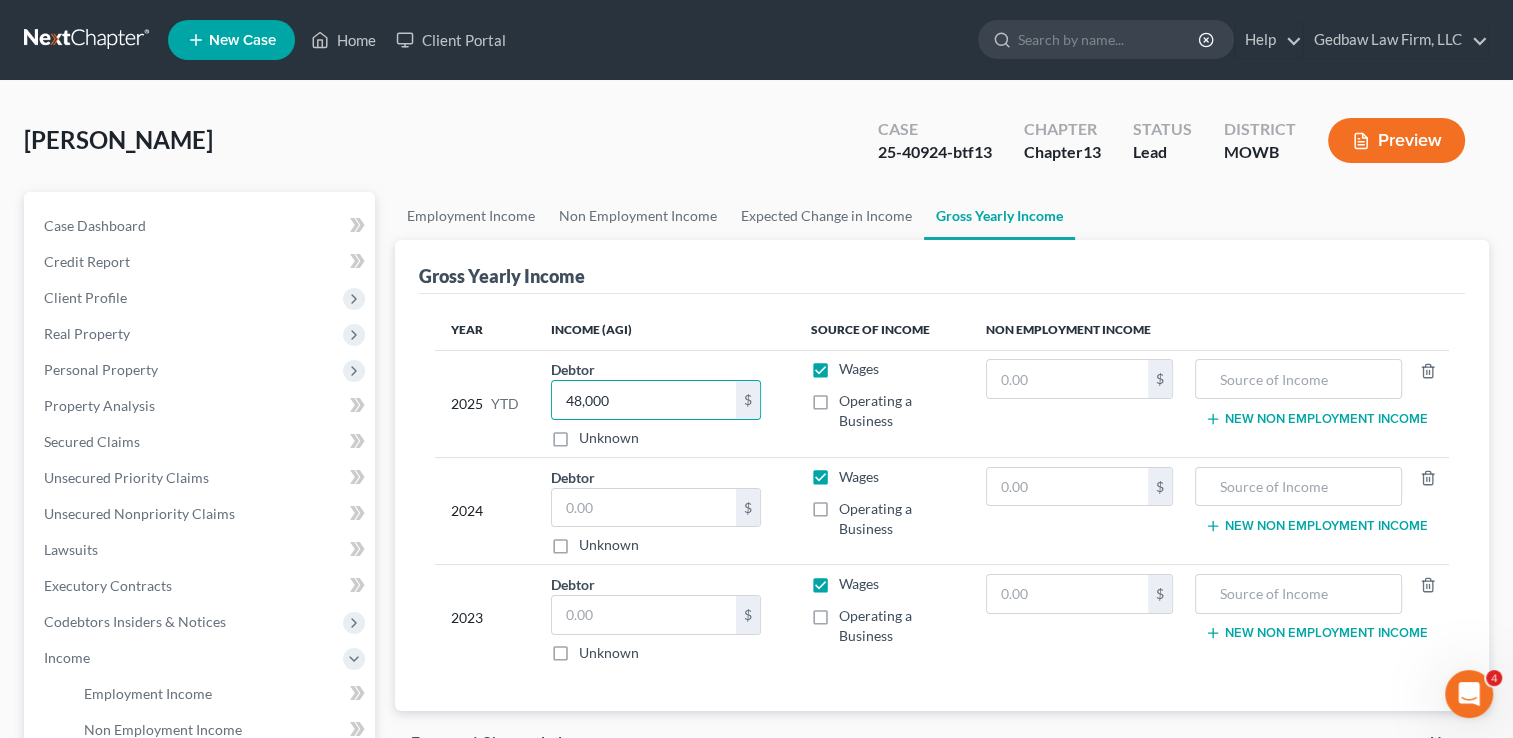 click on "Operating a Business" at bounding box center [896, 411] 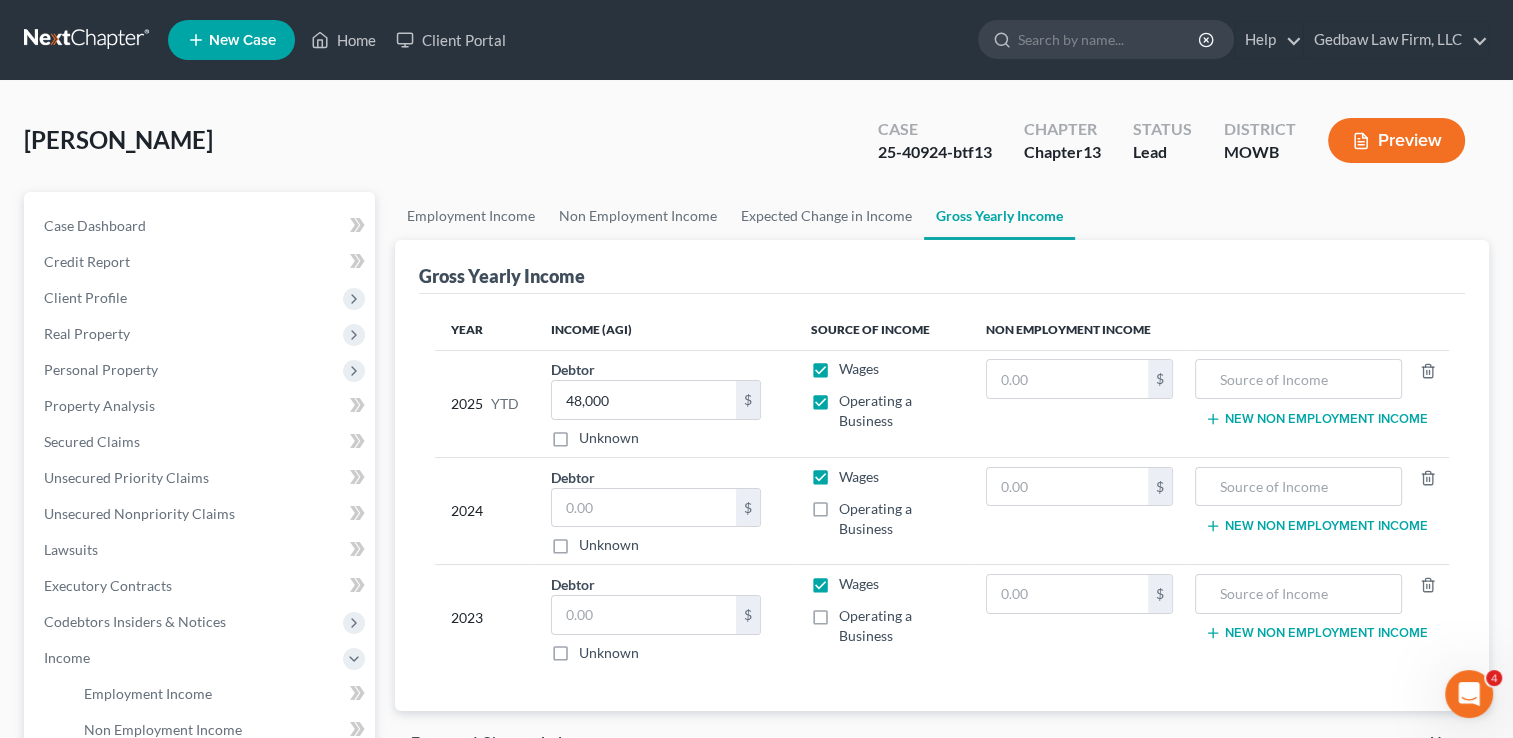 click on "Operating a Business" at bounding box center [896, 519] 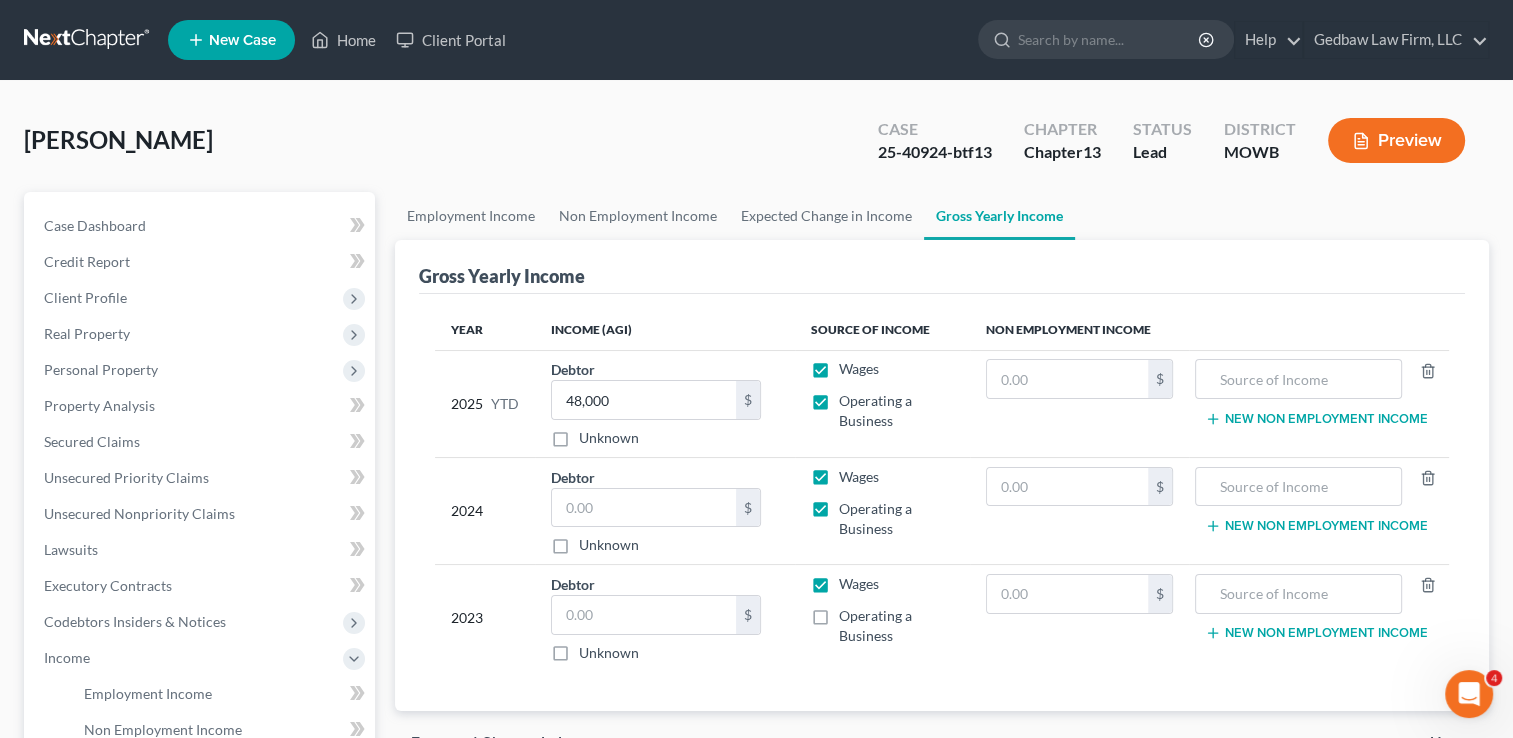 click on "Wages" at bounding box center (859, 369) 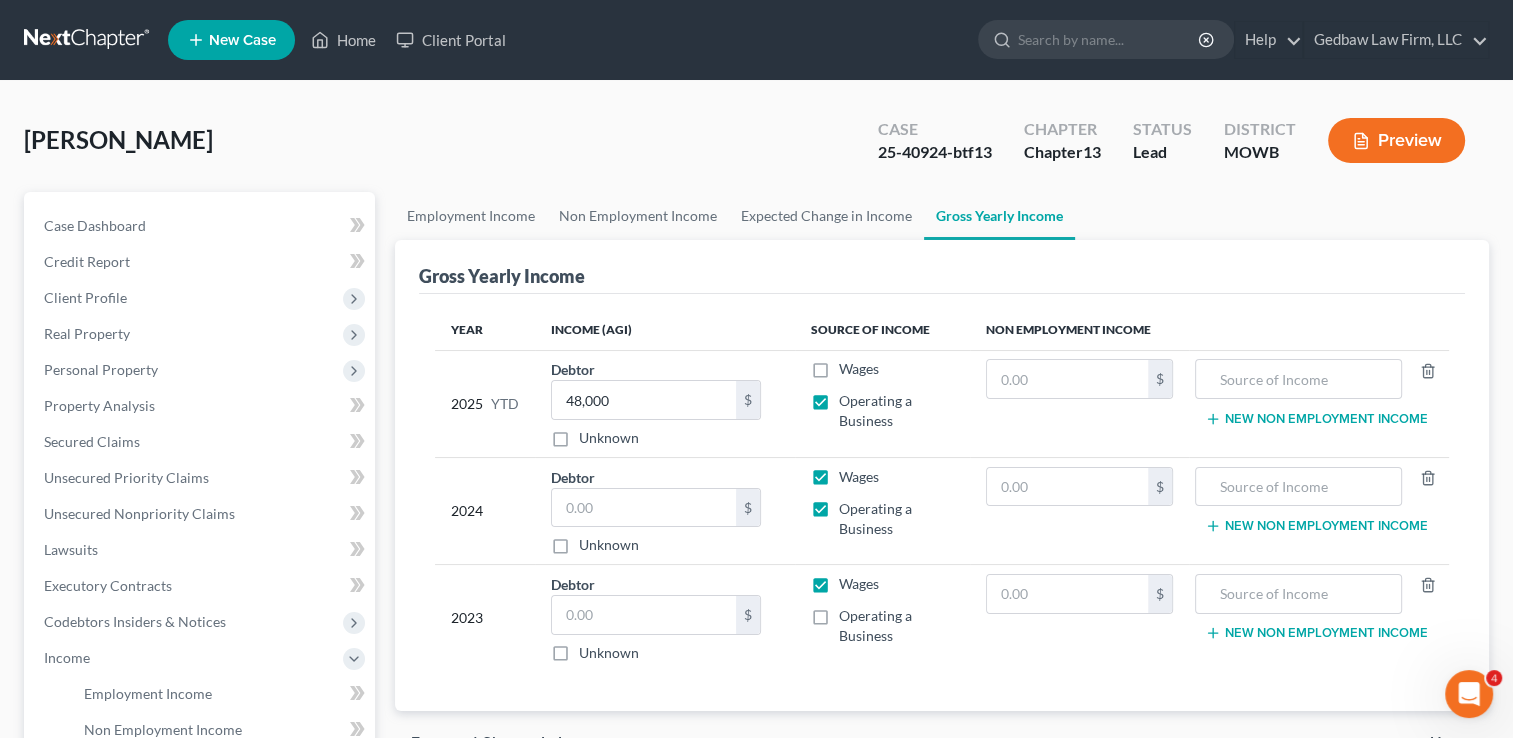 click on "Wages" at bounding box center (859, 477) 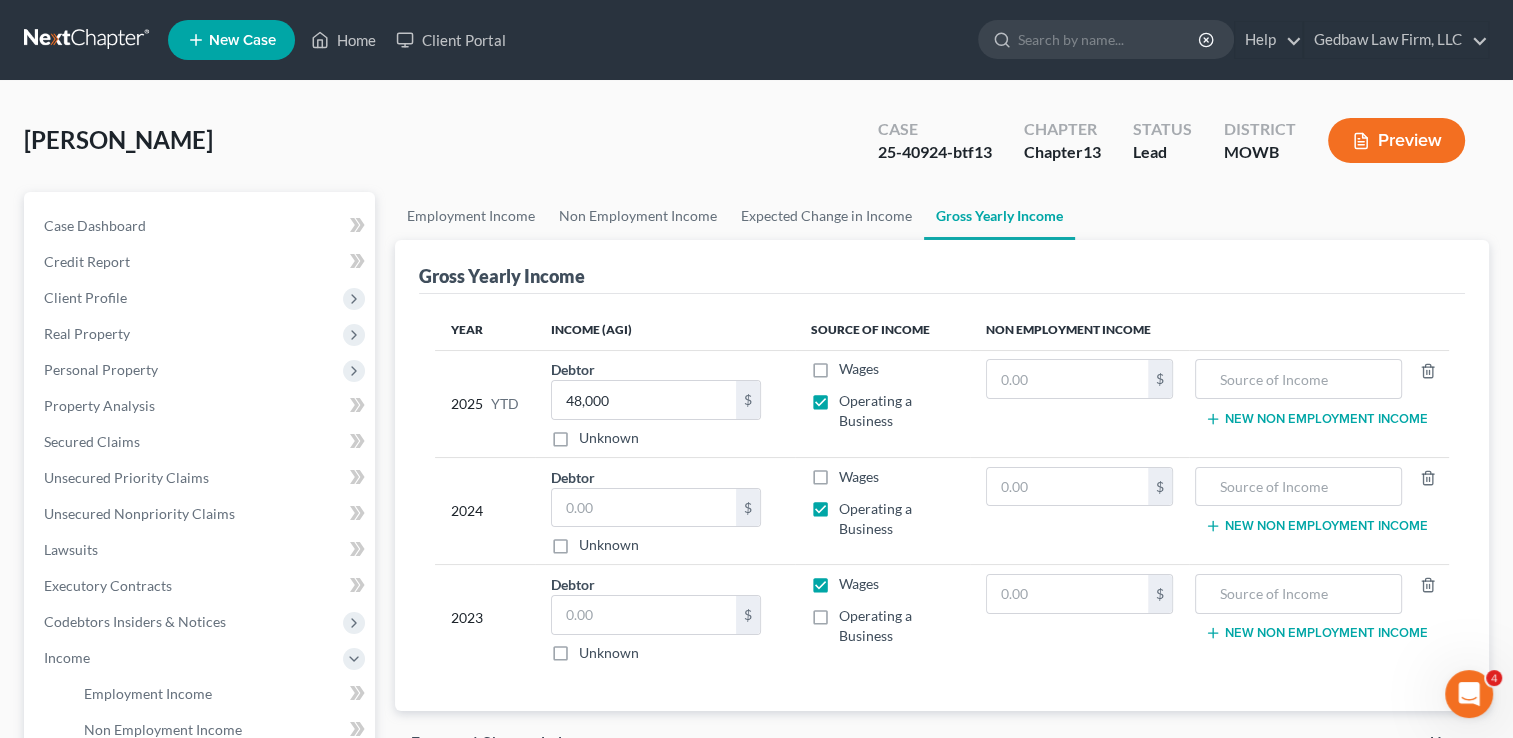 click on "Wages" at bounding box center [859, 584] 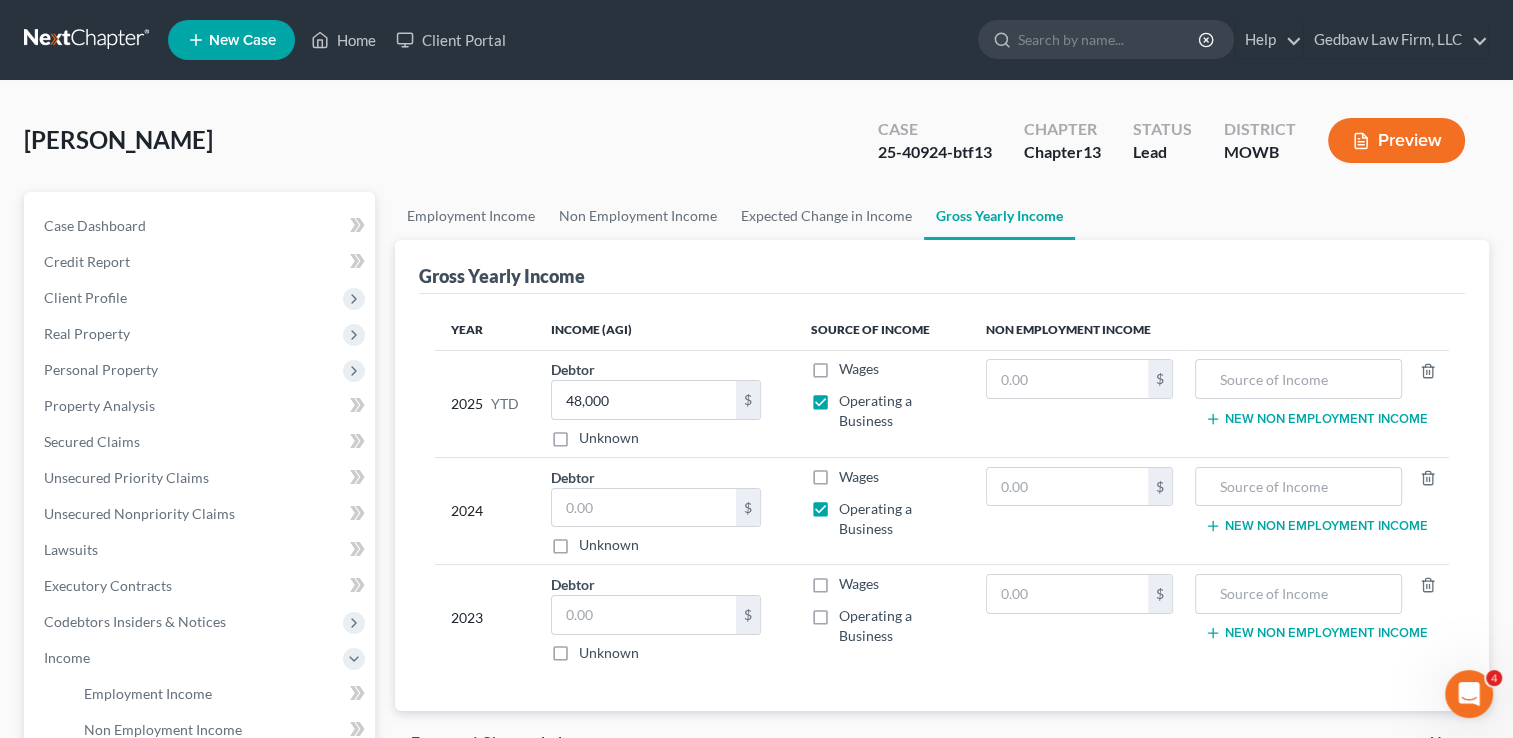 click on "Operating a Business" at bounding box center [896, 626] 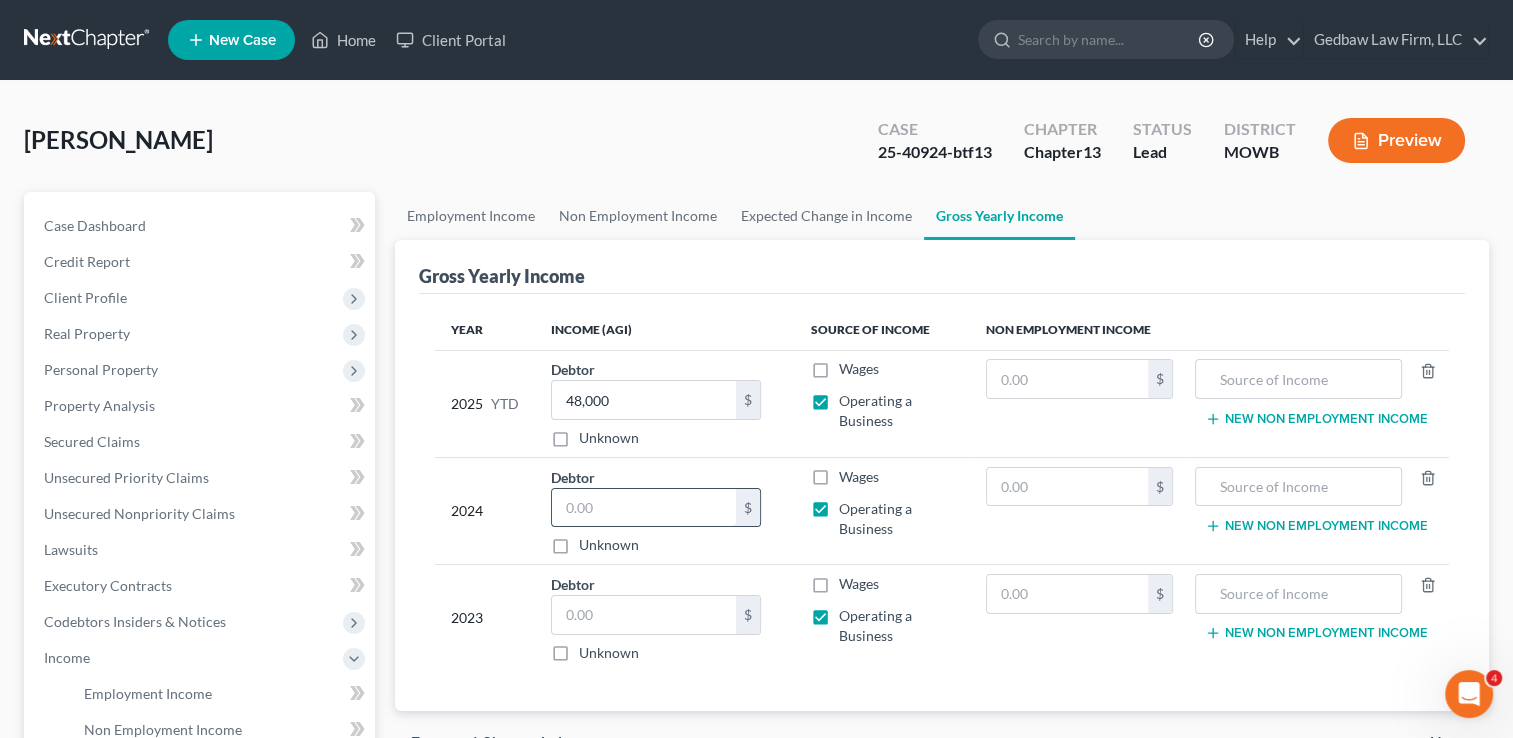 click at bounding box center [644, 508] 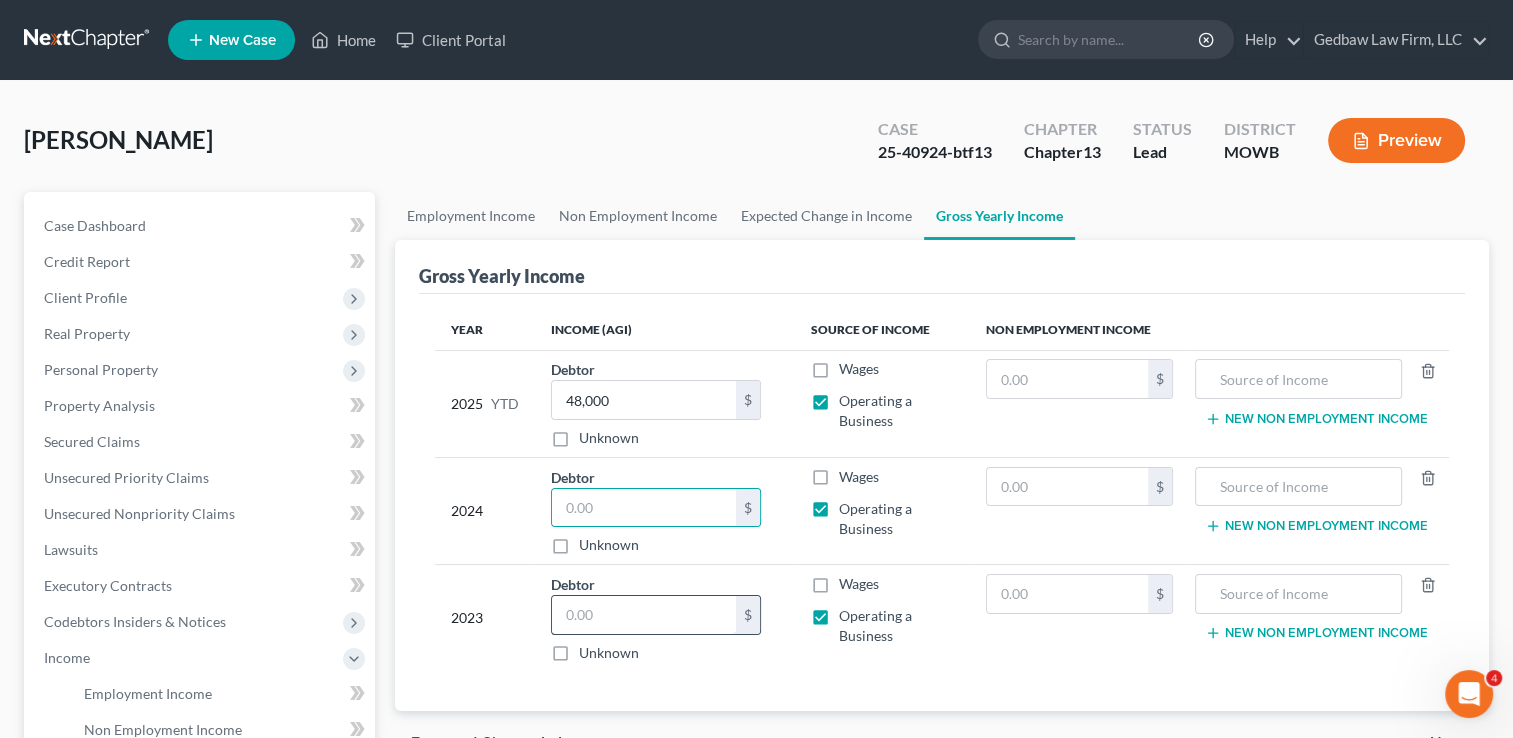 click at bounding box center (644, 615) 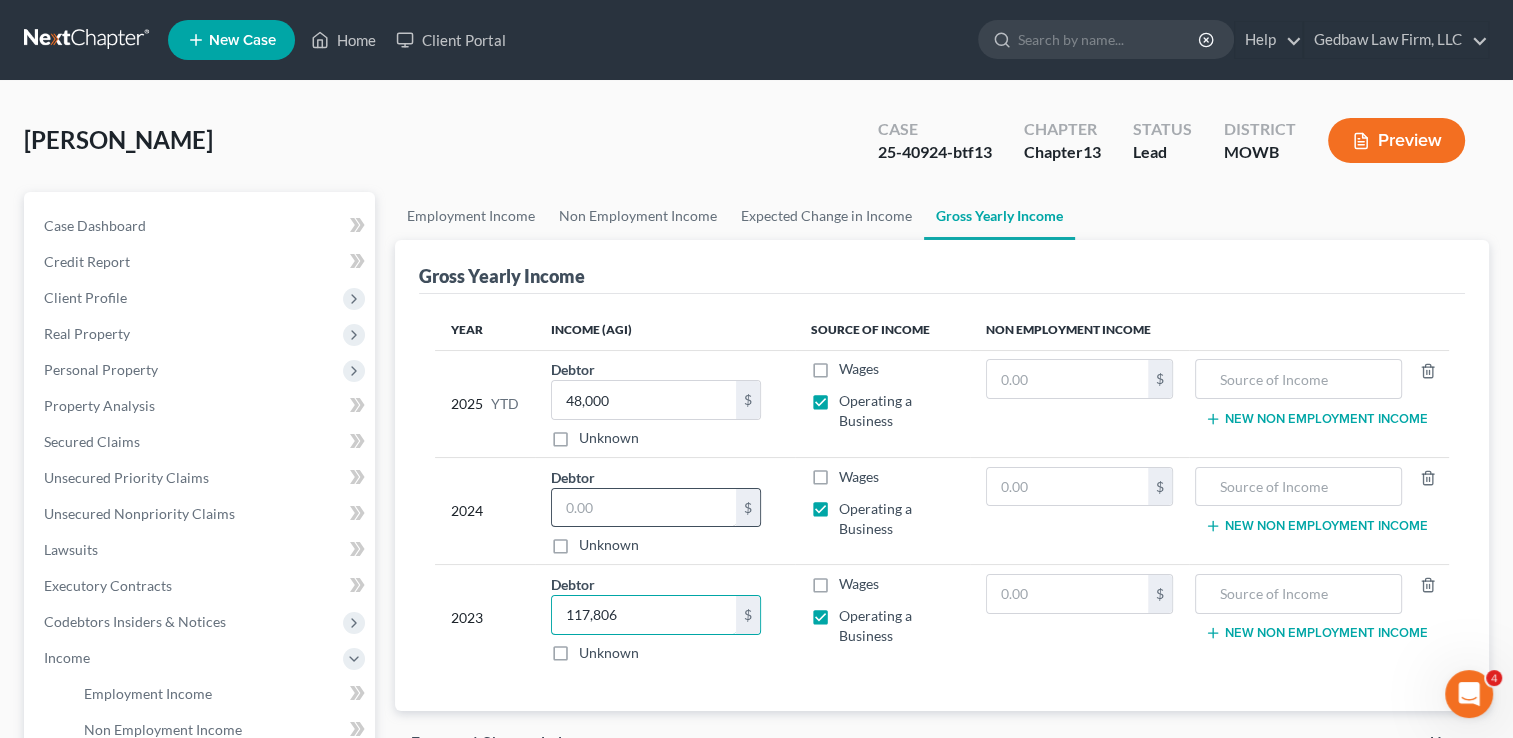 type on "117,806" 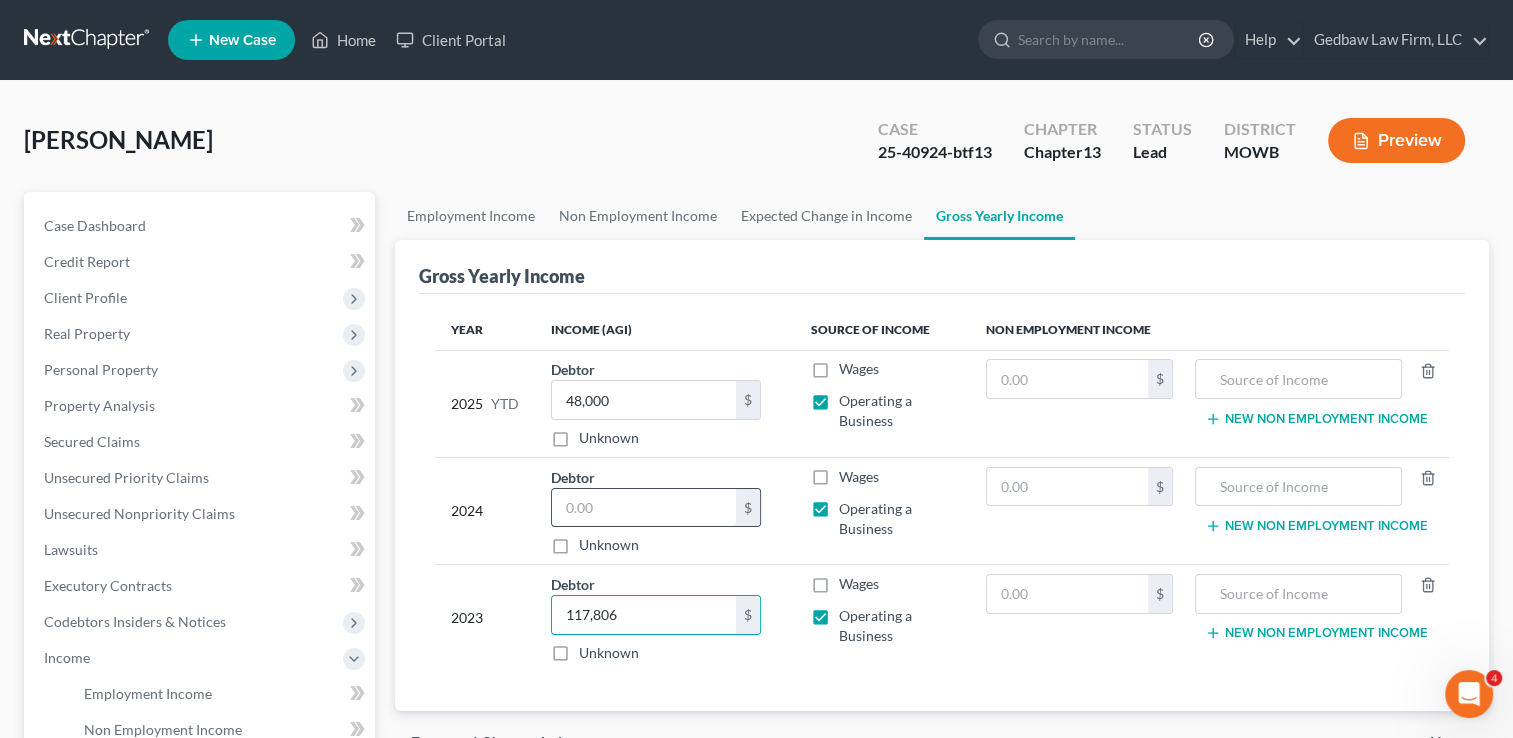 click at bounding box center (644, 508) 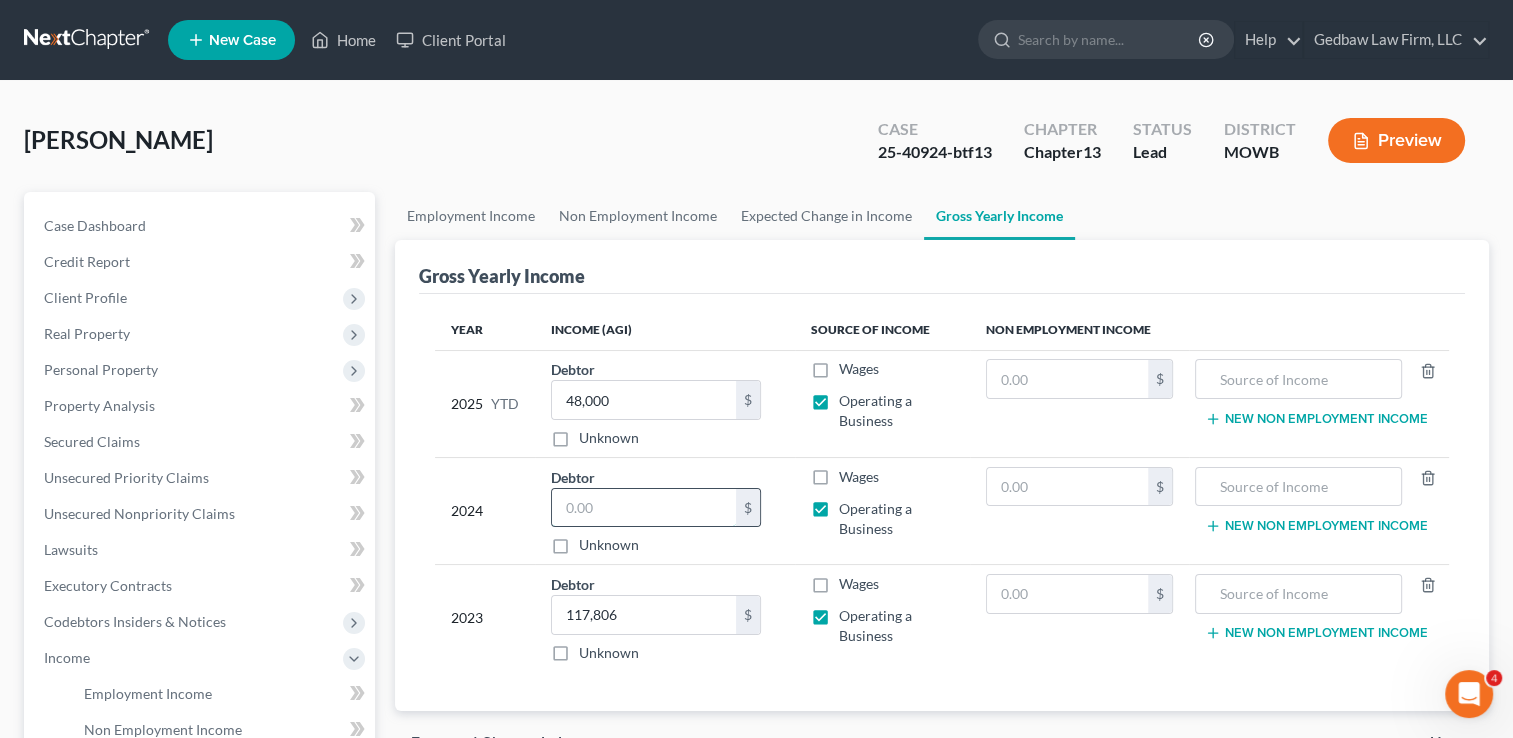 click at bounding box center (644, 508) 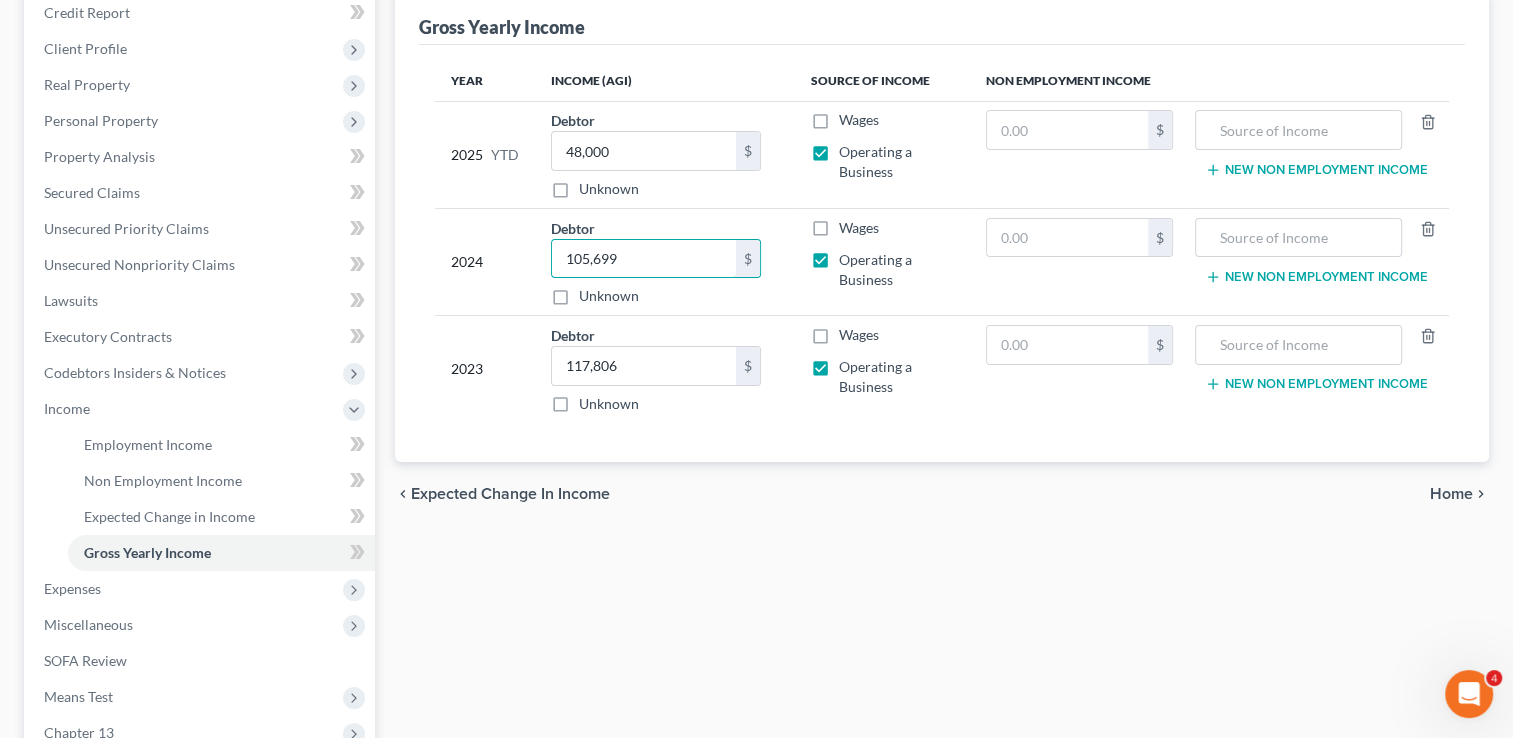 scroll, scrollTop: 250, scrollLeft: 0, axis: vertical 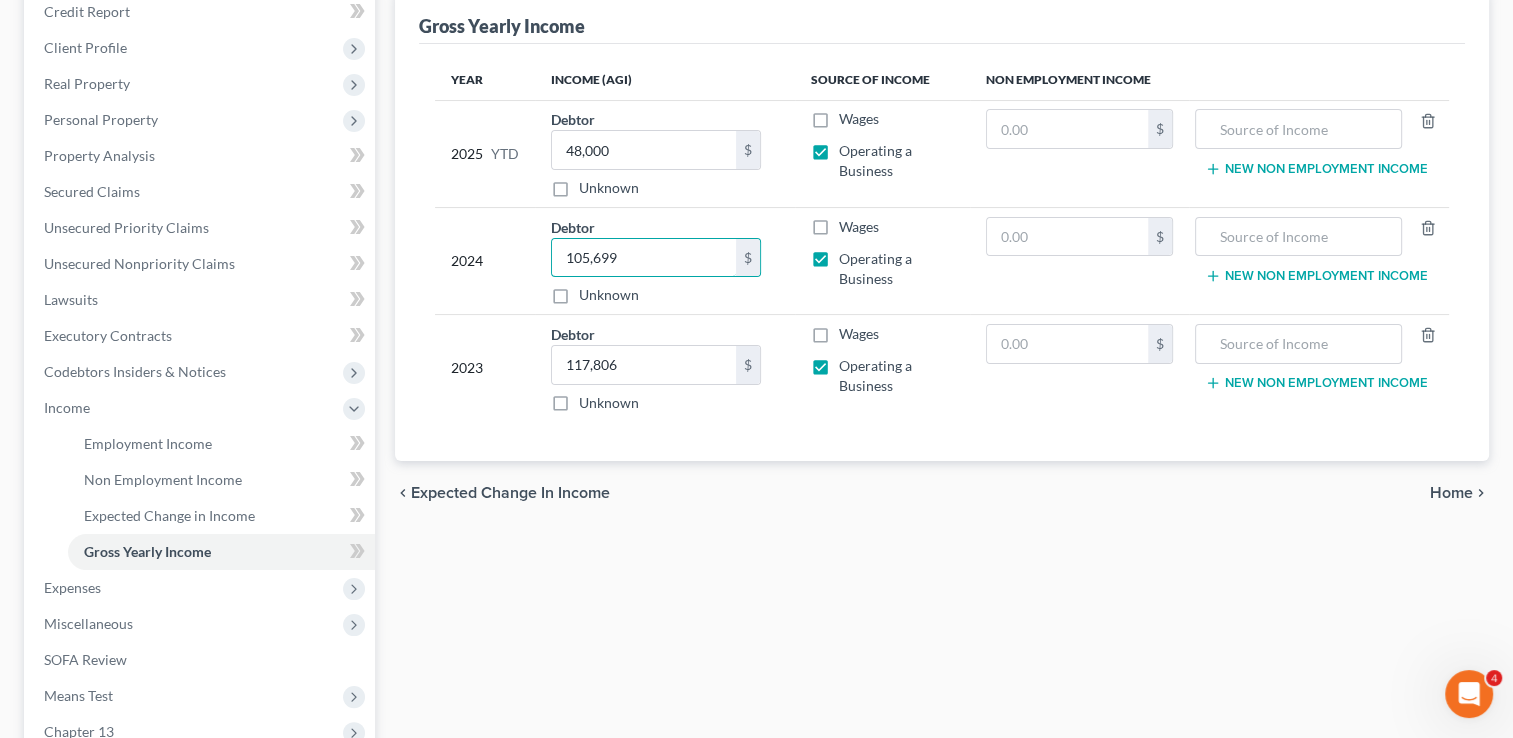 type on "105,699" 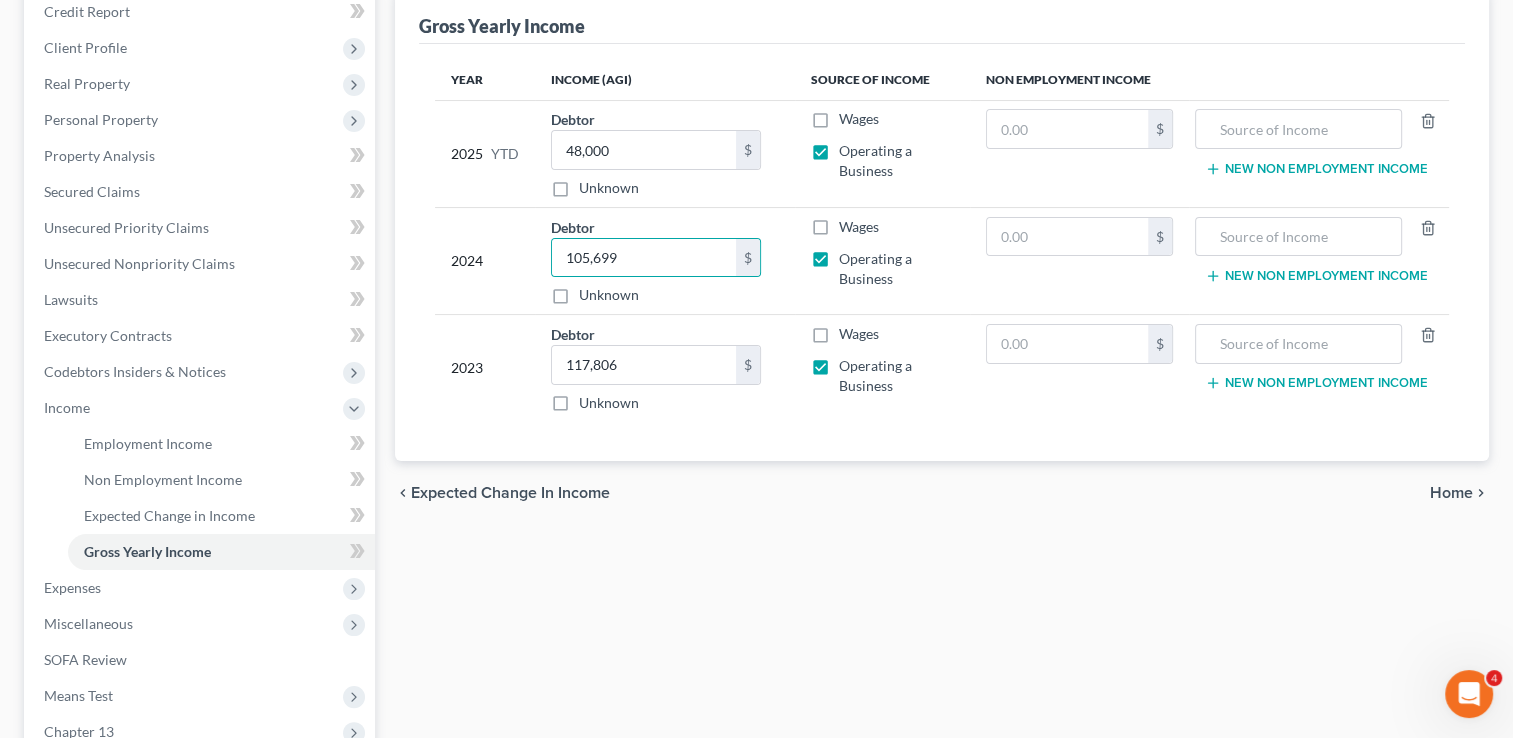 click on "Home" at bounding box center (1451, 493) 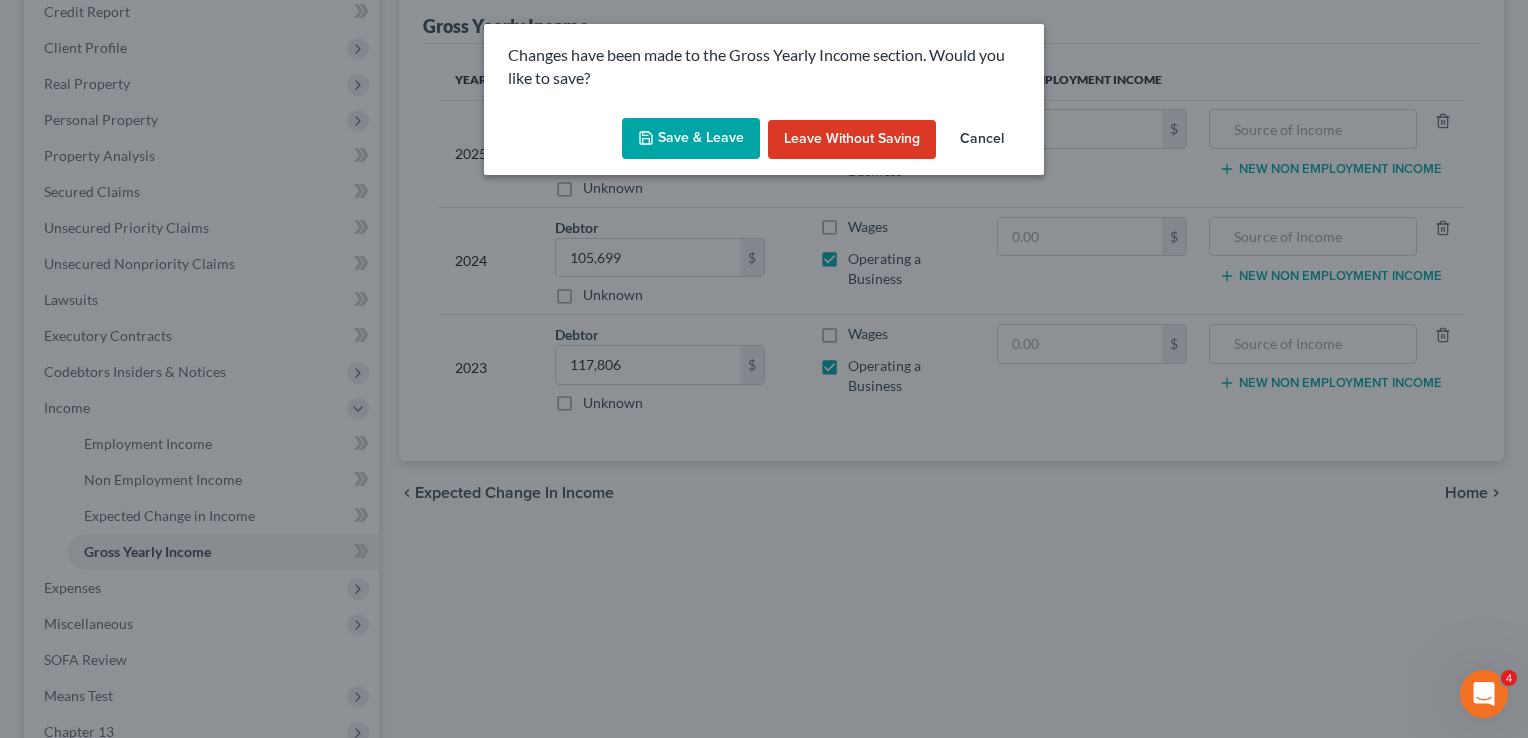 click on "Save & Leave" at bounding box center [691, 139] 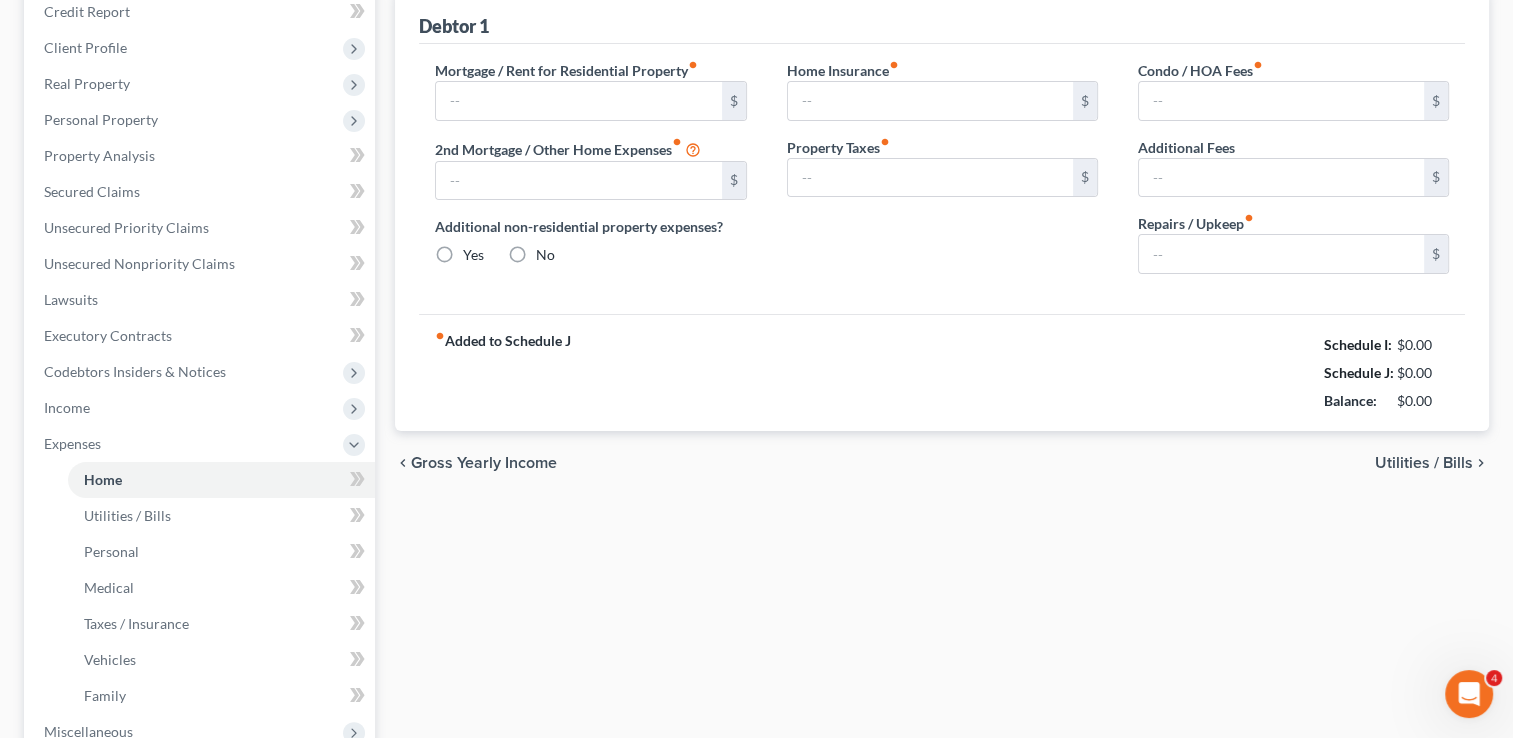 type on "0.00" 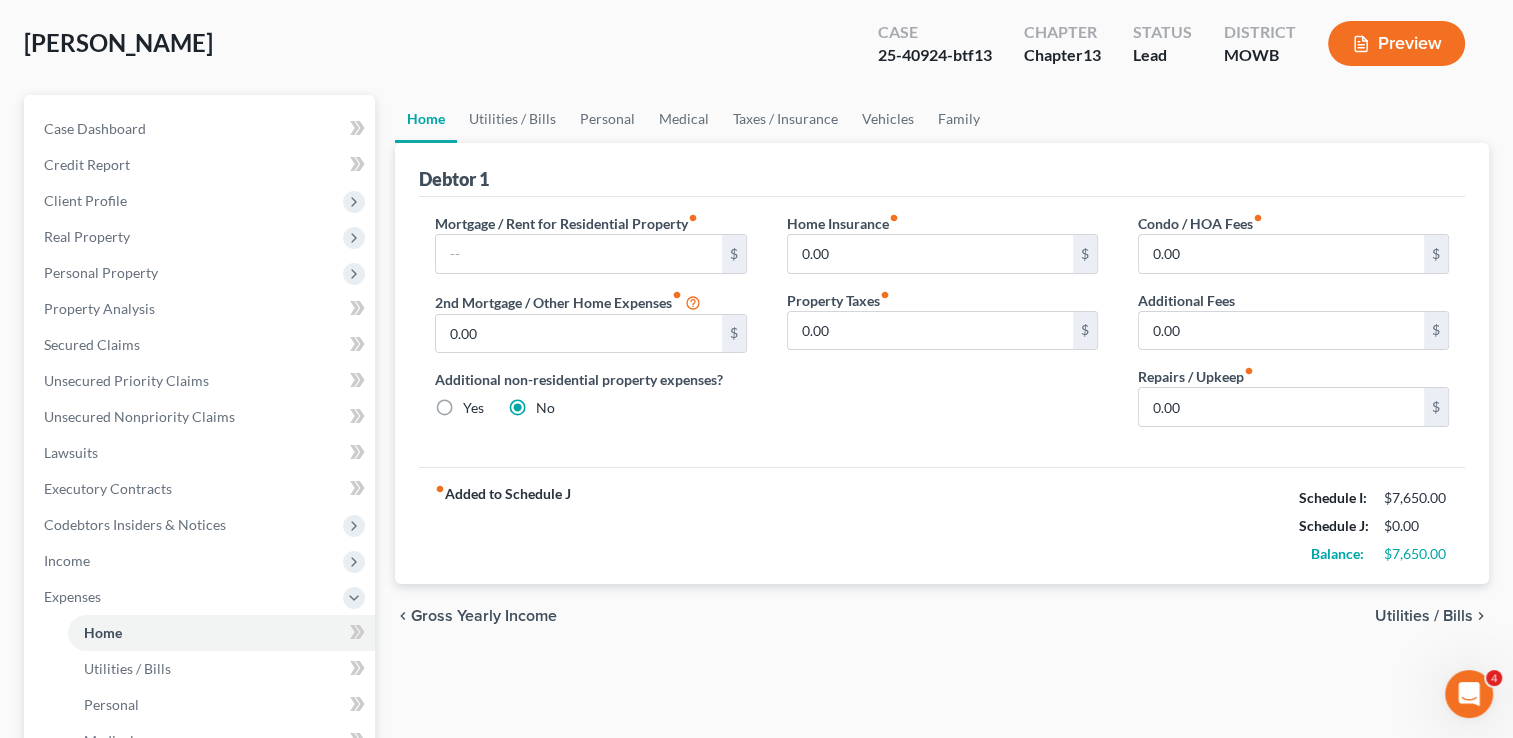 scroll, scrollTop: 0, scrollLeft: 0, axis: both 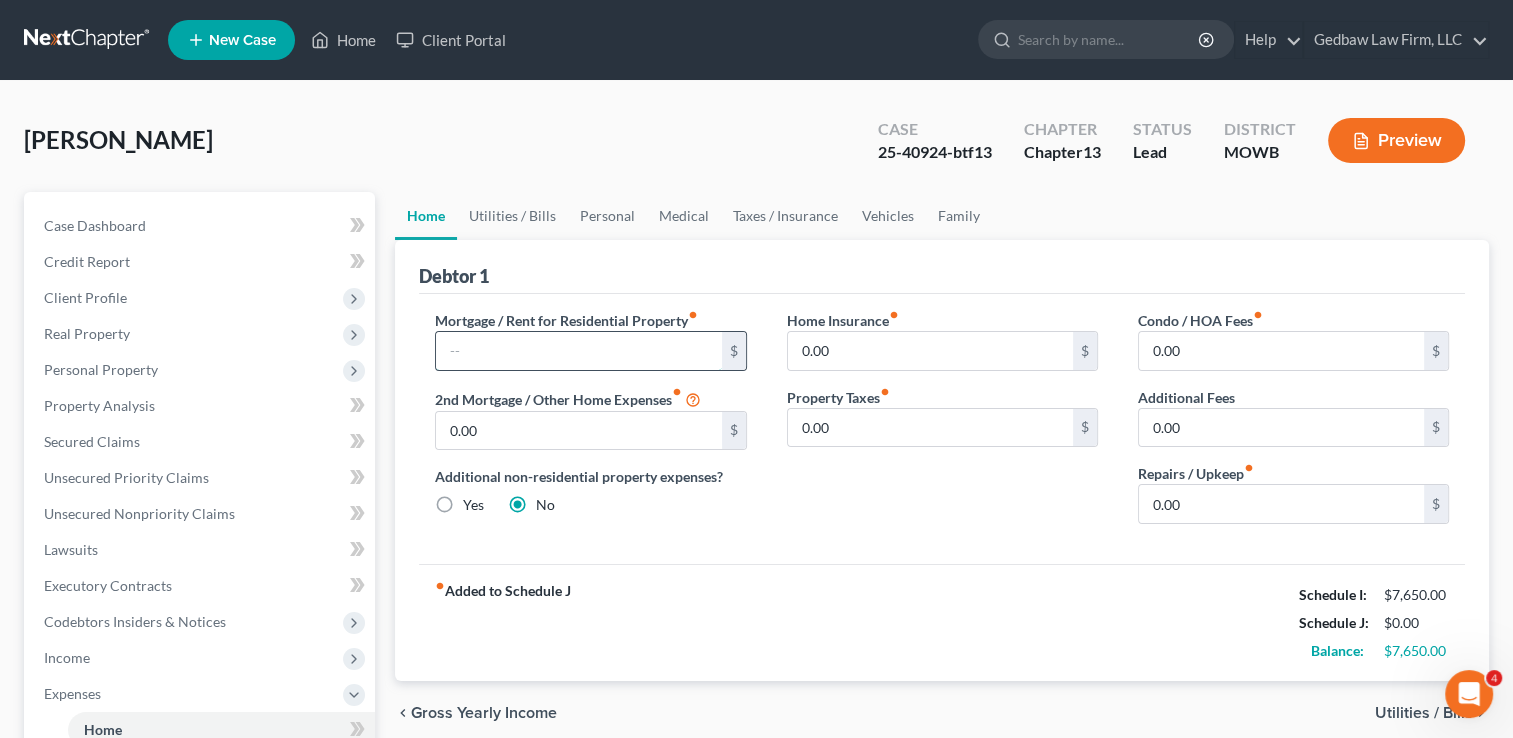click at bounding box center [578, 351] 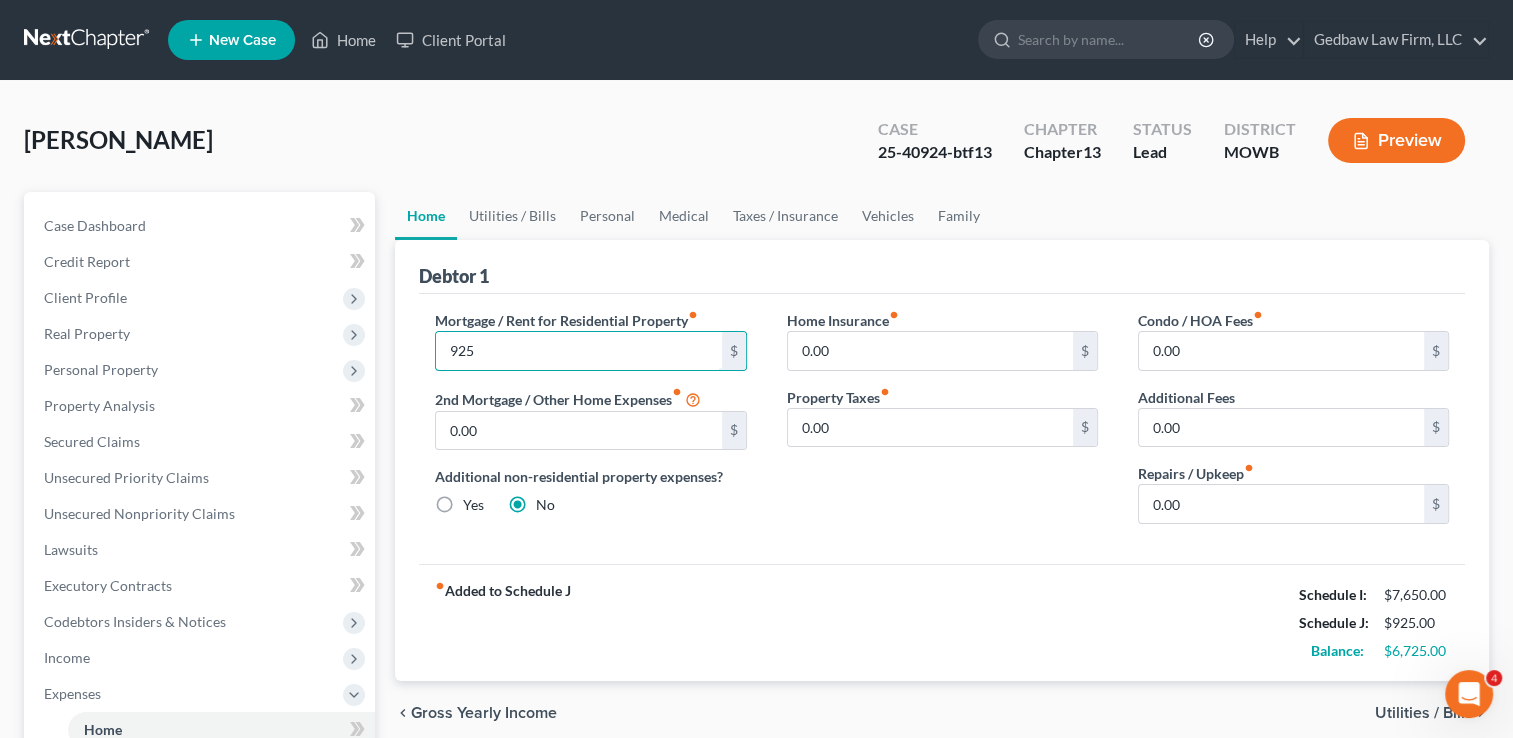 type on "925" 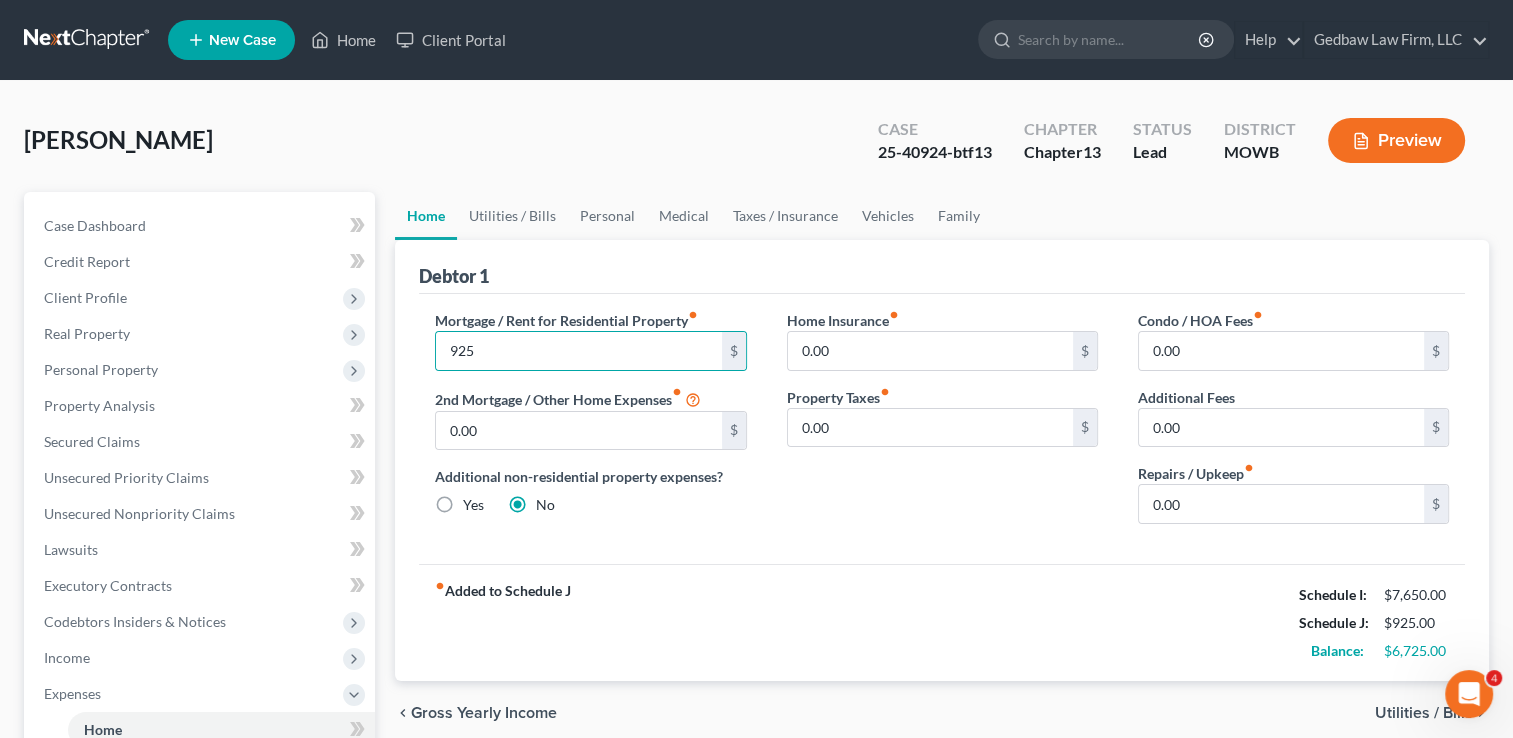 click on "Mortgage / Rent for Residential Property  fiber_manual_record 925 $ 2nd Mortgage / Other Home Expenses  fiber_manual_record   0.00 $ Additional non-residential property expenses? Yes No Home Insurance  fiber_manual_record 0.00 $ Property Taxes  fiber_manual_record 0.00 $ Condo / HOA Fees  fiber_manual_record 0.00 $ Additional Fees 0.00 $ Repairs / Upkeep  fiber_manual_record 0.00 $" at bounding box center (942, 429) 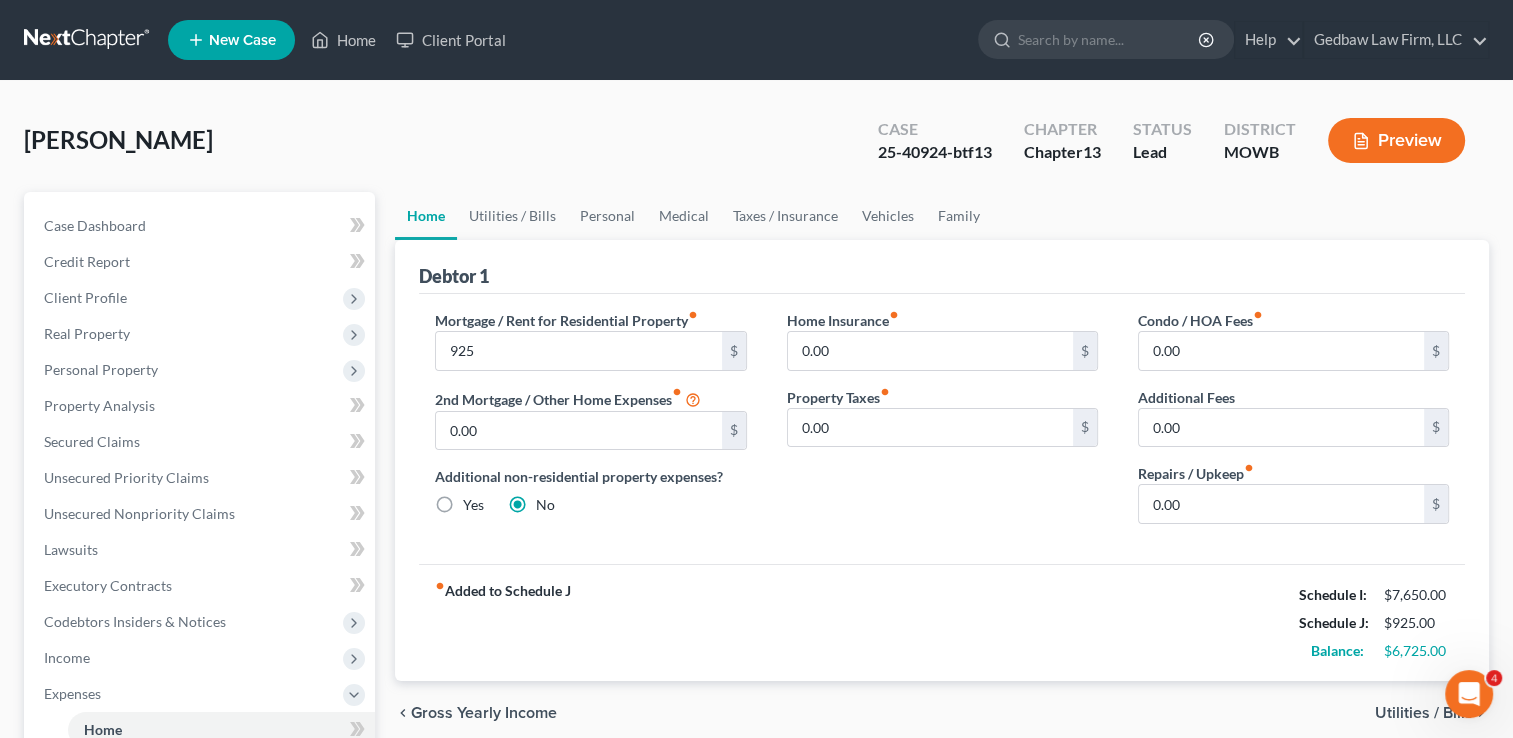 click on "Utilities / Bills" at bounding box center (1424, 713) 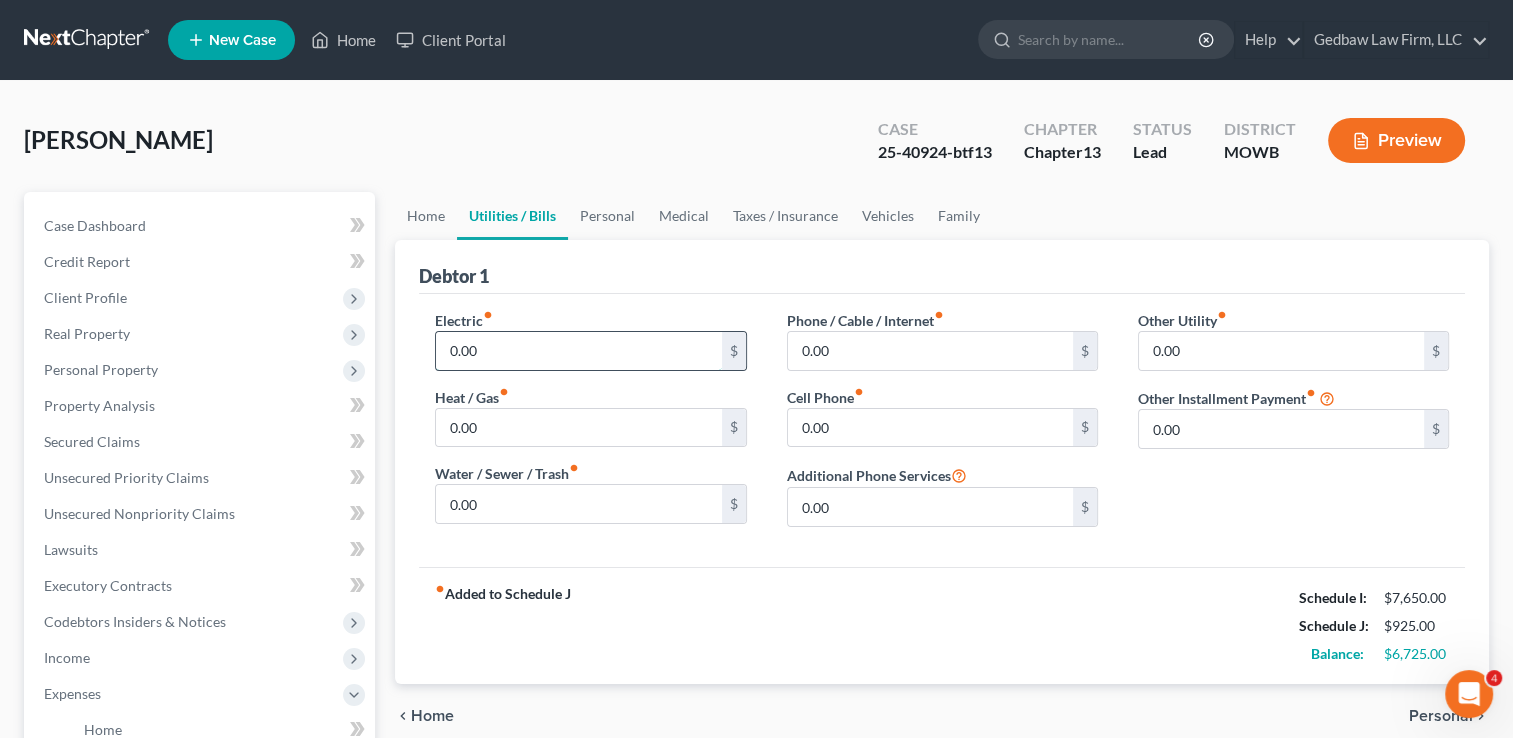 click on "0.00" at bounding box center [578, 351] 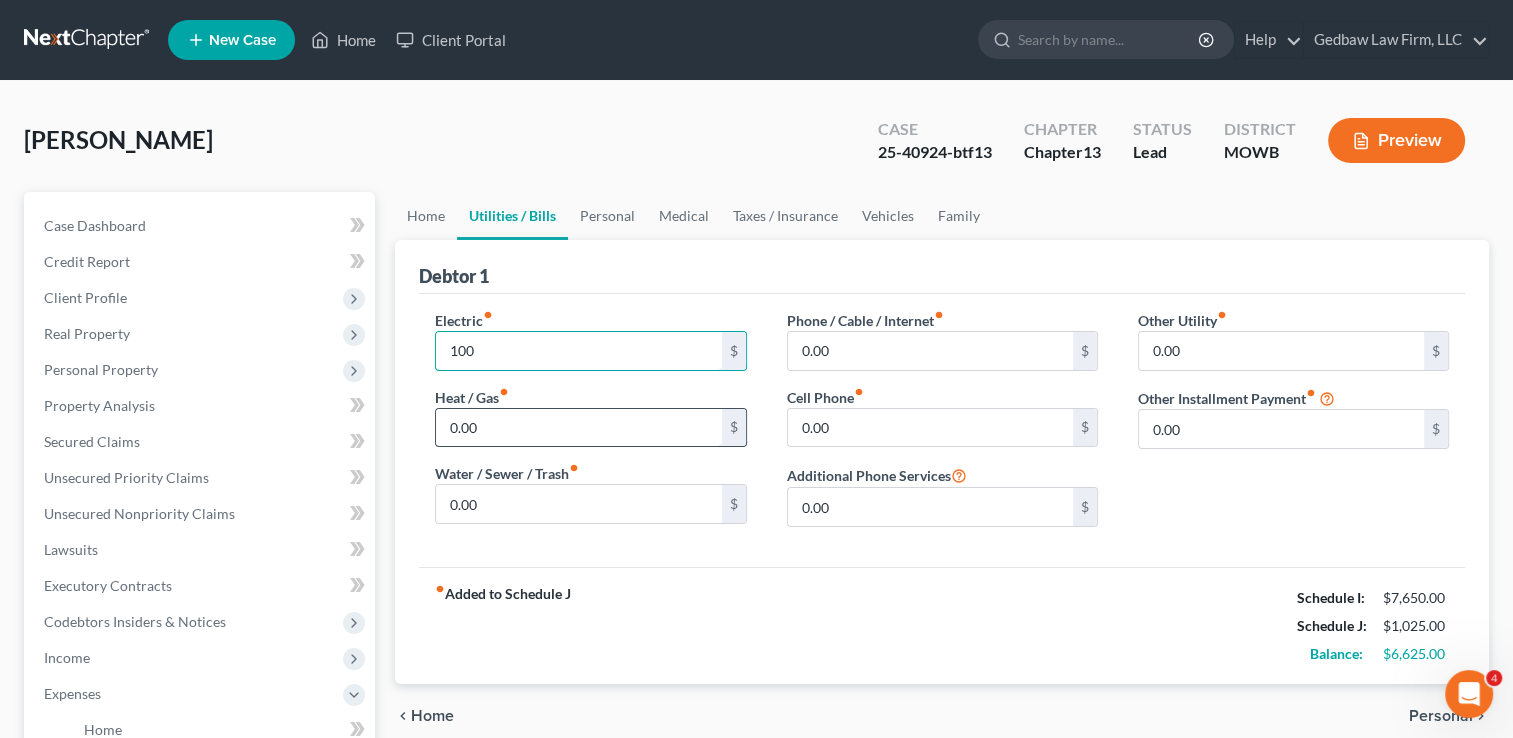 type on "100" 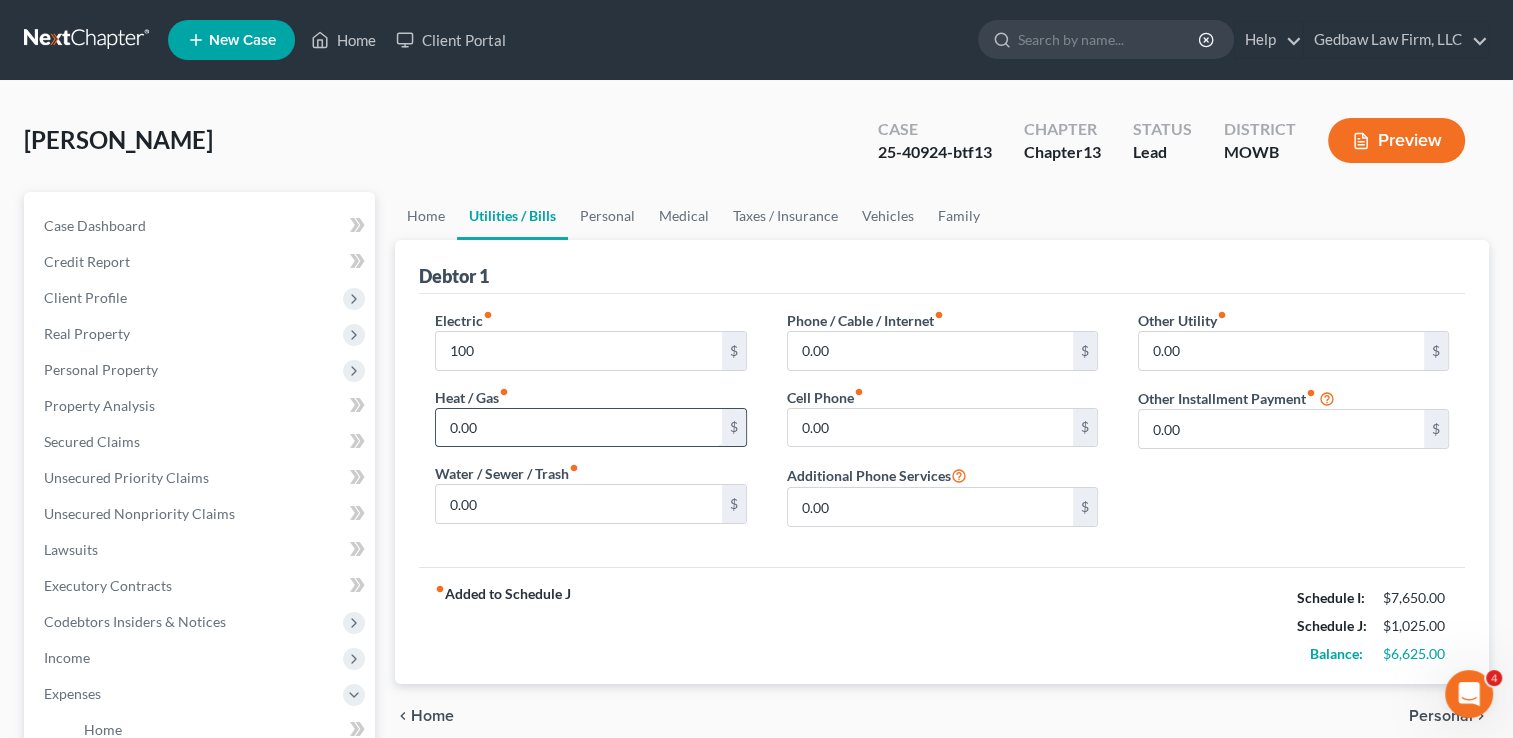 click on "0.00" at bounding box center [578, 428] 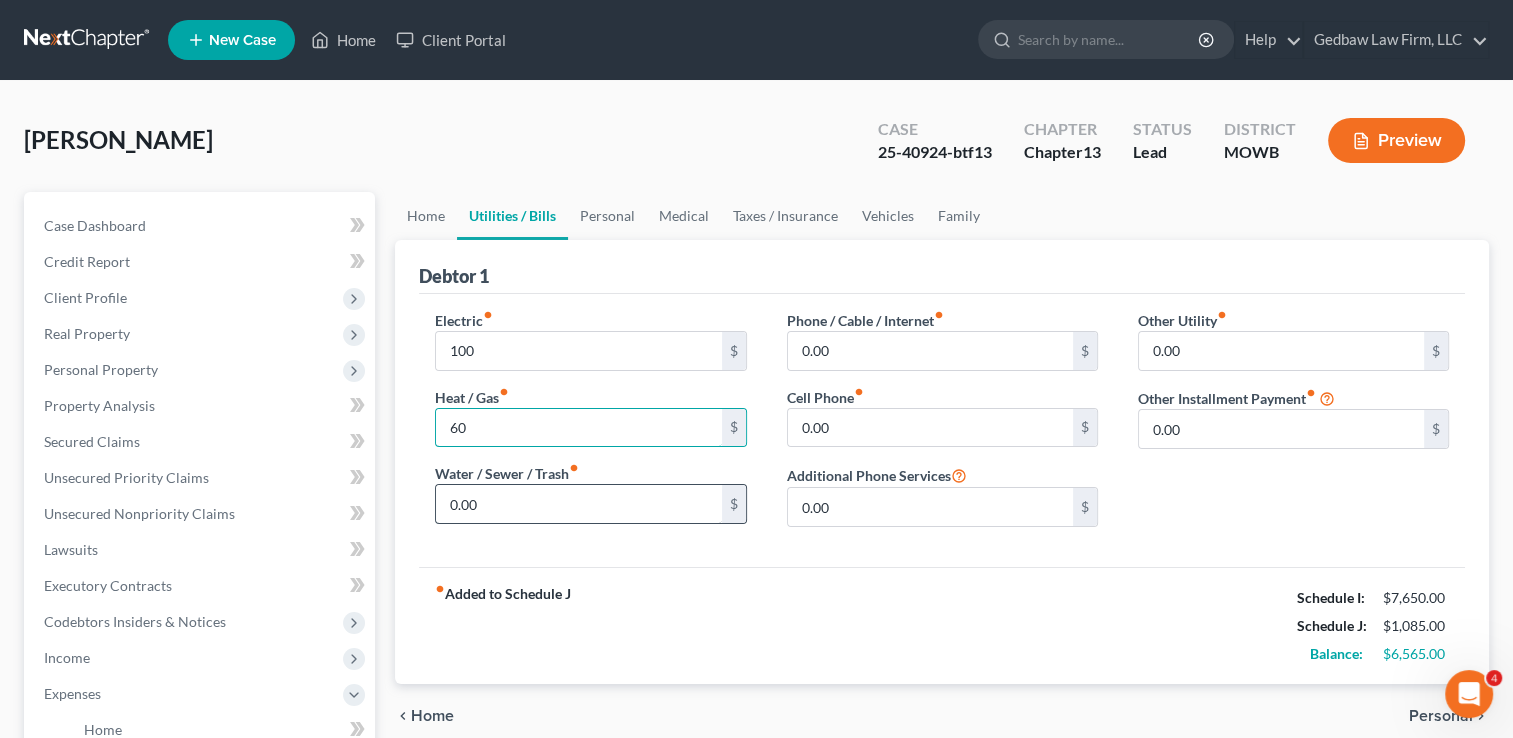 type on "60" 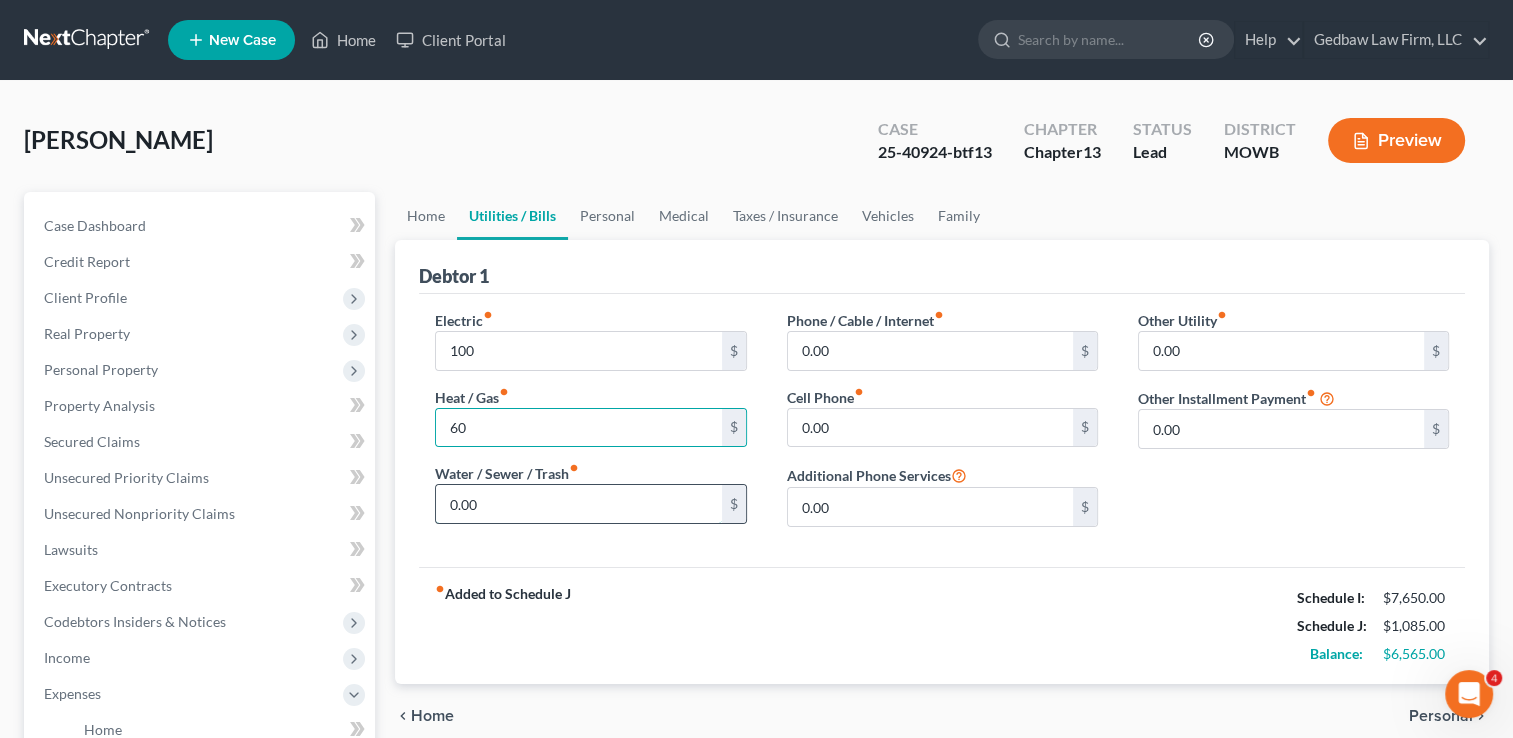 click on "0.00" at bounding box center [578, 504] 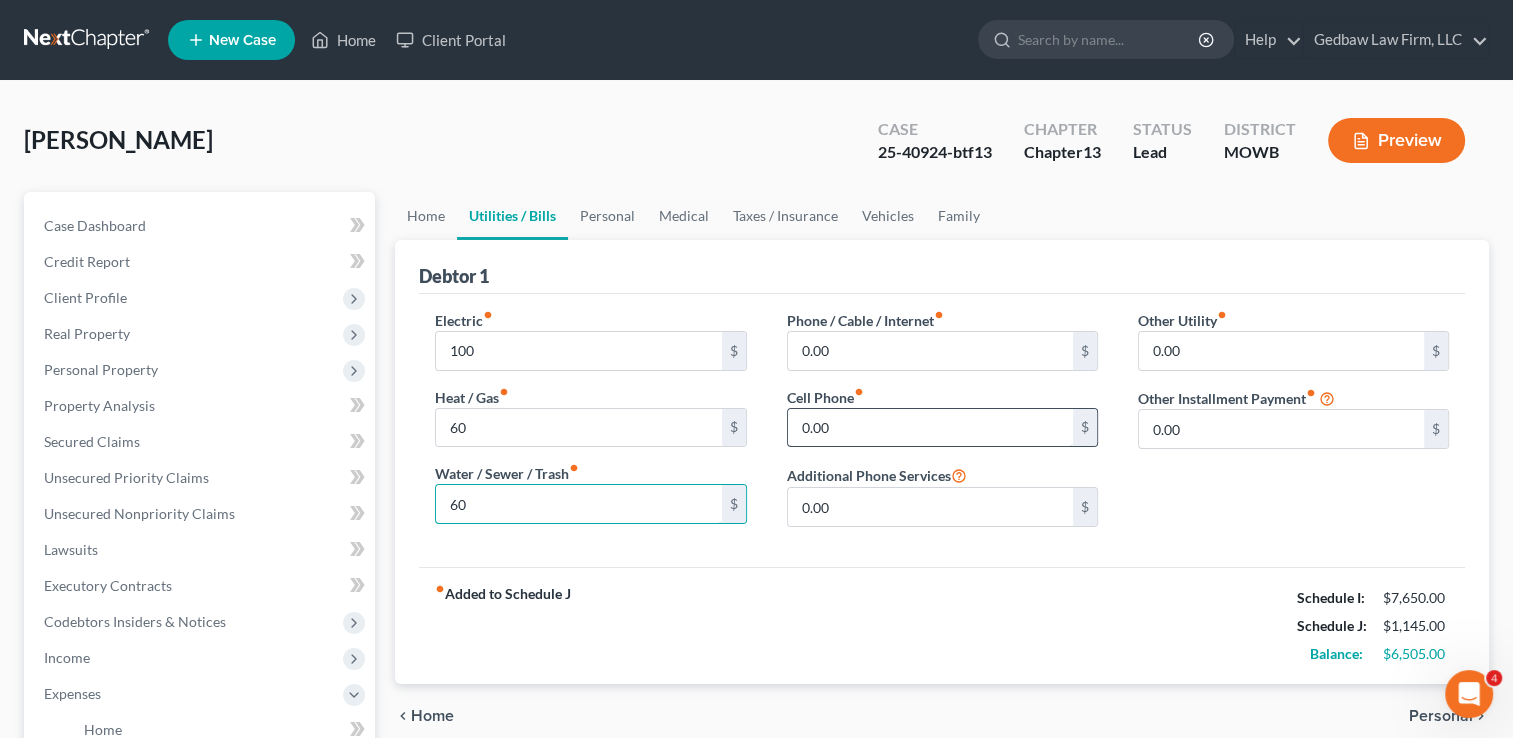 type on "60" 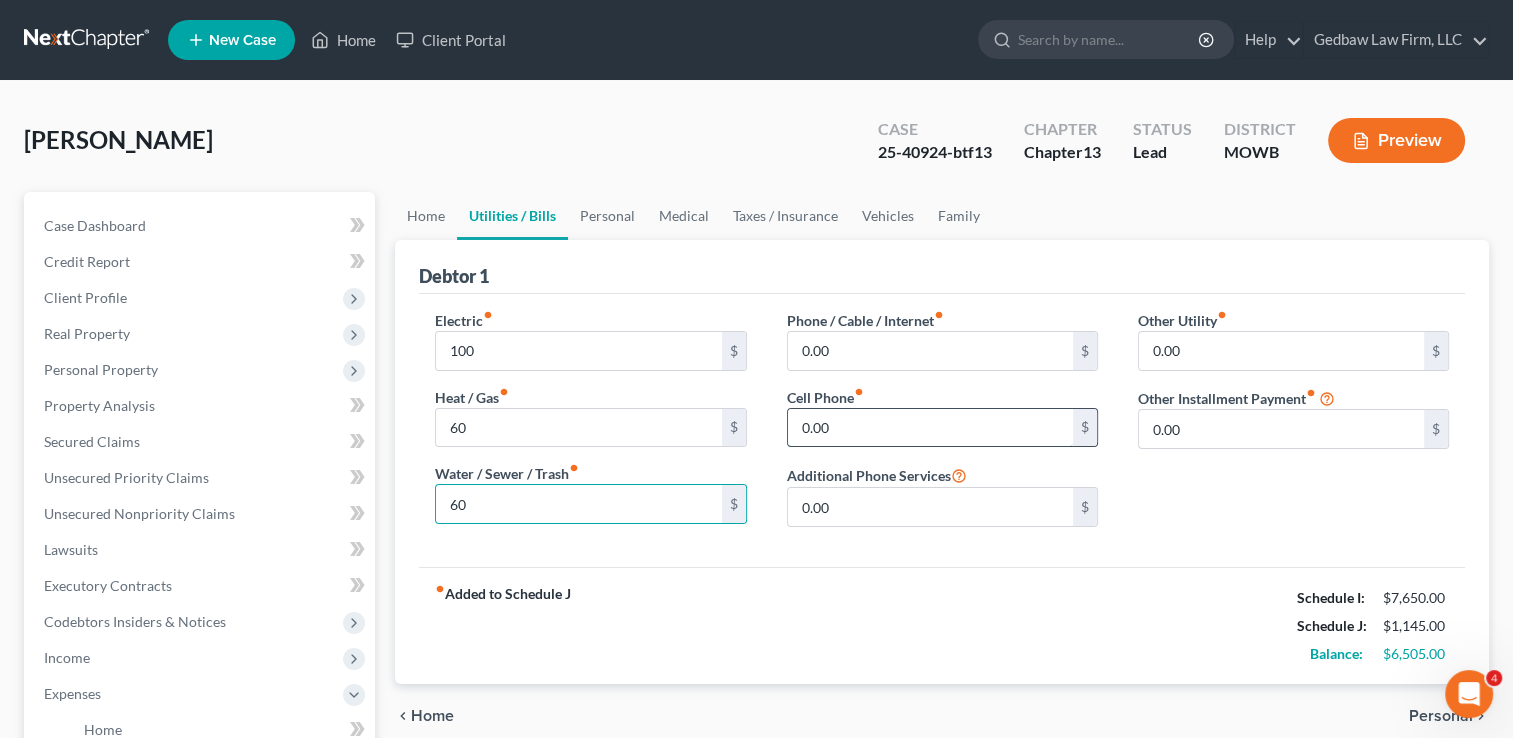 click on "0.00" at bounding box center (930, 428) 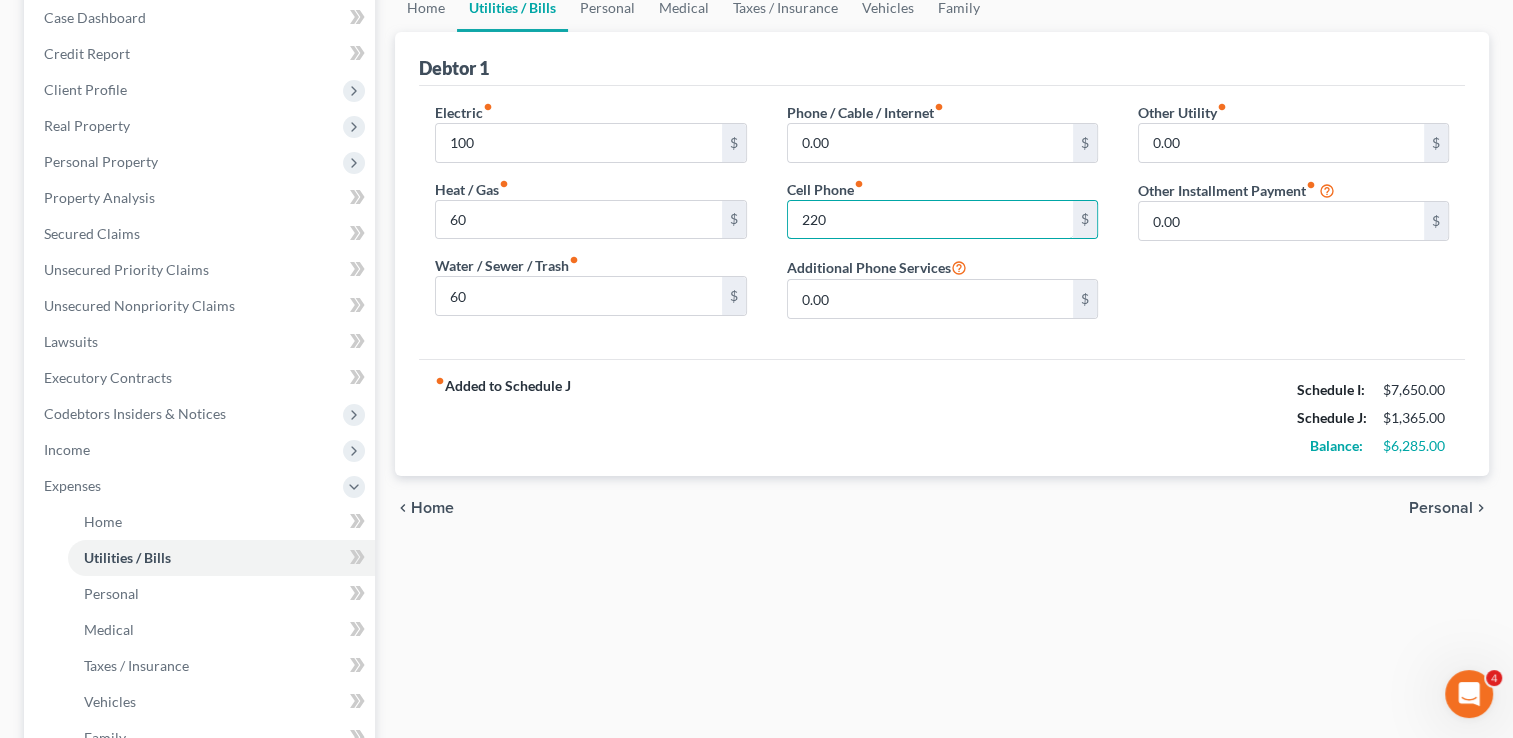 scroll, scrollTop: 224, scrollLeft: 0, axis: vertical 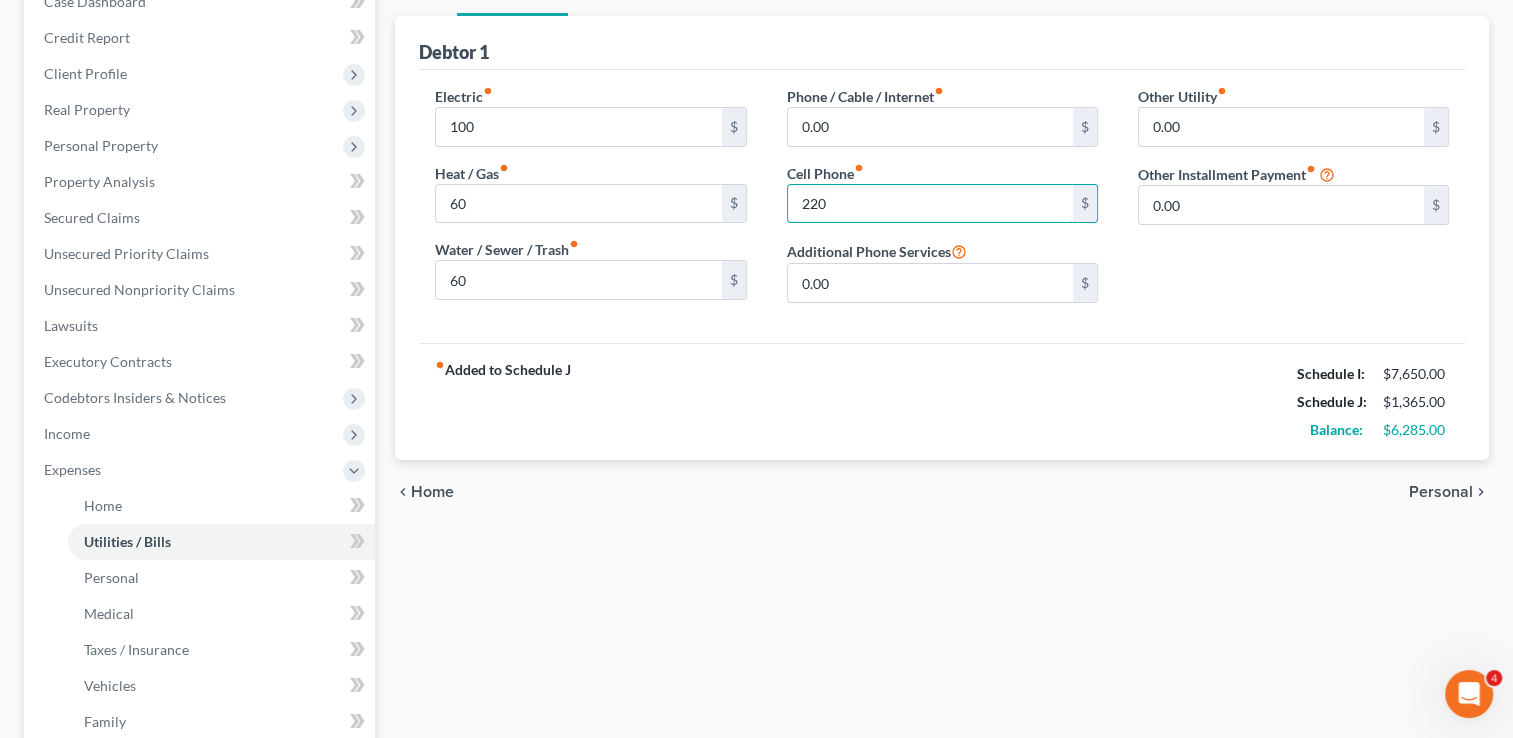 type on "220" 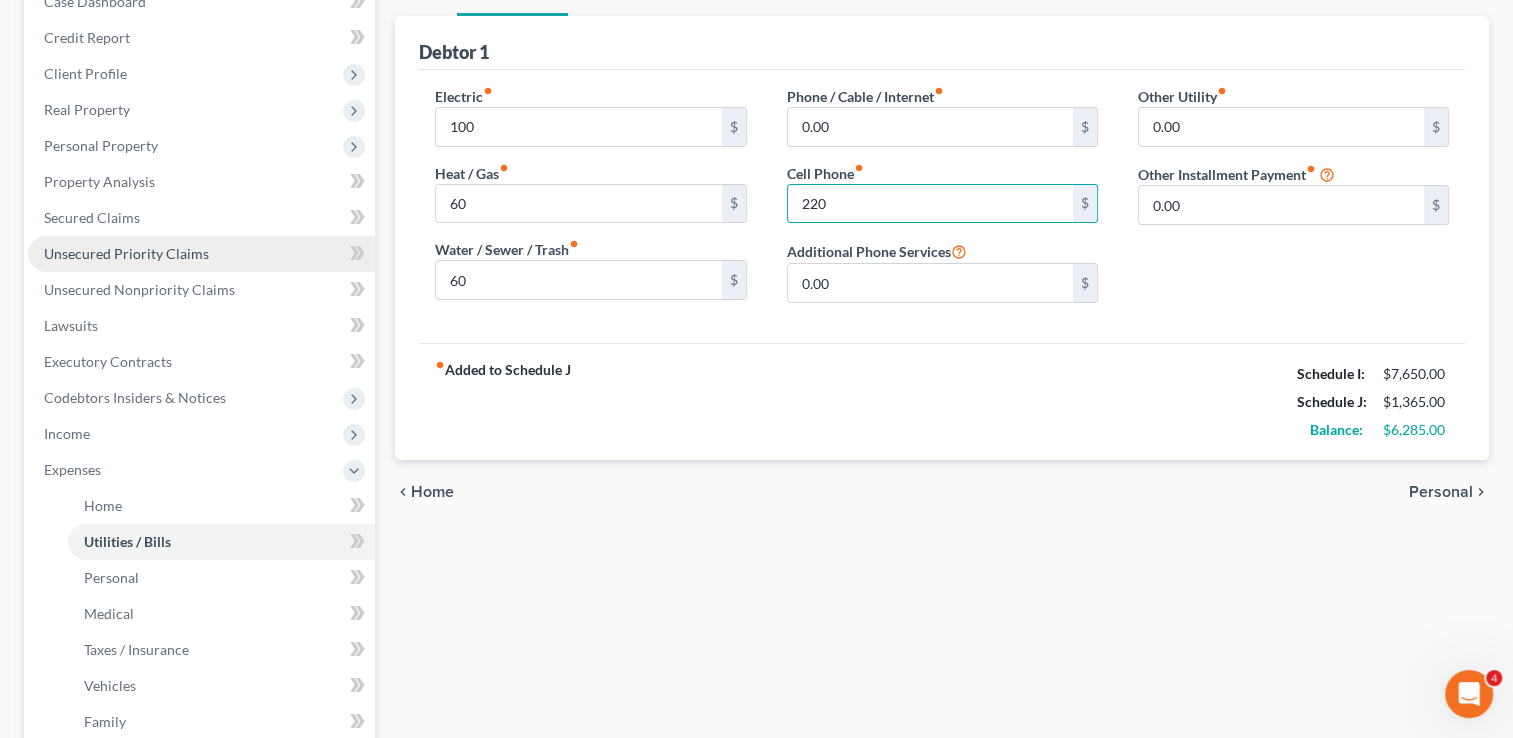 click on "Unsecured Priority Claims" at bounding box center (126, 253) 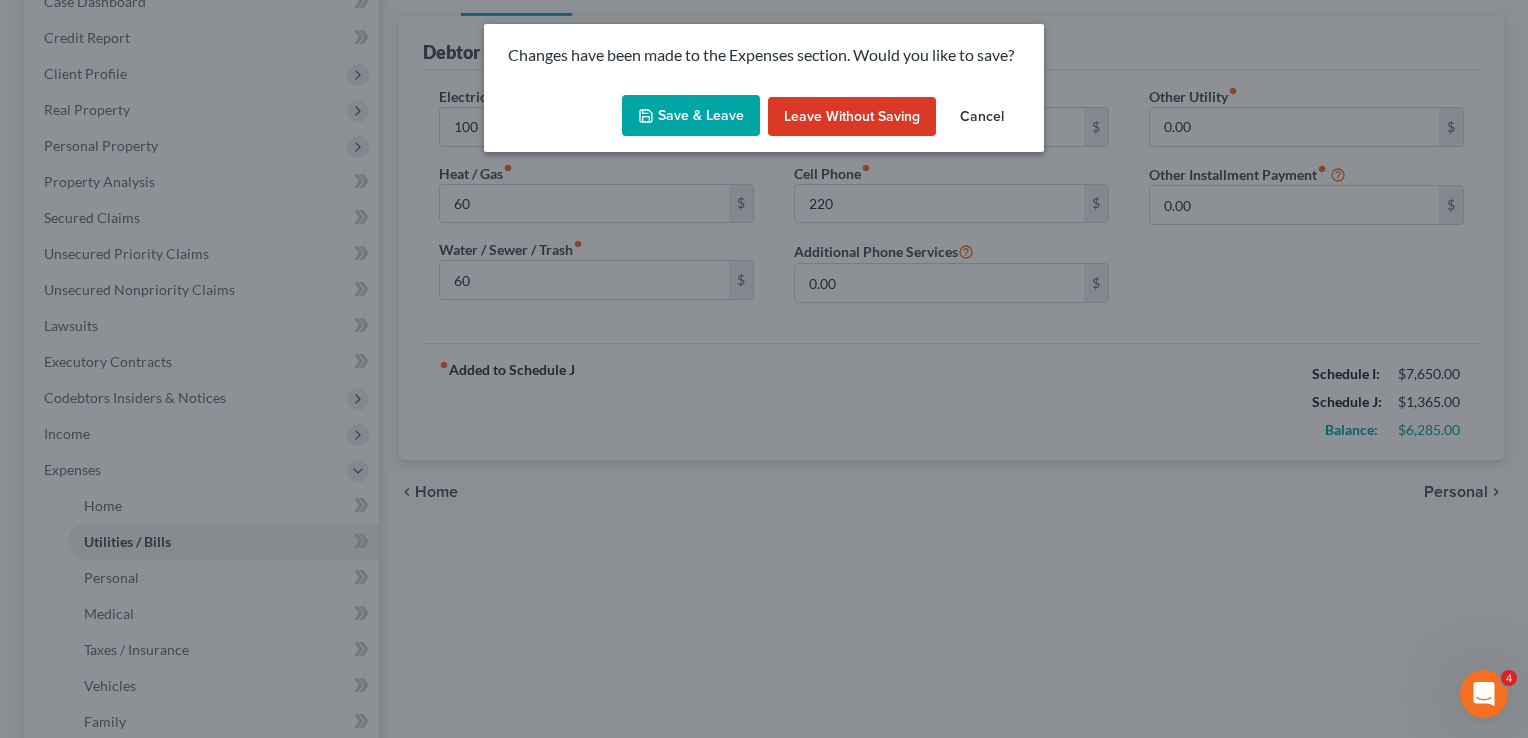 click on "Save & Leave" at bounding box center [691, 116] 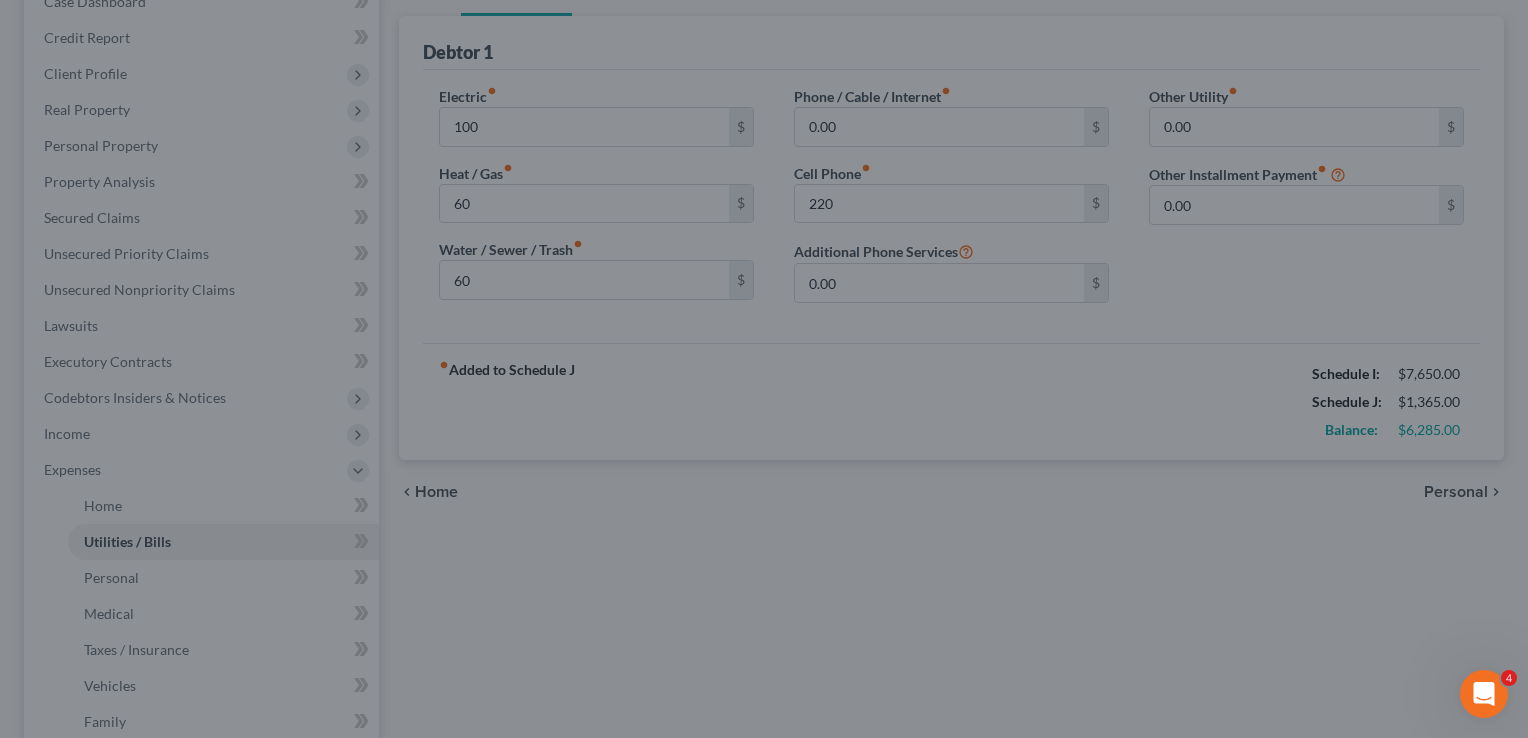 type on "100.00" 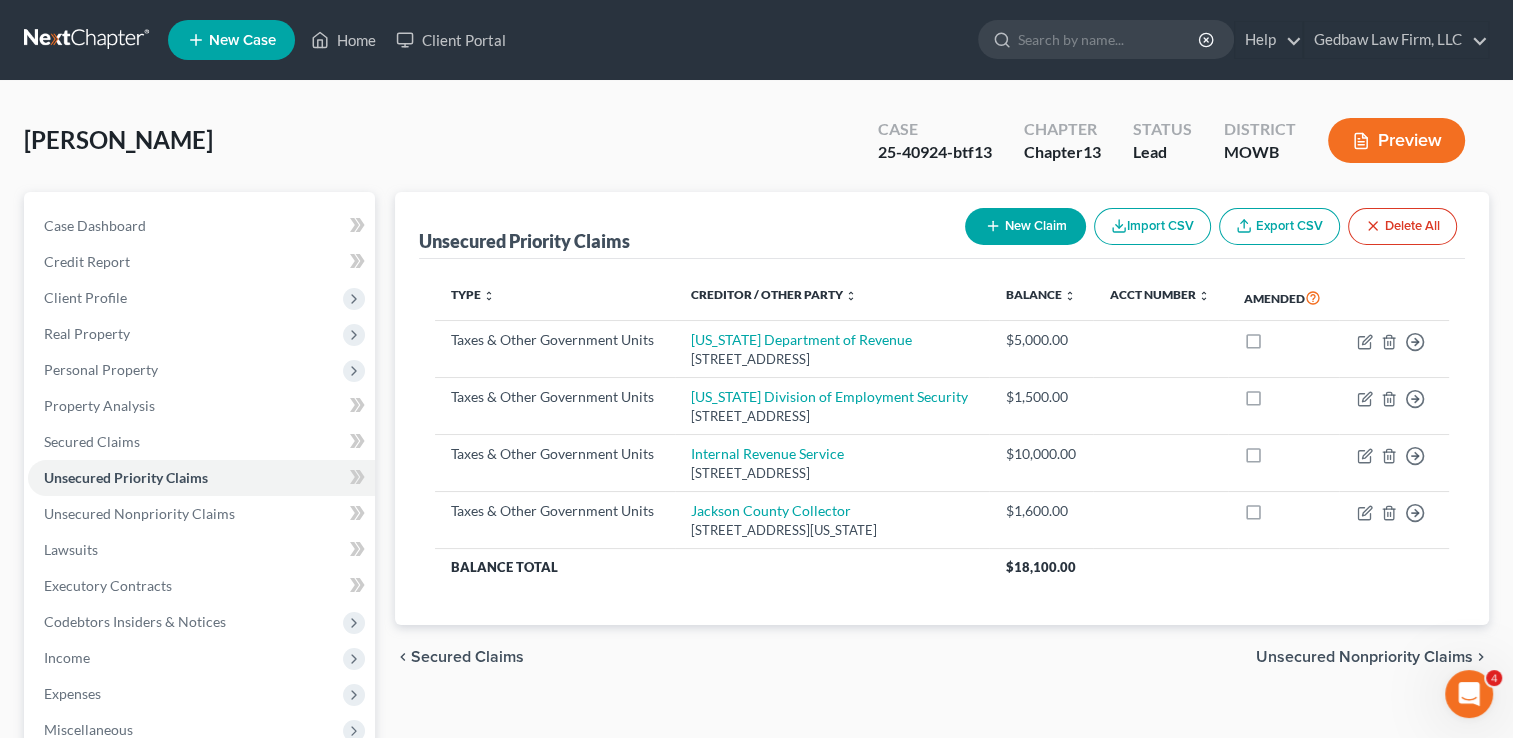 scroll, scrollTop: 24, scrollLeft: 0, axis: vertical 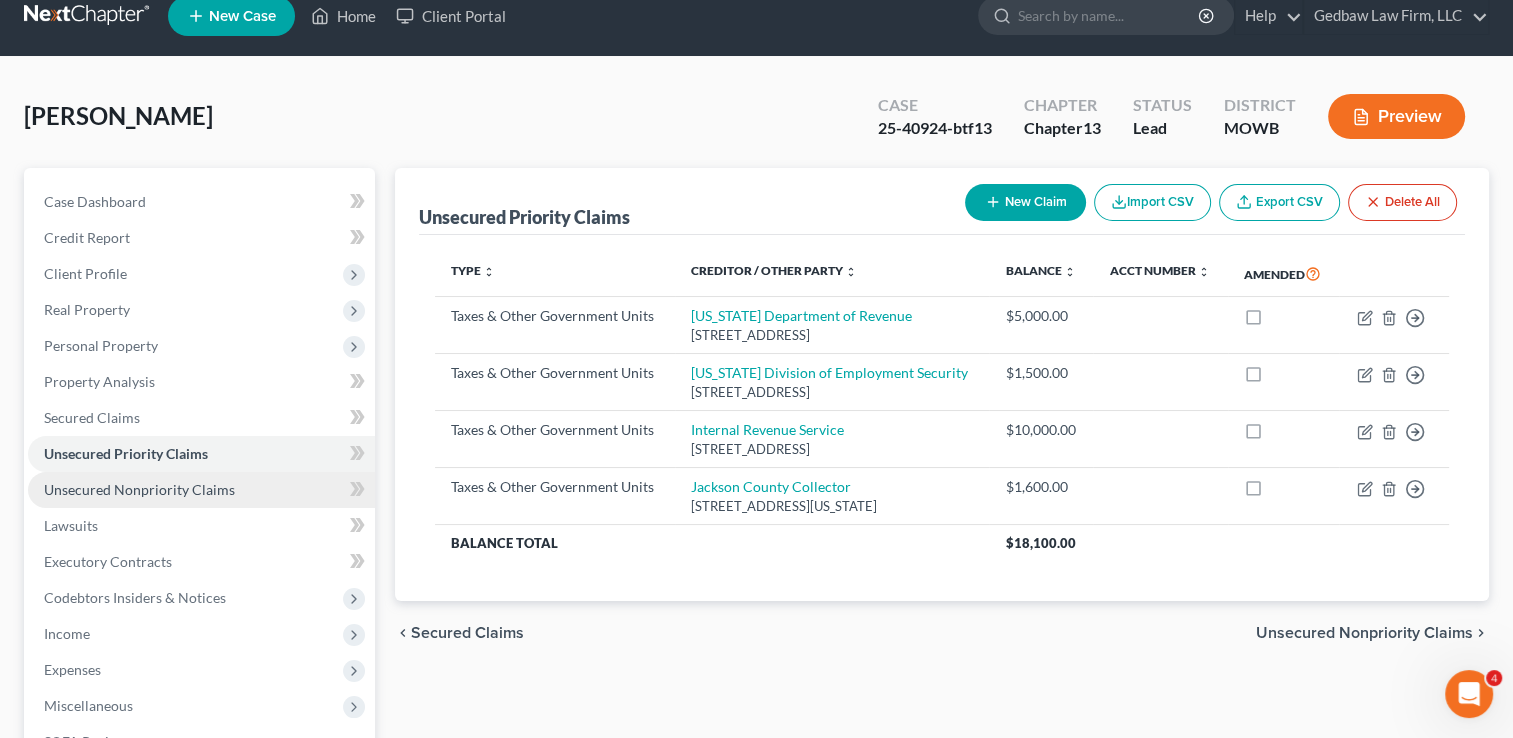 click on "Unsecured Nonpriority Claims" at bounding box center [139, 489] 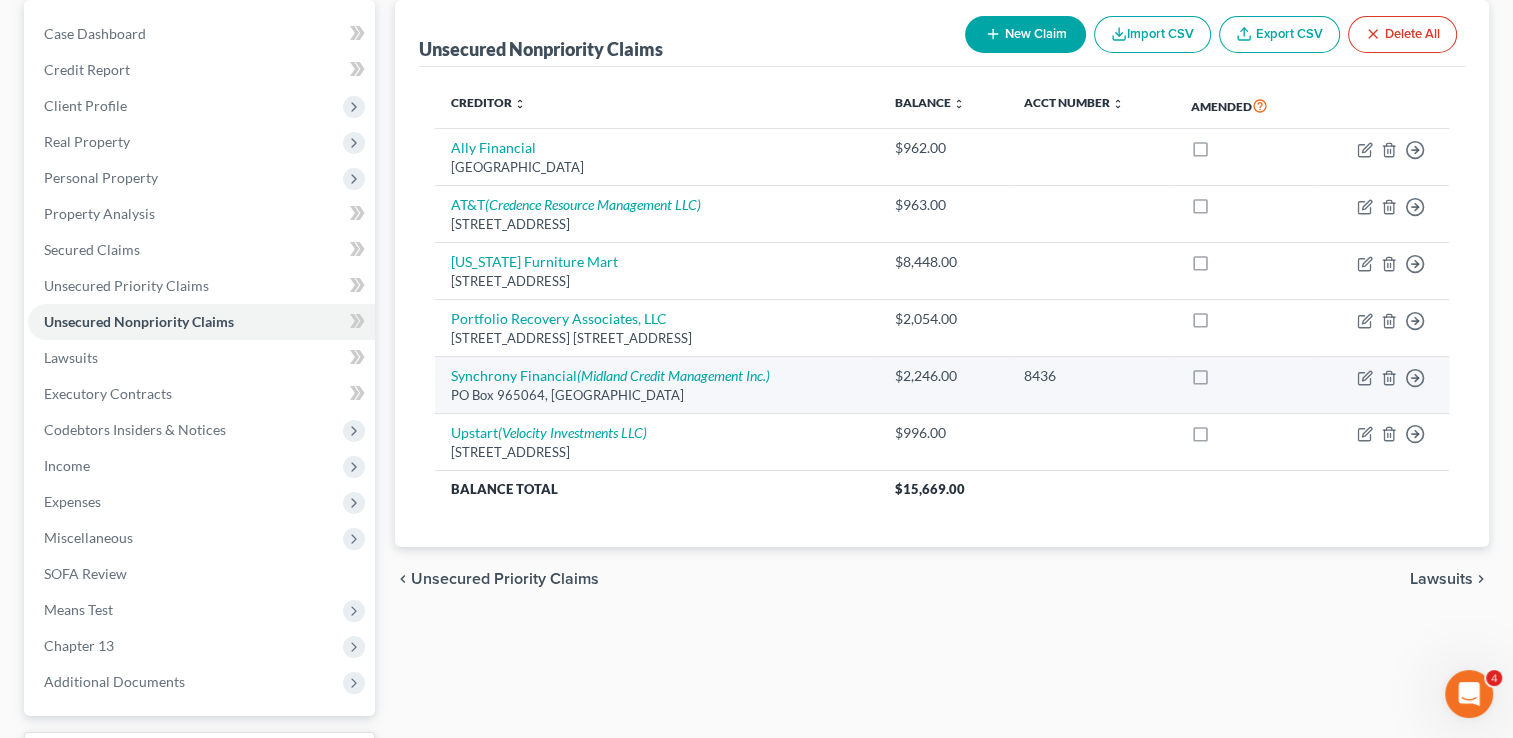 scroll, scrollTop: 275, scrollLeft: 0, axis: vertical 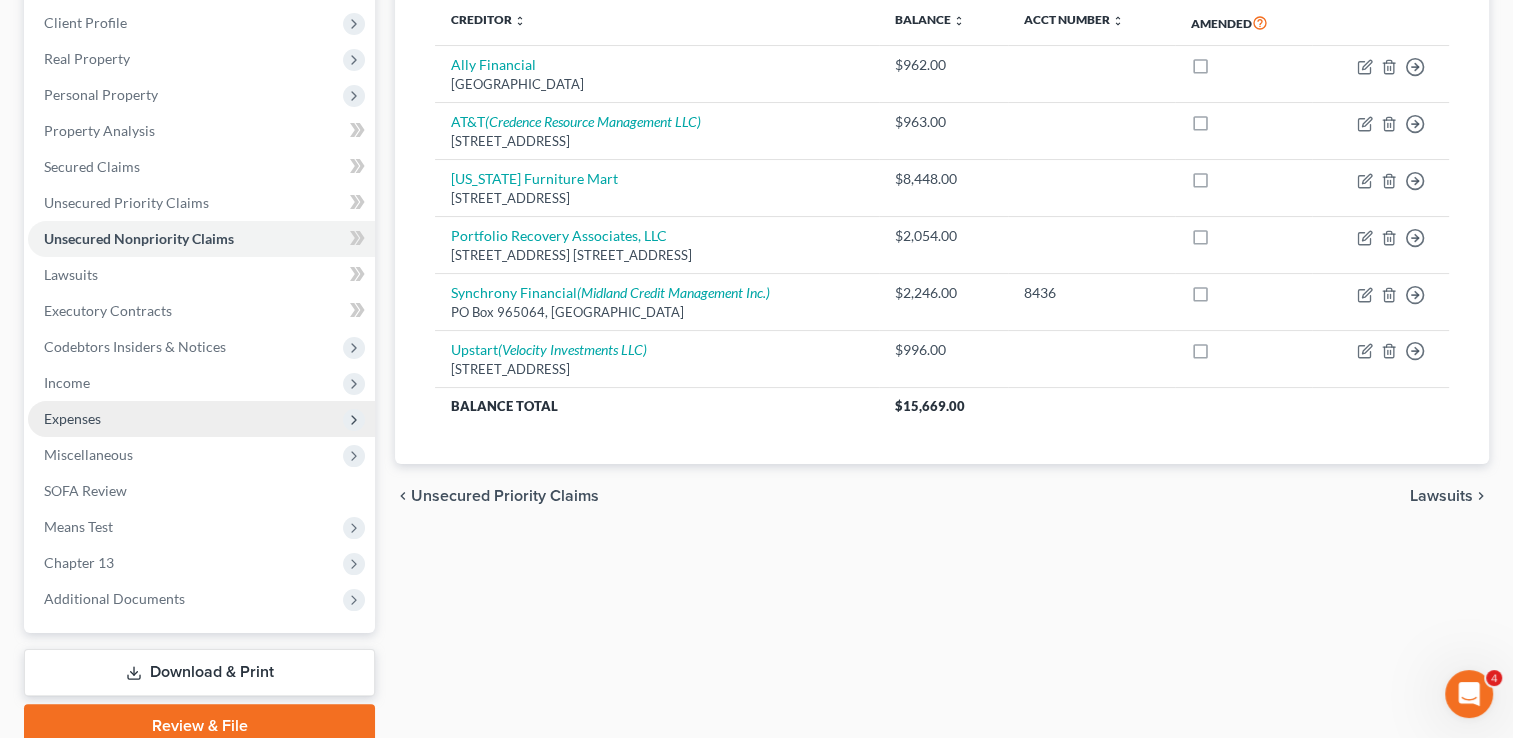 click on "Expenses" at bounding box center [201, 419] 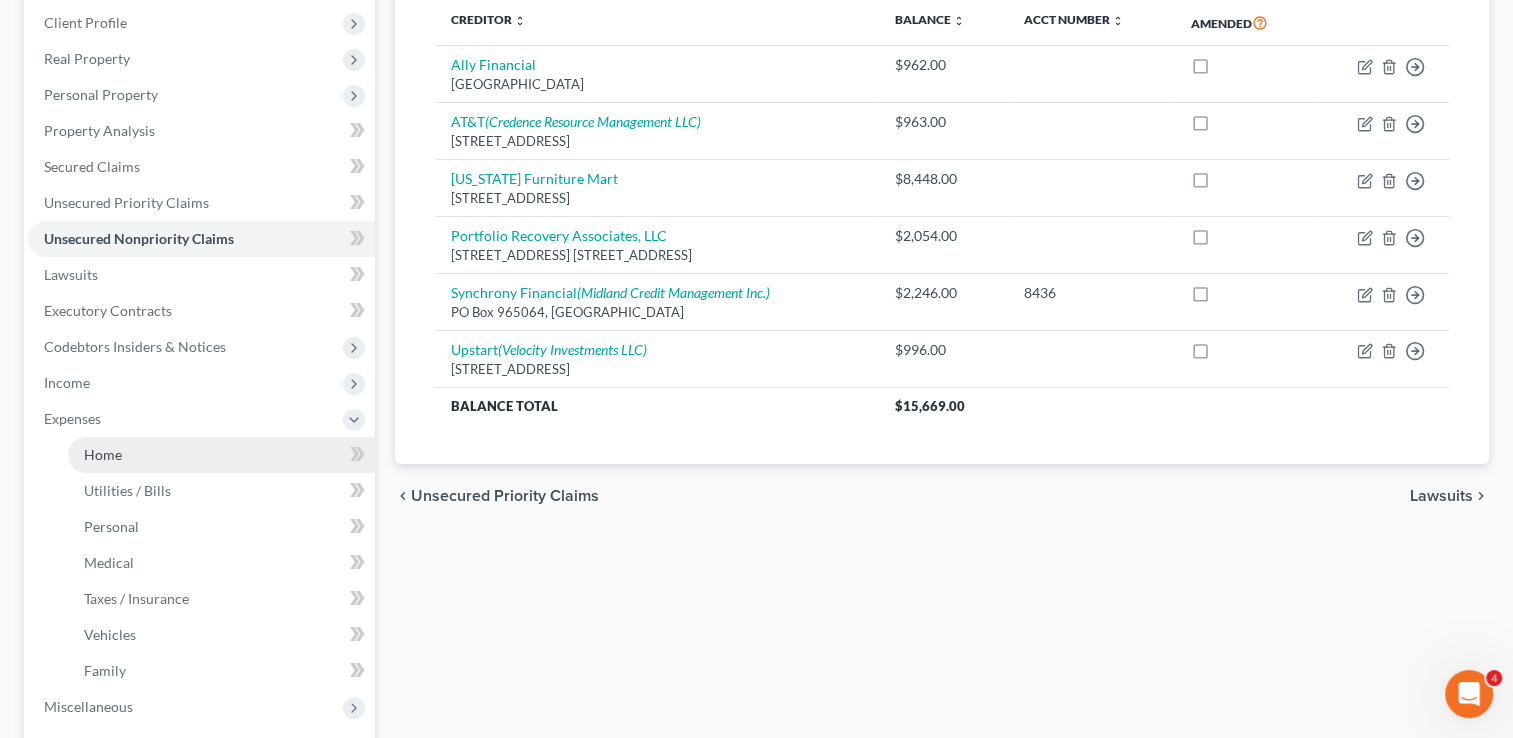 click on "Home" at bounding box center (221, 455) 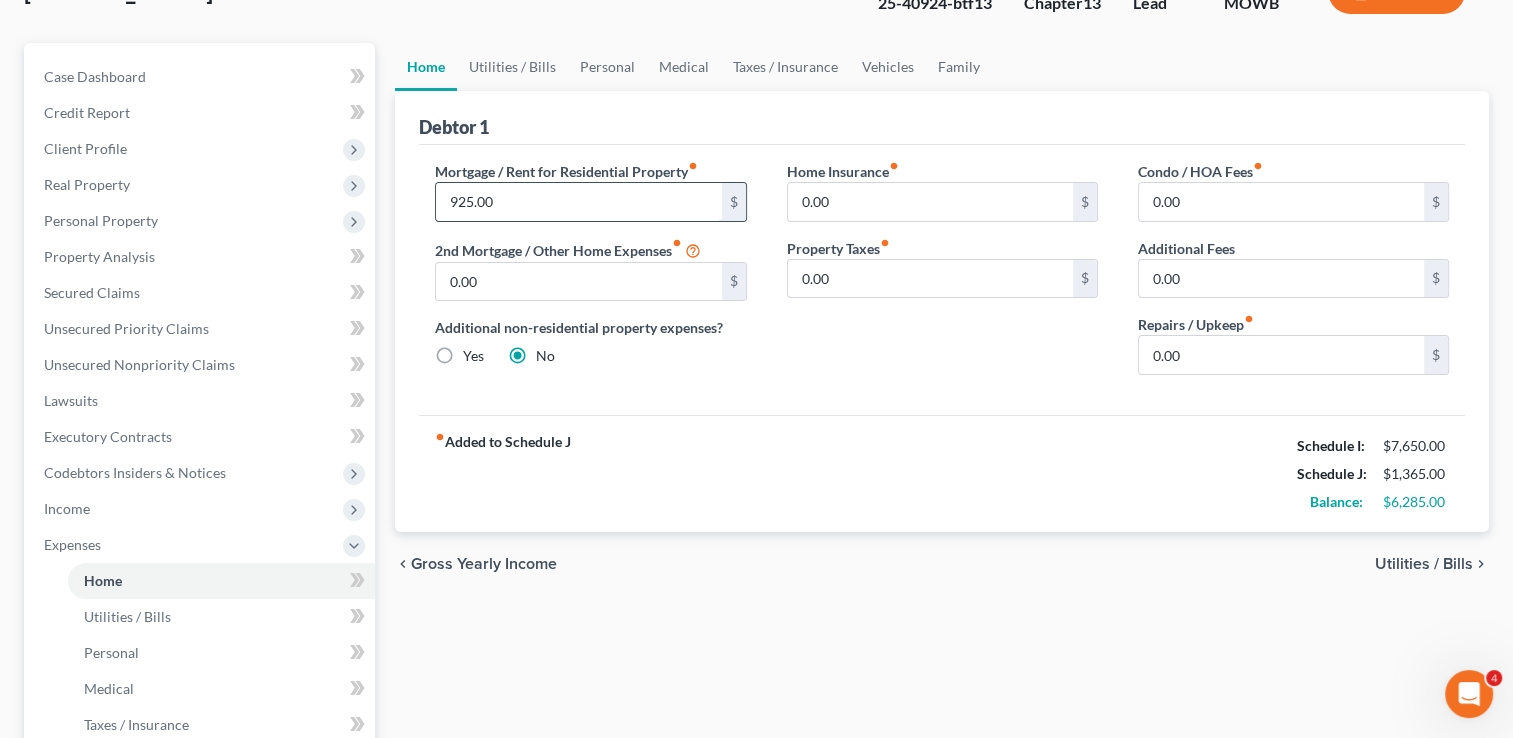 scroll, scrollTop: 150, scrollLeft: 0, axis: vertical 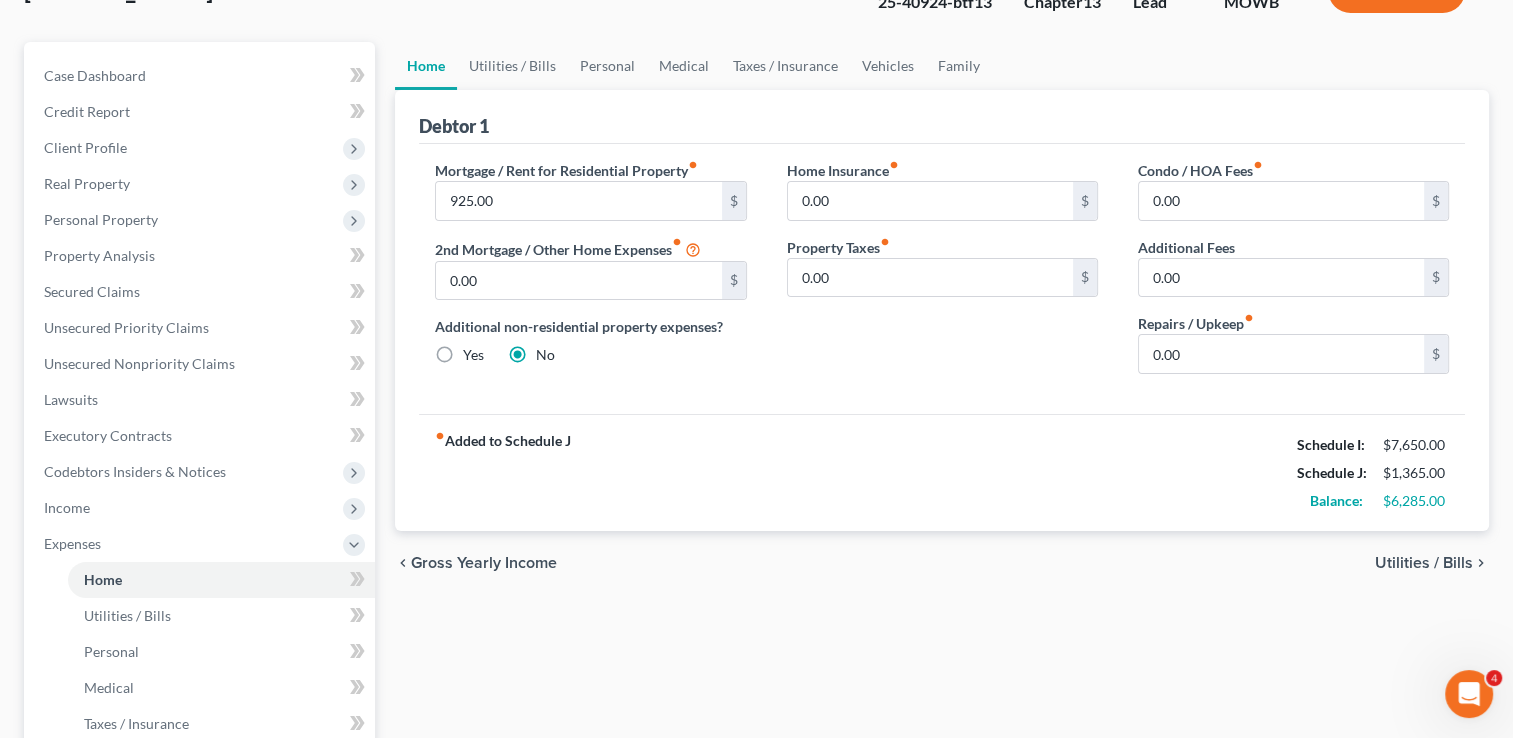 click on "Utilities / Bills" at bounding box center (1424, 563) 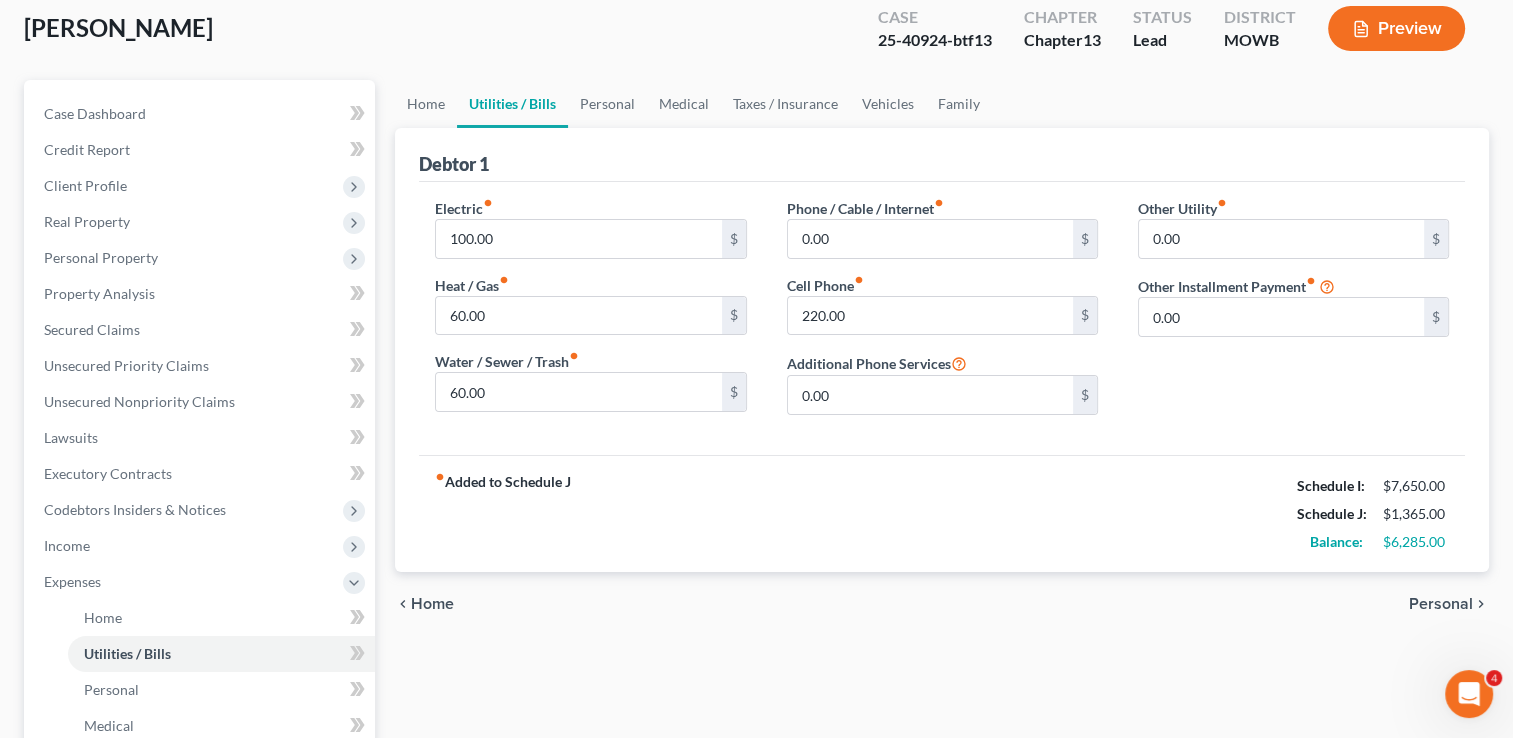 scroll, scrollTop: 124, scrollLeft: 0, axis: vertical 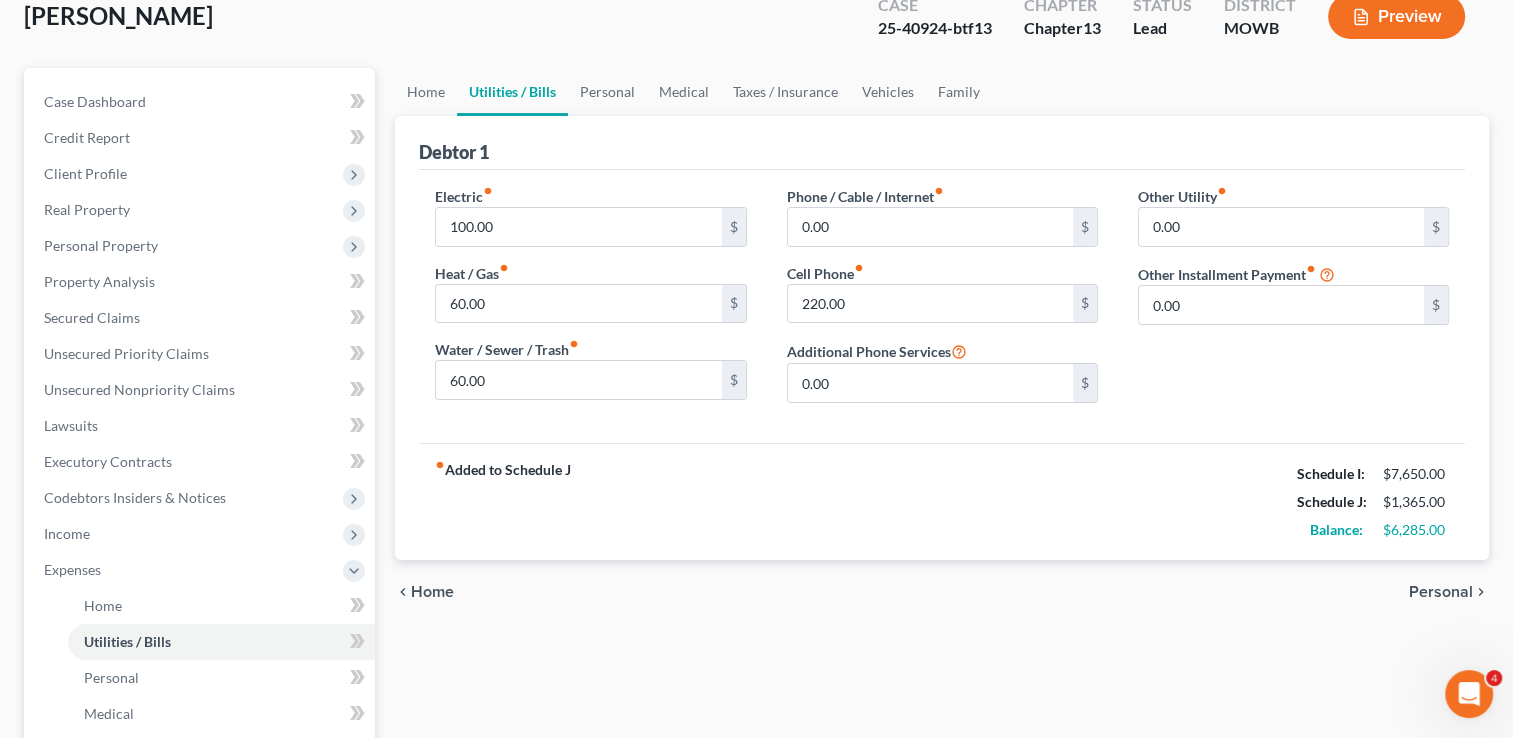 click on "Personal" at bounding box center (1441, 592) 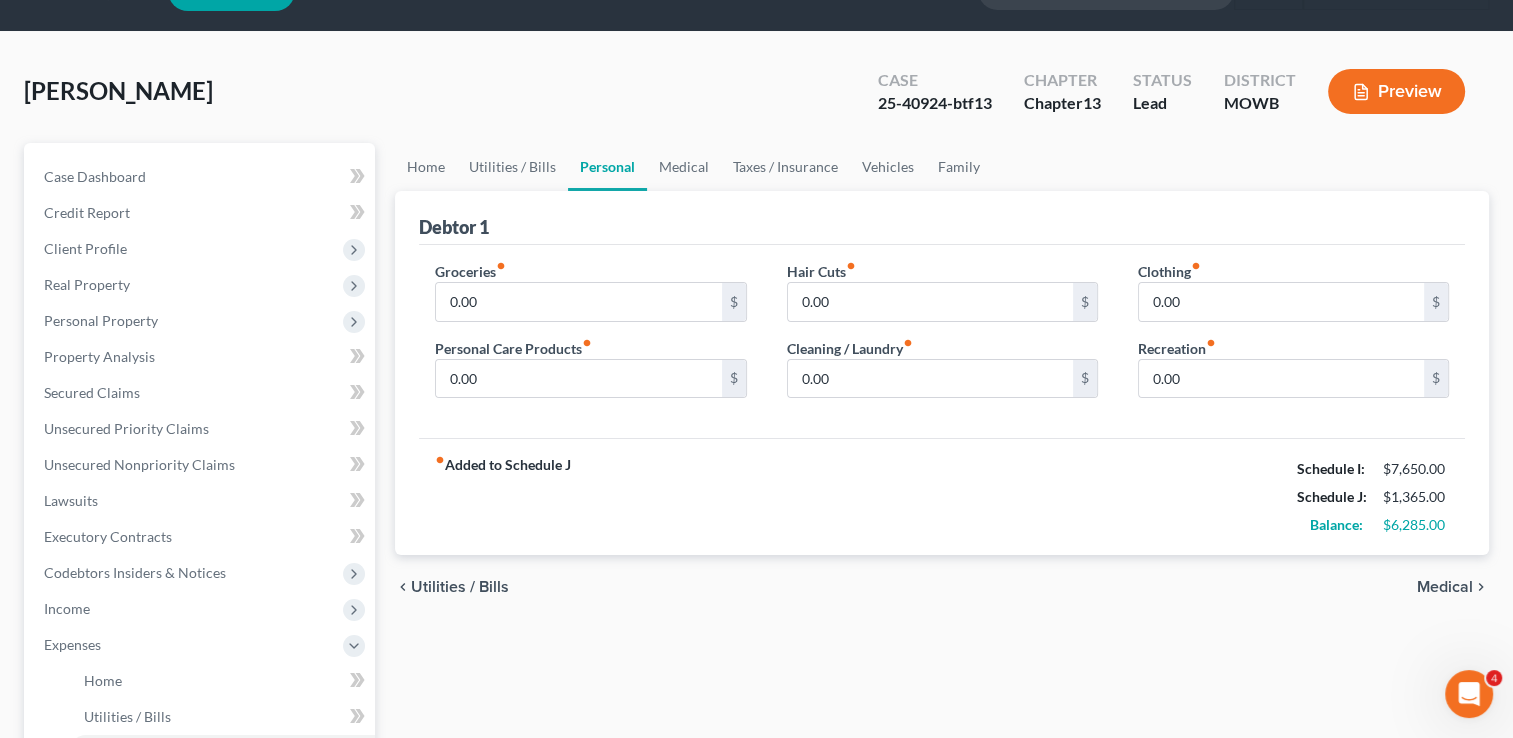 scroll, scrollTop: 0, scrollLeft: 0, axis: both 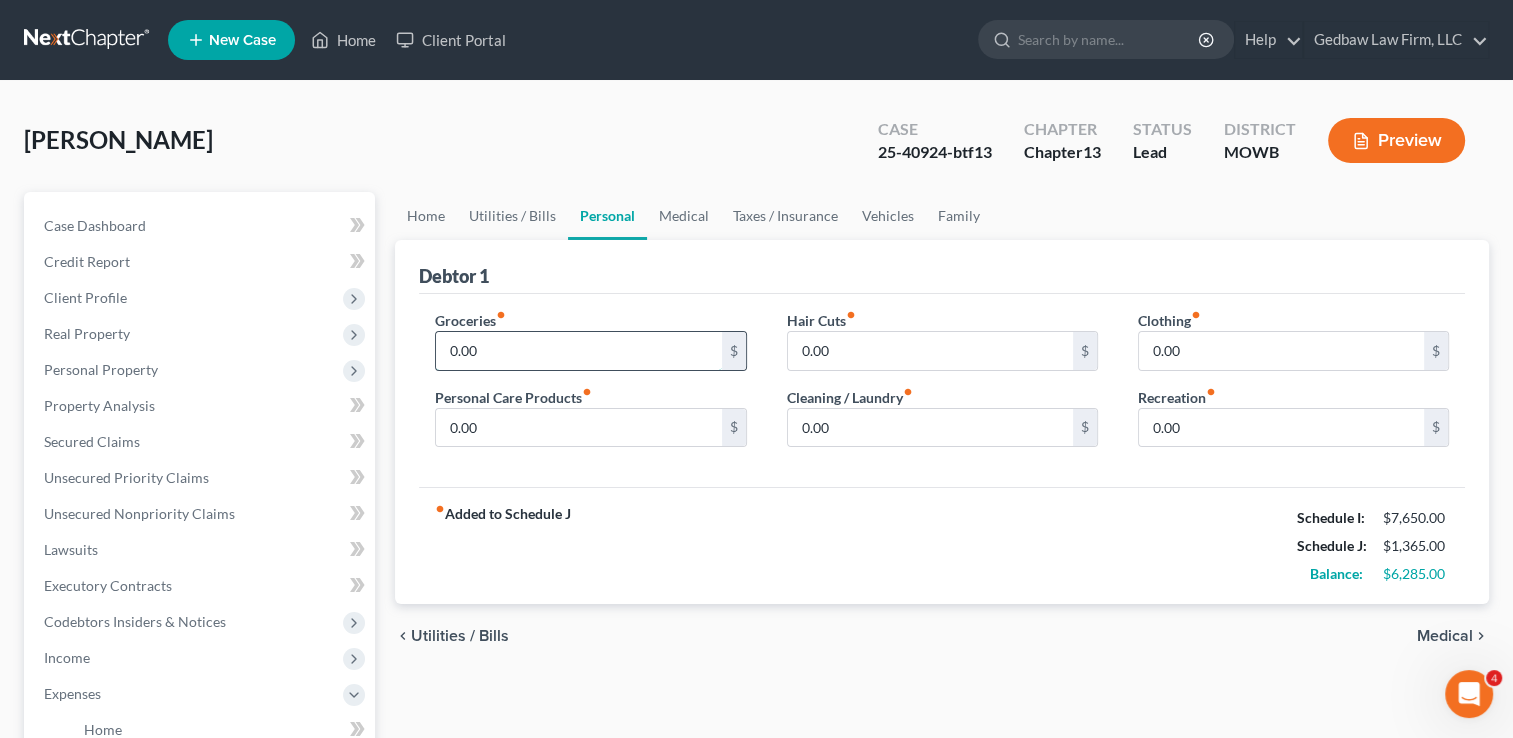 click on "0.00" at bounding box center [578, 351] 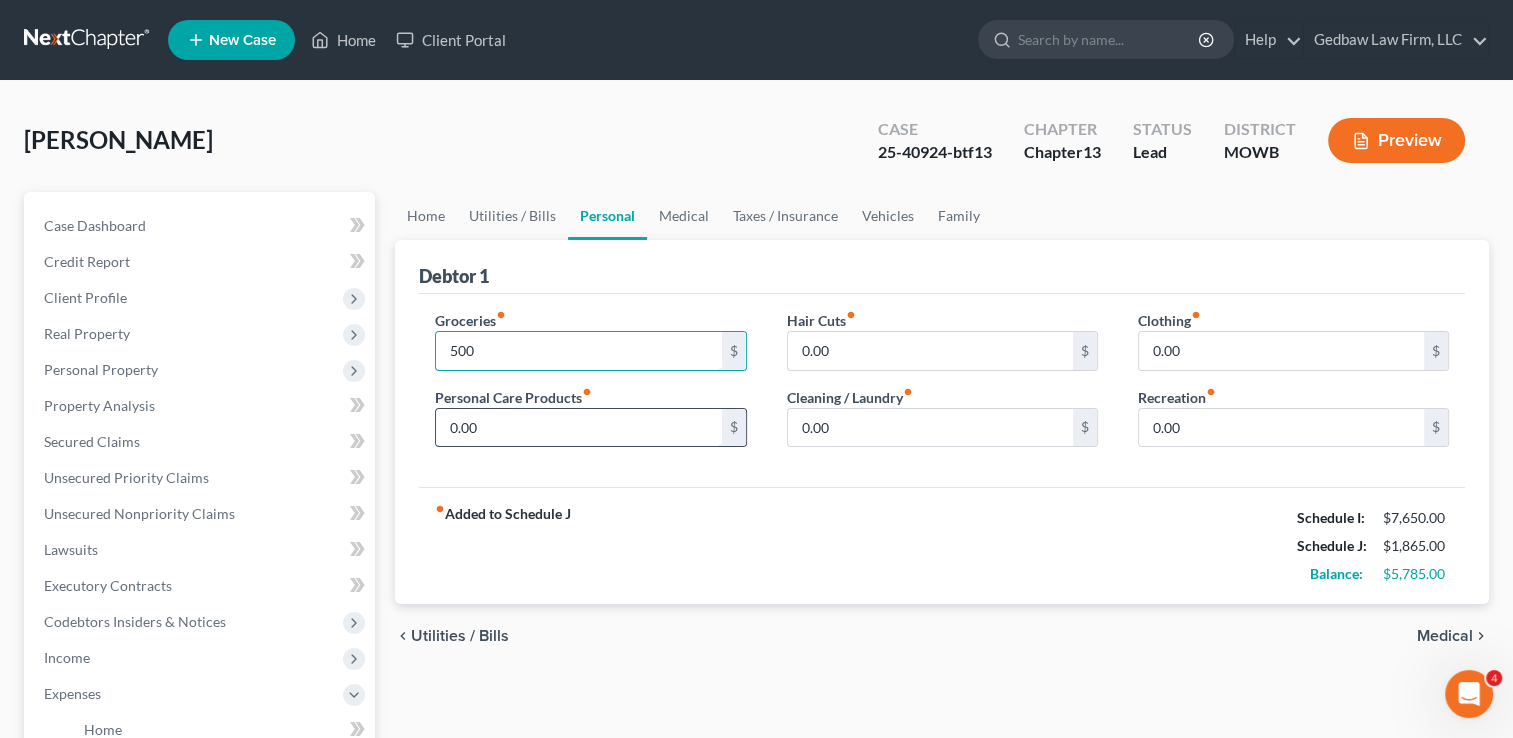 type on "500" 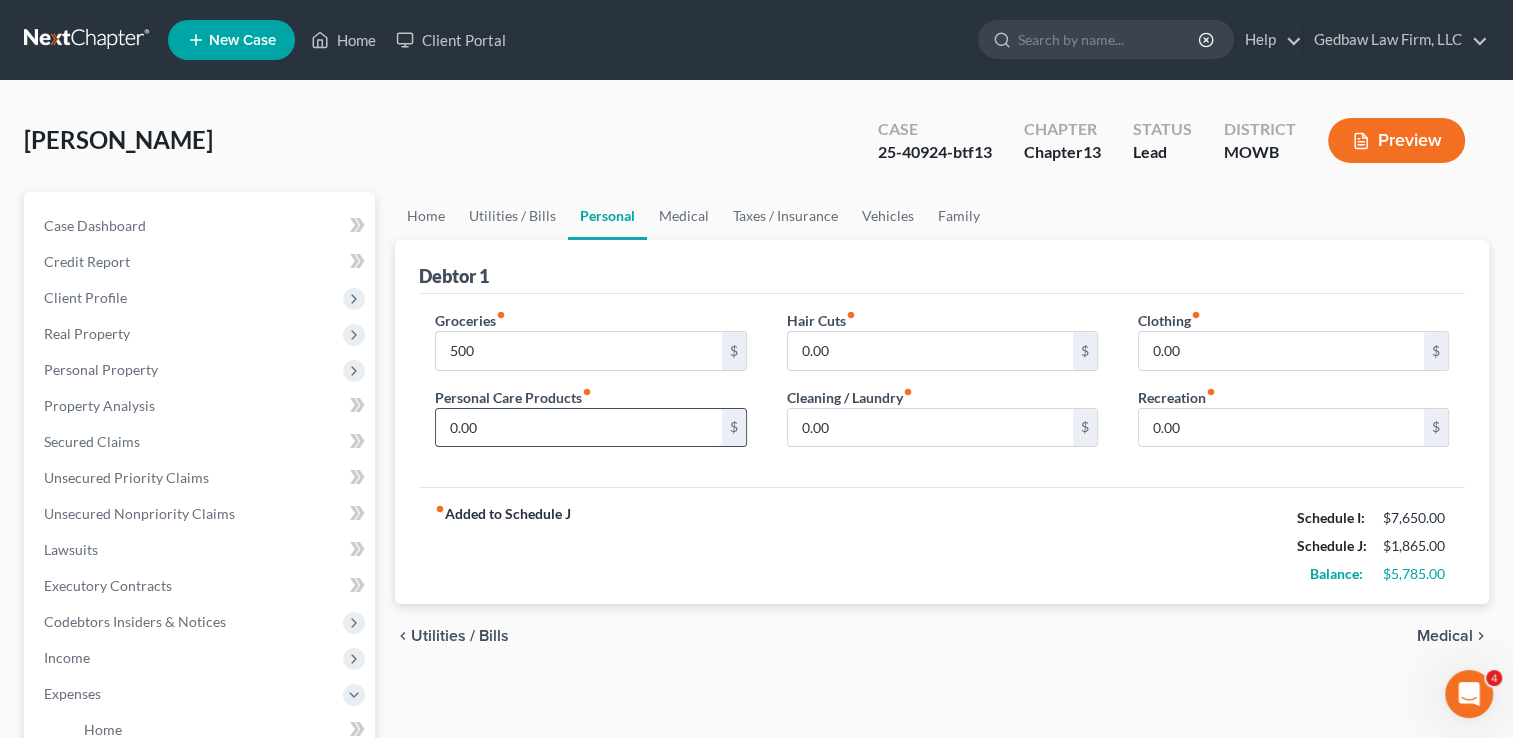 click on "0.00" at bounding box center [578, 428] 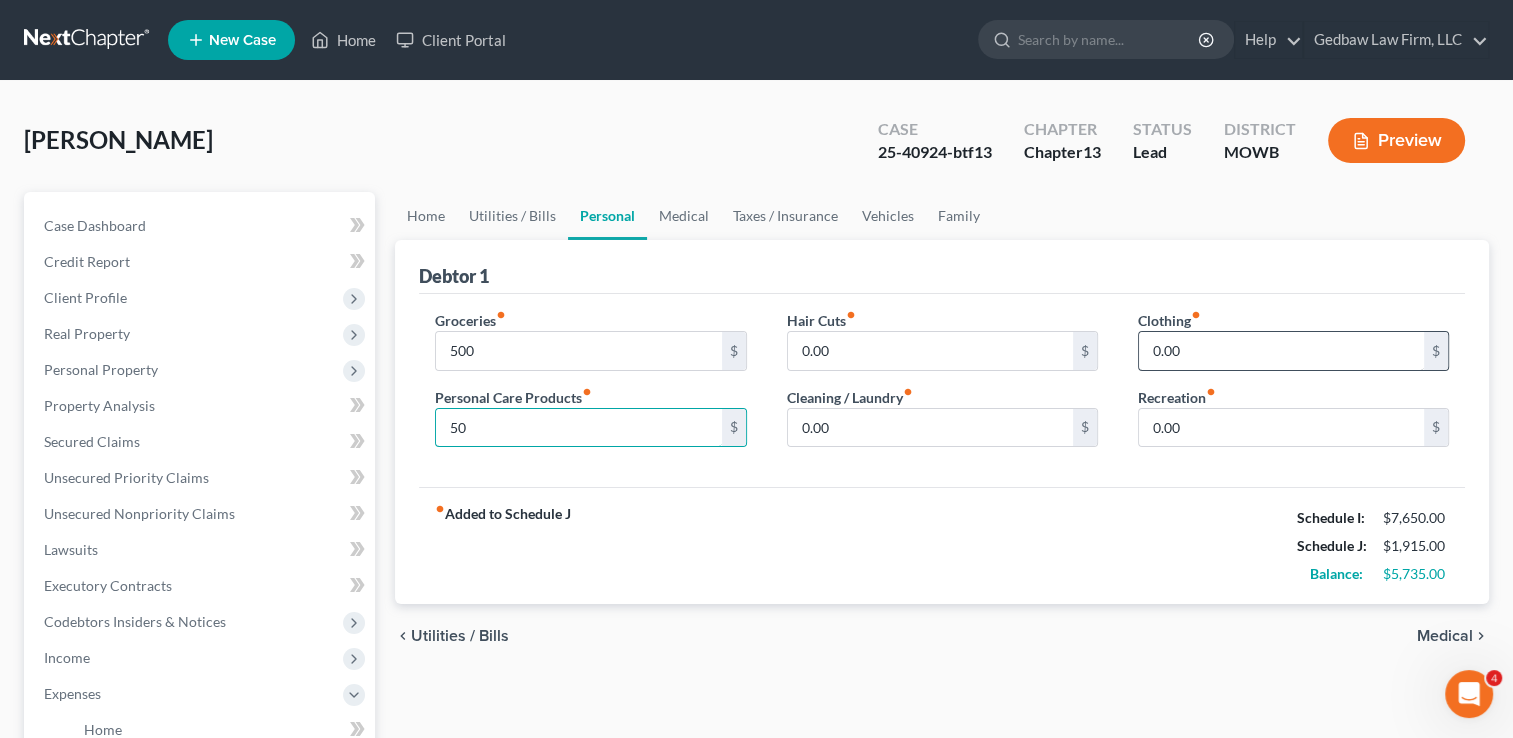 type on "50" 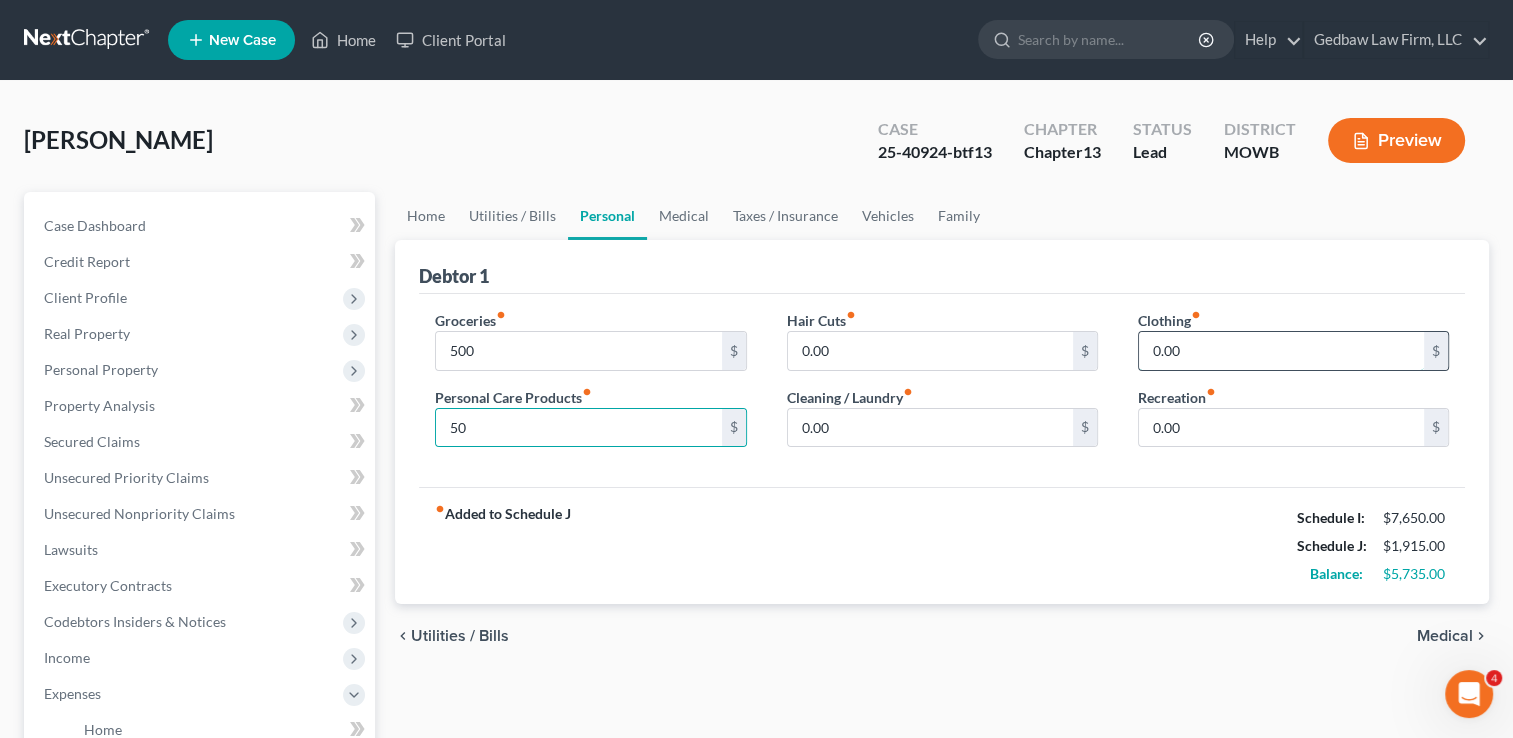 click on "0.00" at bounding box center (1281, 351) 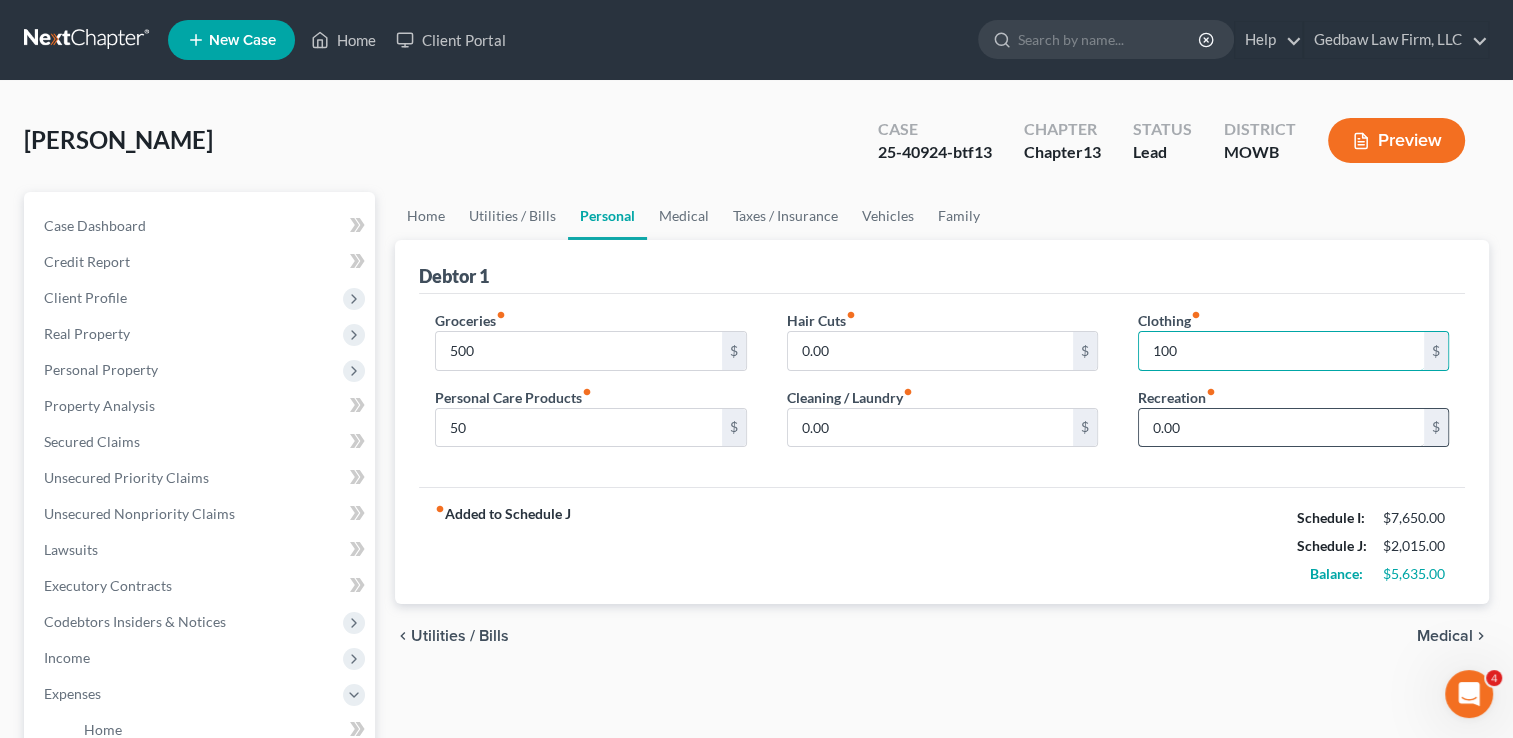type on "100" 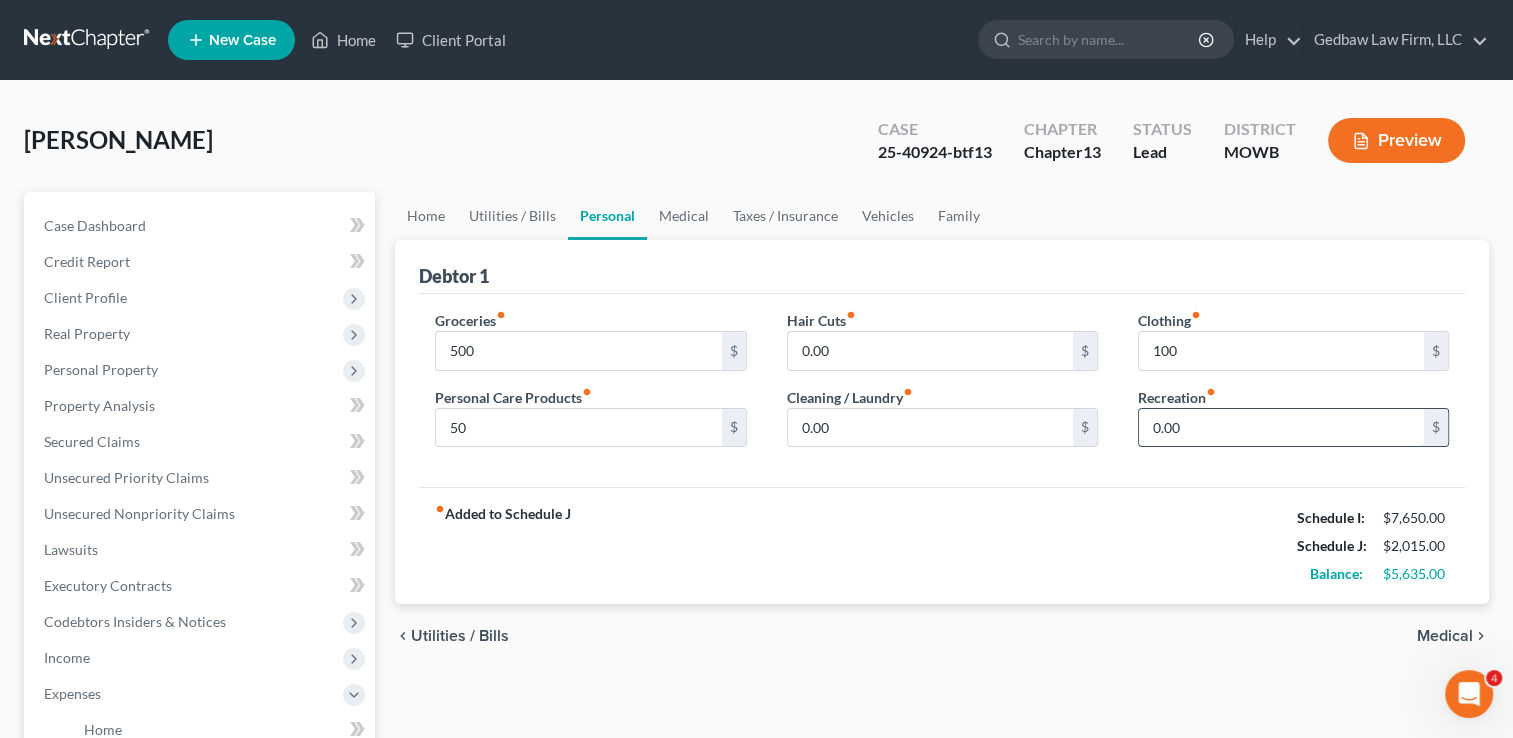 click on "0.00" at bounding box center (1281, 428) 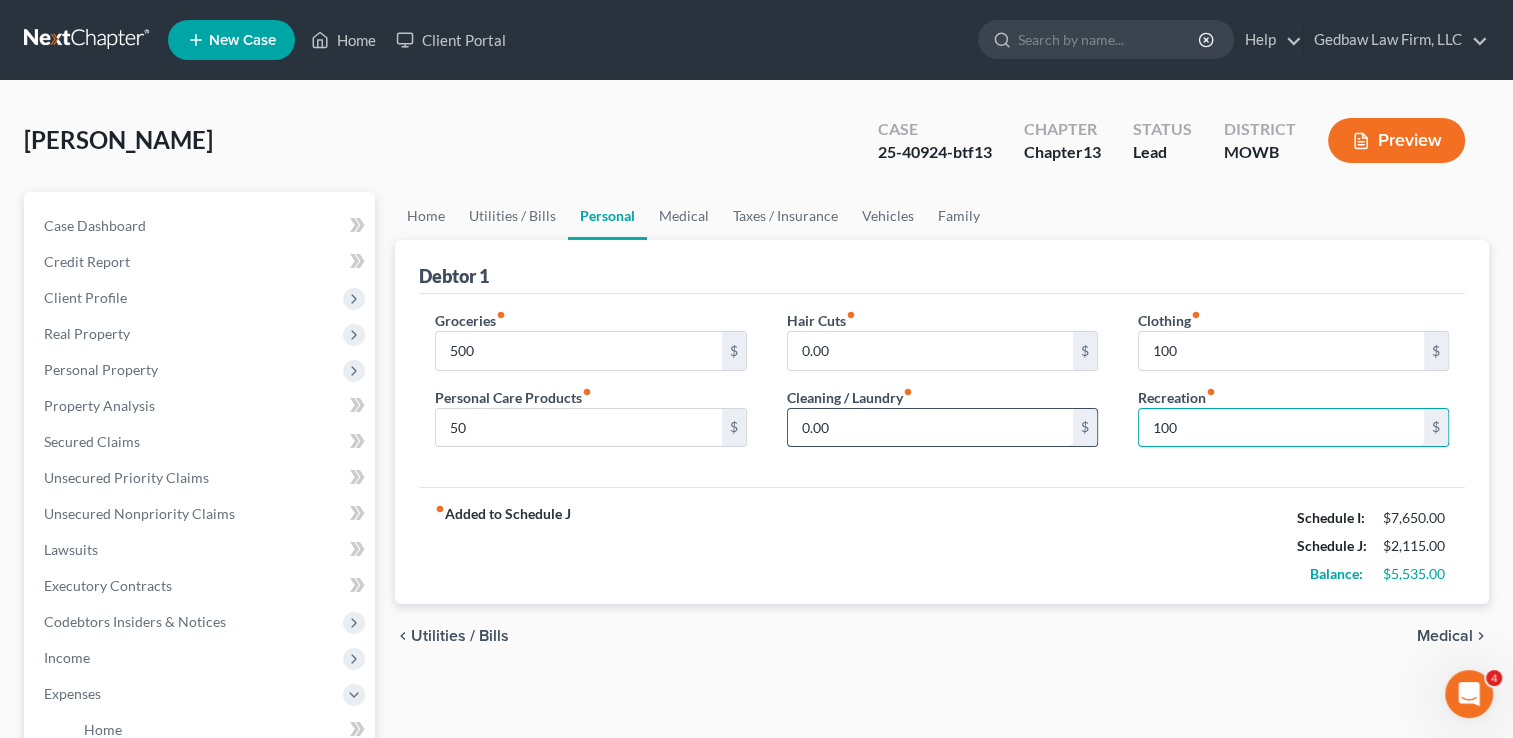type on "100" 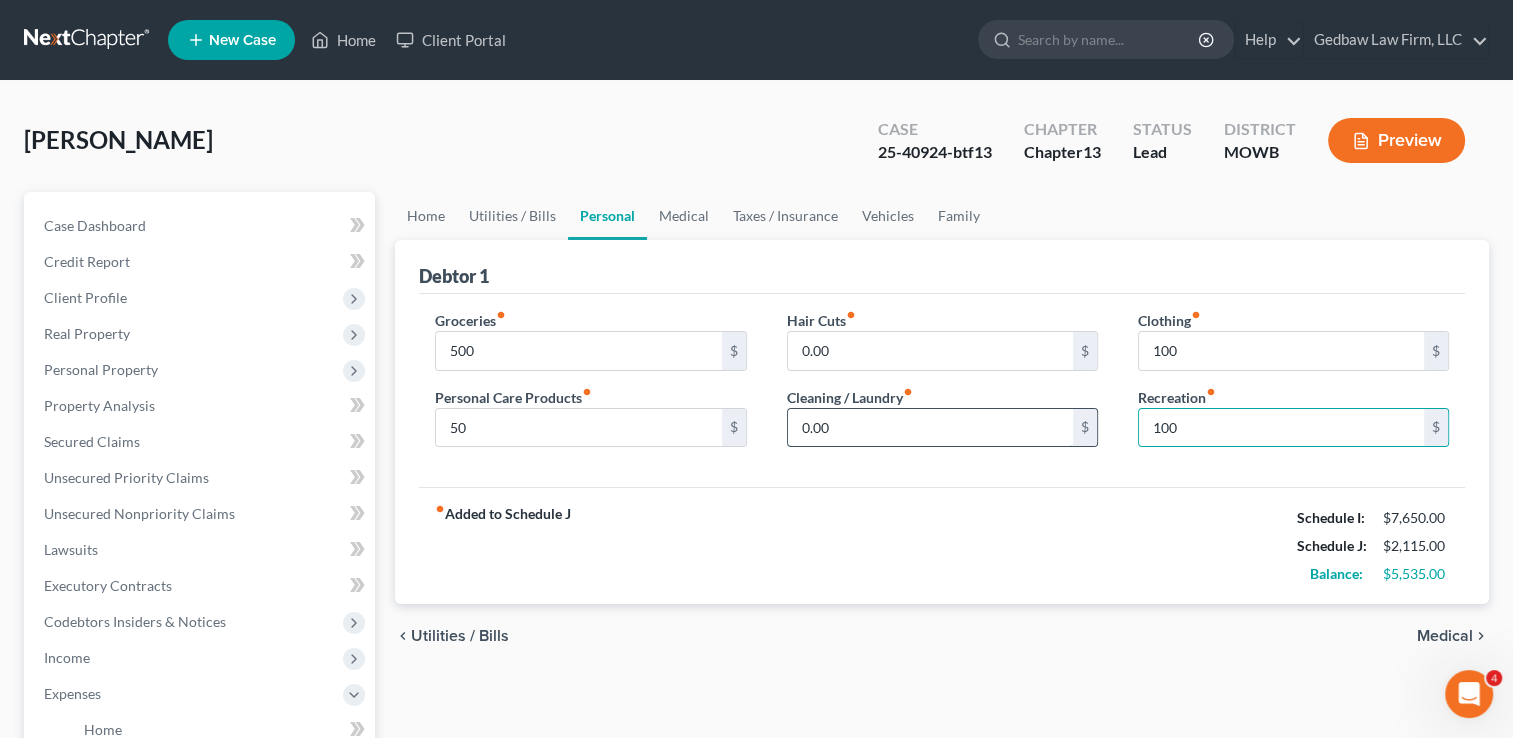click on "0.00" at bounding box center (930, 428) 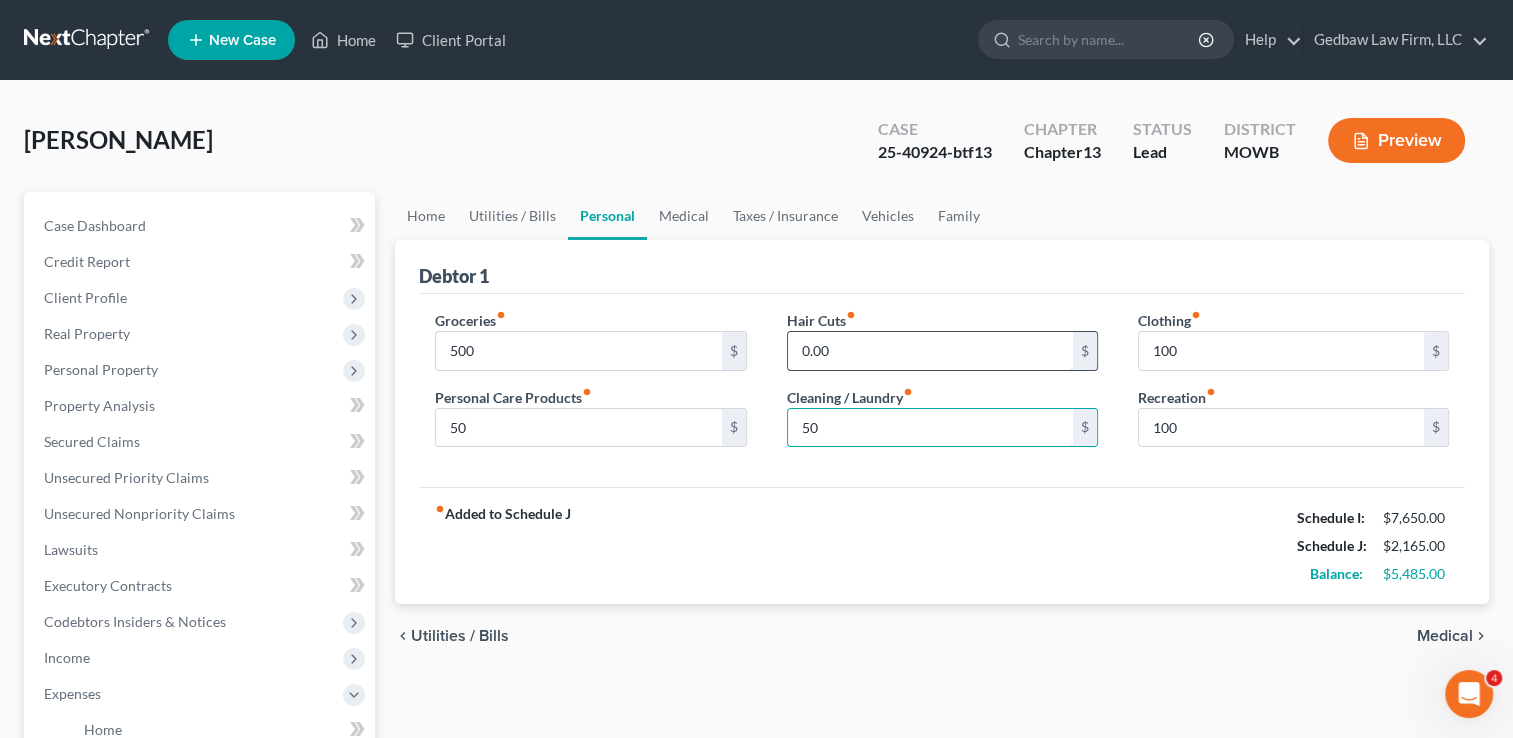 type 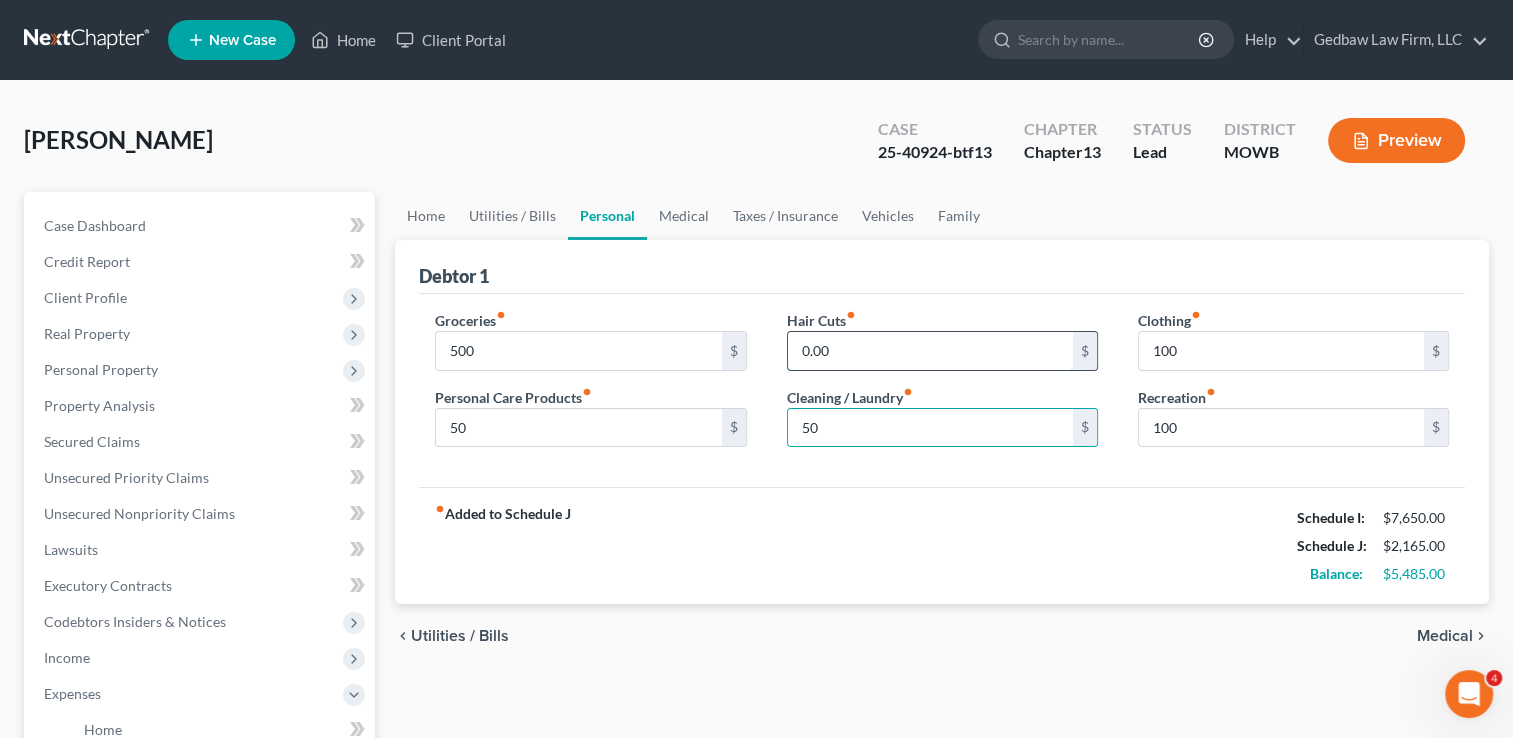 click on "0.00" at bounding box center (930, 351) 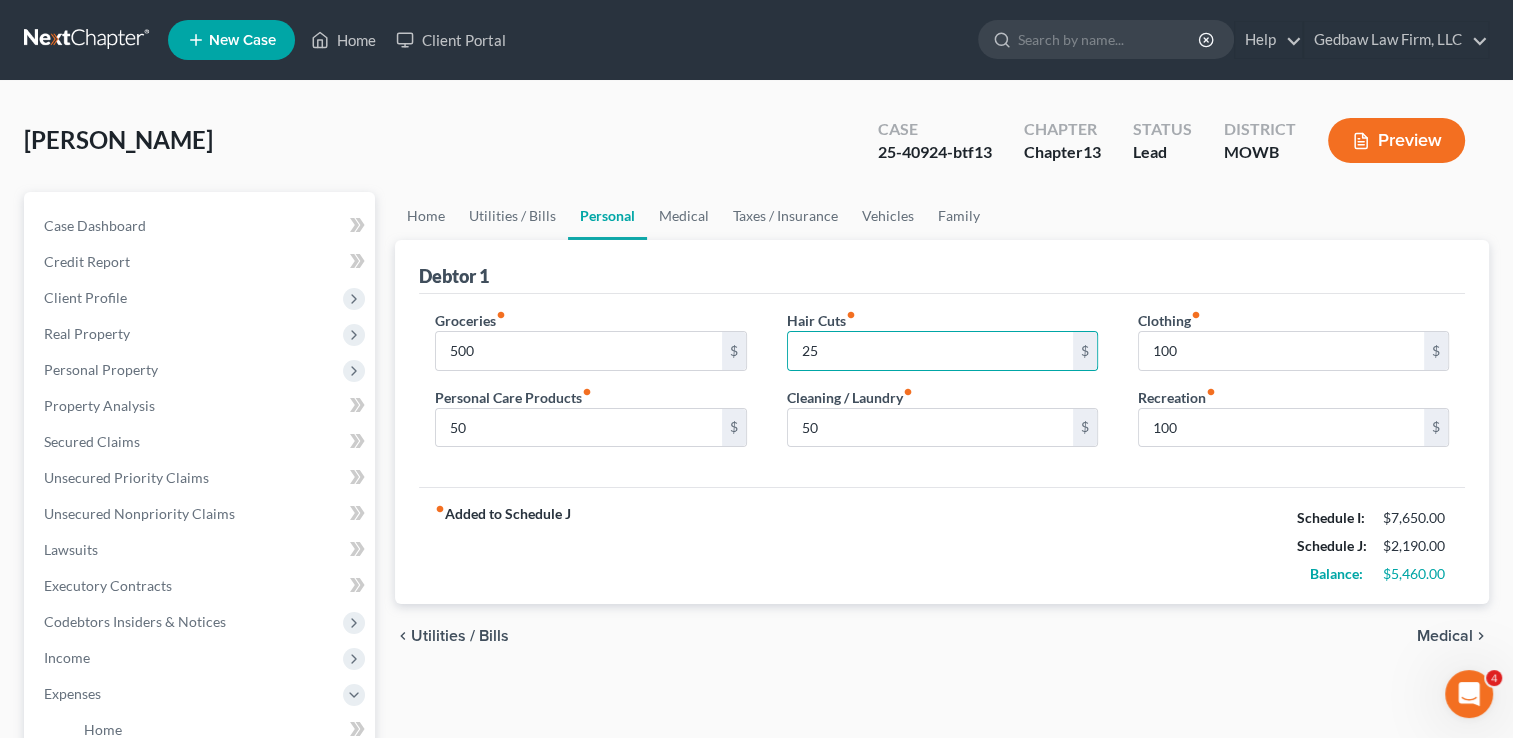 click on "Medical" at bounding box center [1445, 636] 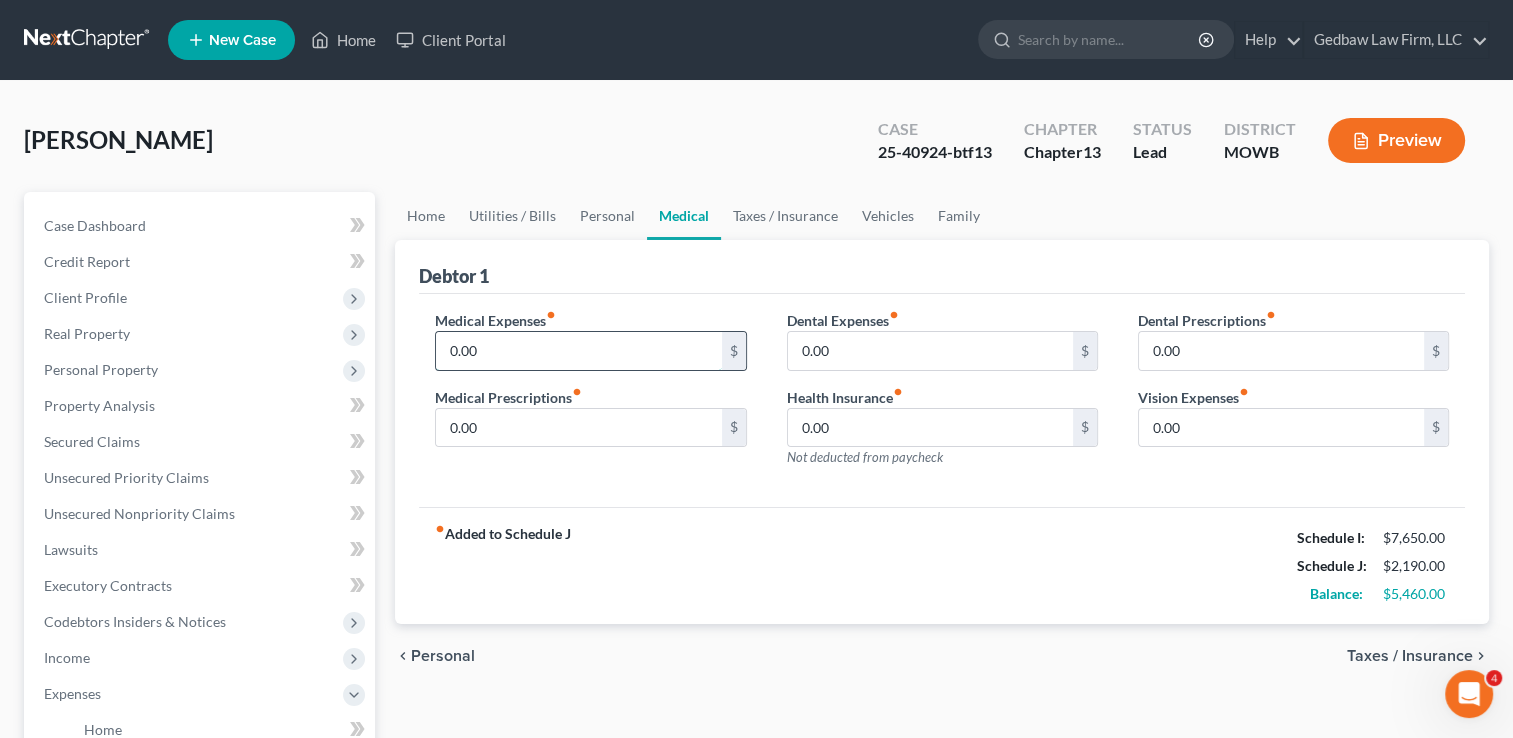 click on "0.00" at bounding box center [578, 351] 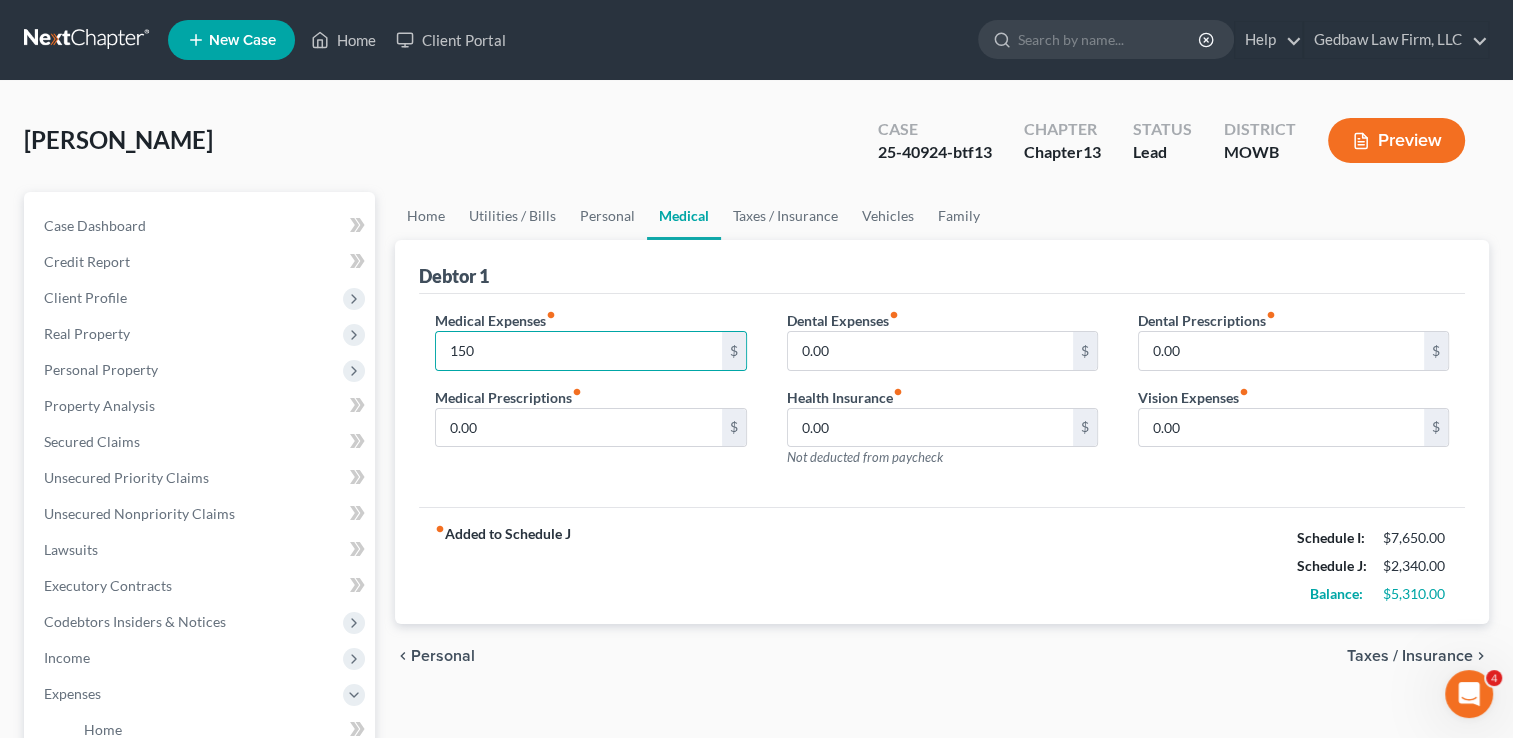 click on "Taxes / Insurance" at bounding box center (1410, 656) 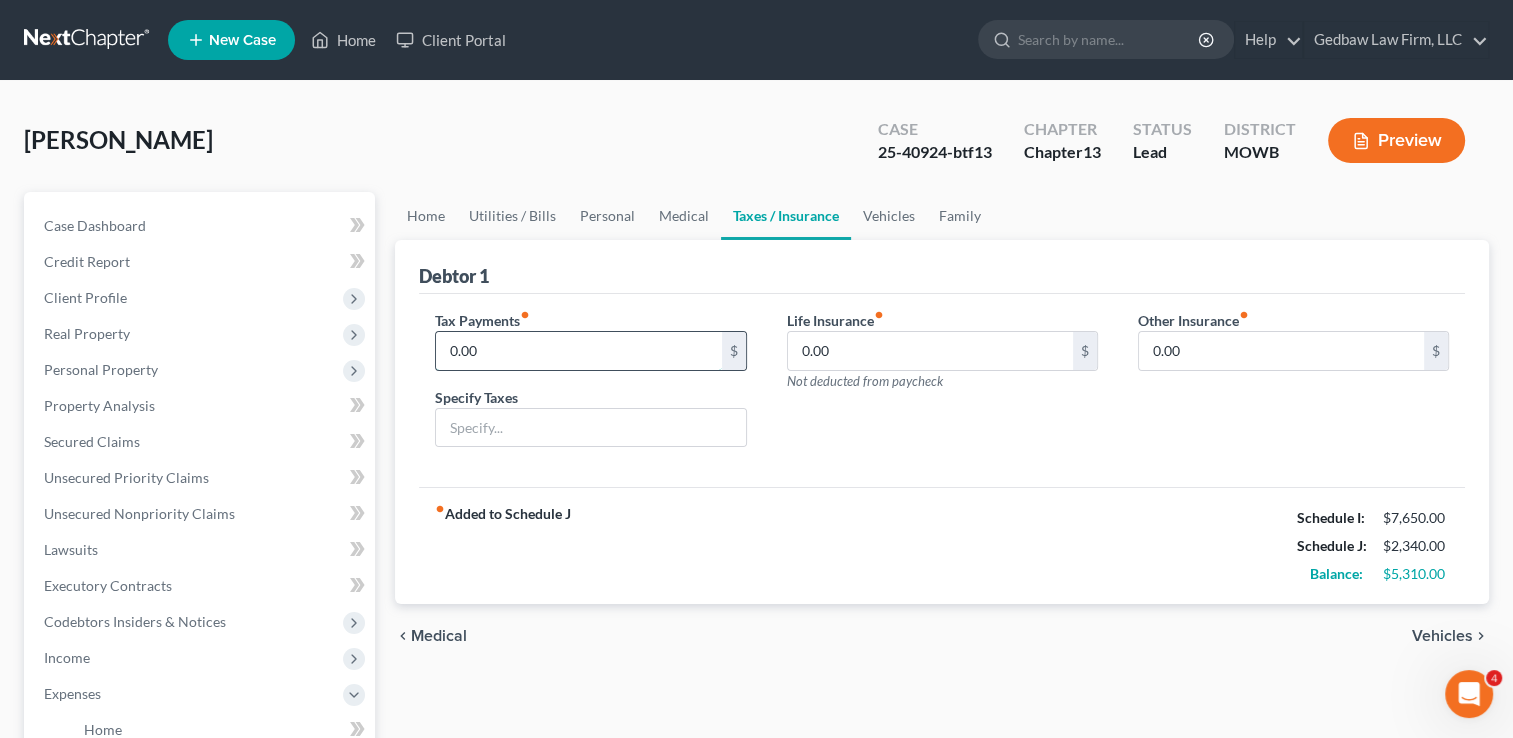 click on "0.00" at bounding box center (578, 351) 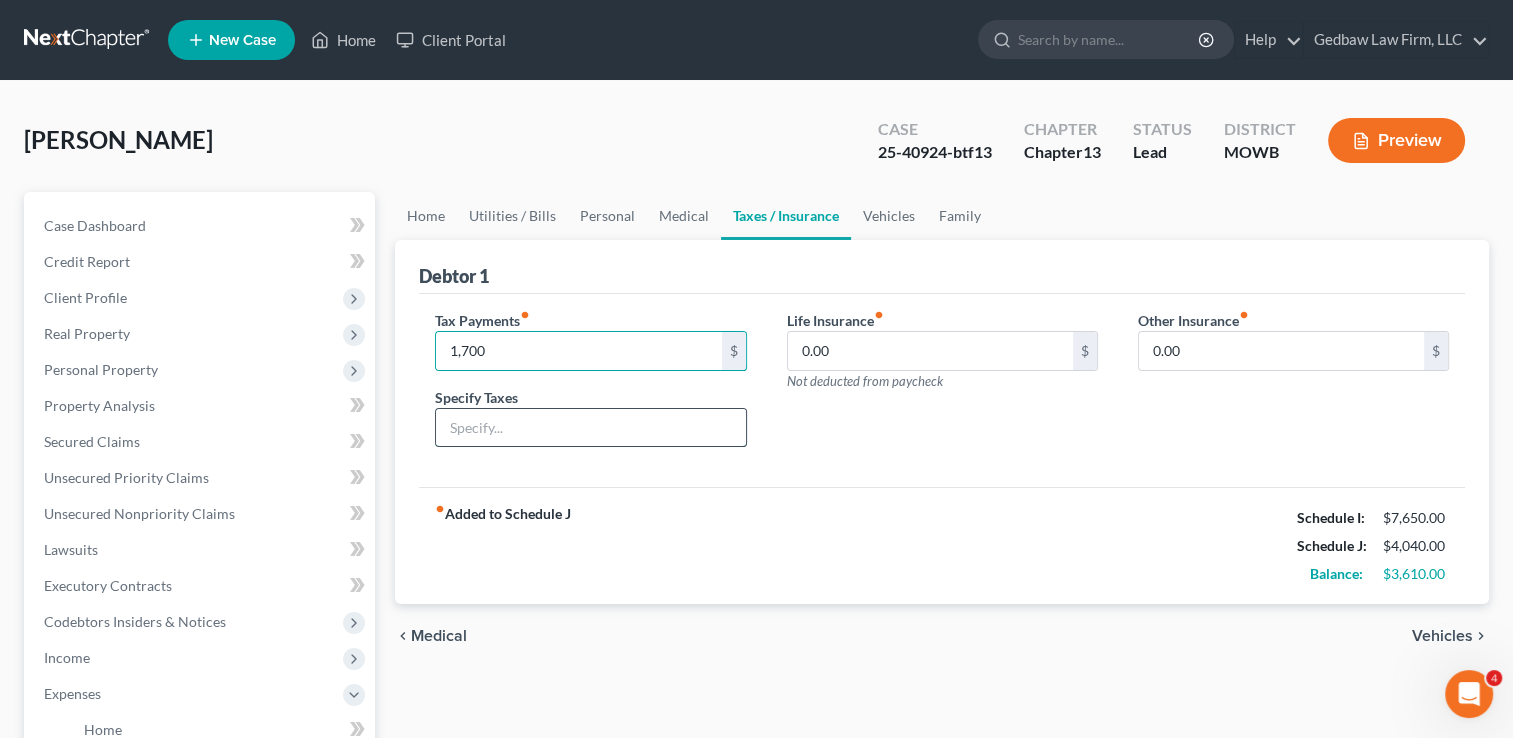 click at bounding box center (590, 428) 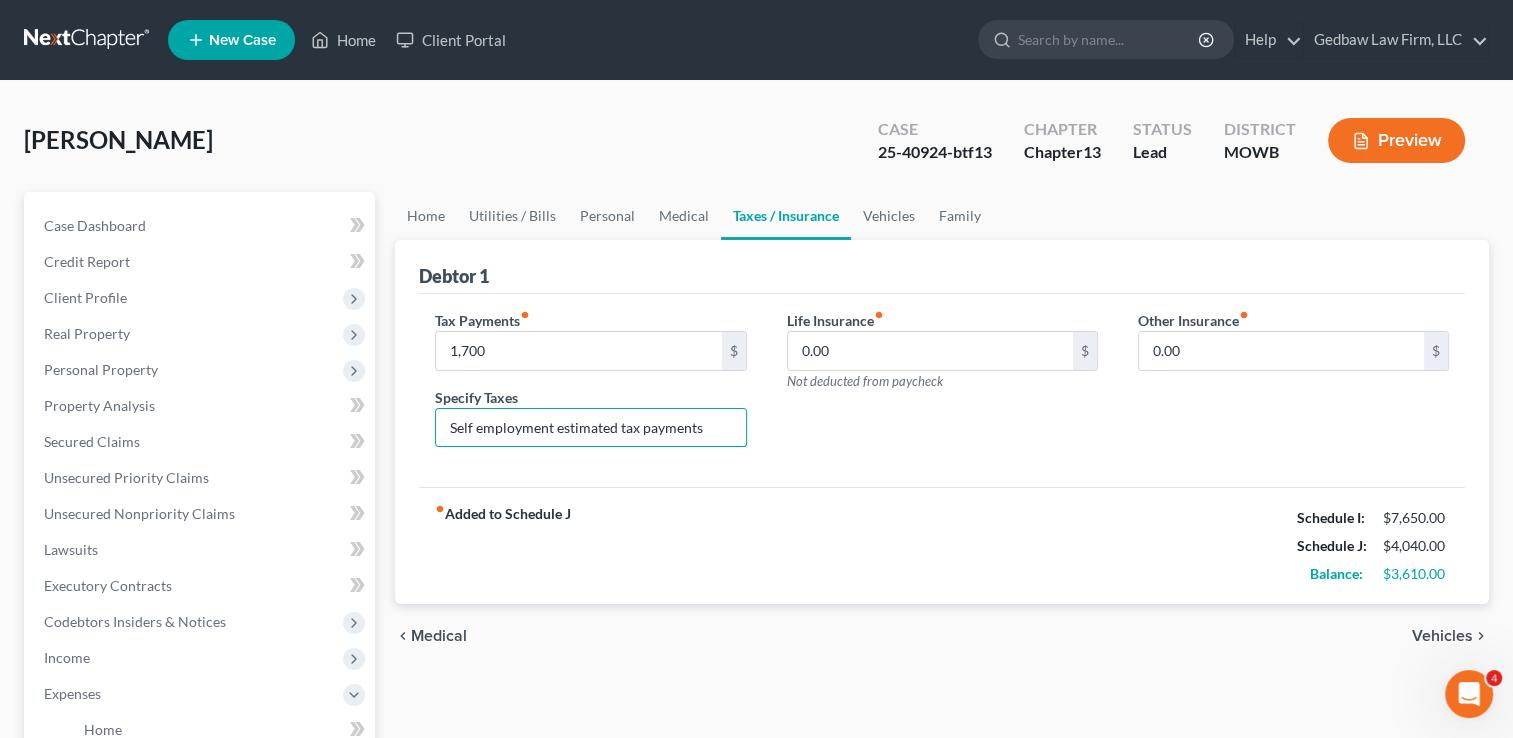 click on "Vehicles" at bounding box center (1442, 636) 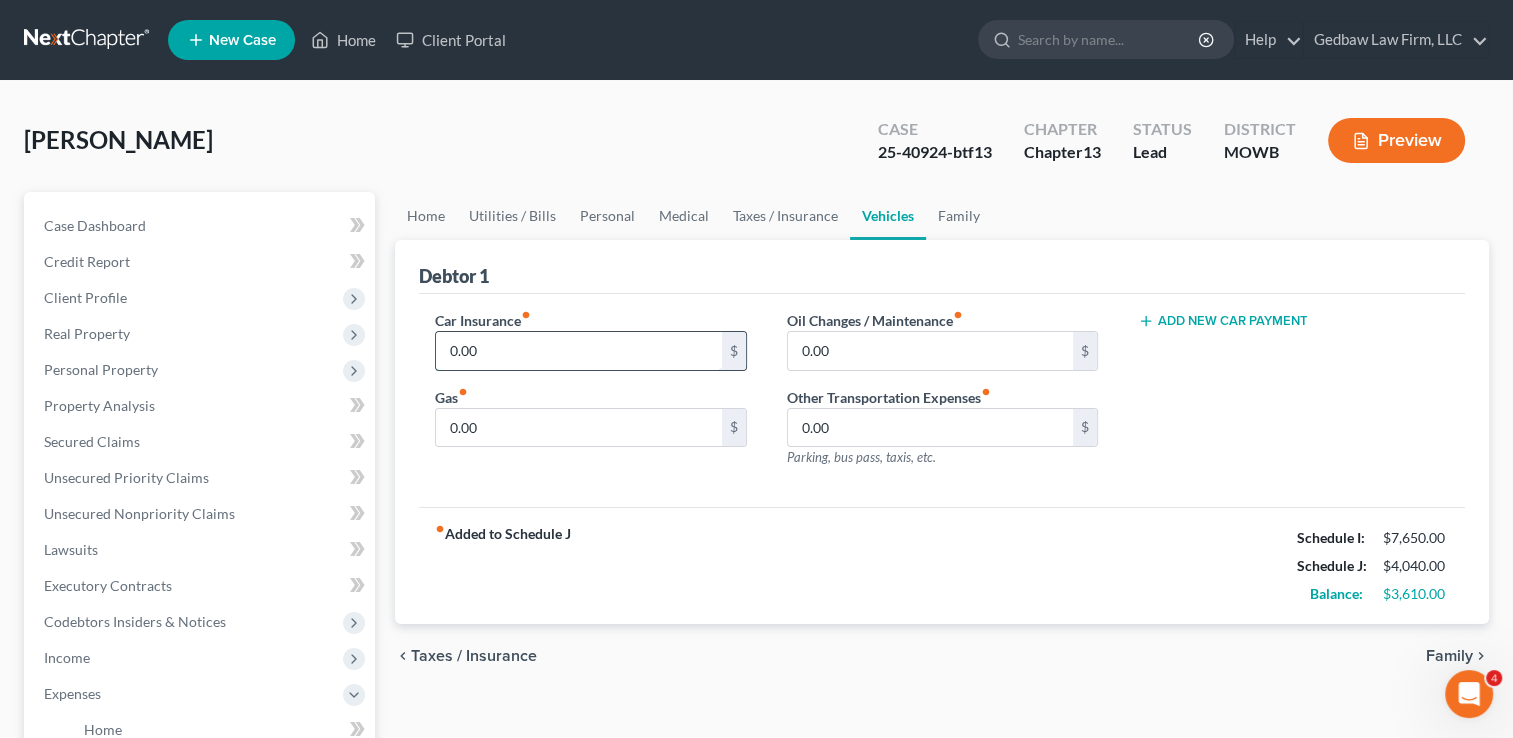 click on "0.00" at bounding box center [578, 351] 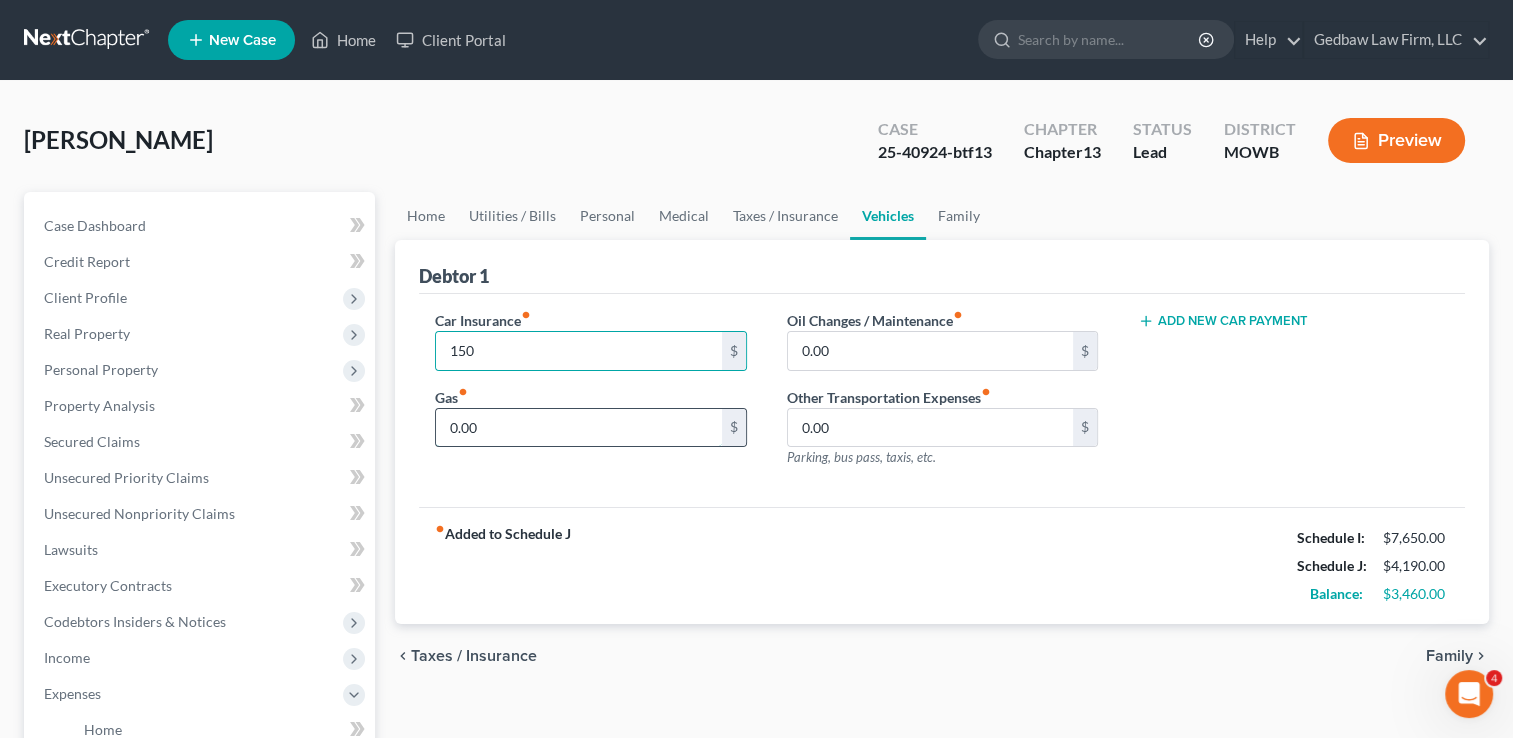 click on "0.00" at bounding box center (578, 428) 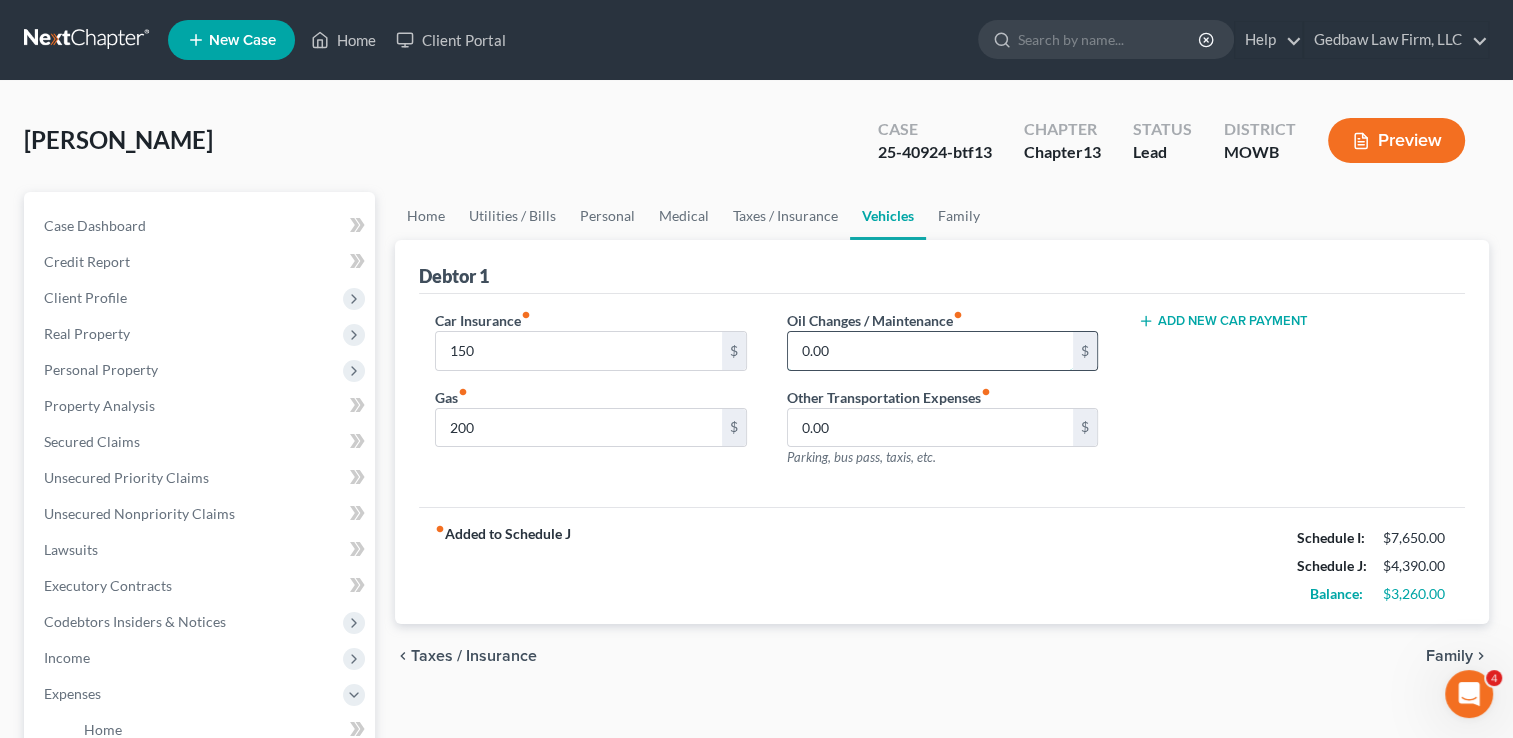 click on "0.00" at bounding box center [930, 351] 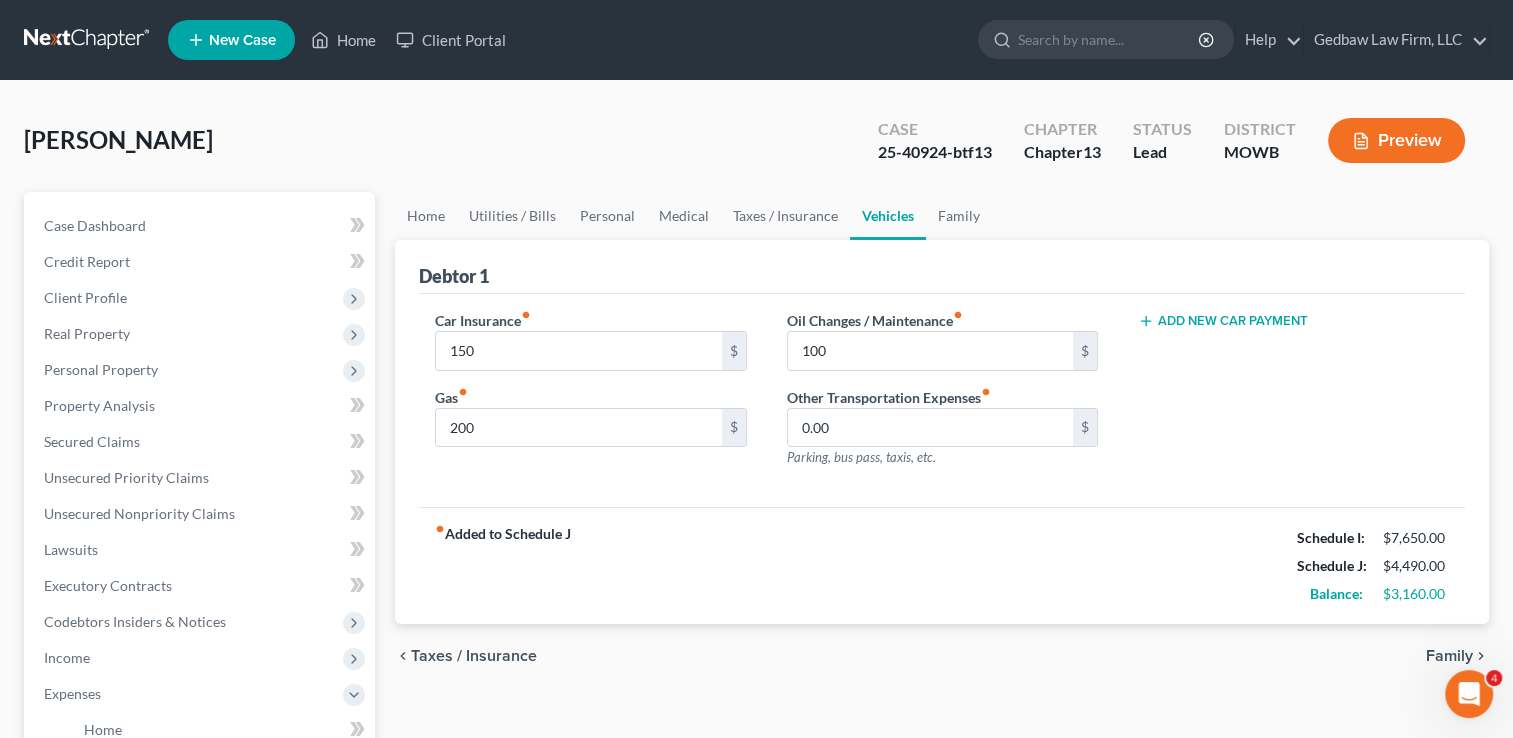 click on "Family" at bounding box center [1449, 656] 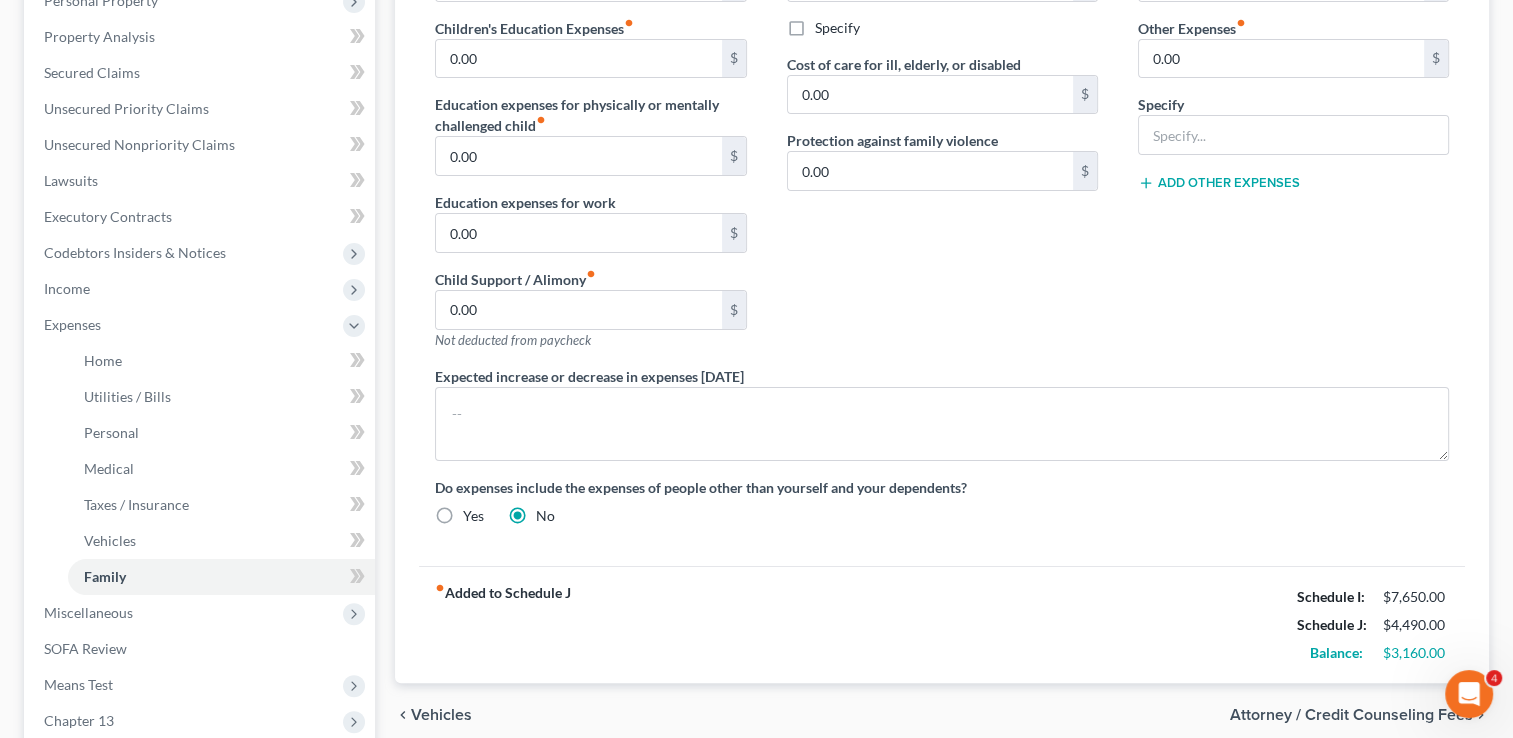 scroll, scrollTop: 375, scrollLeft: 0, axis: vertical 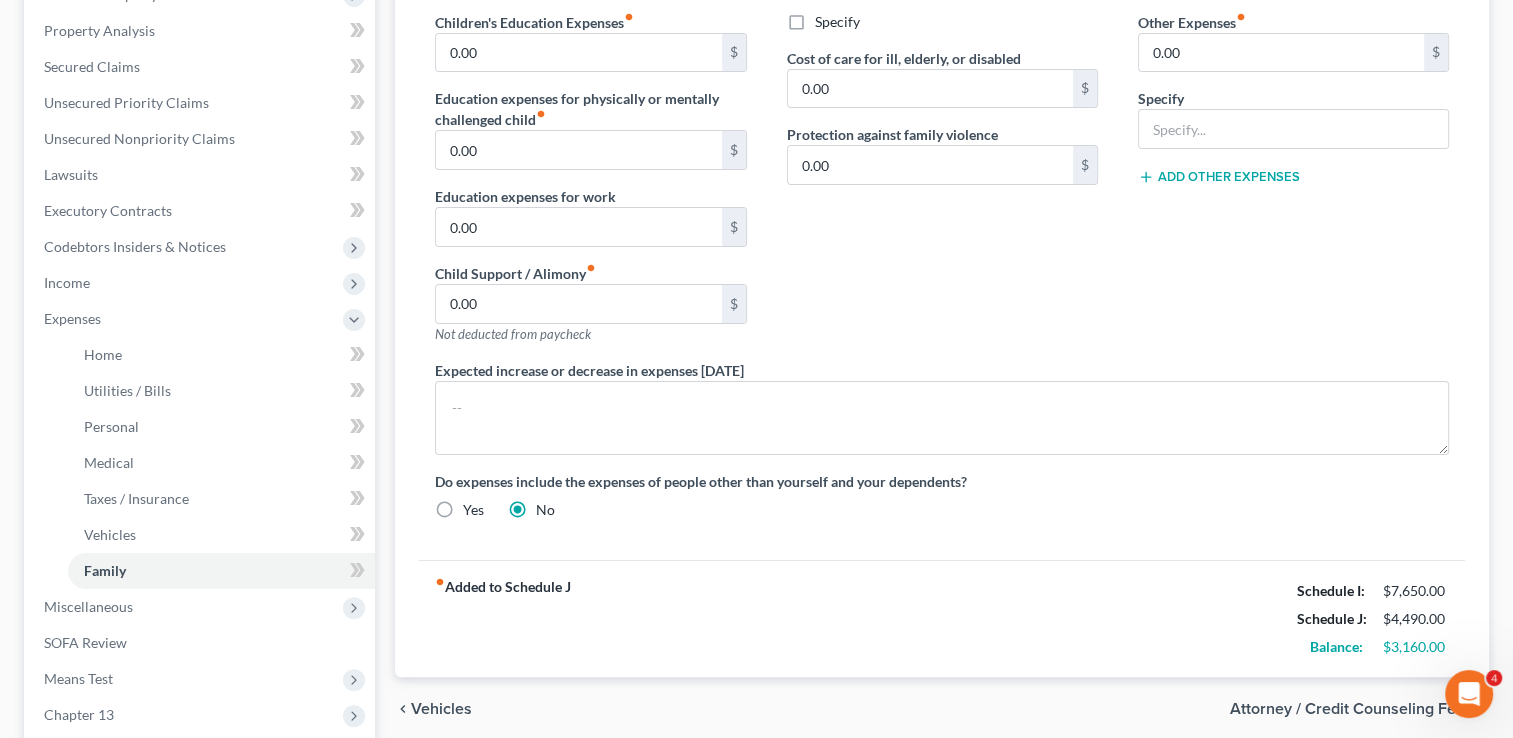 click on "Vehicles" at bounding box center [441, 709] 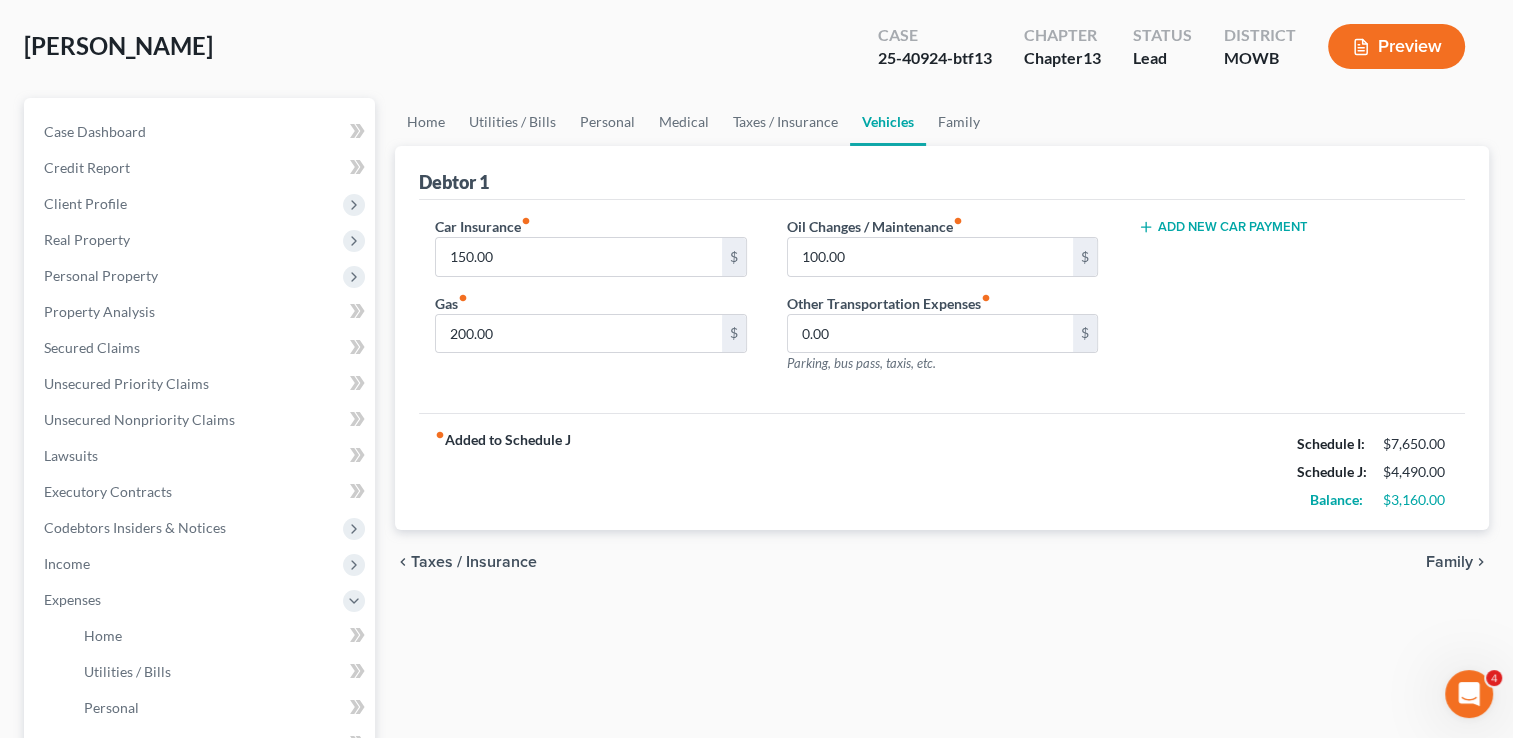scroll, scrollTop: 100, scrollLeft: 0, axis: vertical 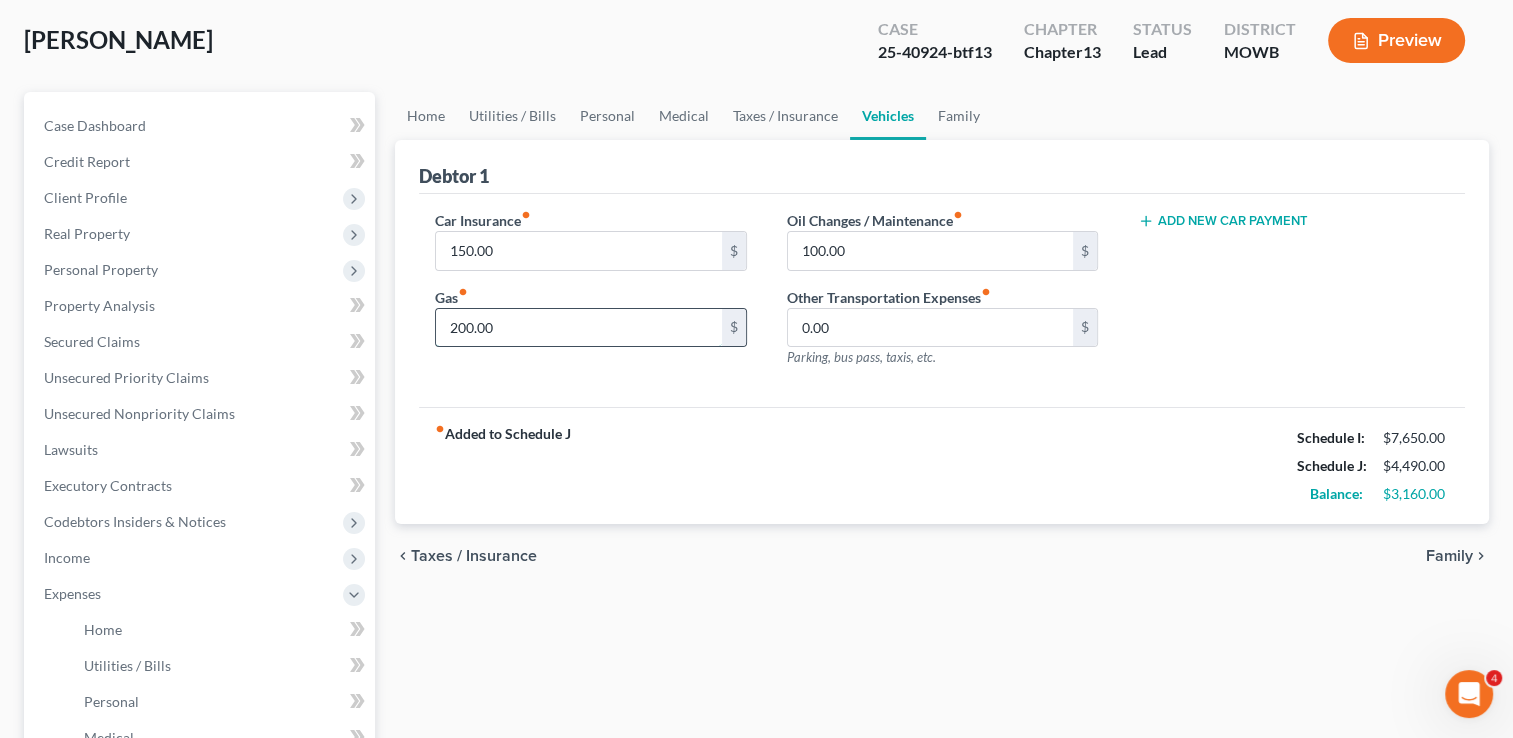 click on "200.00" at bounding box center [578, 328] 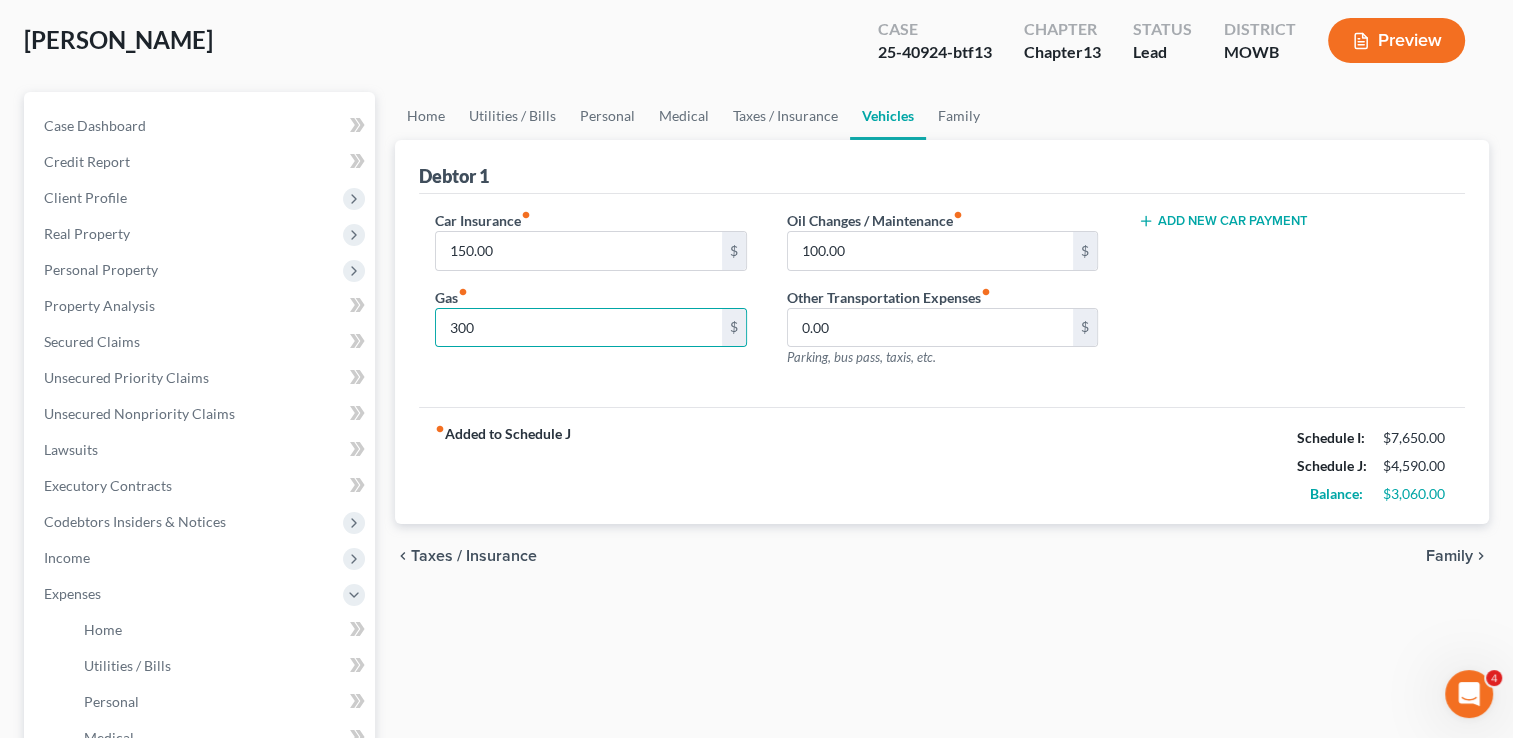 click on "fiber_manual_record  Added to Schedule J Schedule I: $7,650.00 Schedule J: $4,590.00 Balance: $3,060.00" at bounding box center [942, 465] 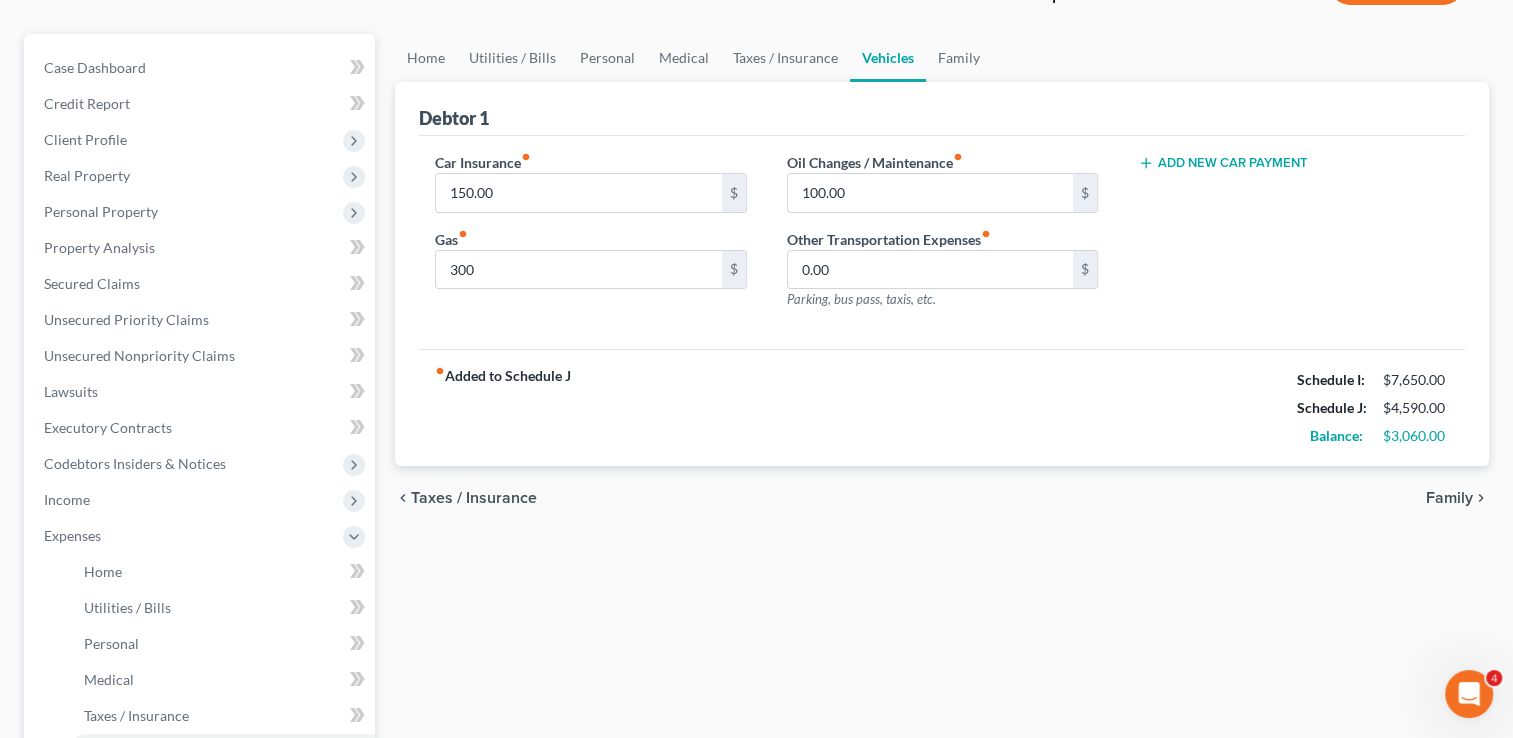 scroll, scrollTop: 200, scrollLeft: 0, axis: vertical 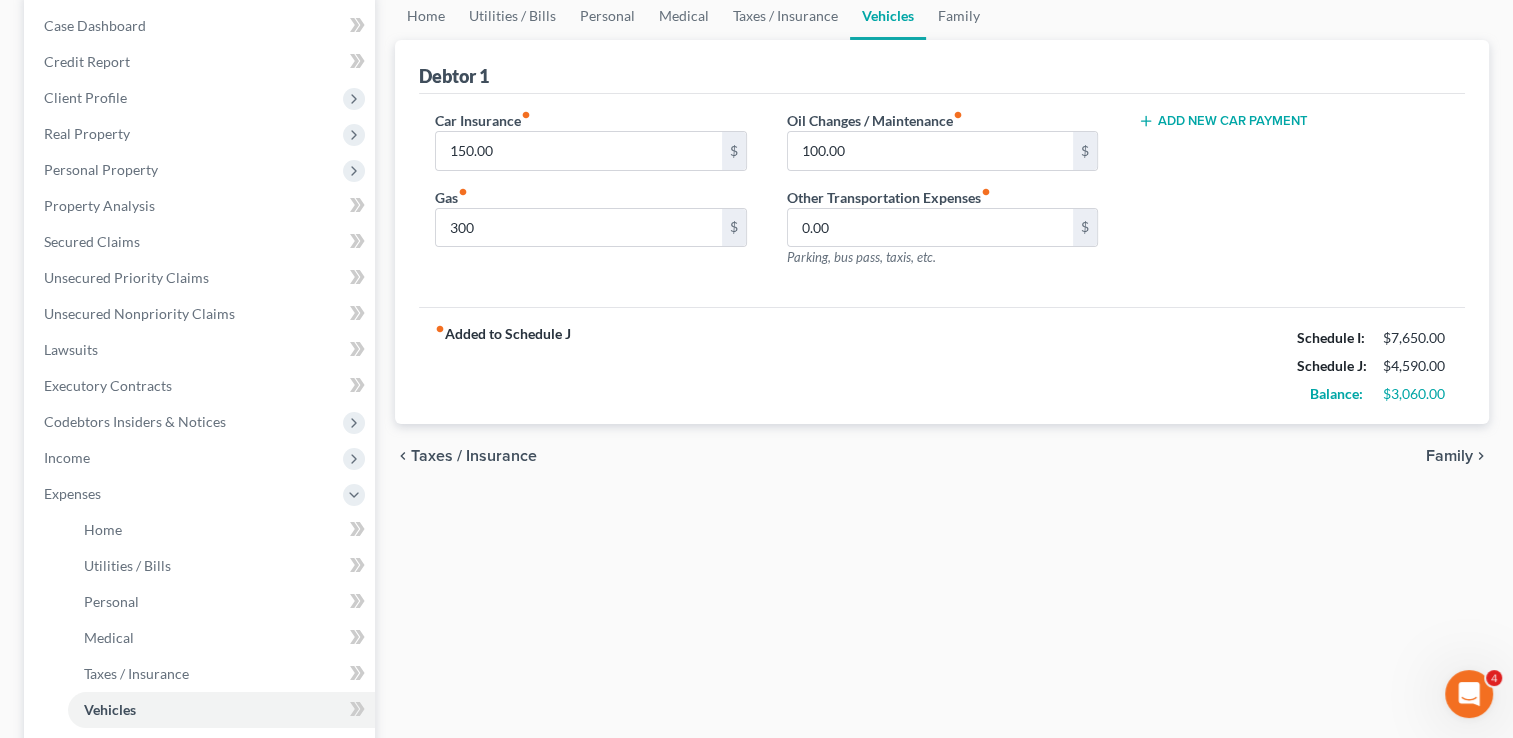 click on "Taxes / Insurance" at bounding box center (474, 456) 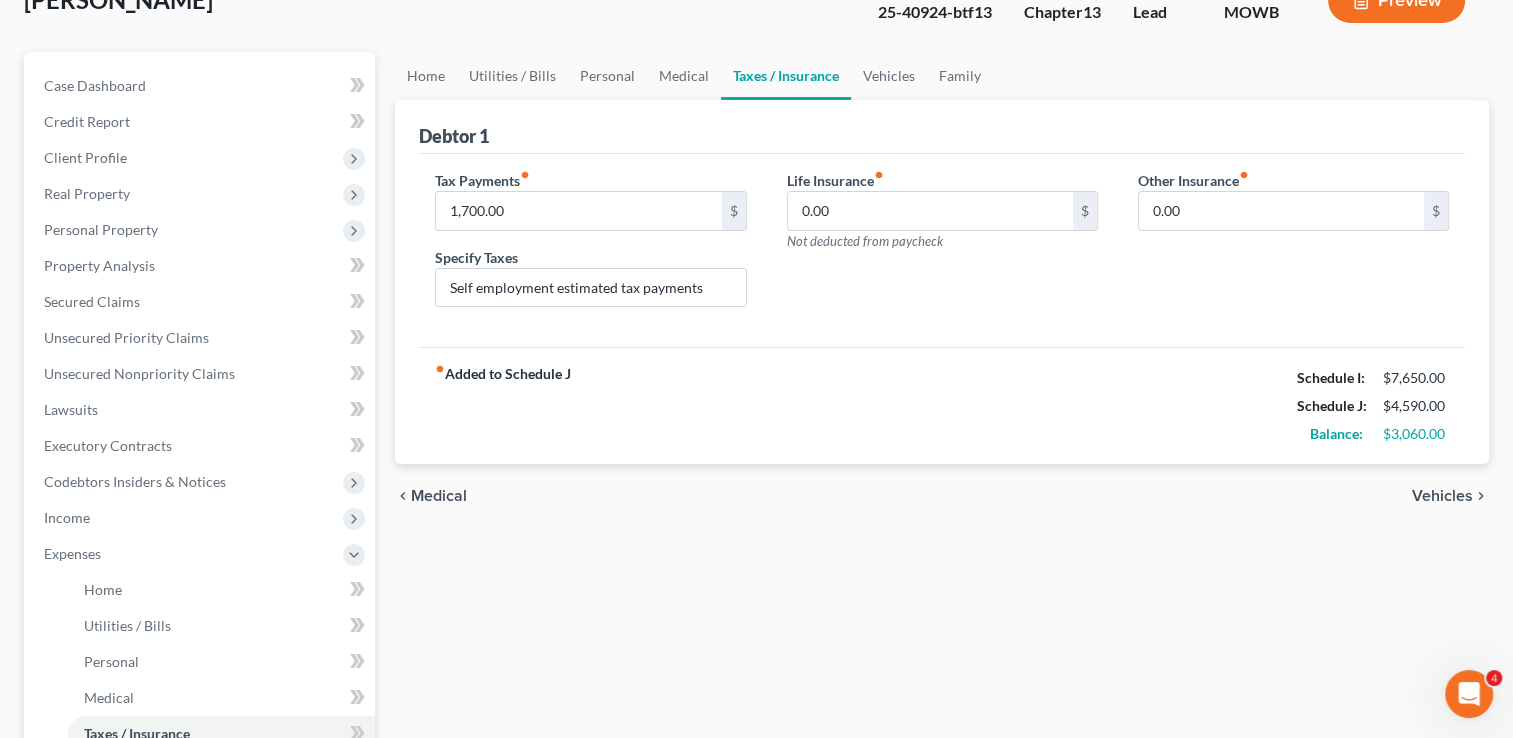 scroll, scrollTop: 0, scrollLeft: 0, axis: both 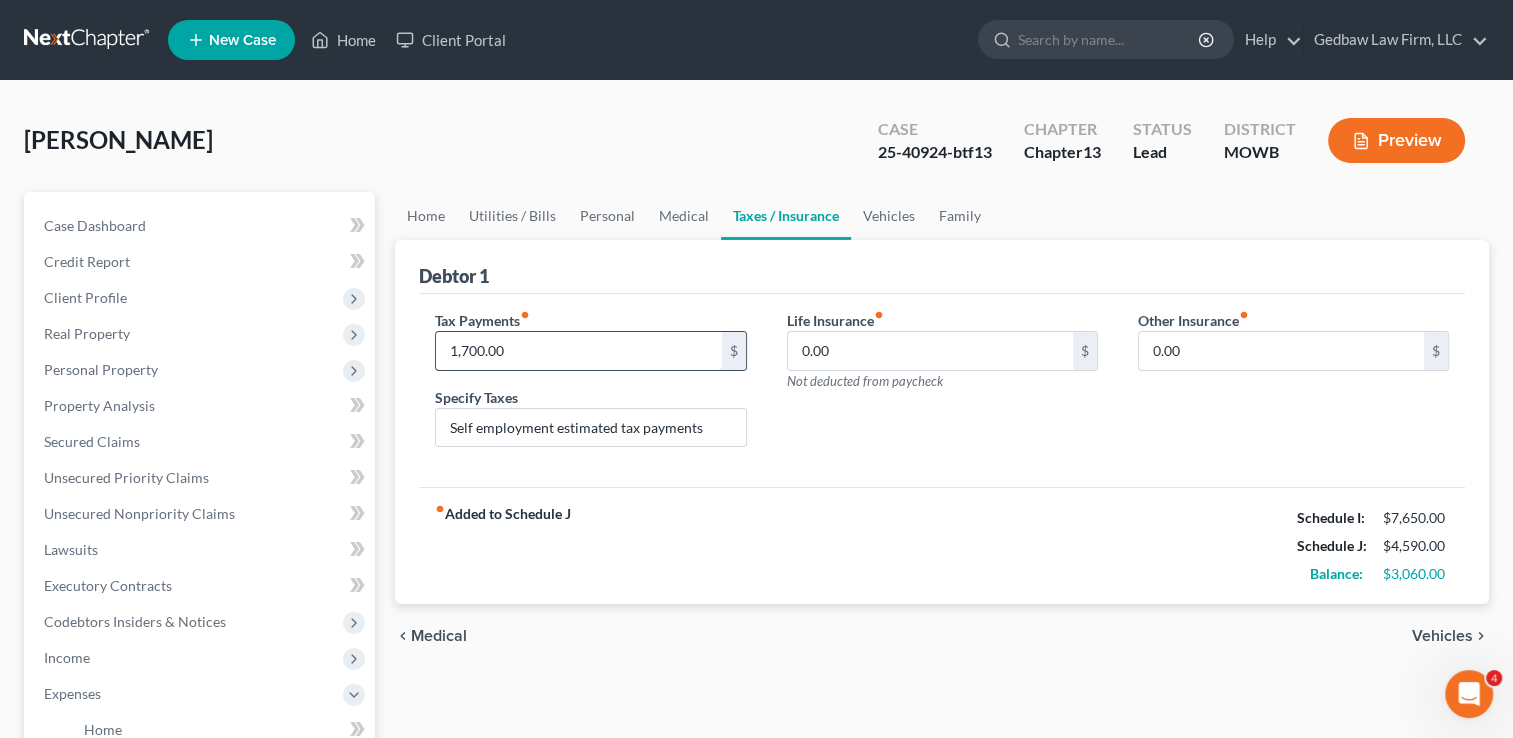 click on "1,700.00" at bounding box center [578, 351] 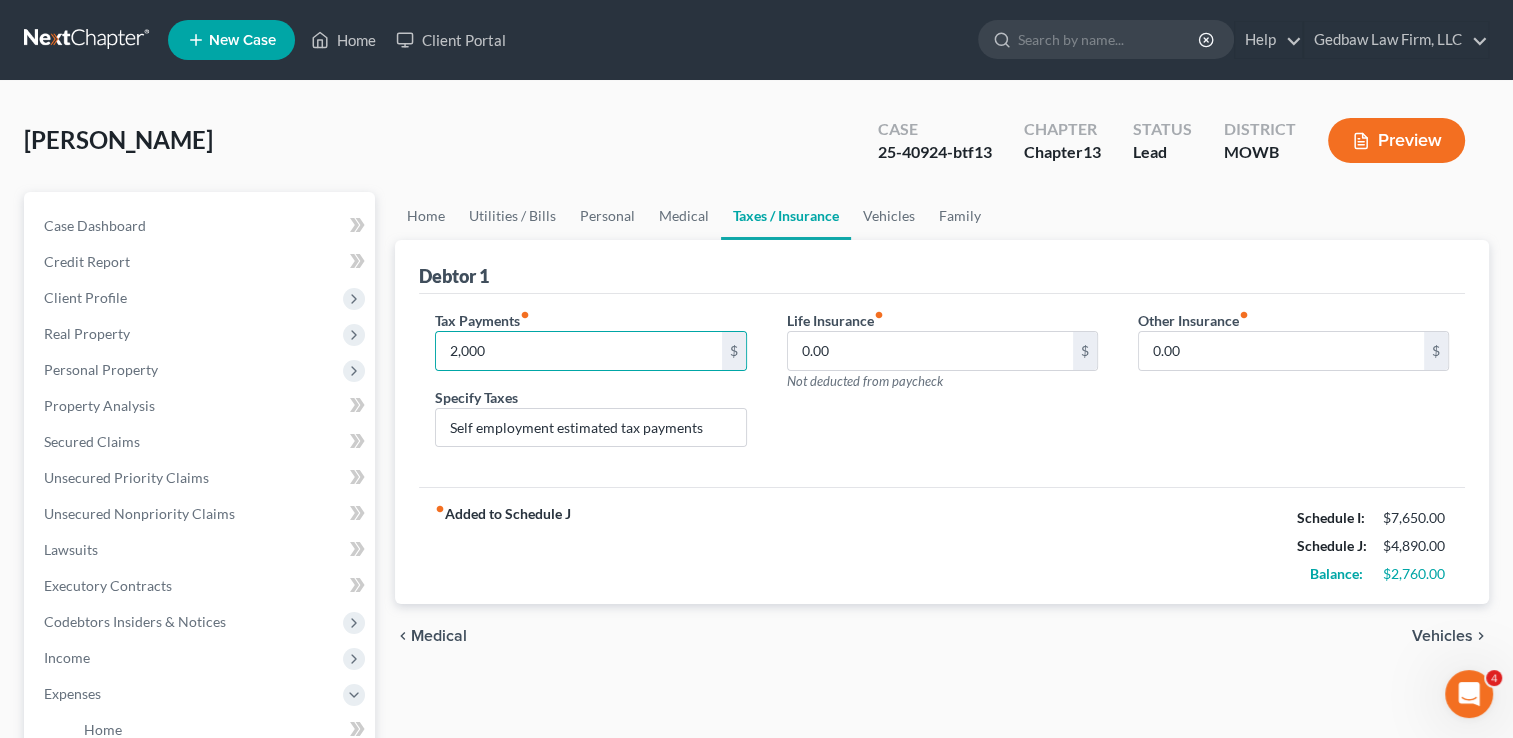 click on "fiber_manual_record  Added to Schedule J Schedule I: $7,650.00 Schedule J: $4,890.00 Balance: $2,760.00" at bounding box center (942, 545) 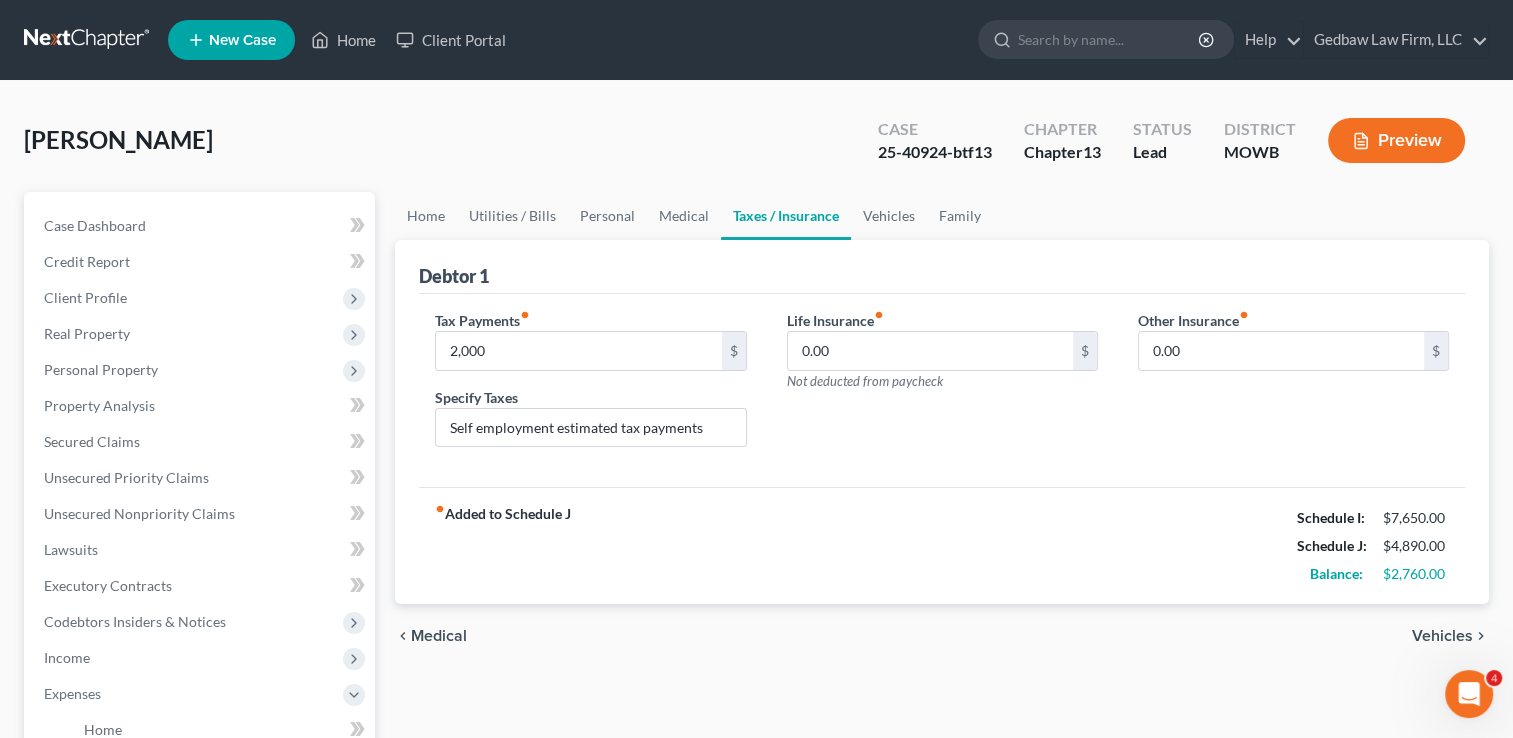 click on "Medical" at bounding box center [439, 636] 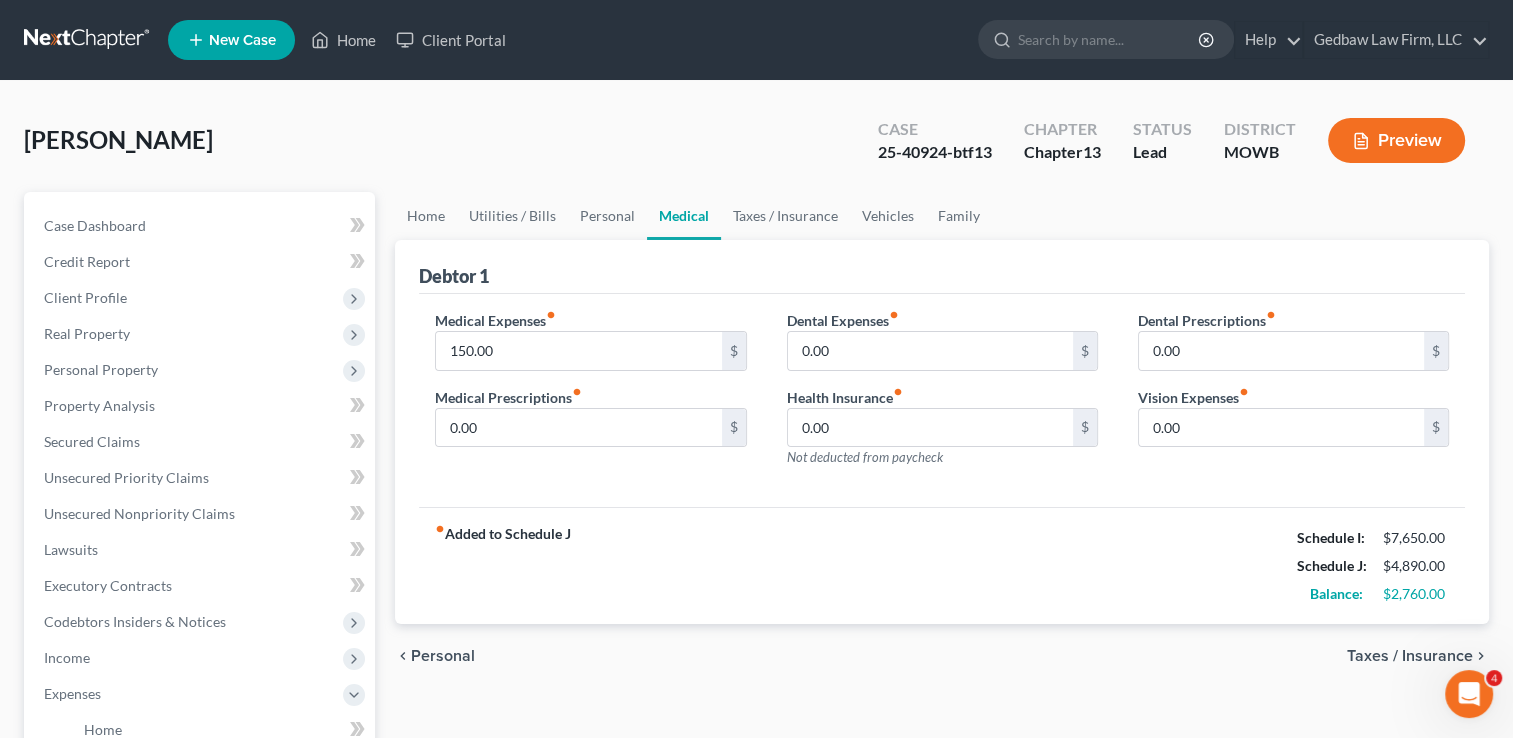 click on "Personal" at bounding box center (443, 656) 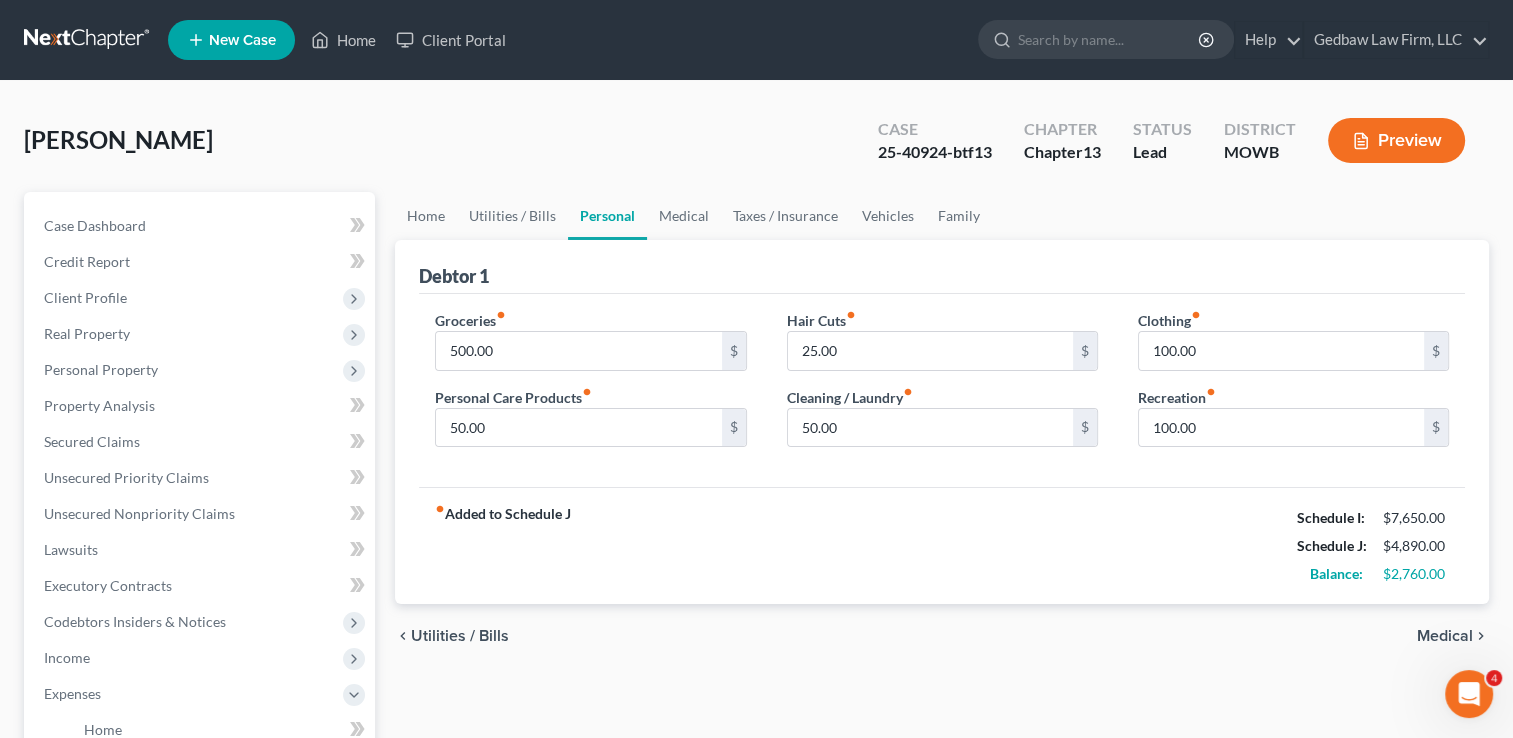 click on "Utilities / Bills" at bounding box center (460, 636) 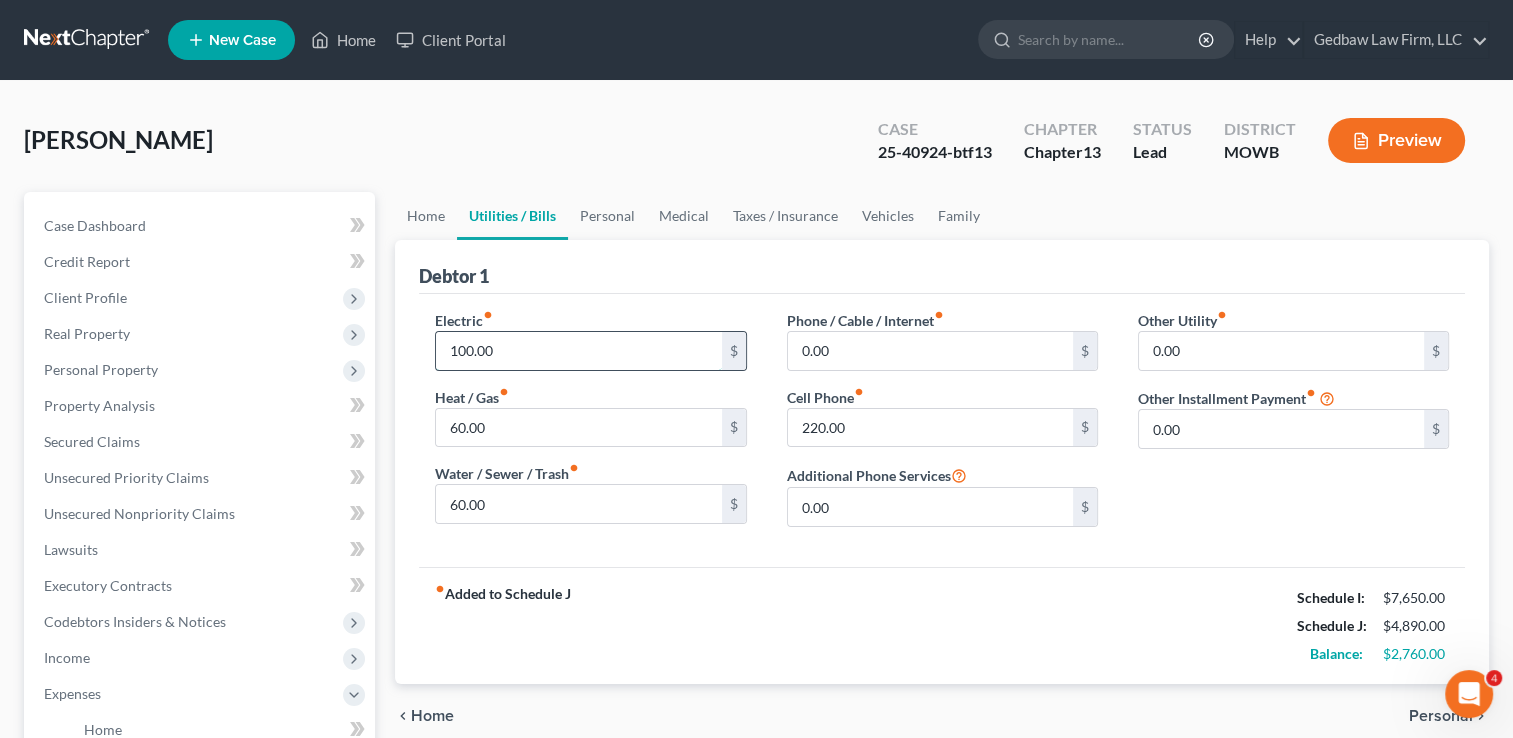 click on "100.00" at bounding box center [578, 351] 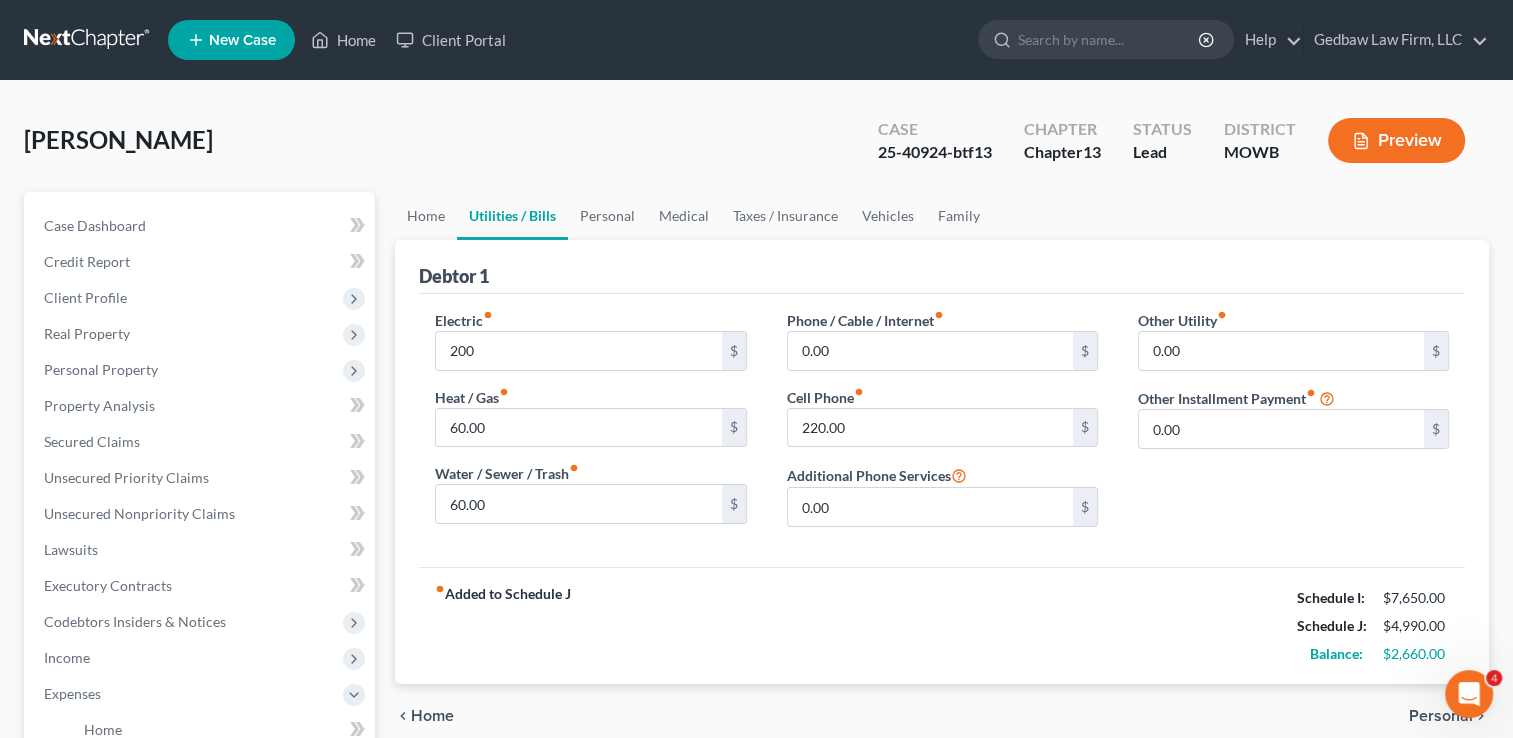 click on "fiber_manual_record  Added to Schedule J Schedule I: $7,650.00 Schedule J: $4,990.00 Balance: $2,660.00" at bounding box center [942, 625] 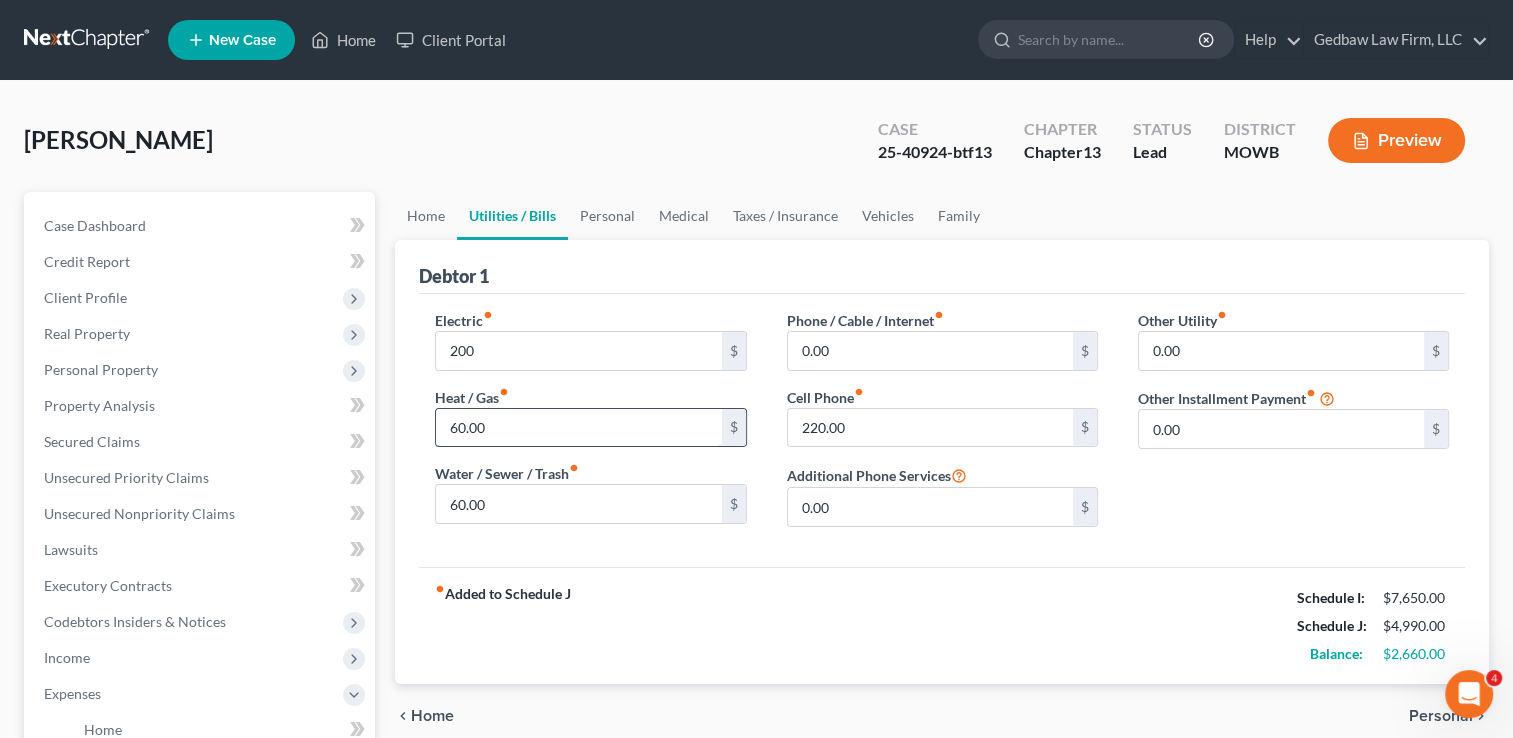 click on "60.00" at bounding box center (578, 428) 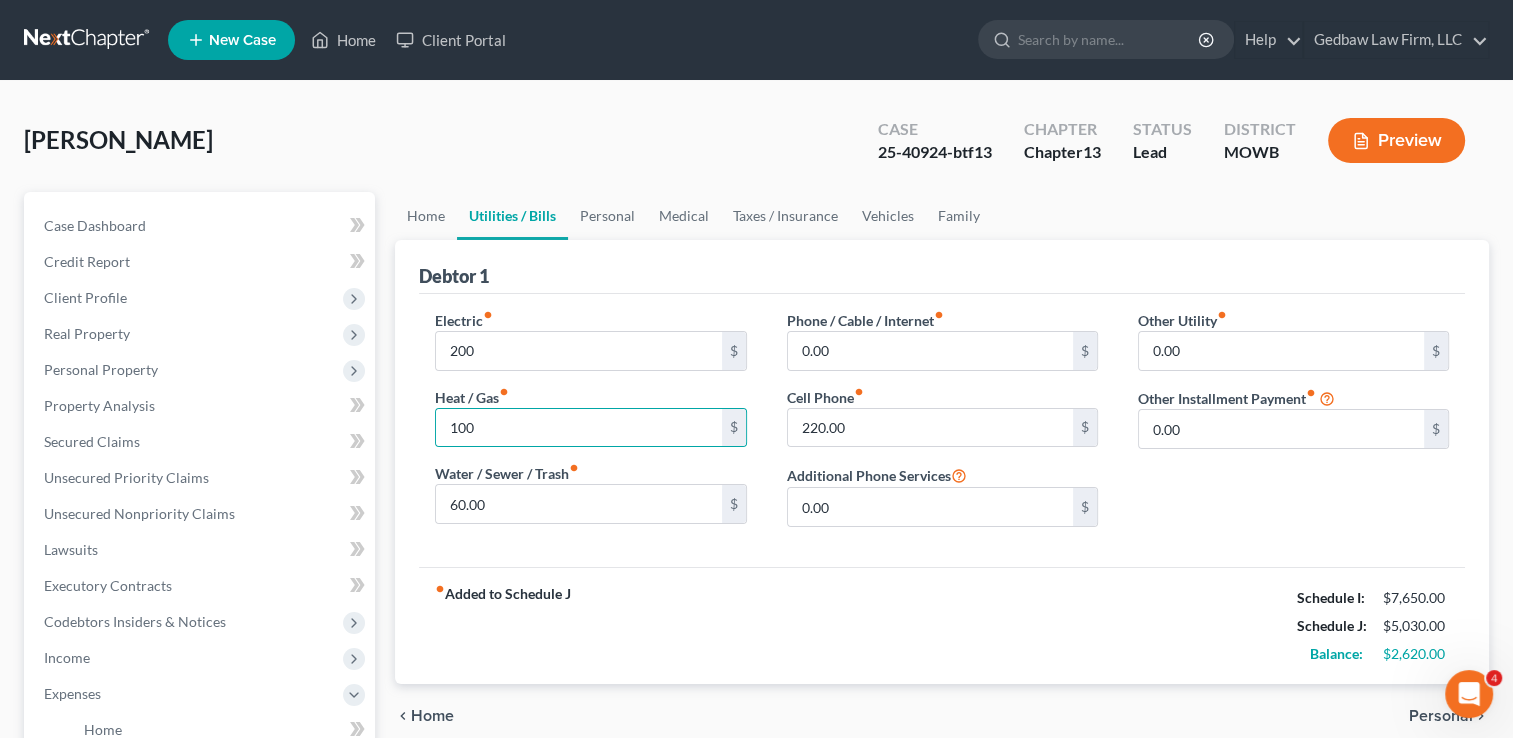 click on "fiber_manual_record  Added to Schedule J Schedule I: $7,650.00 Schedule J: $5,030.00 Balance: $2,620.00" at bounding box center (942, 625) 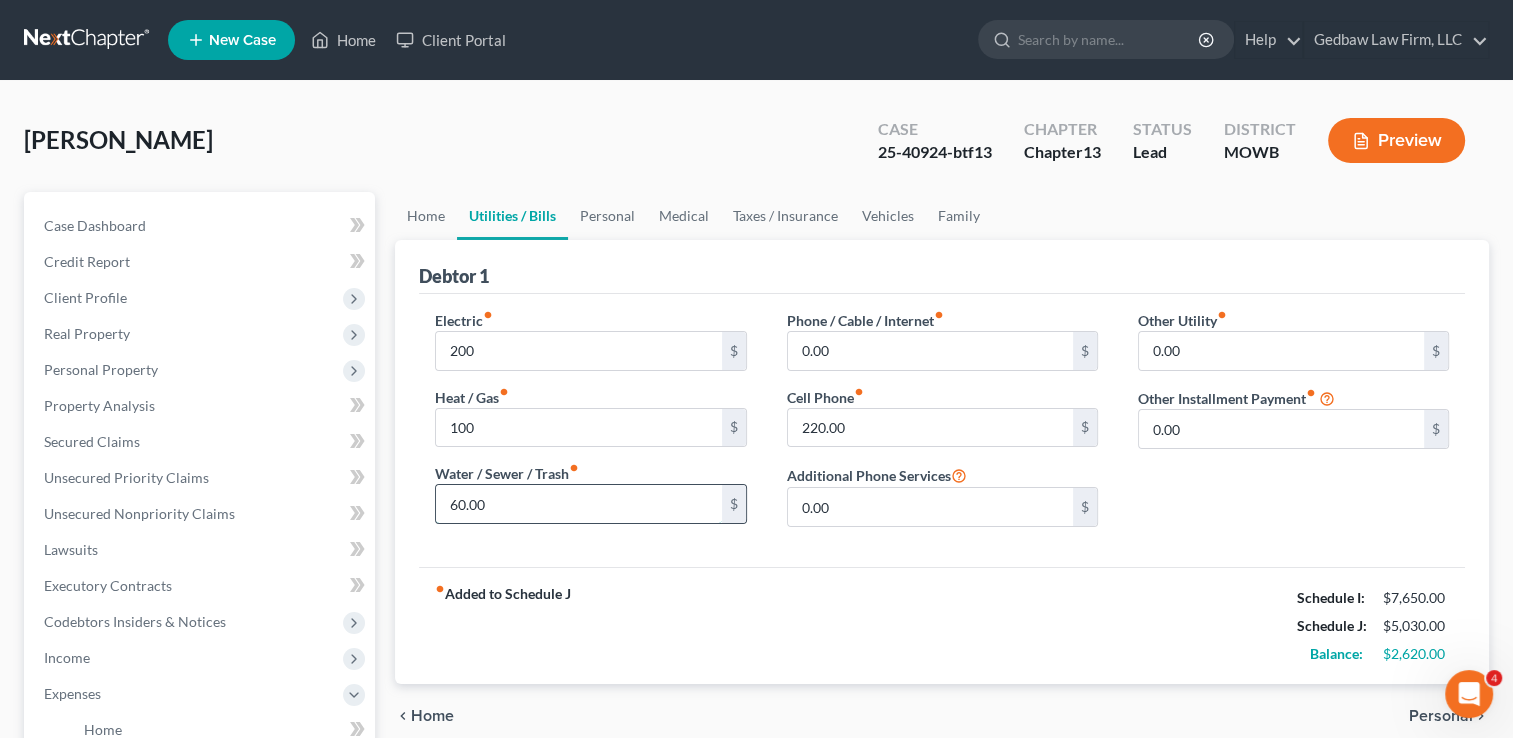 click on "60.00" at bounding box center (578, 504) 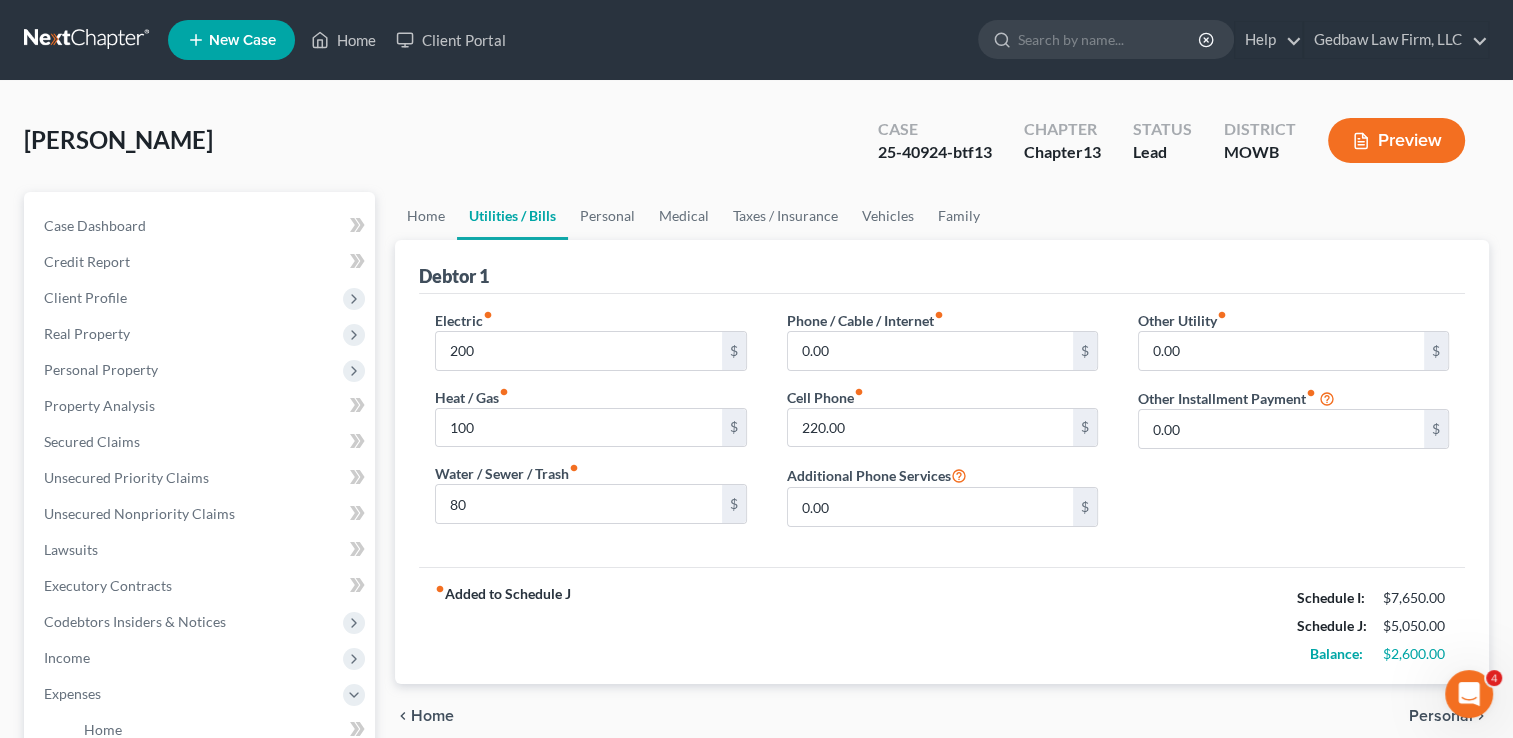 click on "fiber_manual_record  Added to Schedule J Schedule I: $7,650.00 Schedule J: $5,050.00 Balance: $2,600.00" at bounding box center (942, 625) 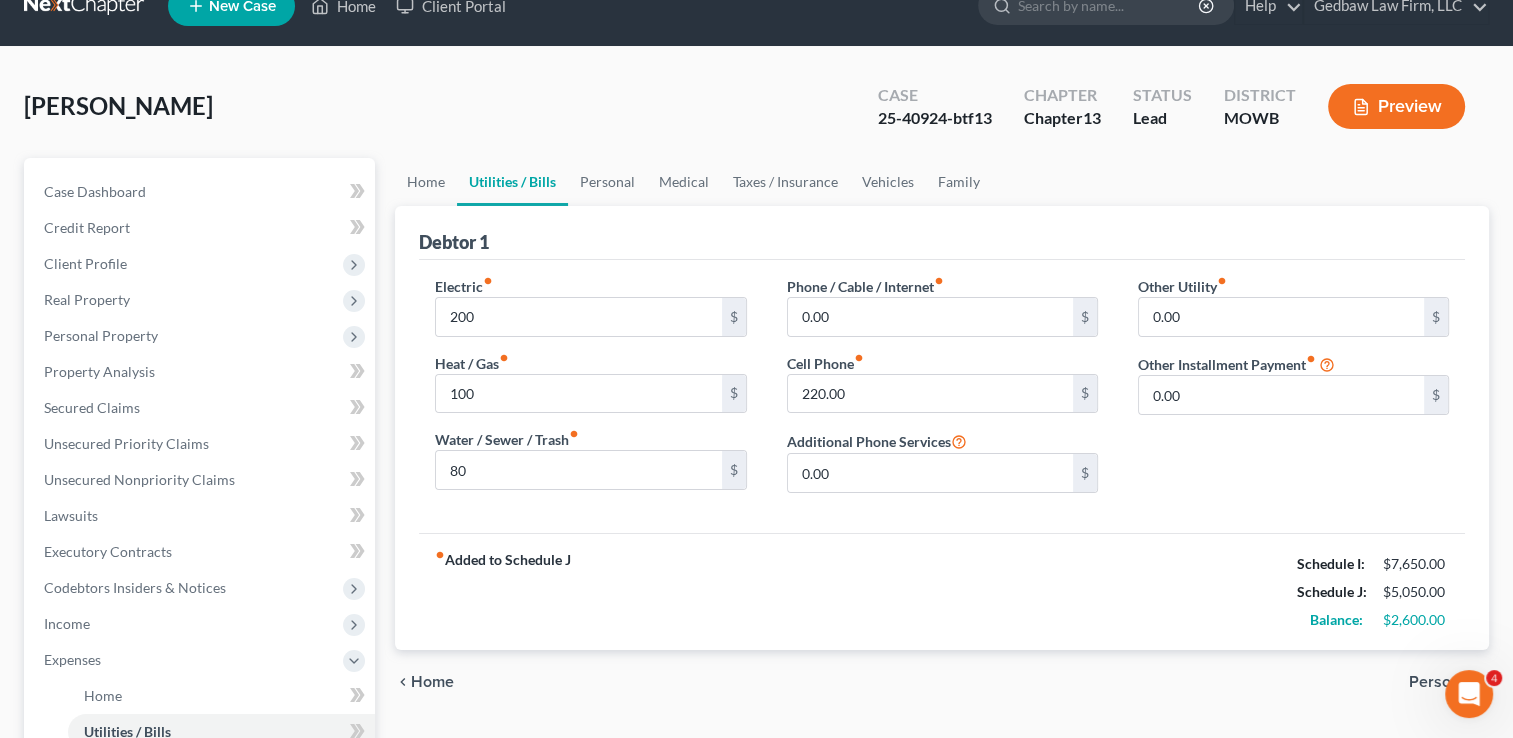 scroll, scrollTop: 124, scrollLeft: 0, axis: vertical 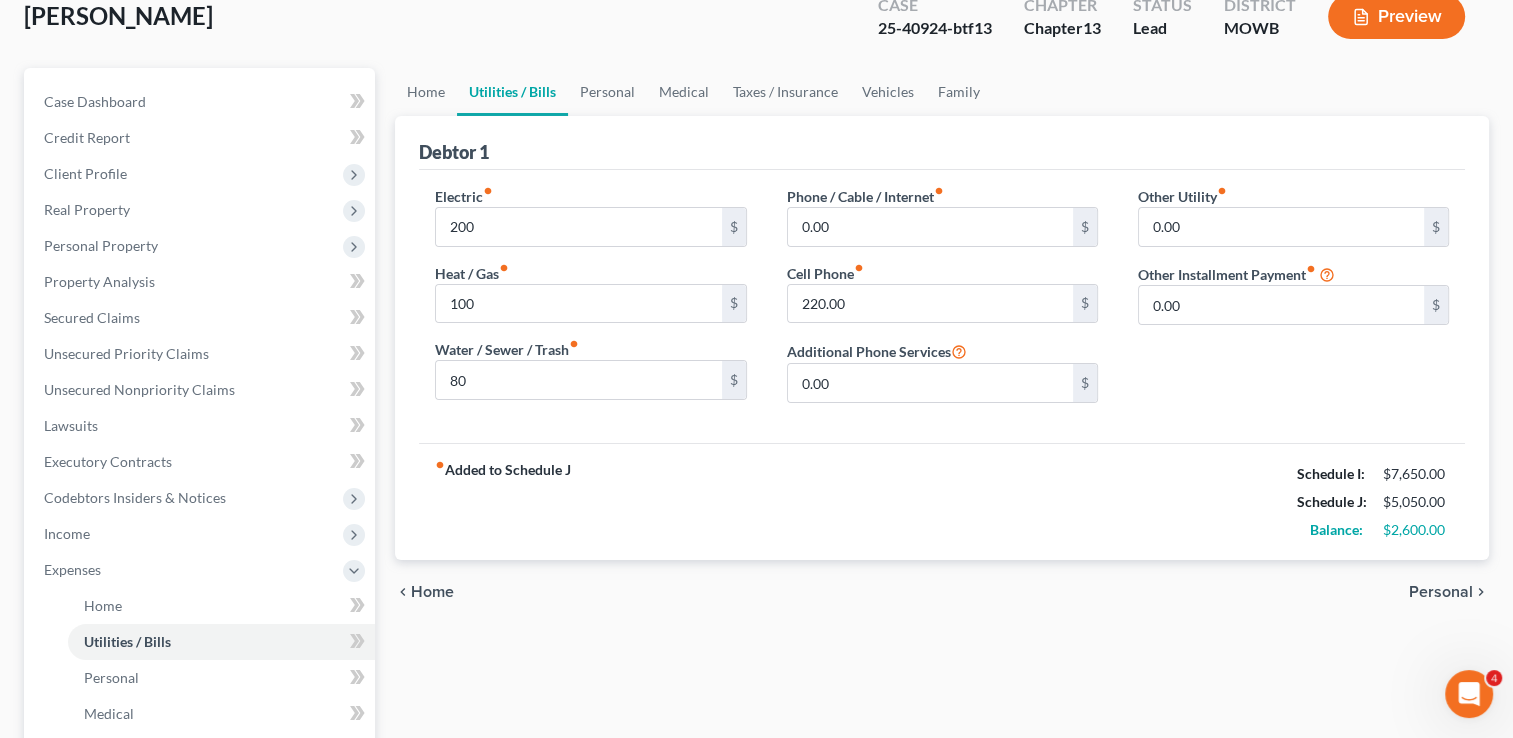 click on "Personal" at bounding box center (1441, 592) 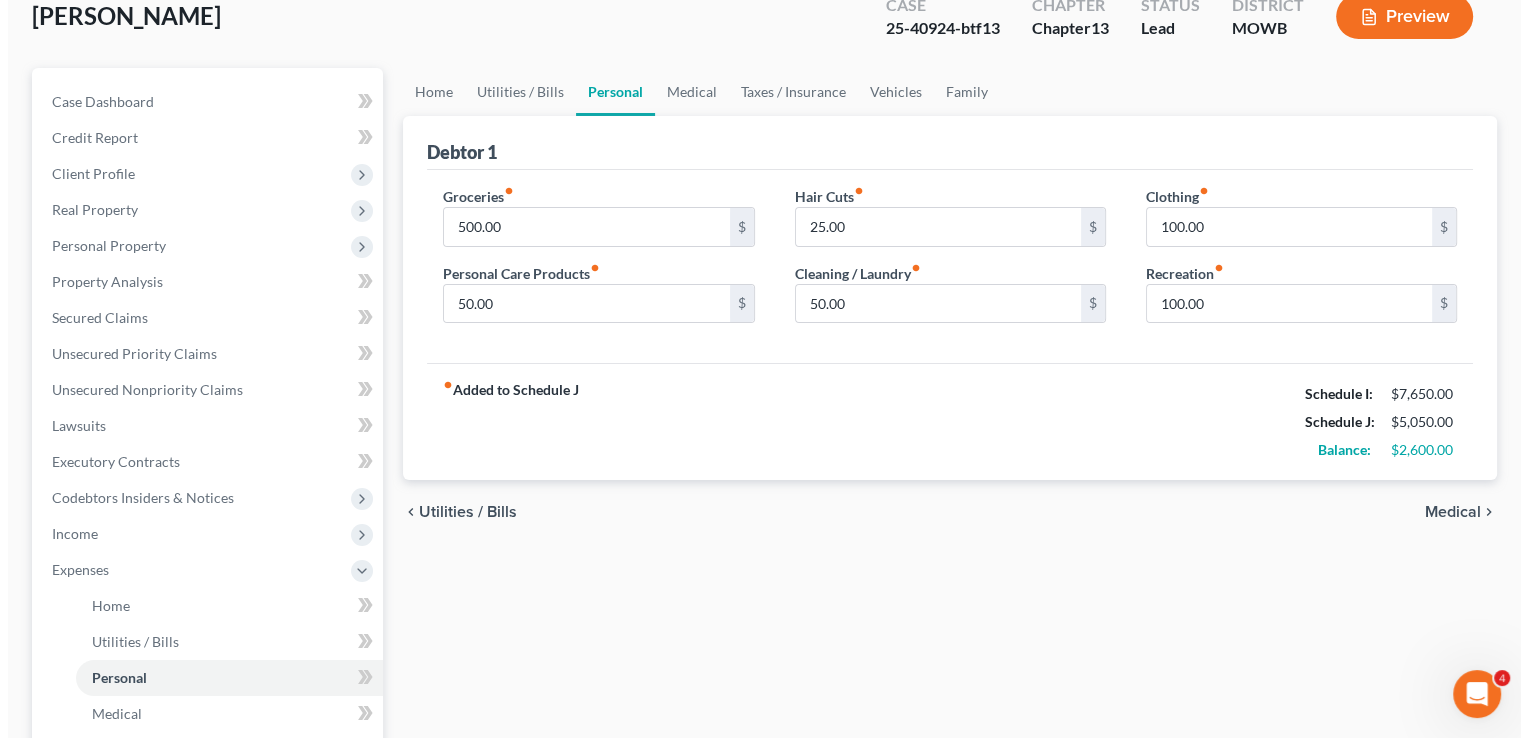 scroll, scrollTop: 0, scrollLeft: 0, axis: both 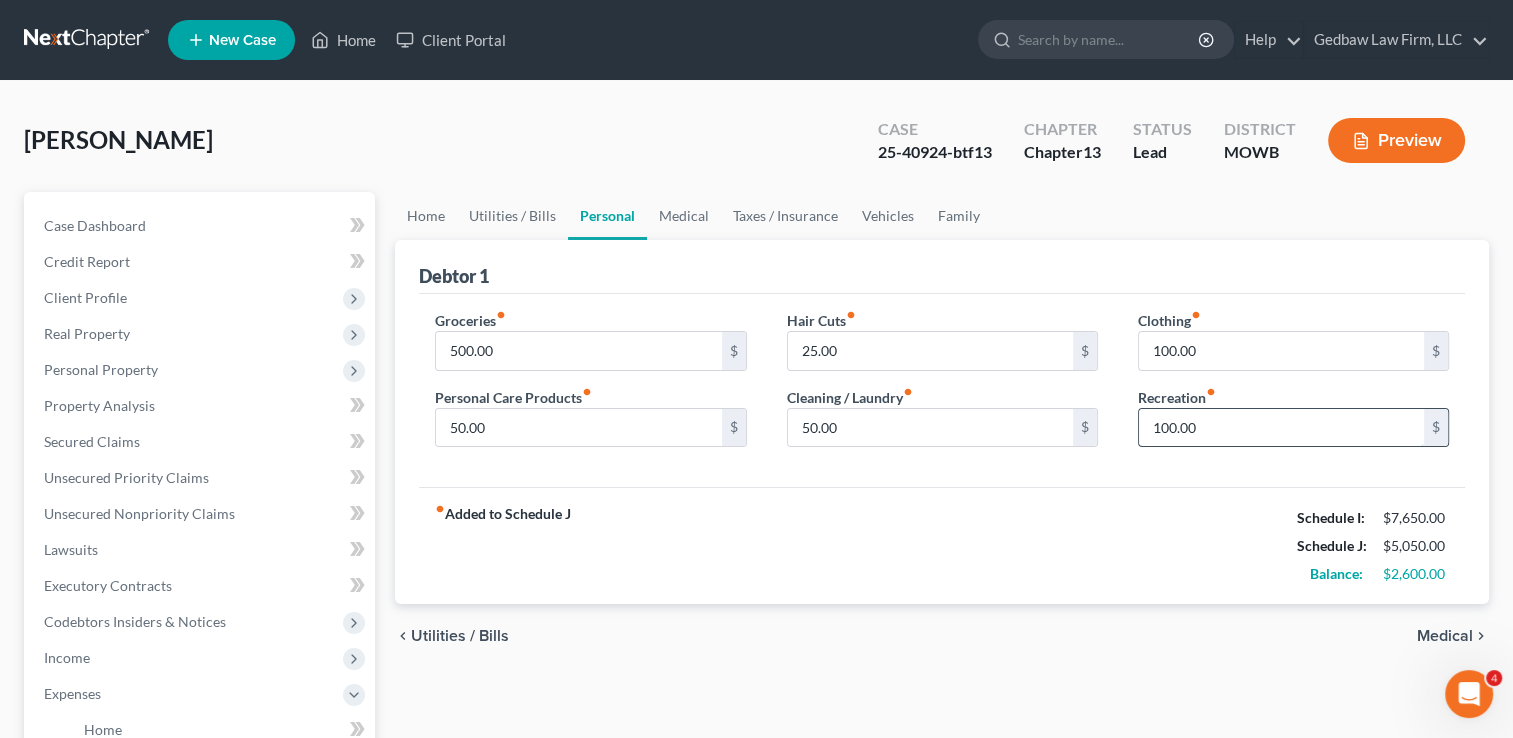 click on "100.00" at bounding box center [1281, 428] 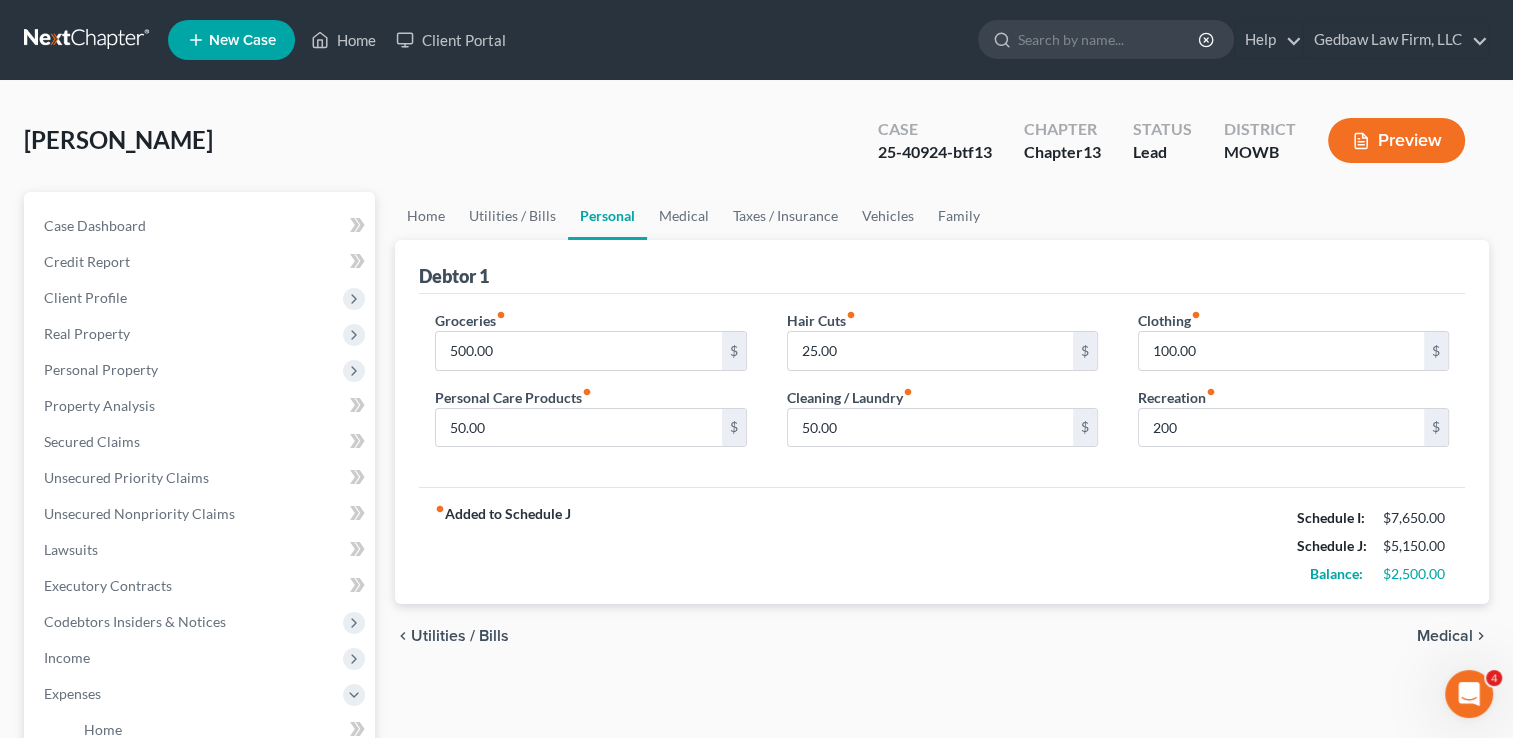 click on "fiber_manual_record  Added to Schedule J Schedule I: $7,650.00 Schedule J: $5,150.00 Balance: $2,500.00" at bounding box center [942, 545] 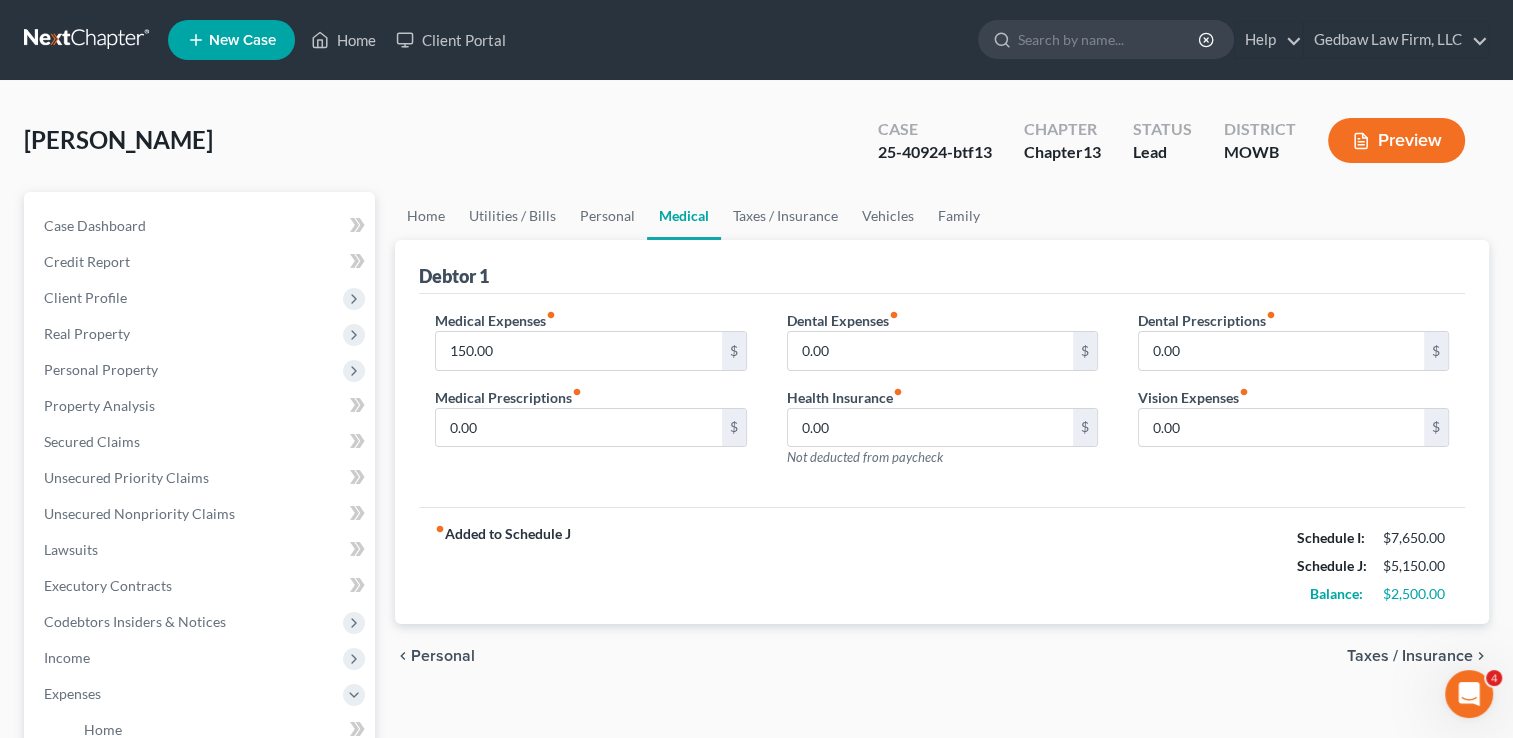 click on "Preview" at bounding box center (1396, 140) 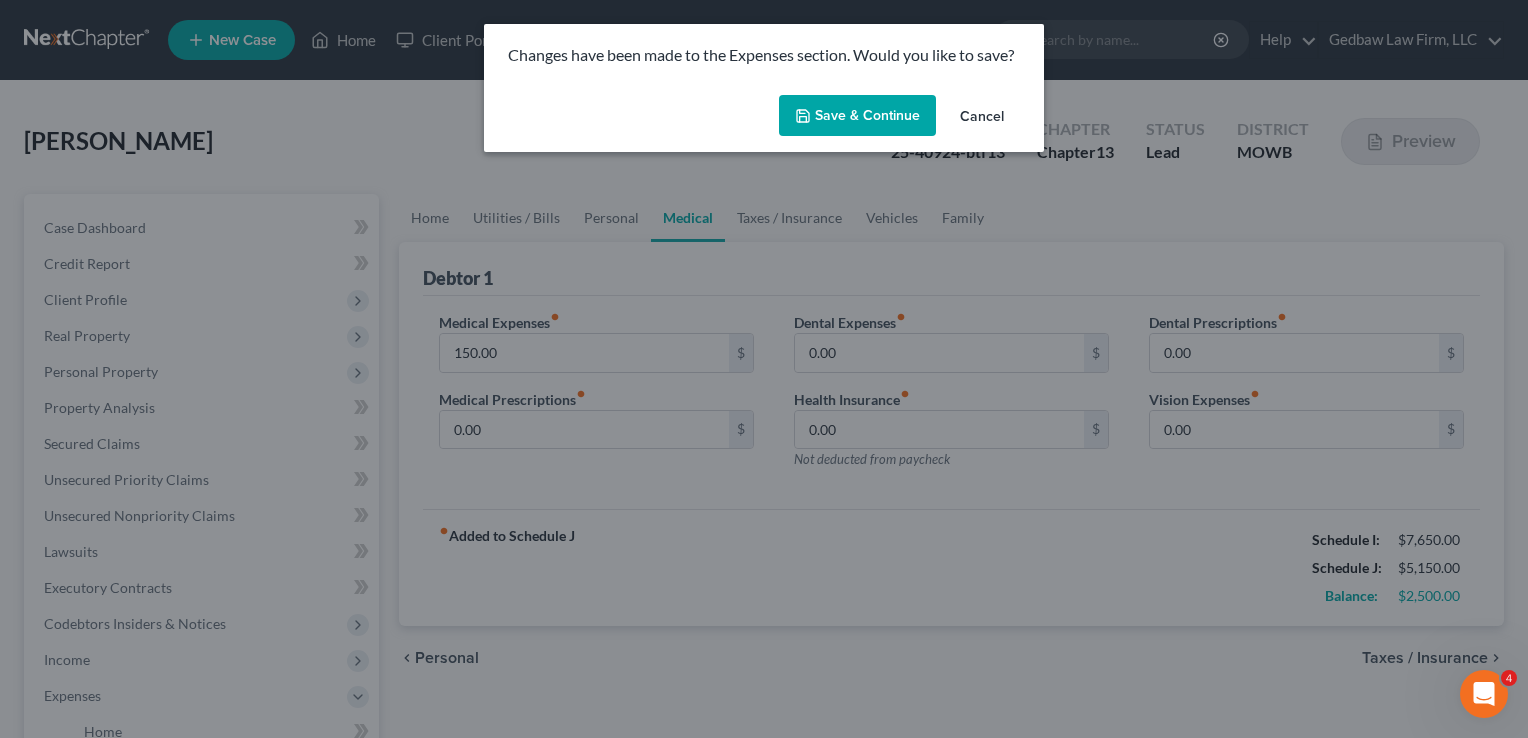 click on "Save & Continue" at bounding box center [857, 116] 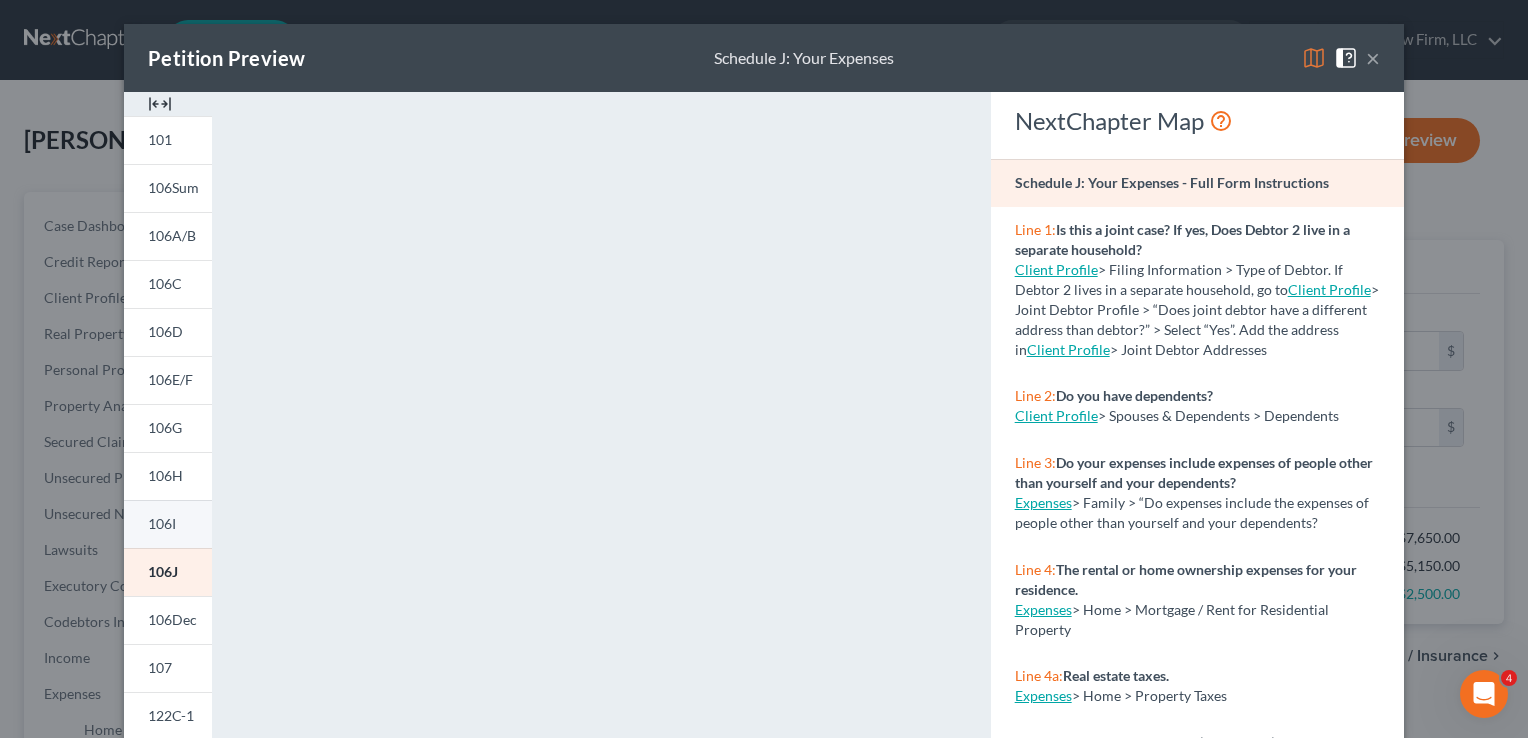click on "106I" at bounding box center [162, 523] 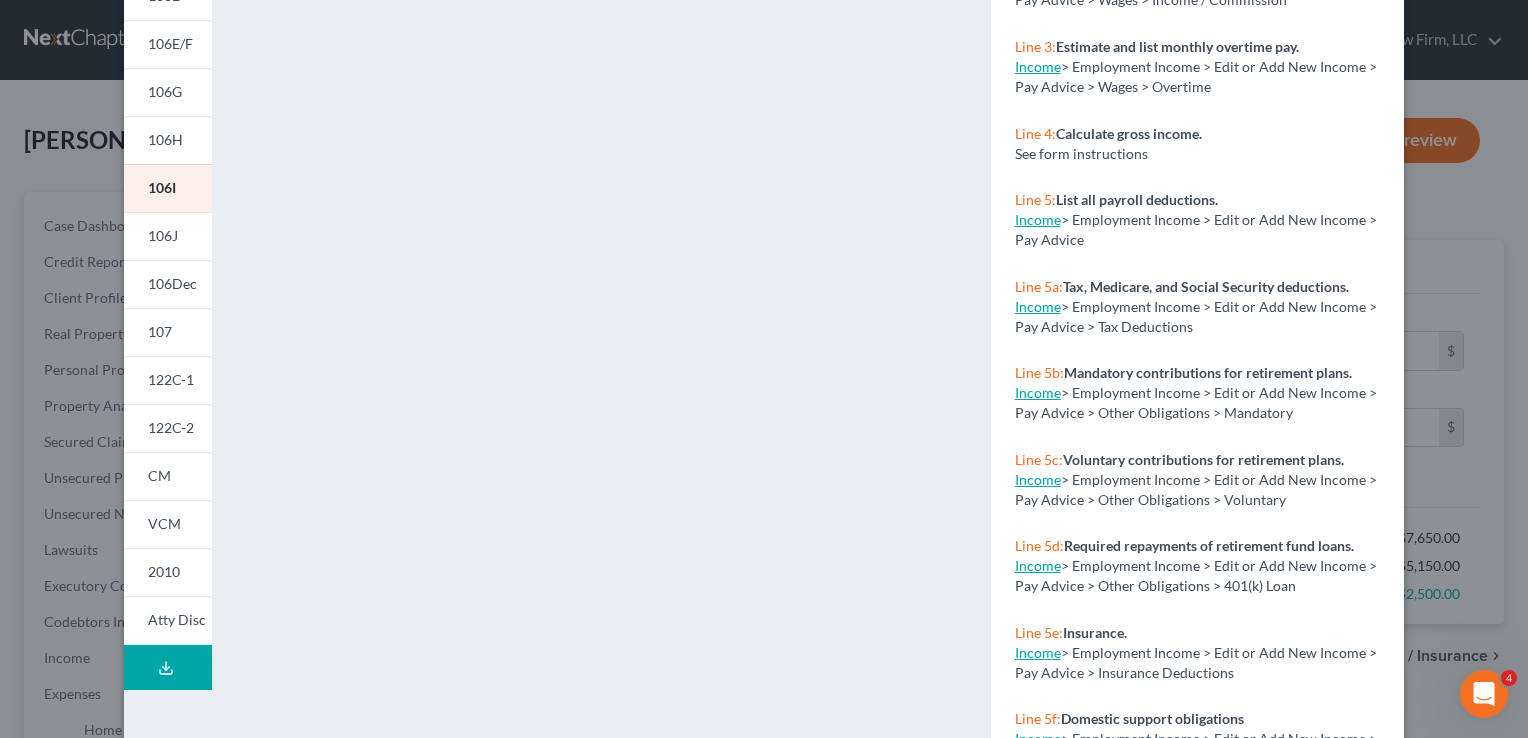 scroll, scrollTop: 389, scrollLeft: 0, axis: vertical 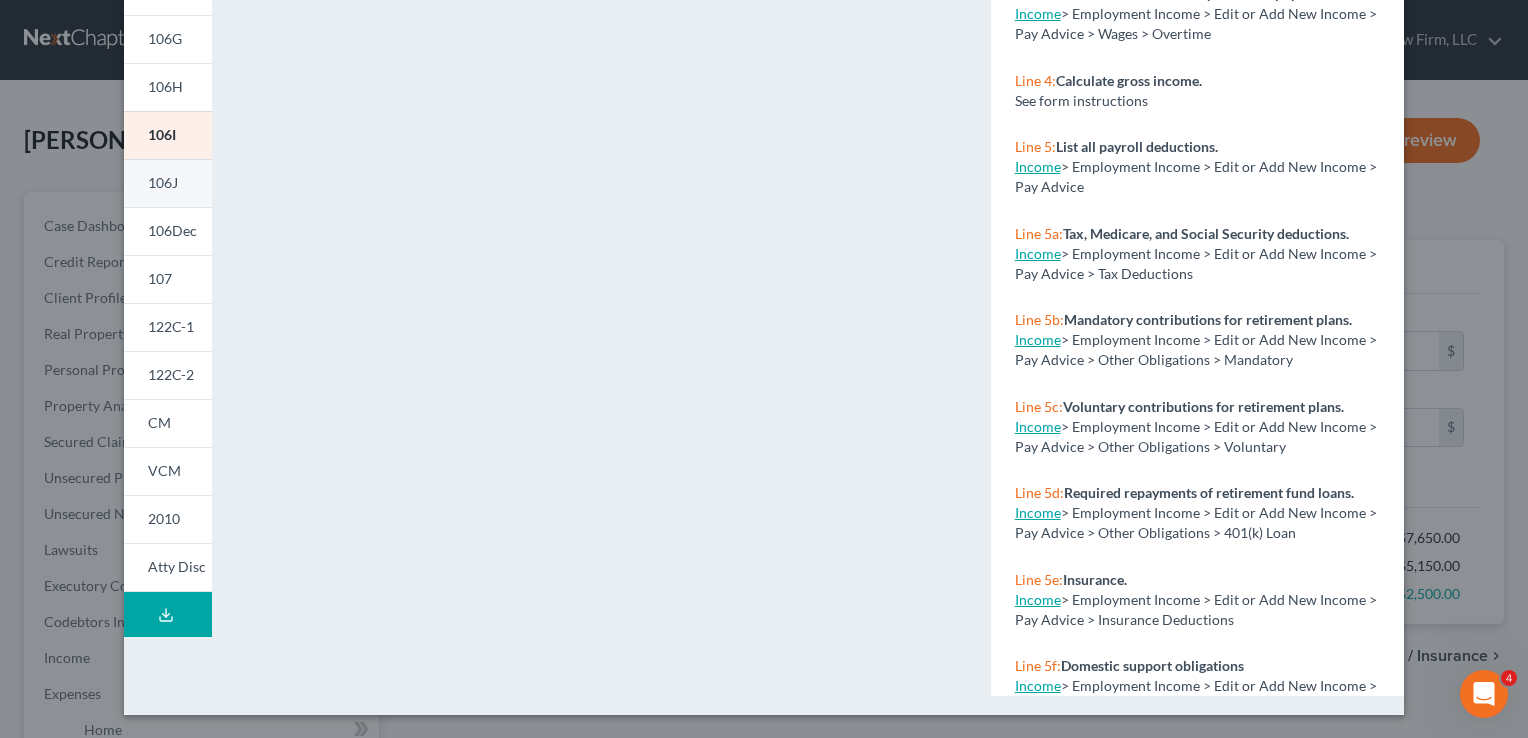 click on "106J" at bounding box center (163, 182) 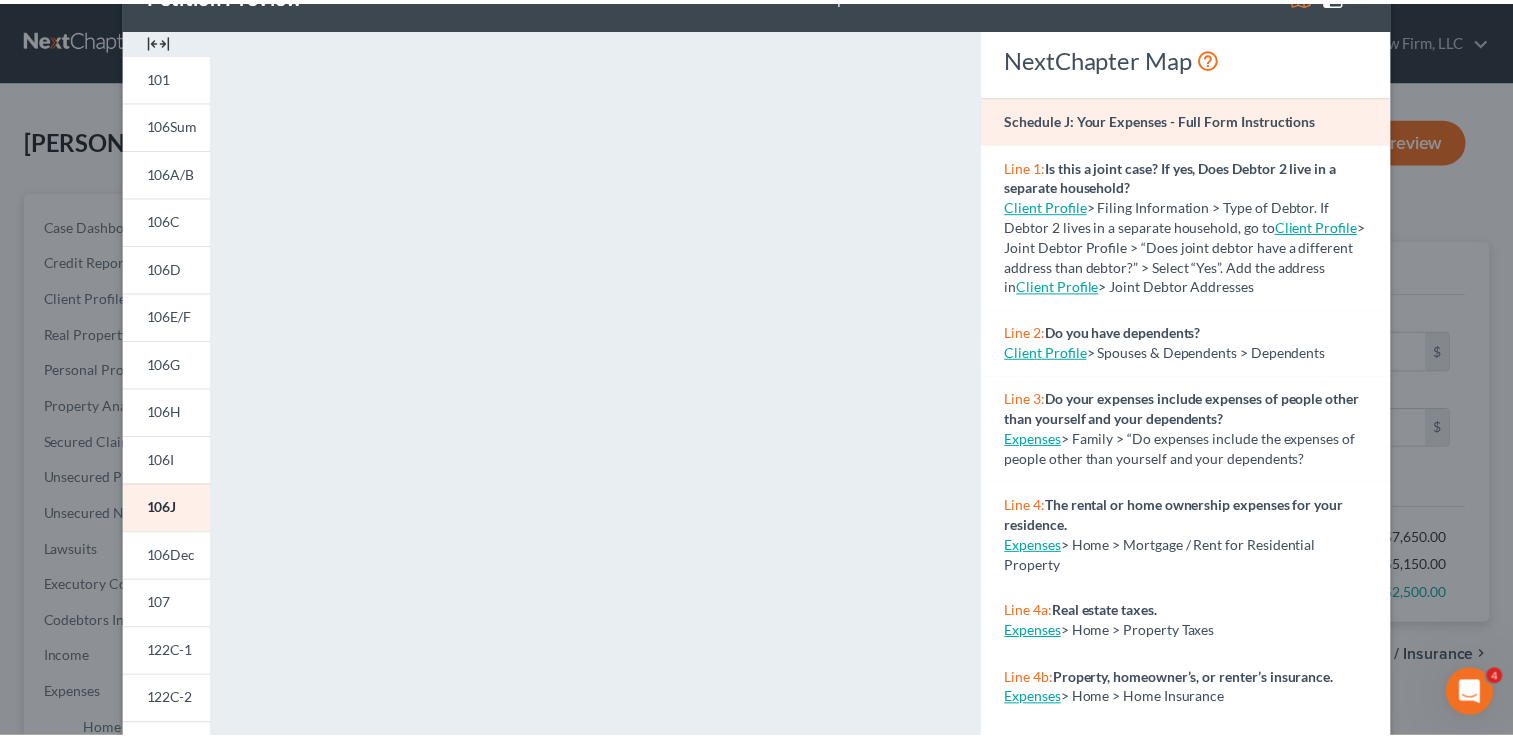 scroll, scrollTop: 40, scrollLeft: 0, axis: vertical 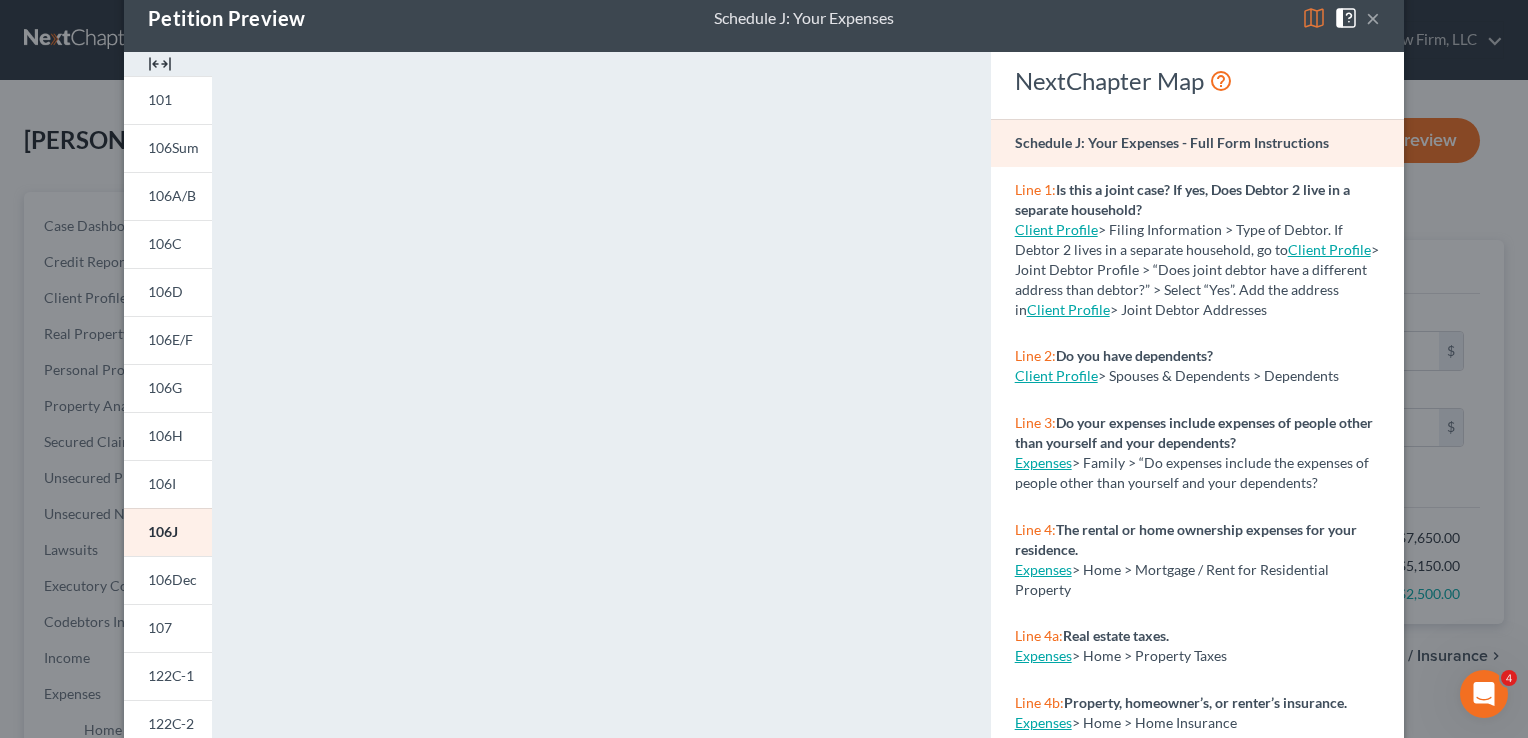 click on "×" at bounding box center (1373, 18) 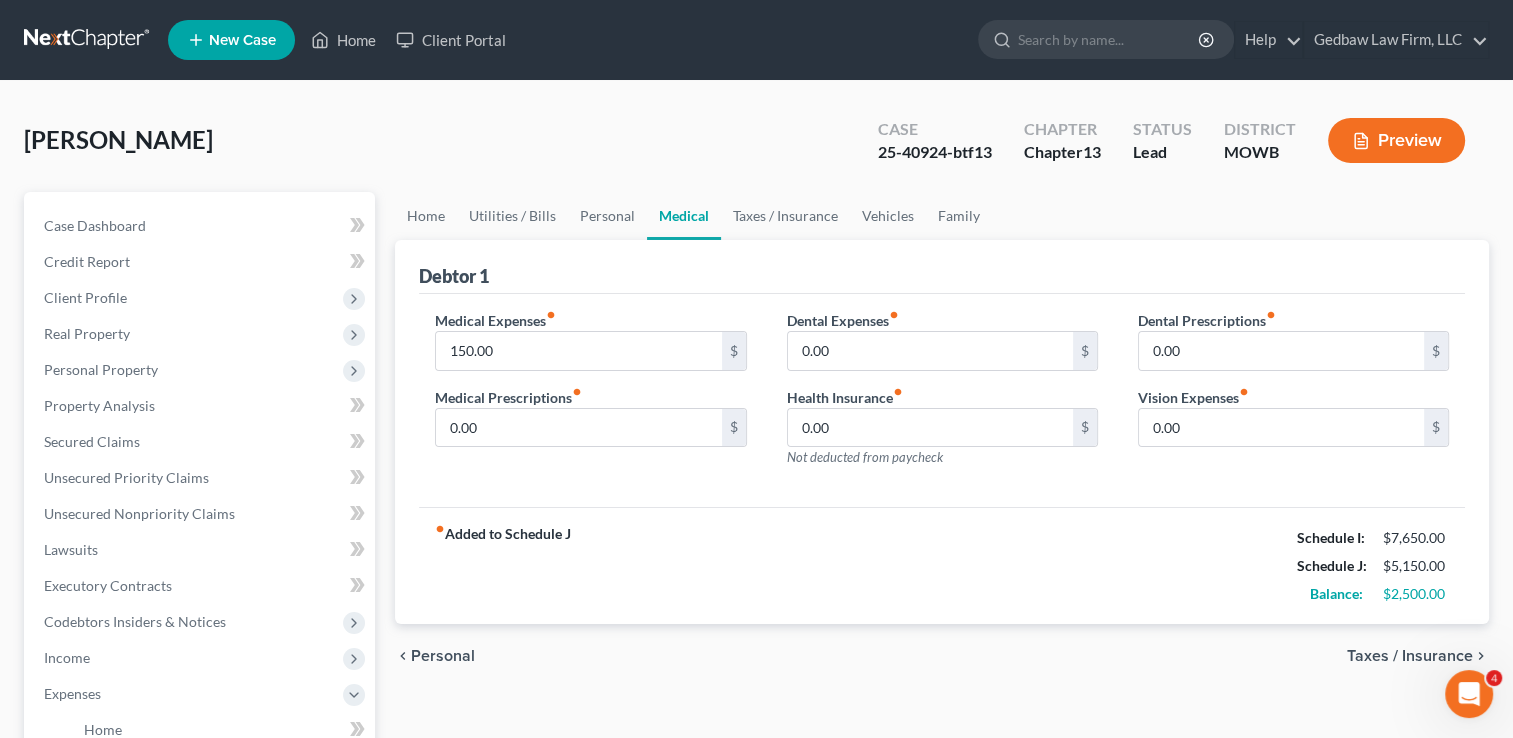 click on "Taxes / Insurance" at bounding box center (1410, 656) 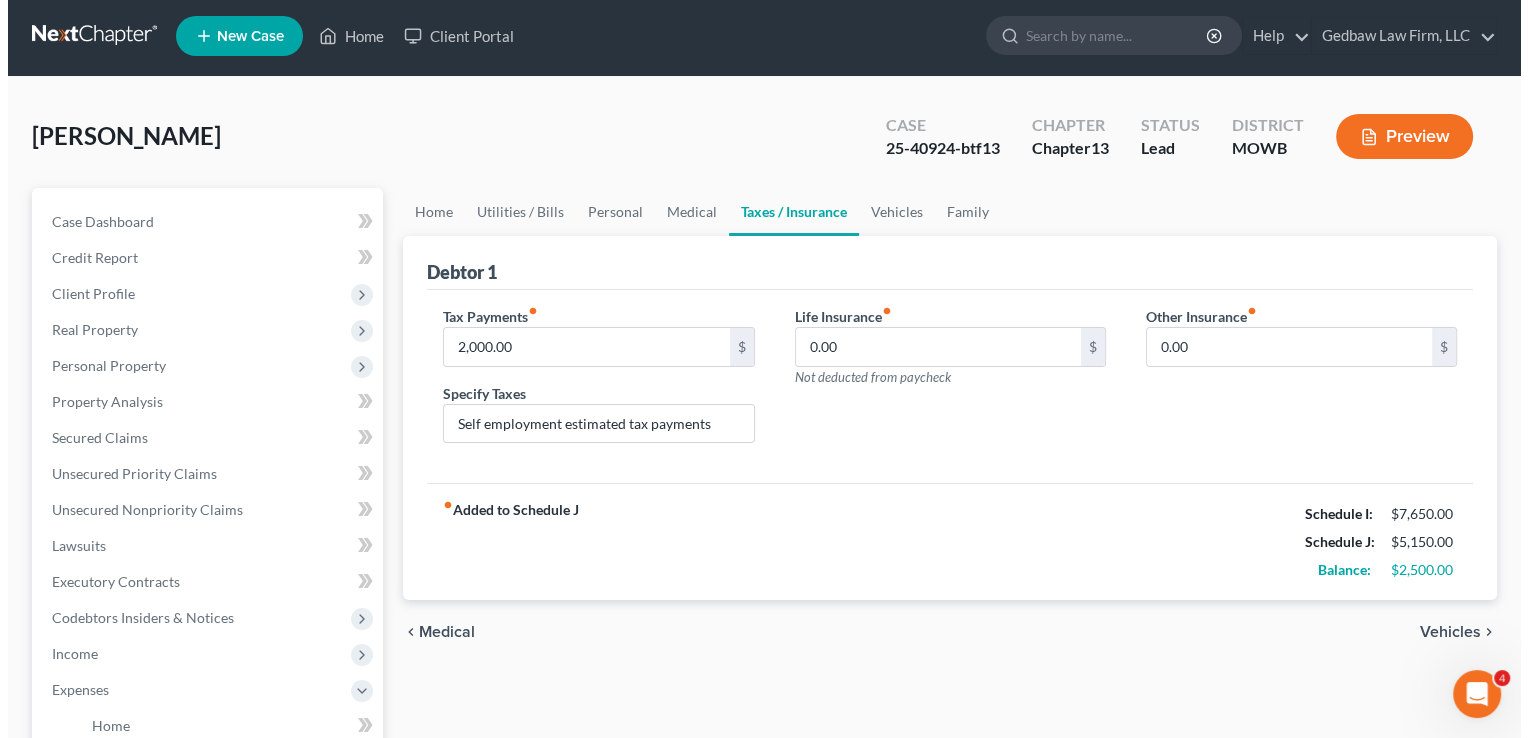 scroll, scrollTop: 0, scrollLeft: 0, axis: both 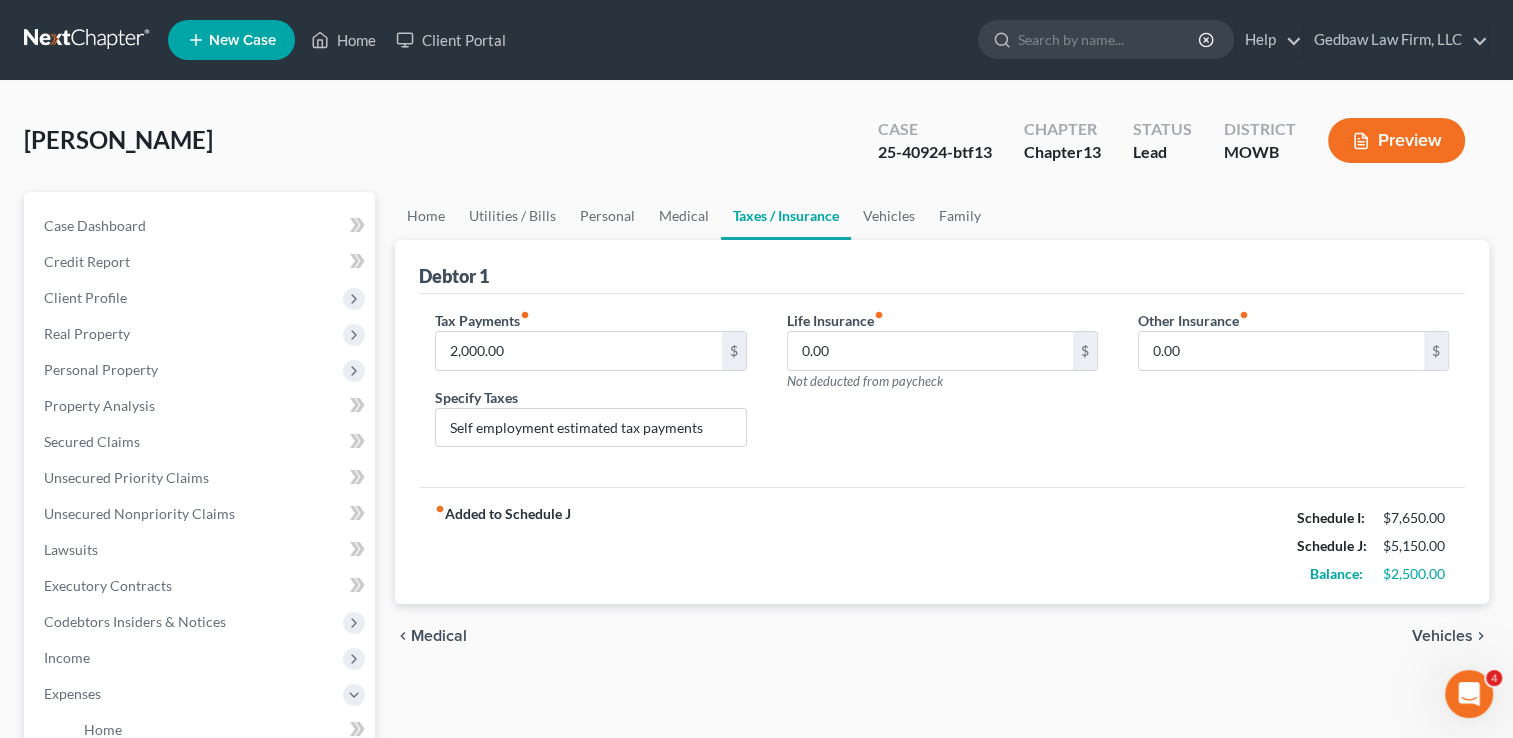 click on "Preview" at bounding box center (1396, 140) 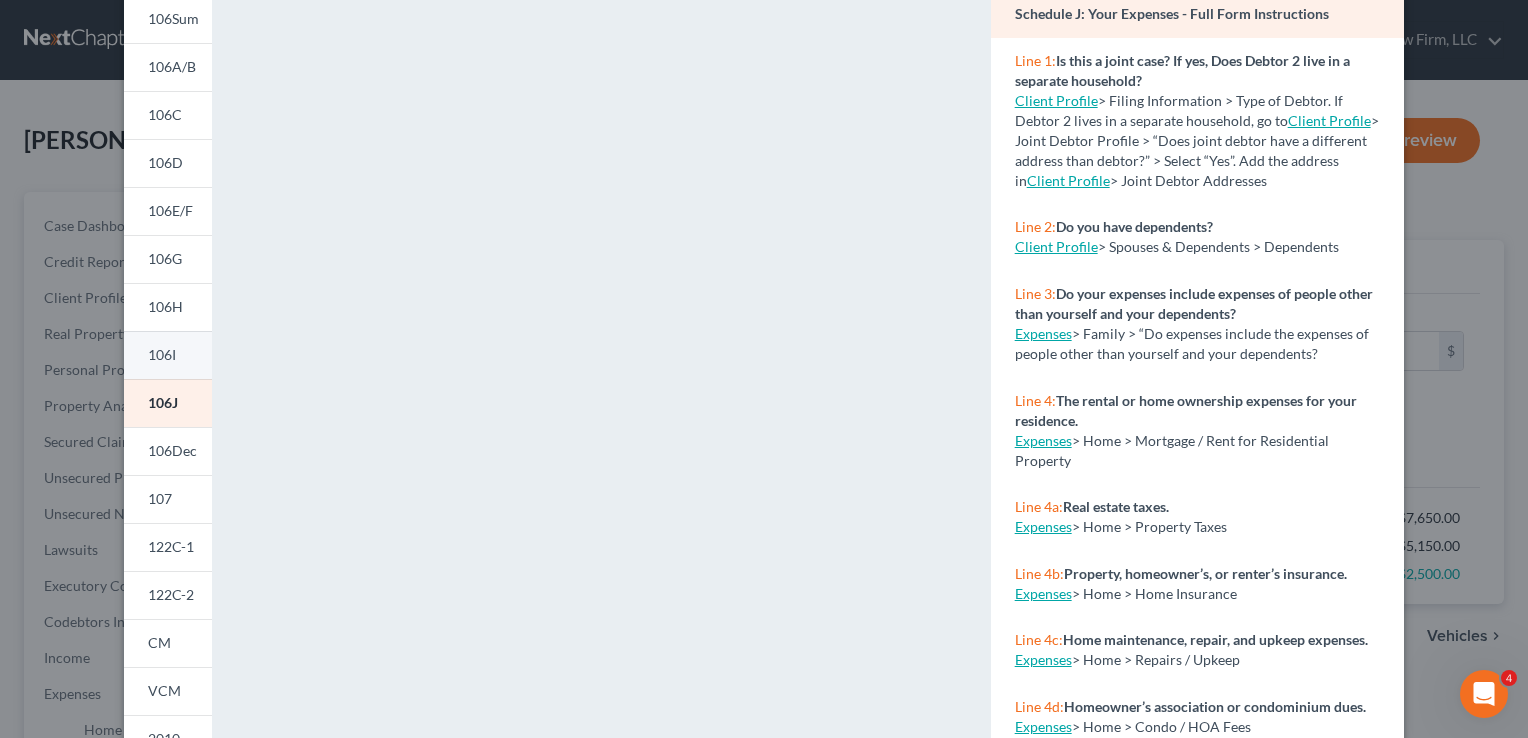 scroll, scrollTop: 175, scrollLeft: 0, axis: vertical 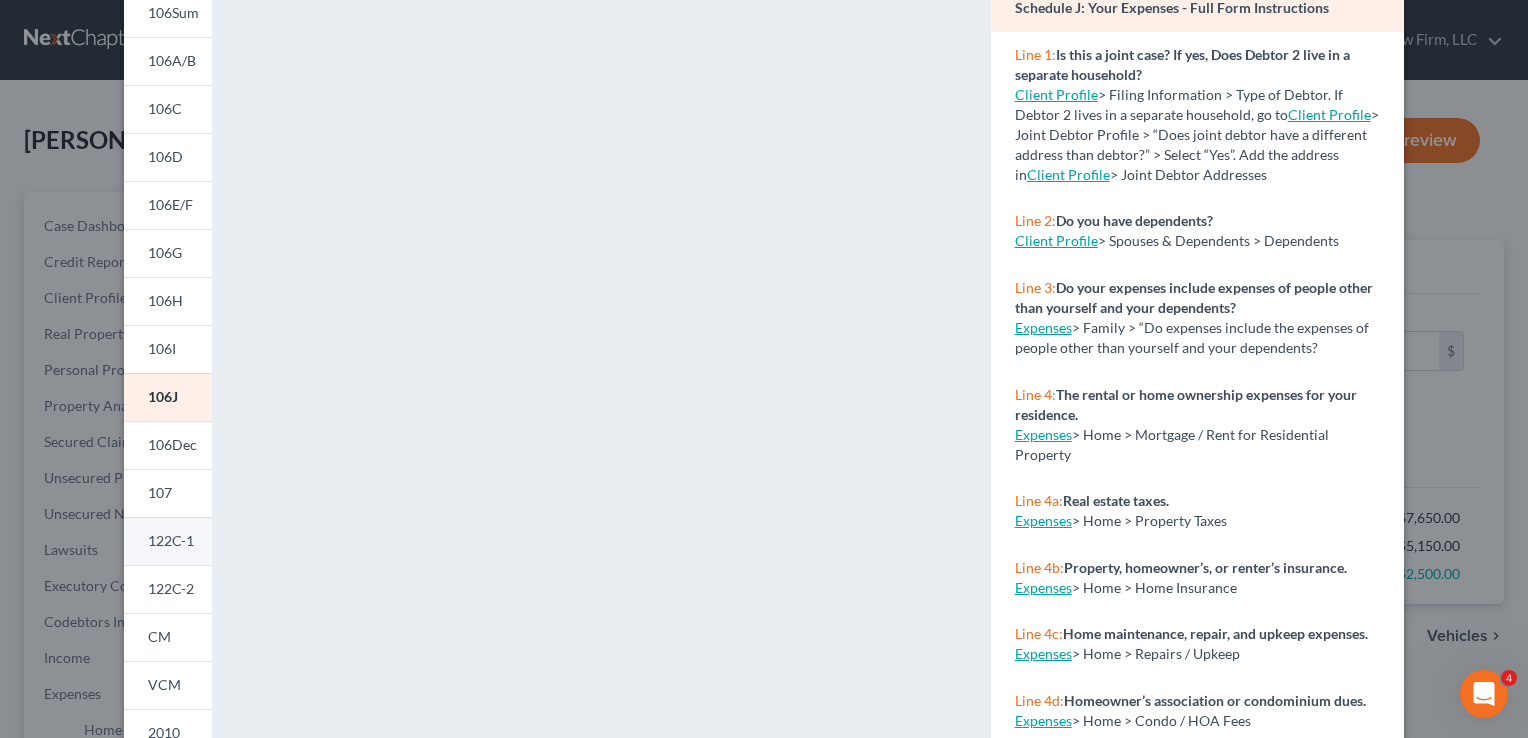 click on "122C-1" at bounding box center (171, 540) 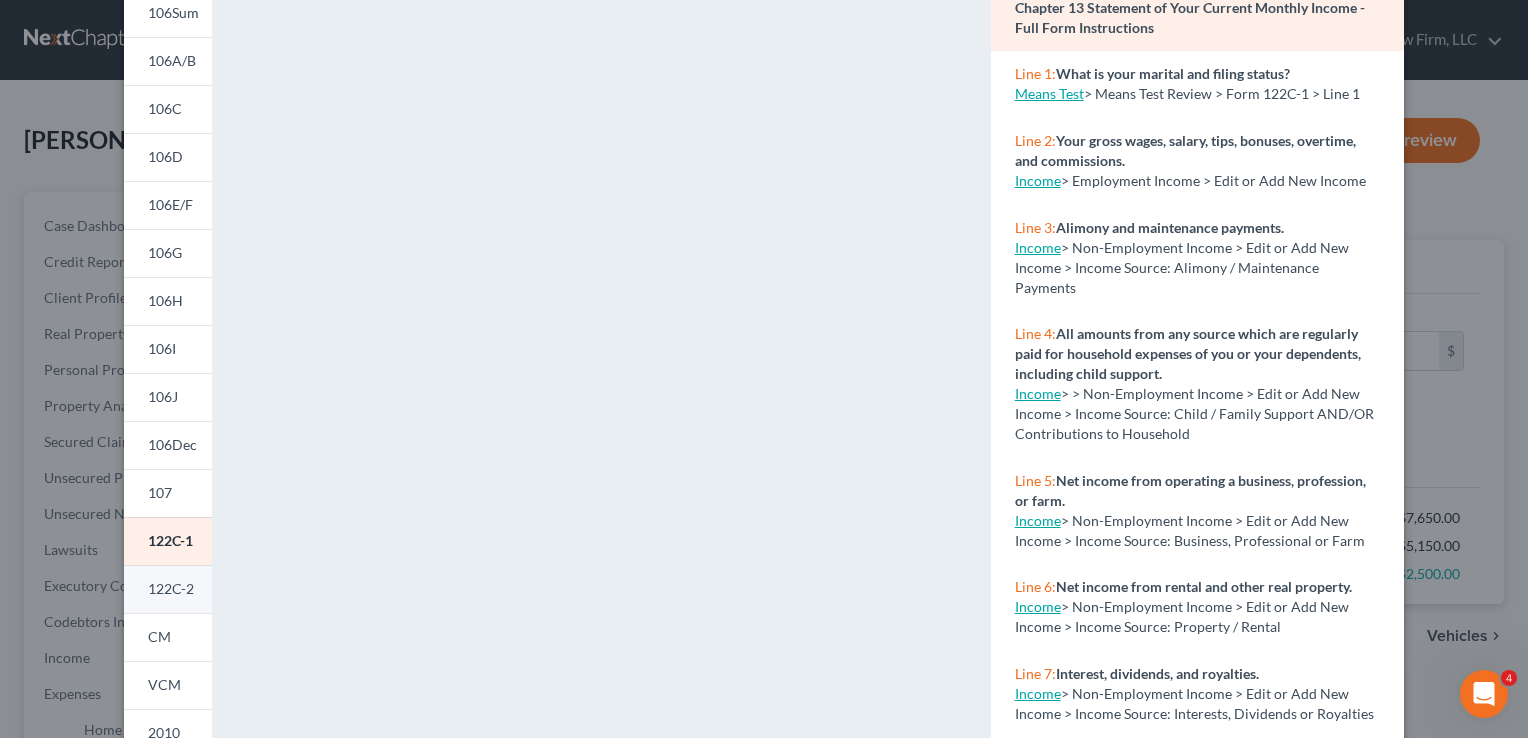 click on "122C-2" at bounding box center [171, 588] 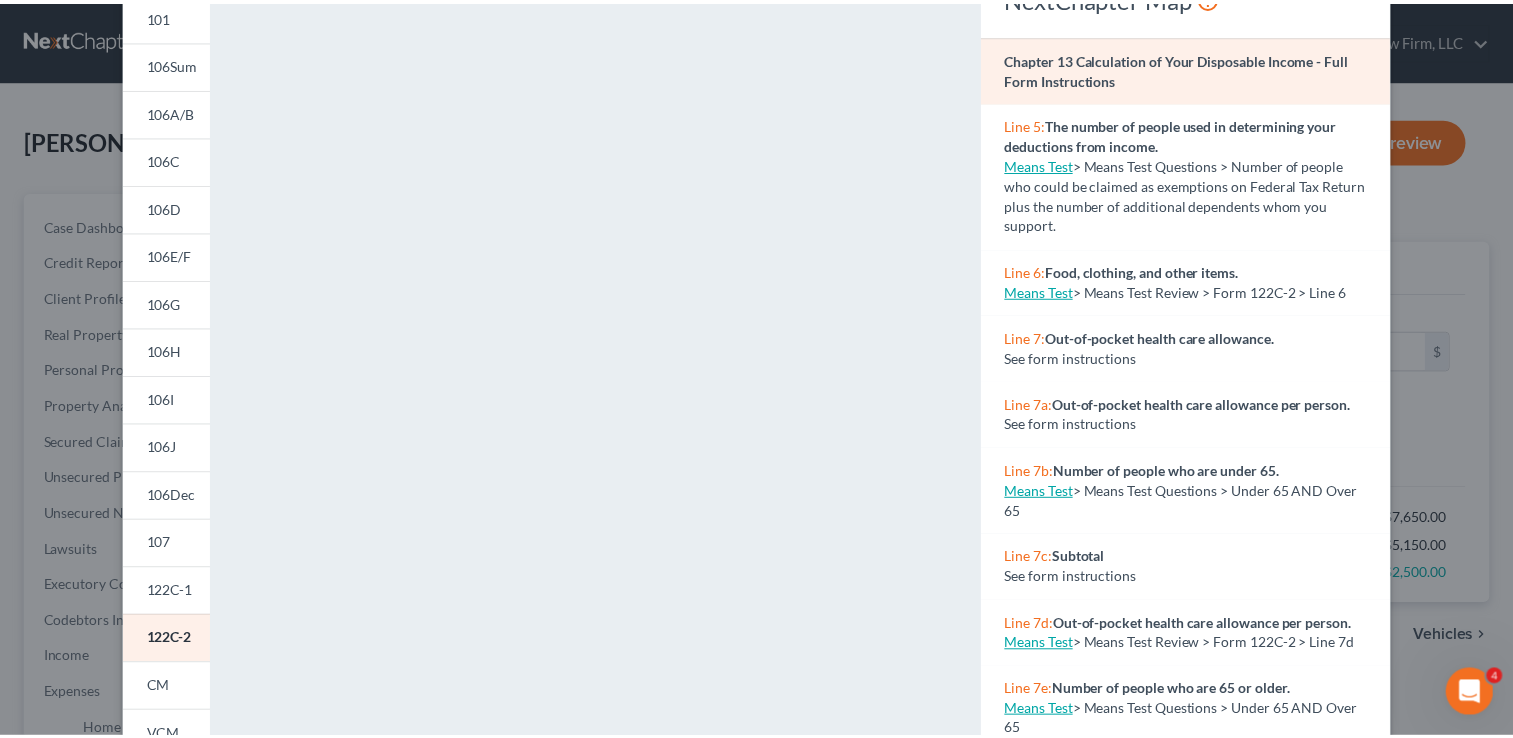 scroll, scrollTop: 0, scrollLeft: 0, axis: both 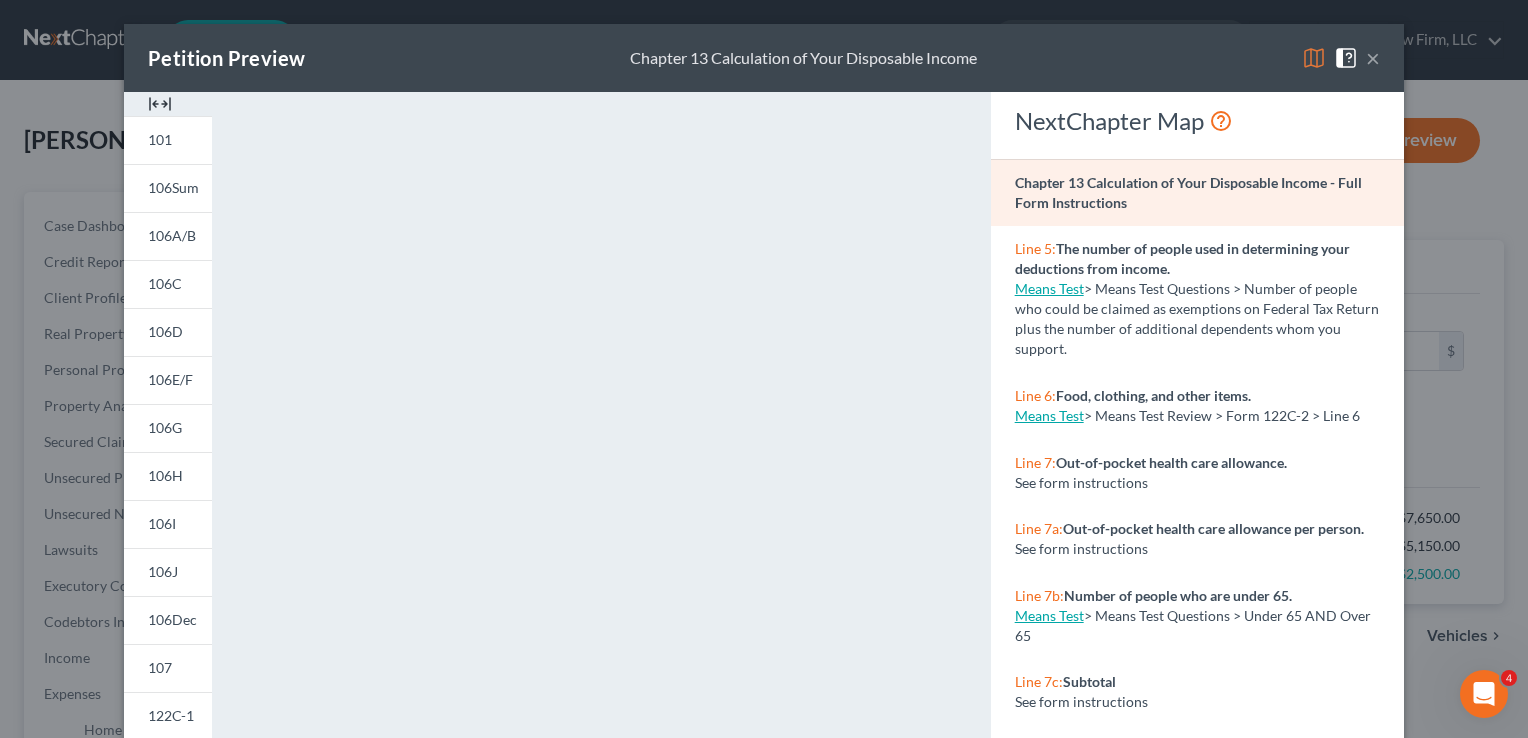 click on "×" at bounding box center (1373, 58) 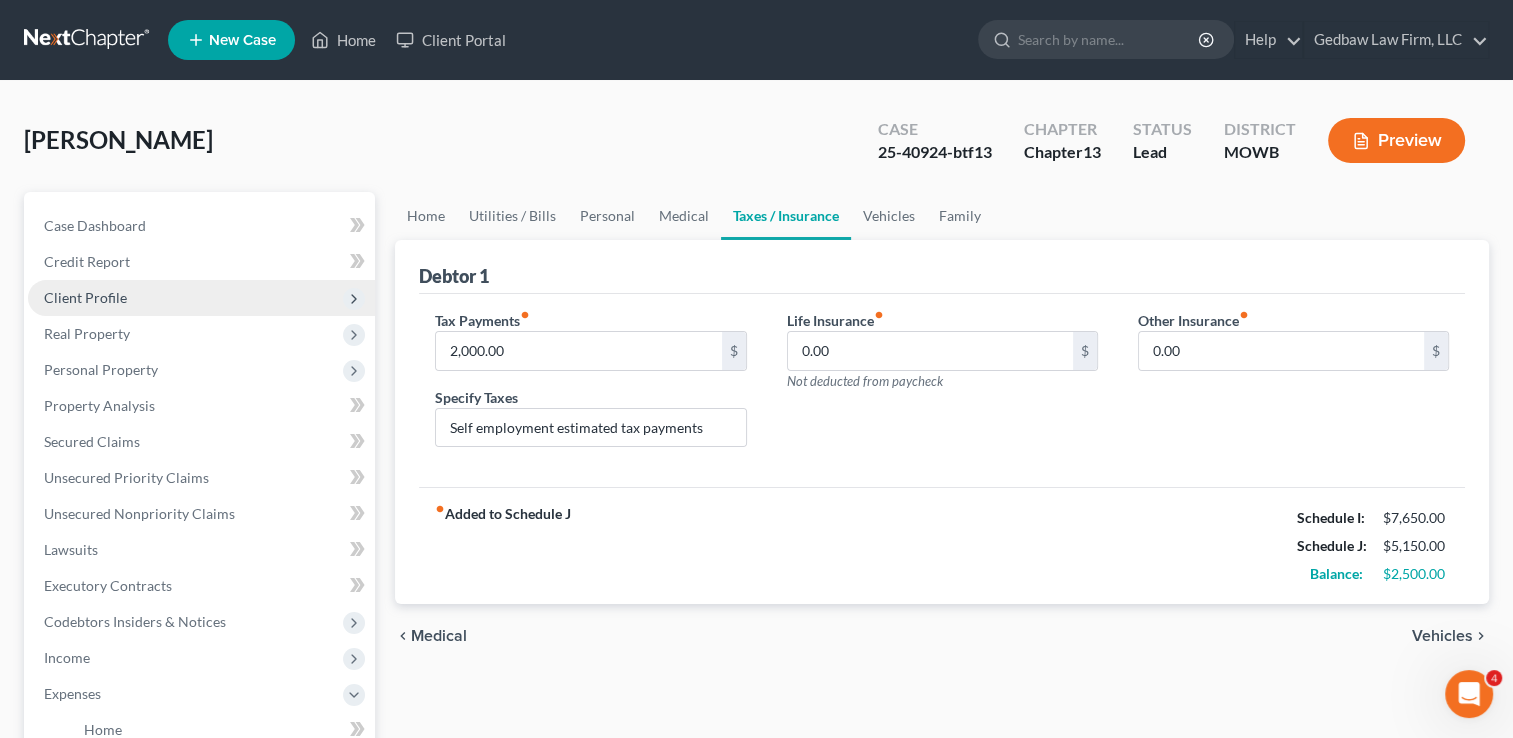 click on "Client Profile" at bounding box center [201, 298] 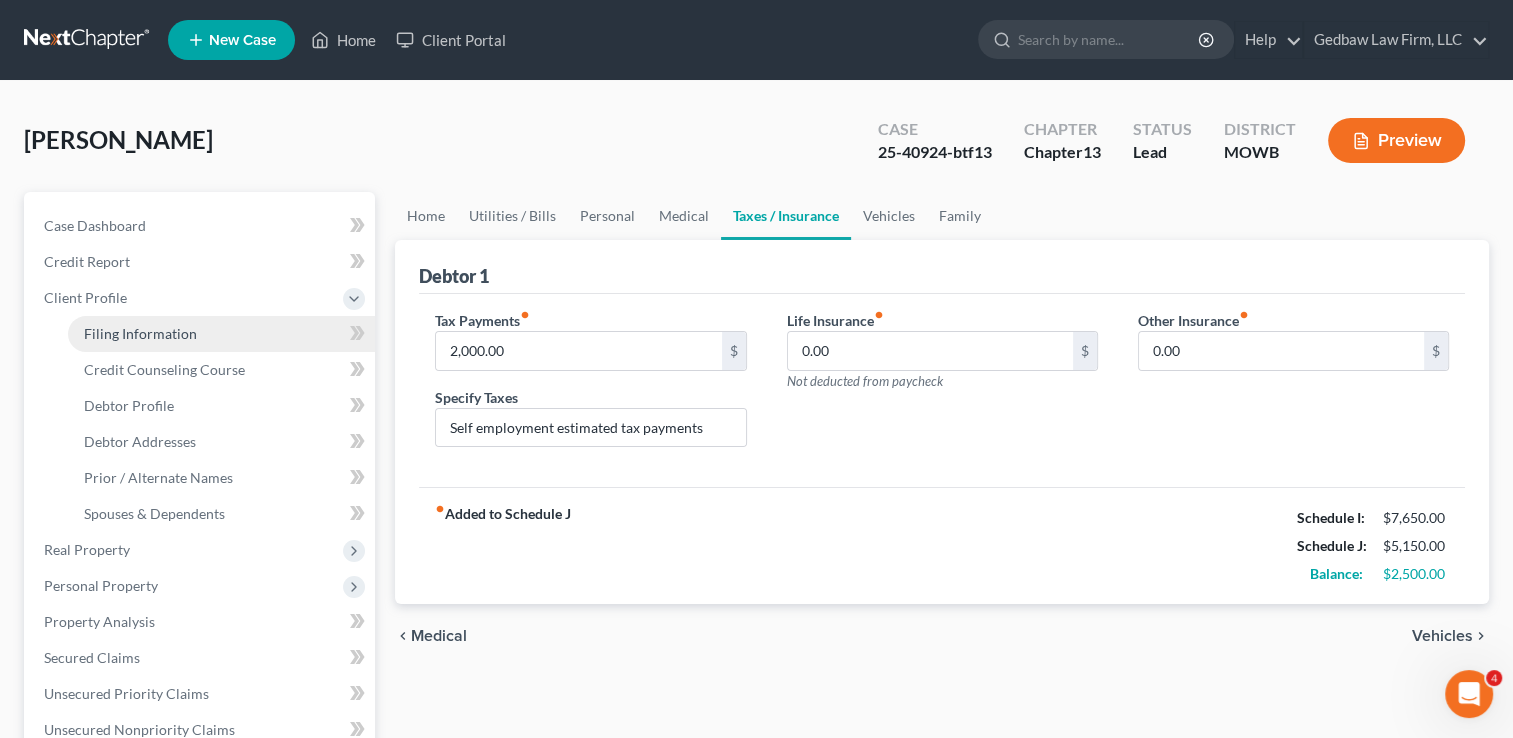 click on "Filing Information" at bounding box center [140, 333] 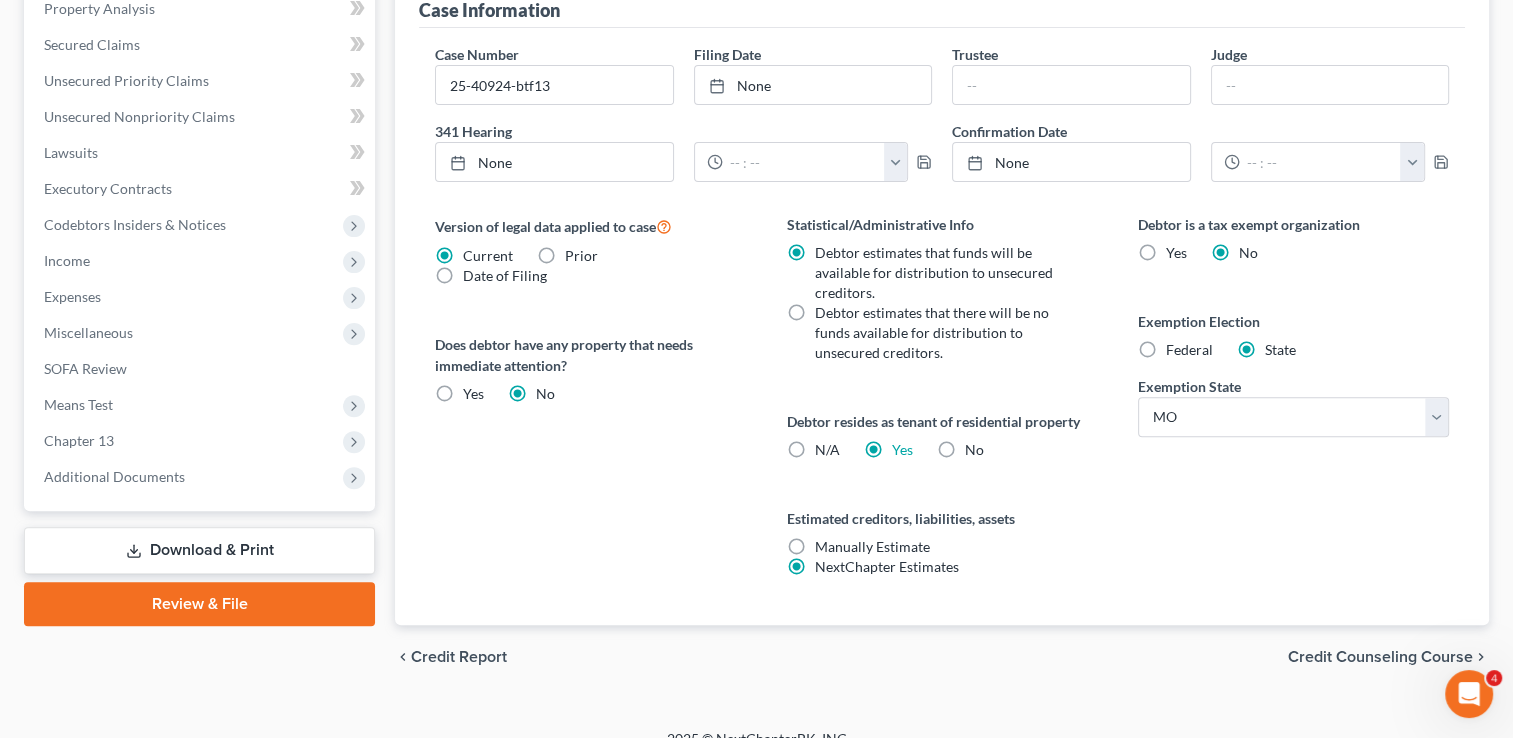 scroll, scrollTop: 636, scrollLeft: 0, axis: vertical 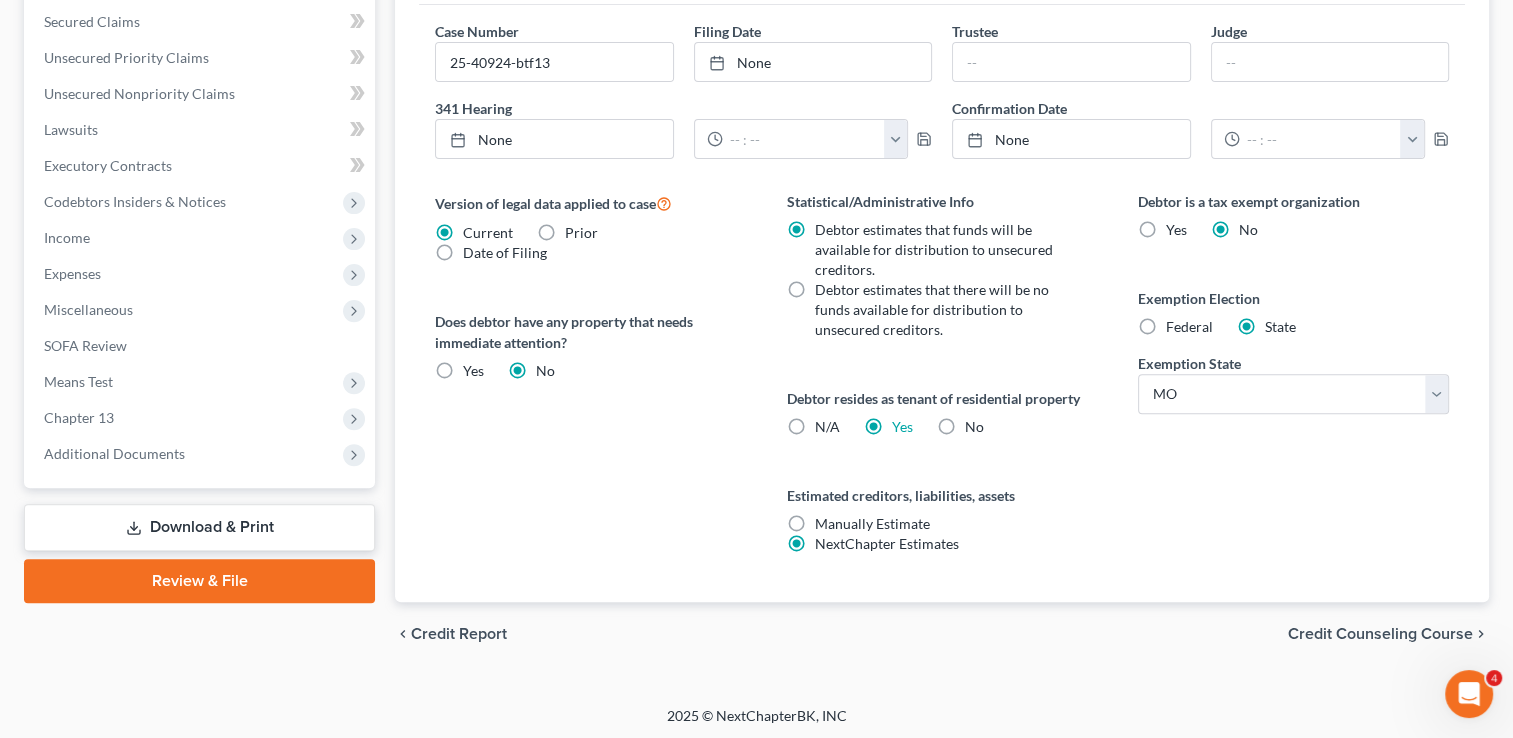 click on "Credit Counseling Course" at bounding box center [1380, 634] 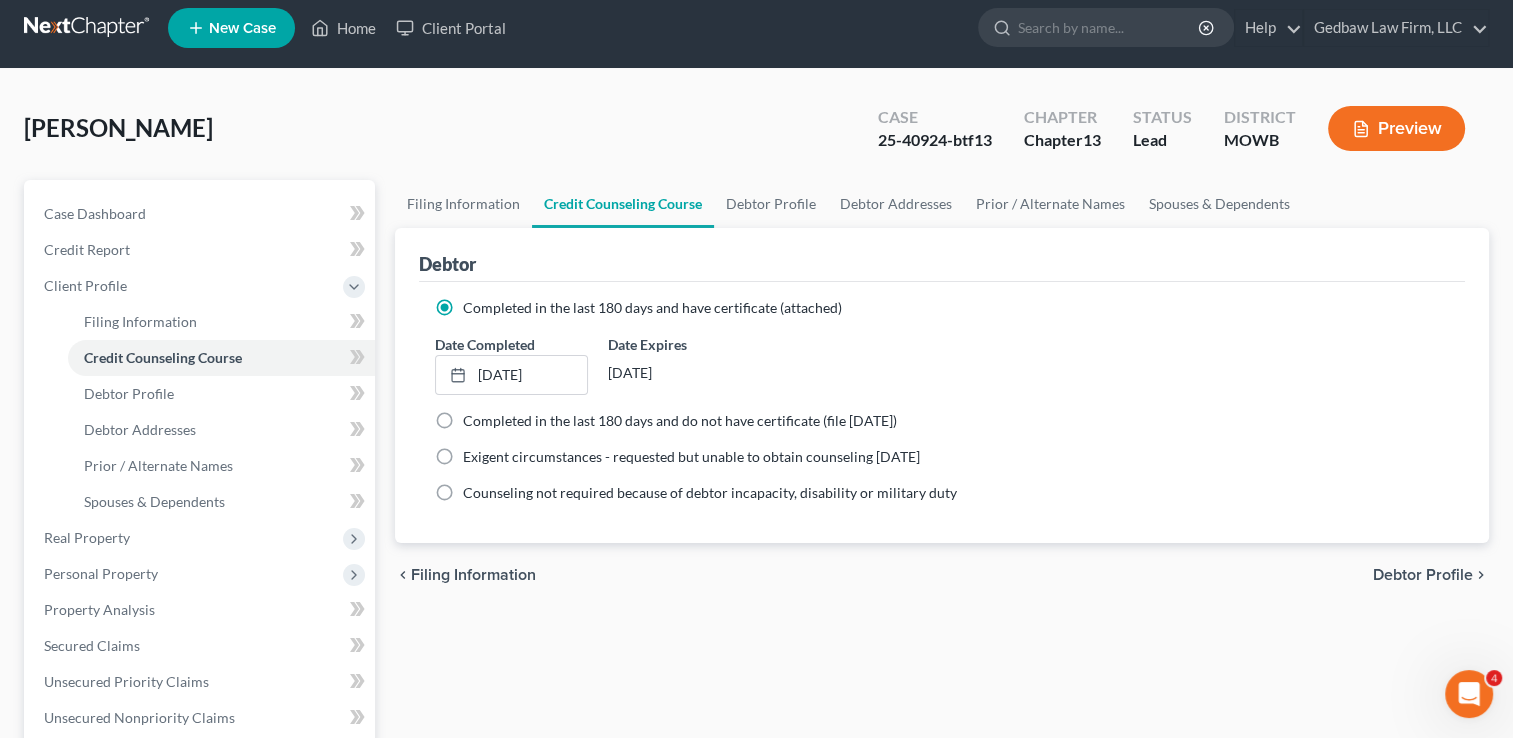 scroll, scrollTop: 0, scrollLeft: 0, axis: both 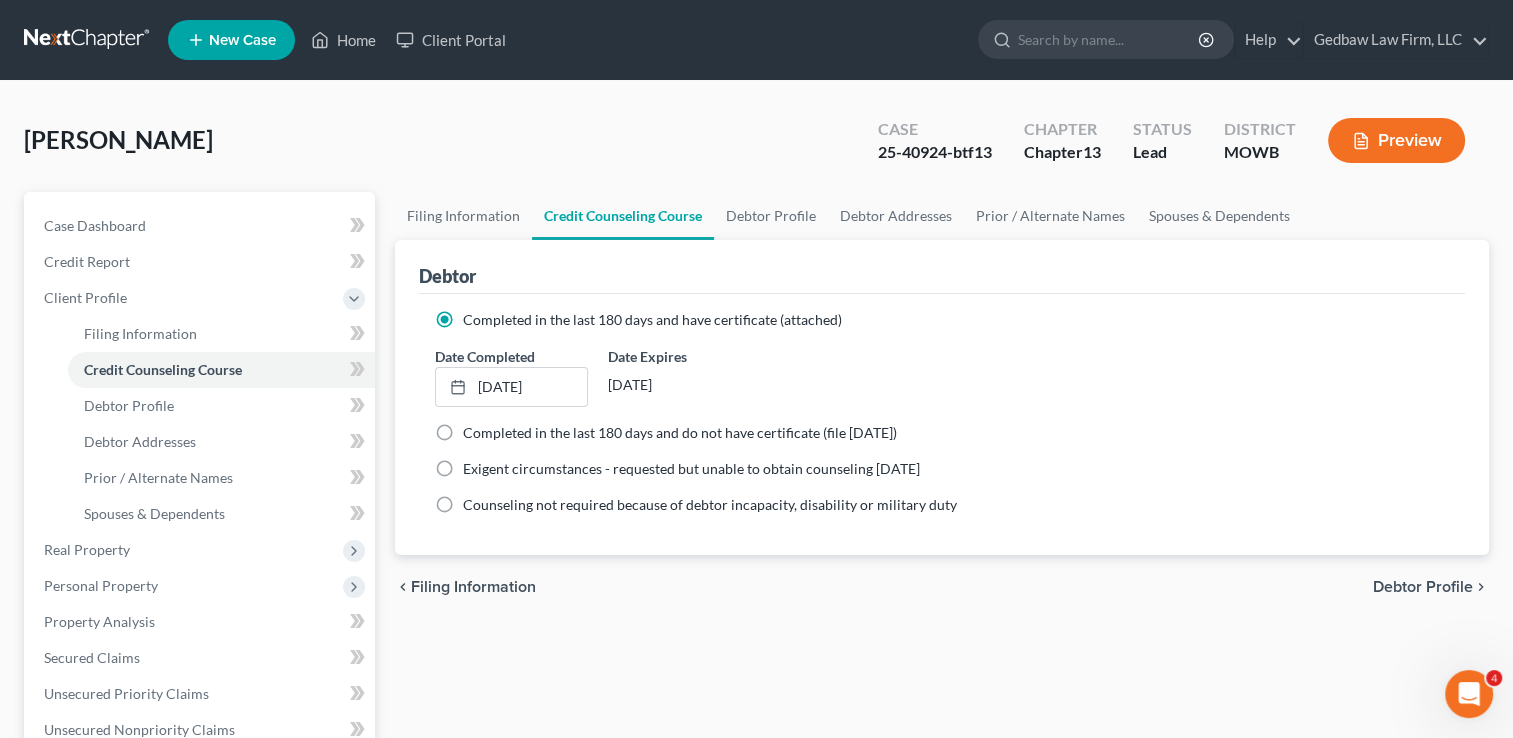 click on "Debtor Profile" at bounding box center (1423, 587) 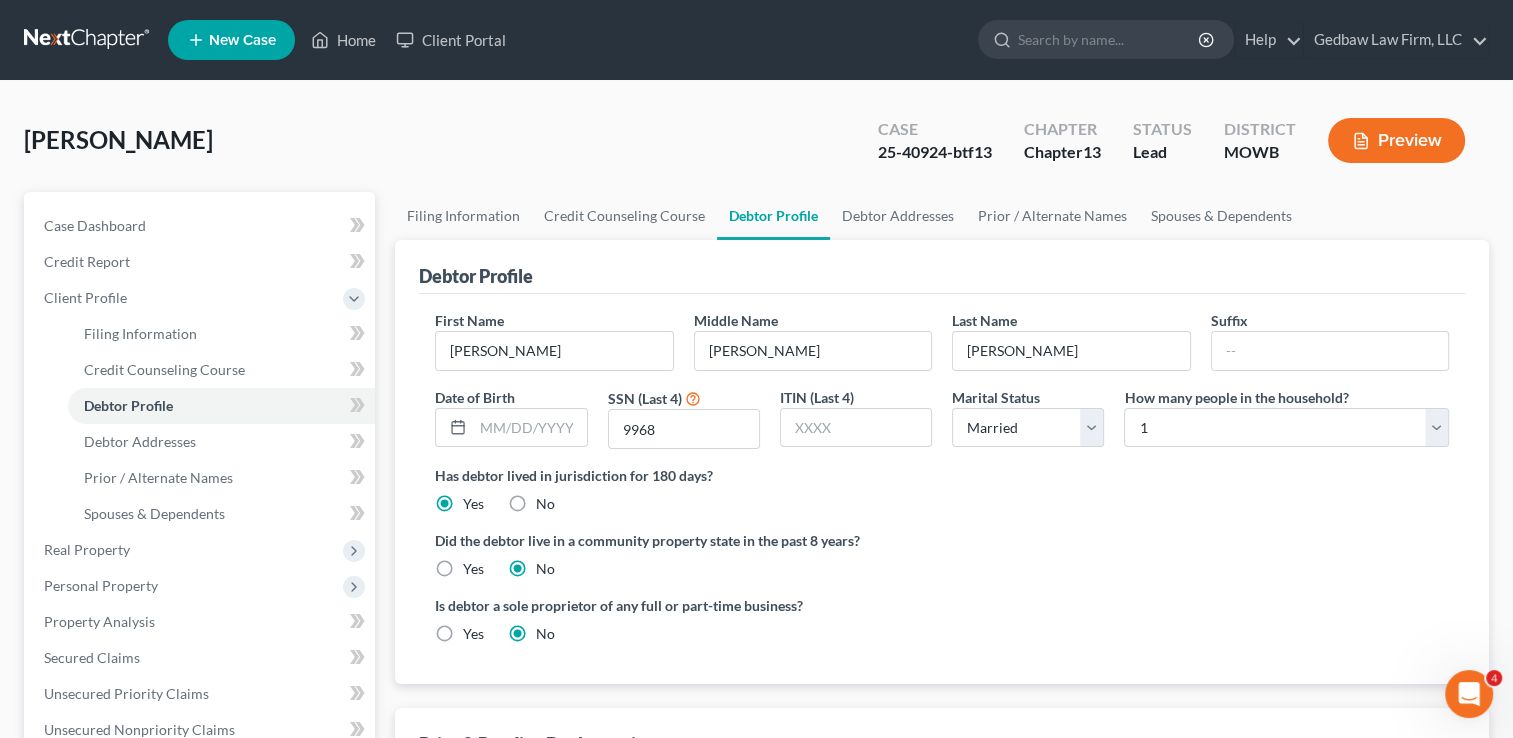 click on "Did the debtor live in a community property state in the past 8 years? Yes No" at bounding box center (942, 554) 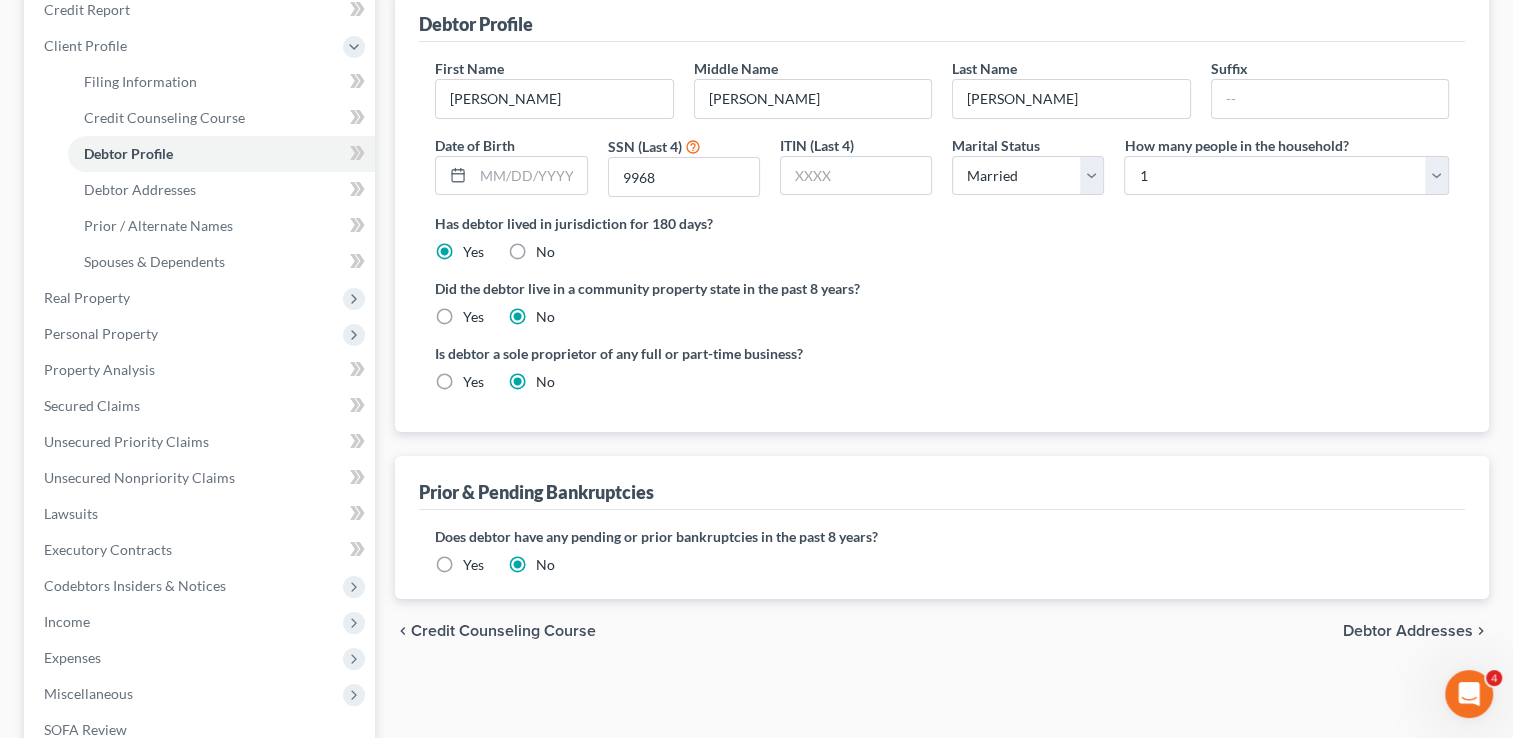 scroll, scrollTop: 275, scrollLeft: 0, axis: vertical 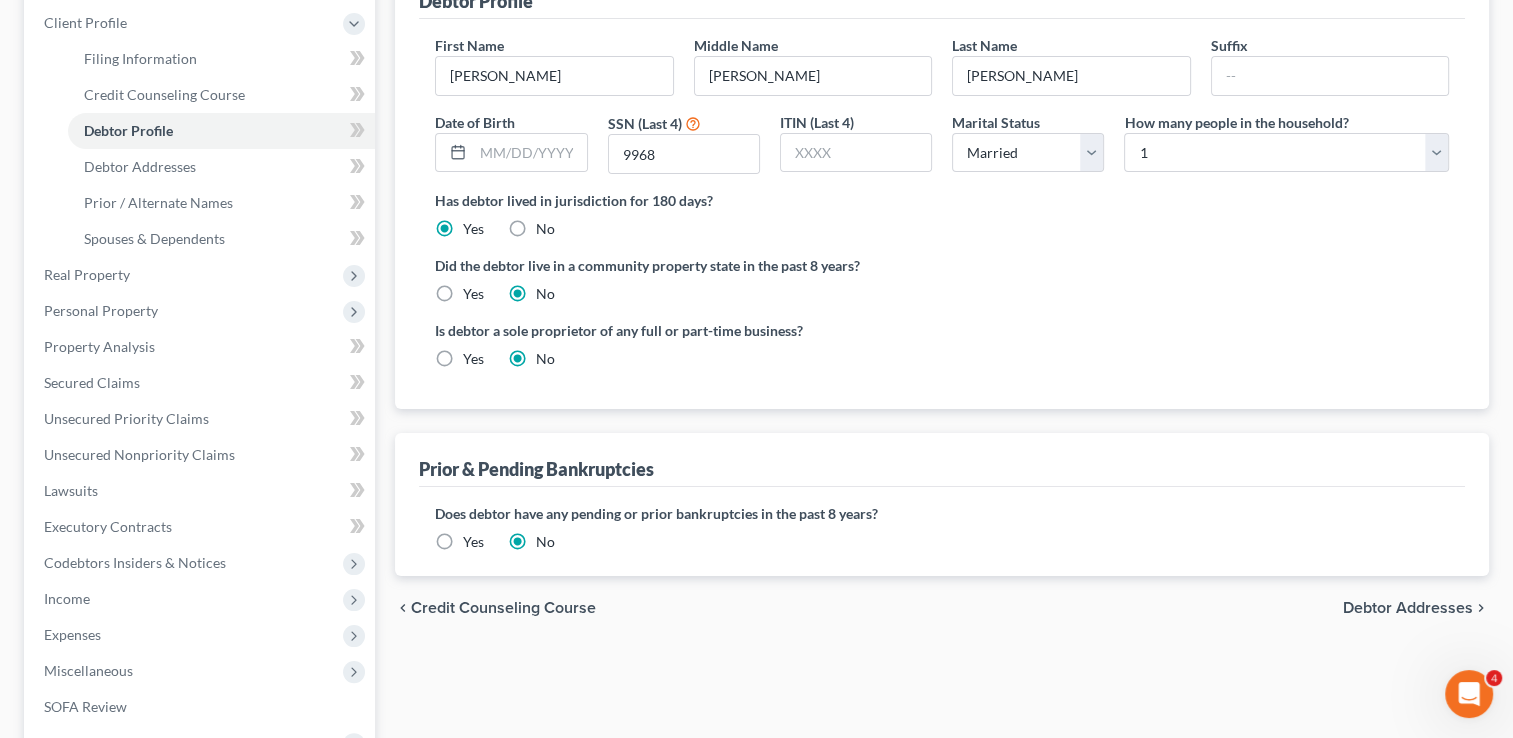 click on "Debtor Addresses" at bounding box center [1408, 608] 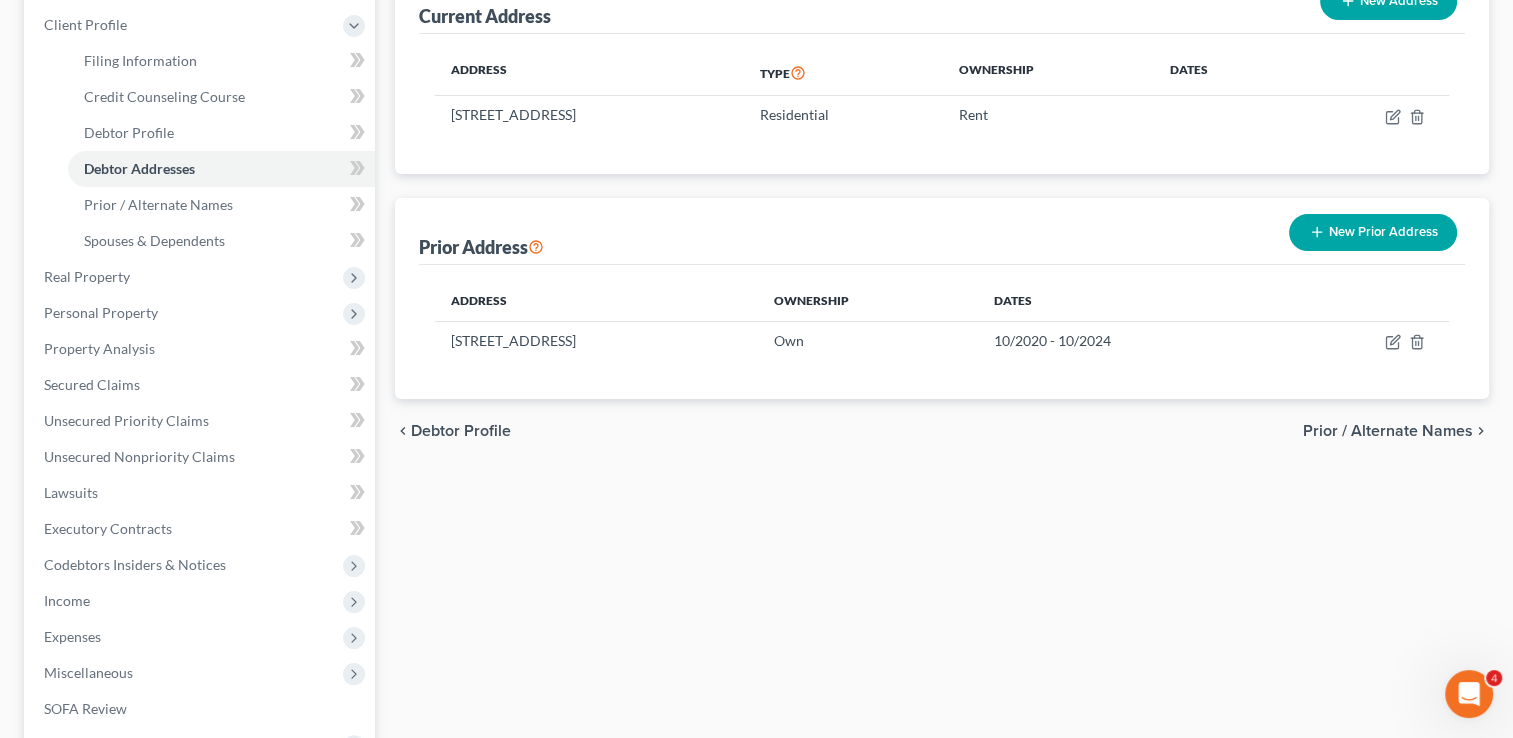 scroll, scrollTop: 275, scrollLeft: 0, axis: vertical 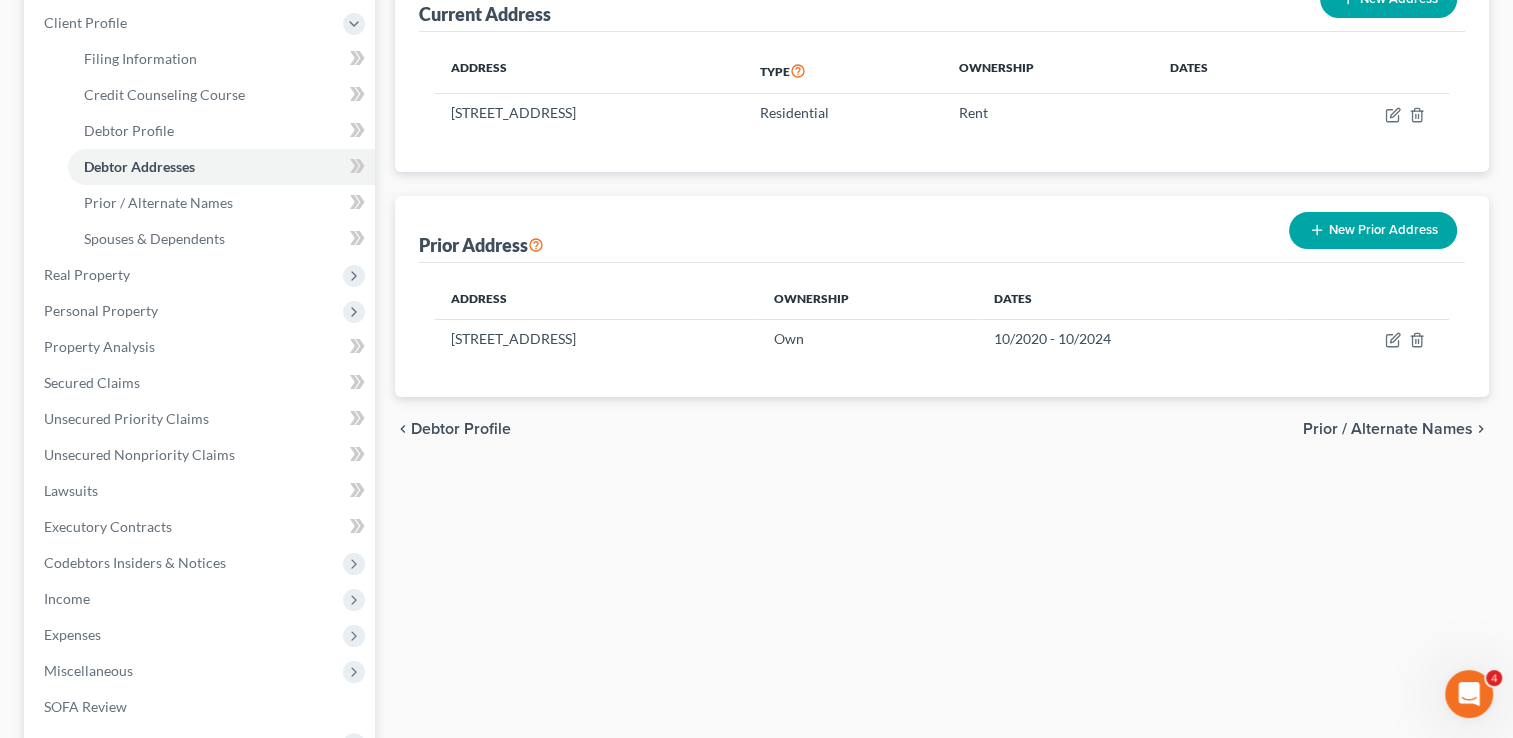 click on "Prior / Alternate Names" at bounding box center [1388, 429] 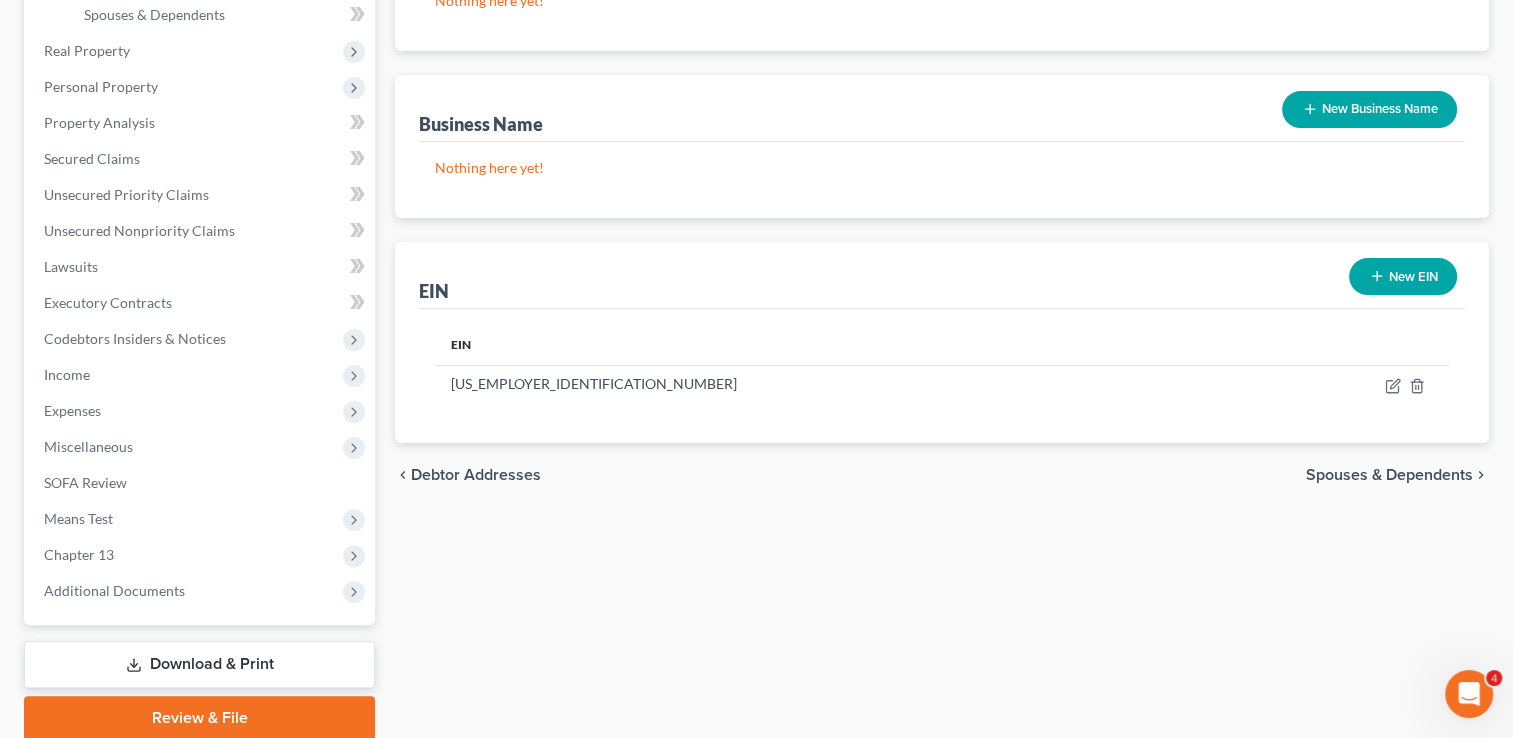 scroll, scrollTop: 500, scrollLeft: 0, axis: vertical 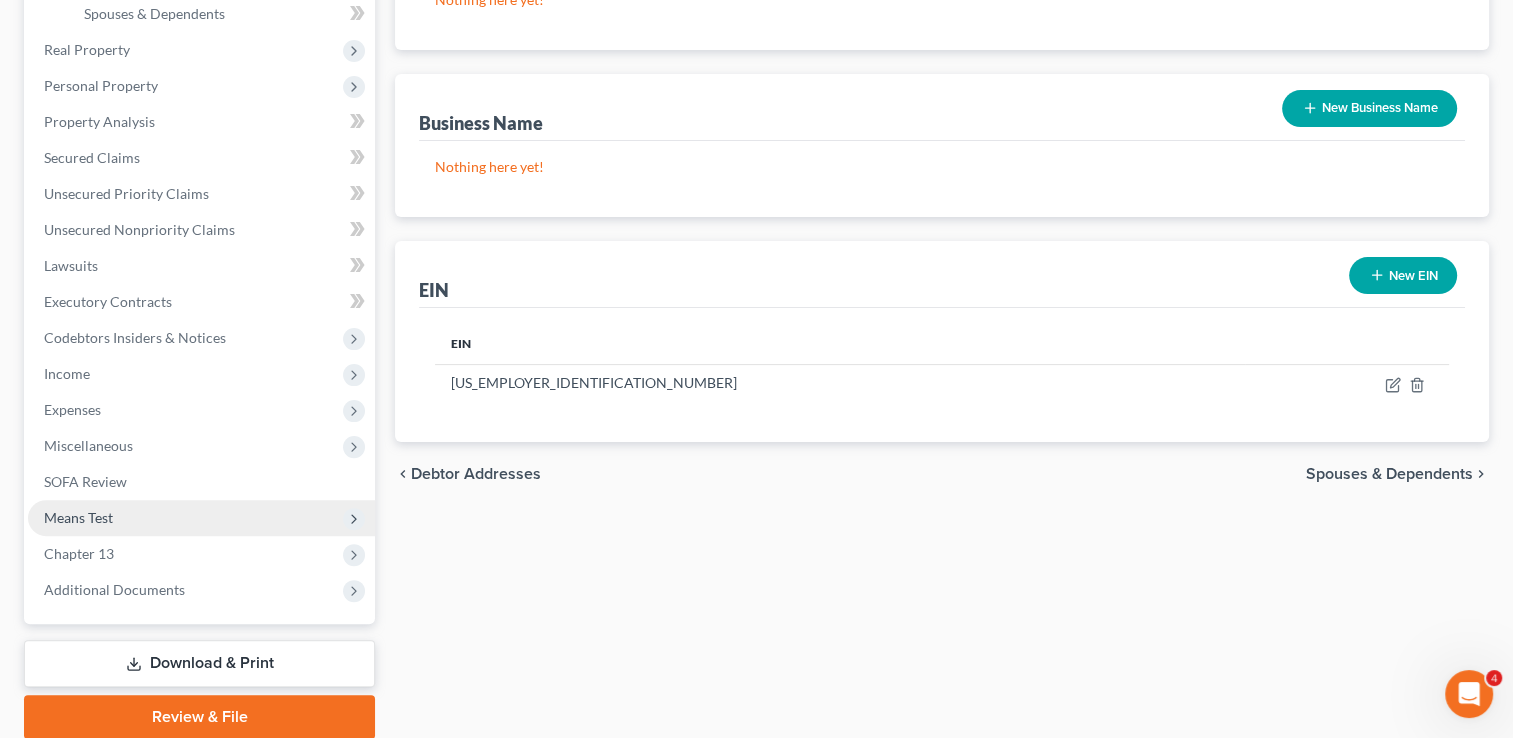 click on "Means Test" at bounding box center (78, 517) 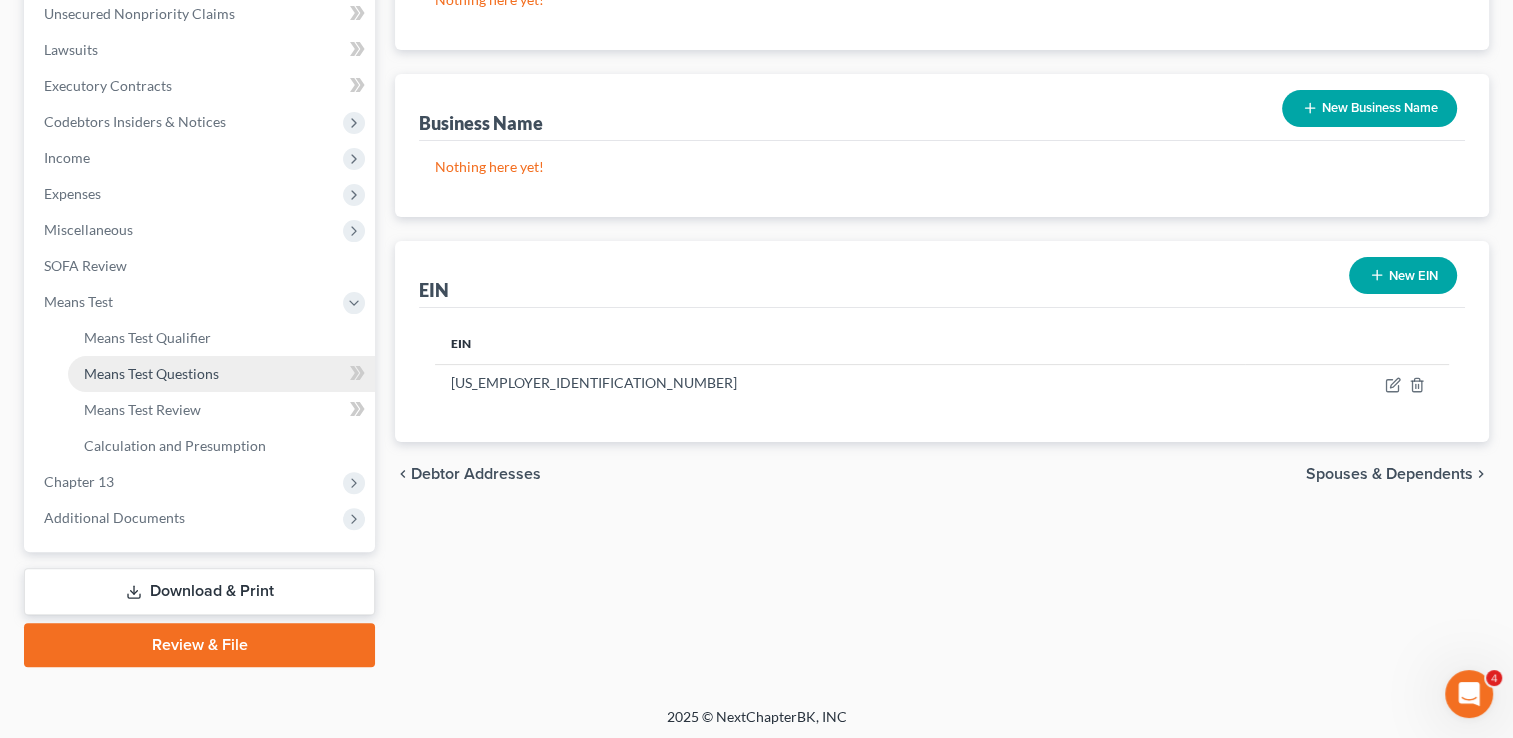 click on "Means Test Questions" at bounding box center [151, 373] 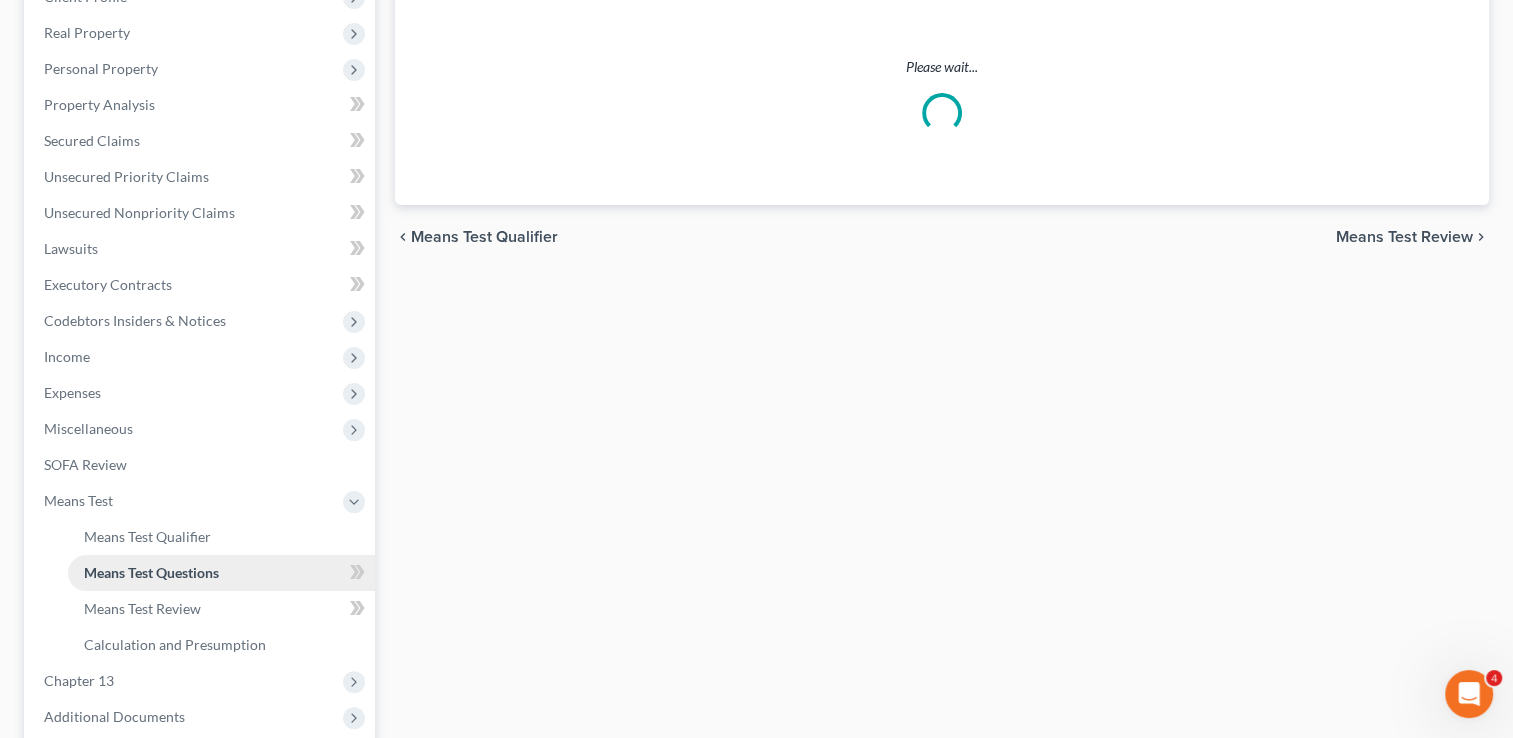 scroll, scrollTop: 0, scrollLeft: 0, axis: both 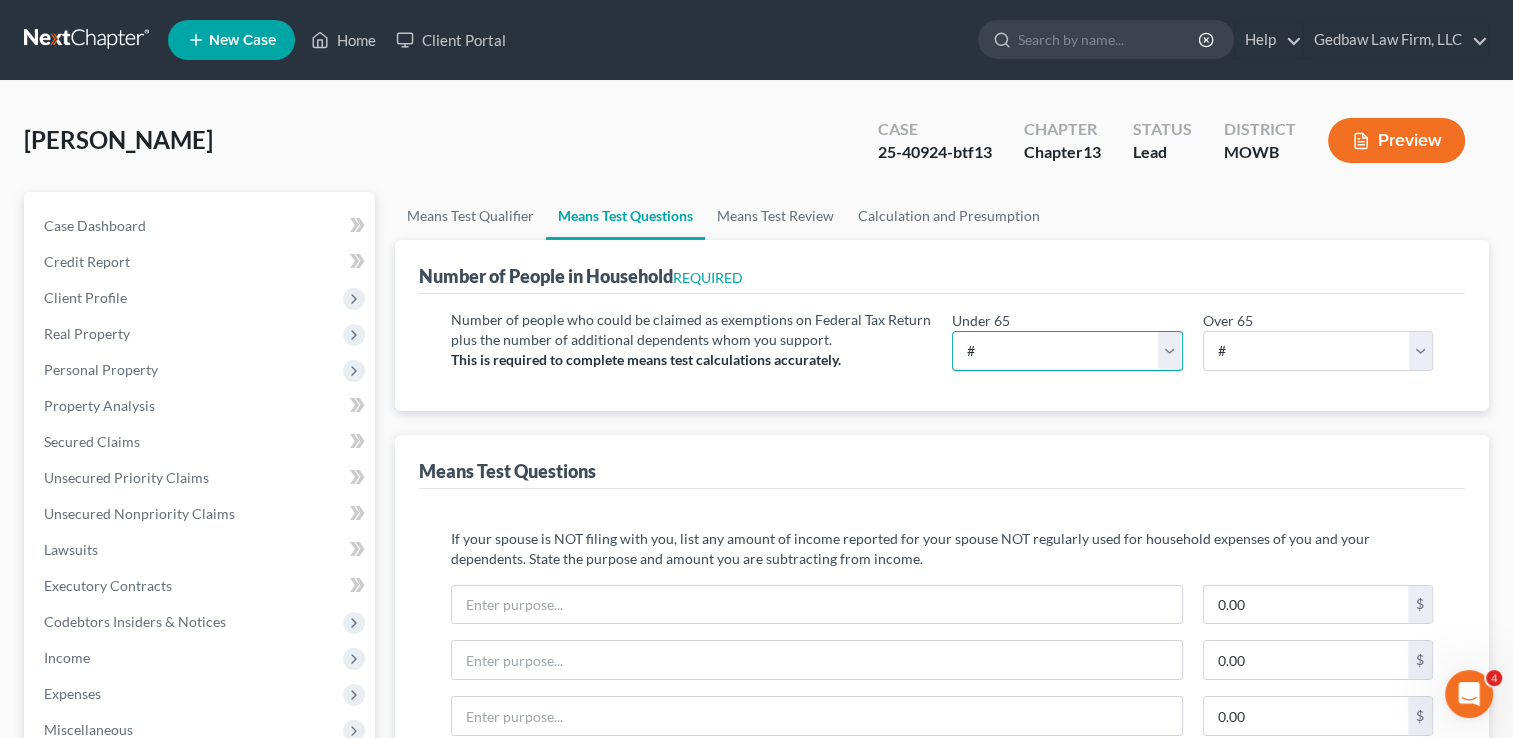 click on "# 0 1 2 3 4 5 6 7 8 9 10" at bounding box center (1067, 351) 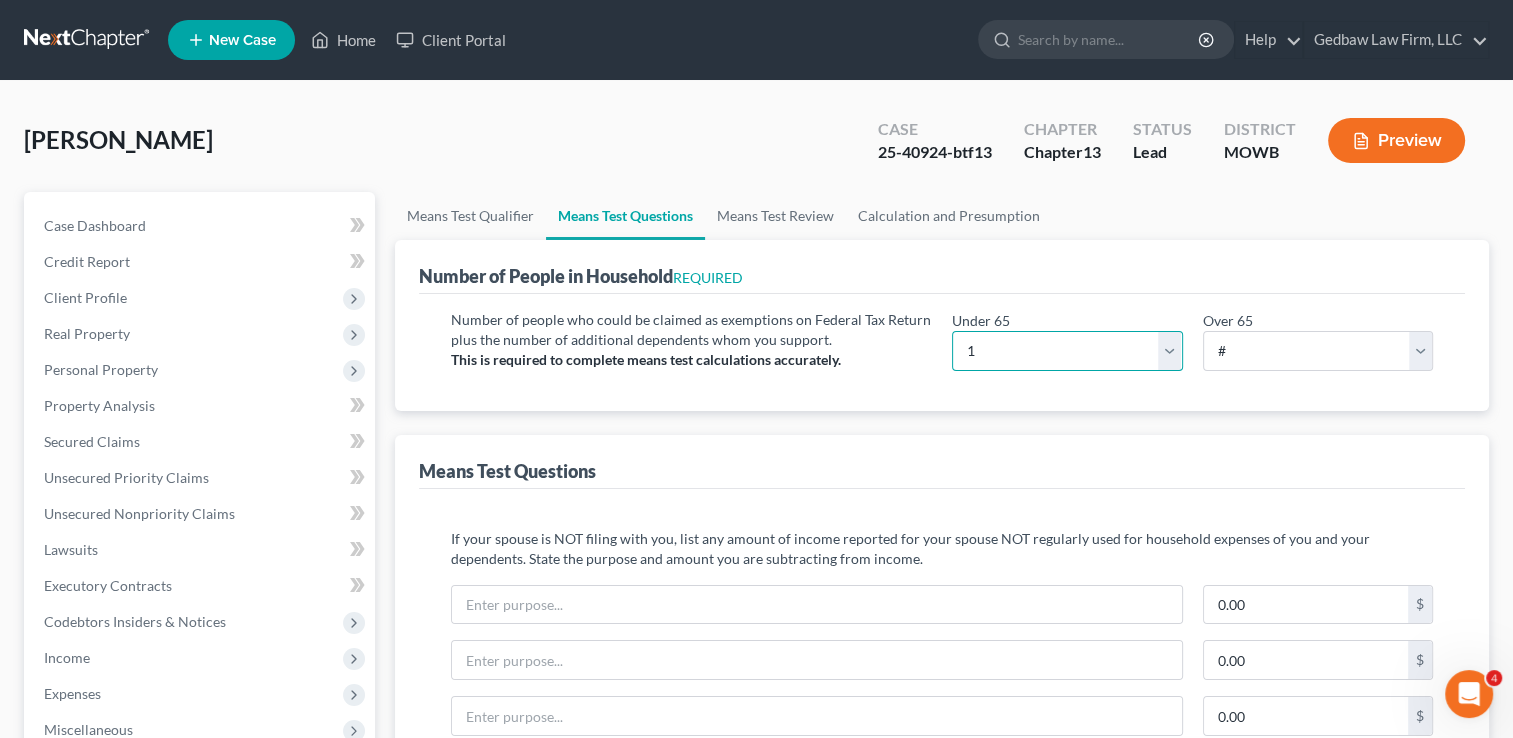 click on "# 0 1 2 3 4 5 6 7 8 9 10" at bounding box center (1067, 351) 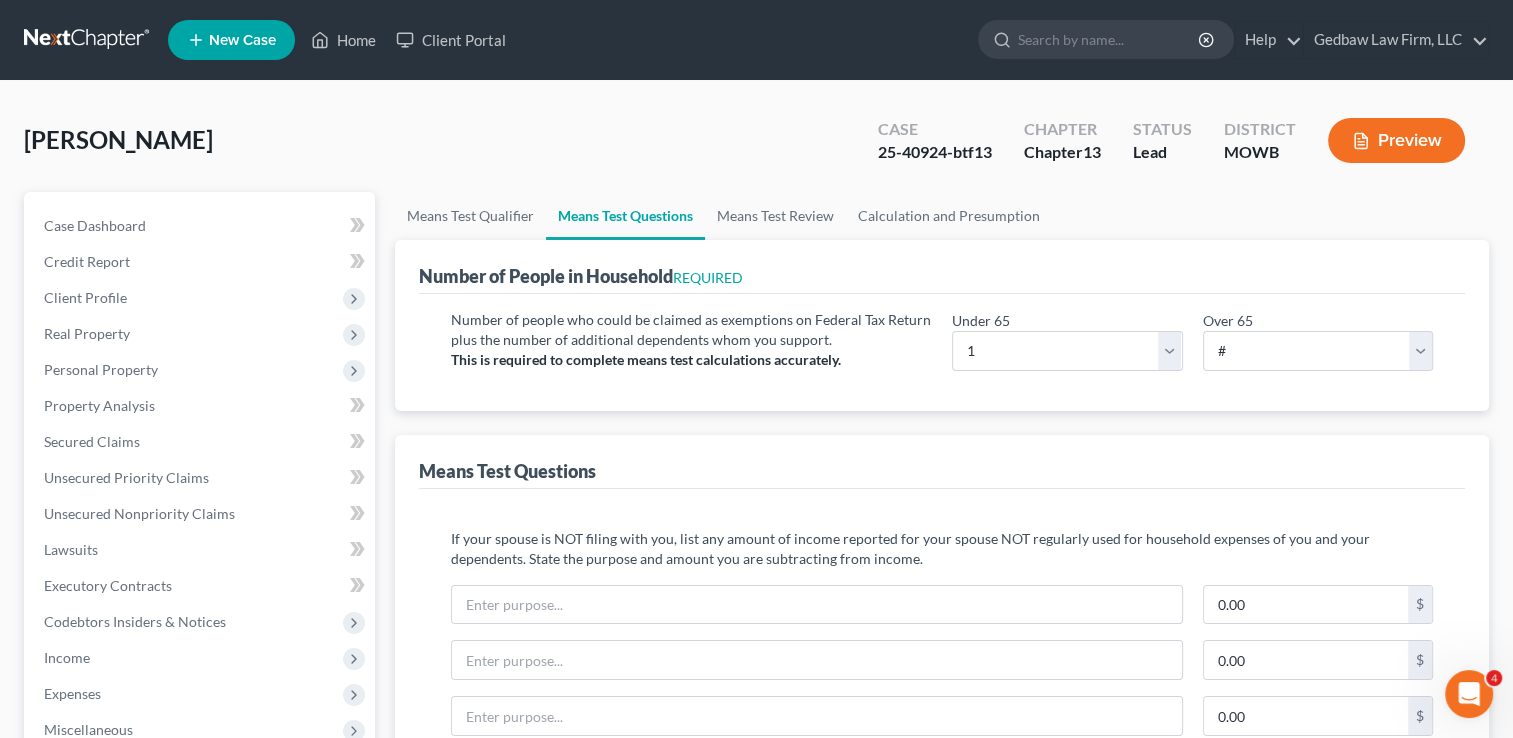 click on "Means Test Questions" at bounding box center (942, 462) 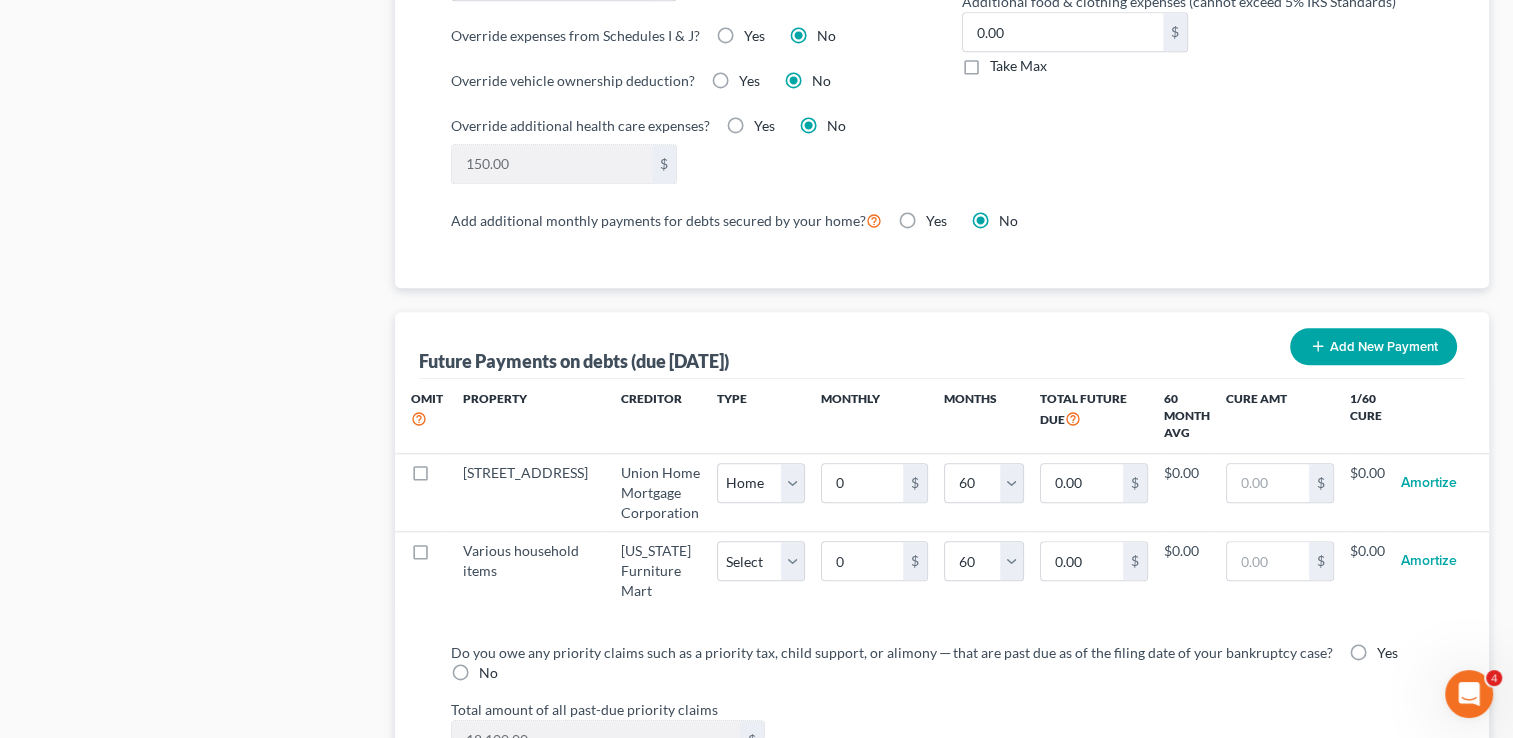 scroll, scrollTop: 1724, scrollLeft: 0, axis: vertical 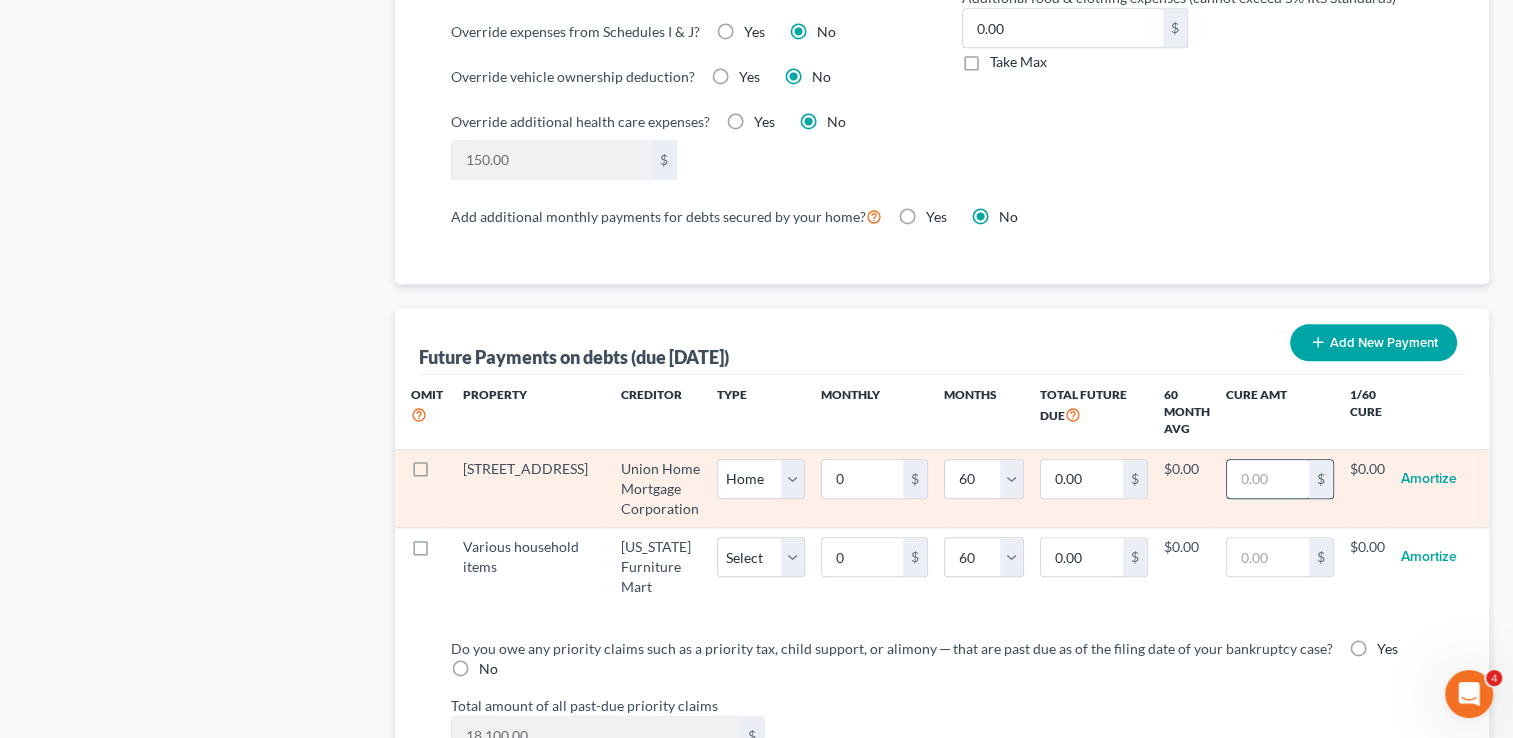 click at bounding box center (1267, 479) 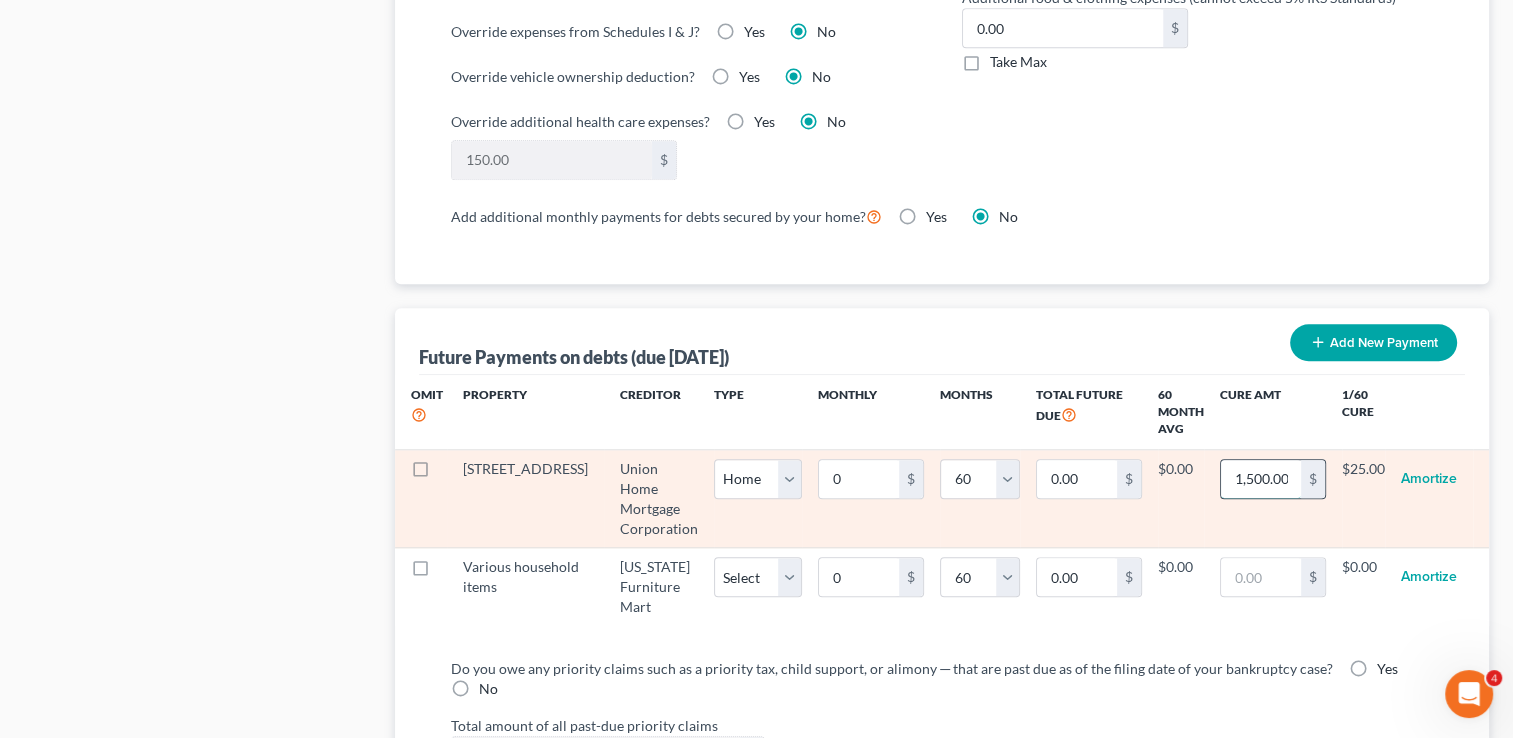 click on "1,500.00" at bounding box center (1261, 479) 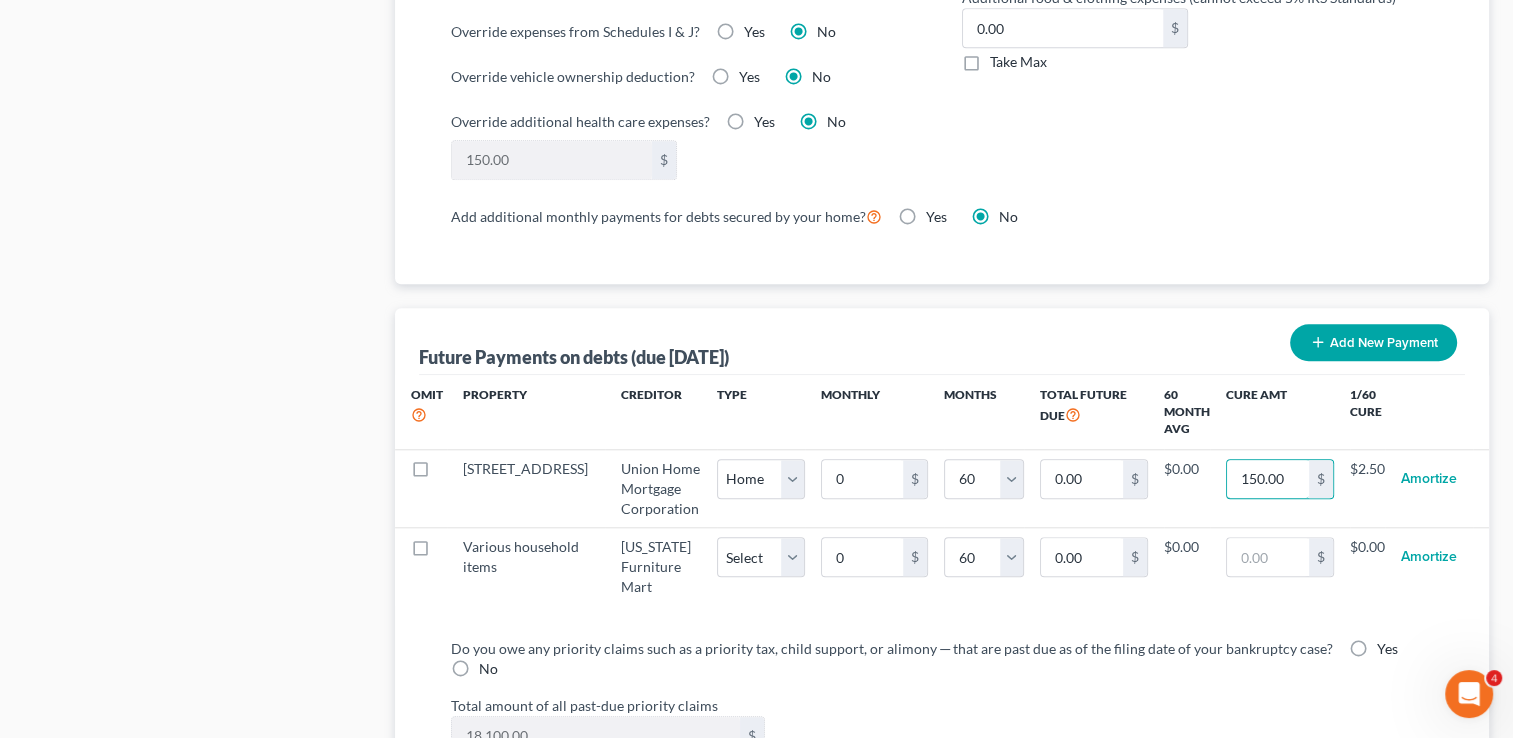 click on "150.00" at bounding box center [1267, 479] 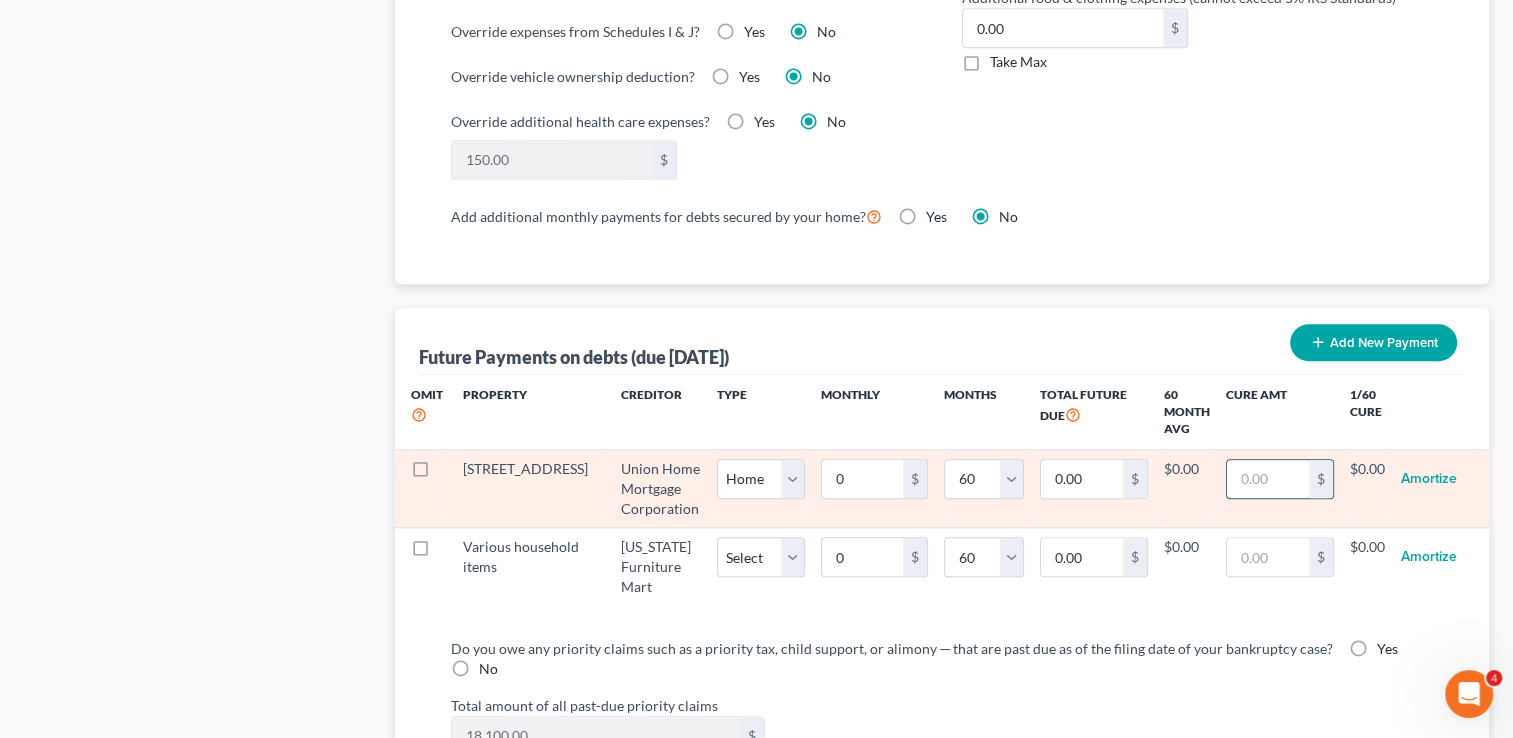 click at bounding box center [1267, 479] 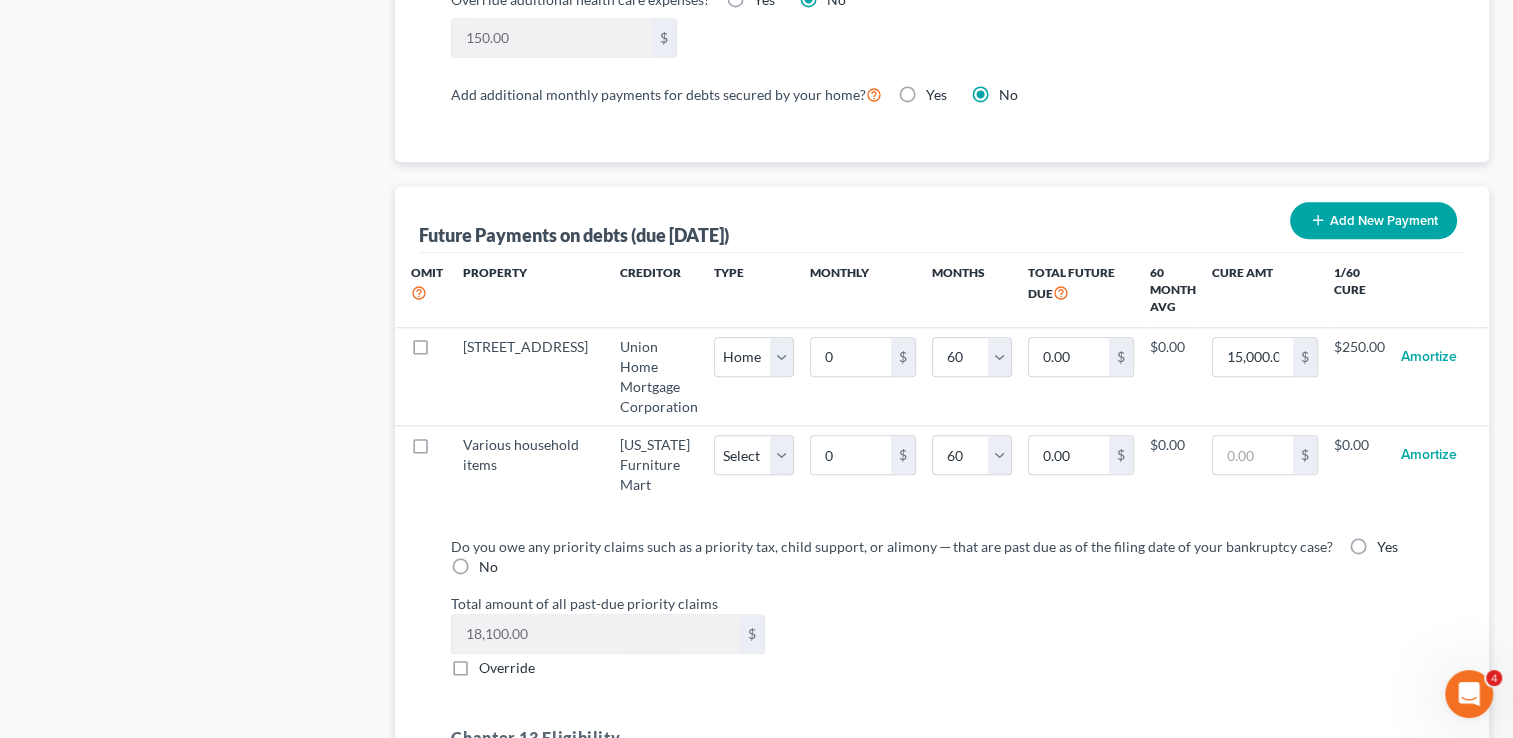 scroll, scrollTop: 1850, scrollLeft: 0, axis: vertical 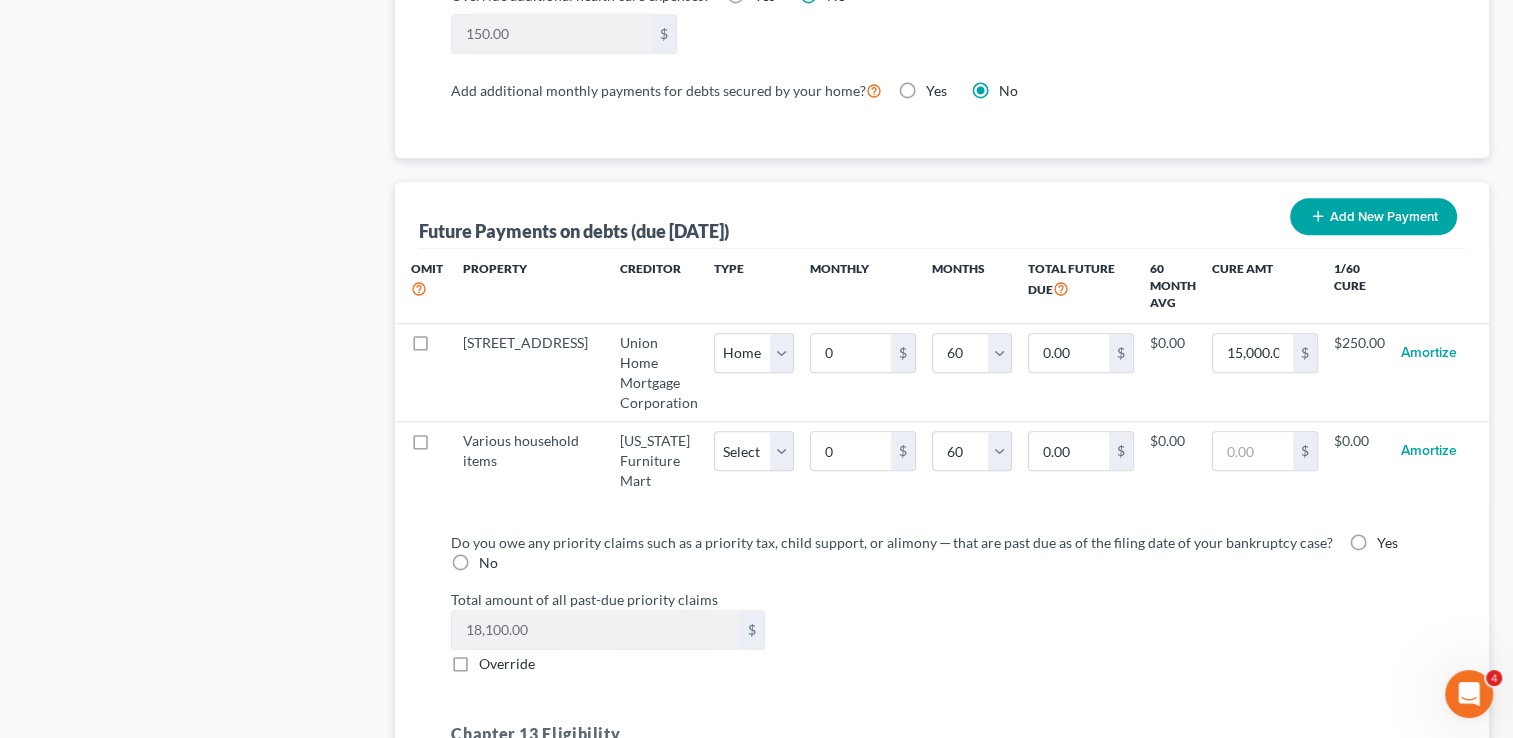 click on "Yes" at bounding box center (1387, 543) 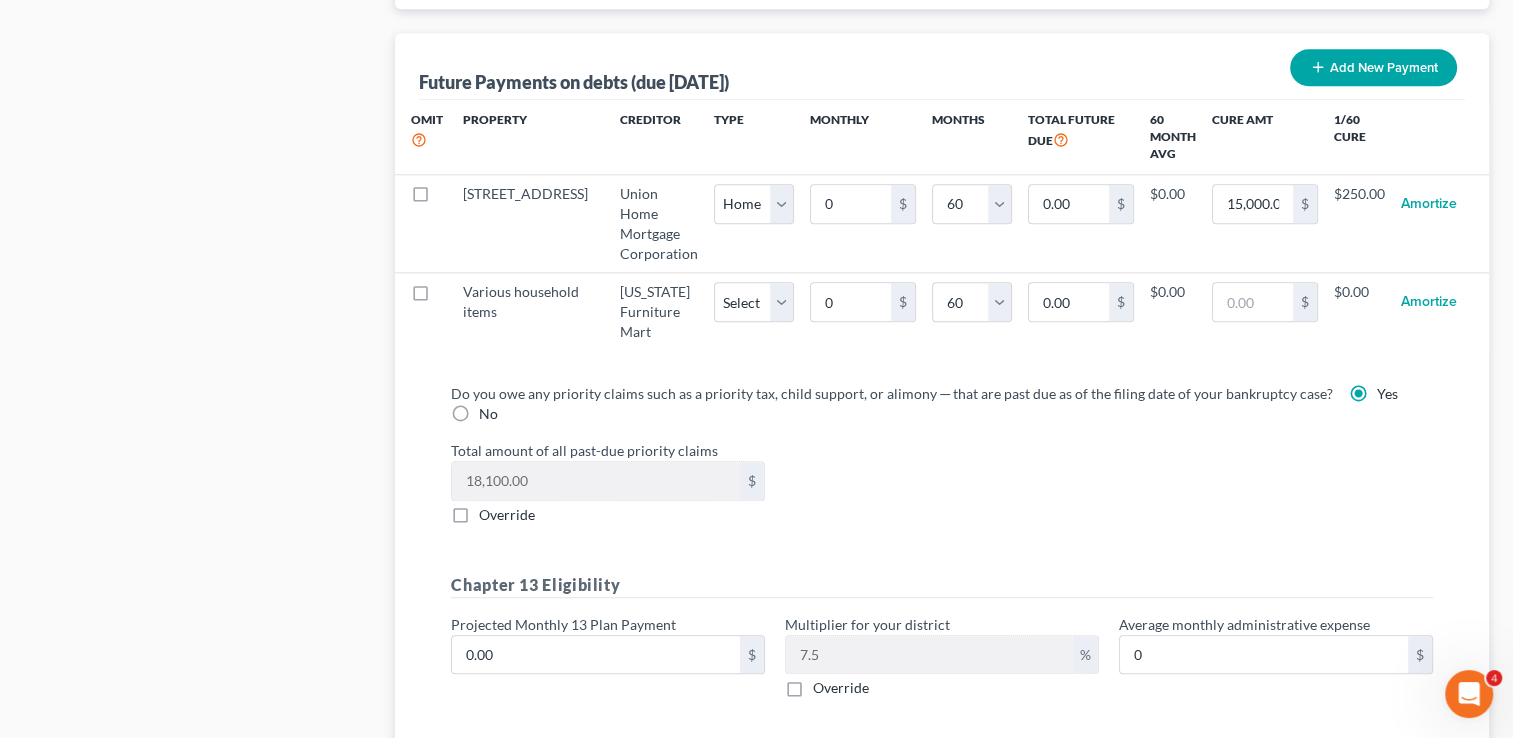 scroll, scrollTop: 2000, scrollLeft: 0, axis: vertical 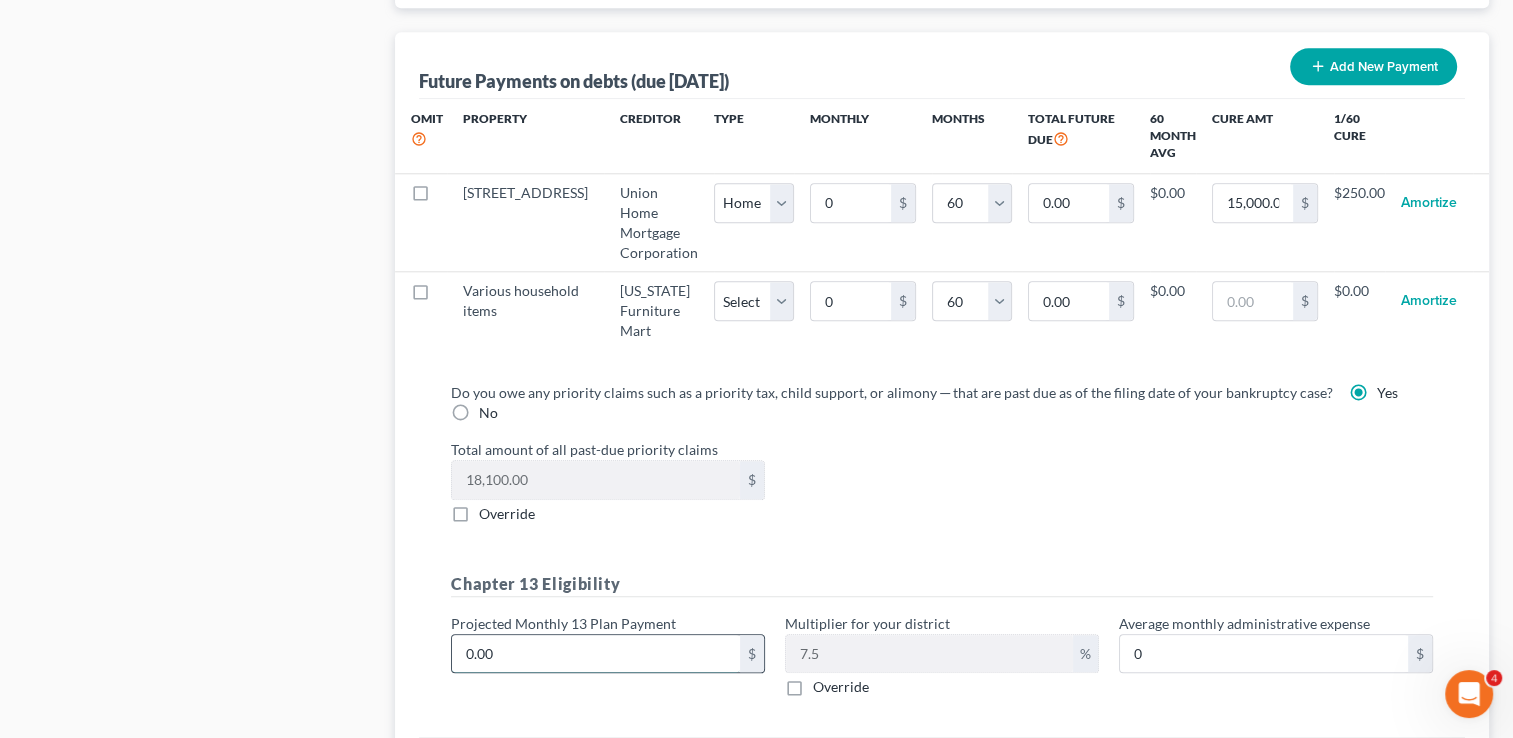 click on "0.00" at bounding box center [596, 654] 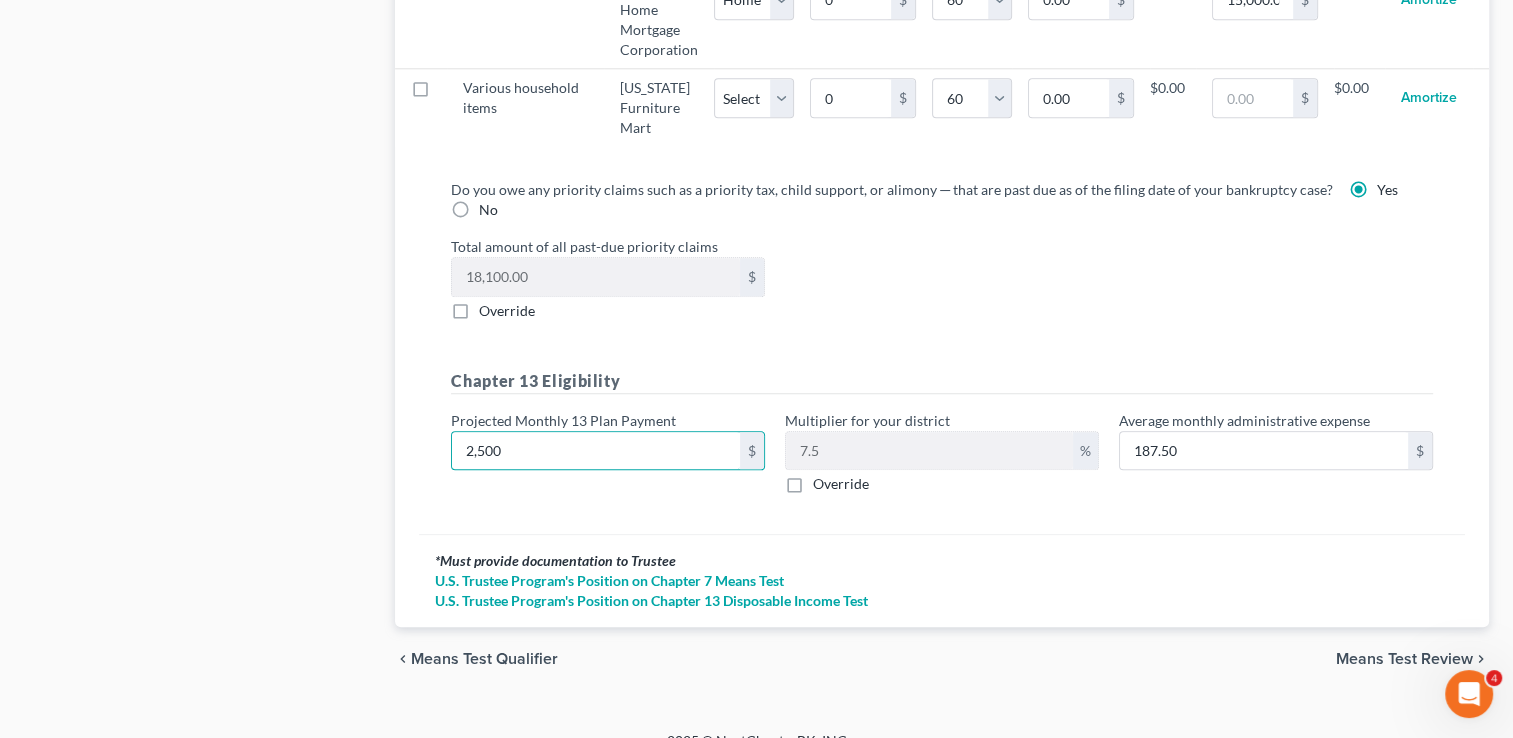 scroll, scrollTop: 2204, scrollLeft: 0, axis: vertical 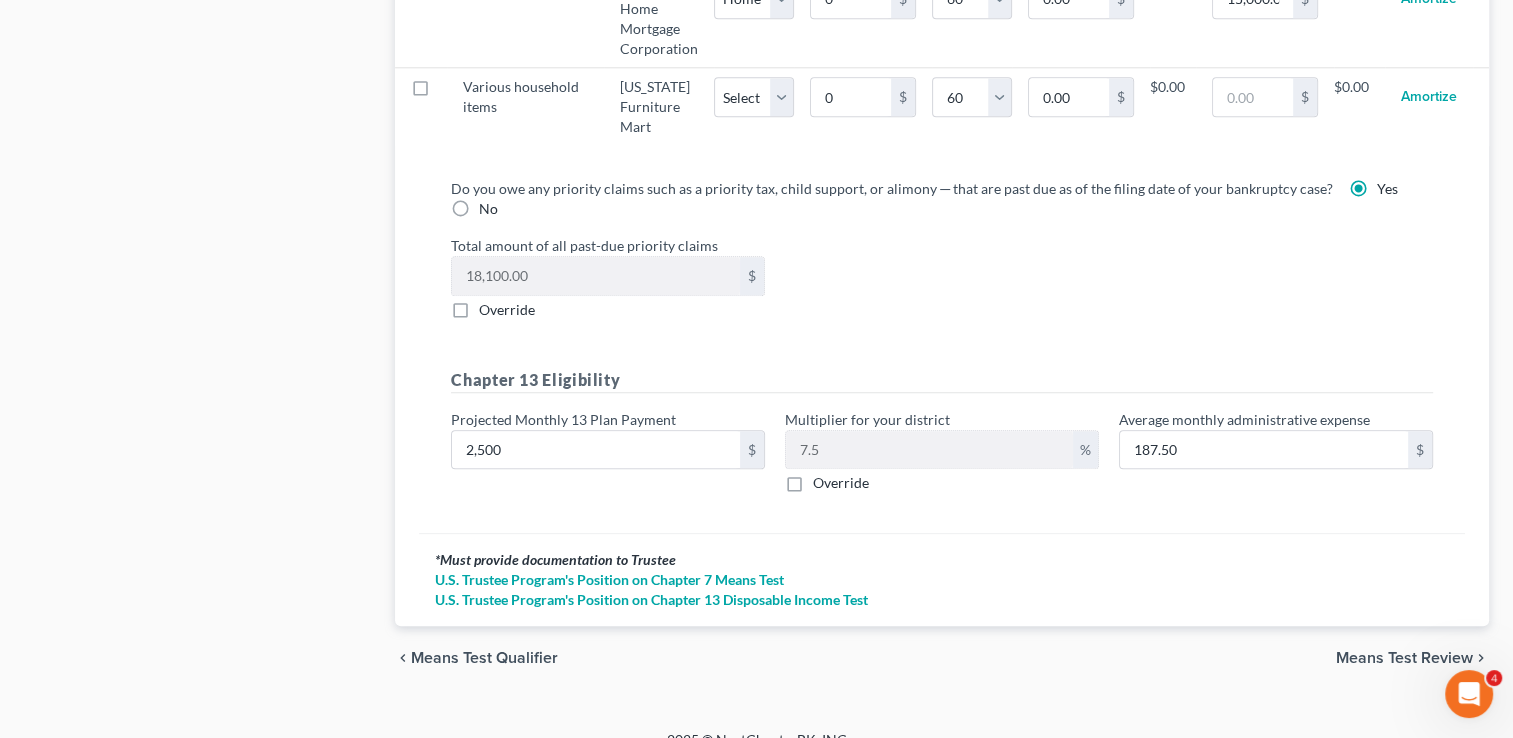 click on "Means Test Review" at bounding box center (1404, 658) 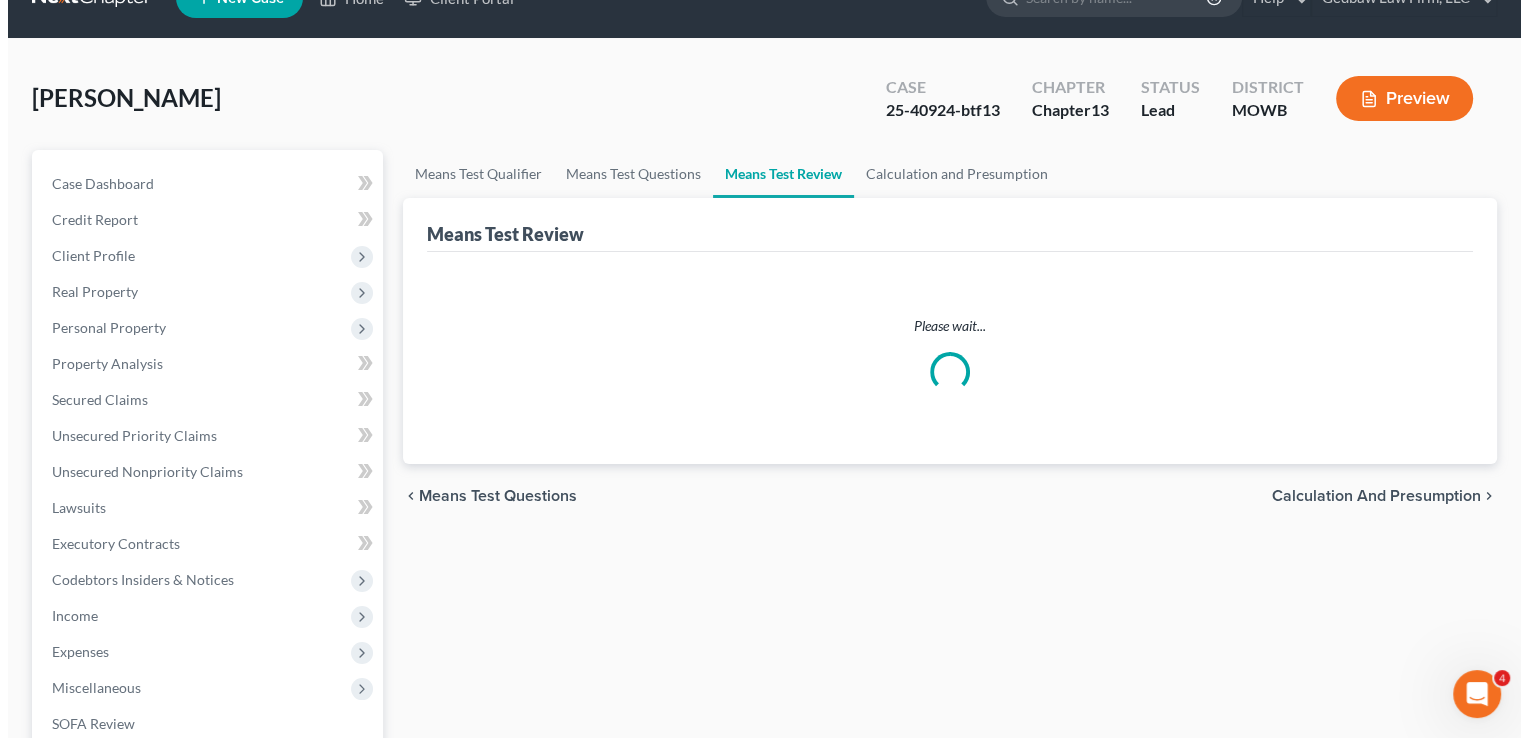 scroll, scrollTop: 0, scrollLeft: 0, axis: both 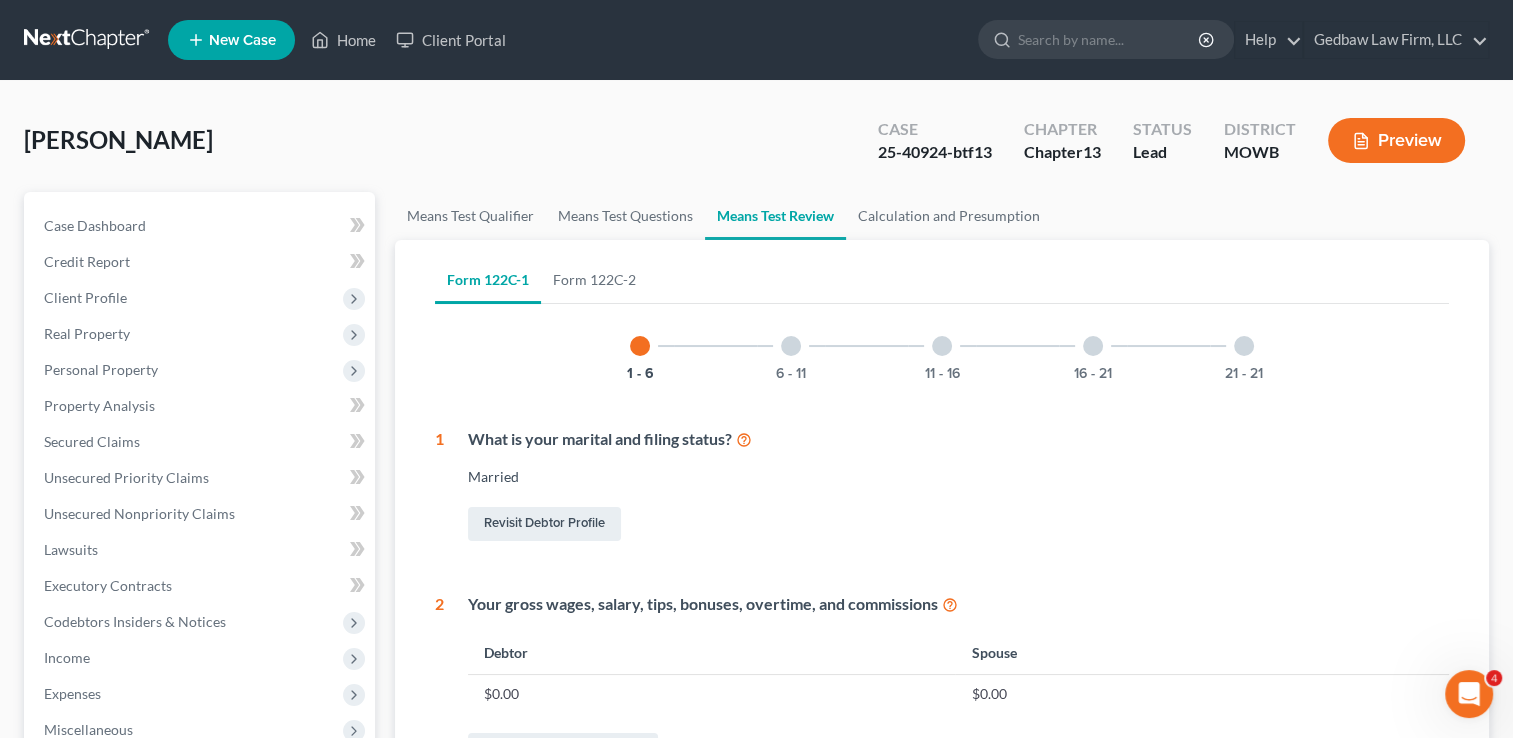 click on "Preview" at bounding box center (1396, 140) 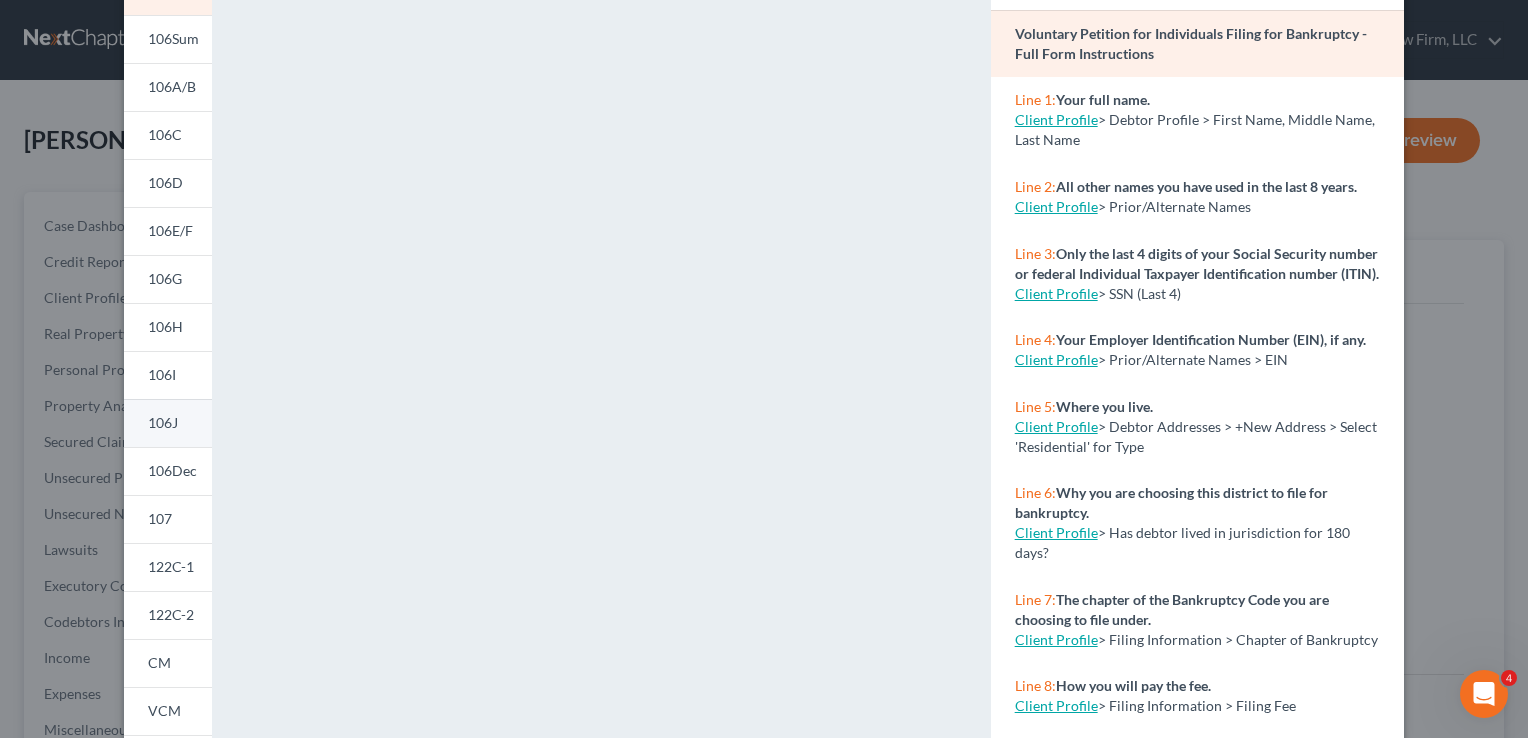 scroll, scrollTop: 150, scrollLeft: 0, axis: vertical 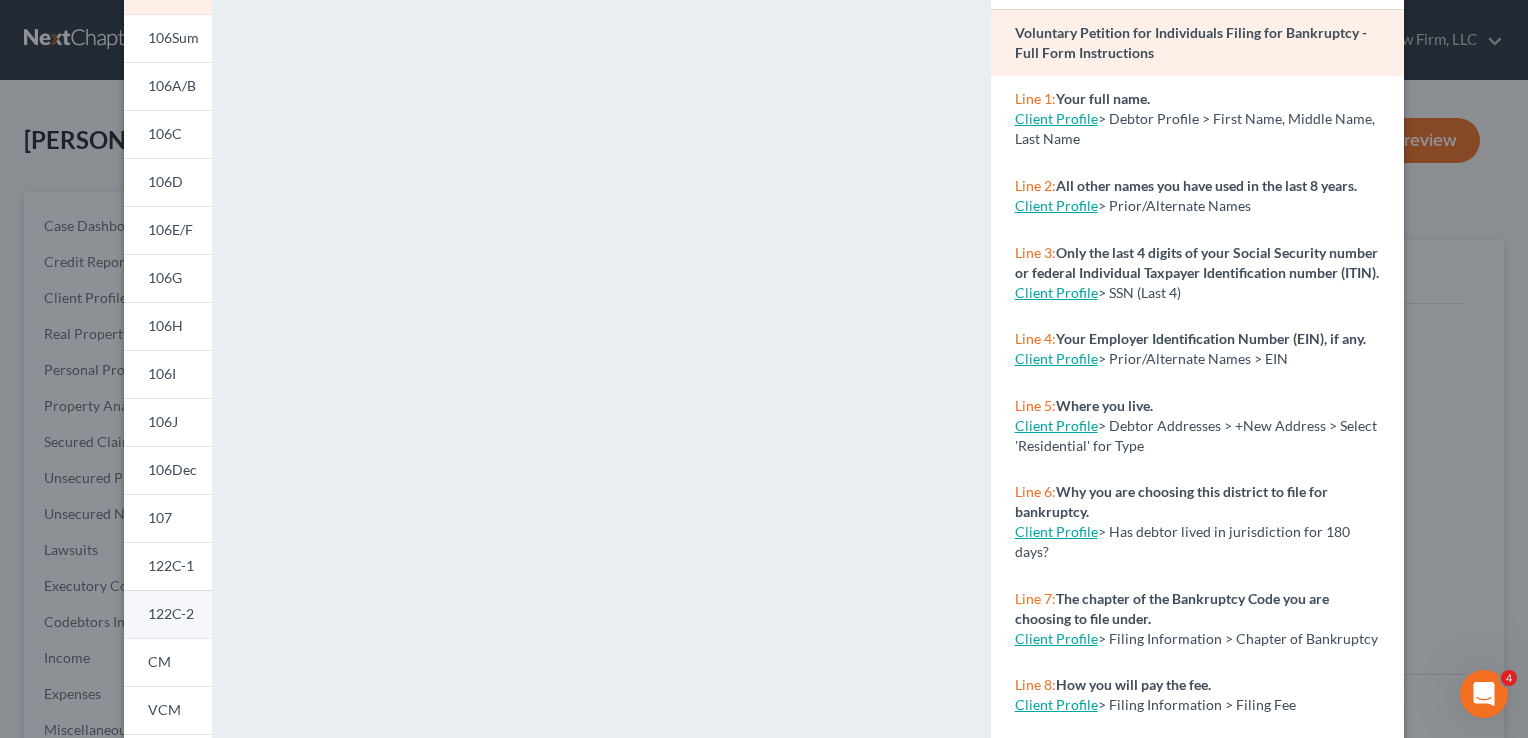 click on "122C-2" at bounding box center (171, 613) 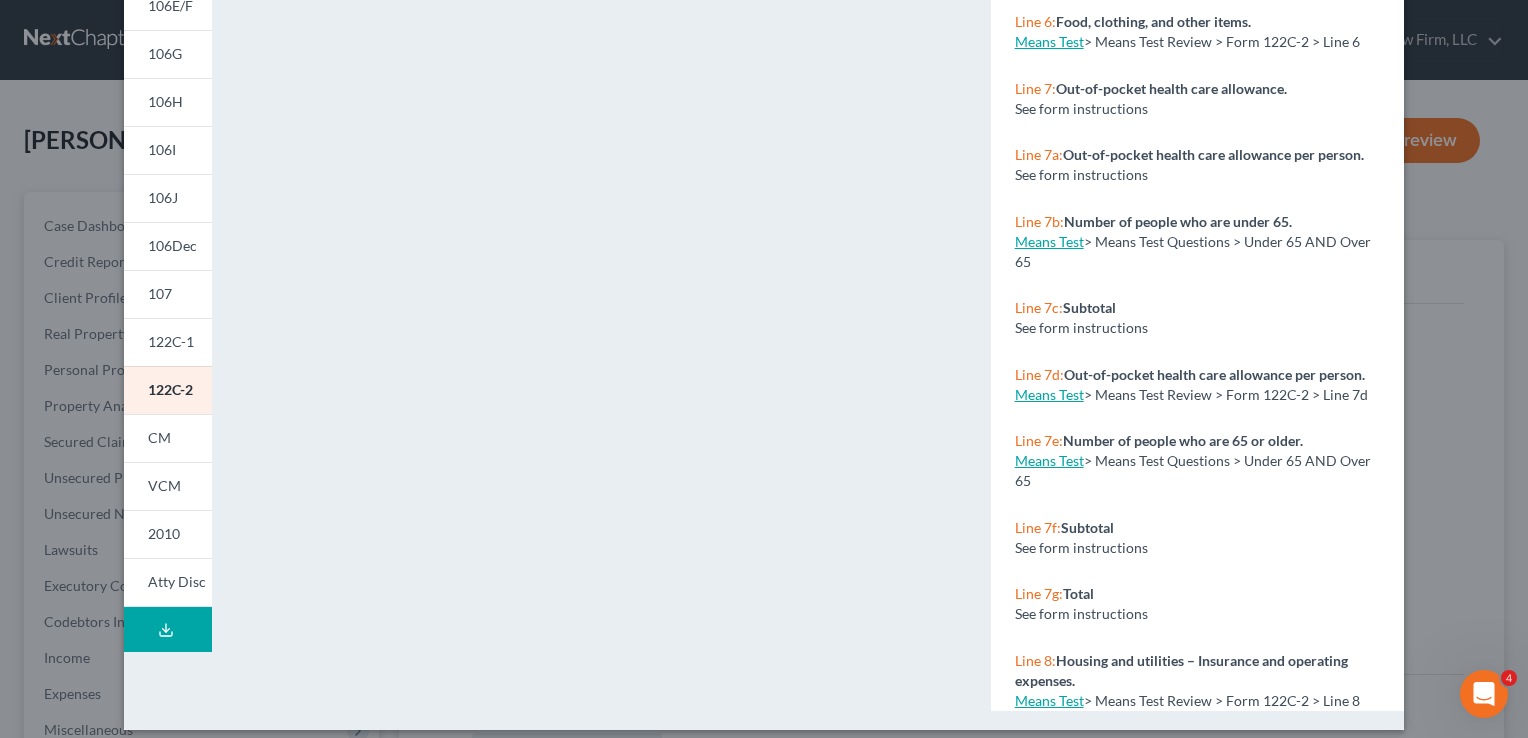 scroll, scrollTop: 389, scrollLeft: 0, axis: vertical 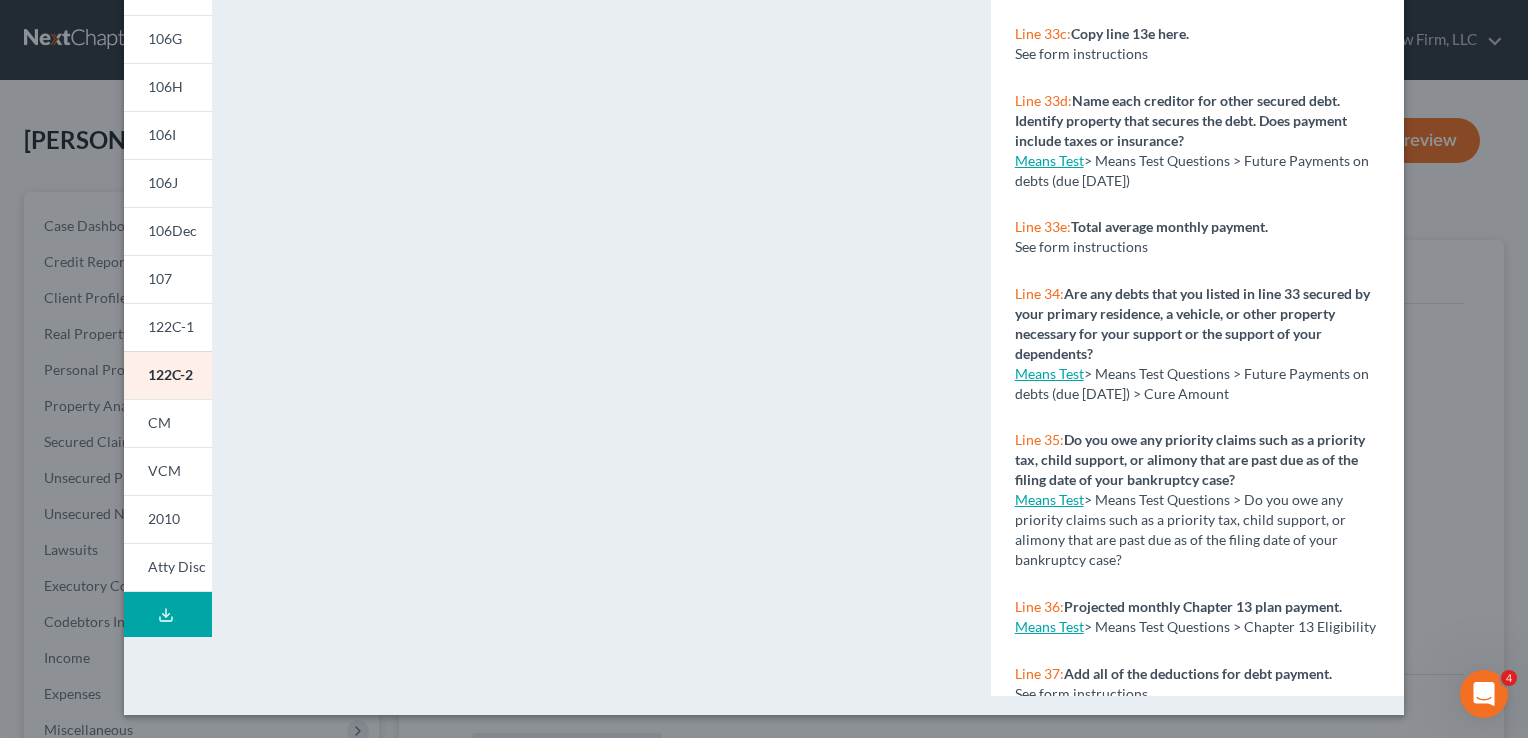 click on "Means Test" at bounding box center (1049, 160) 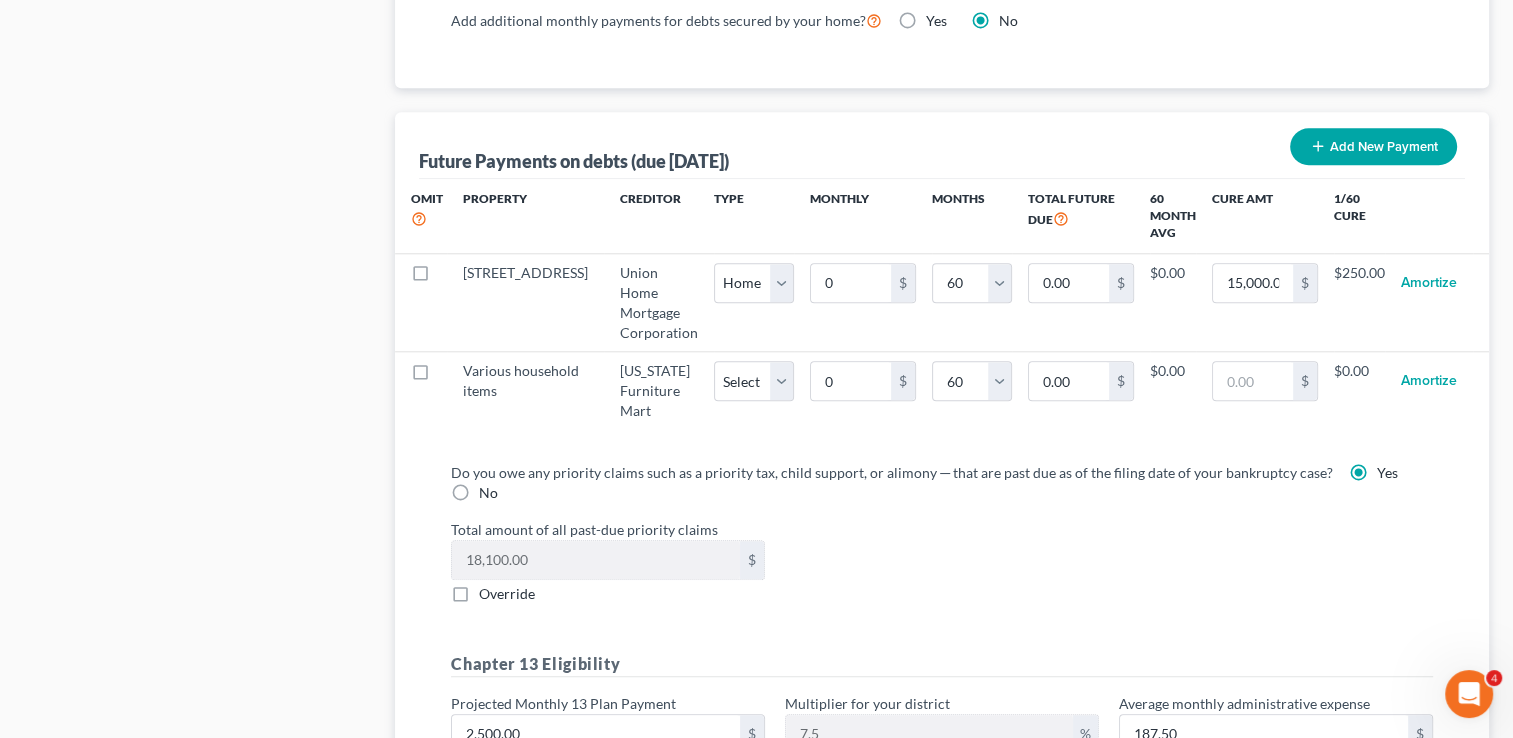 scroll, scrollTop: 1950, scrollLeft: 0, axis: vertical 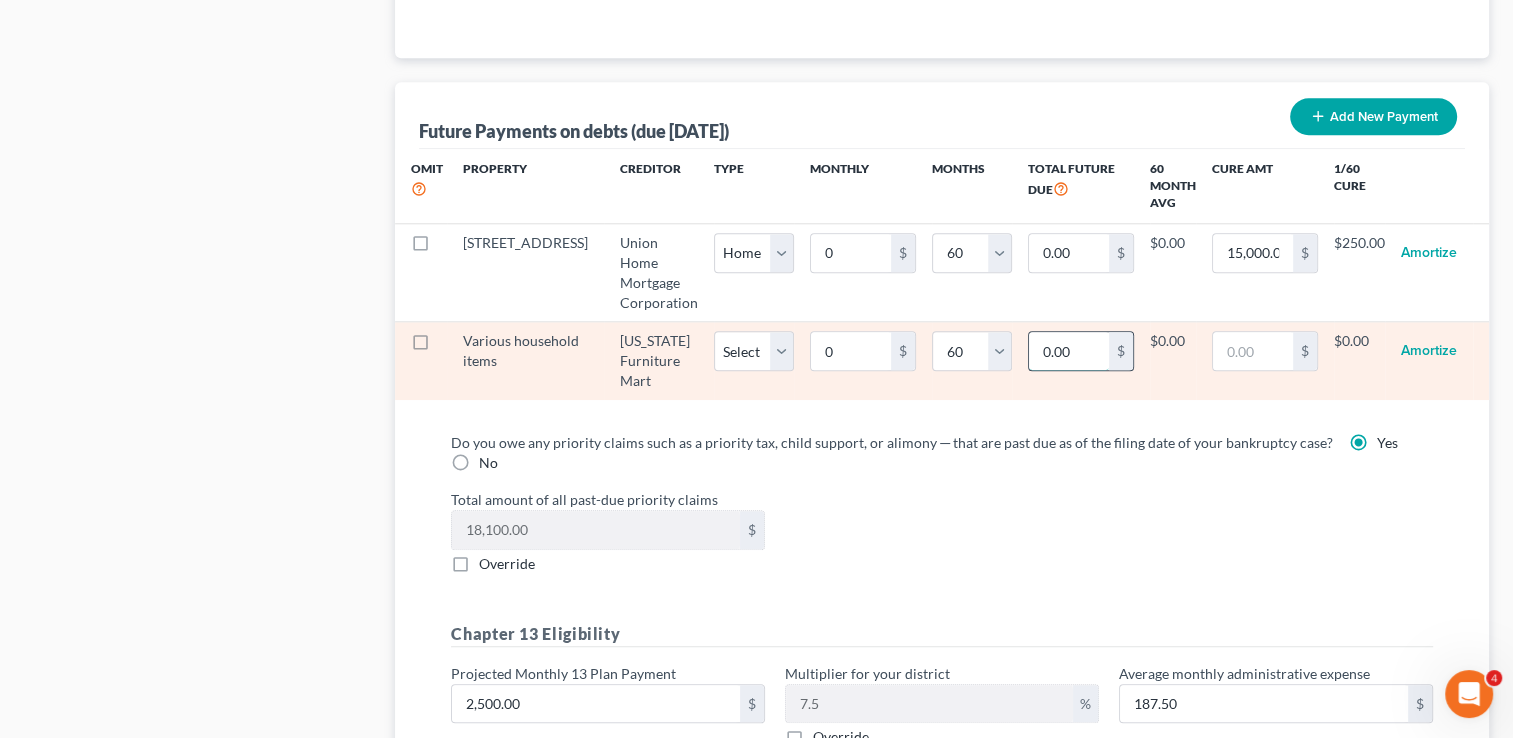 click on "0.00" at bounding box center (1069, 351) 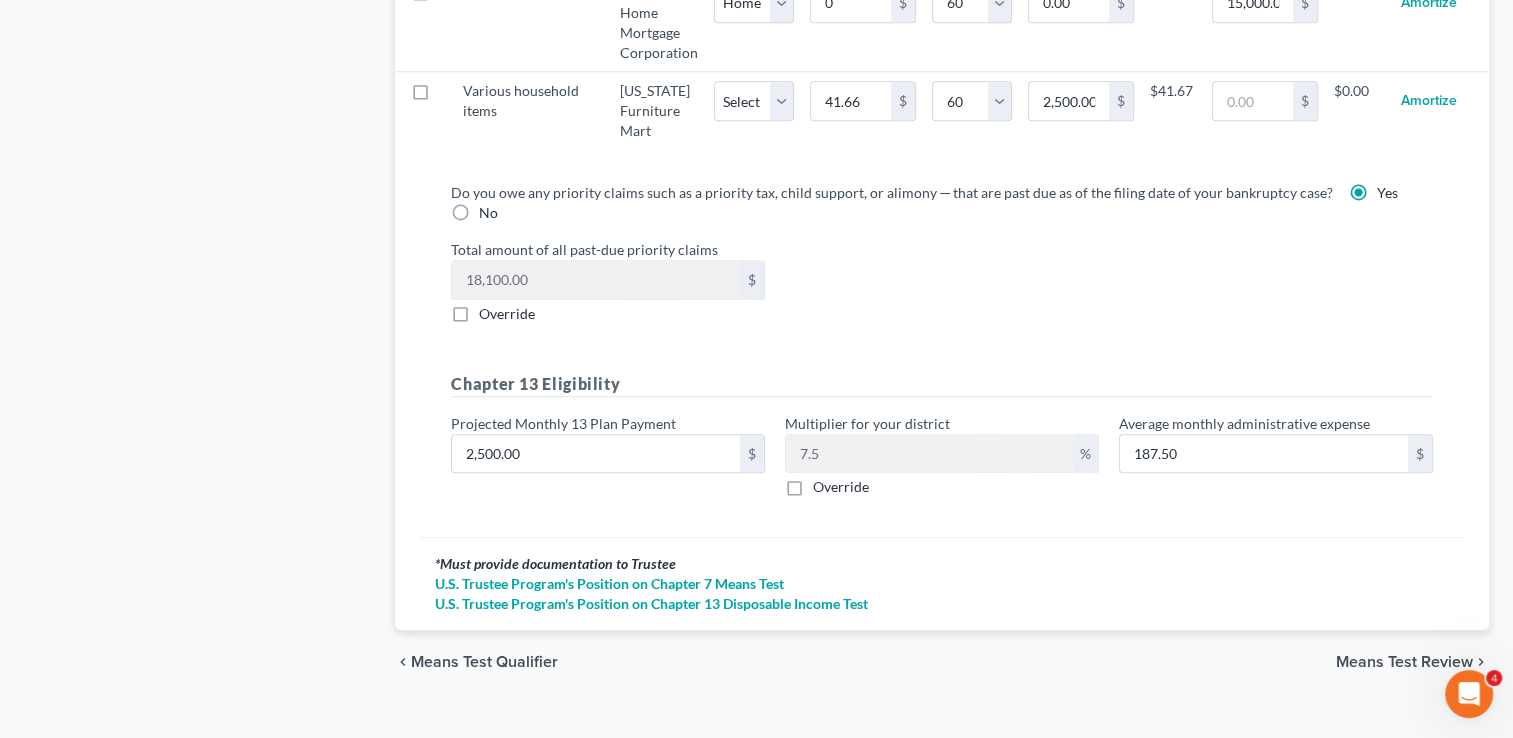 scroll, scrollTop: 2204, scrollLeft: 0, axis: vertical 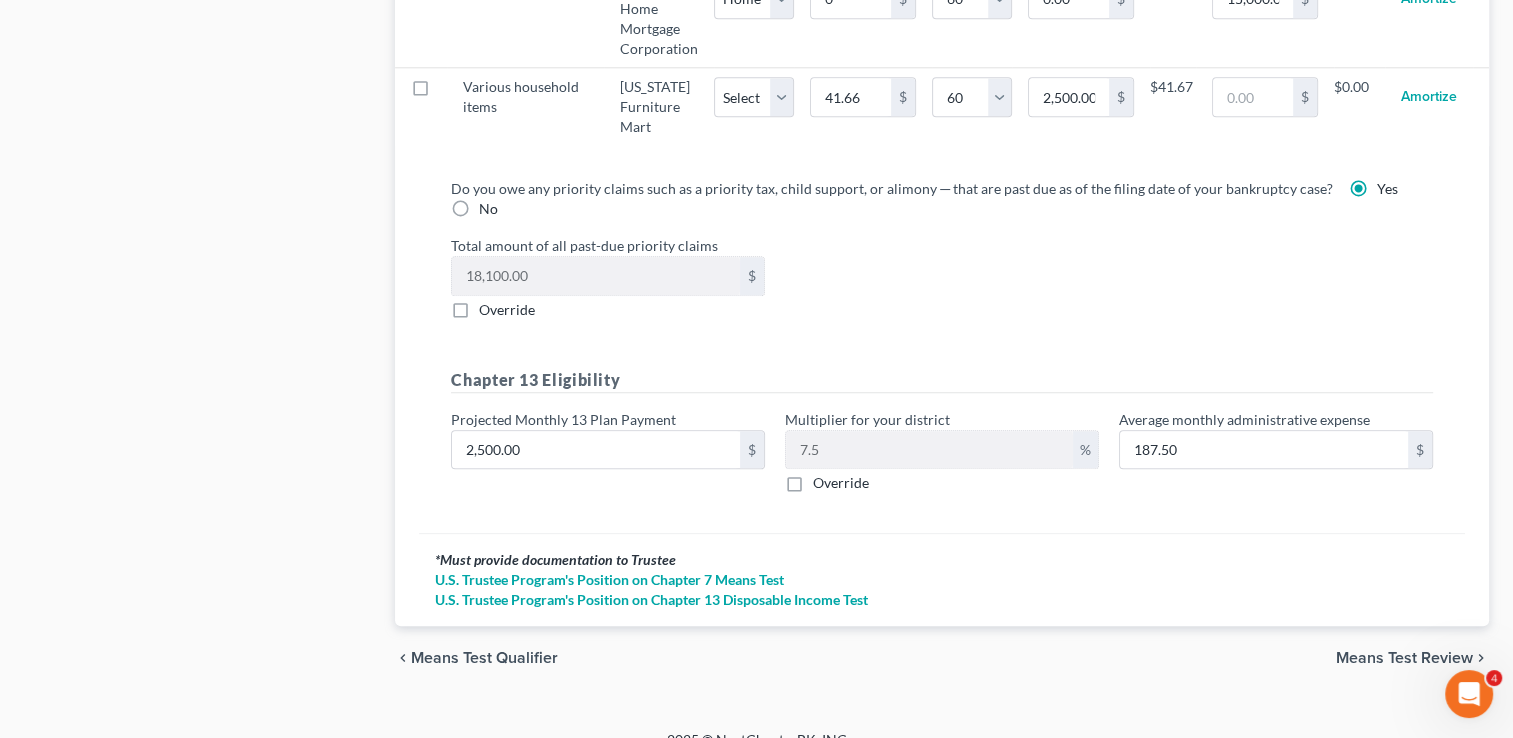 click on "Means Test Review" at bounding box center [1404, 658] 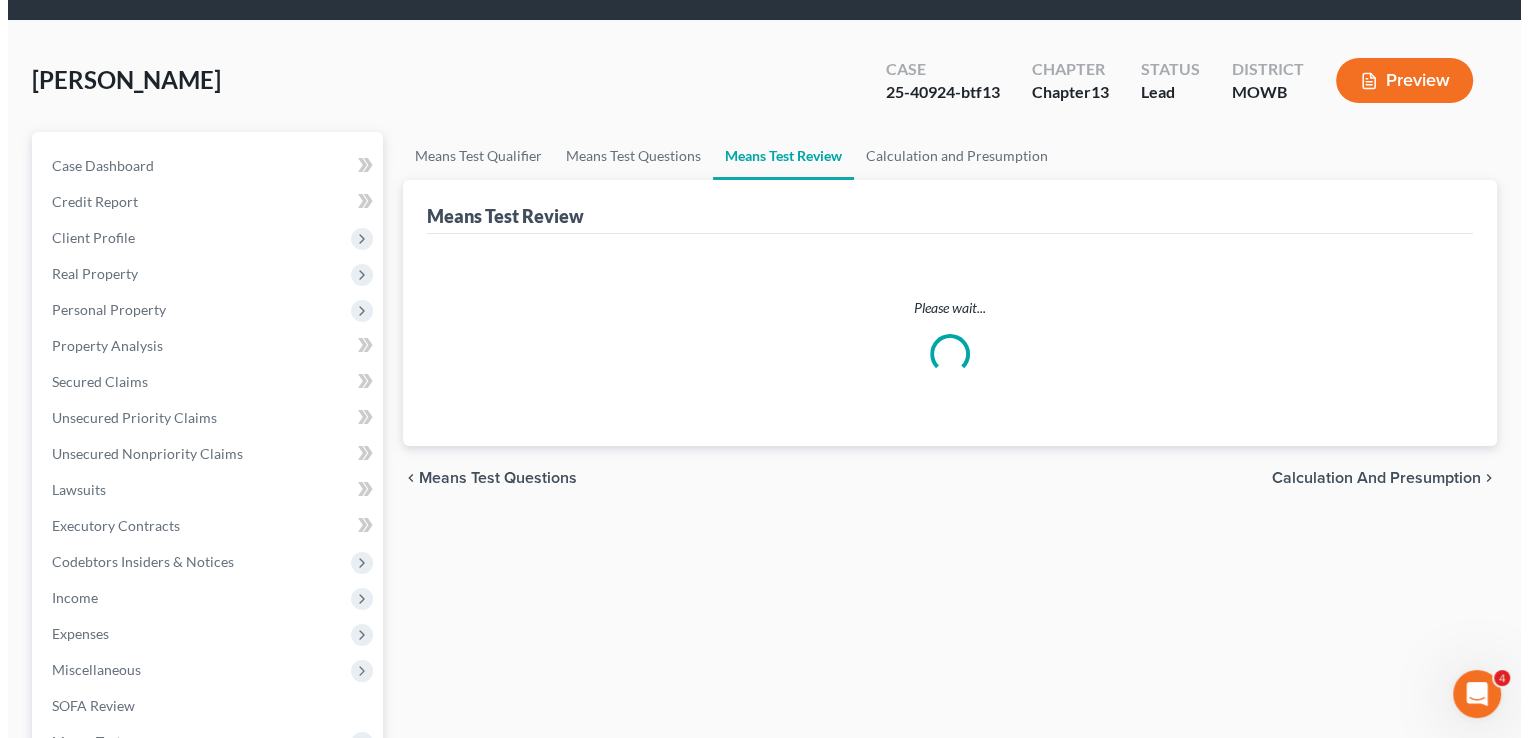 scroll, scrollTop: 0, scrollLeft: 0, axis: both 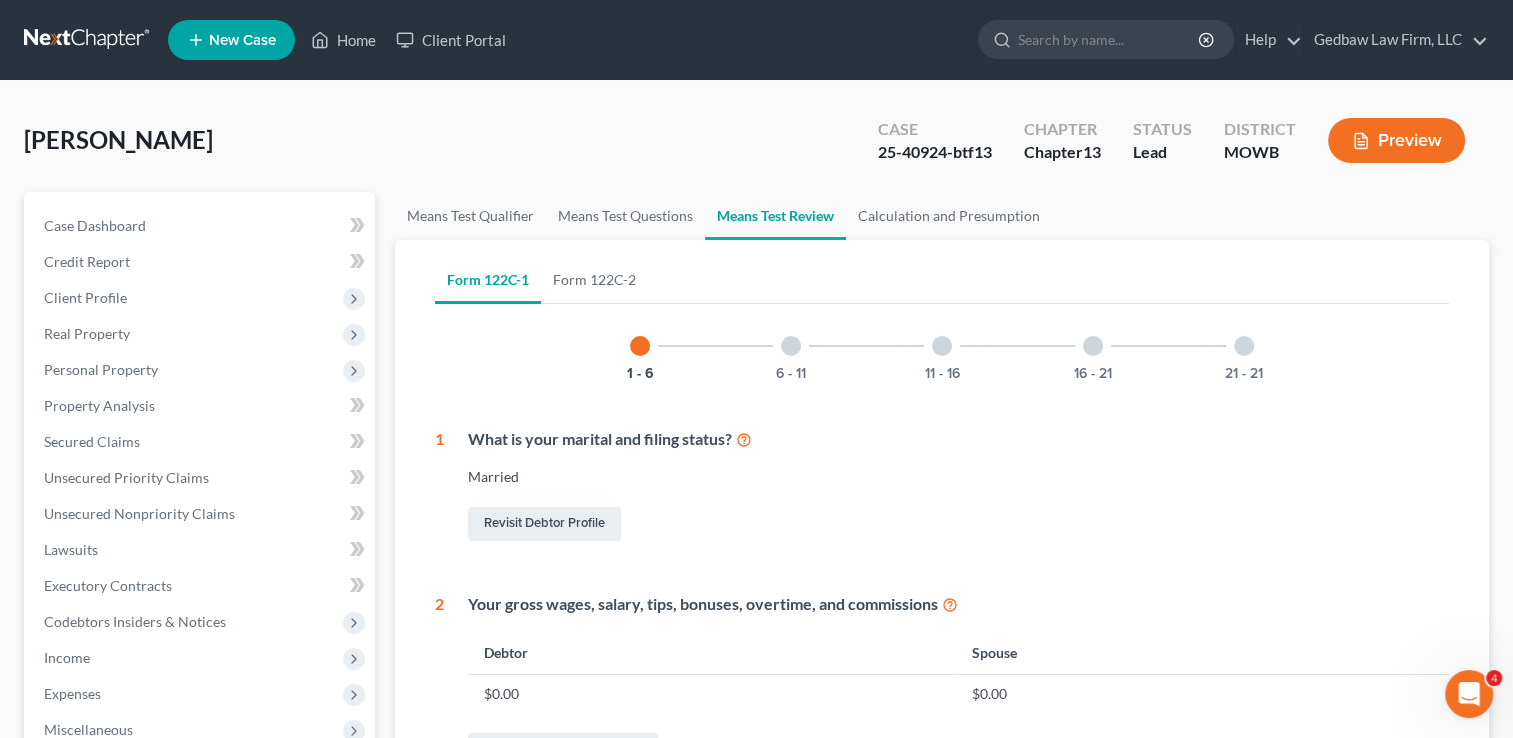 click on "Preview" at bounding box center (1396, 140) 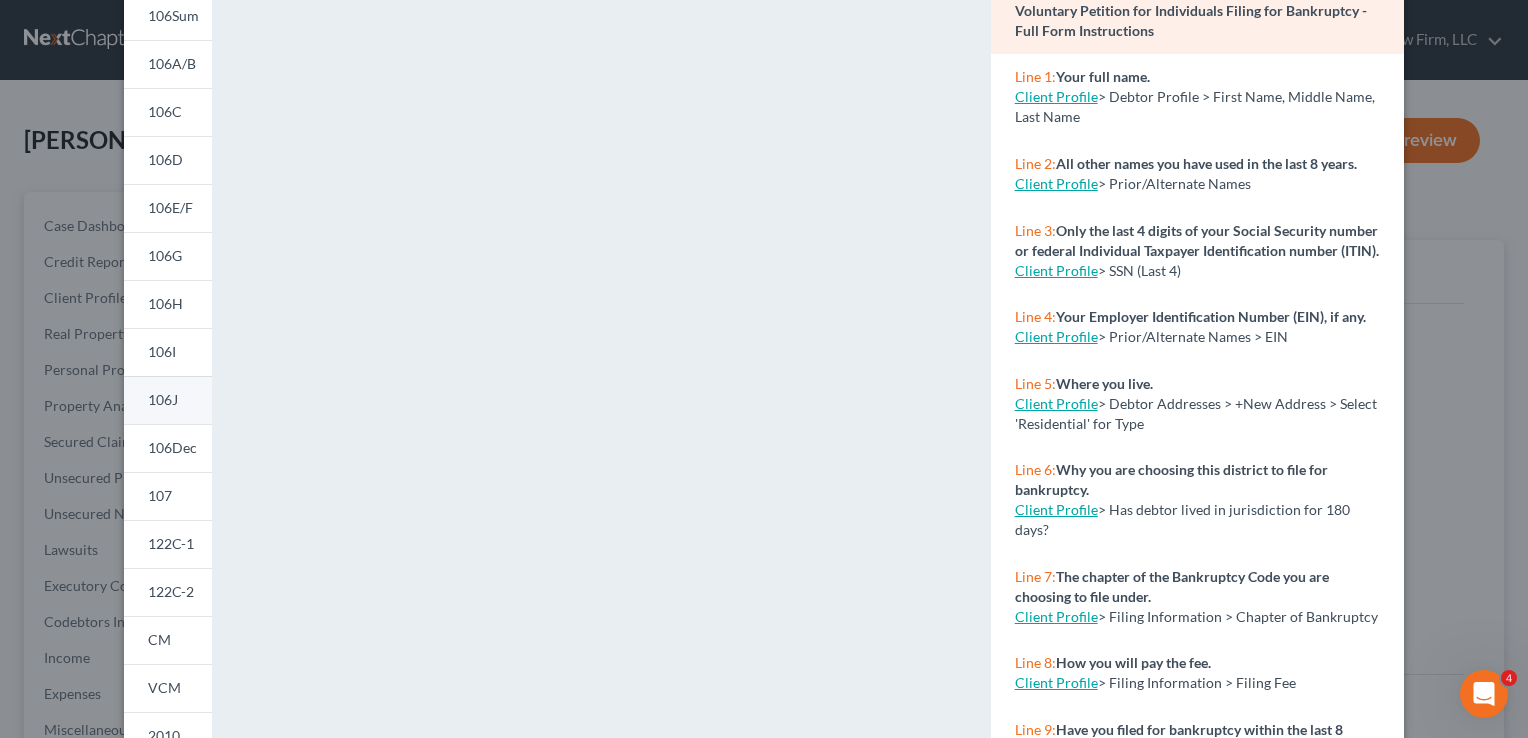 scroll, scrollTop: 175, scrollLeft: 0, axis: vertical 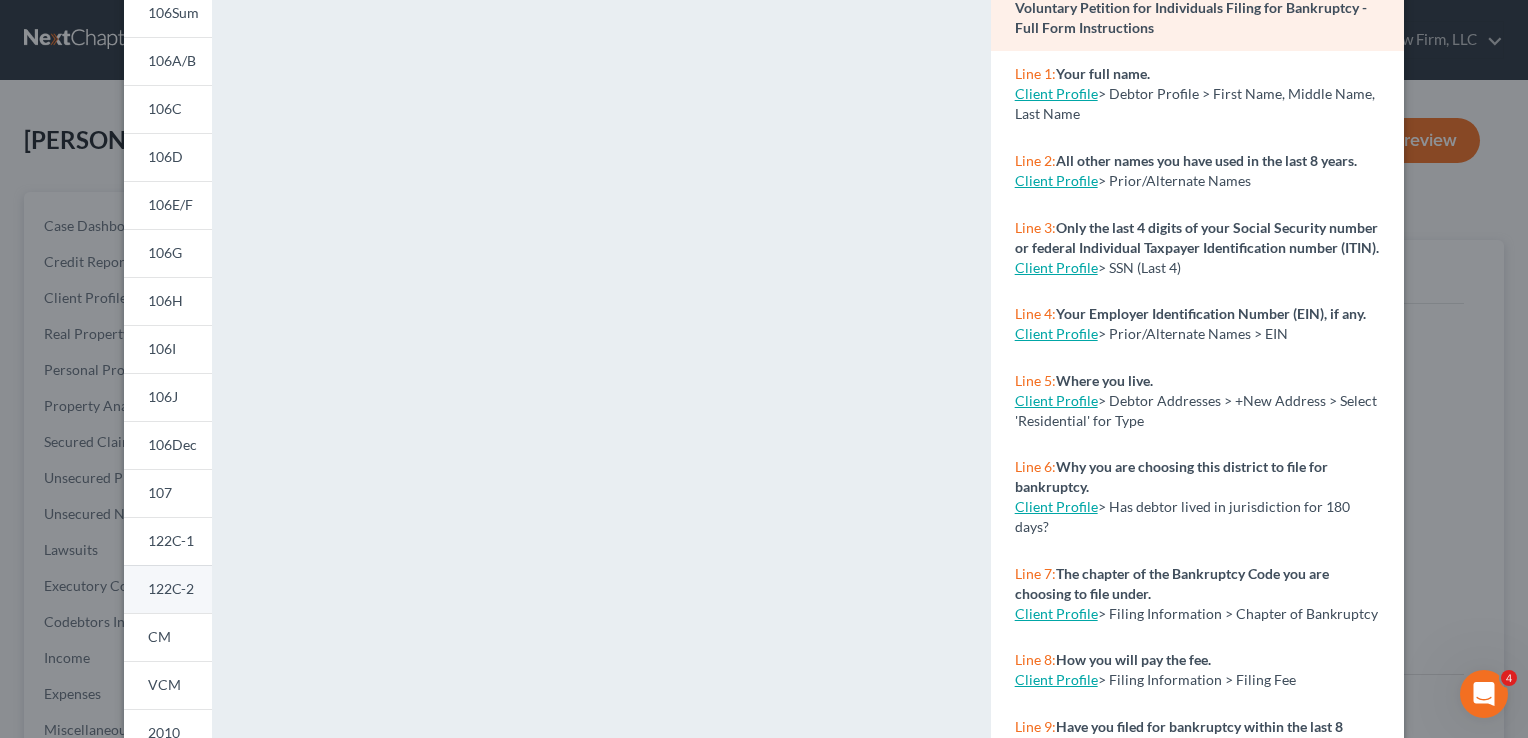 click on "122C-2" at bounding box center (171, 588) 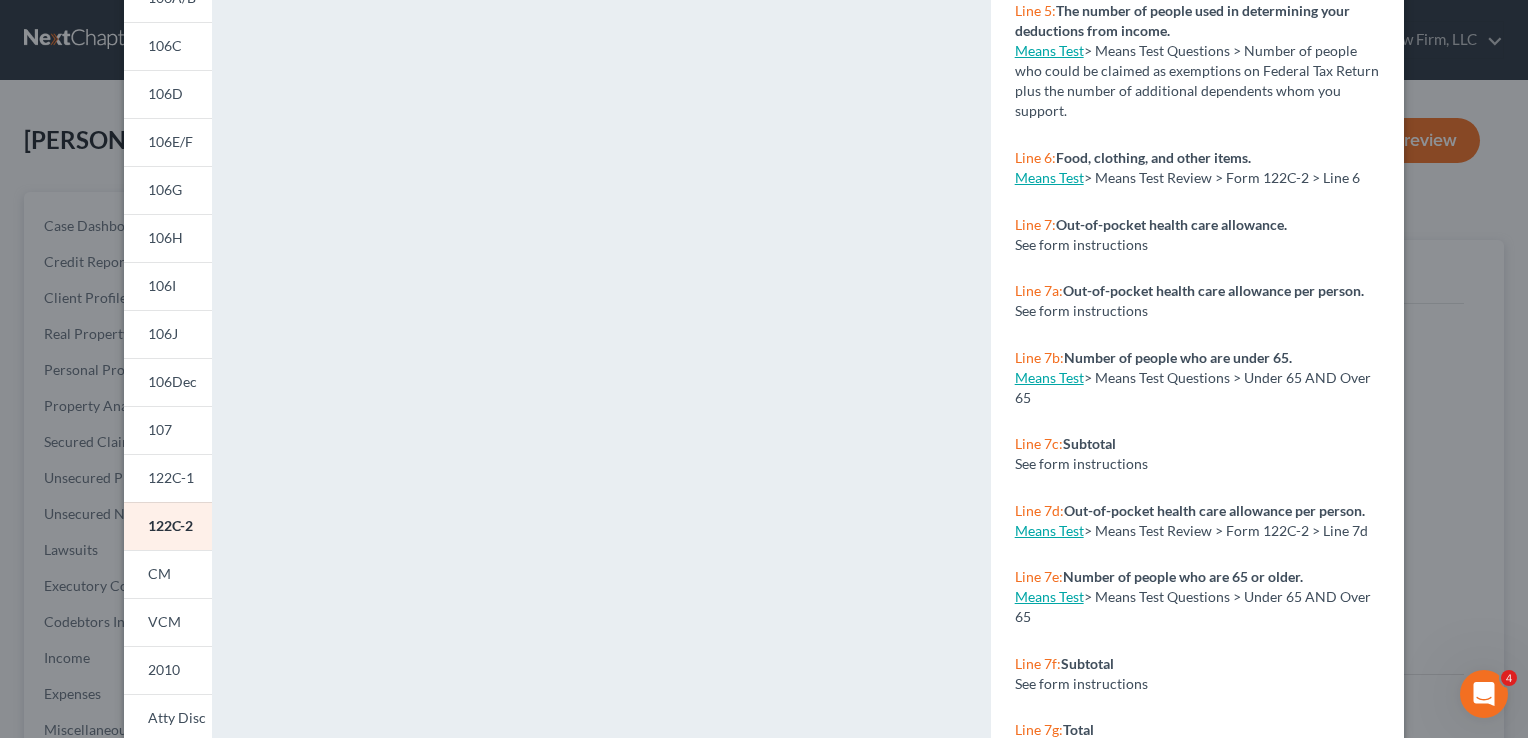 scroll, scrollTop: 0, scrollLeft: 0, axis: both 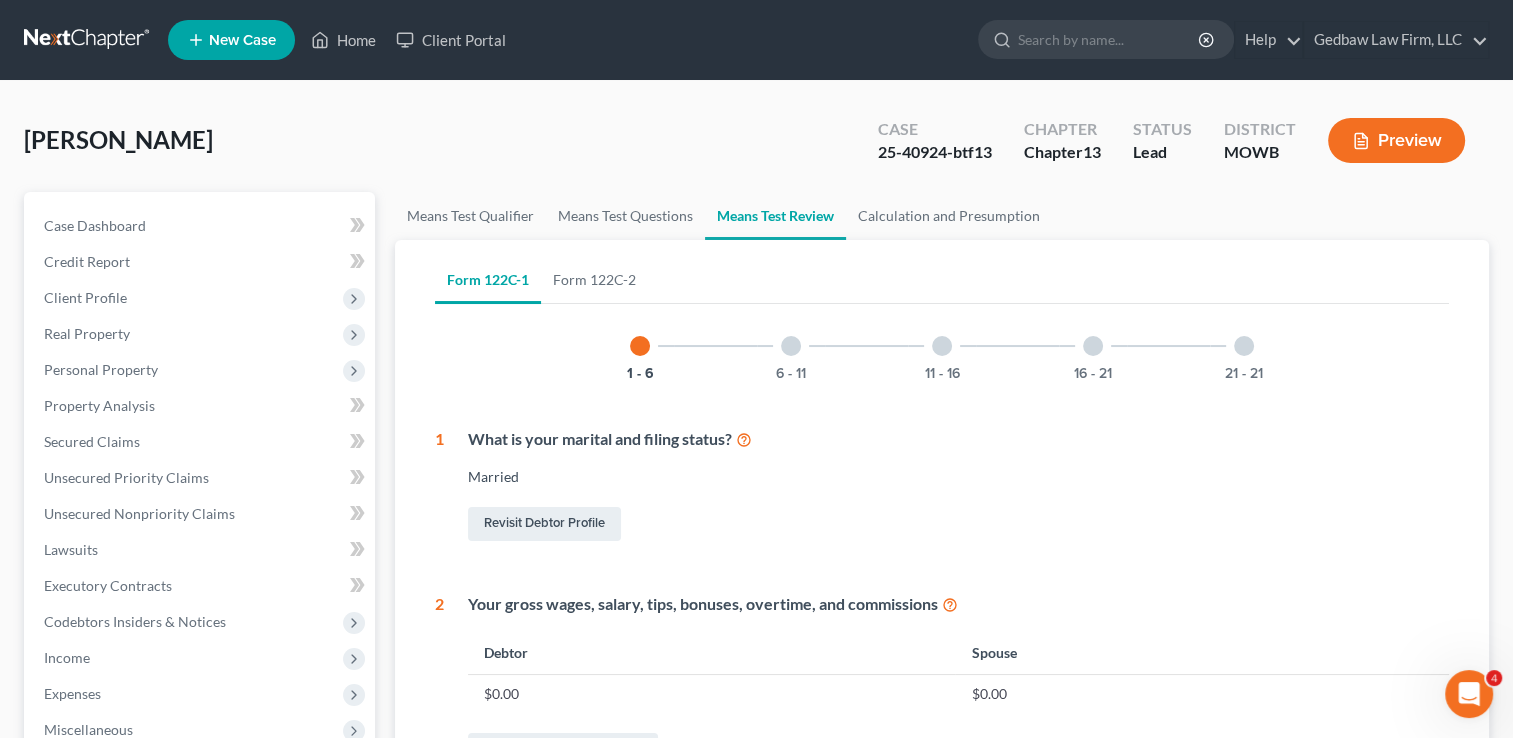 drag, startPoint x: 1517, startPoint y: 202, endPoint x: 1525, endPoint y: 259, distance: 57.558666 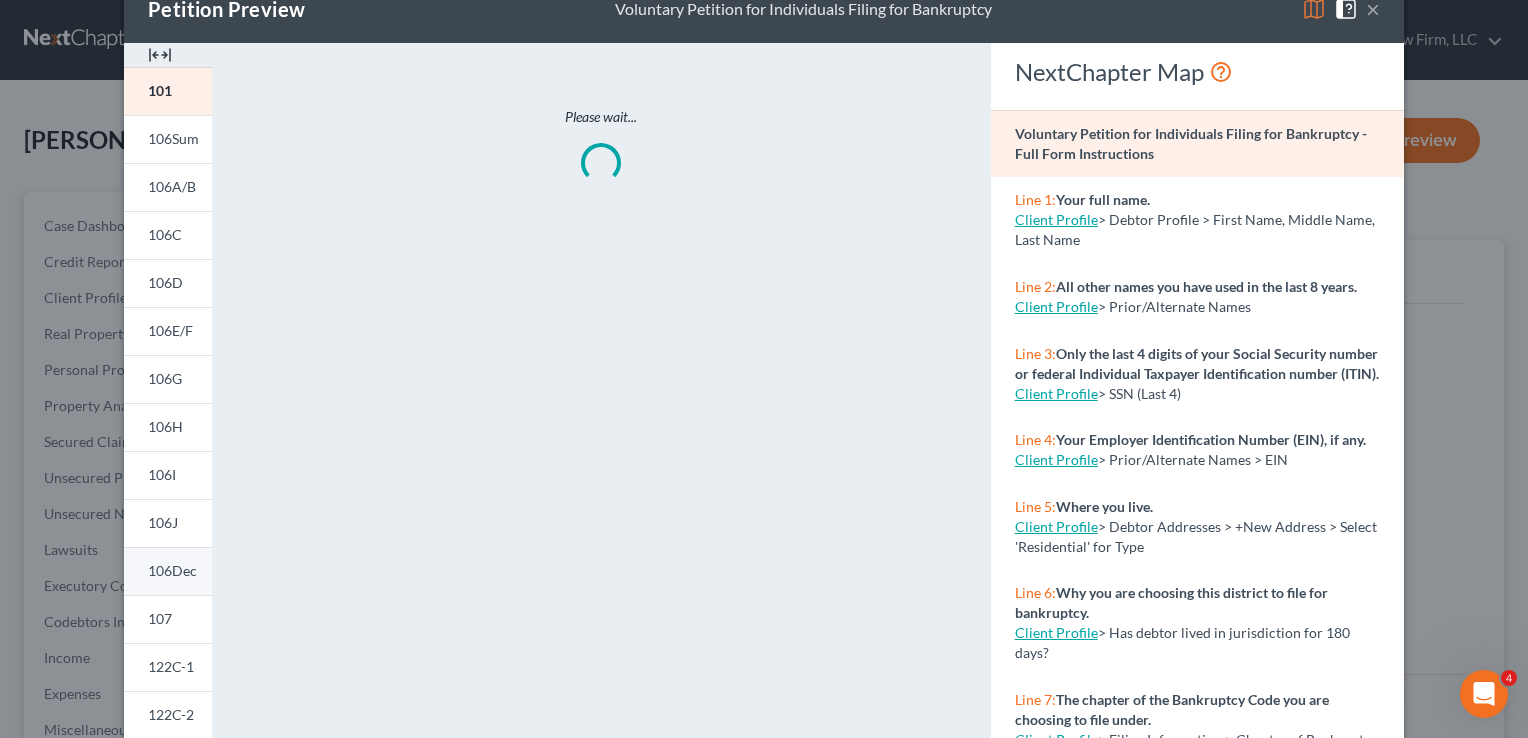 scroll, scrollTop: 50, scrollLeft: 0, axis: vertical 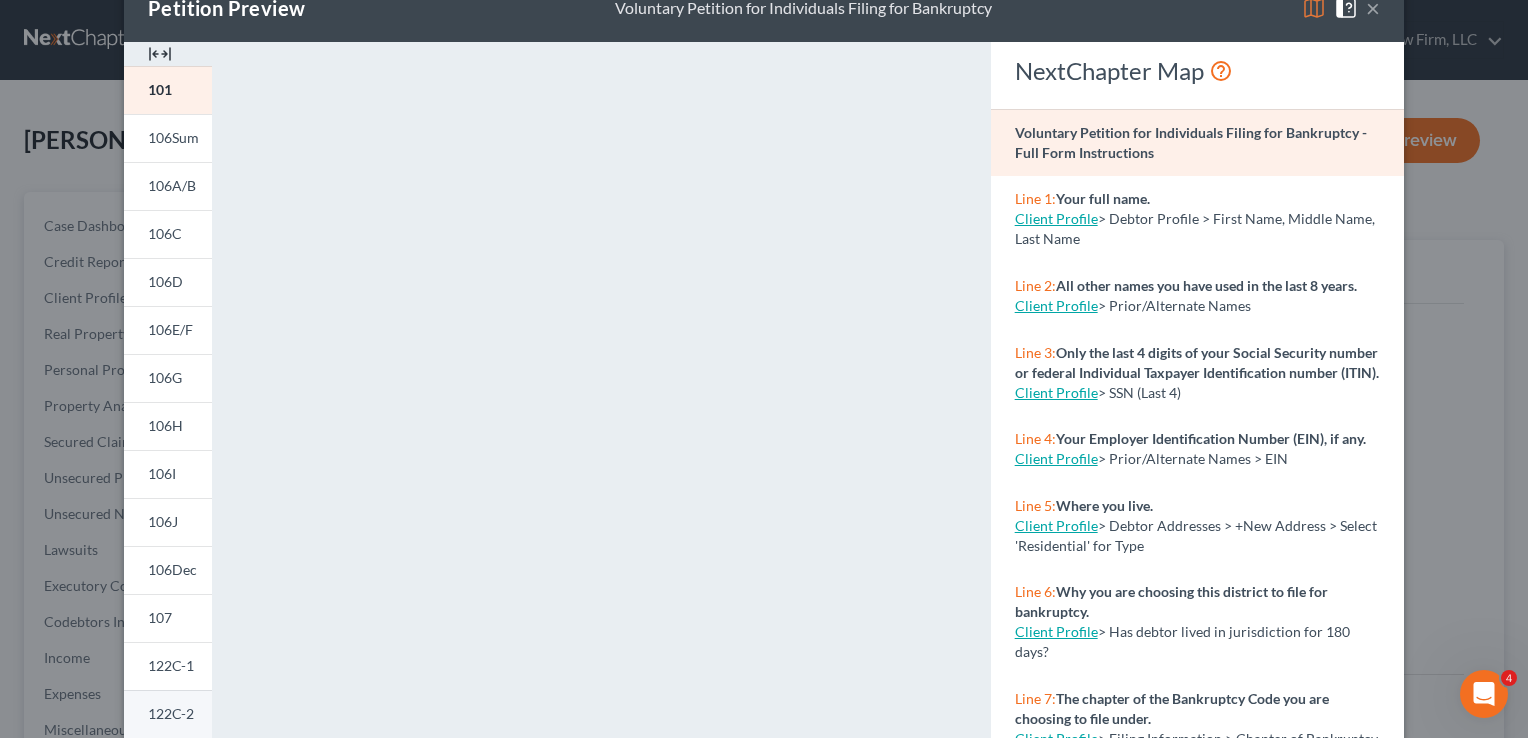 click on "122C-2" at bounding box center (171, 713) 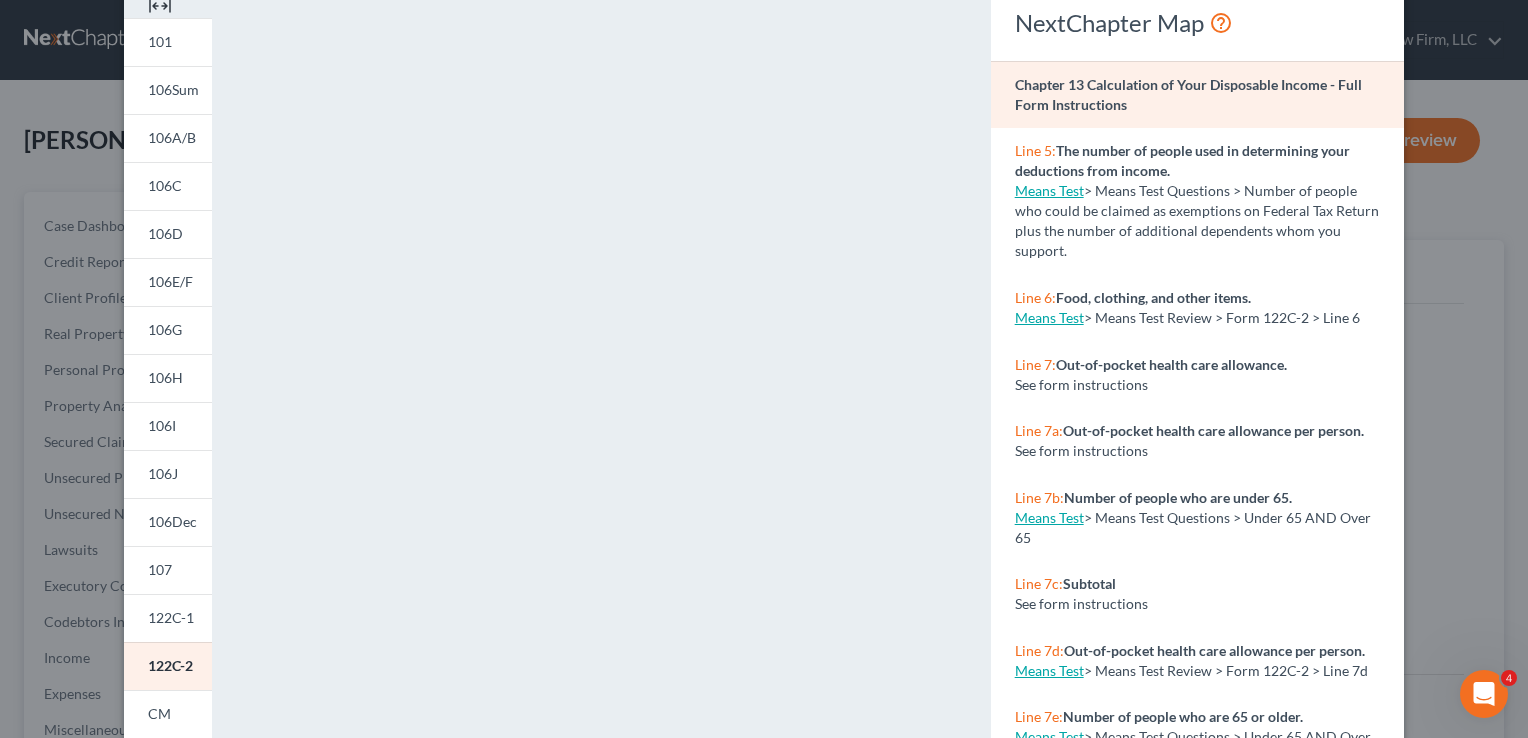 scroll, scrollTop: 100, scrollLeft: 0, axis: vertical 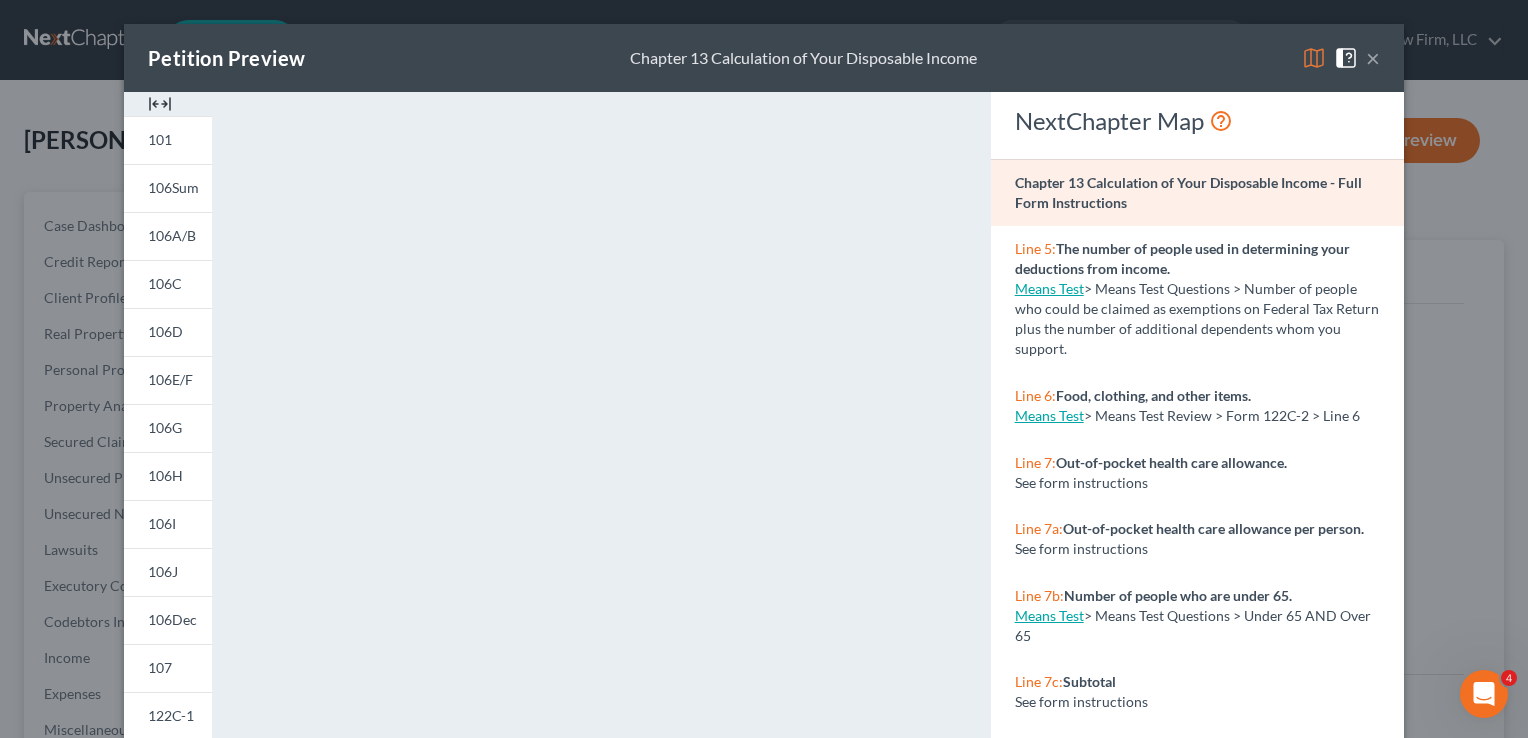 click on "×" at bounding box center [1373, 58] 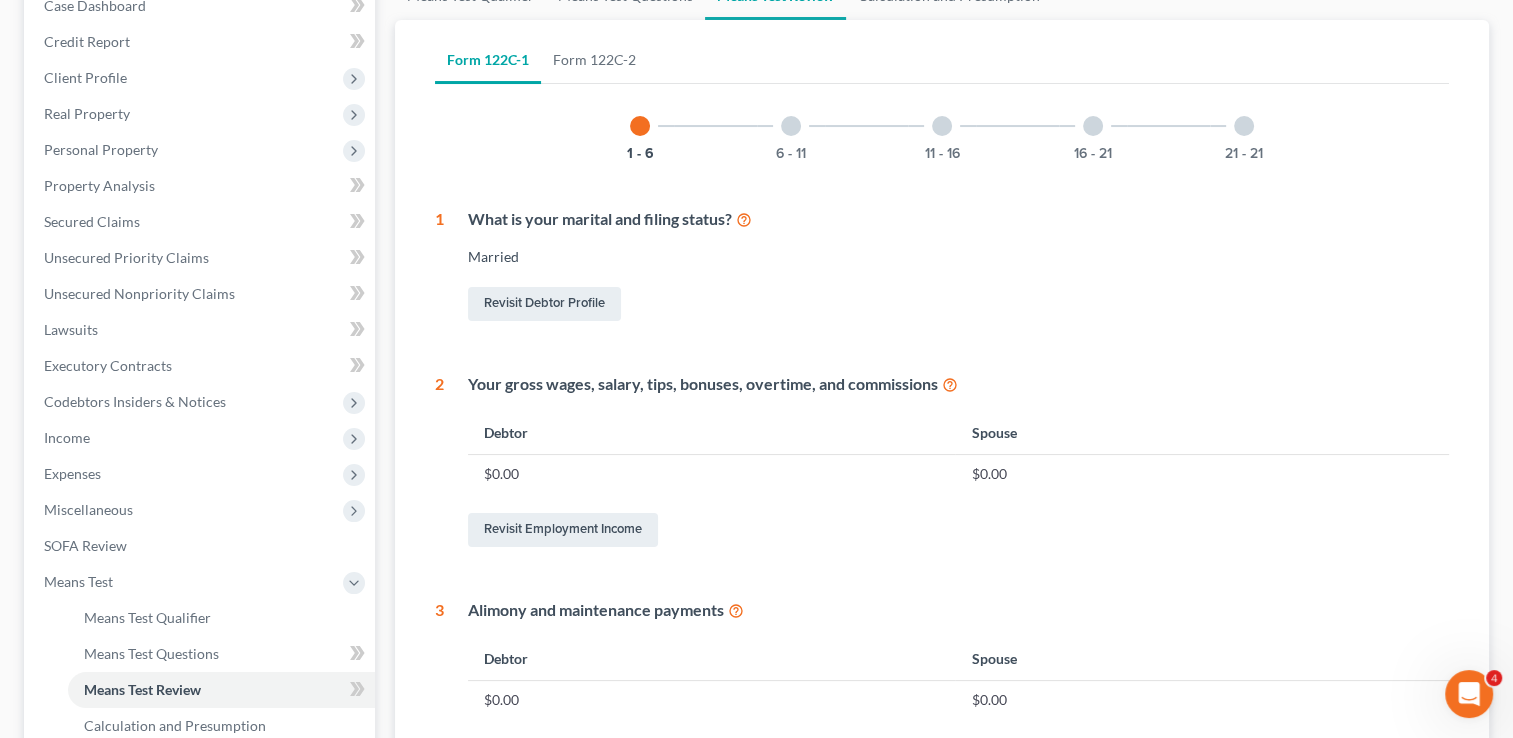 scroll, scrollTop: 200, scrollLeft: 0, axis: vertical 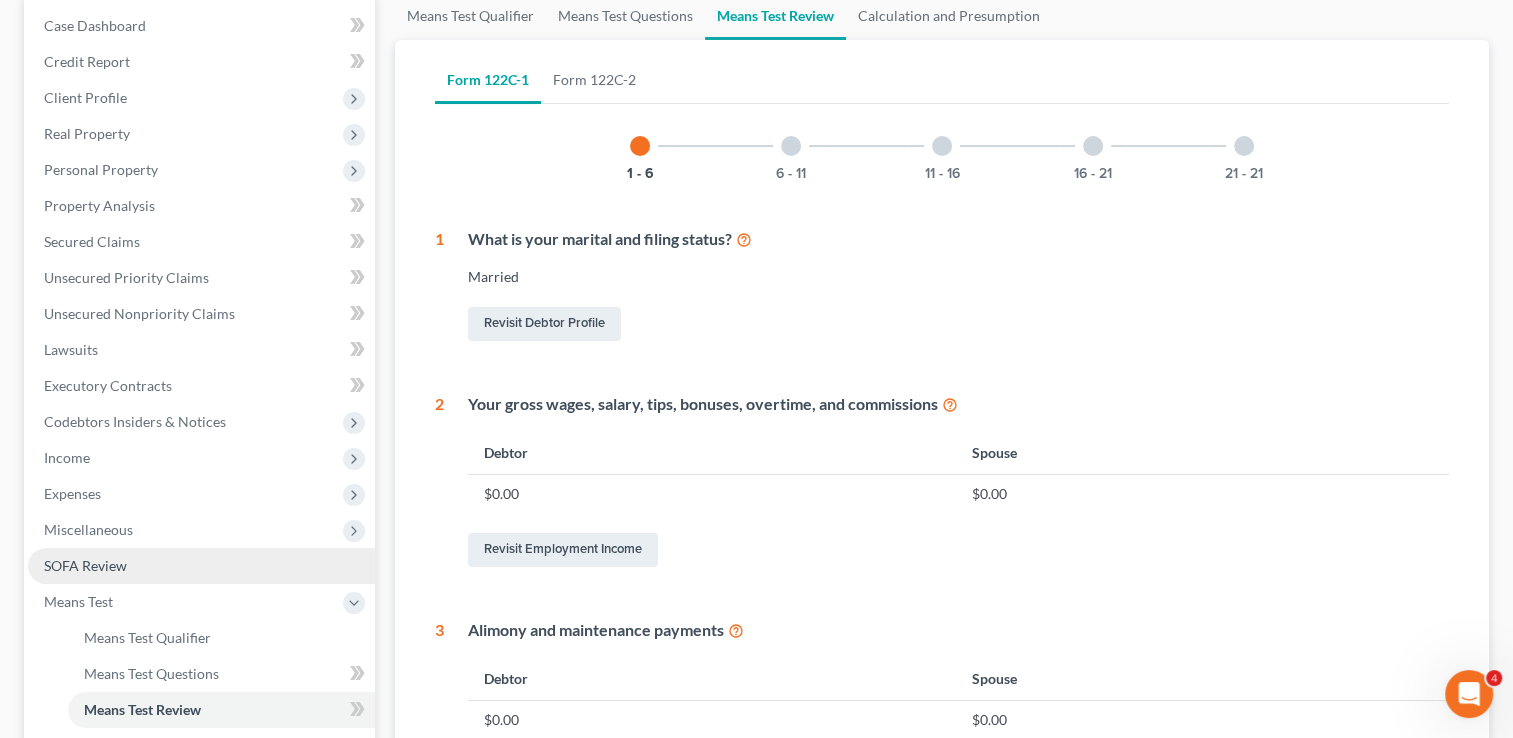 click on "SOFA Review" at bounding box center [85, 565] 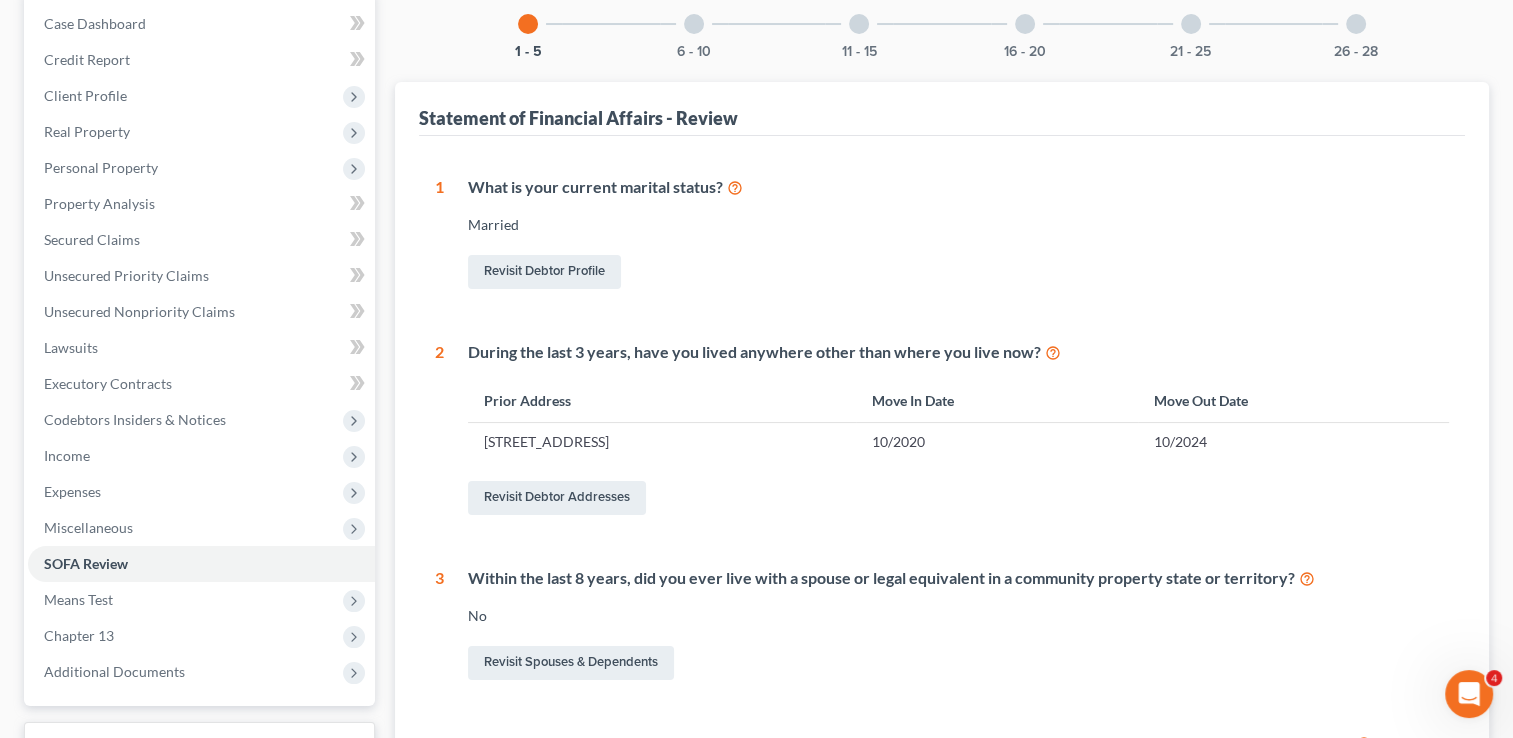 scroll, scrollTop: 50, scrollLeft: 0, axis: vertical 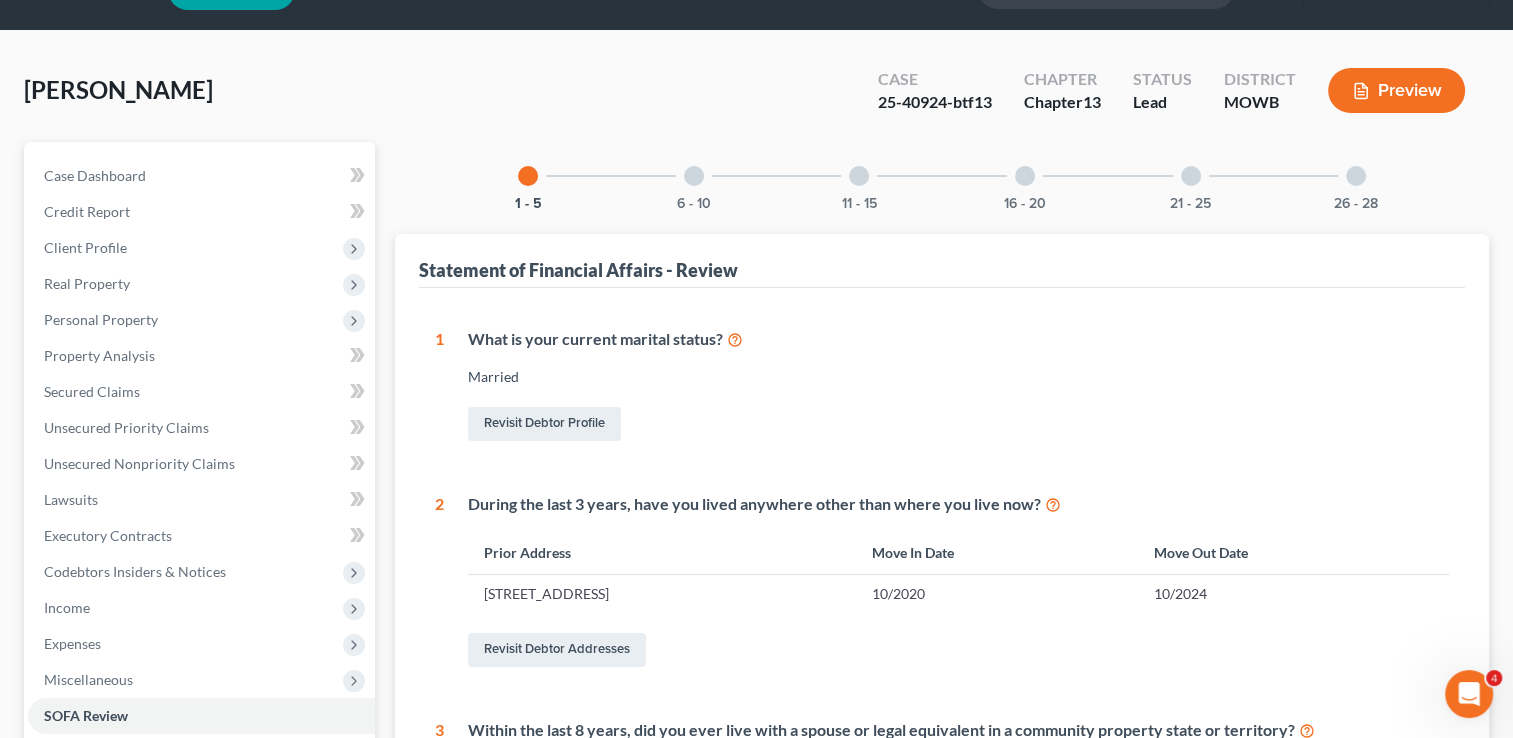 click at bounding box center (694, 176) 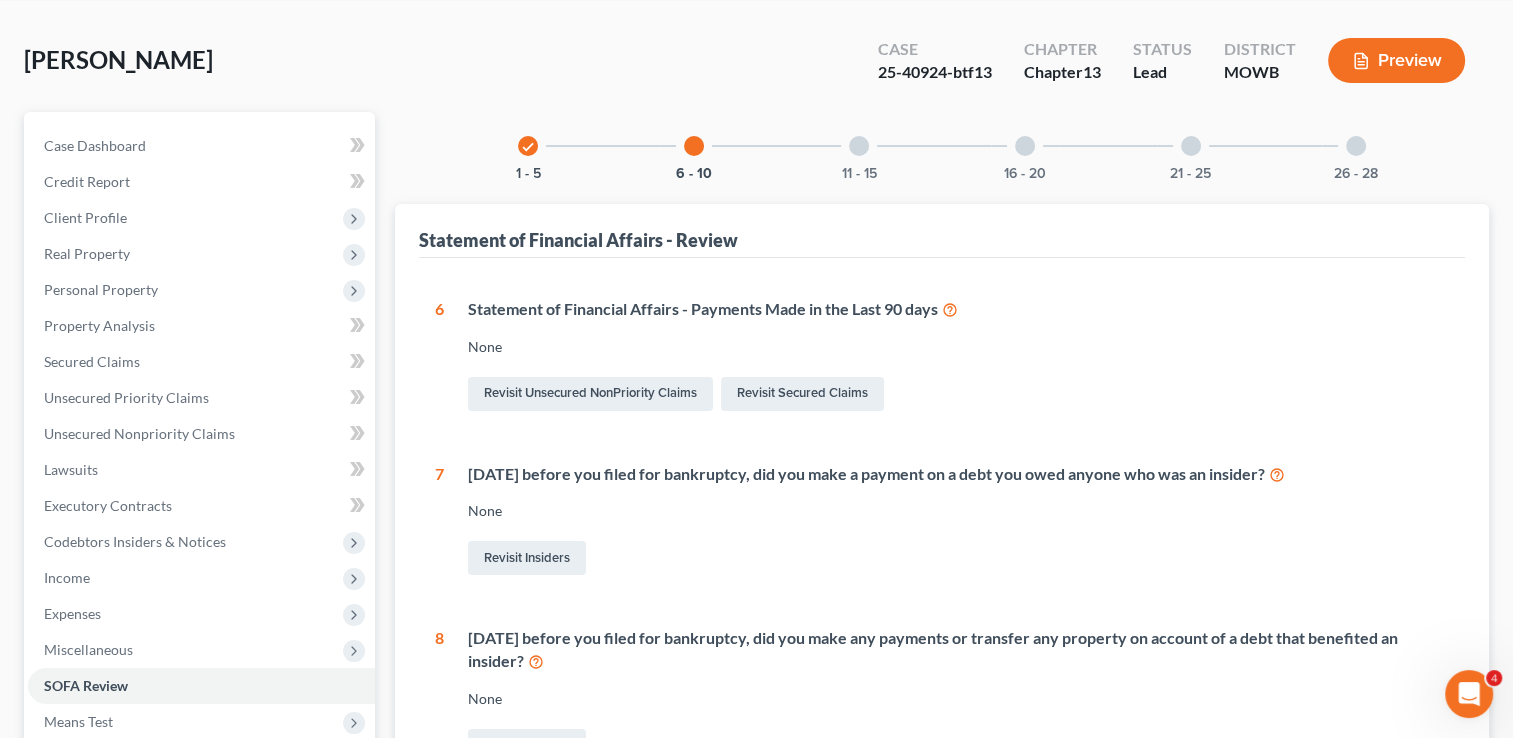 scroll, scrollTop: 76, scrollLeft: 0, axis: vertical 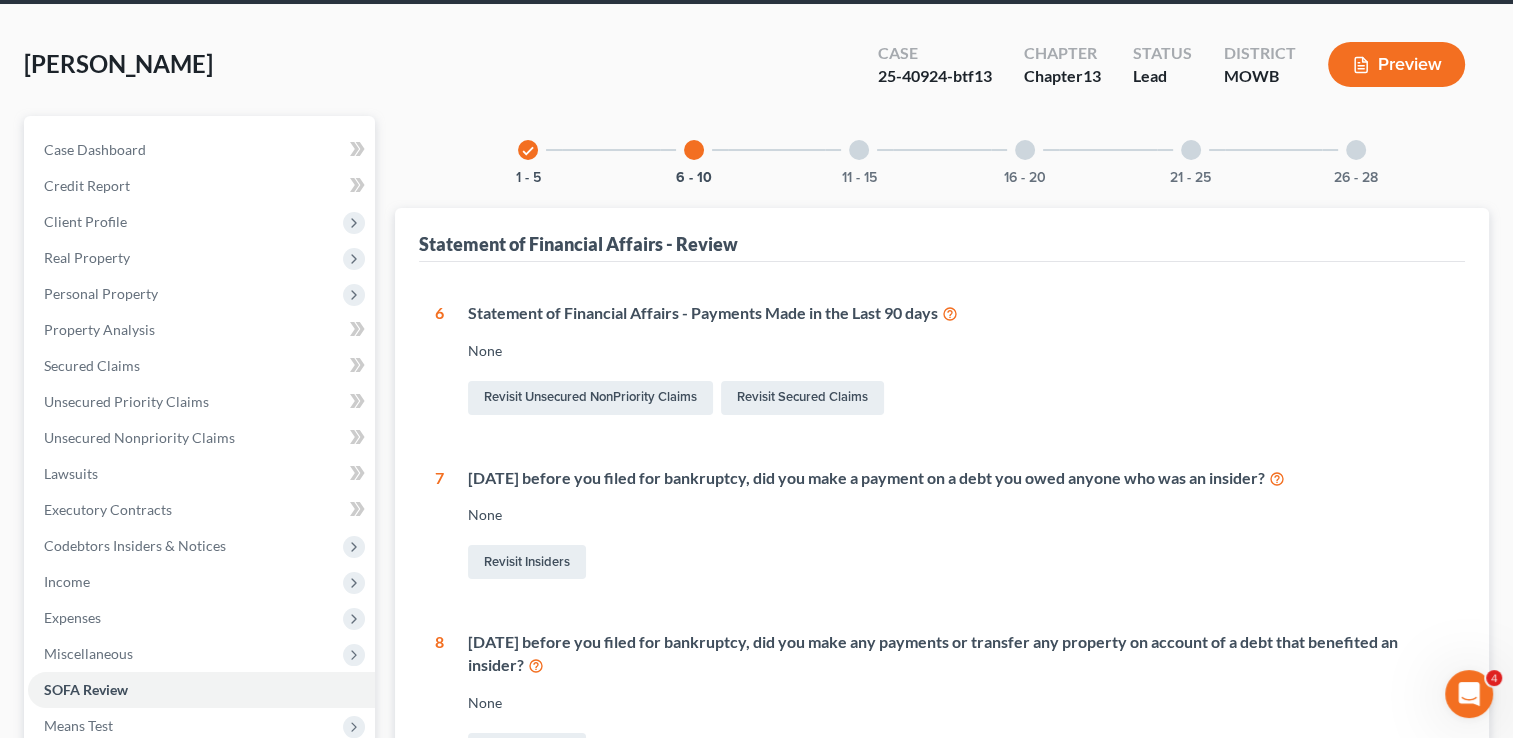 click at bounding box center [859, 150] 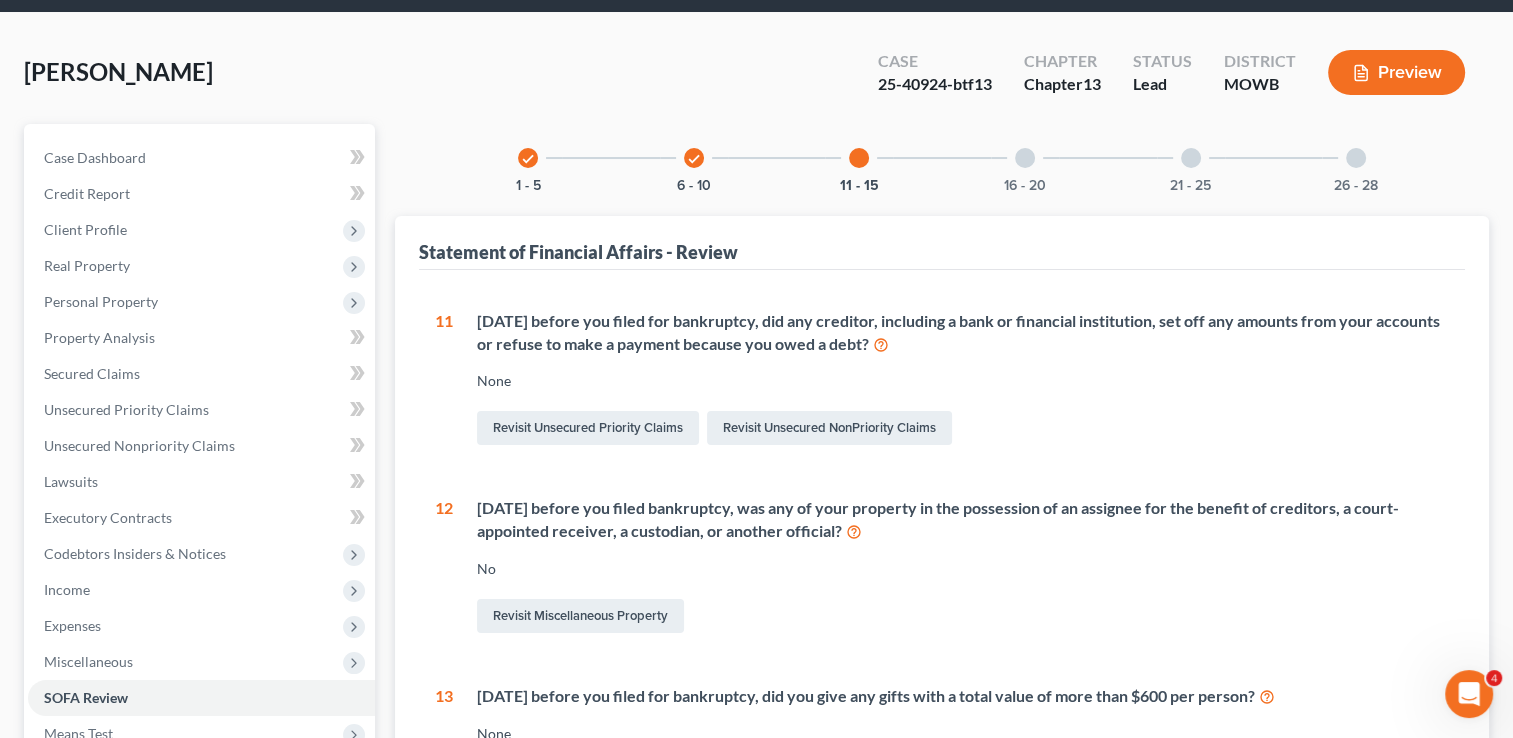scroll, scrollTop: 0, scrollLeft: 0, axis: both 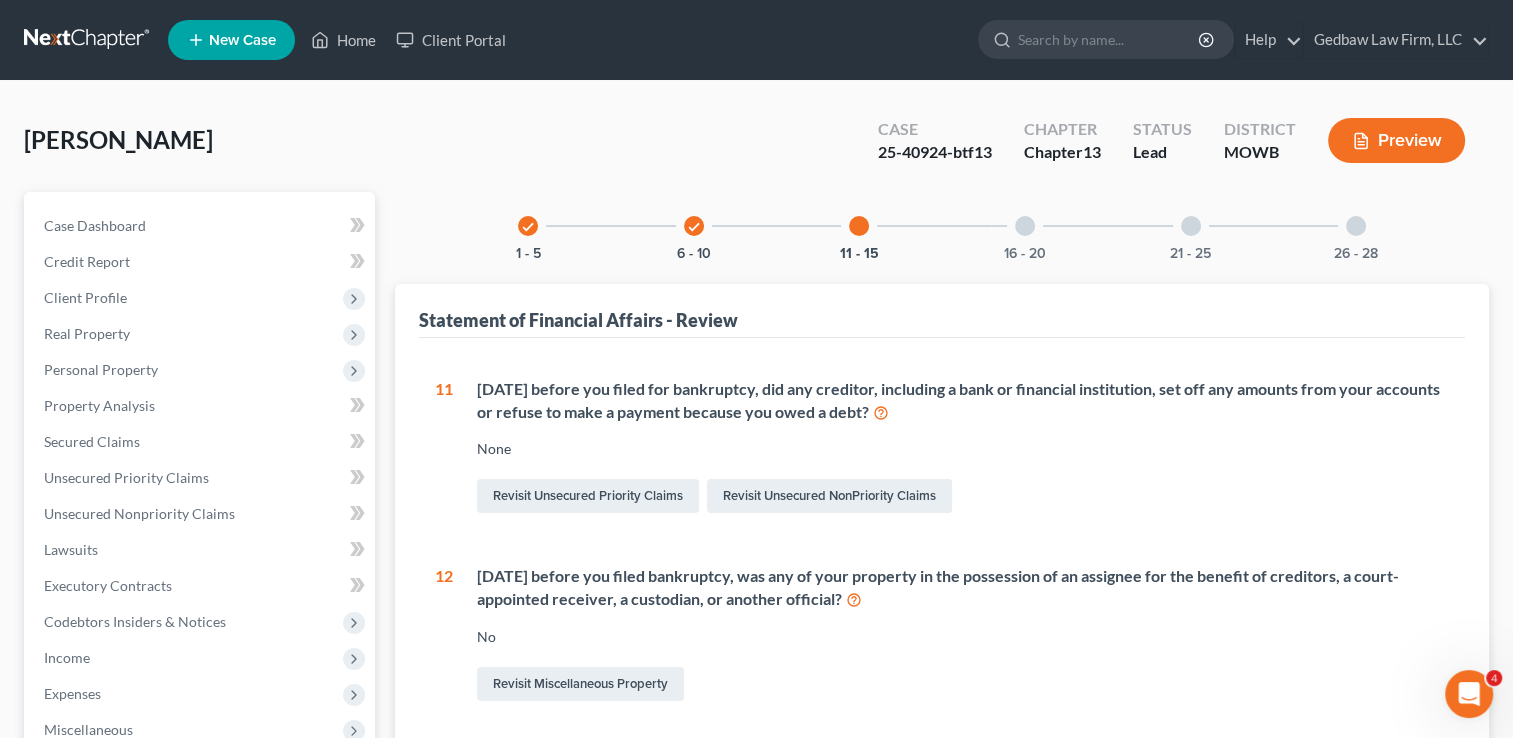 click at bounding box center (1025, 226) 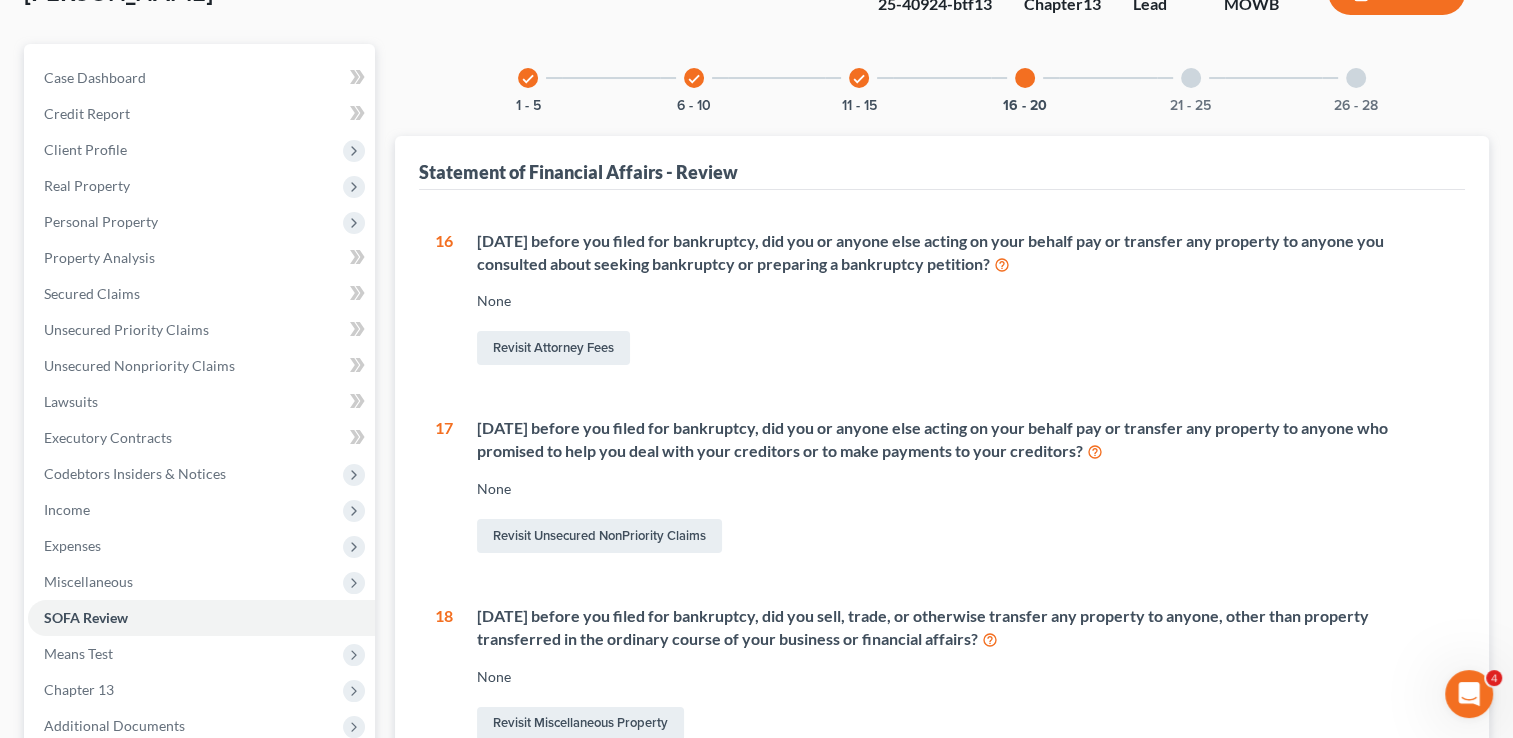 scroll, scrollTop: 150, scrollLeft: 0, axis: vertical 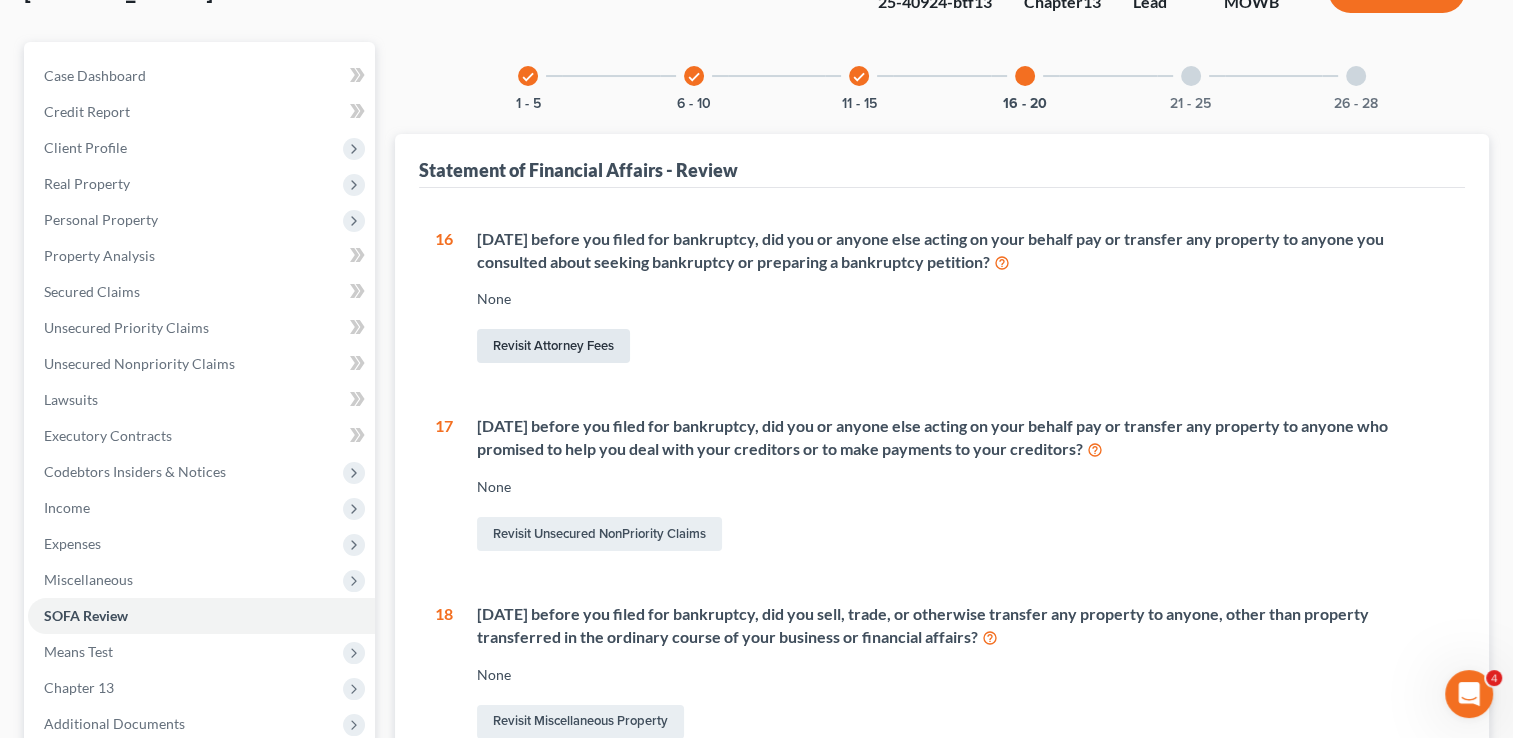 click on "Revisit Attorney Fees" at bounding box center (553, 346) 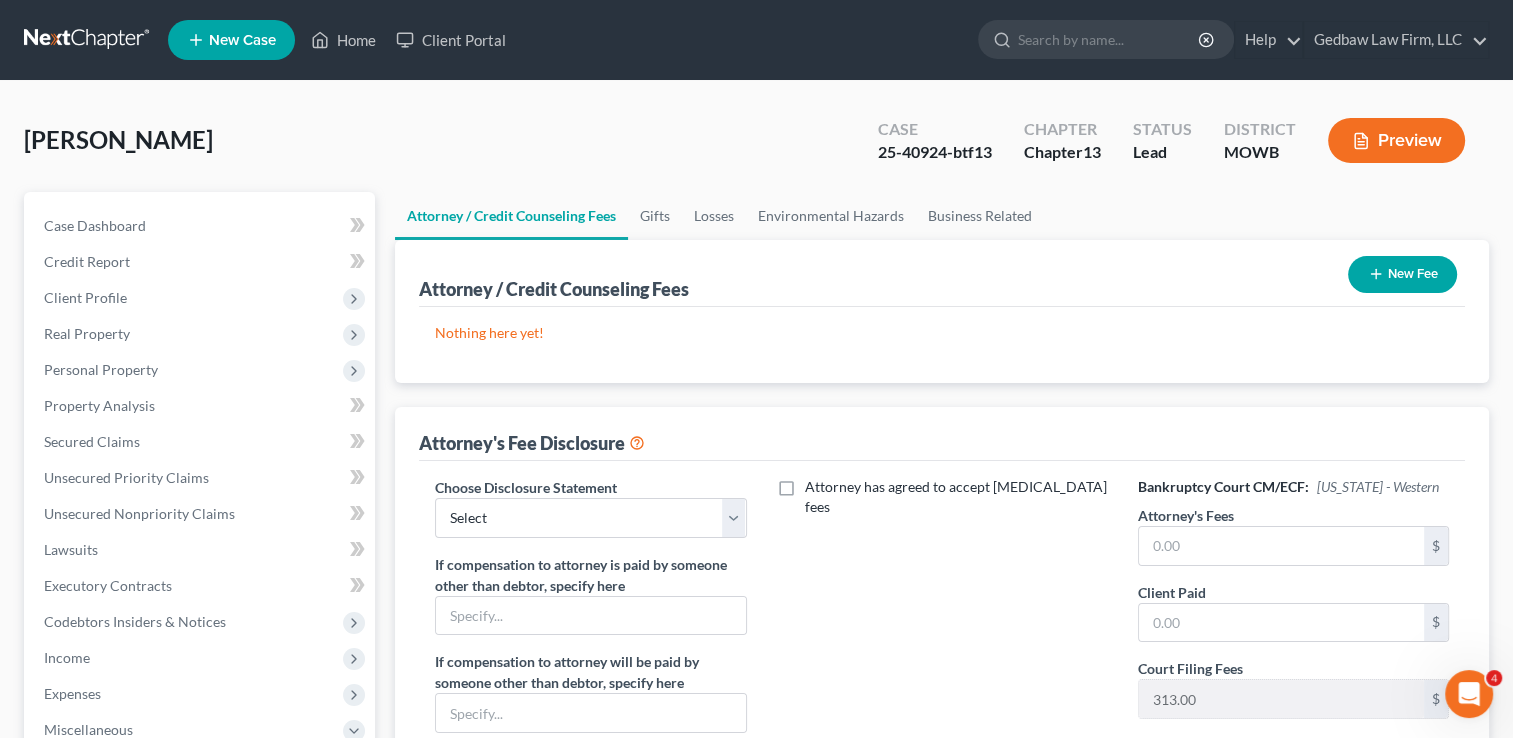scroll, scrollTop: 0, scrollLeft: 0, axis: both 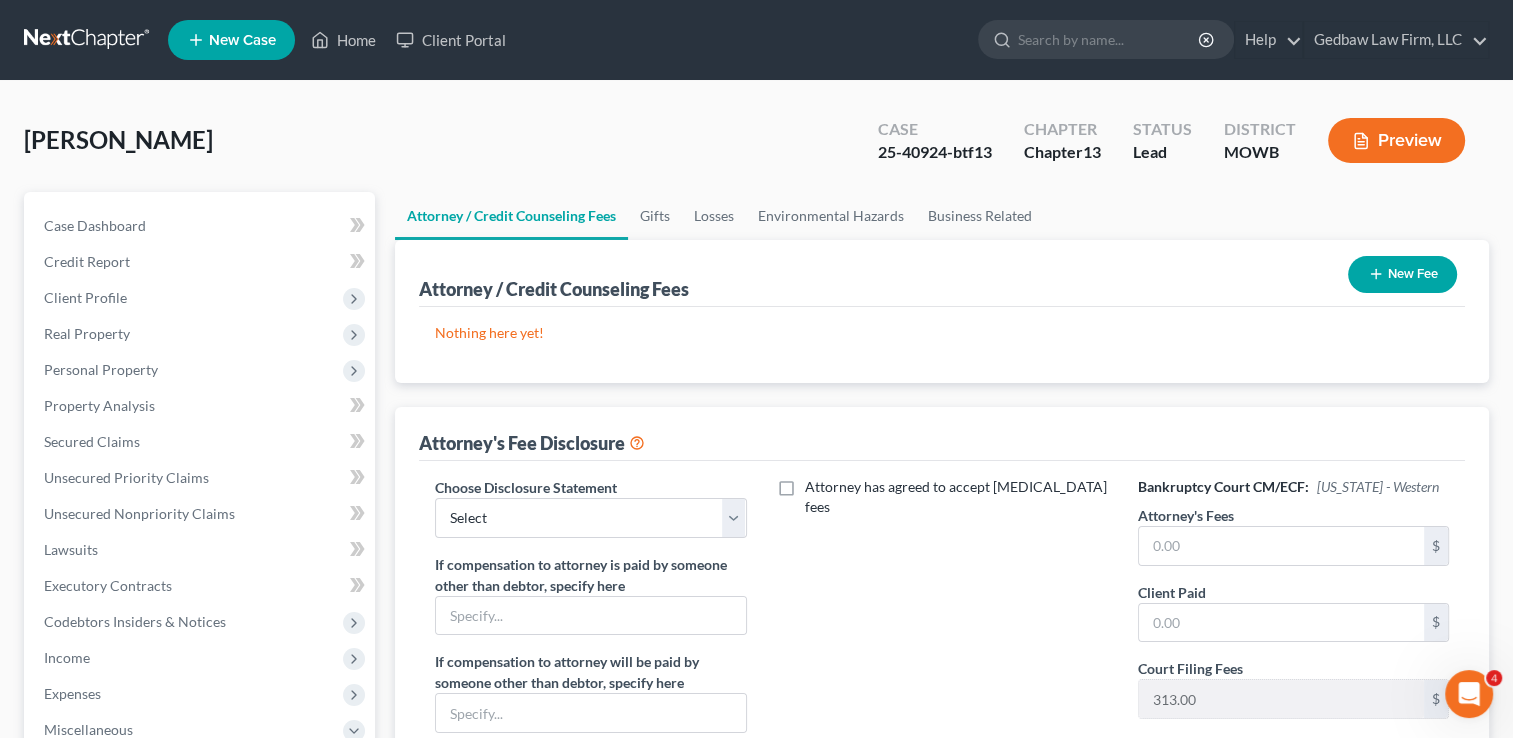 click on "New Fee" at bounding box center (1402, 274) 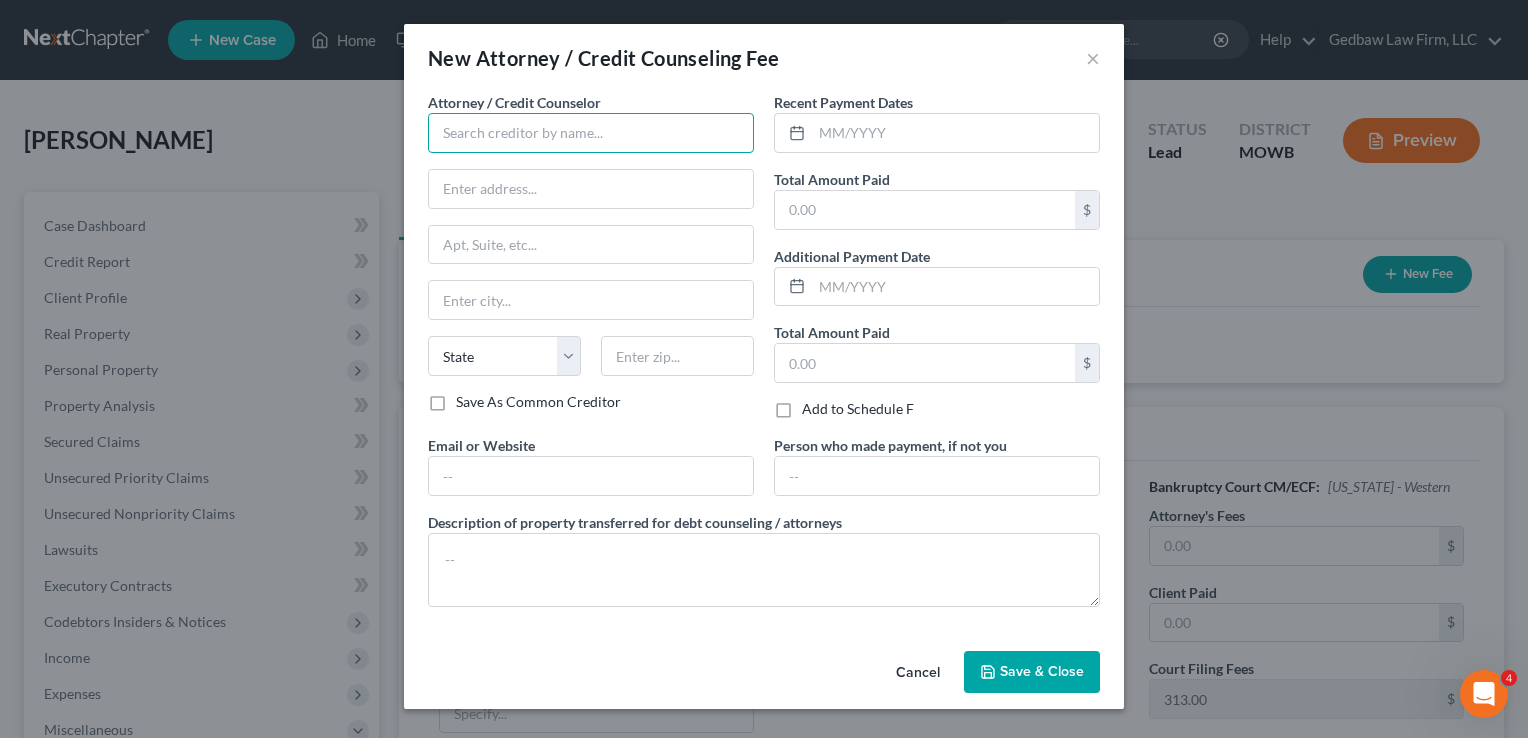 click at bounding box center (591, 133) 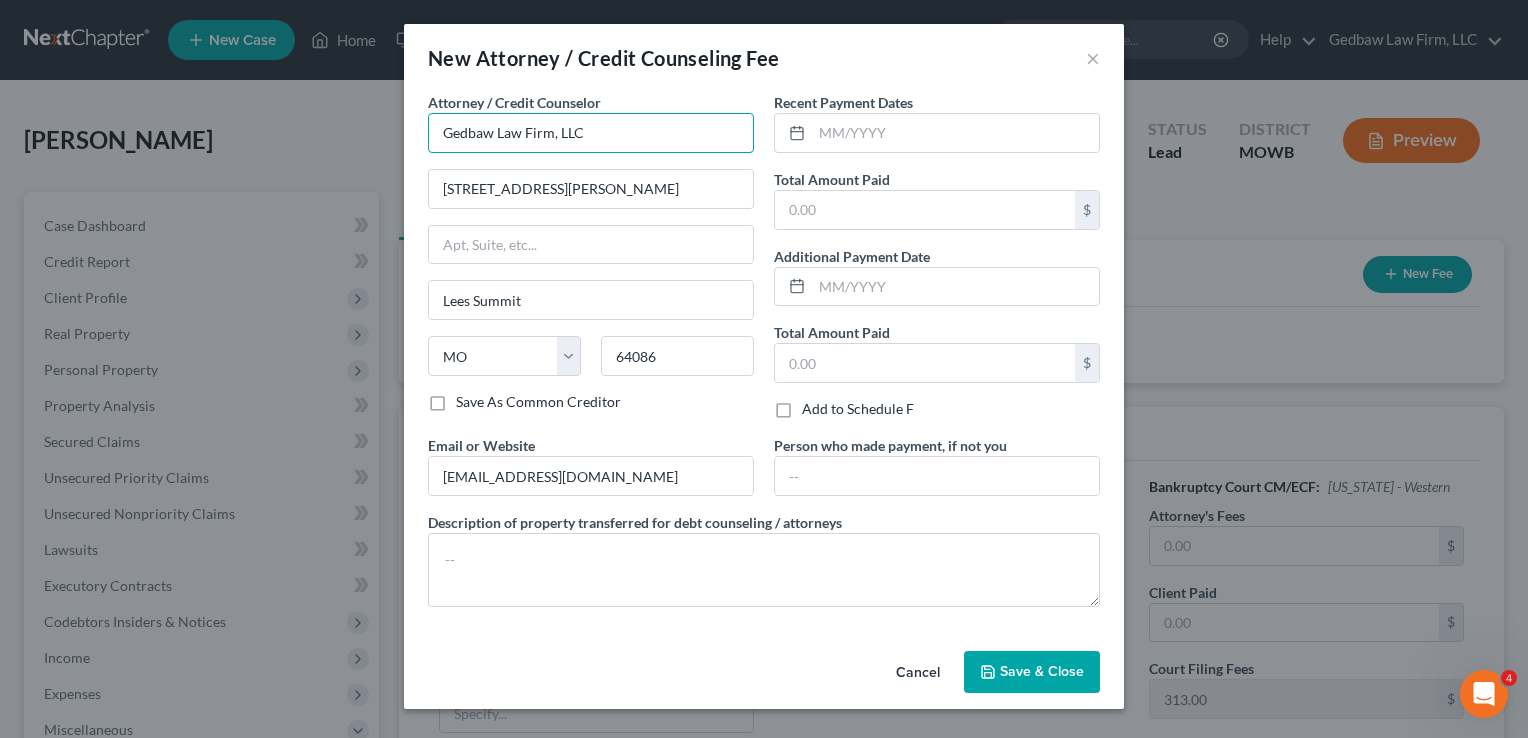 click on "Gedbaw Law Firm, LLC" at bounding box center [591, 133] 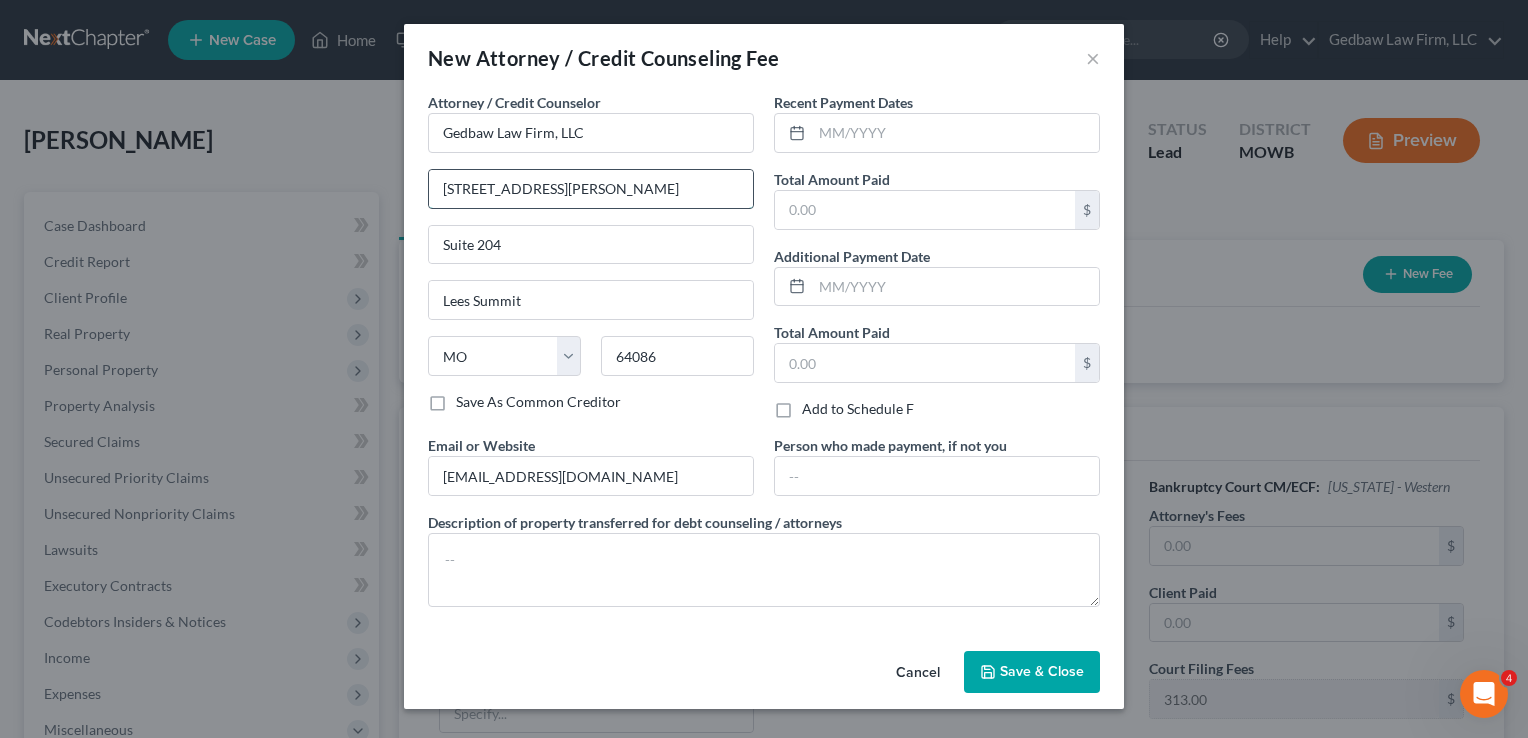 drag, startPoint x: 736, startPoint y: 188, endPoint x: 429, endPoint y: 190, distance: 307.0065 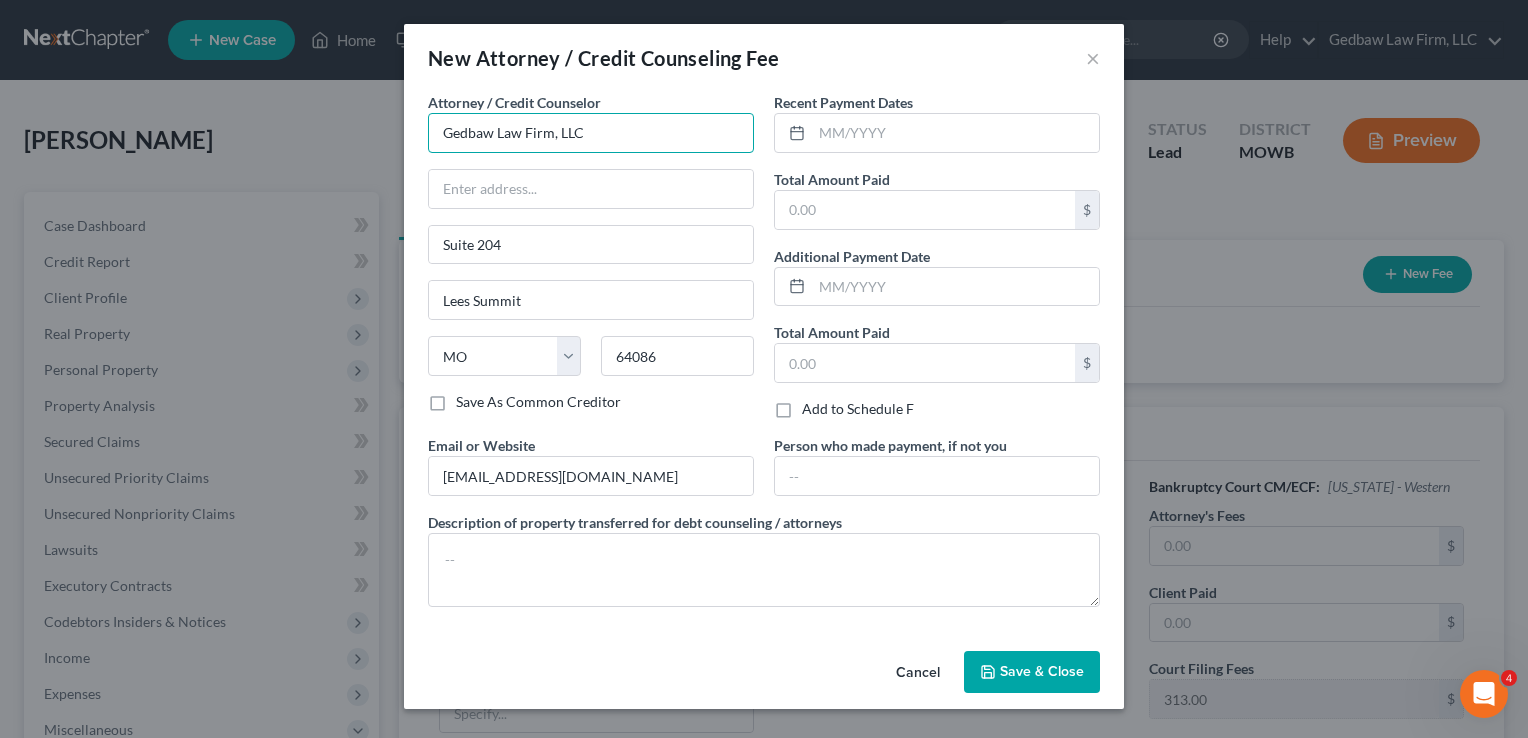 click on "Gedbaw Law Firm, LLC" at bounding box center [591, 133] 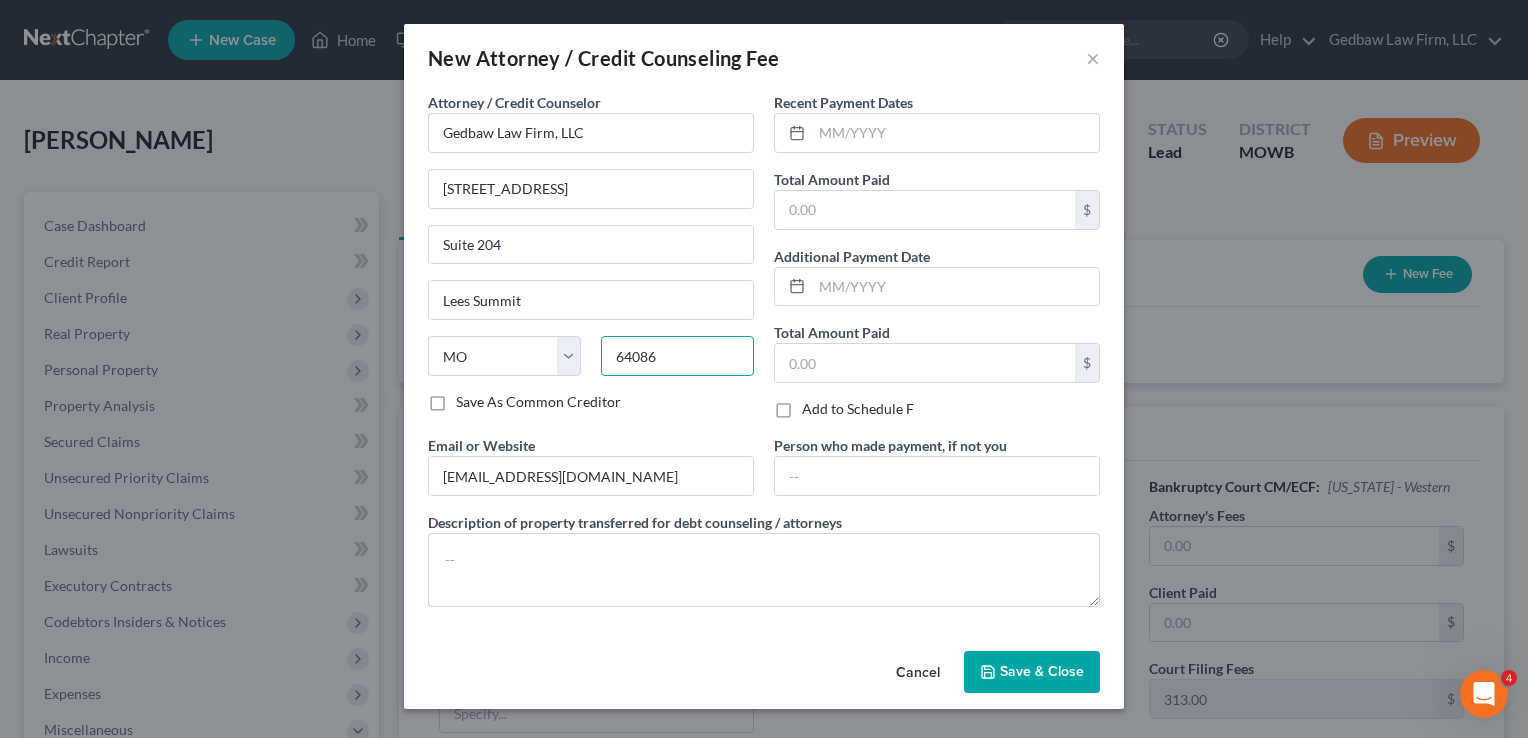 click on "64086" at bounding box center [677, 356] 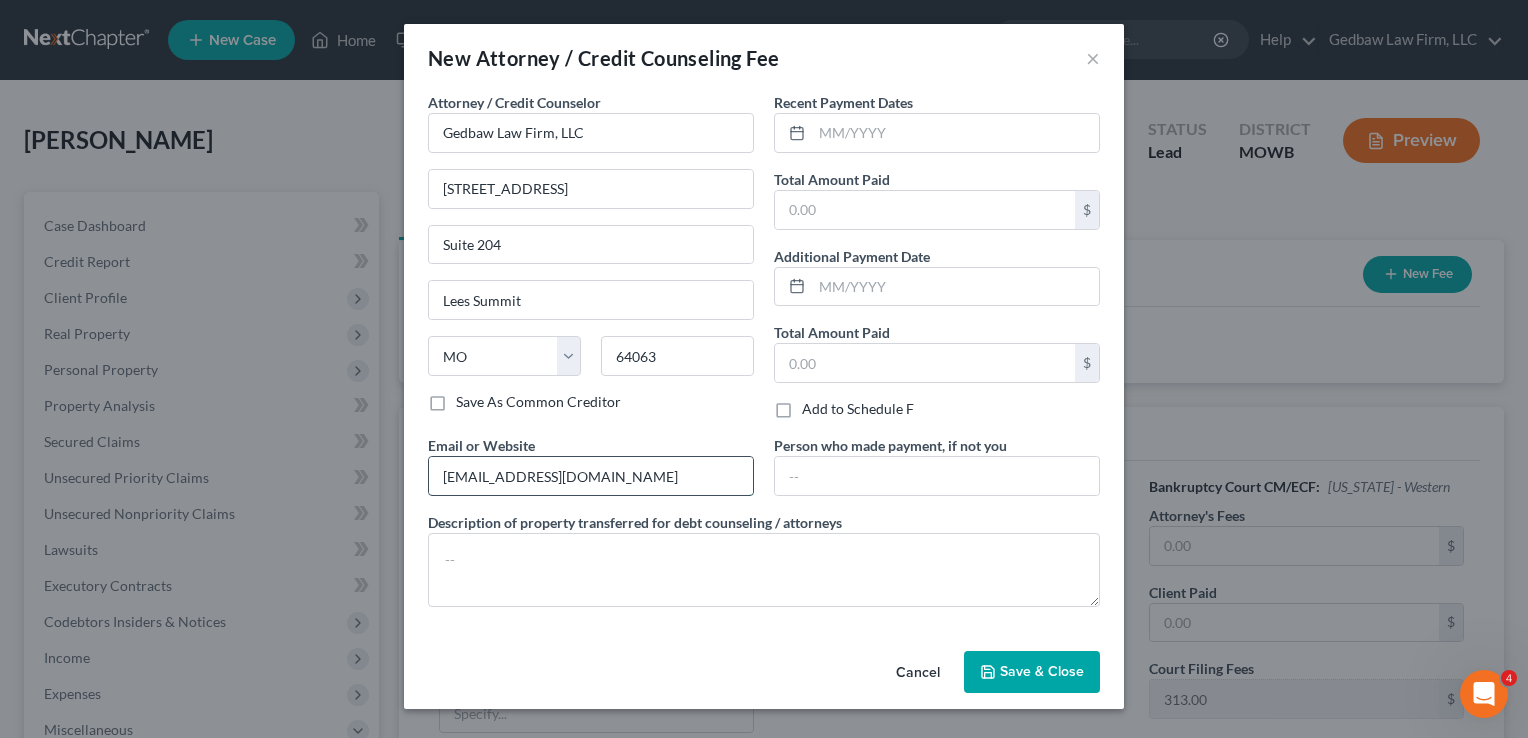 click on "[EMAIL_ADDRESS][DOMAIN_NAME]" at bounding box center [591, 476] 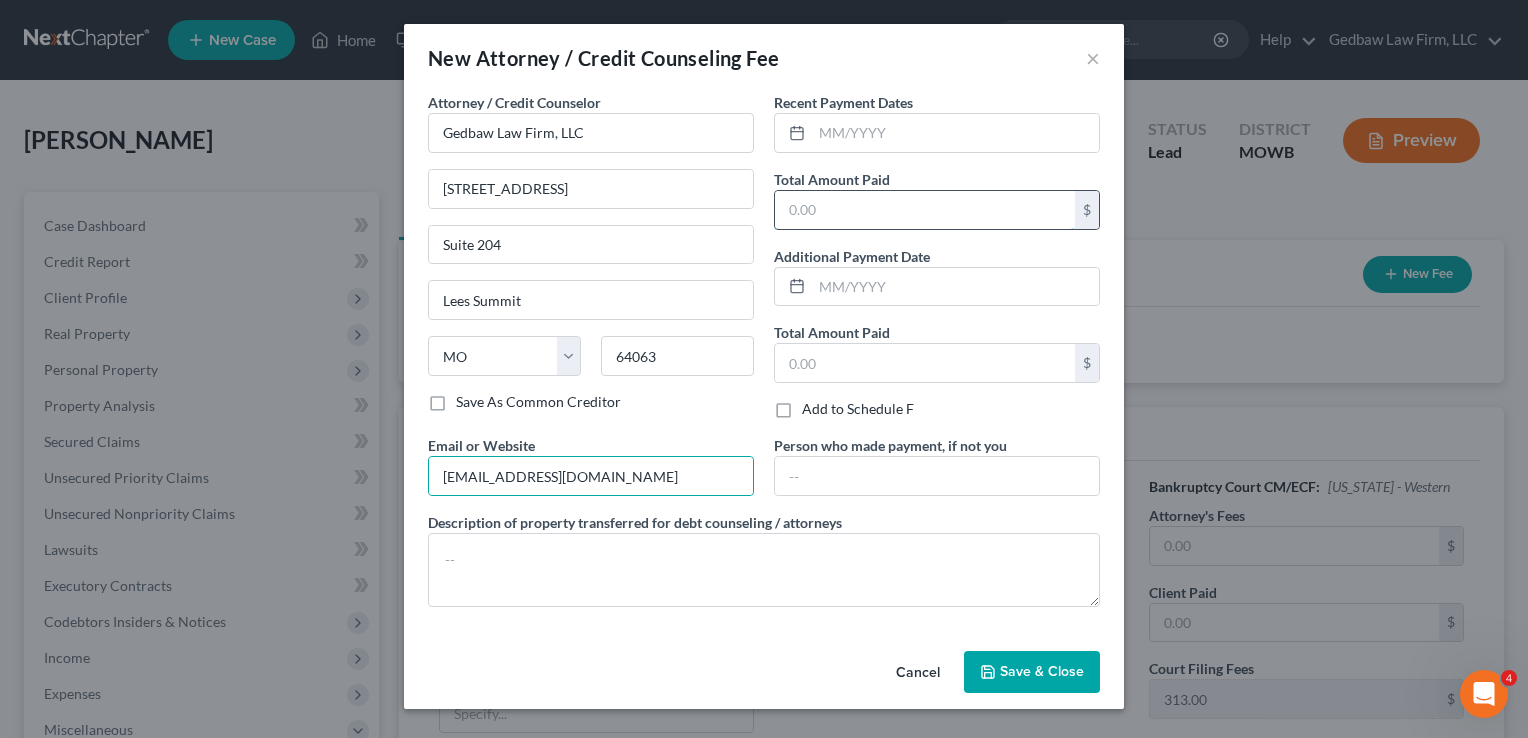 click at bounding box center [925, 210] 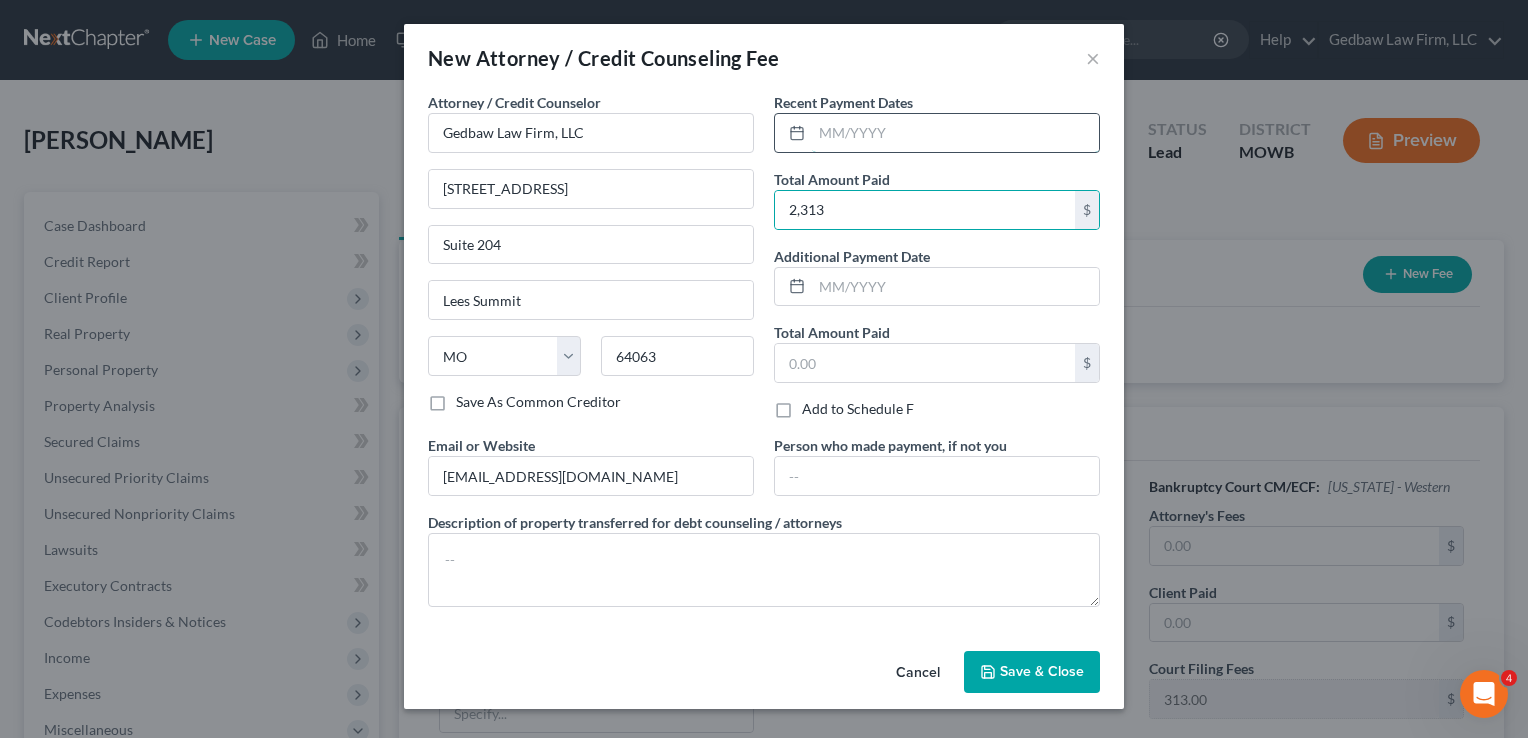 click at bounding box center (955, 133) 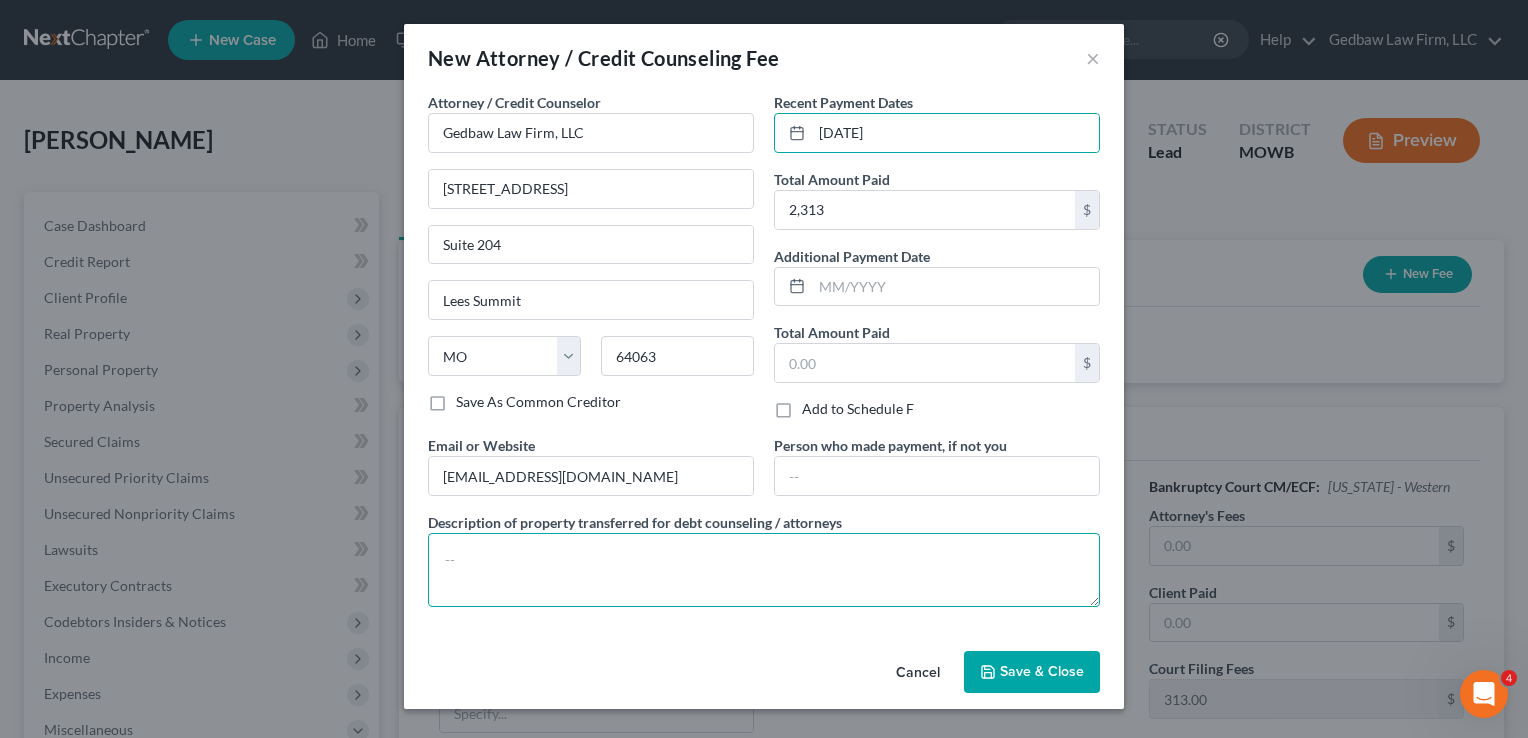 click at bounding box center [764, 570] 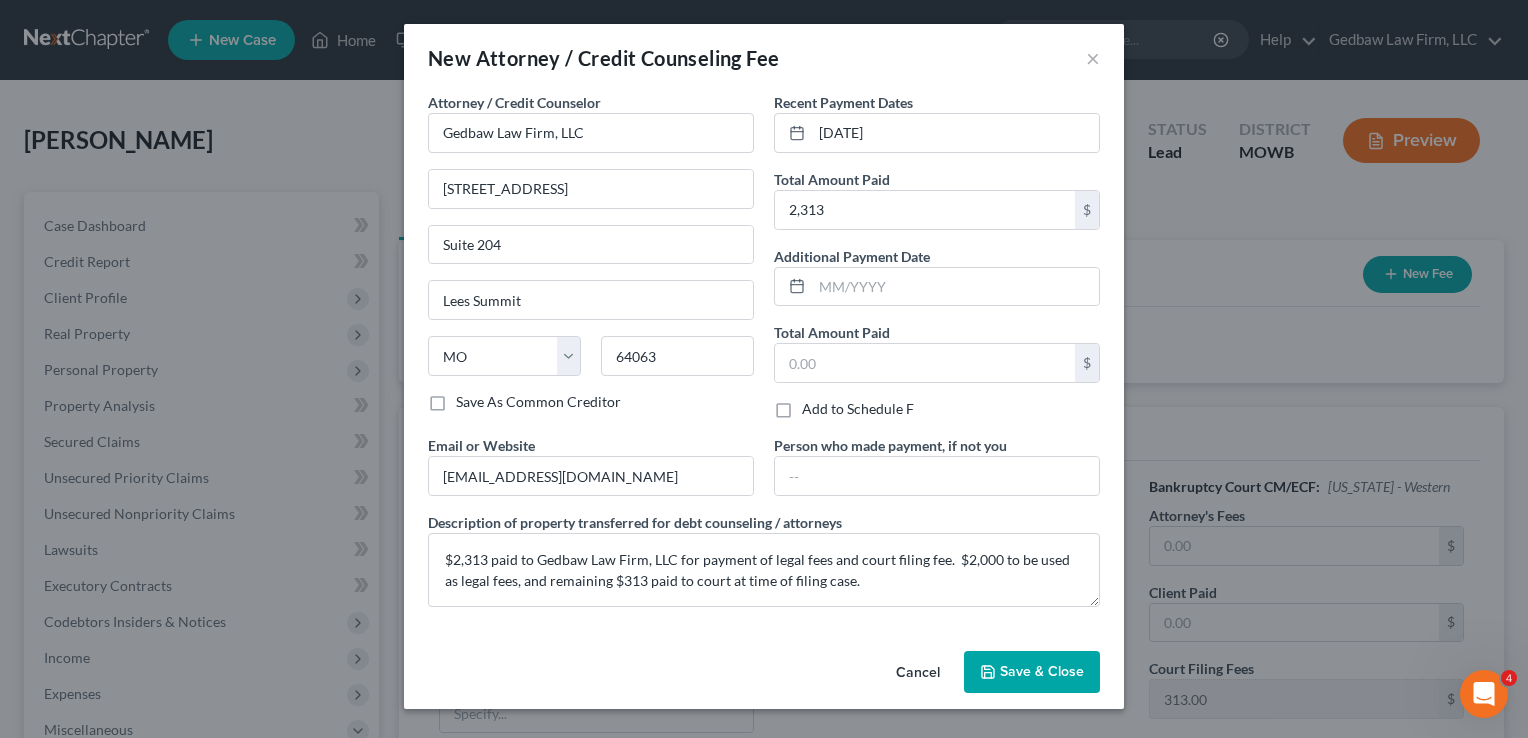 click on "Save & Close" at bounding box center (1042, 671) 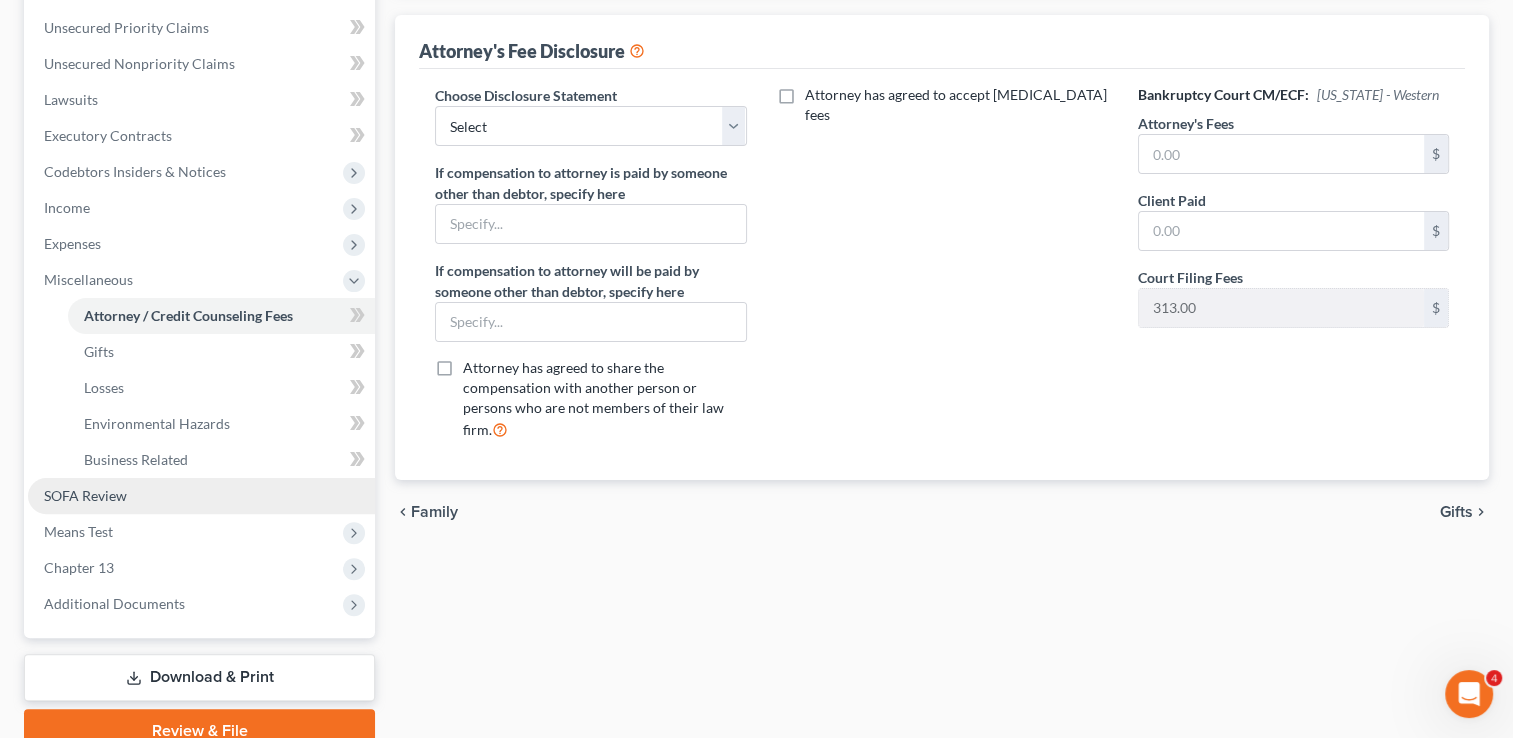 click on "SOFA Review" at bounding box center (201, 496) 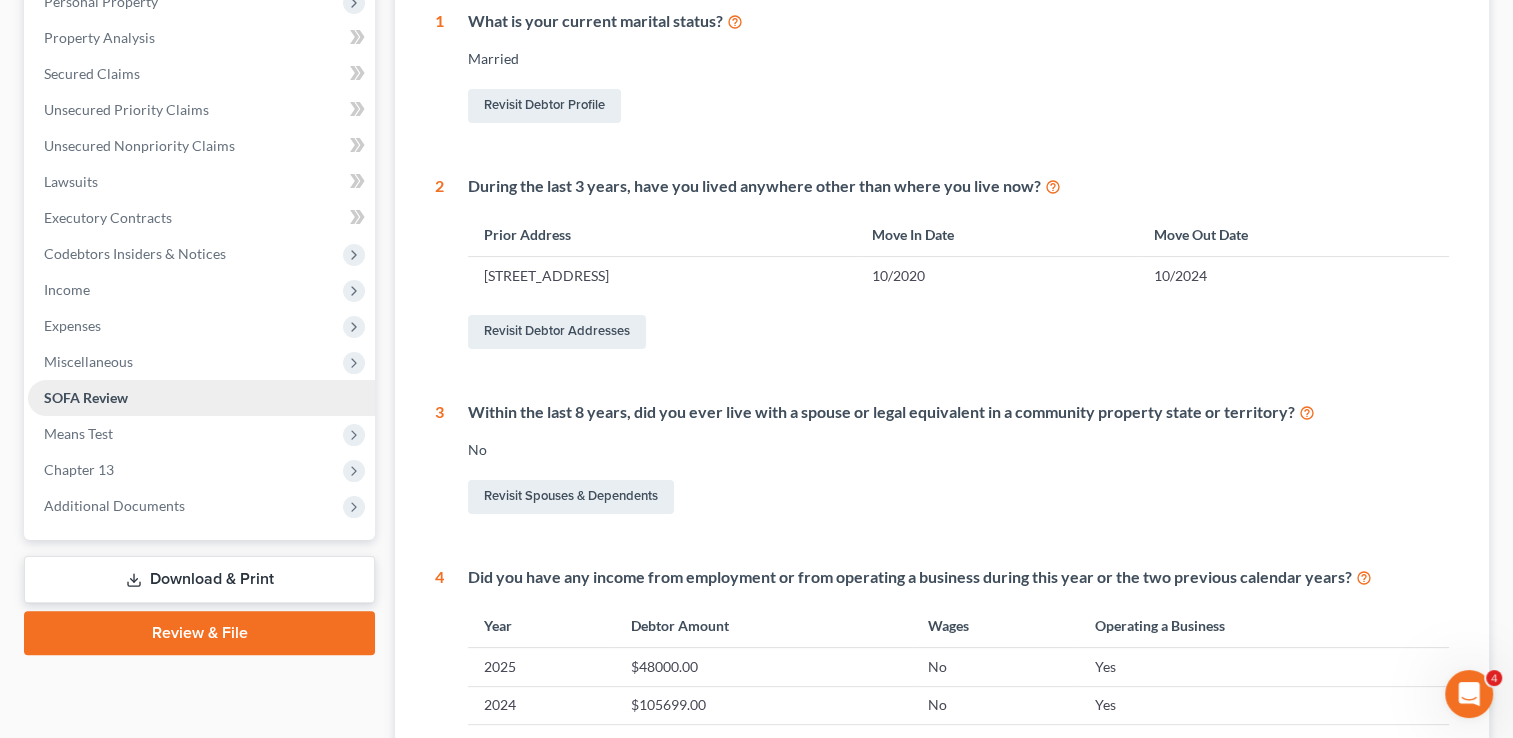 scroll, scrollTop: 0, scrollLeft: 0, axis: both 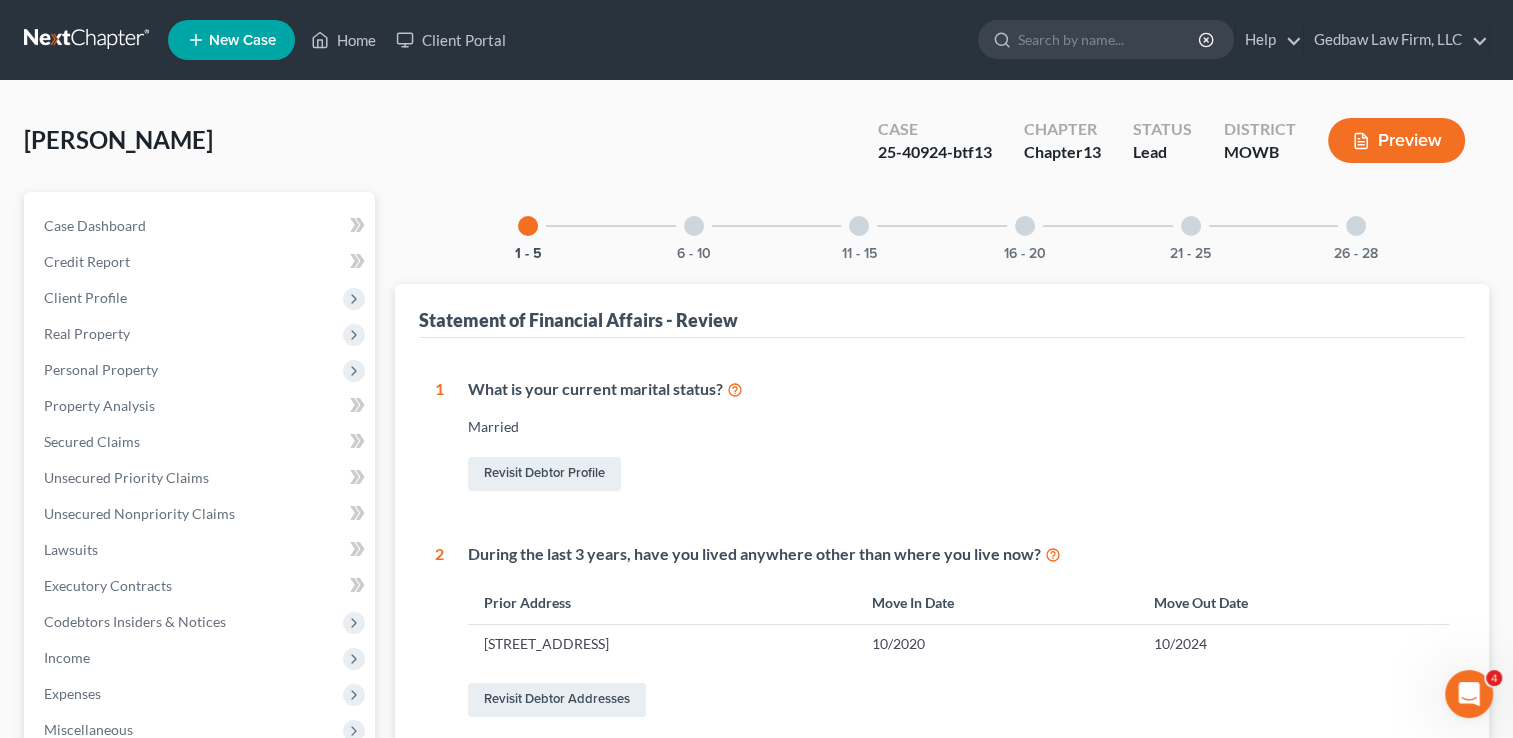 click at bounding box center (859, 226) 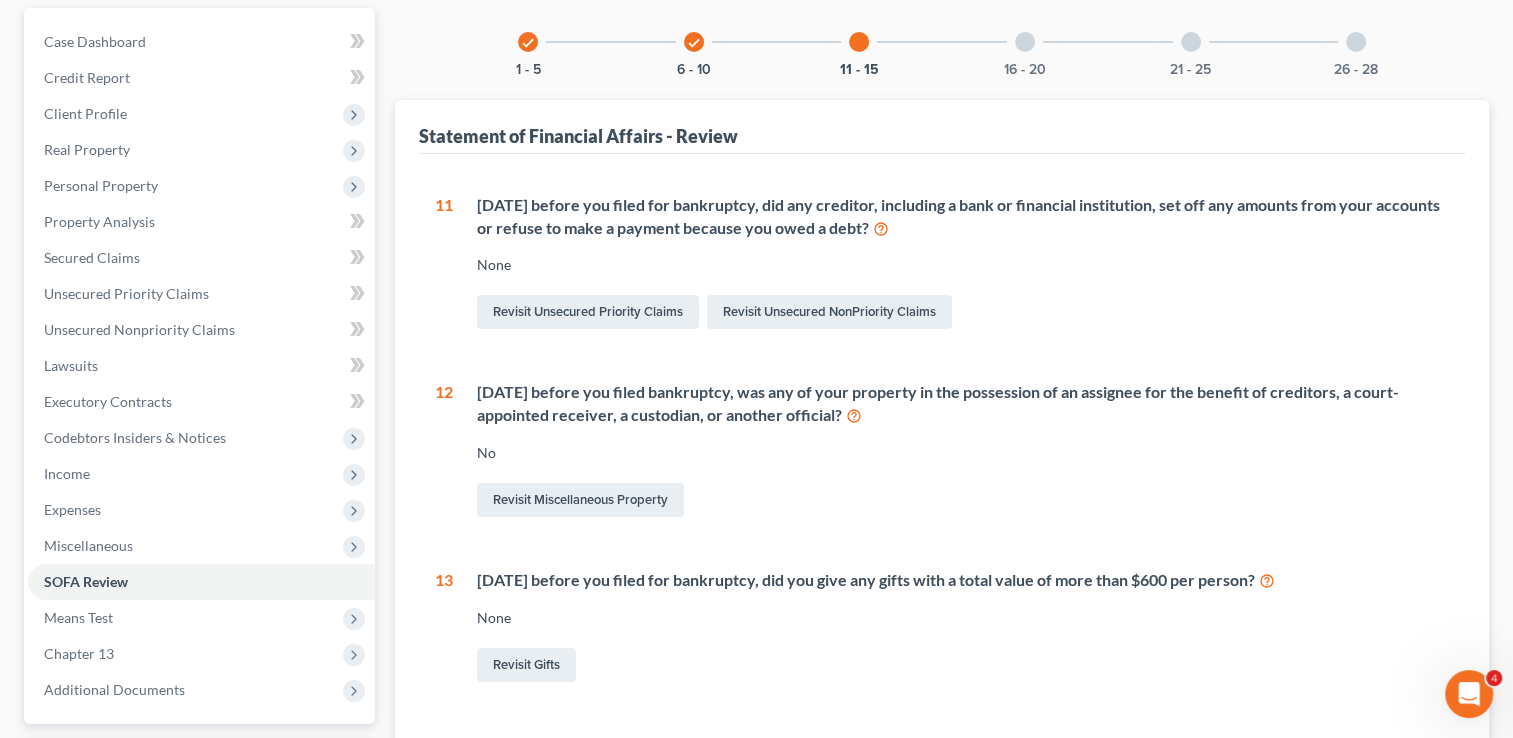 scroll, scrollTop: 200, scrollLeft: 0, axis: vertical 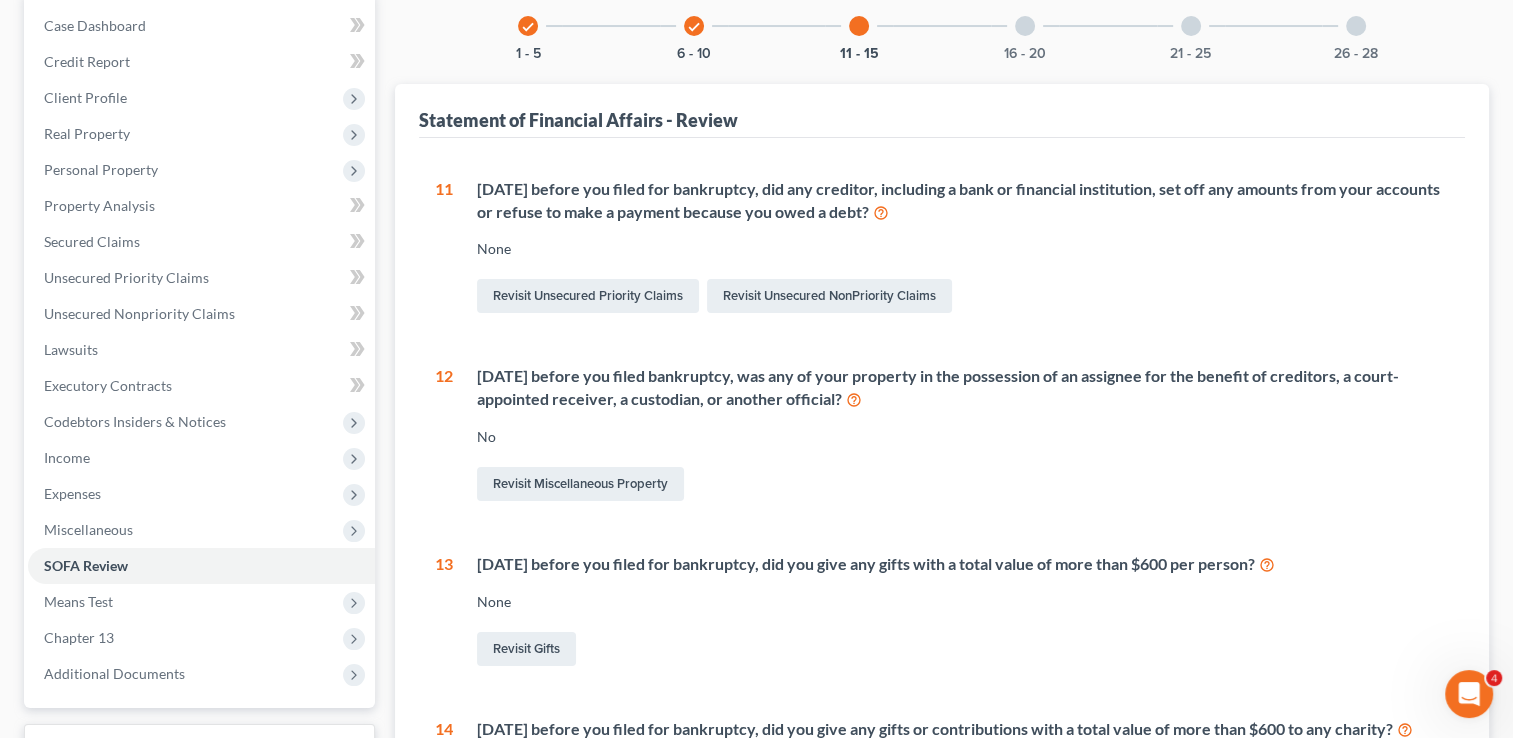 click at bounding box center [1025, 26] 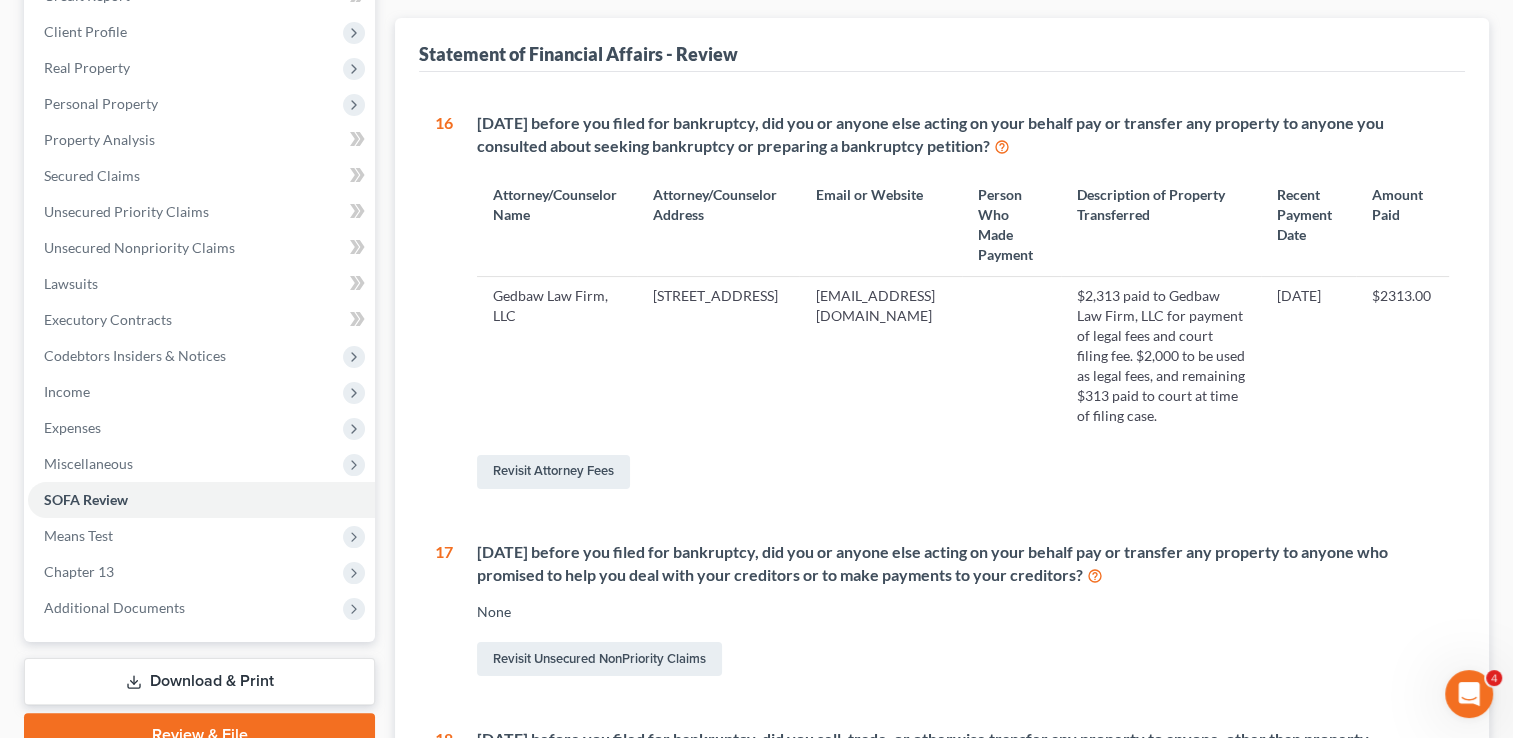 scroll, scrollTop: 0, scrollLeft: 0, axis: both 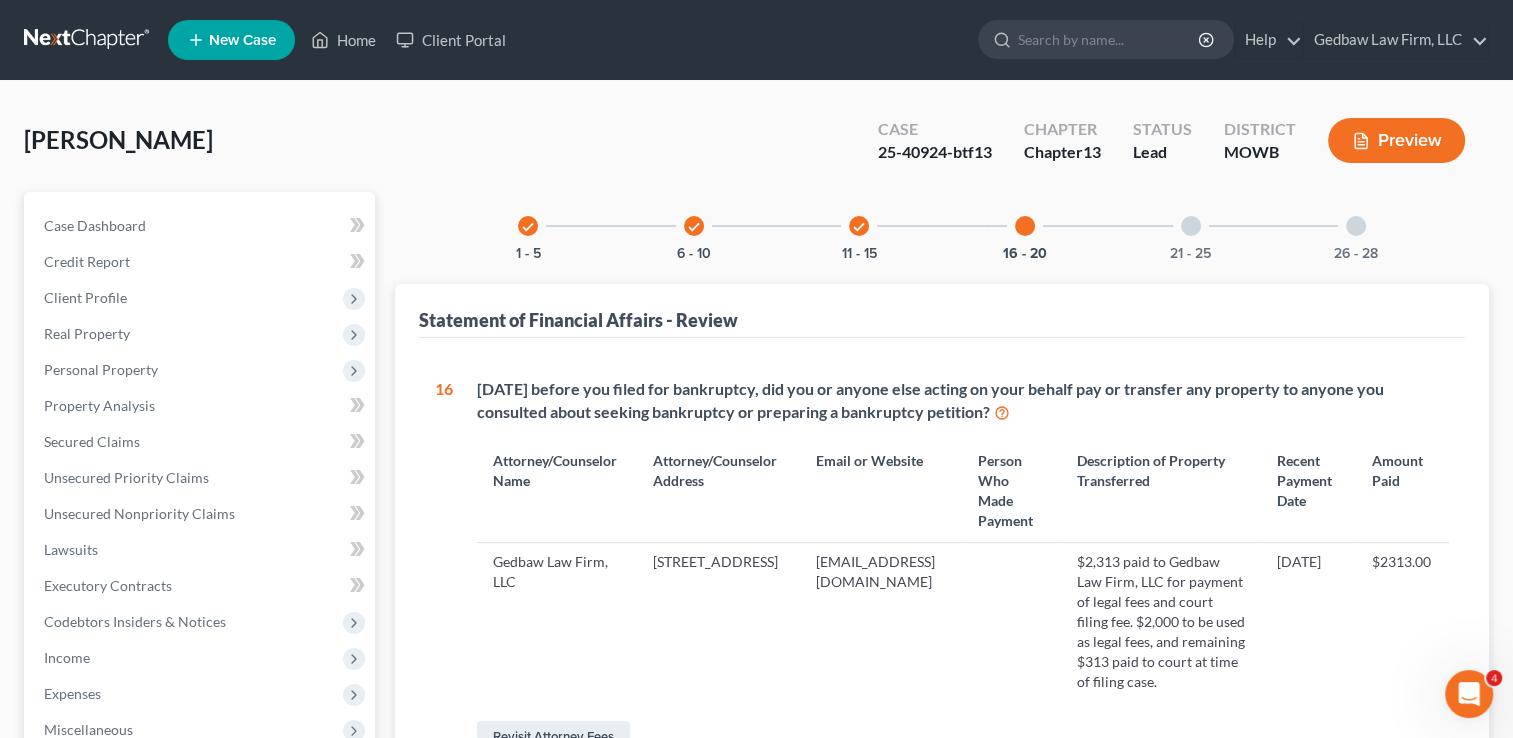 click at bounding box center [1191, 226] 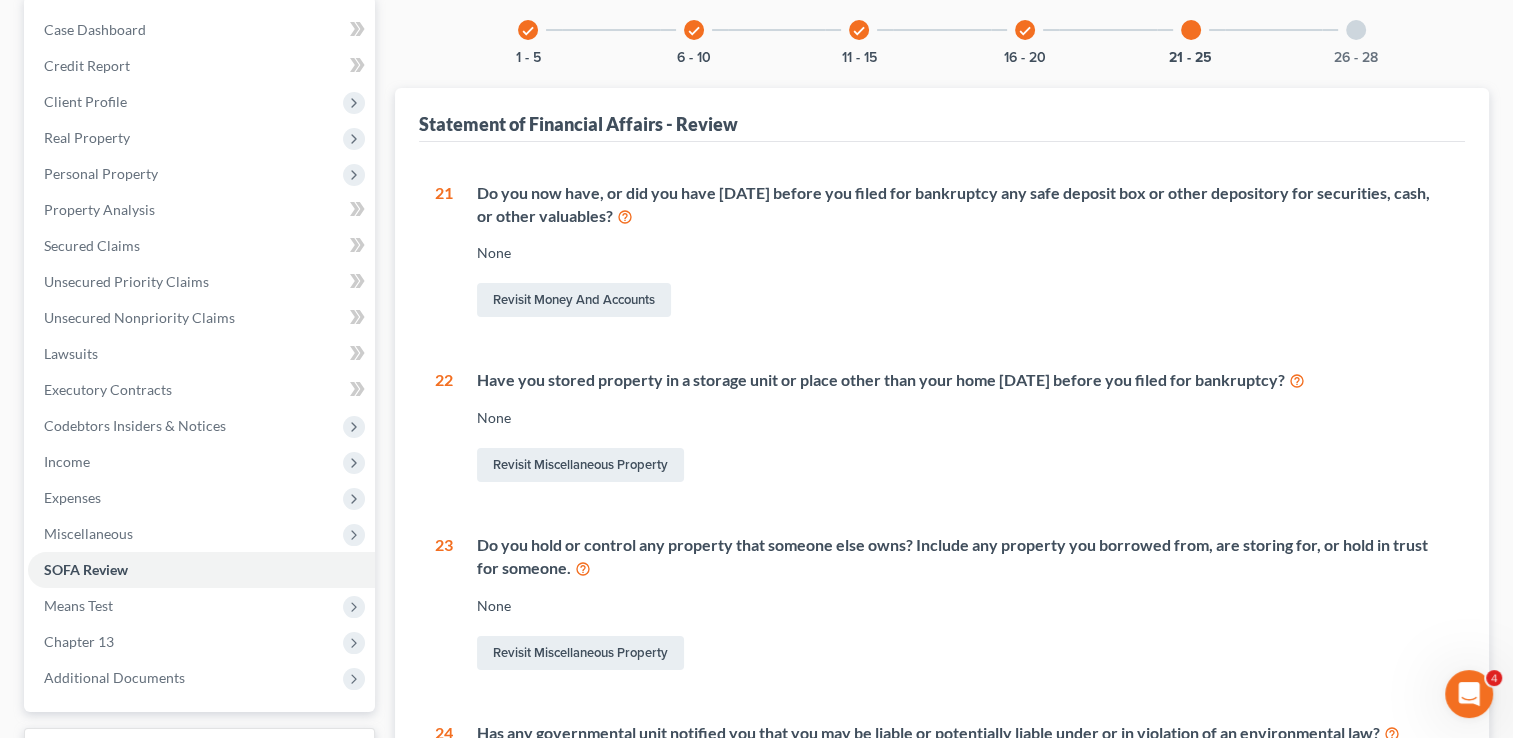 scroll, scrollTop: 50, scrollLeft: 0, axis: vertical 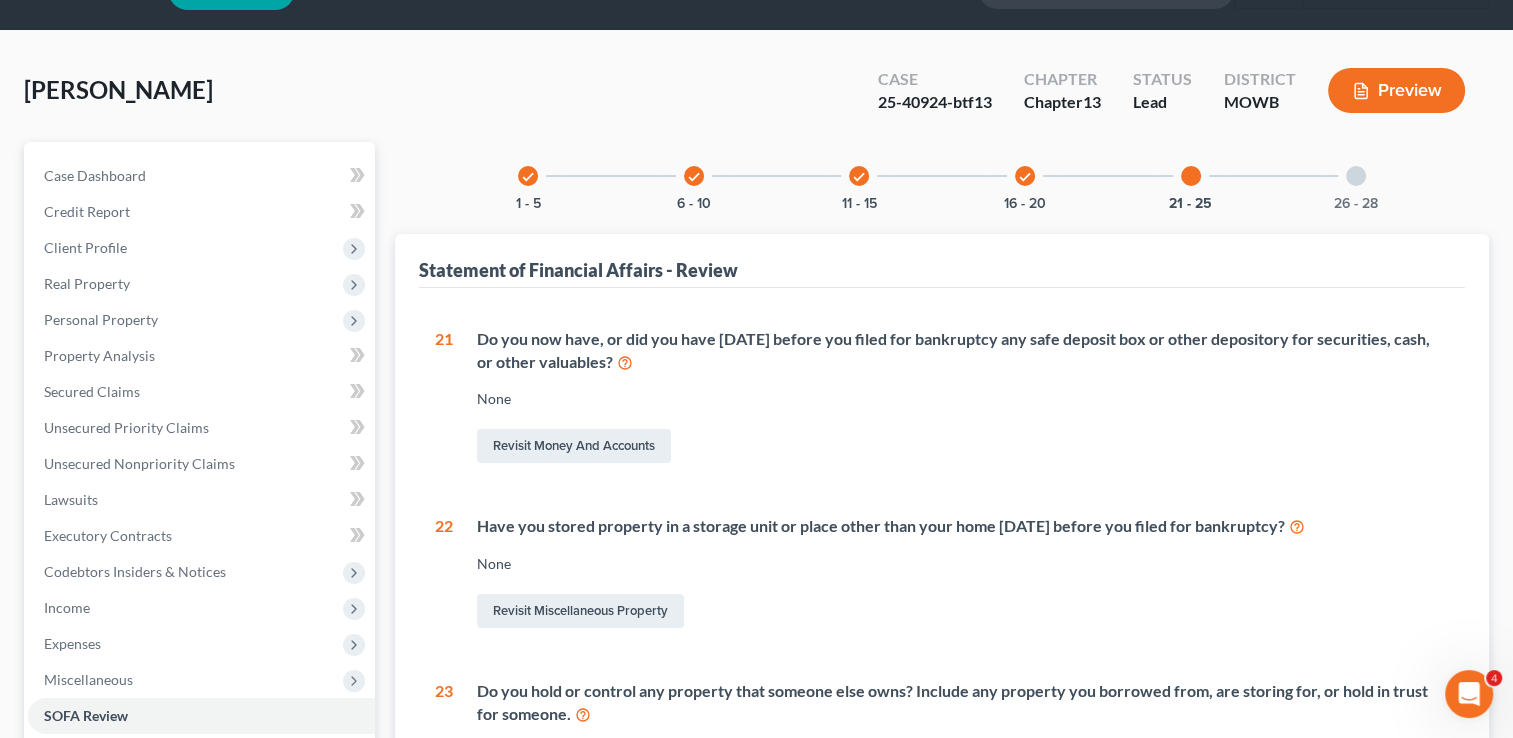 click at bounding box center (1356, 176) 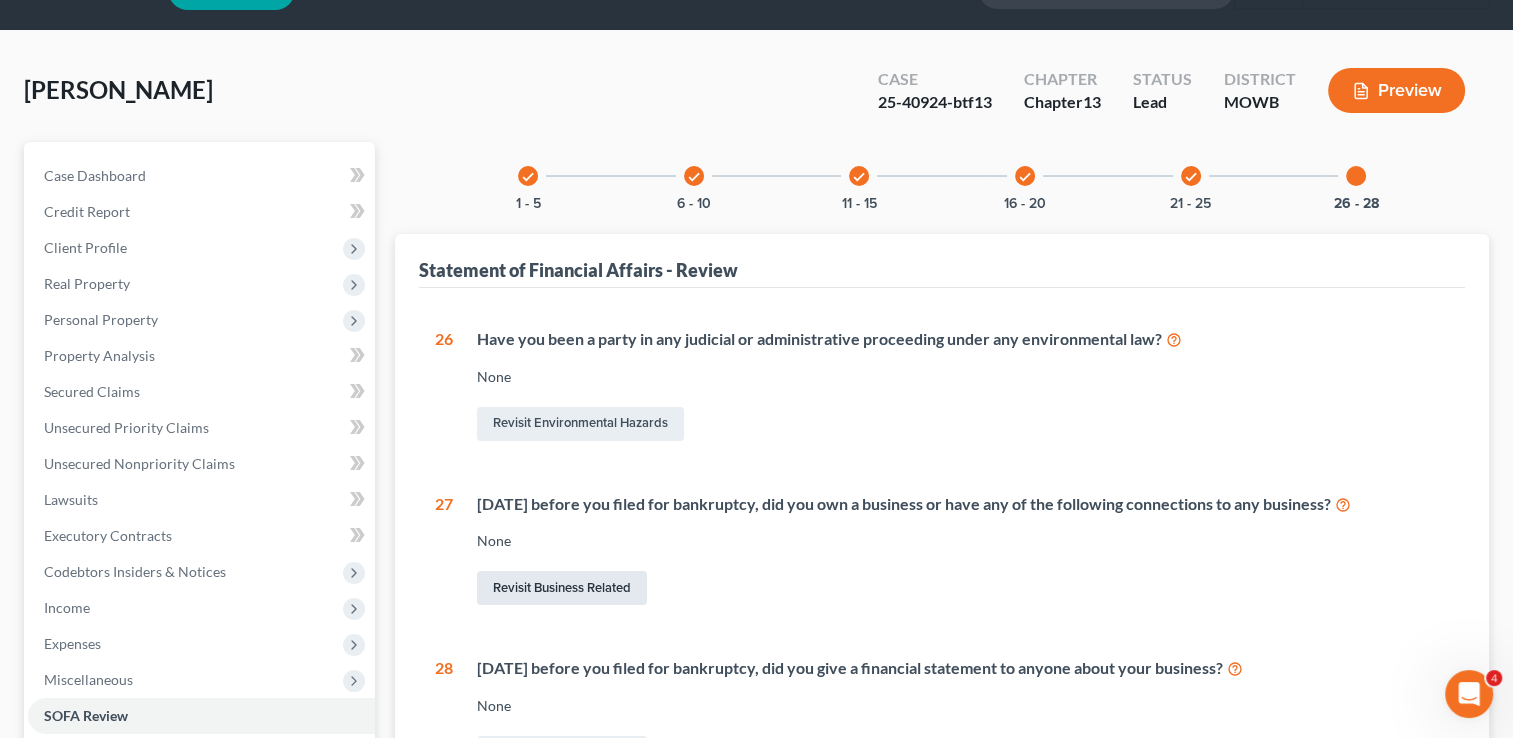 click on "Revisit Business Related" at bounding box center [562, 588] 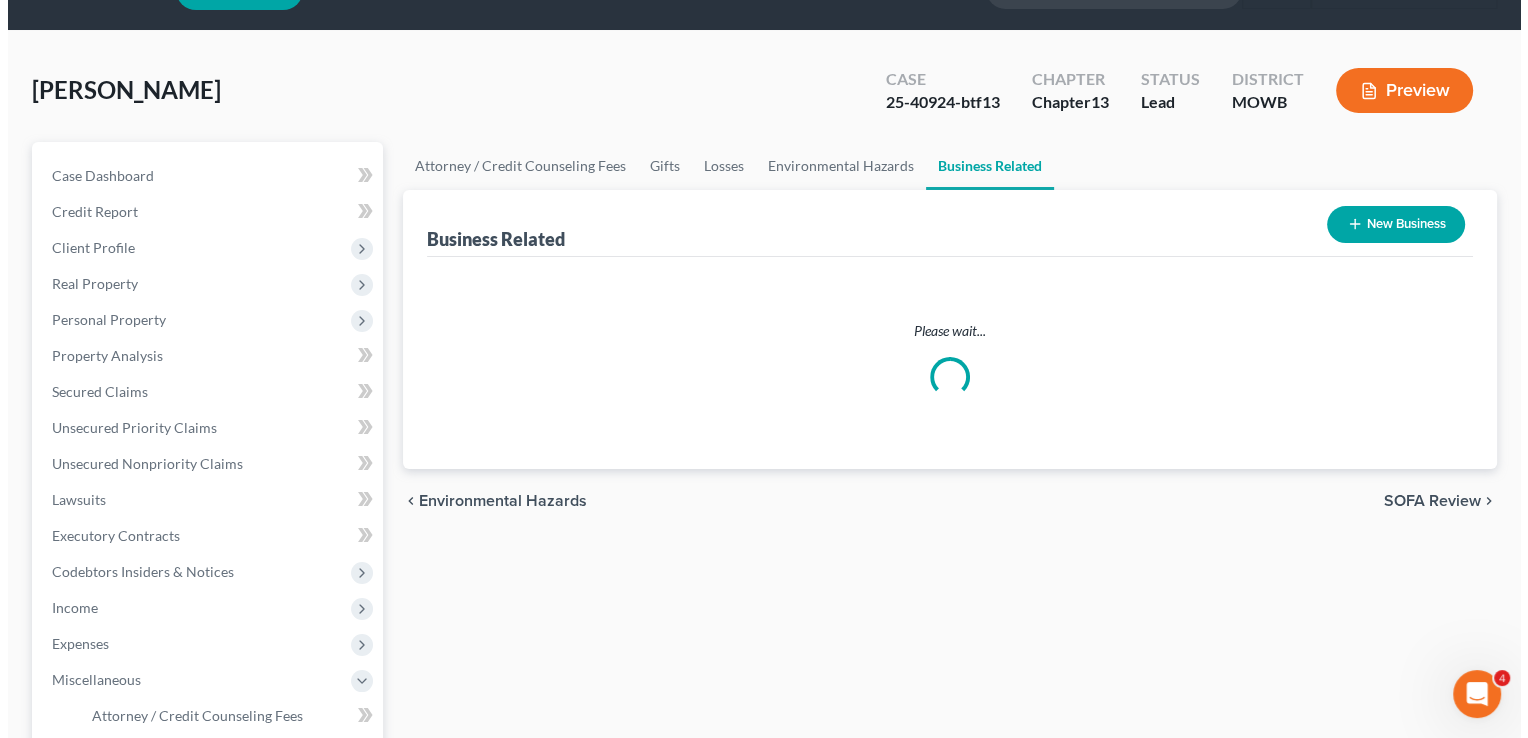 scroll, scrollTop: 0, scrollLeft: 0, axis: both 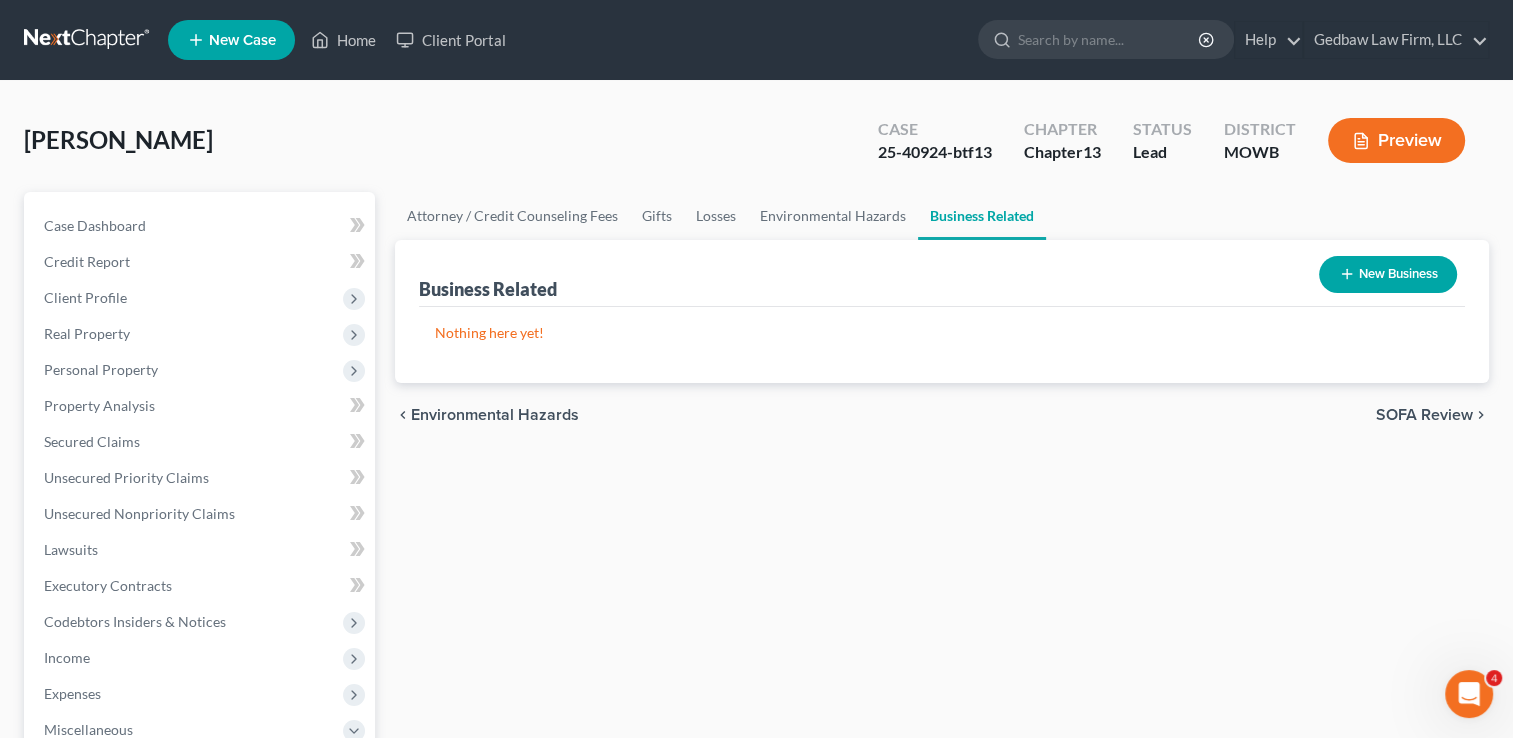 click on "New Business" at bounding box center (1388, 274) 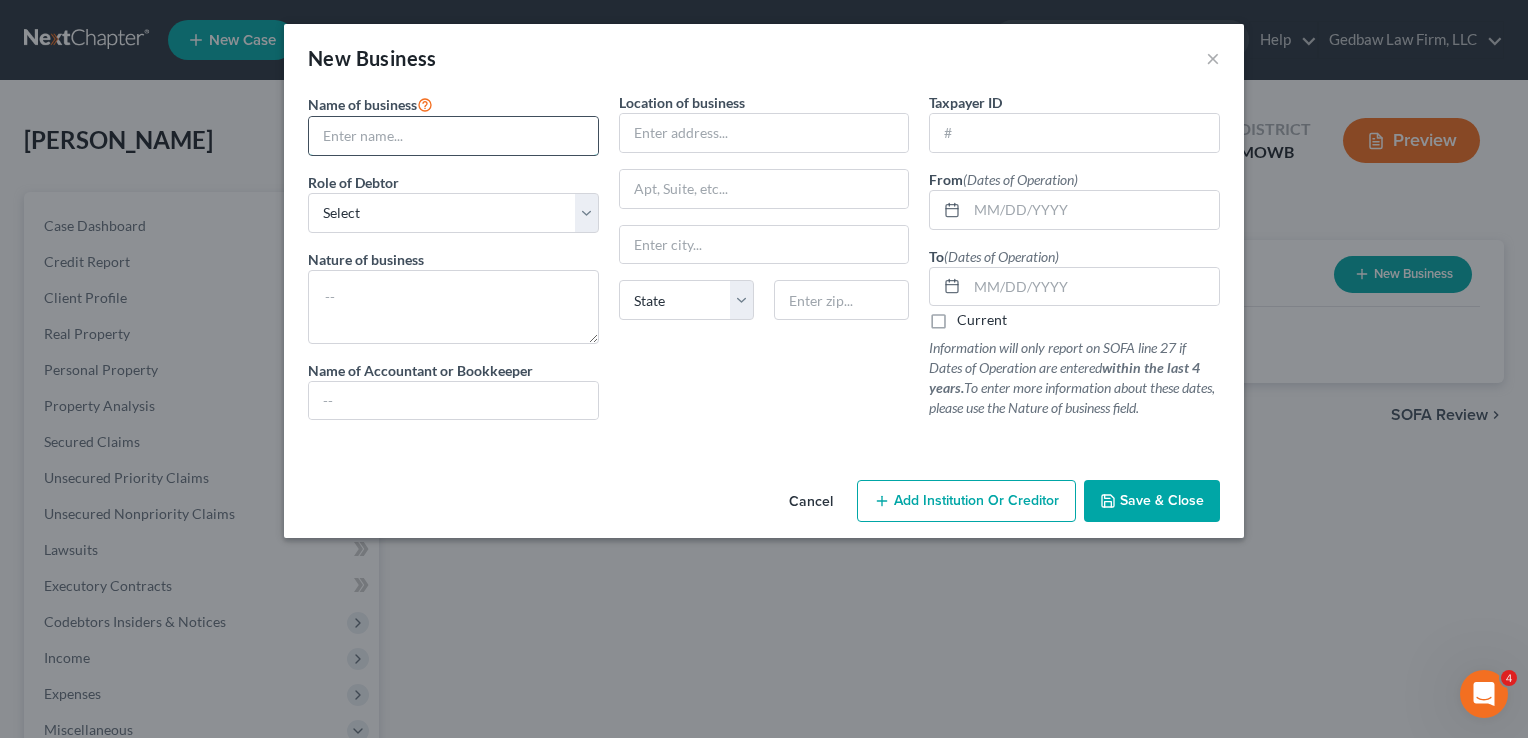 click at bounding box center [453, 136] 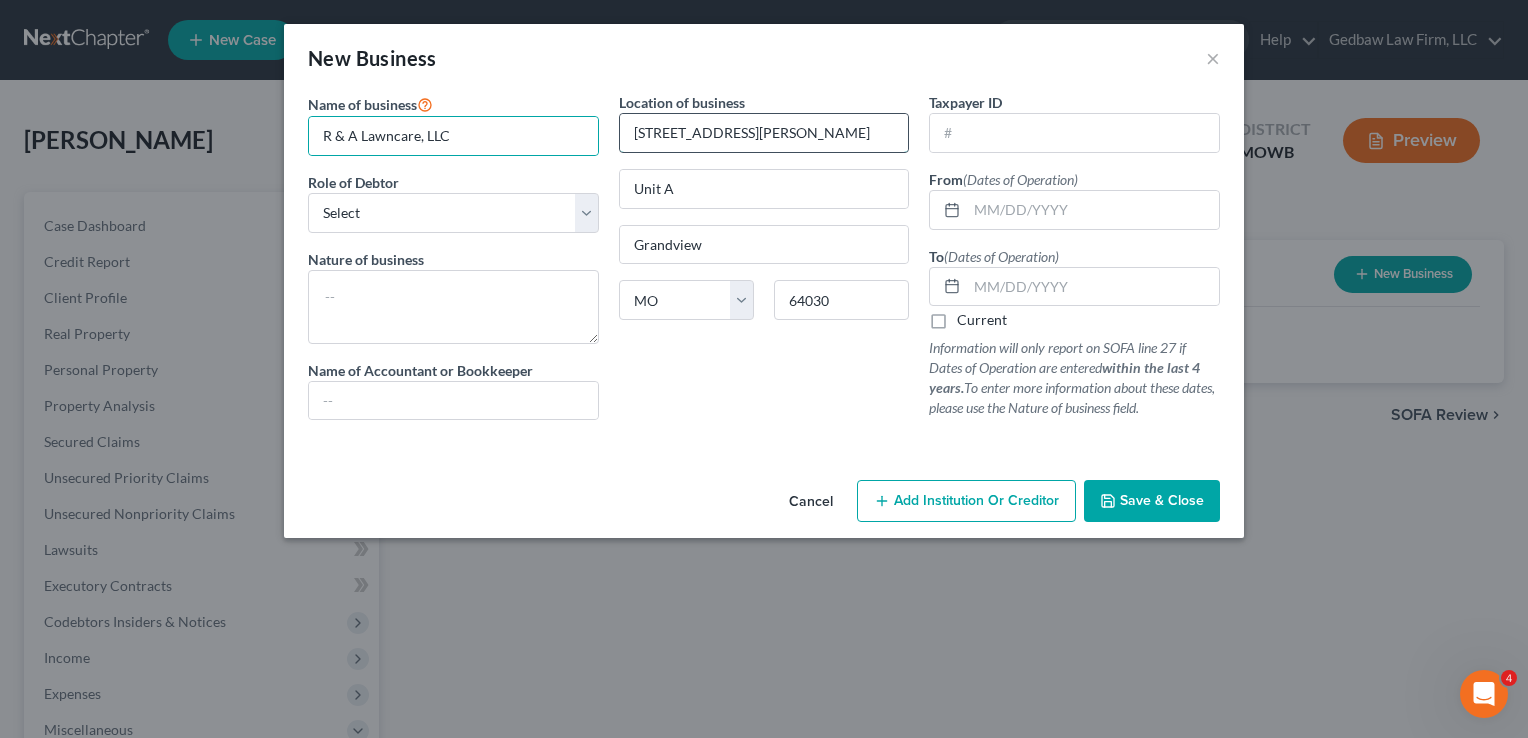 click on "[STREET_ADDRESS][PERSON_NAME]" at bounding box center [764, 133] 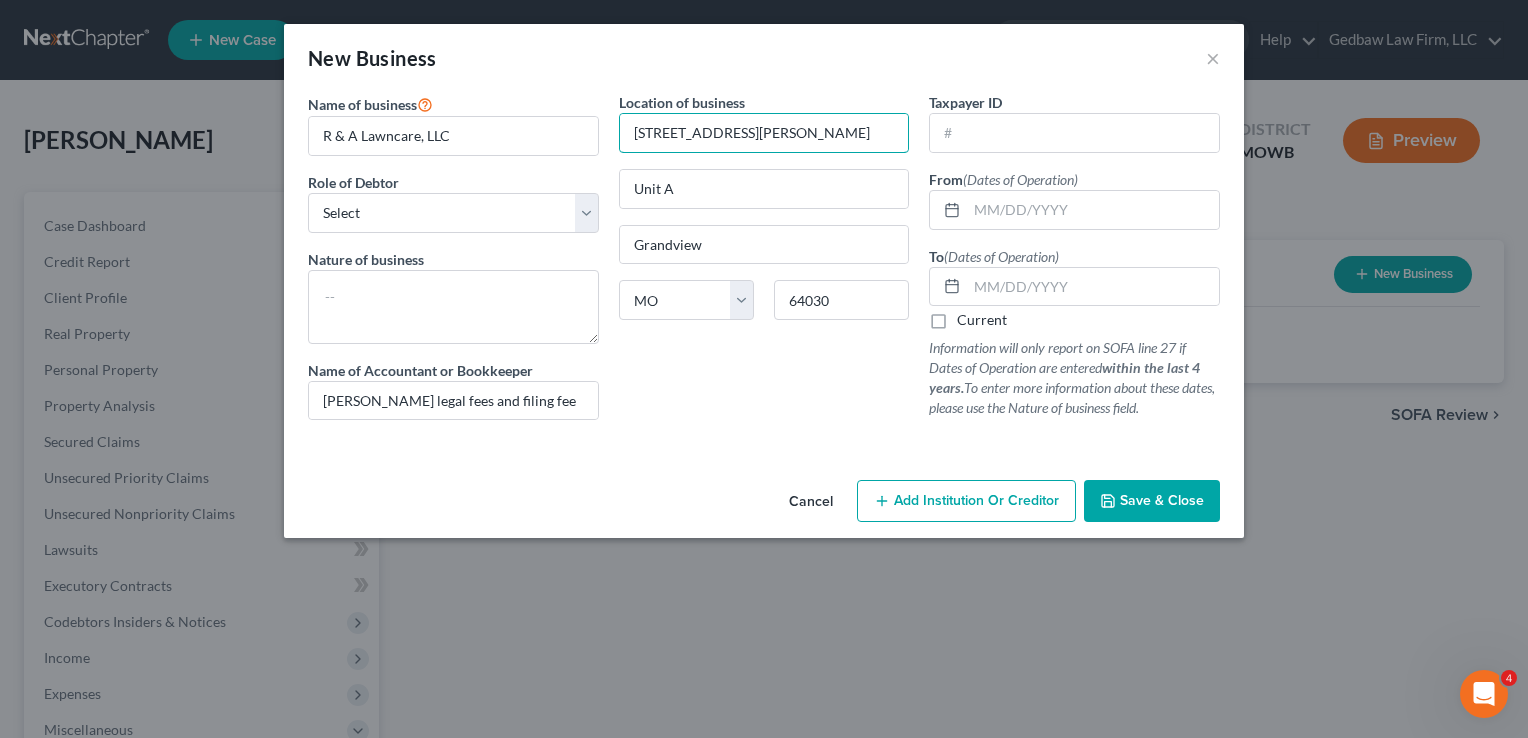 scroll, scrollTop: 0, scrollLeft: 26, axis: horizontal 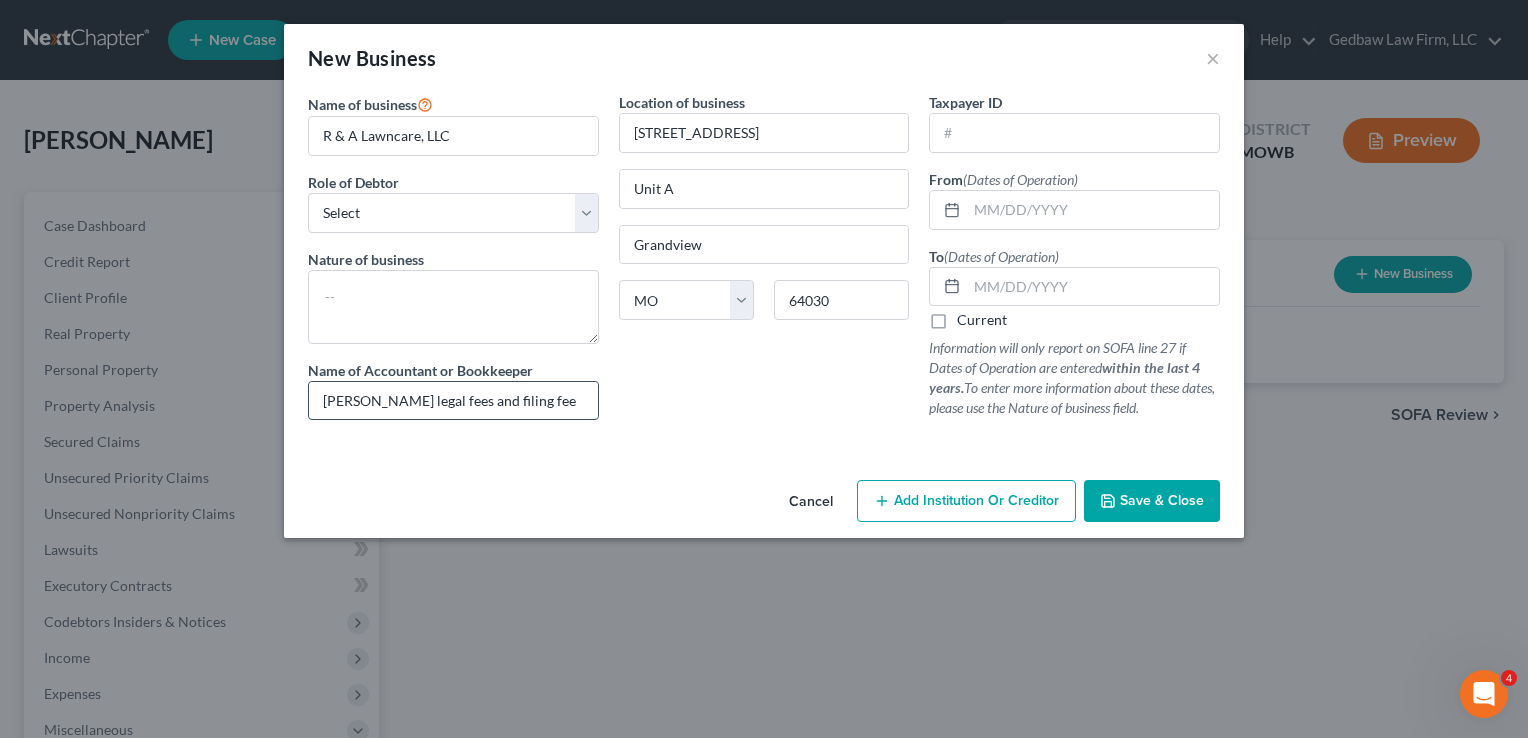 drag, startPoint x: 530, startPoint y: 400, endPoint x: 311, endPoint y: 388, distance: 219.32852 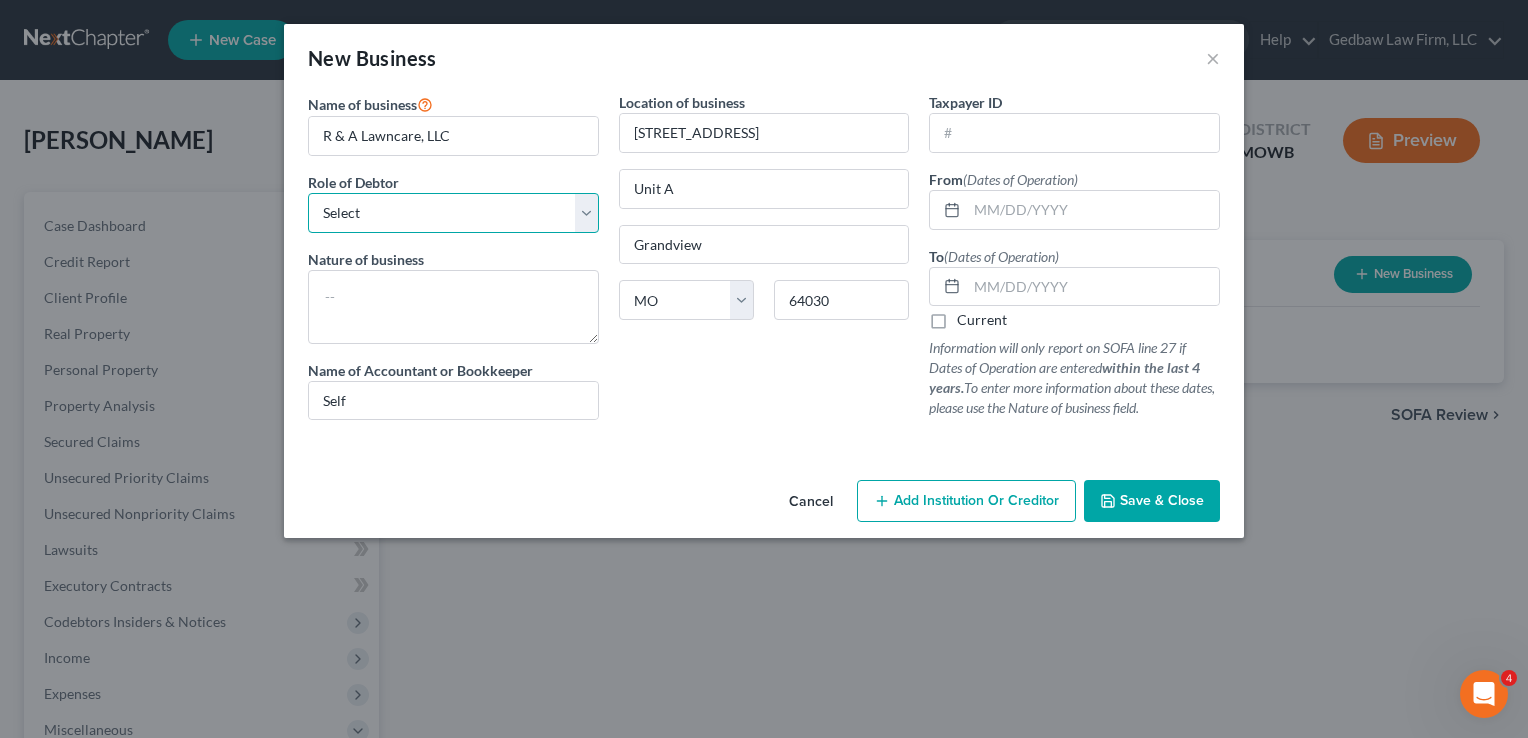 click on "Select A member of a limited liability company (LLC) or limited liability partnership (LLP) An officer, director, or managing executive of a corporation An owner of at least 5% of the voting or equity securities of a corporation A partner in a partnership A sole proprietor or self-employed in a trade, profession, or [MEDICAL_DATA], either full-time or part-time" at bounding box center (453, 213) 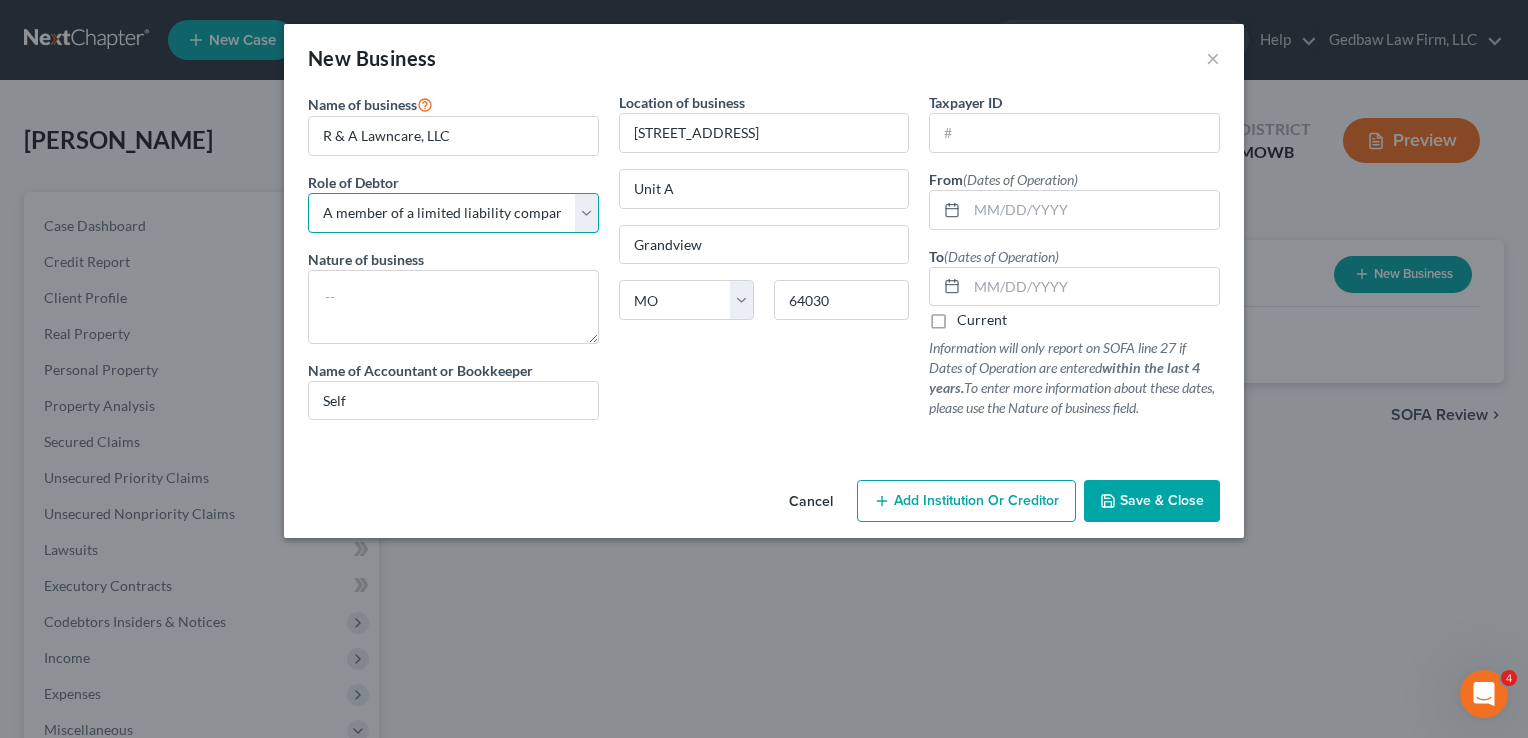 click on "Select A member of a limited liability company (LLC) or limited liability partnership (LLP) An officer, director, or managing executive of a corporation An owner of at least 5% of the voting or equity securities of a corporation A partner in a partnership A sole proprietor or self-employed in a trade, profession, or [MEDICAL_DATA], either full-time or part-time" at bounding box center [453, 213] 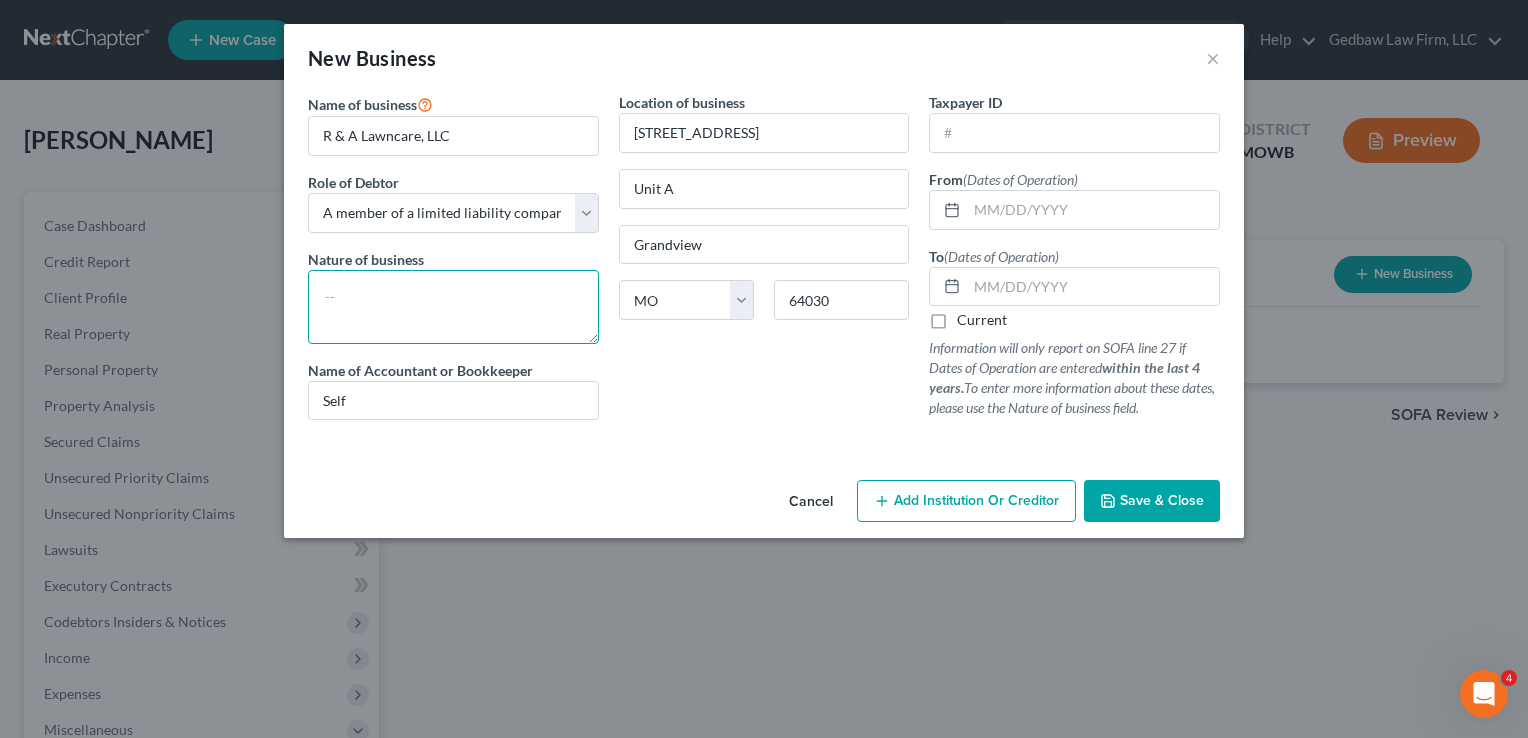 click at bounding box center (453, 307) 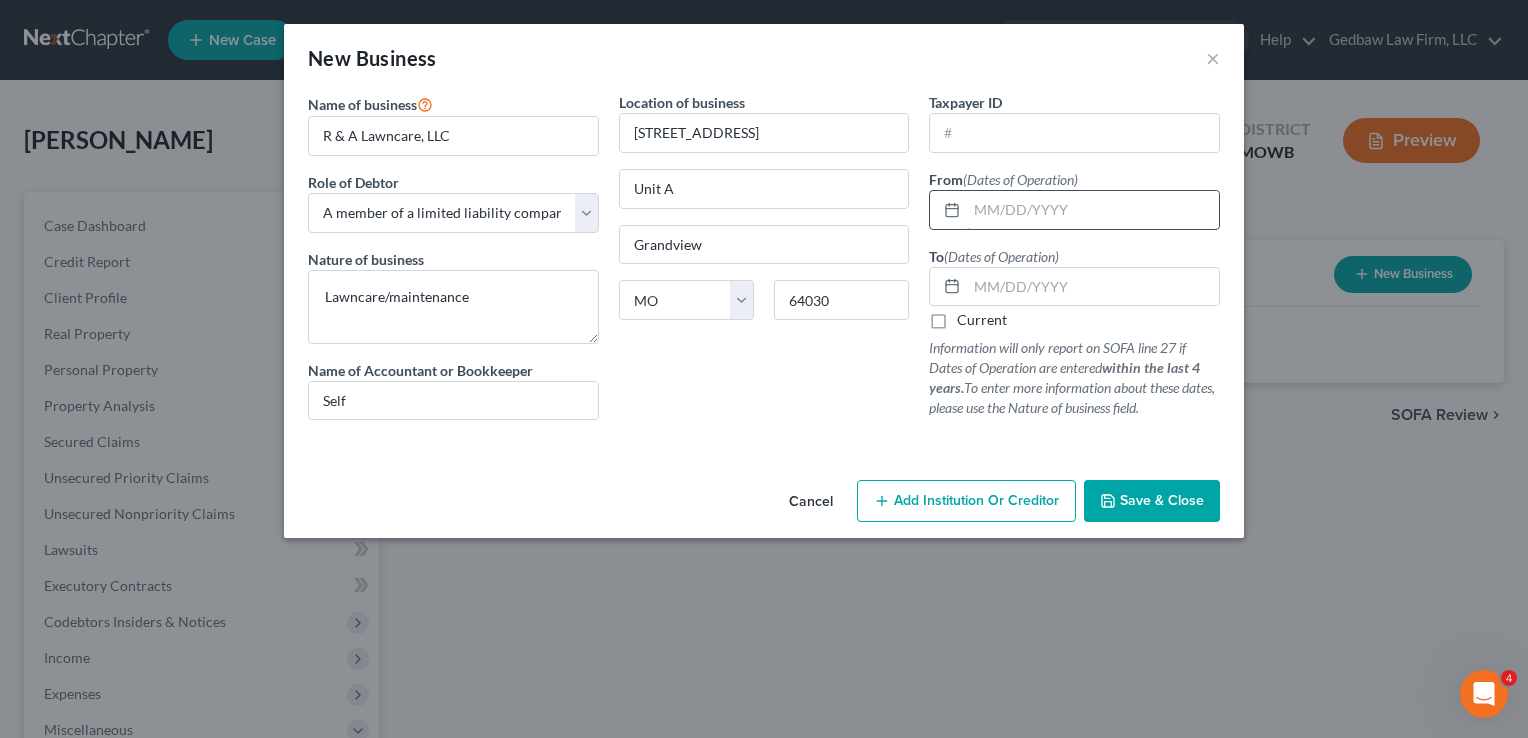 click at bounding box center (1093, 210) 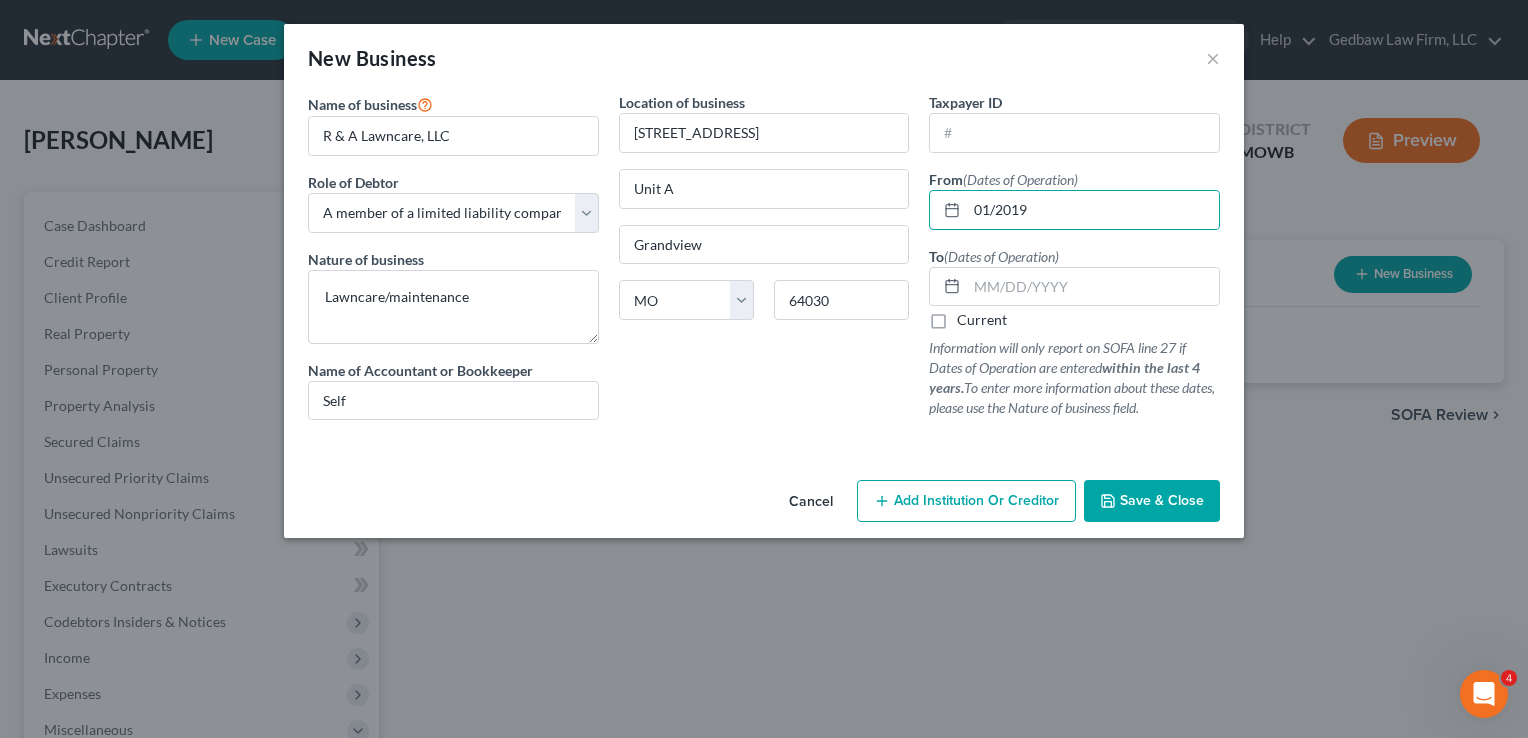 click on "Current" at bounding box center (982, 320) 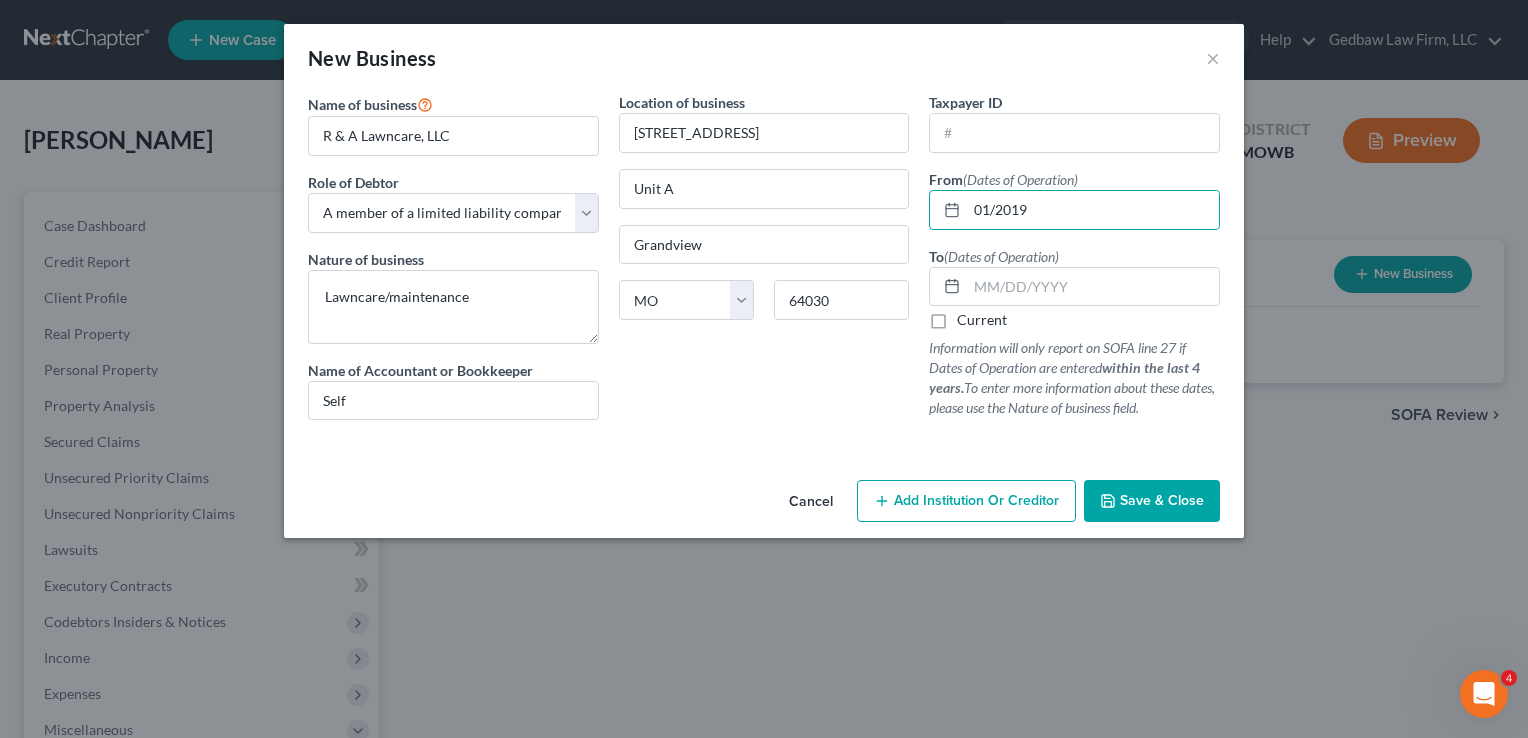 click on "Current" at bounding box center (971, 316) 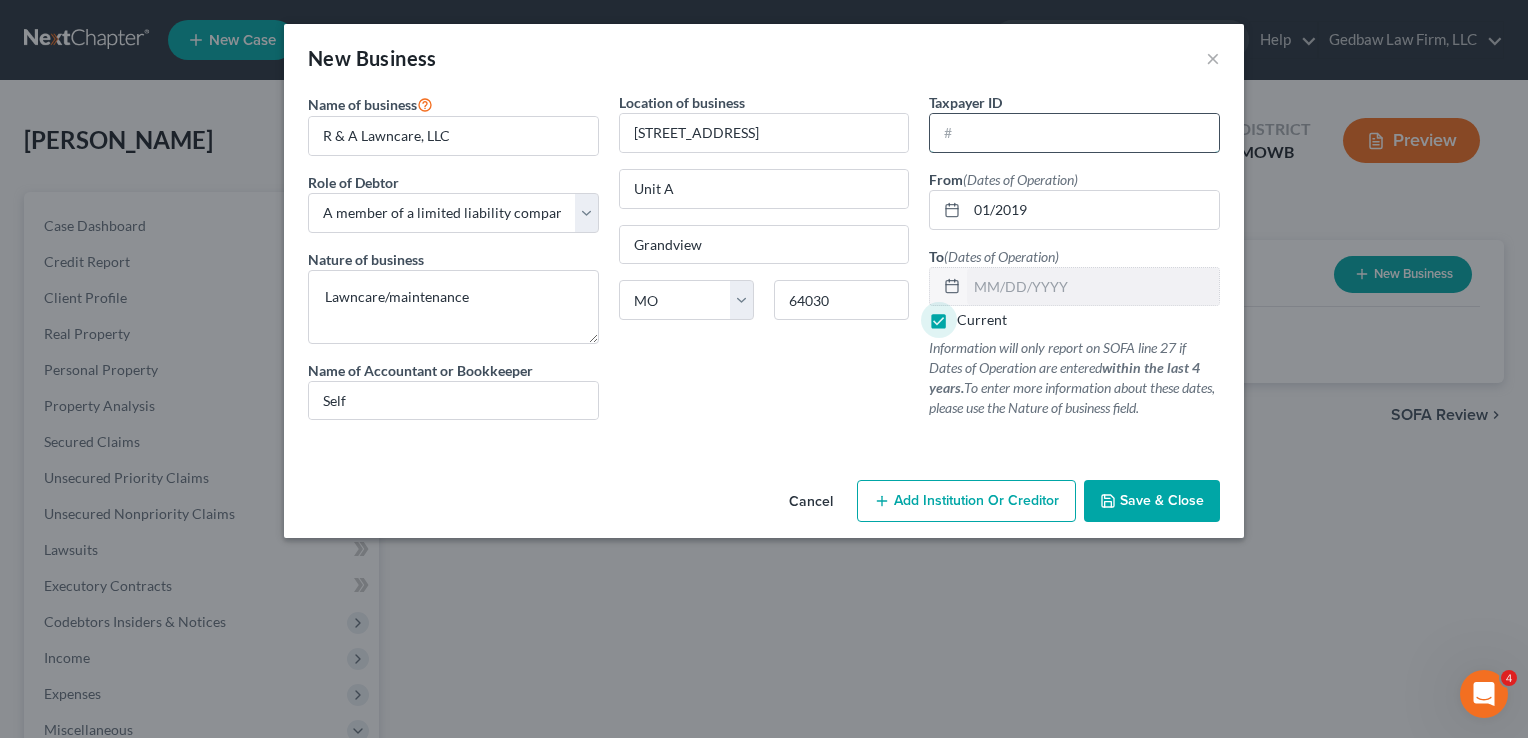 click at bounding box center [1074, 133] 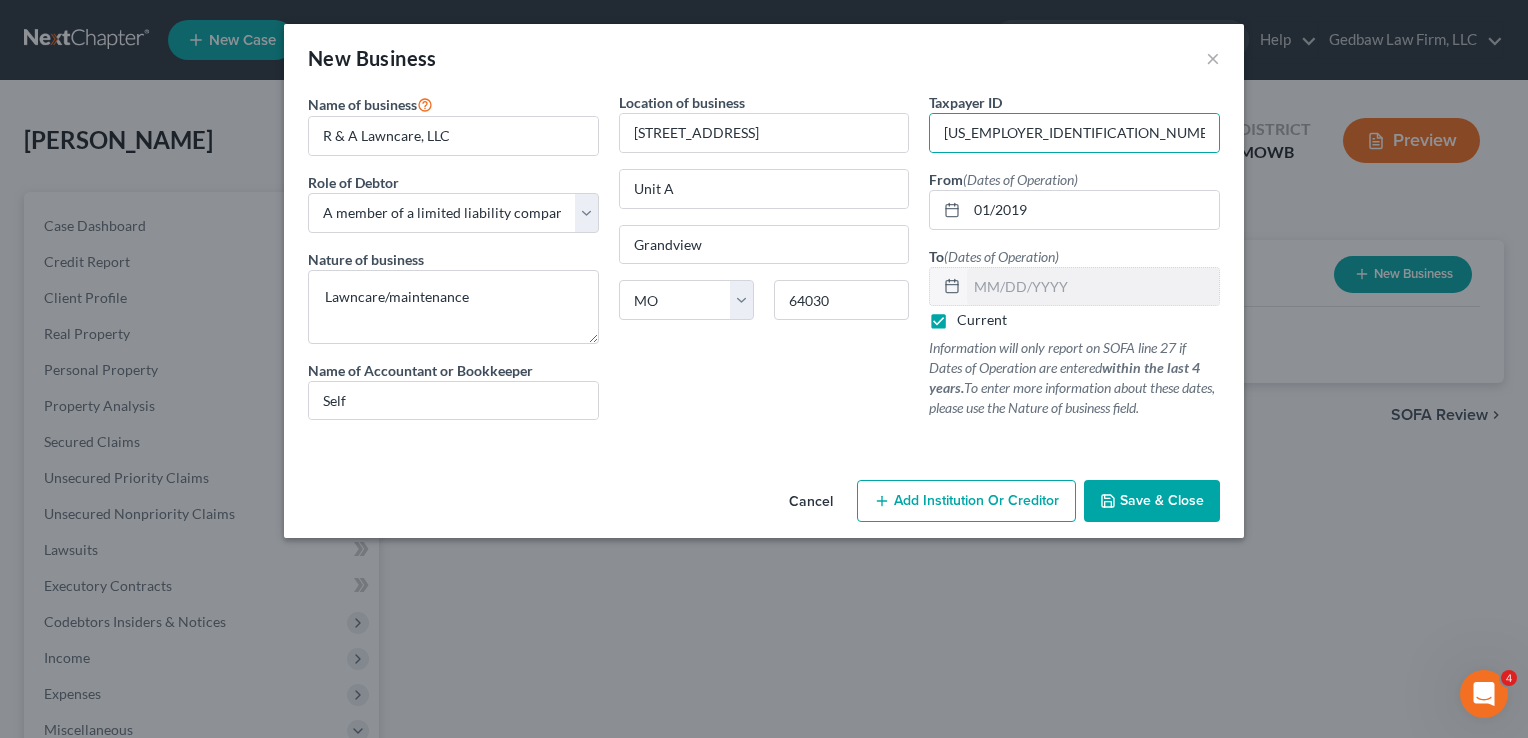 click on "Save & Close" at bounding box center [1152, 501] 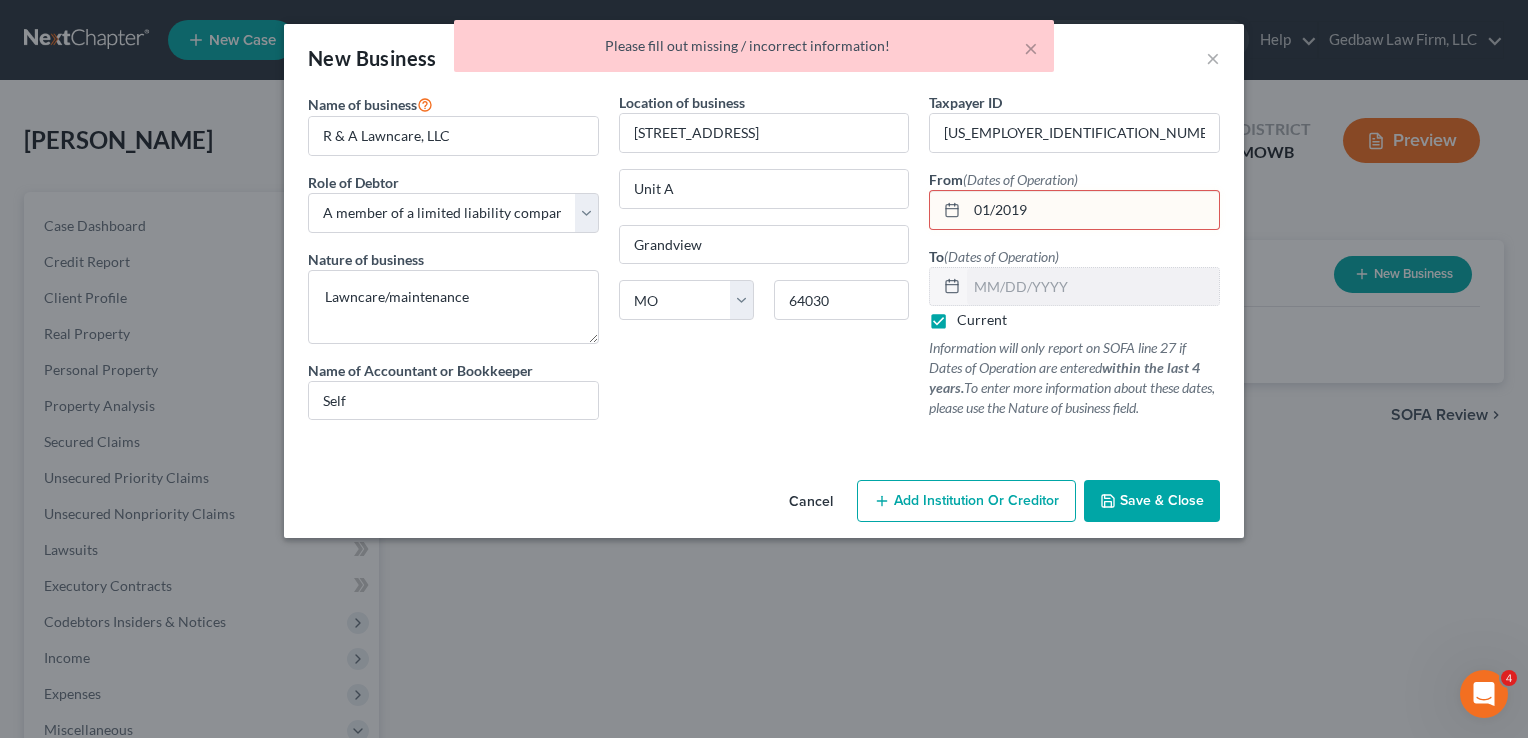 click on "01/2019" at bounding box center (1093, 210) 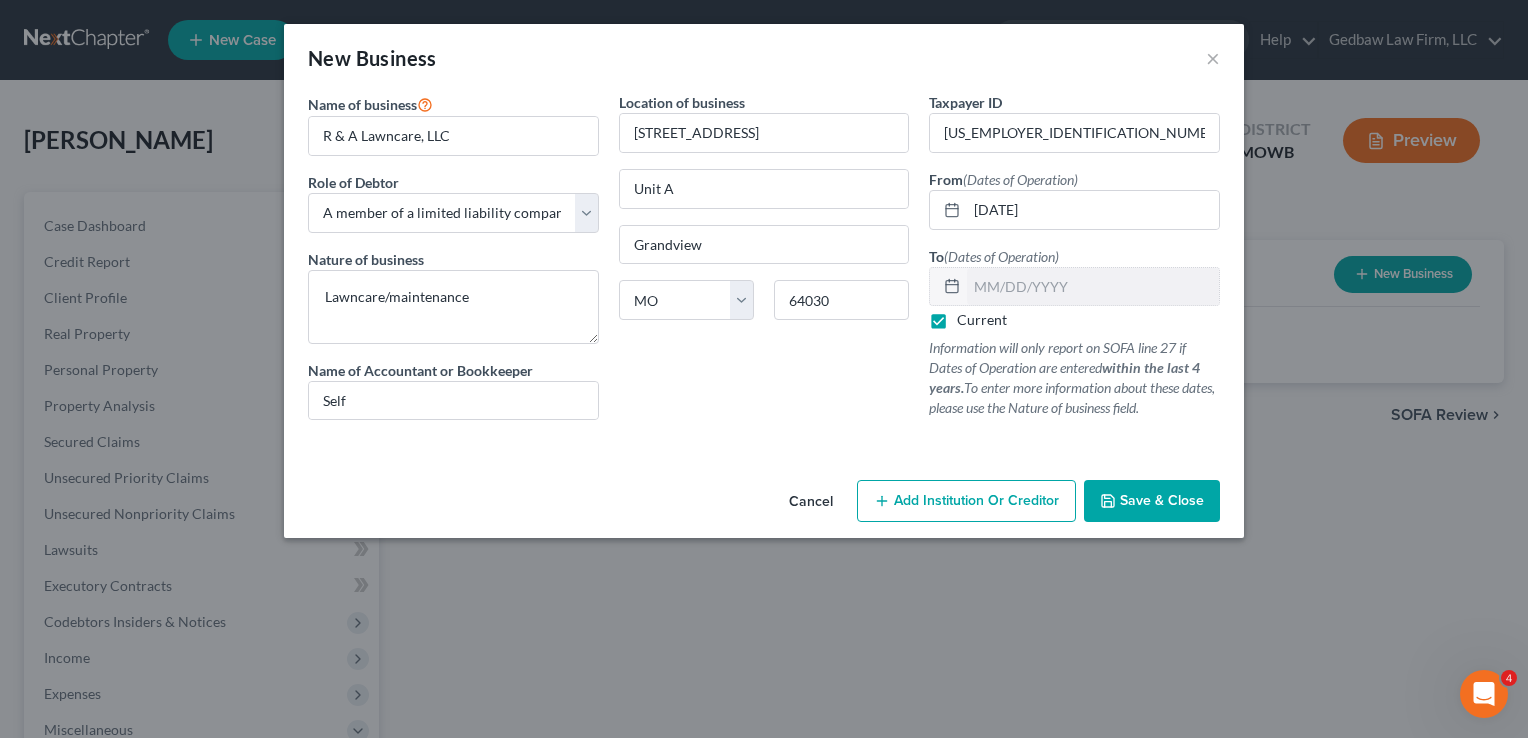 click on "Save & Close" at bounding box center [1162, 500] 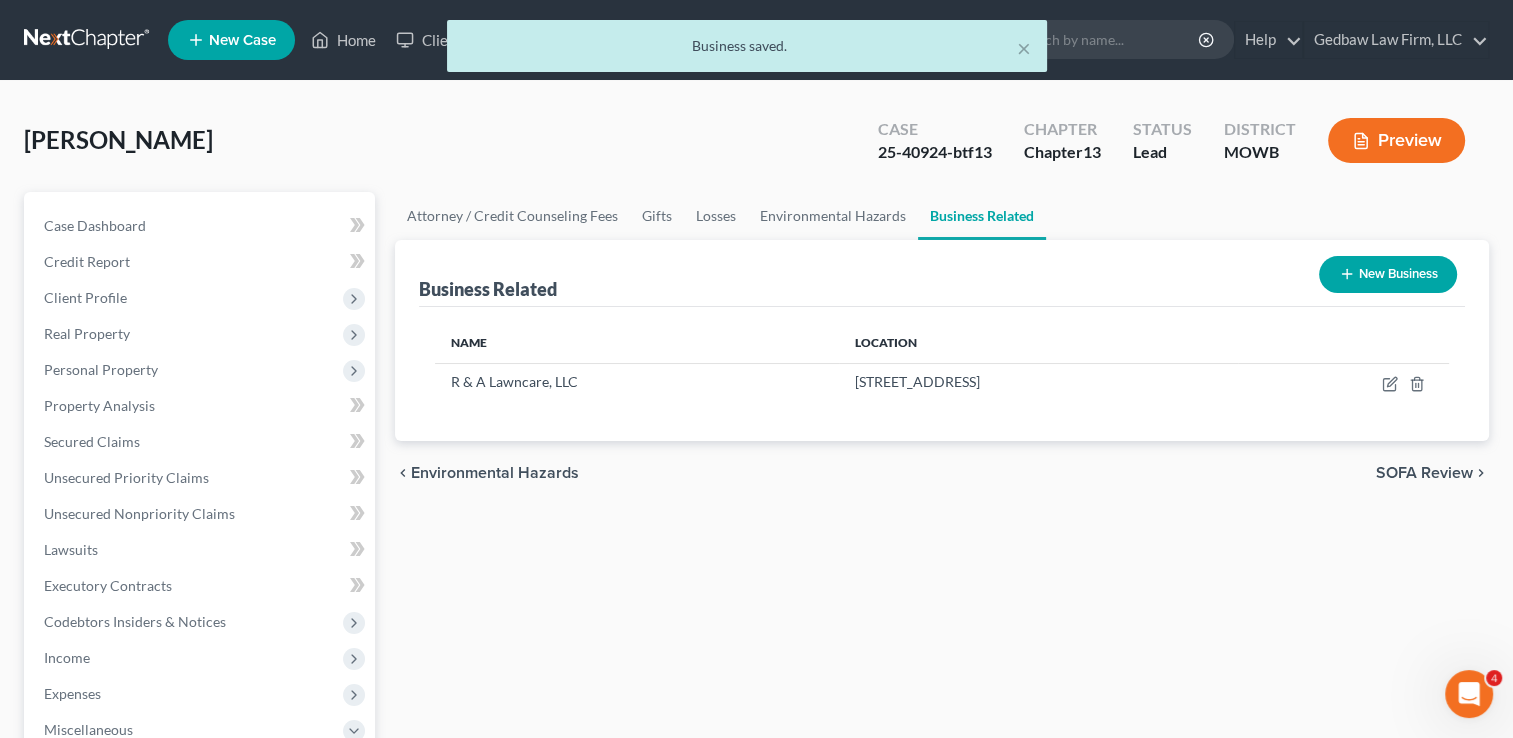 click on "SOFA Review" at bounding box center (1424, 473) 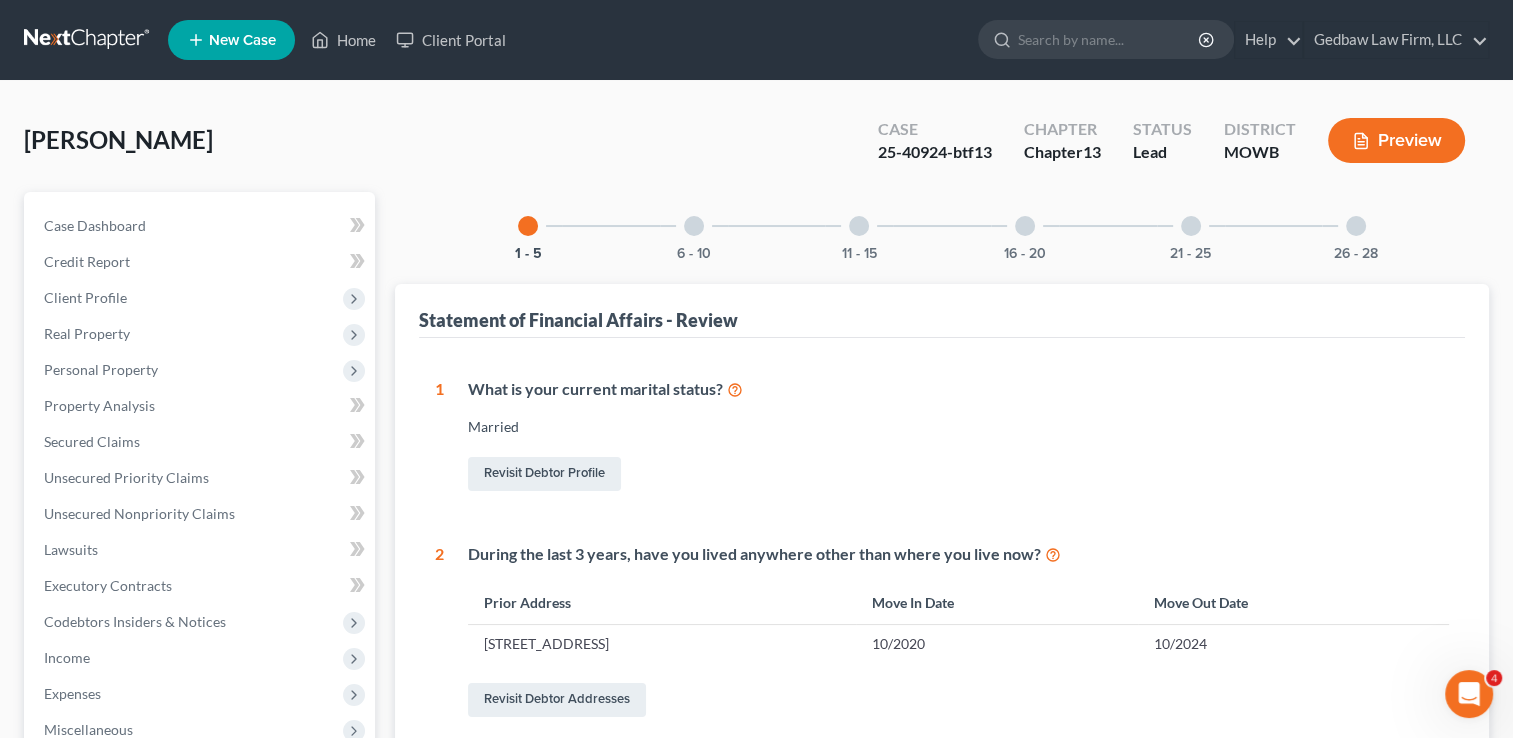 click on "Preview" at bounding box center (1396, 140) 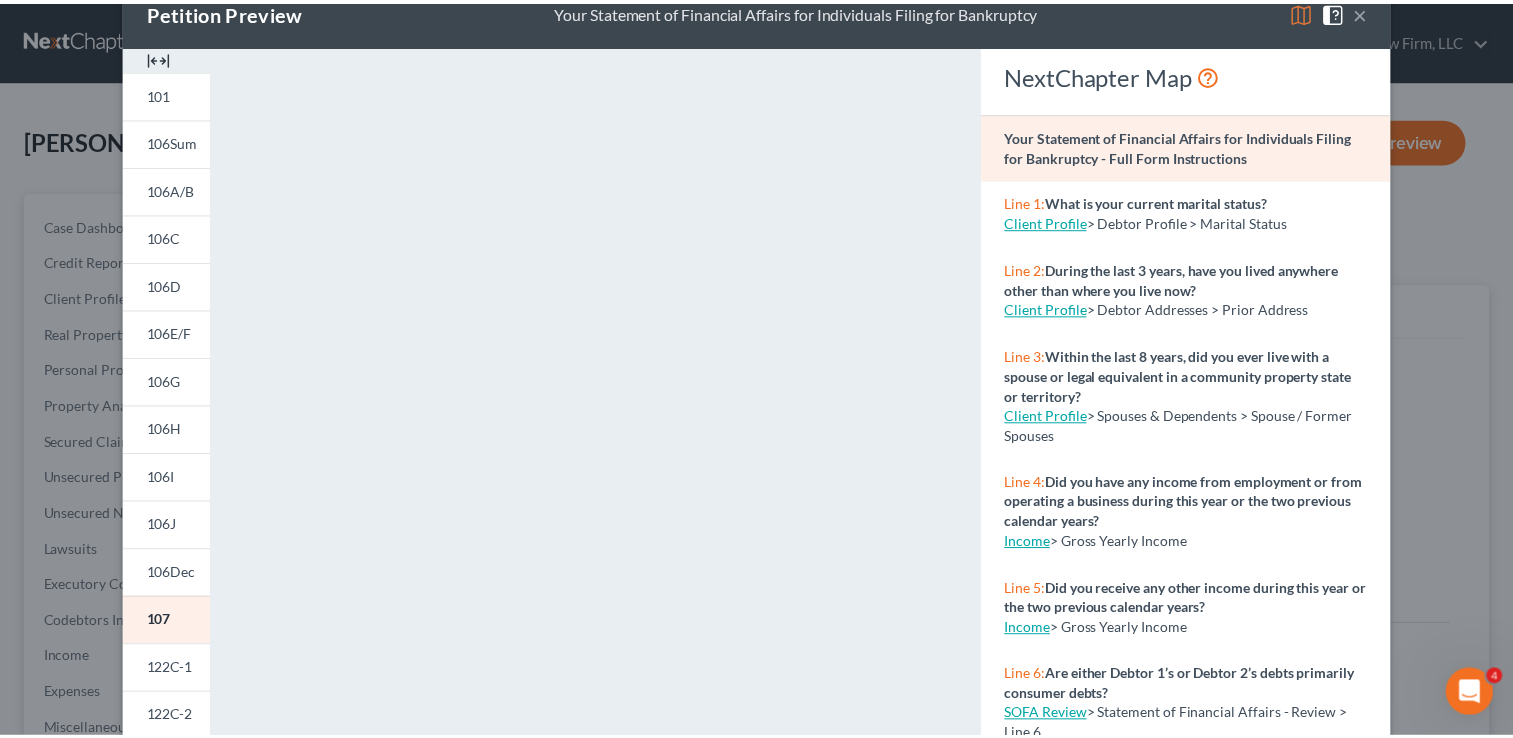 scroll, scrollTop: 0, scrollLeft: 0, axis: both 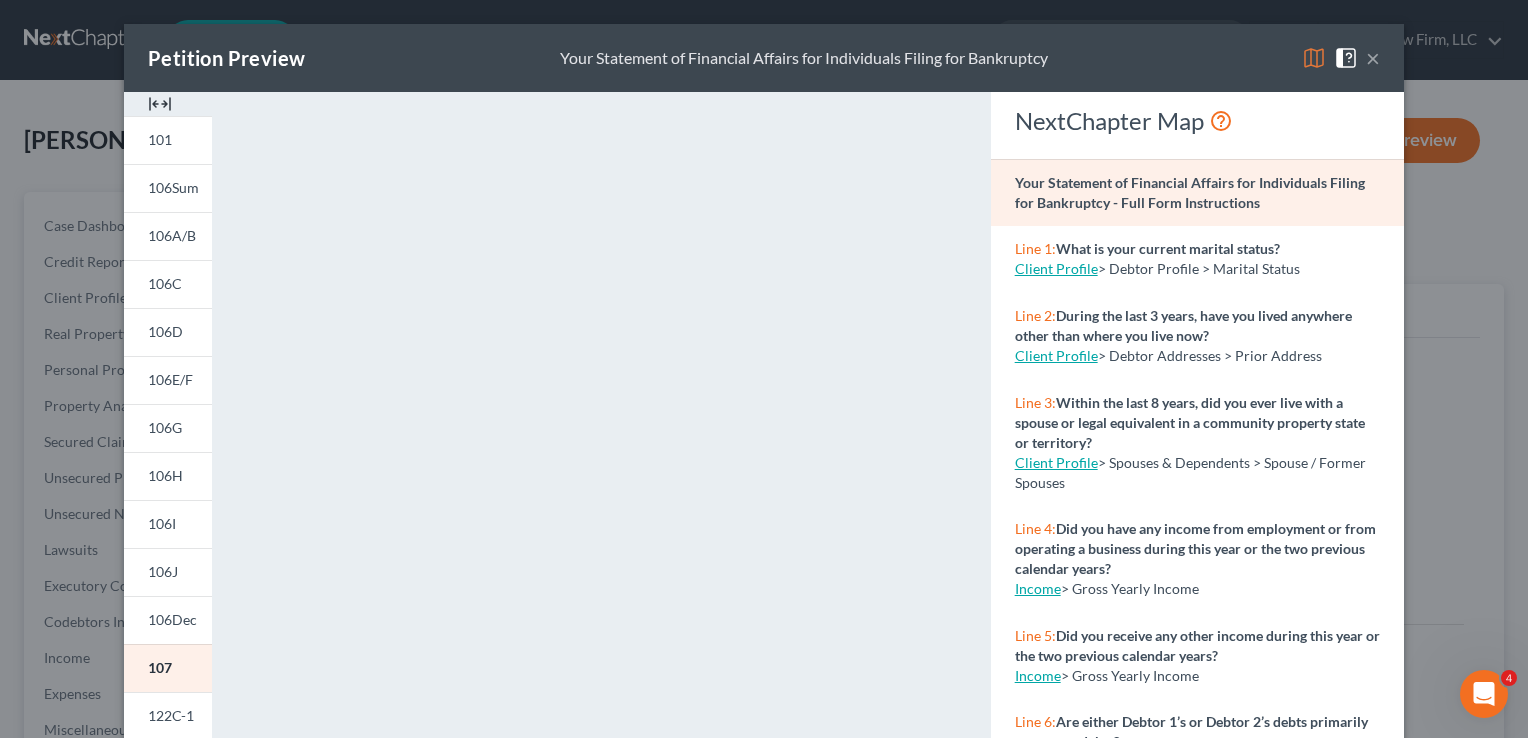 click on "×" at bounding box center [1373, 58] 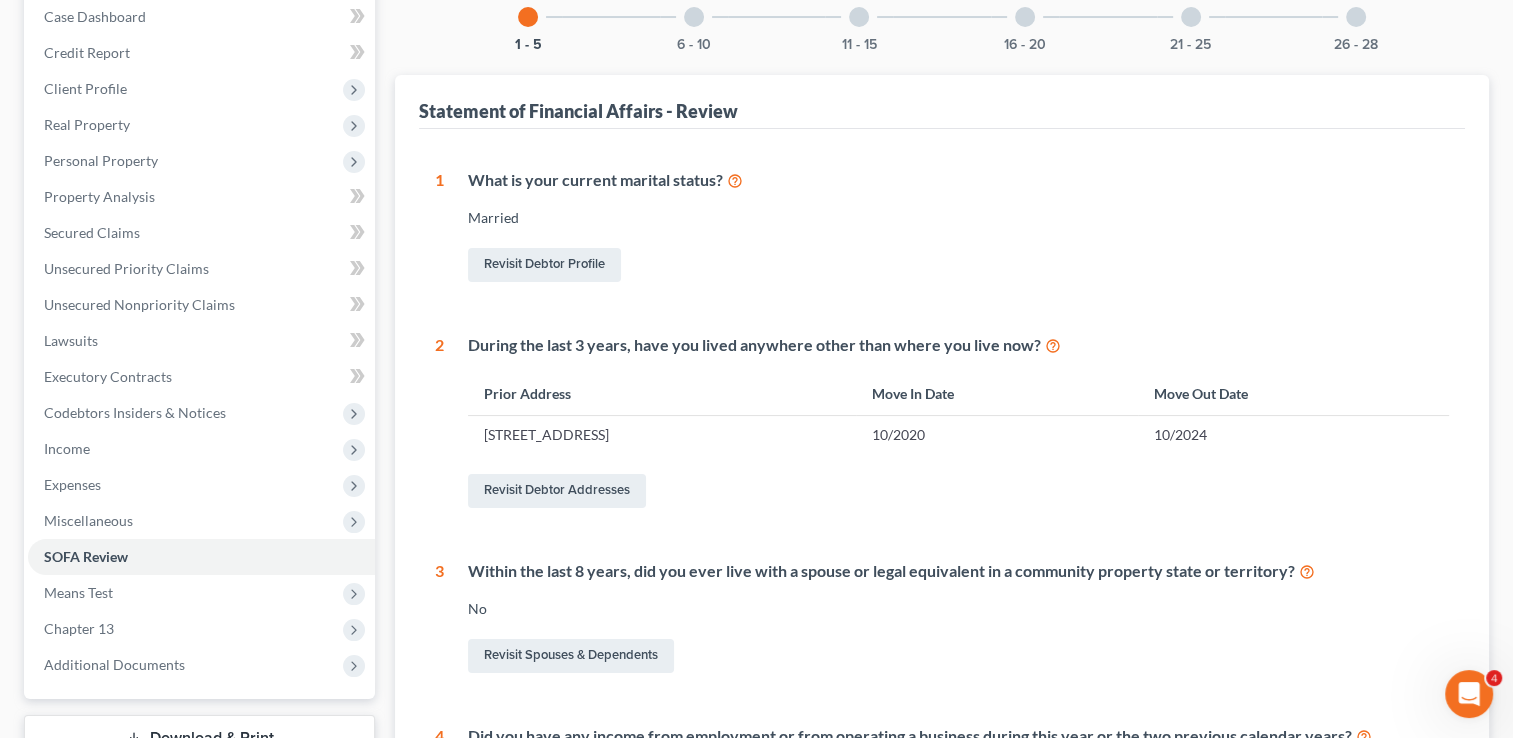scroll, scrollTop: 324, scrollLeft: 0, axis: vertical 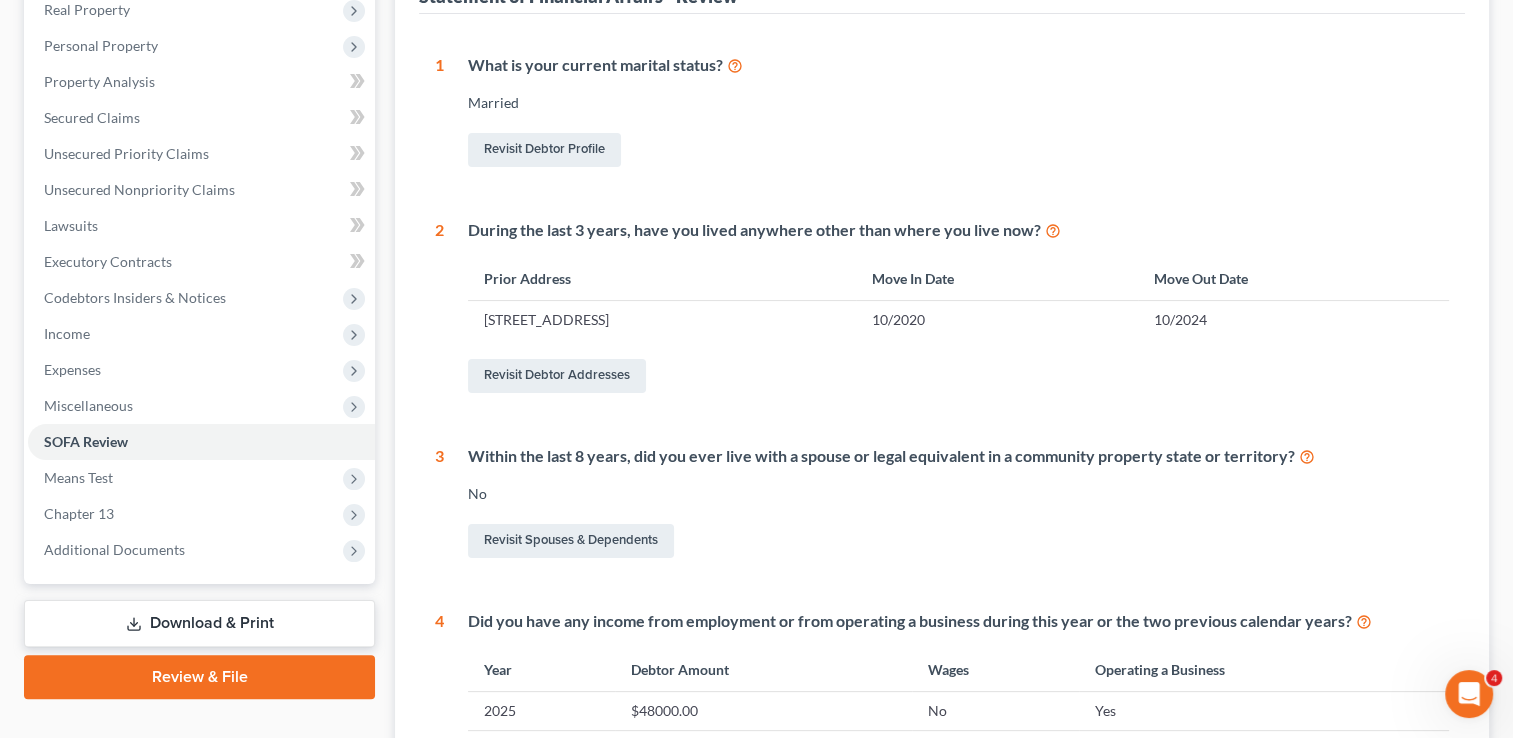 click on "Download & Print" at bounding box center [199, 623] 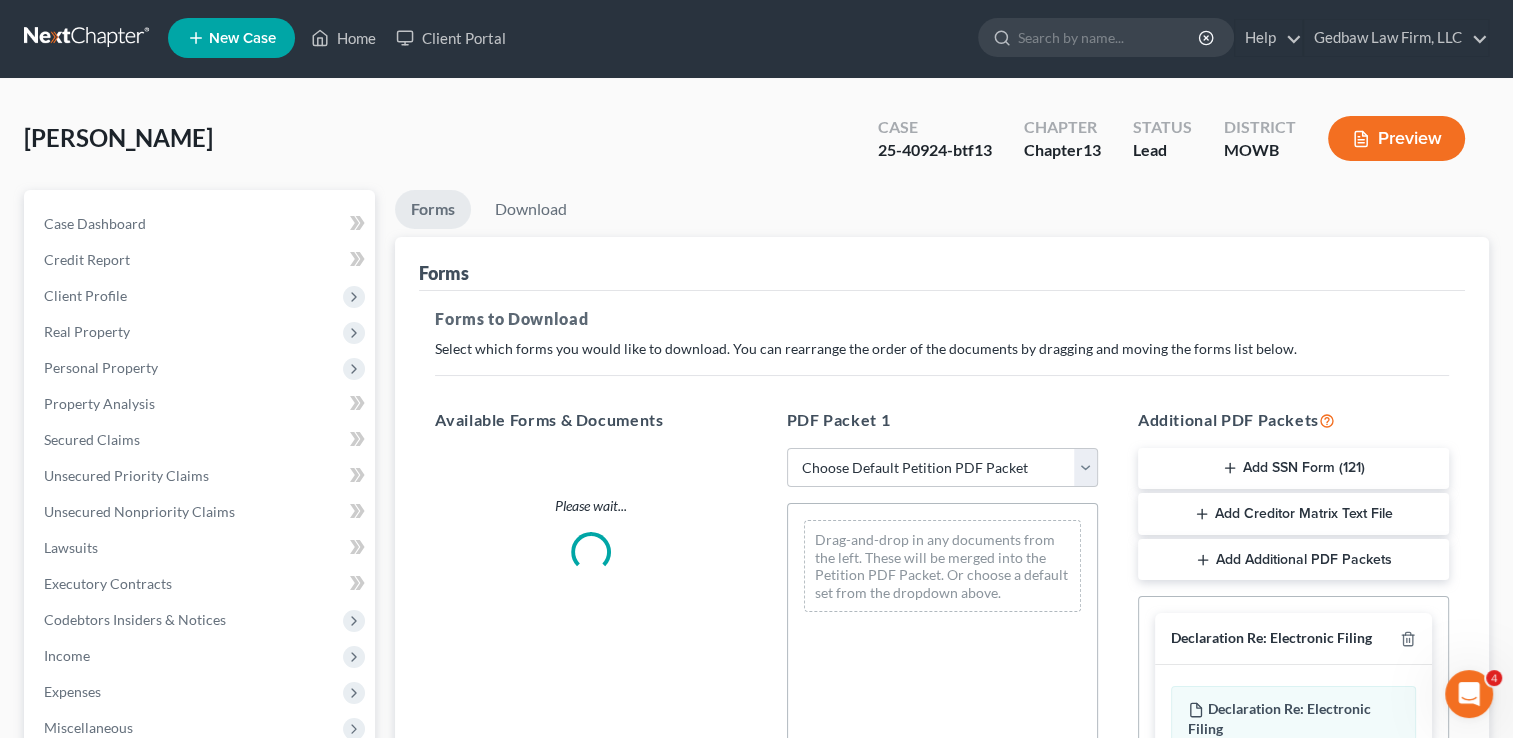 scroll, scrollTop: 0, scrollLeft: 0, axis: both 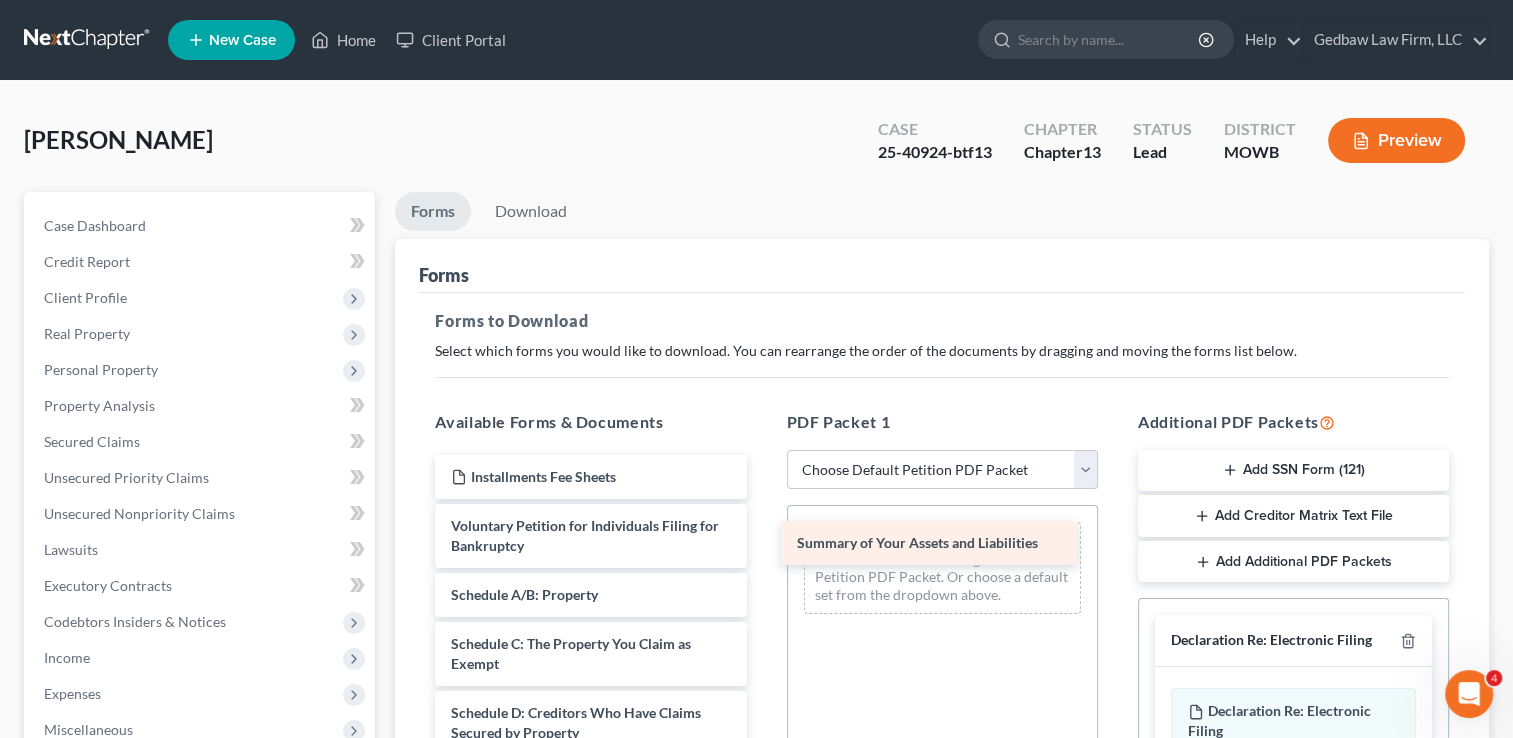 drag, startPoint x: 630, startPoint y: 596, endPoint x: 976, endPoint y: 546, distance: 349.59406 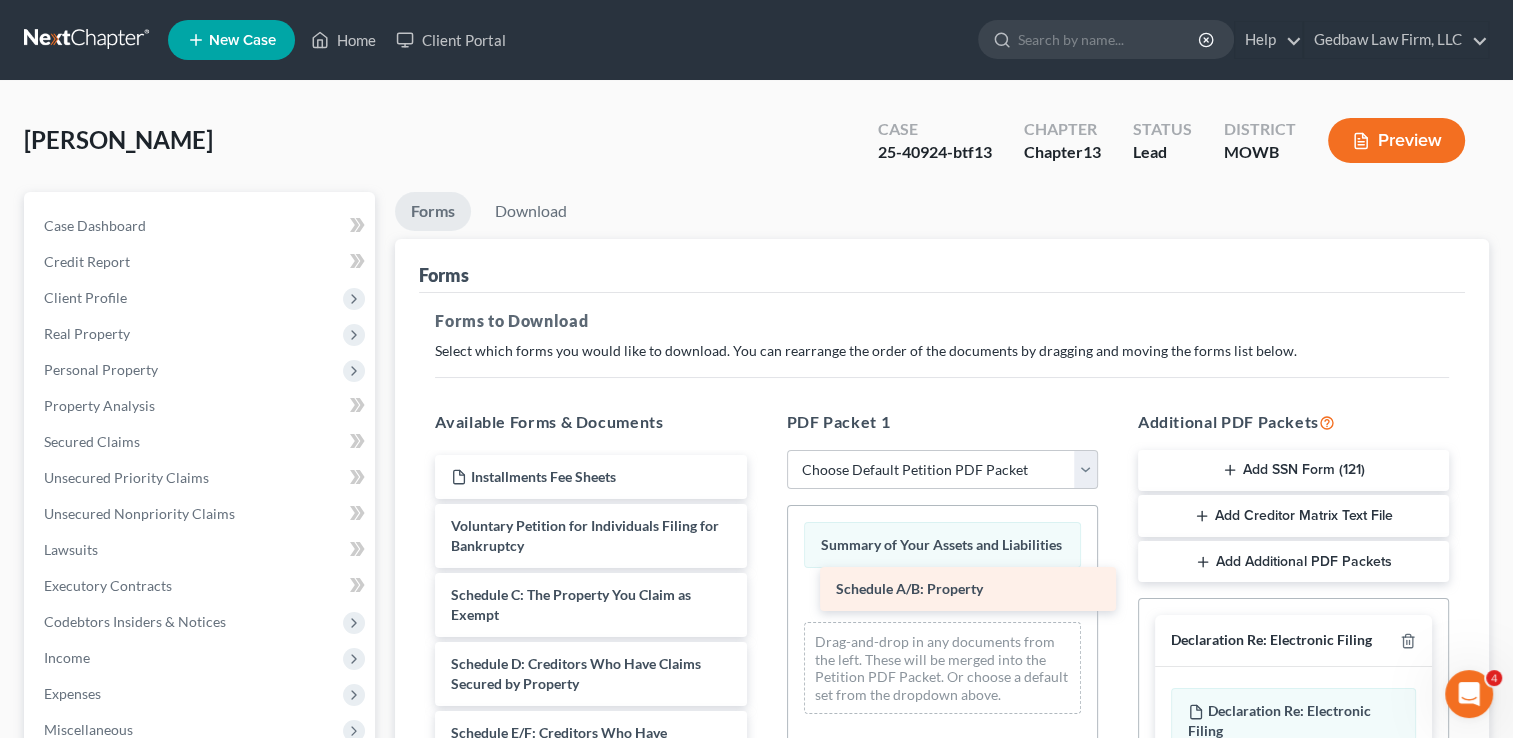 drag, startPoint x: 624, startPoint y: 594, endPoint x: 1009, endPoint y: 590, distance: 385.02078 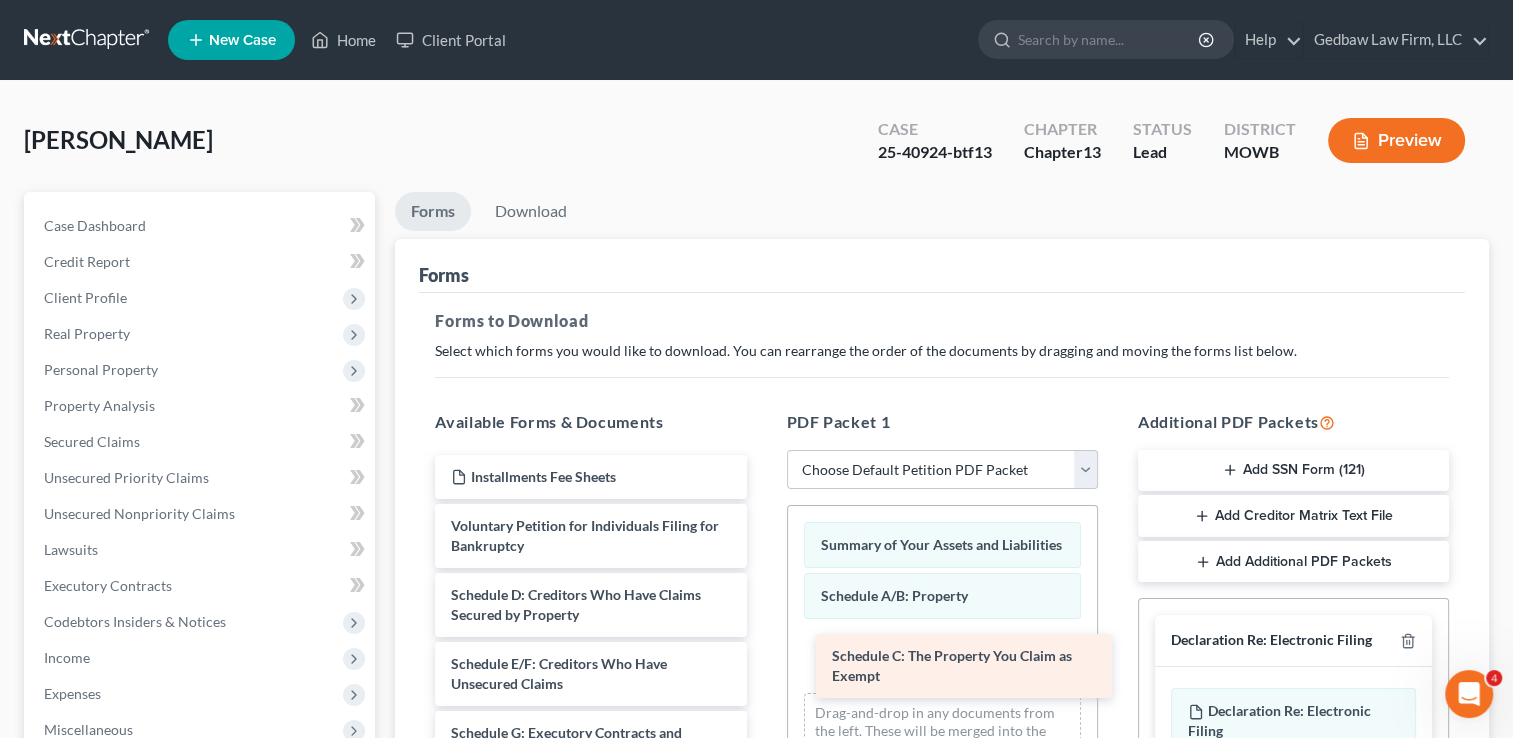 drag, startPoint x: 619, startPoint y: 614, endPoint x: 1000, endPoint y: 677, distance: 386.17352 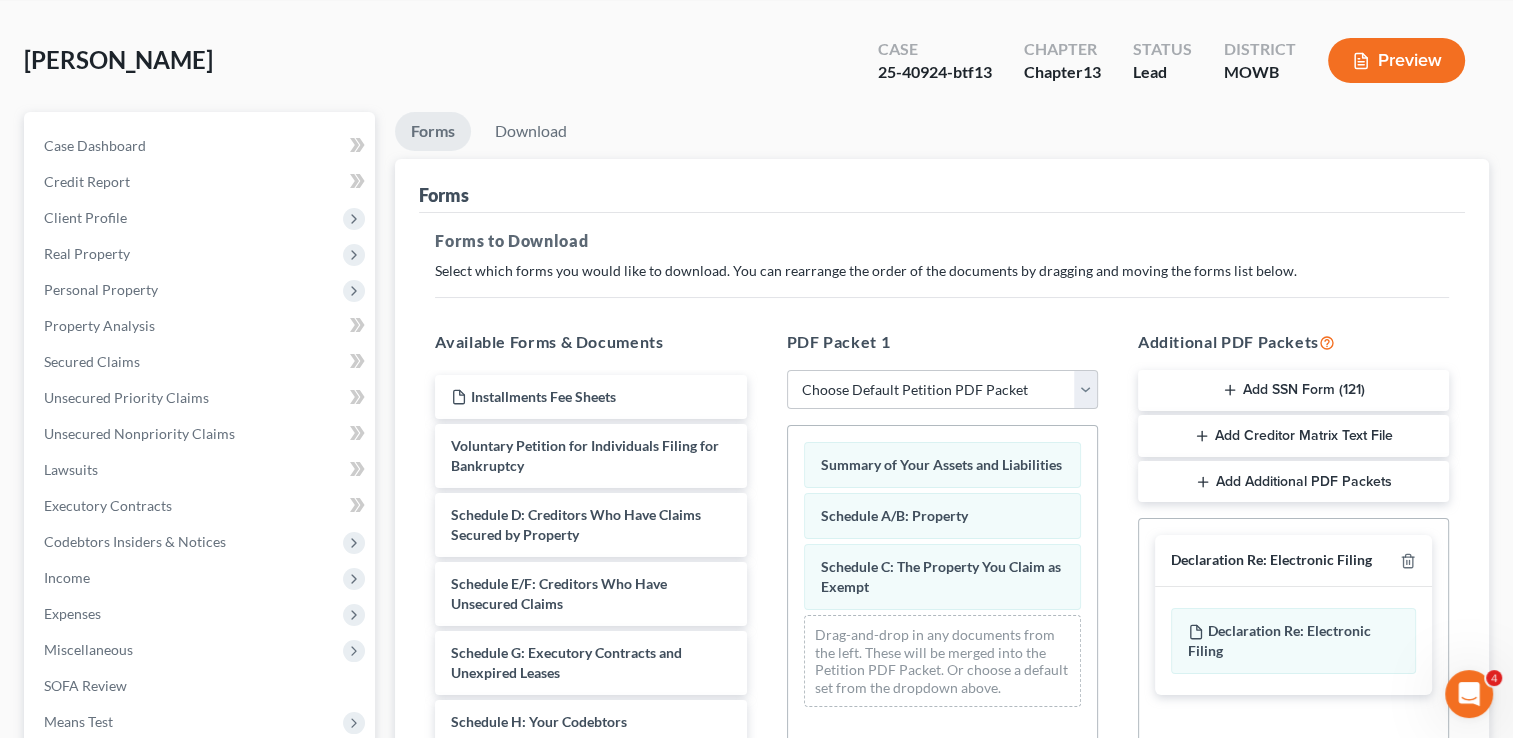 scroll, scrollTop: 175, scrollLeft: 0, axis: vertical 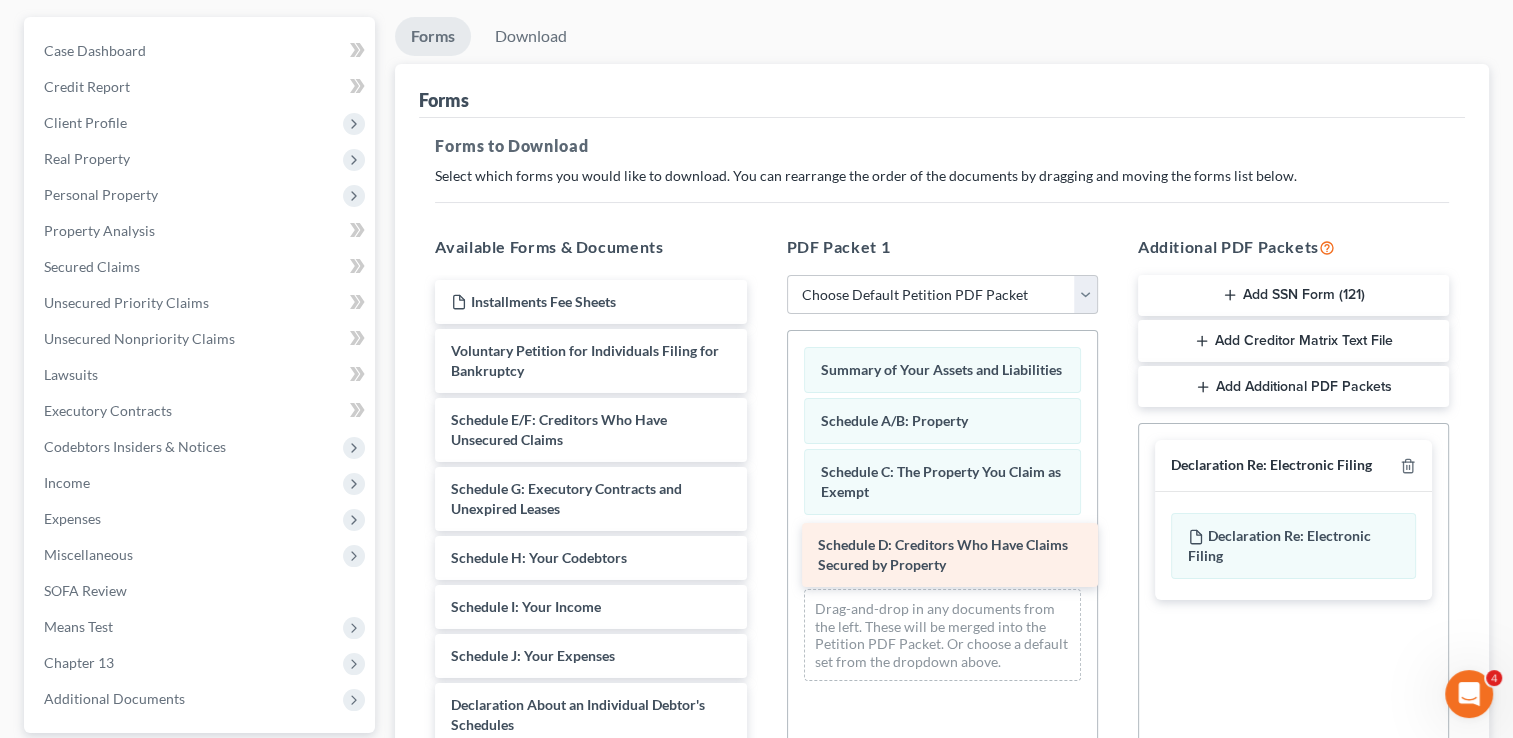 drag, startPoint x: 637, startPoint y: 430, endPoint x: 1004, endPoint y: 557, distance: 388.35294 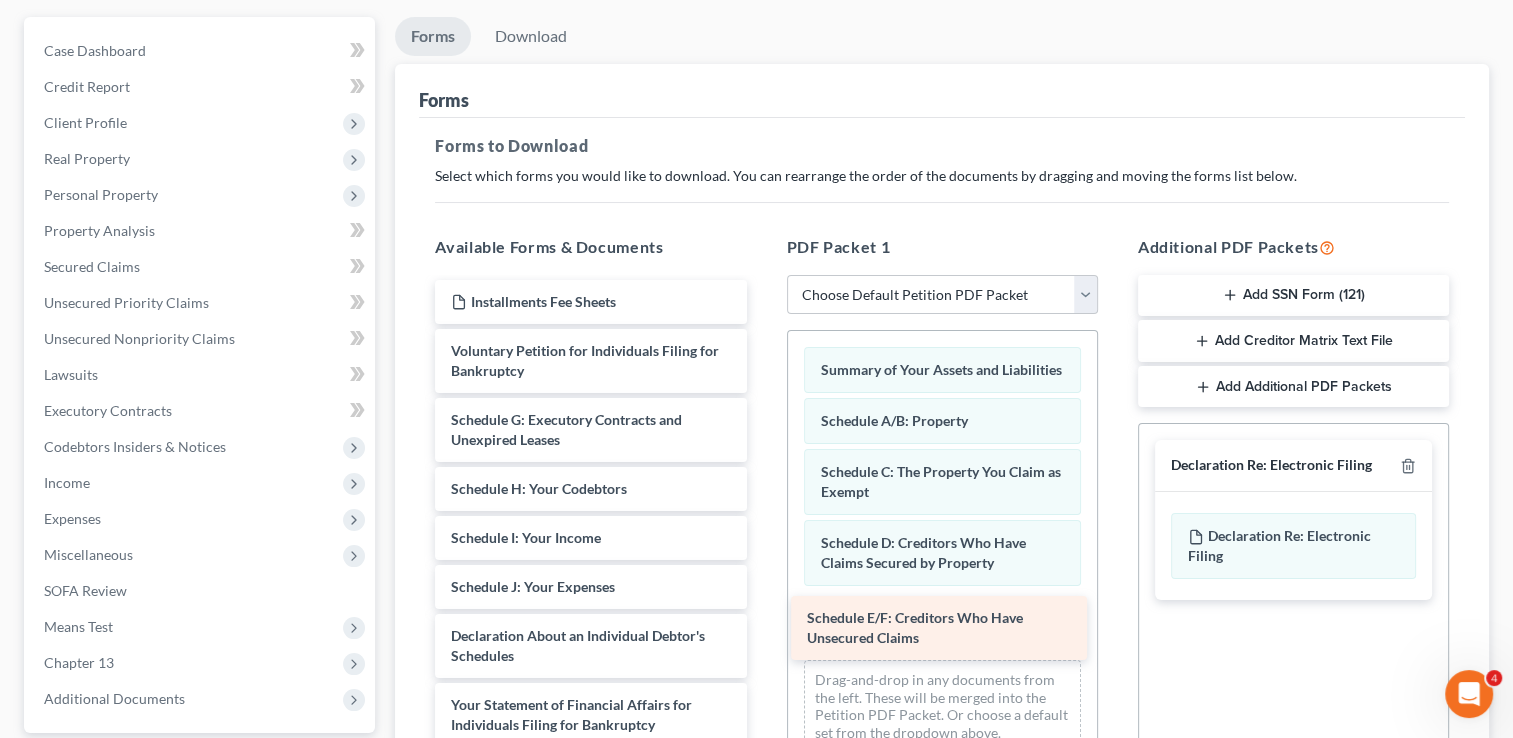 drag, startPoint x: 608, startPoint y: 438, endPoint x: 964, endPoint y: 638, distance: 408.3332 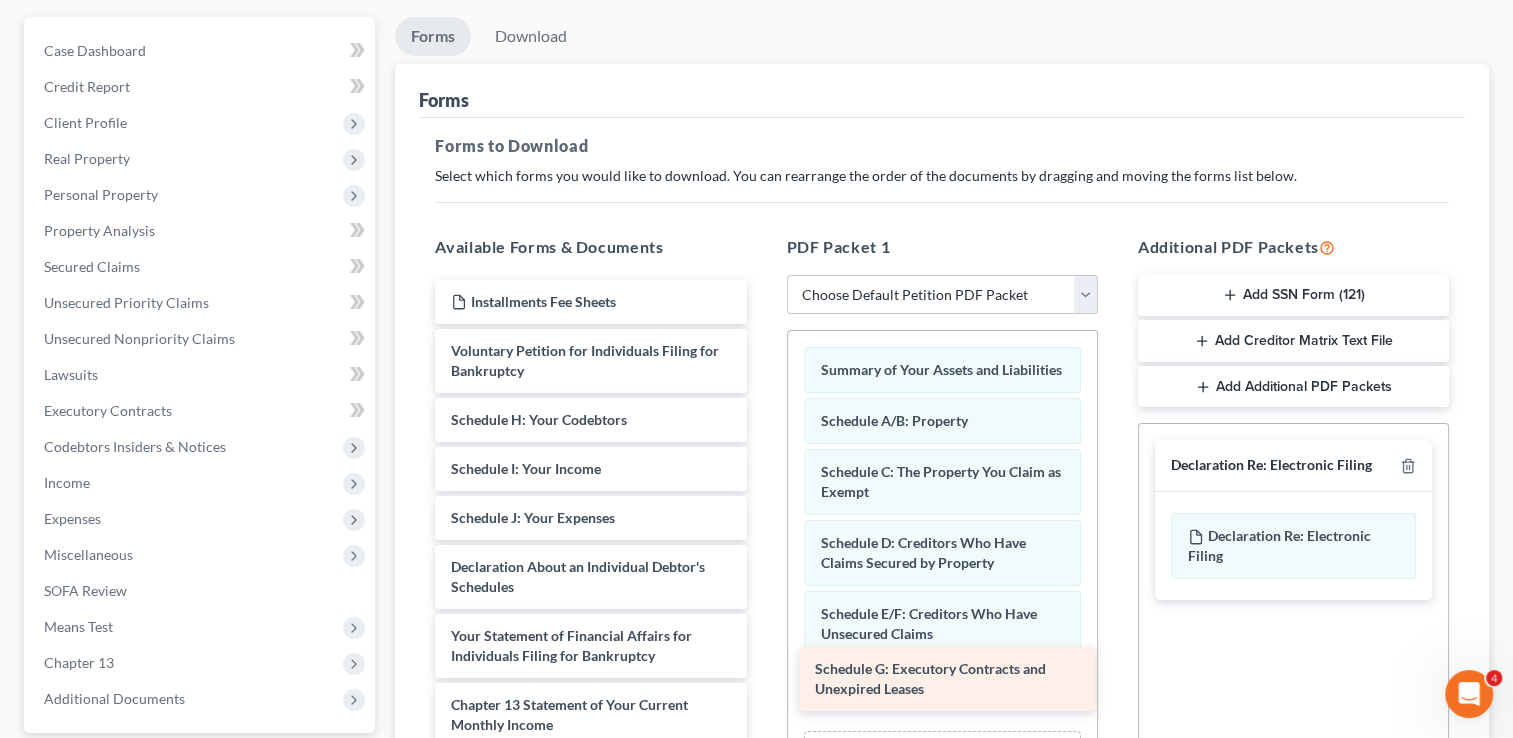 drag, startPoint x: 624, startPoint y: 434, endPoint x: 988, endPoint y: 685, distance: 442.15042 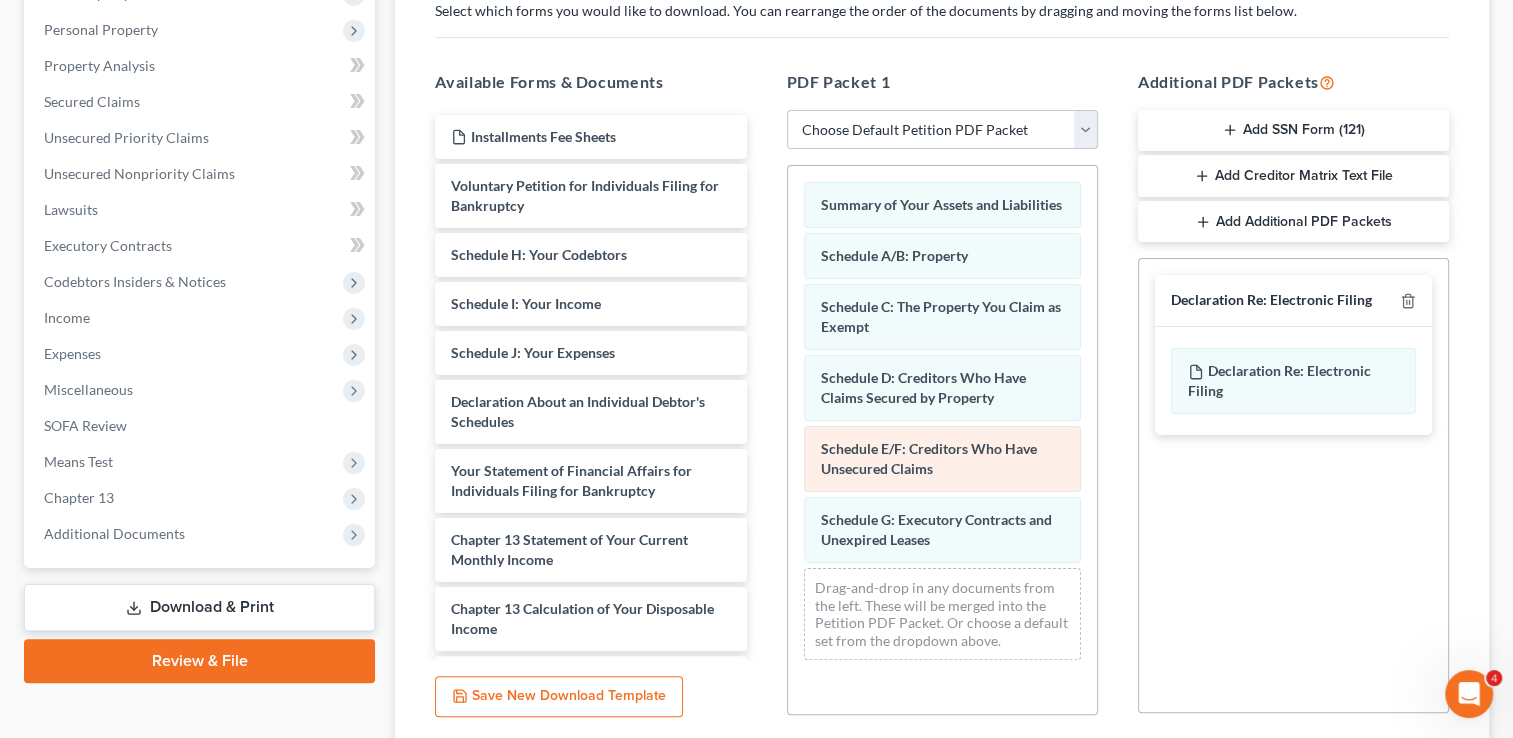 scroll, scrollTop: 375, scrollLeft: 0, axis: vertical 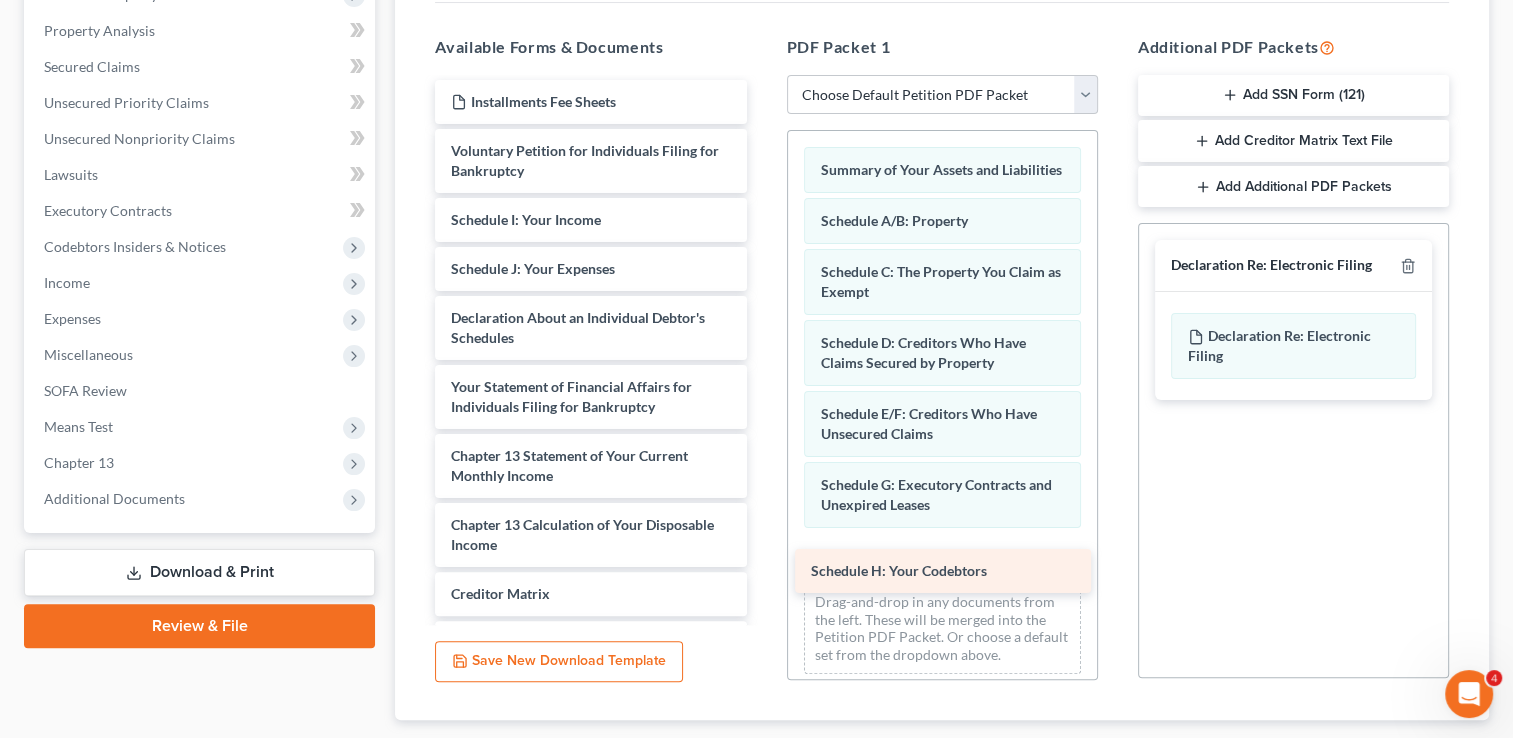 drag, startPoint x: 616, startPoint y: 226, endPoint x: 976, endPoint y: 579, distance: 504.19144 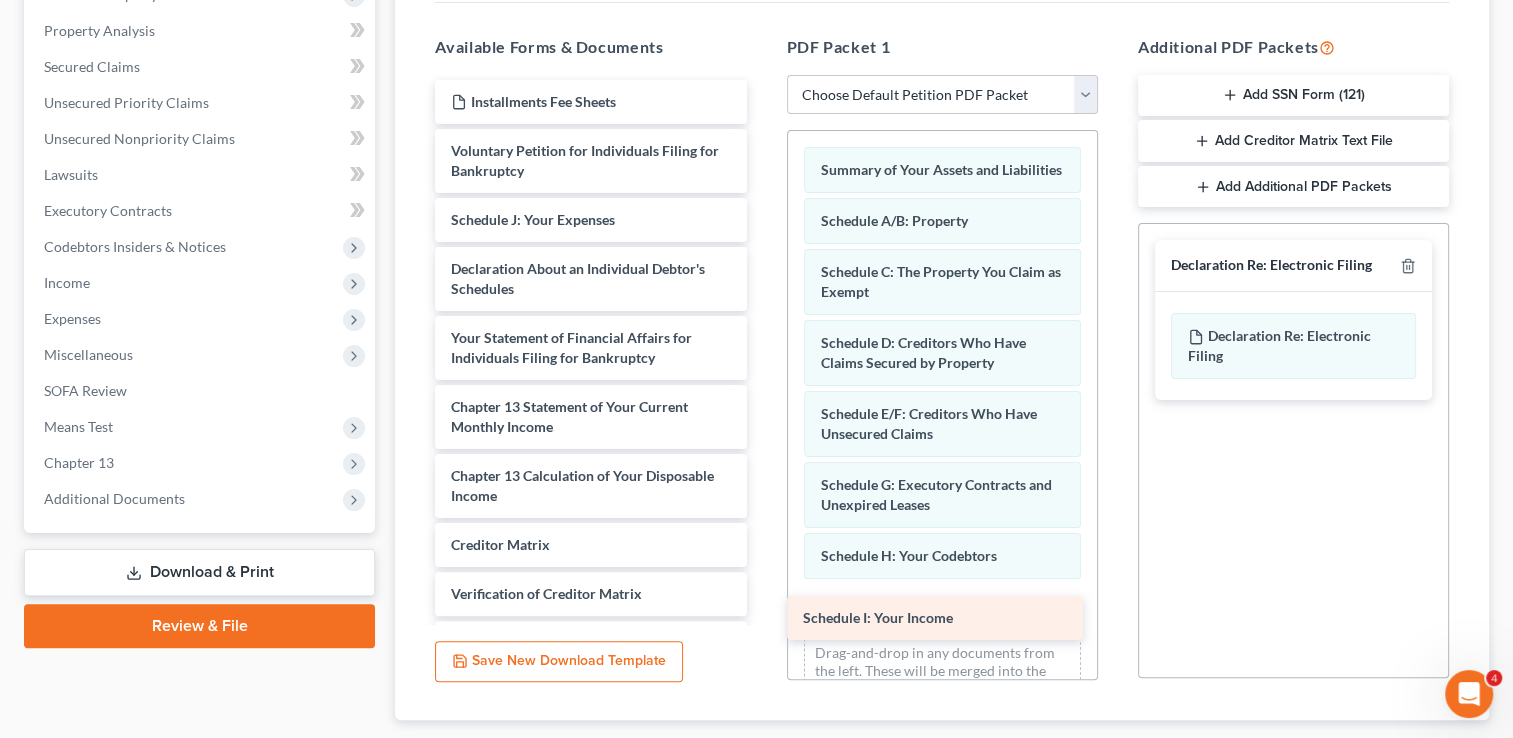 drag, startPoint x: 592, startPoint y: 226, endPoint x: 944, endPoint y: 626, distance: 532.8264 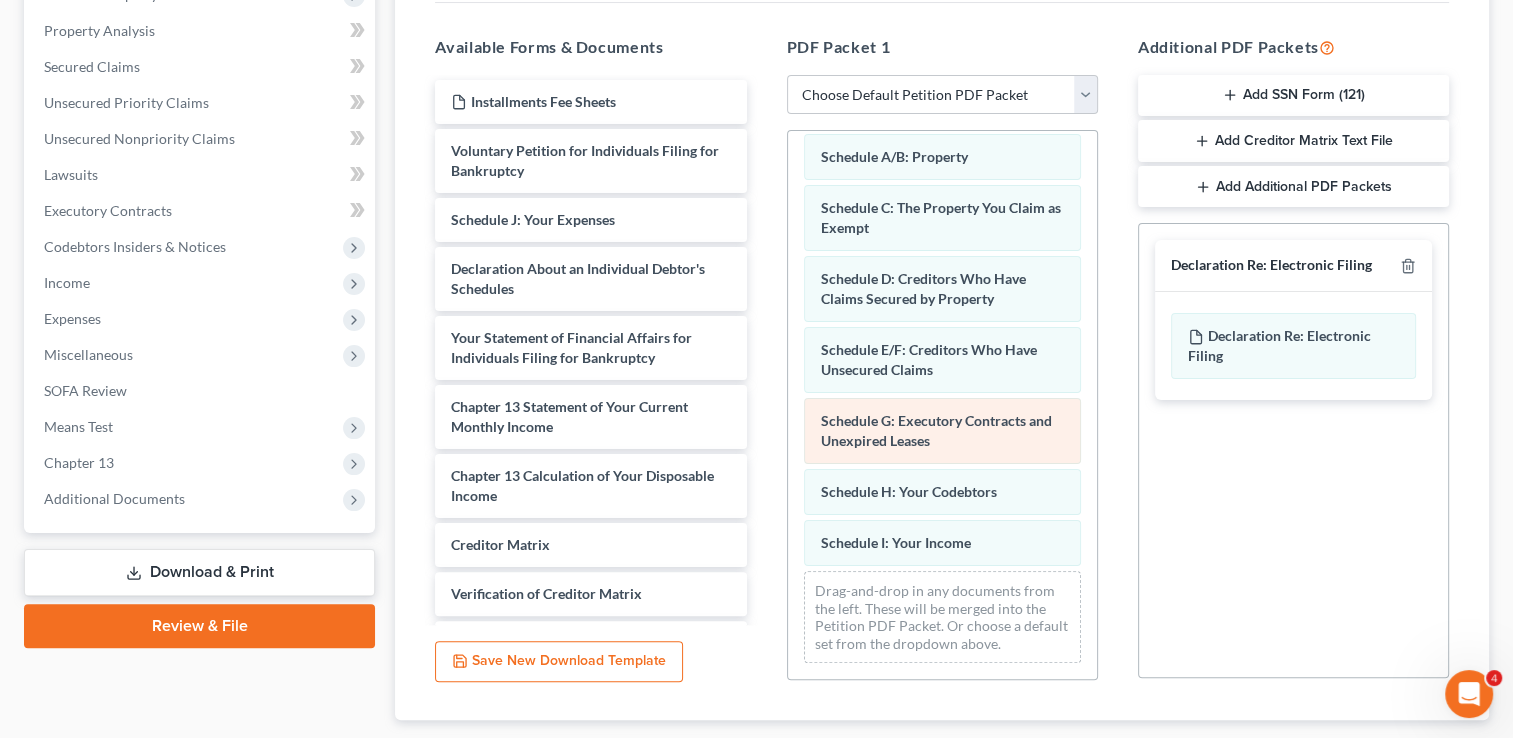 scroll, scrollTop: 80, scrollLeft: 0, axis: vertical 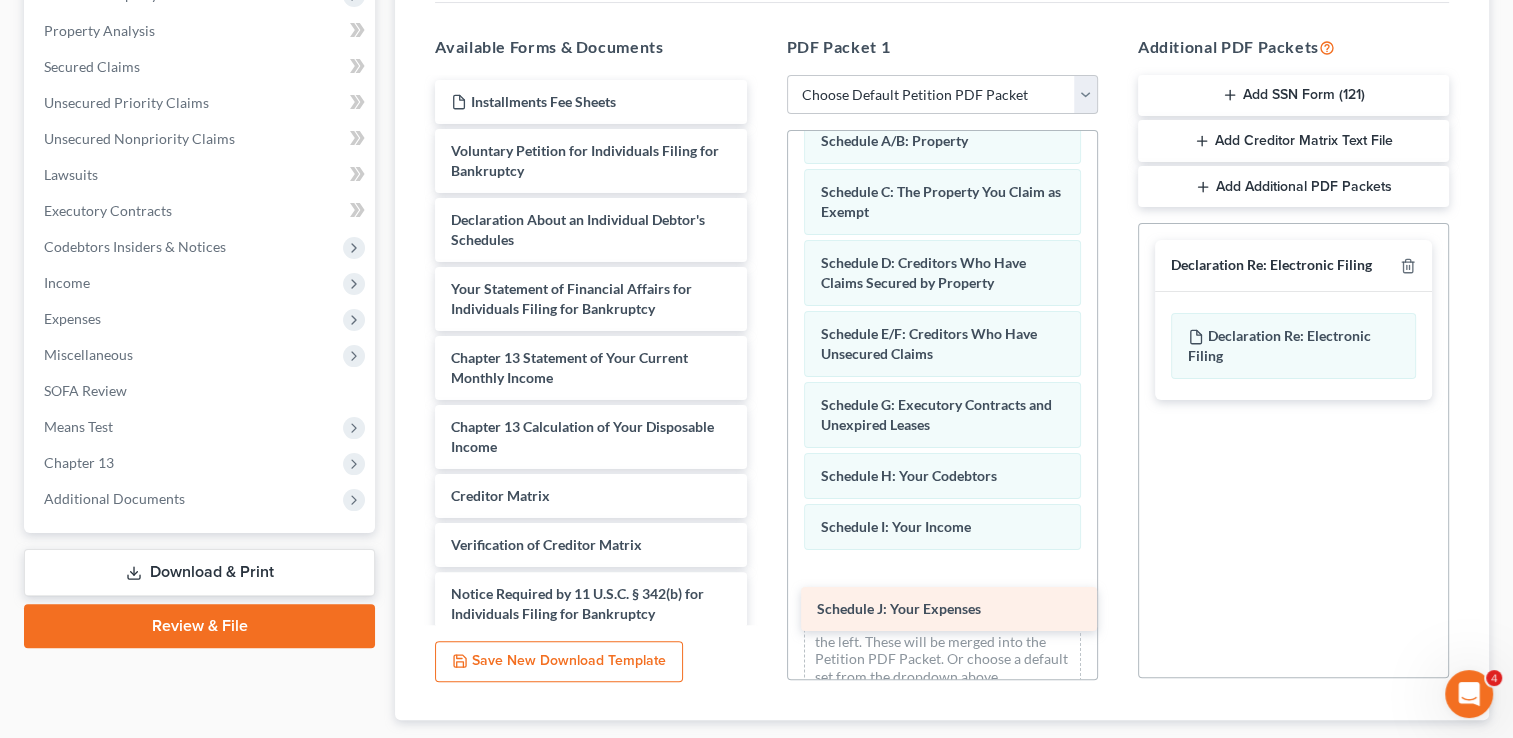 drag, startPoint x: 616, startPoint y: 214, endPoint x: 977, endPoint y: 598, distance: 527.04553 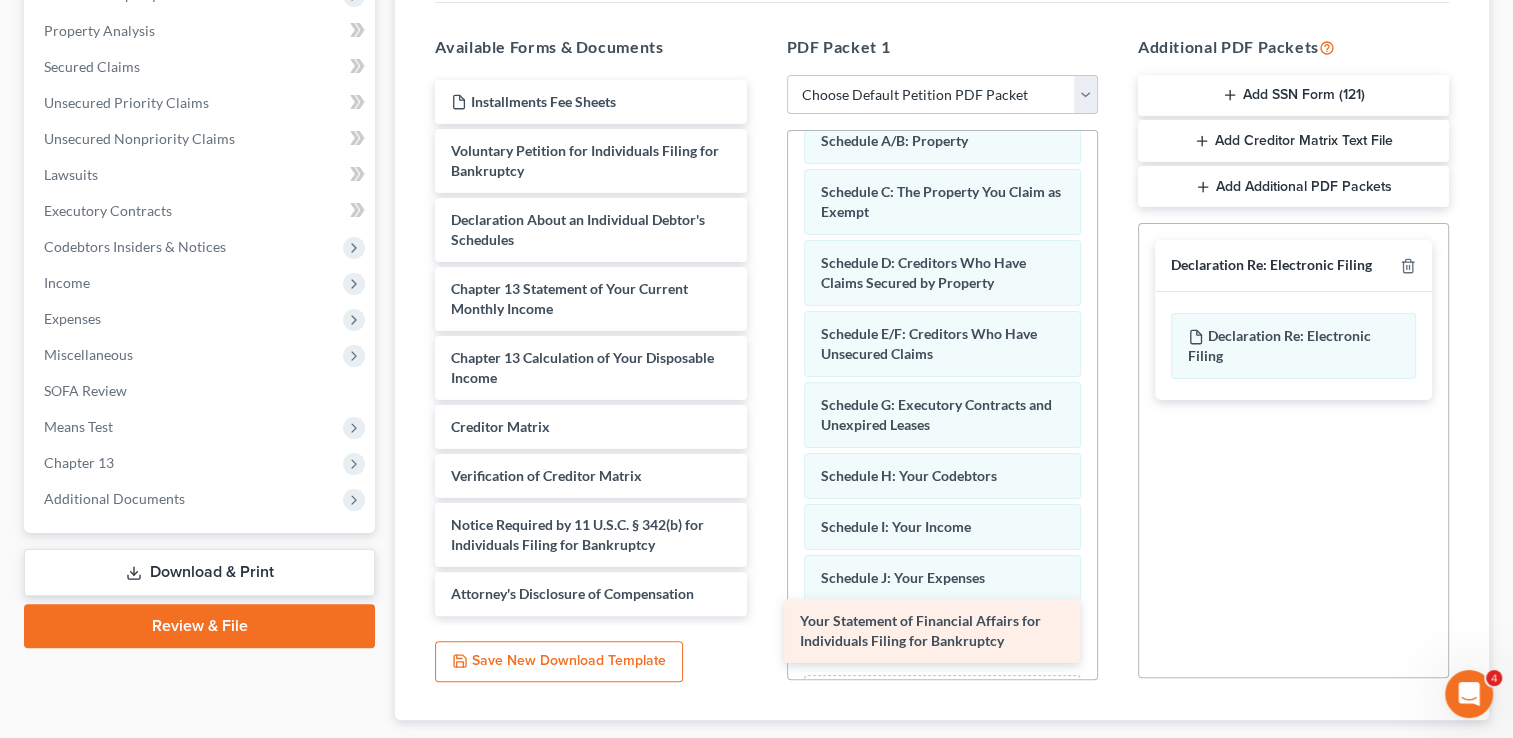 drag, startPoint x: 603, startPoint y: 300, endPoint x: 952, endPoint y: 634, distance: 483.07037 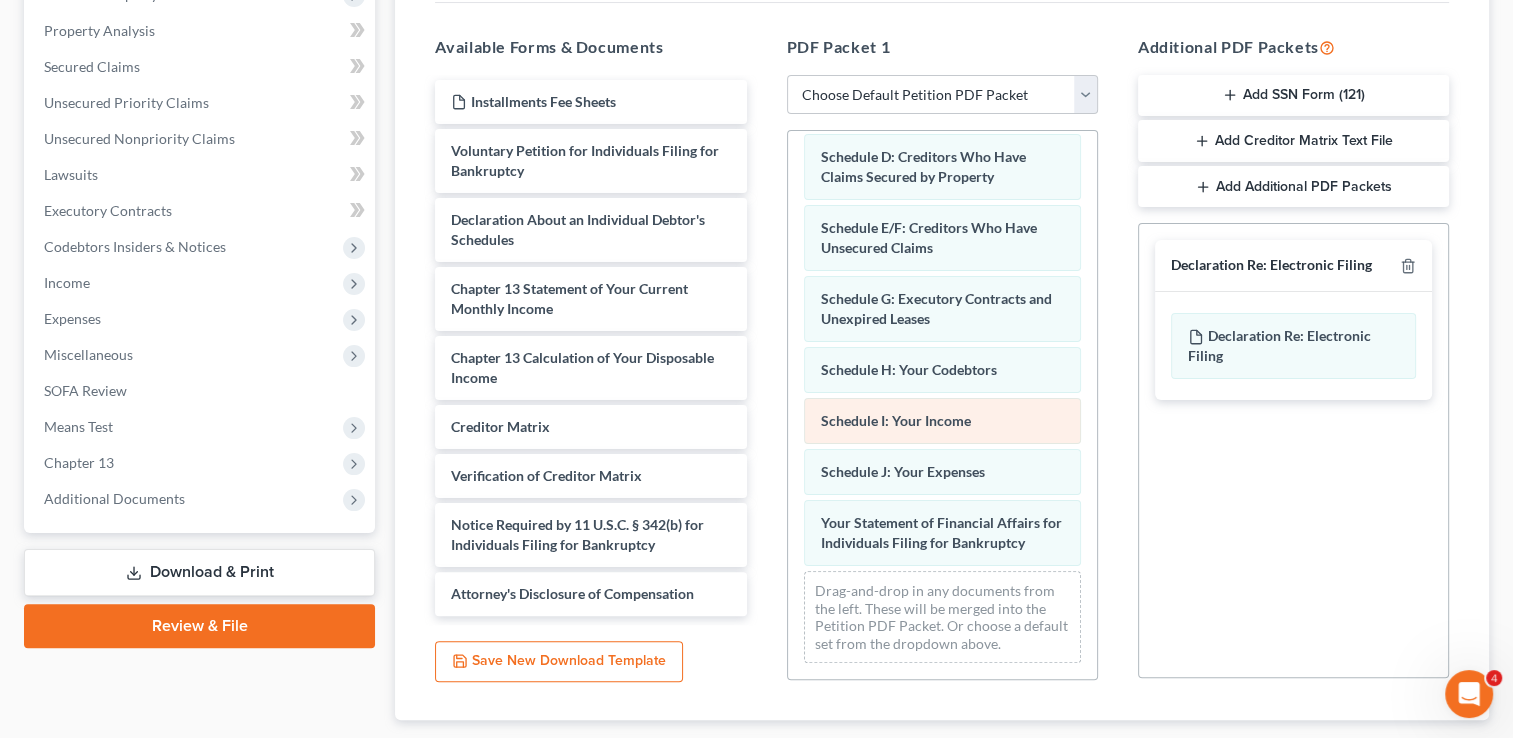 scroll, scrollTop: 200, scrollLeft: 0, axis: vertical 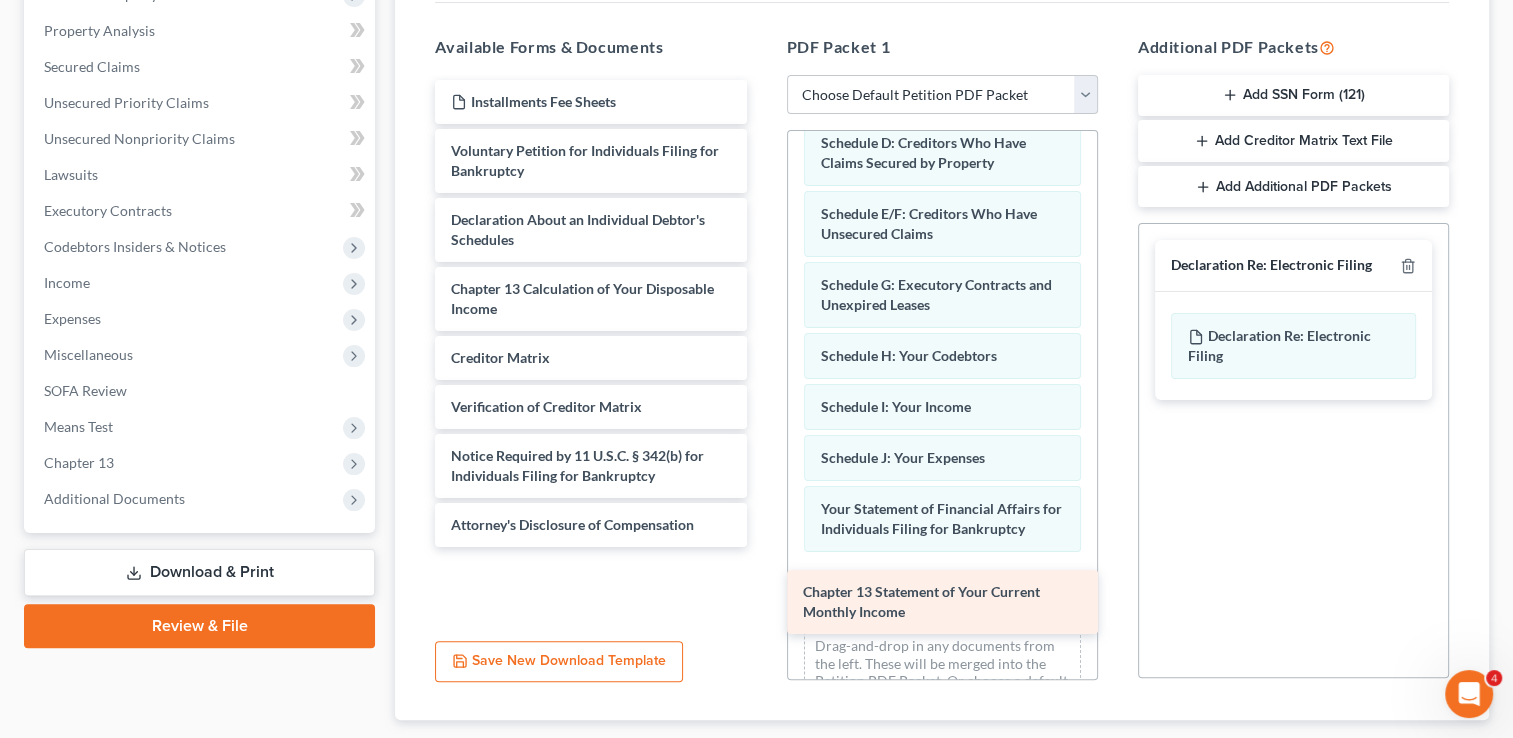 drag, startPoint x: 584, startPoint y: 291, endPoint x: 936, endPoint y: 596, distance: 465.75638 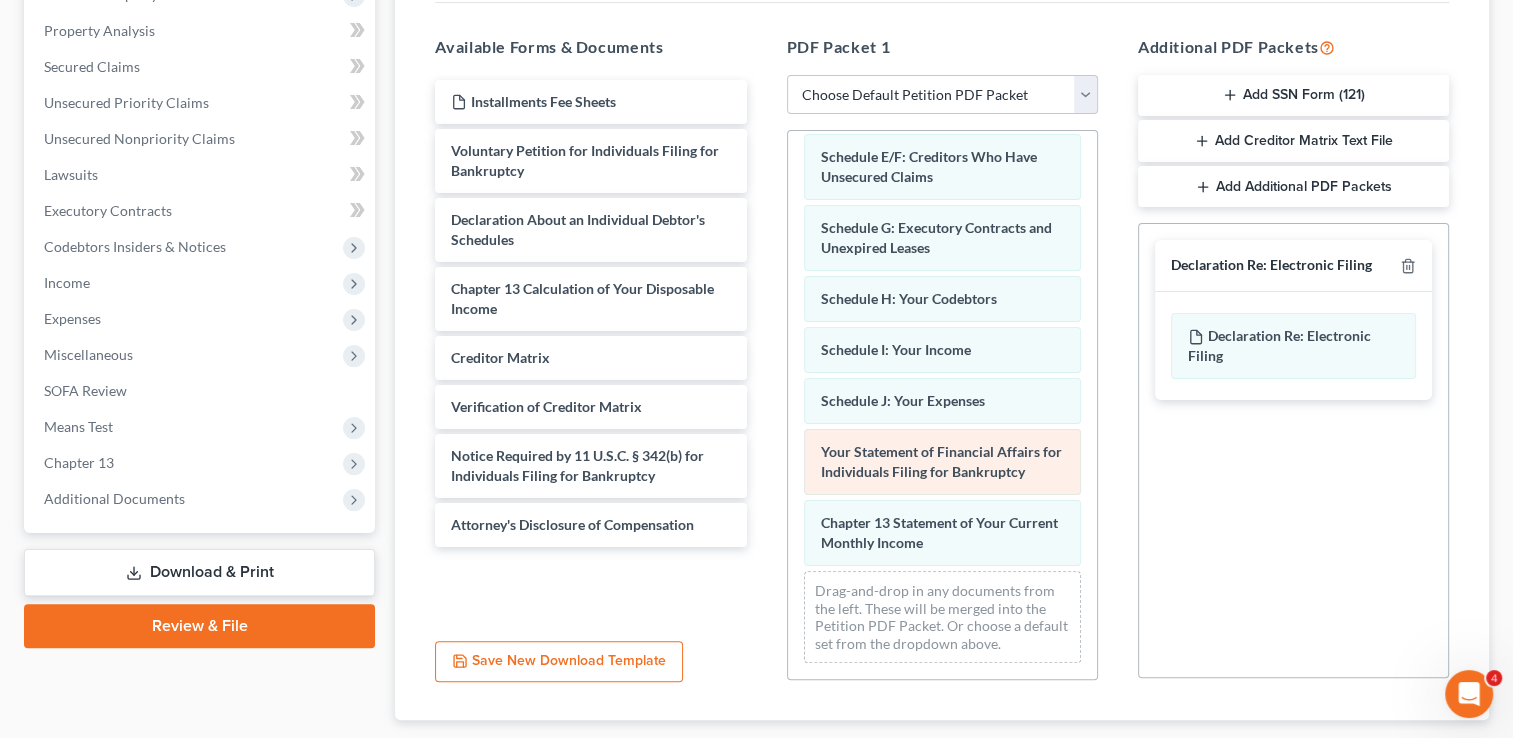 scroll, scrollTop: 271, scrollLeft: 0, axis: vertical 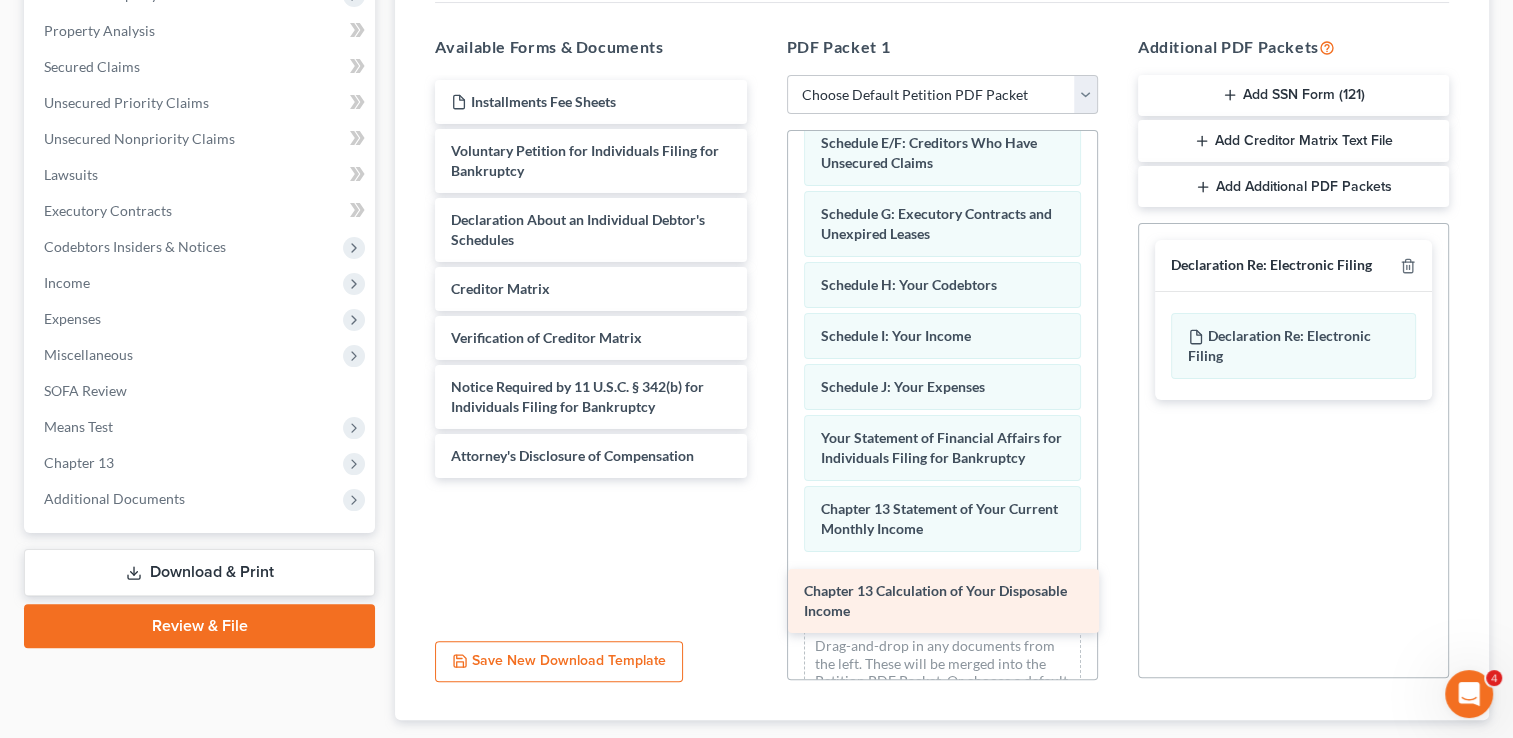 drag, startPoint x: 602, startPoint y: 295, endPoint x: 955, endPoint y: 599, distance: 465.85944 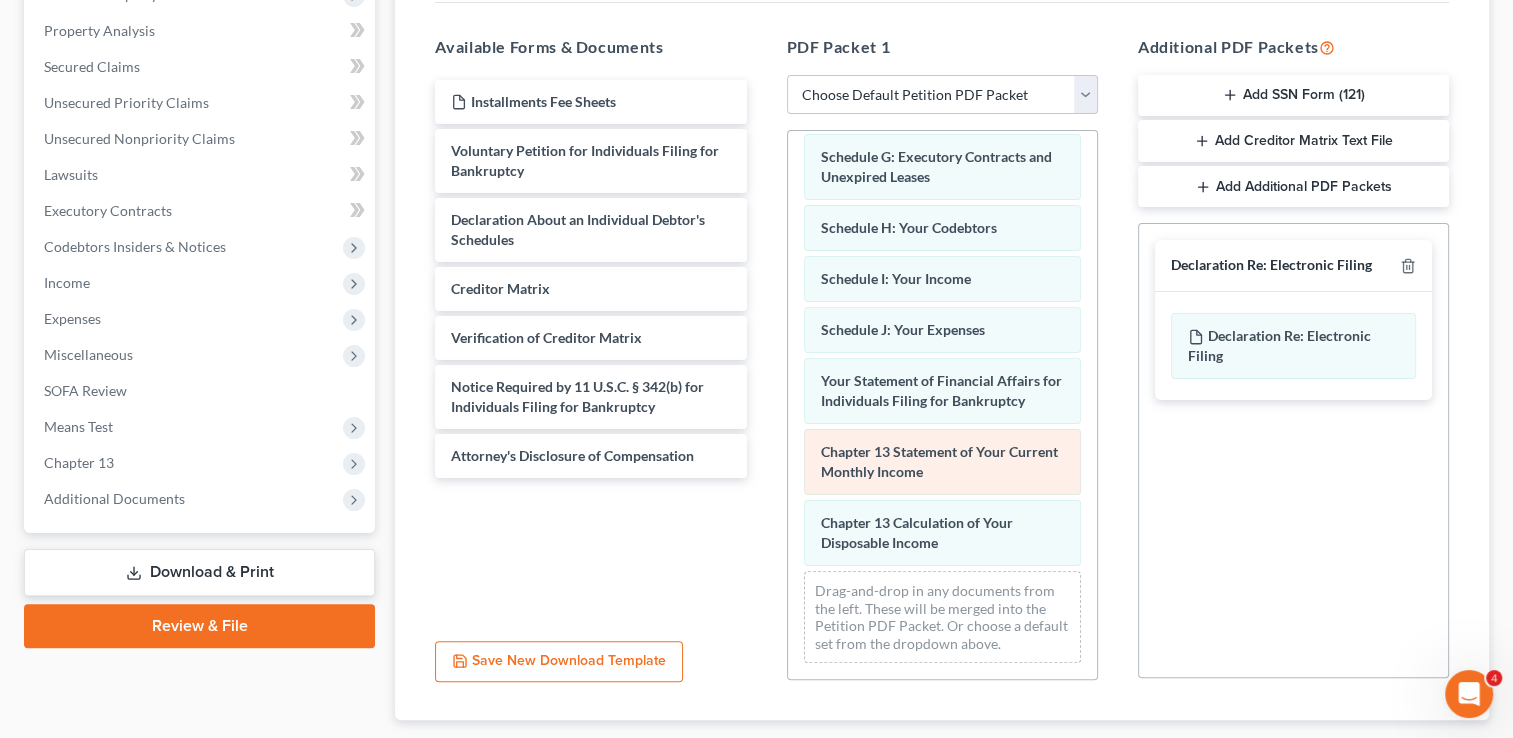 scroll, scrollTop: 342, scrollLeft: 0, axis: vertical 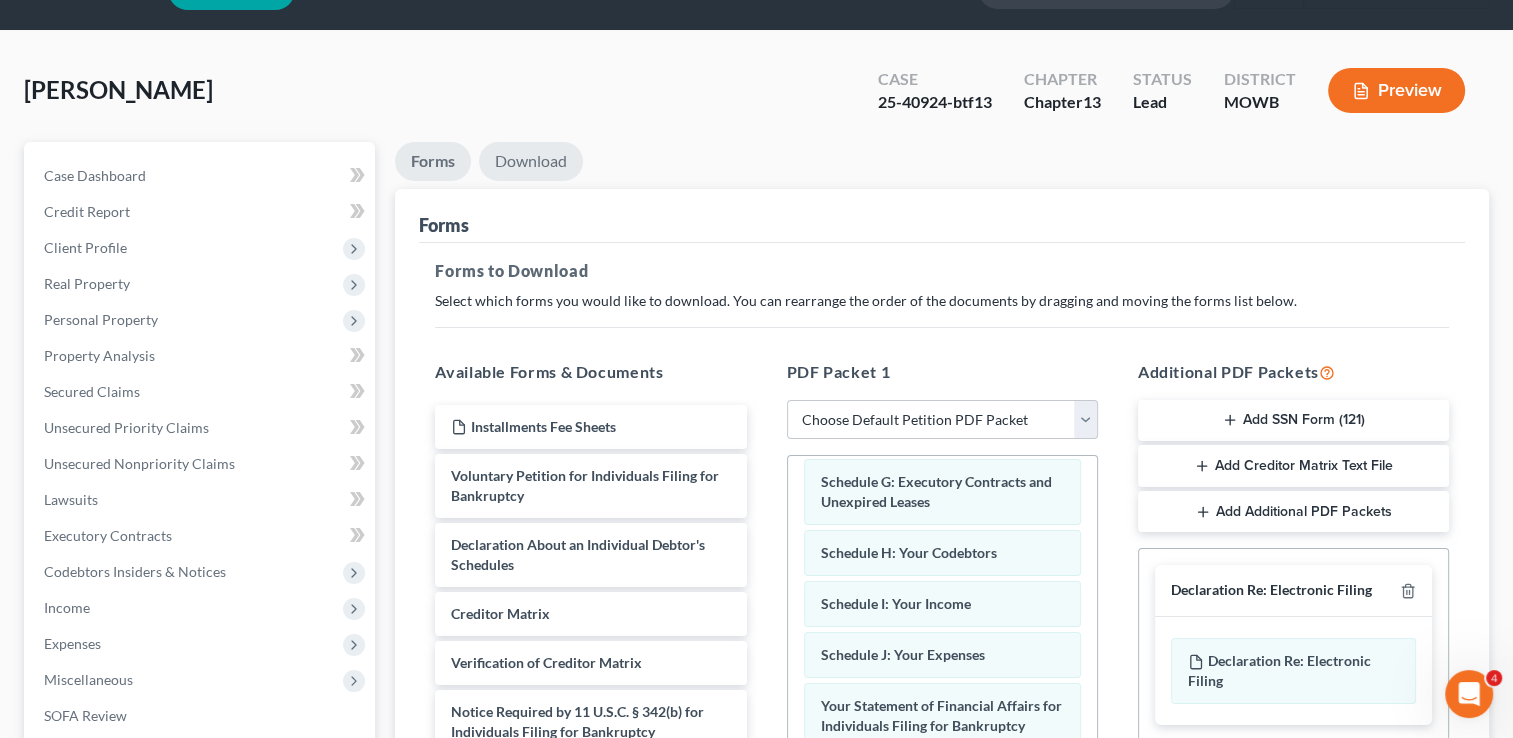 click on "Download" at bounding box center [531, 161] 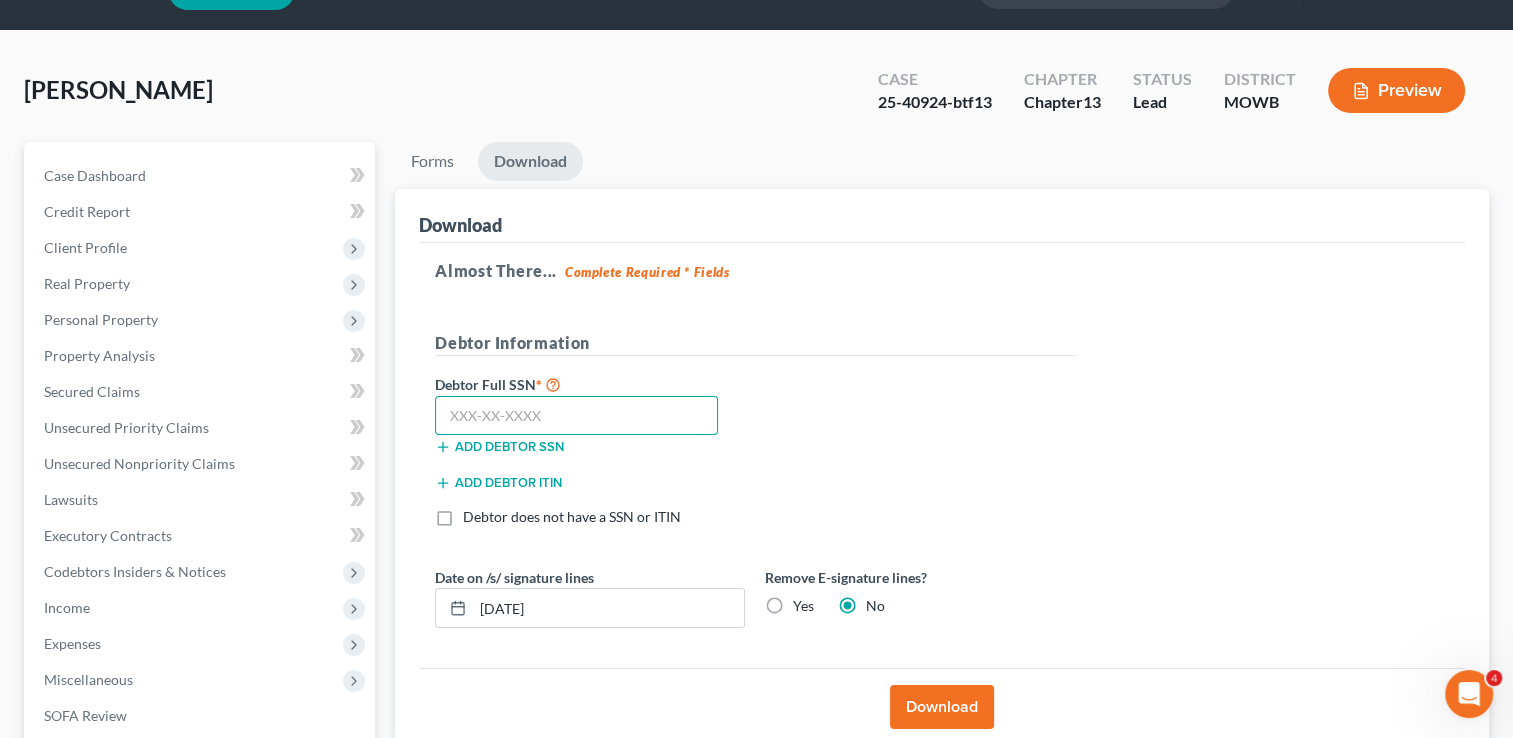 click at bounding box center [576, 416] 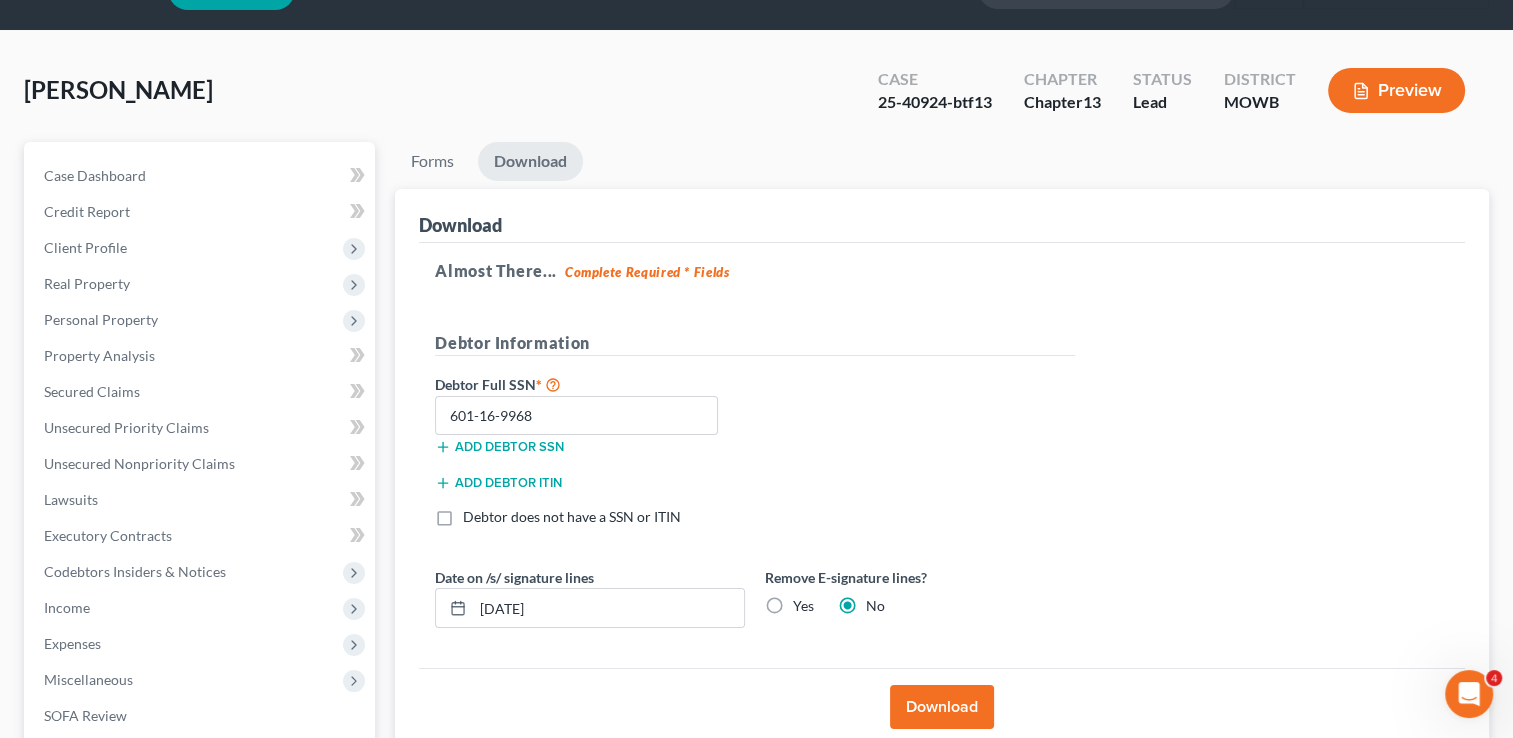 click on "Download" at bounding box center (942, 707) 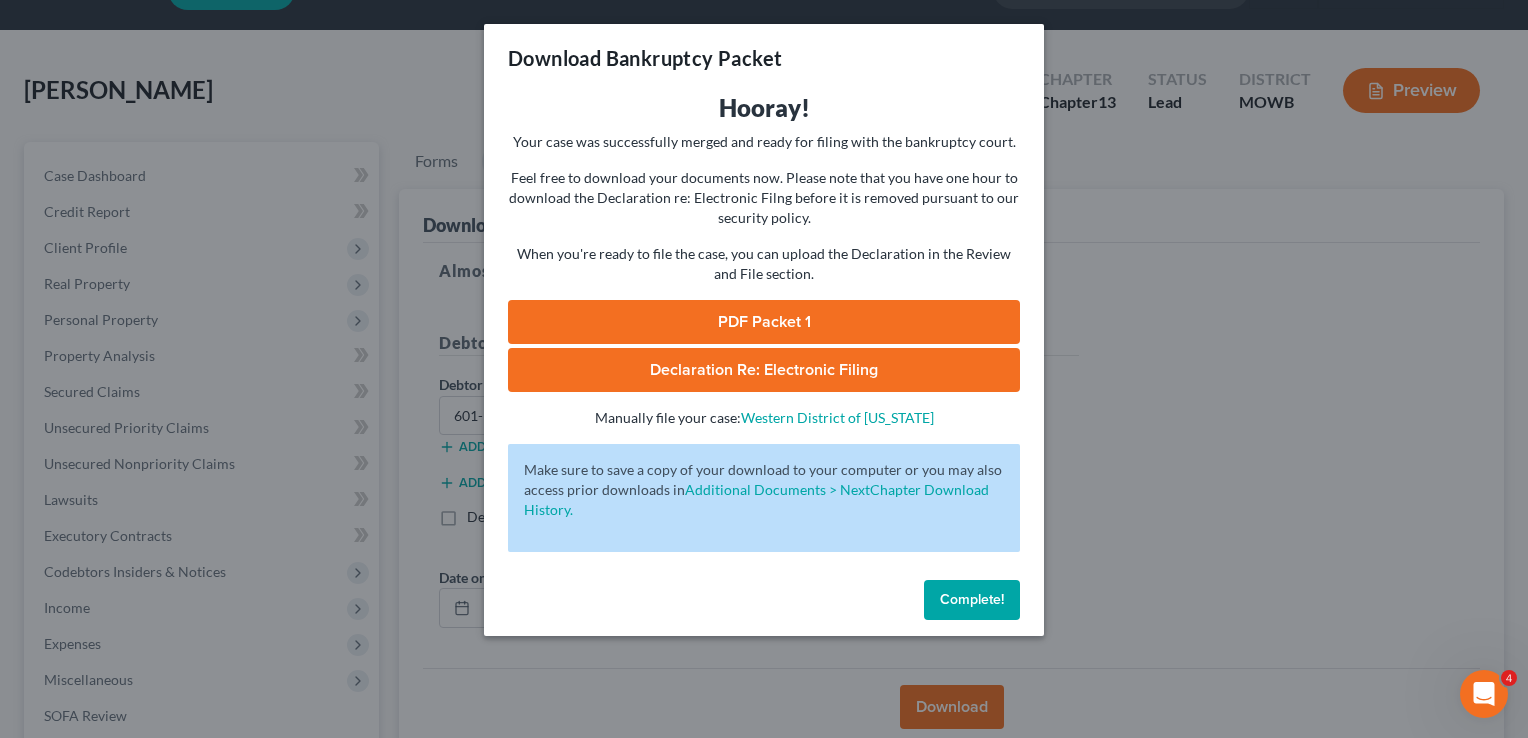 click on "PDF Packet 1" at bounding box center (764, 322) 